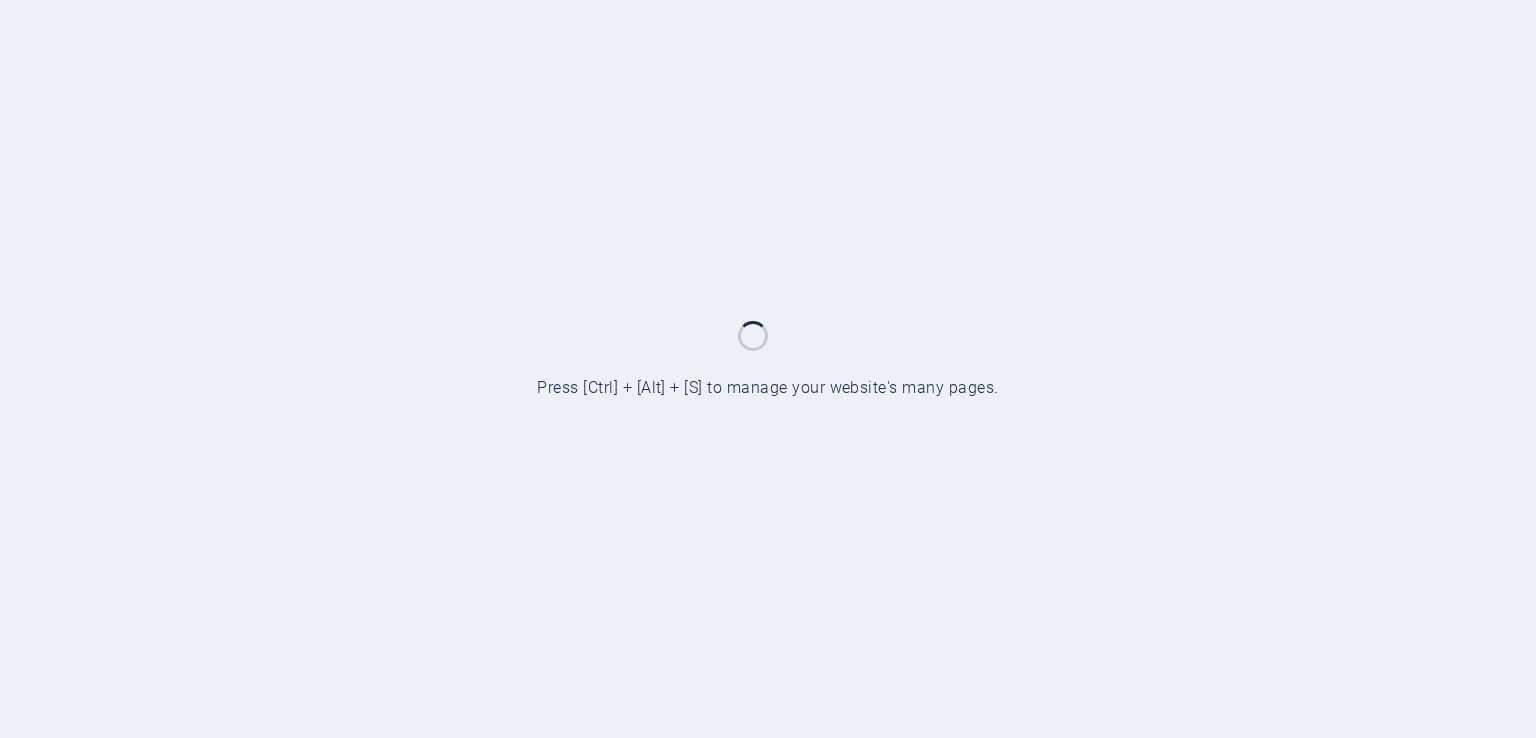 scroll, scrollTop: 0, scrollLeft: 0, axis: both 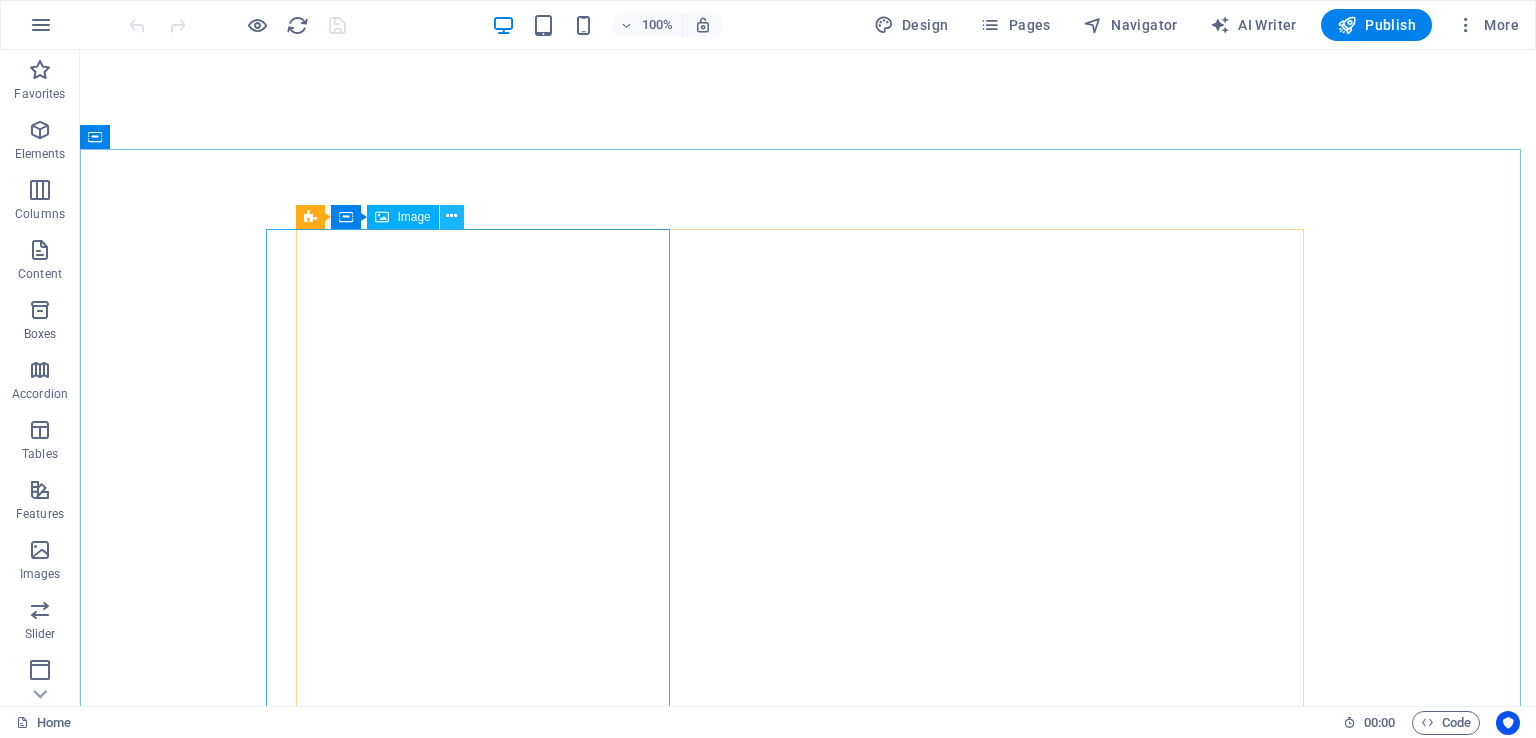 click at bounding box center [451, 216] 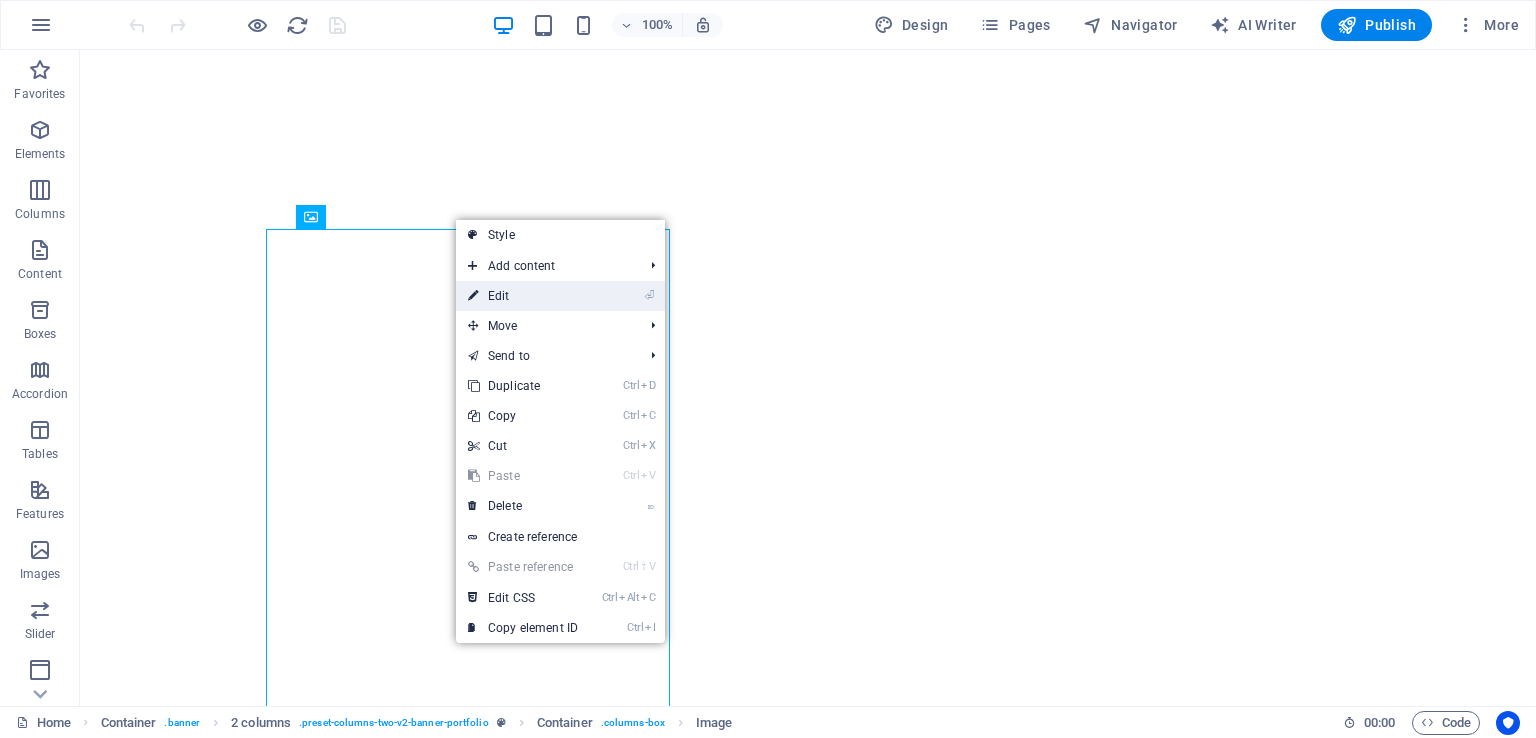 click on "⏎  Edit" at bounding box center (523, 296) 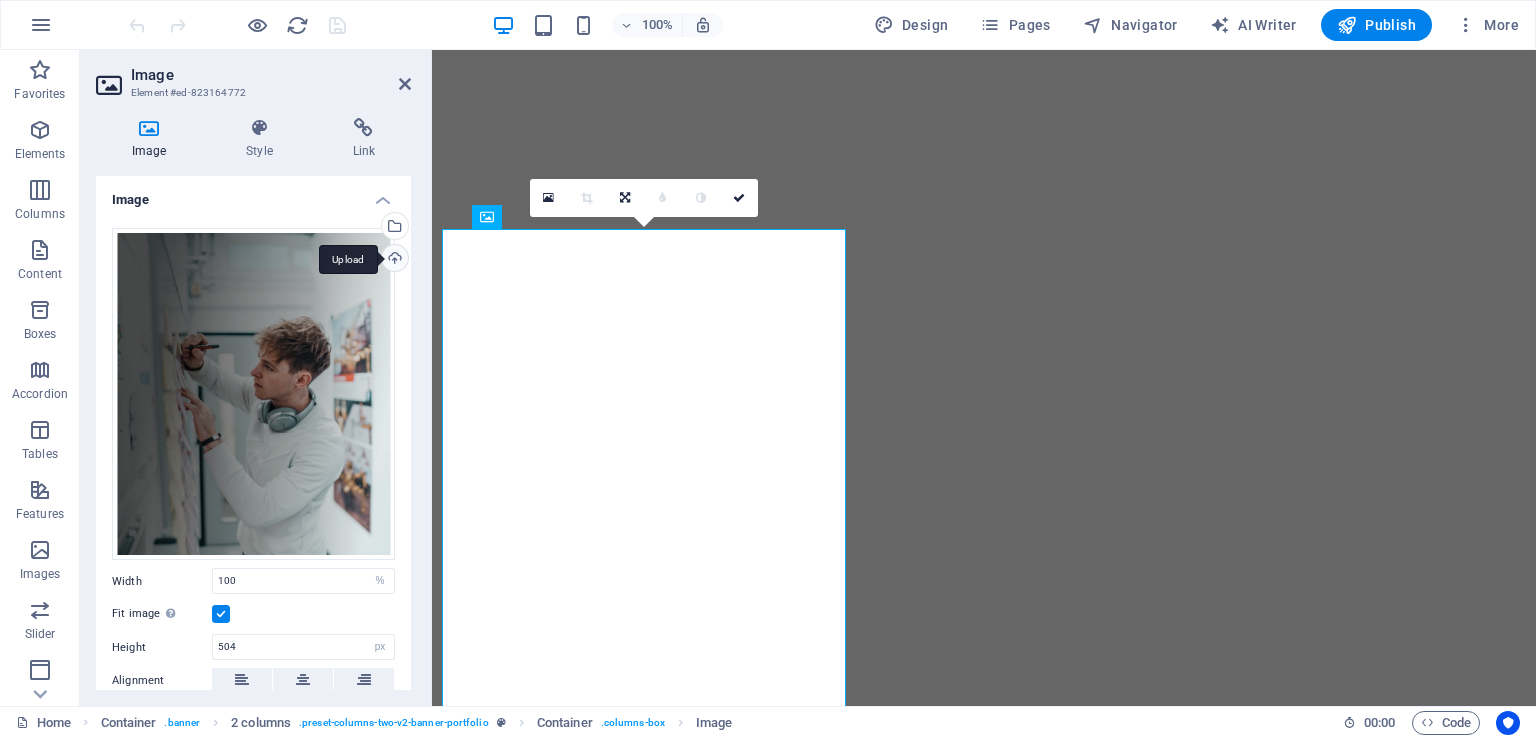 click on "Upload" at bounding box center (393, 260) 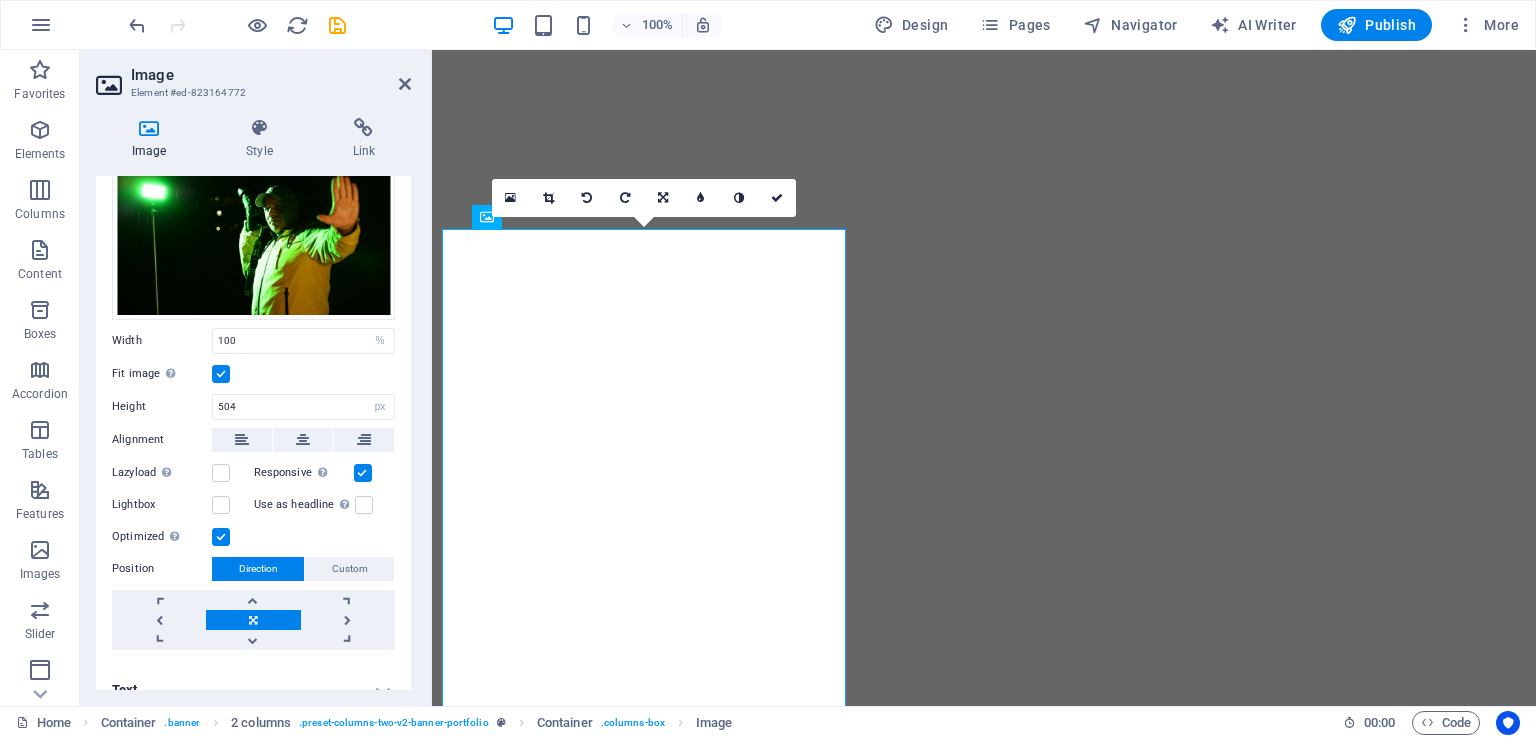 scroll, scrollTop: 120, scrollLeft: 0, axis: vertical 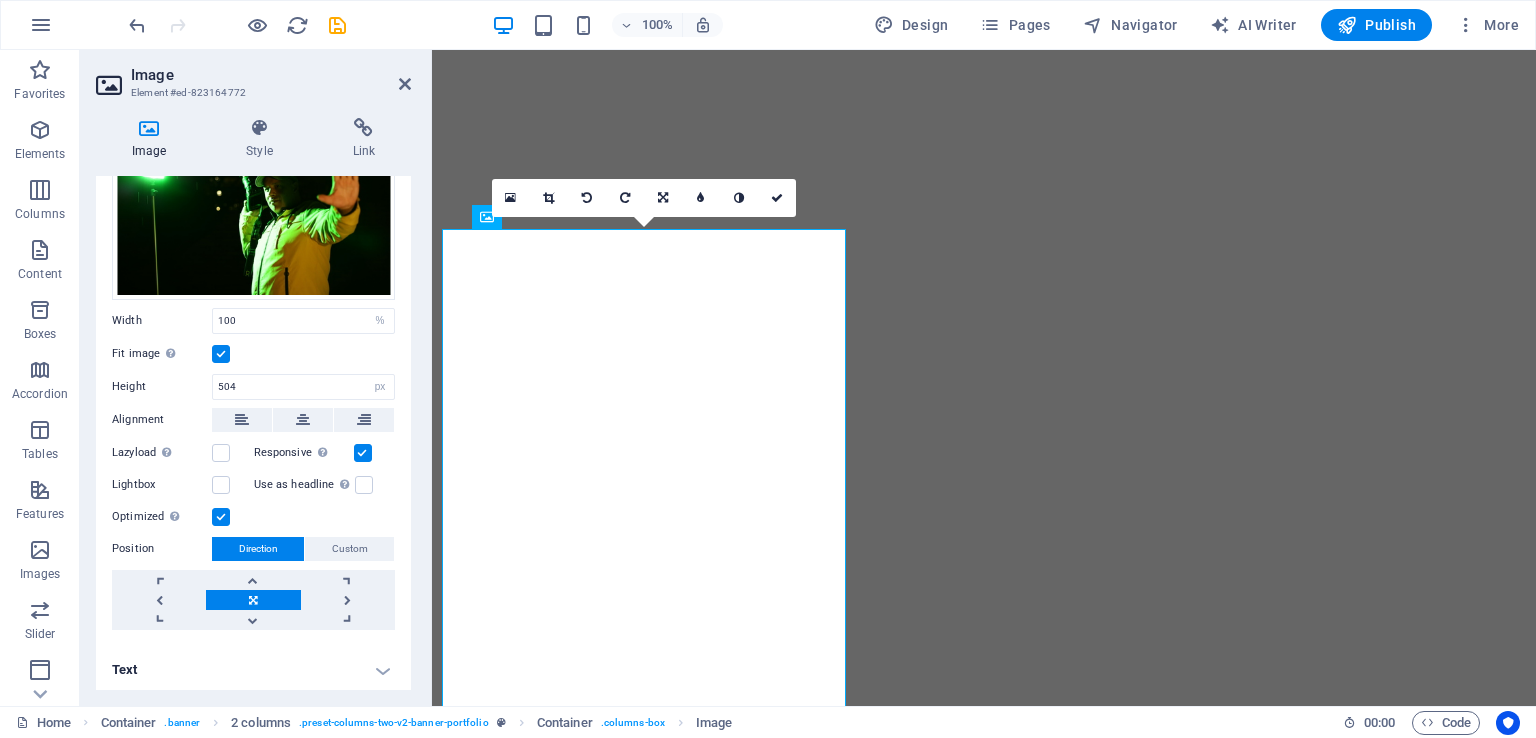 click on "Text" at bounding box center (253, 670) 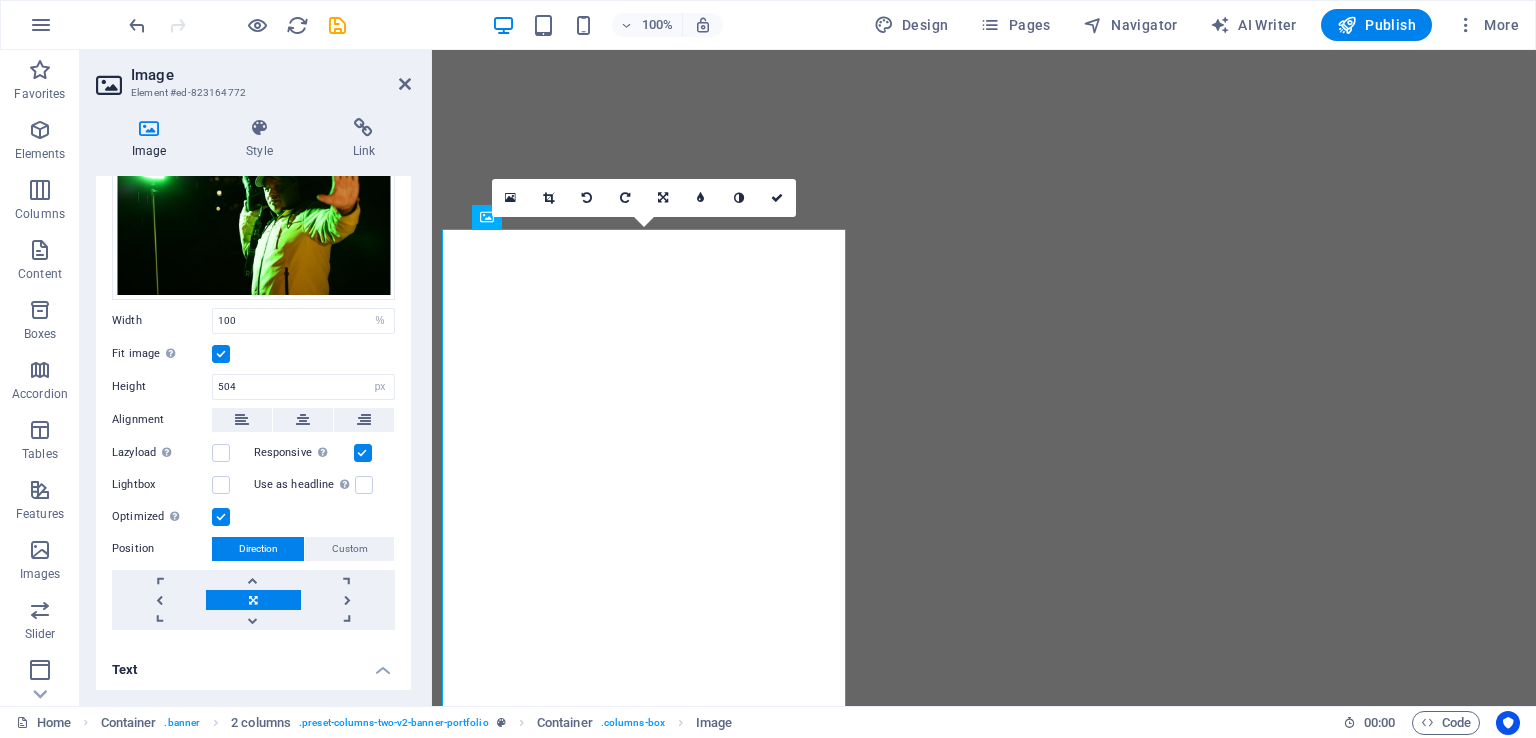 click on "Text Alternative text The alternative text is used by devices that cannot display images (e.g. image search engines) and should be added to every image to improve website accessibility. Image caption Paragraph Format Normal Heading 1 Heading 2 Heading 3 Heading 4 Heading 5 Heading 6 Code Font Family Arial Georgia Impact Tahoma Times New Roman Verdana Font Size 8 9 10 11 12 14 18 24 30 36 48 60 72 96 Bold Italic Underline Strikethrough Colors Icons Align Left Align Center Align Right Align Justify Unordered List Ordered List Insert Link Clear Formatting HTML" at bounding box center (253, 764) 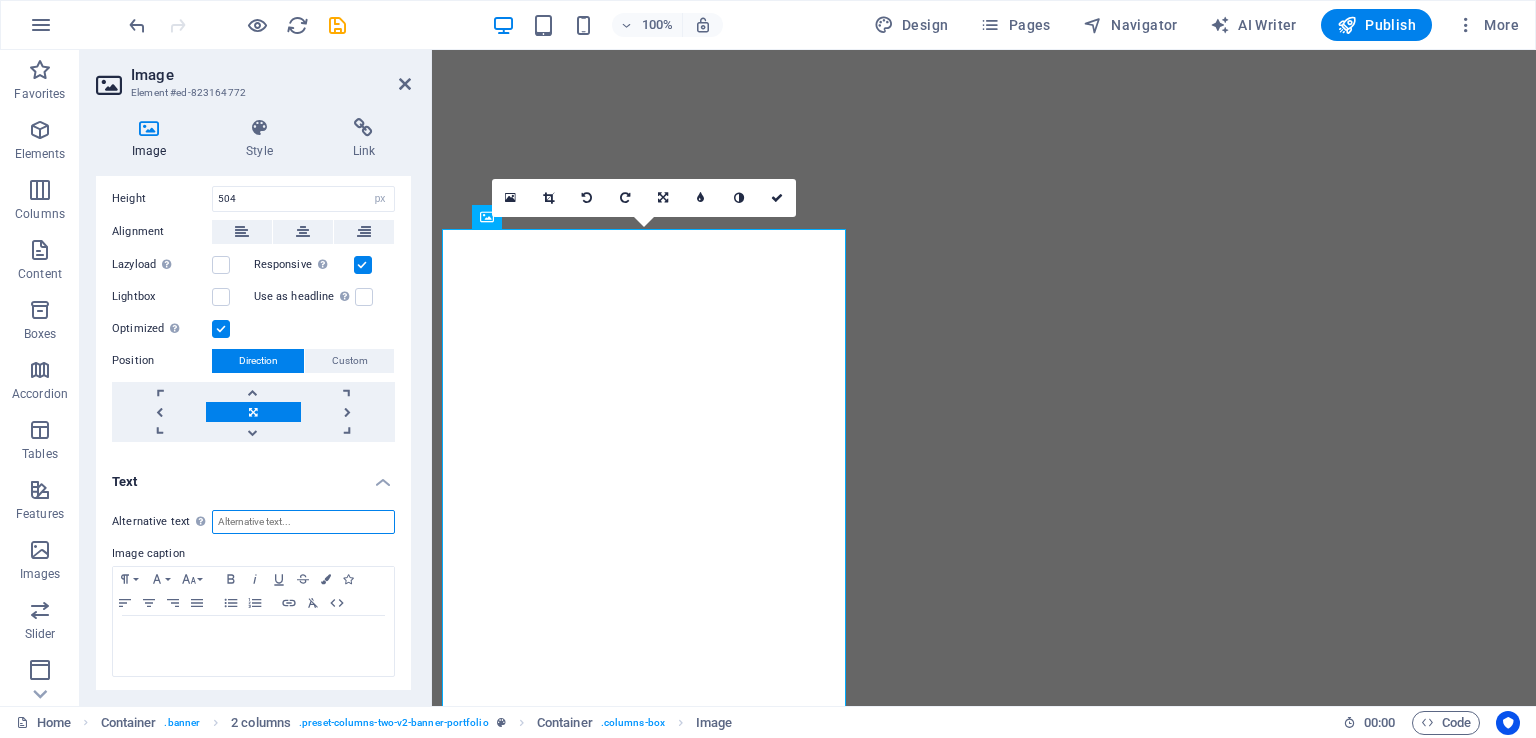 click on "Alternative text The alternative text is used by devices that cannot display images (e.g. image search engines) and should be added to every image to improve website accessibility." at bounding box center (303, 522) 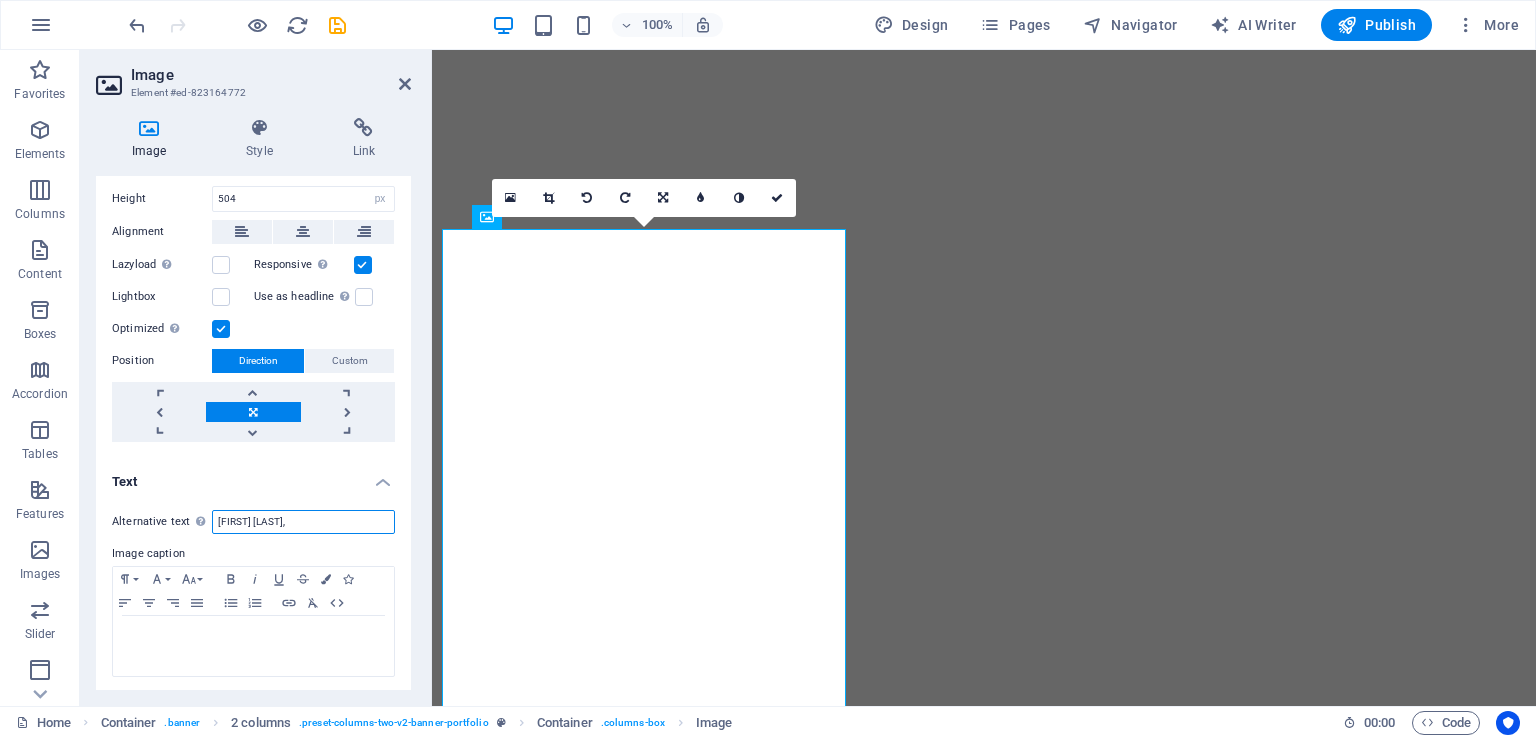 click on "Reghardt Taljaard," at bounding box center (303, 522) 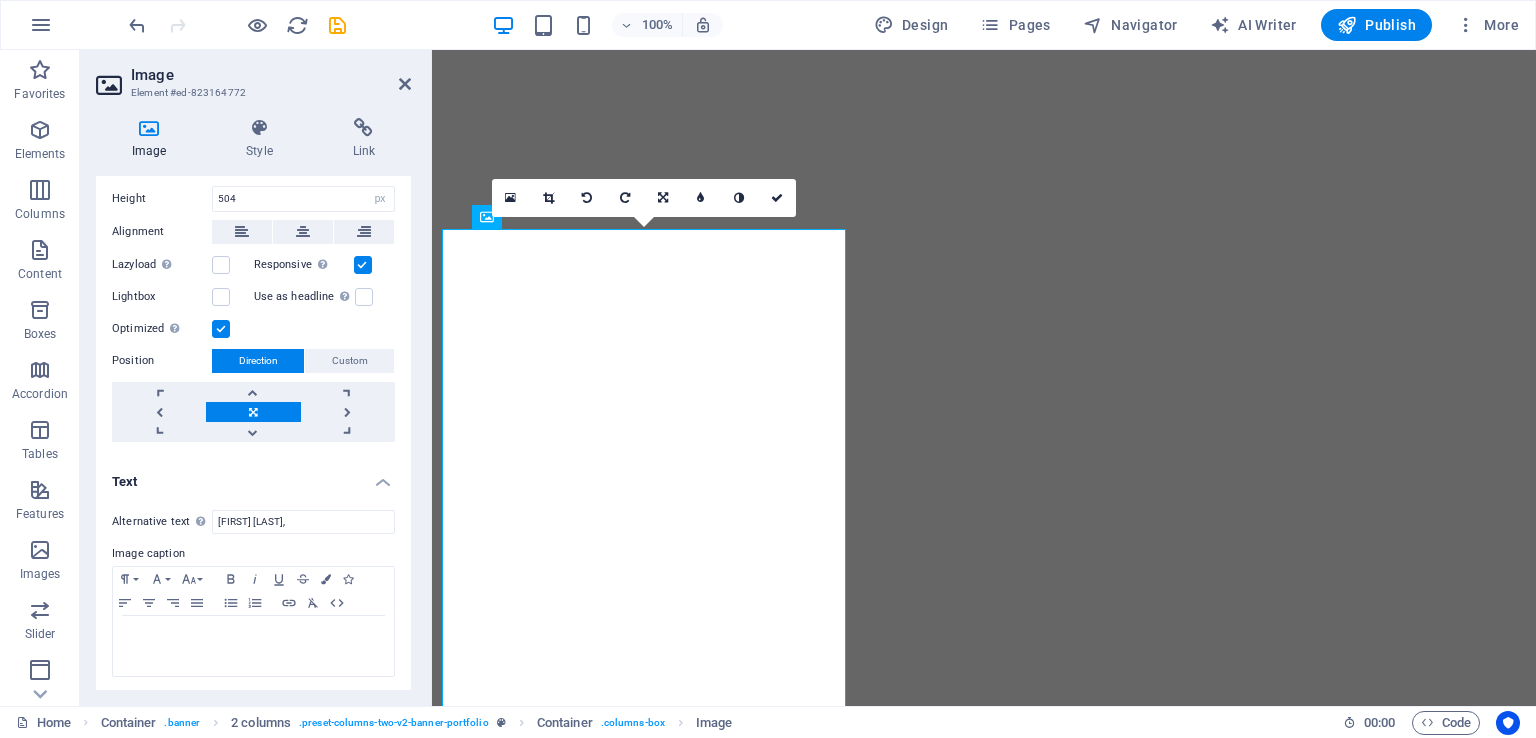 click on "Text" at bounding box center [253, 476] 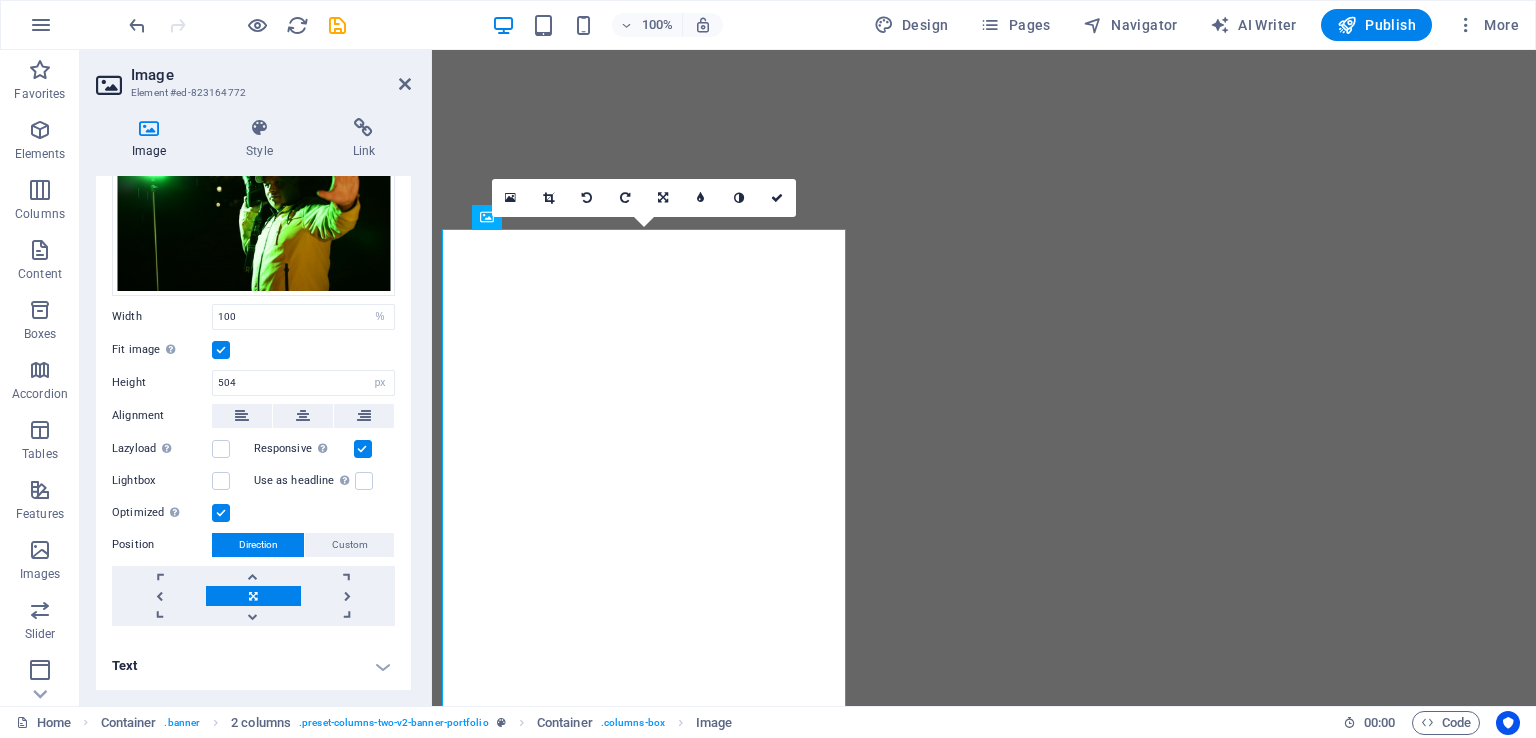 scroll, scrollTop: 120, scrollLeft: 0, axis: vertical 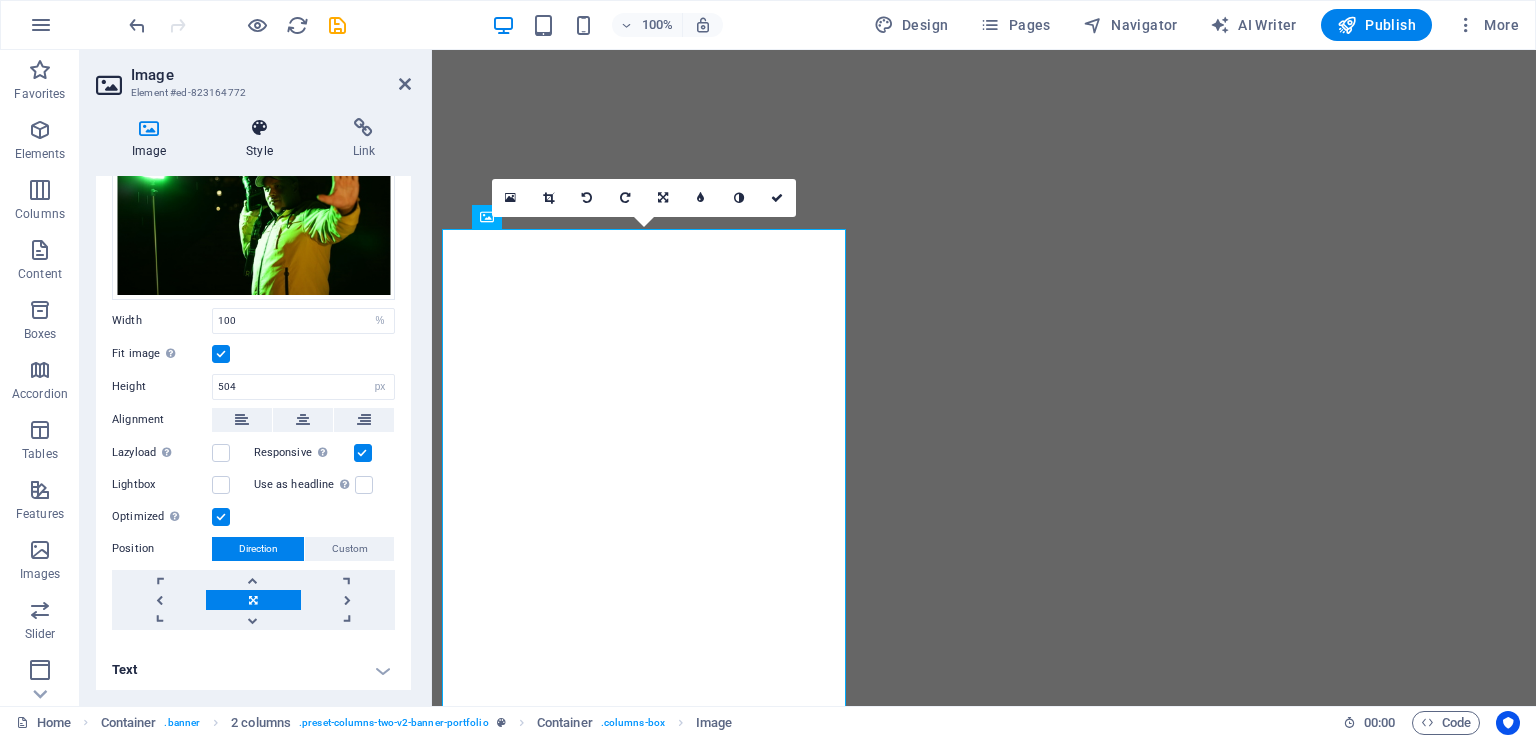 click on "Style" at bounding box center [263, 139] 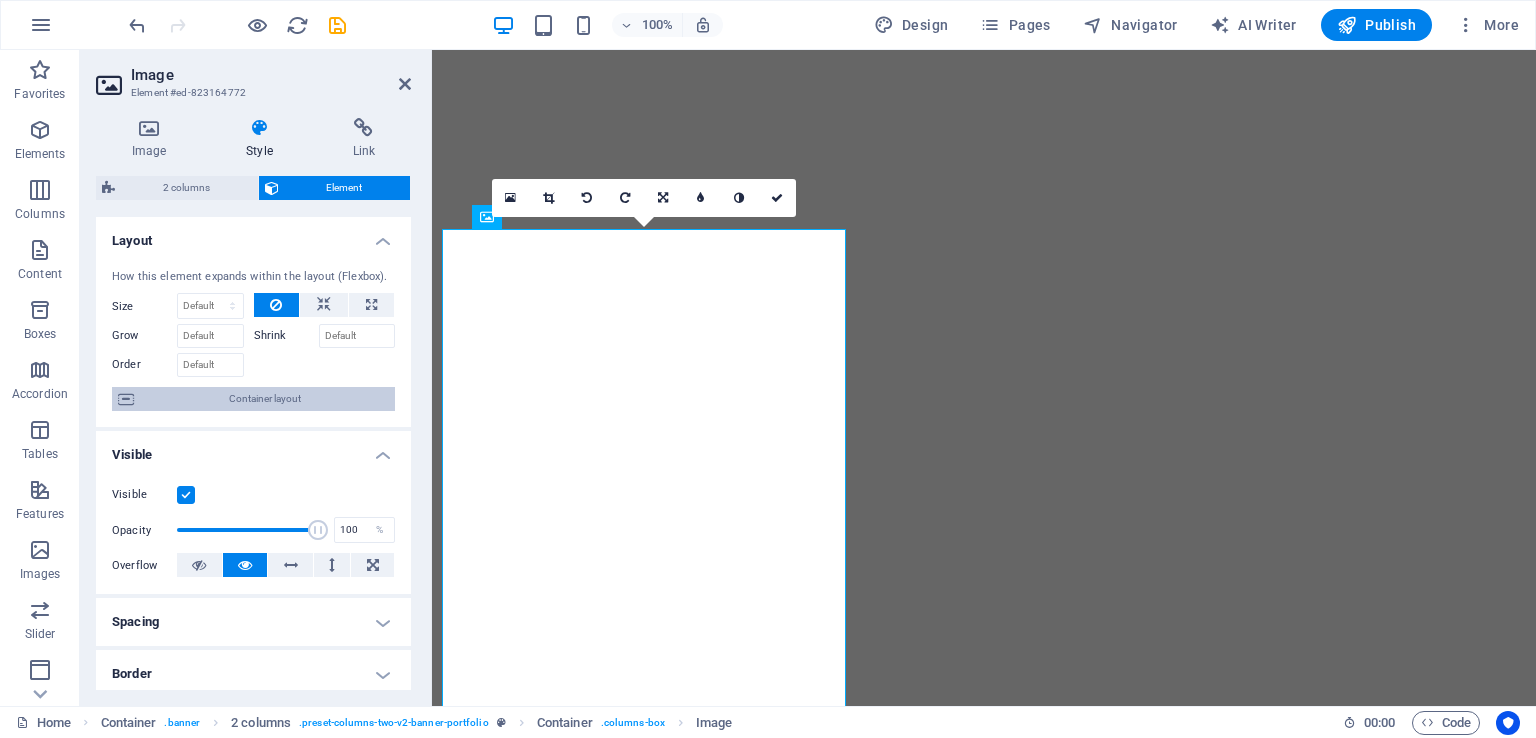 click on "Container layout" at bounding box center (264, 399) 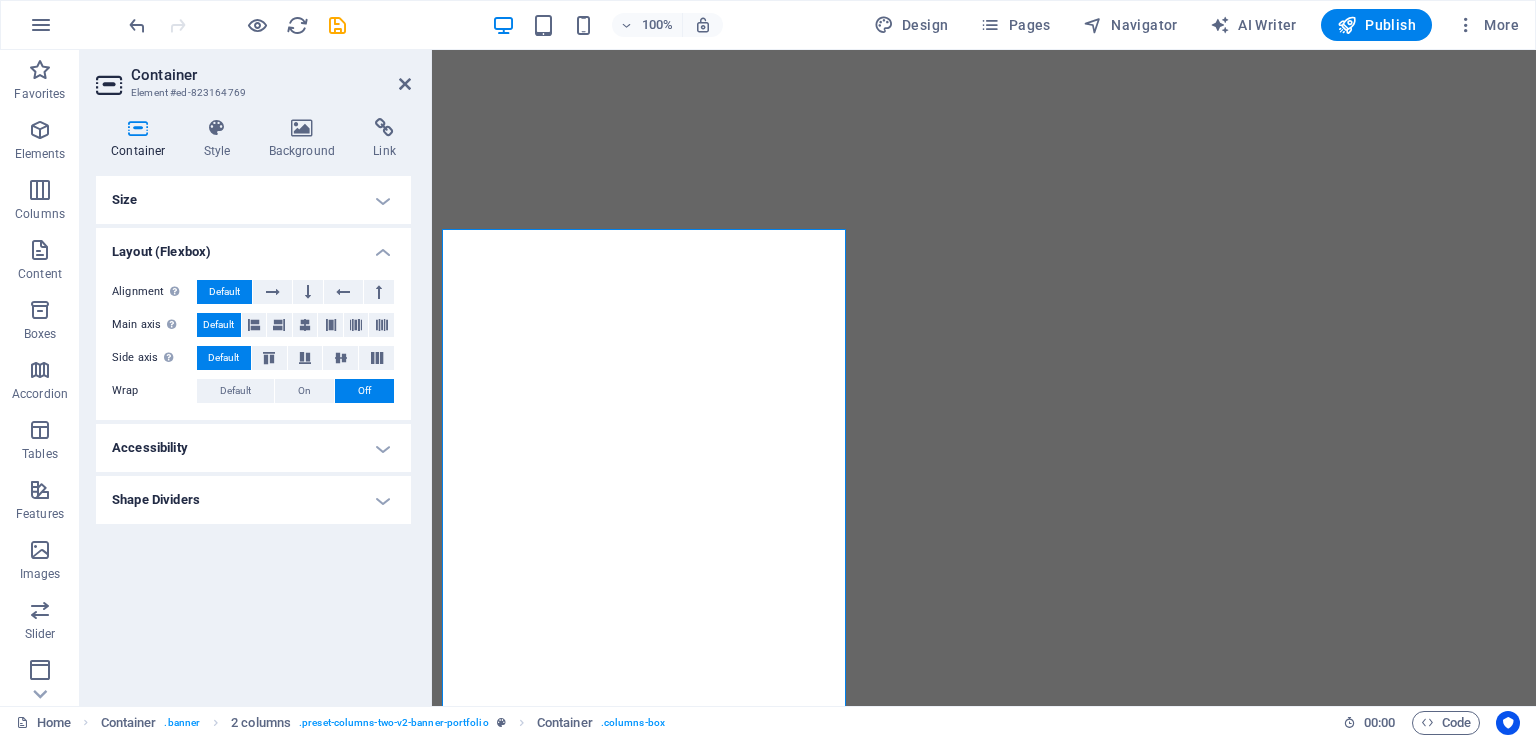 click on "Layout (Flexbox)" at bounding box center (253, 246) 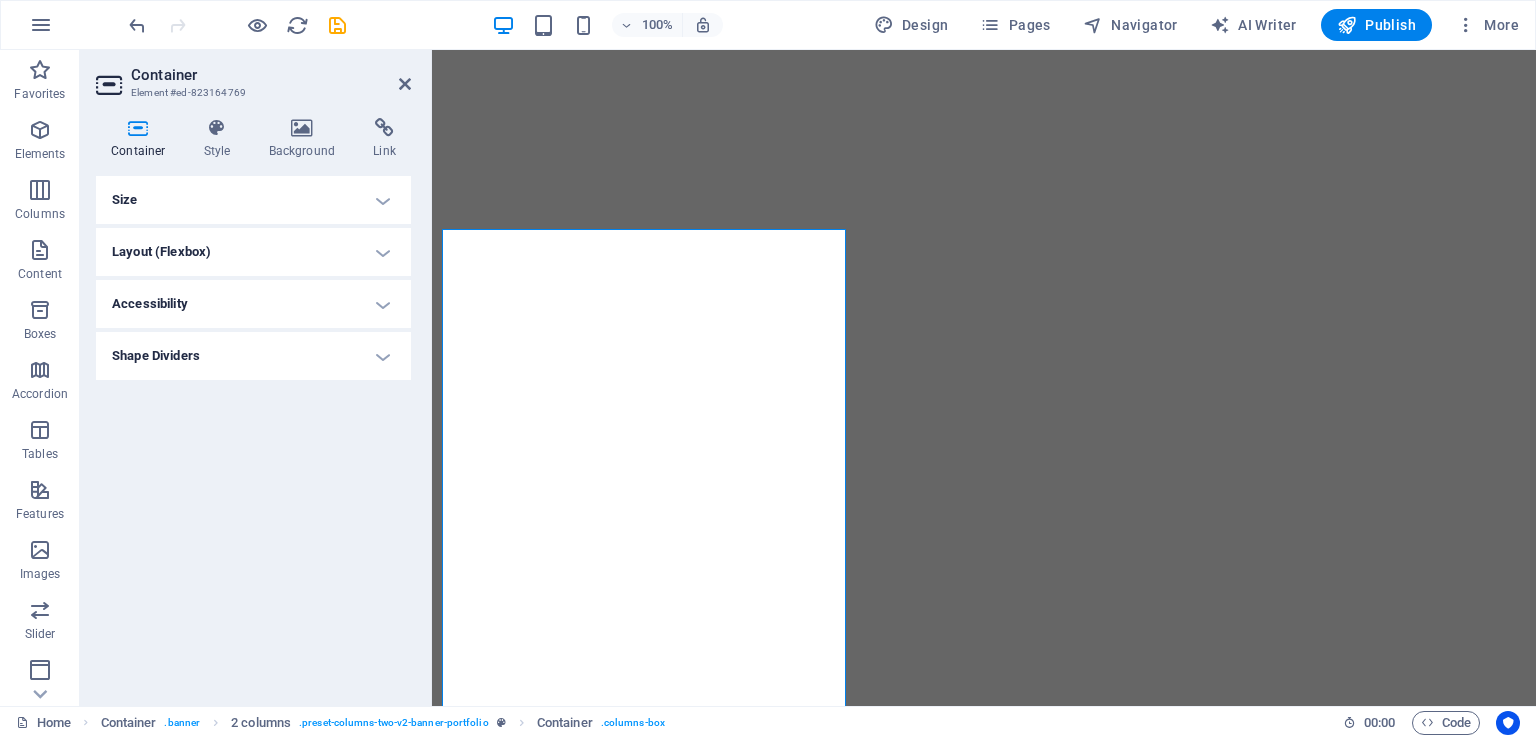 click on "Size" at bounding box center (253, 200) 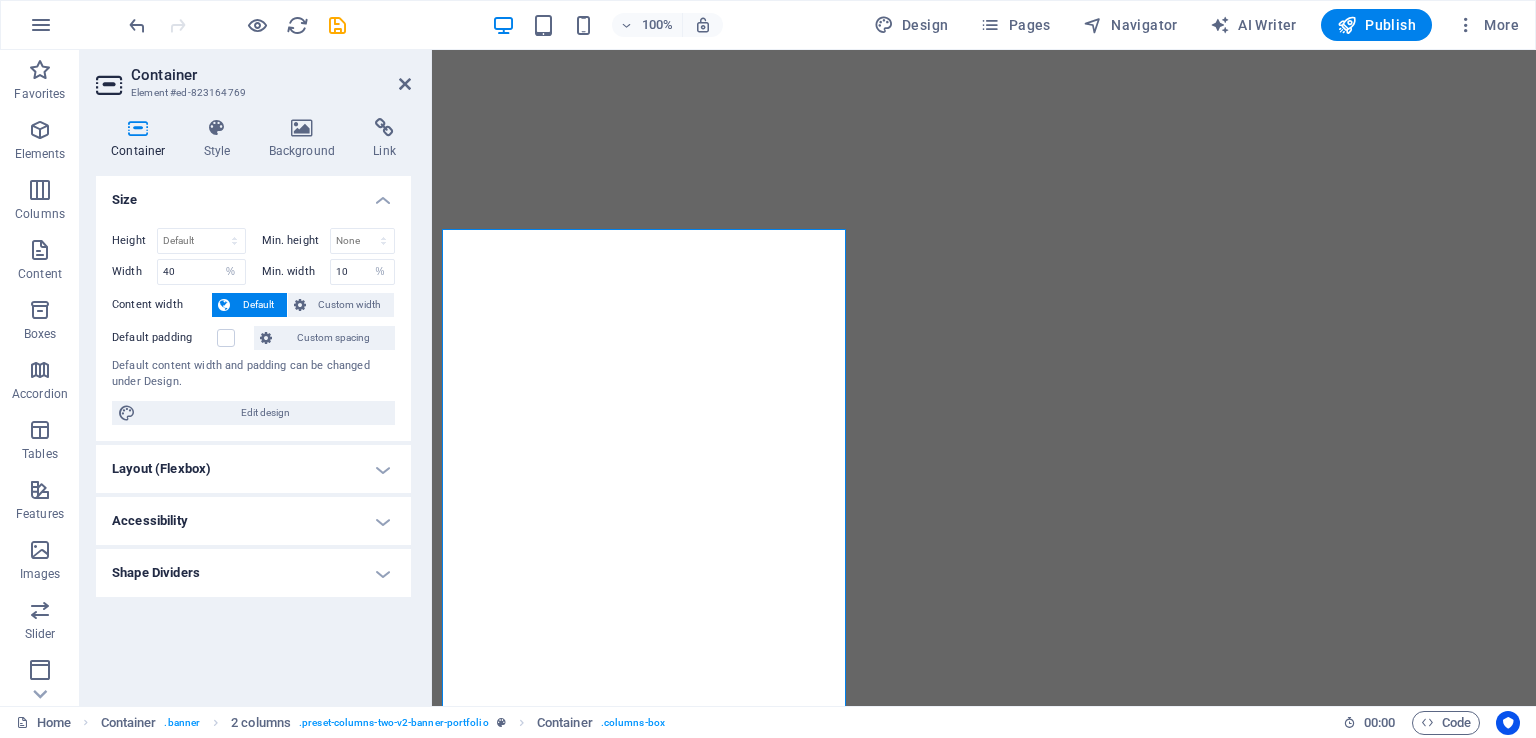 click on "Size" at bounding box center (253, 194) 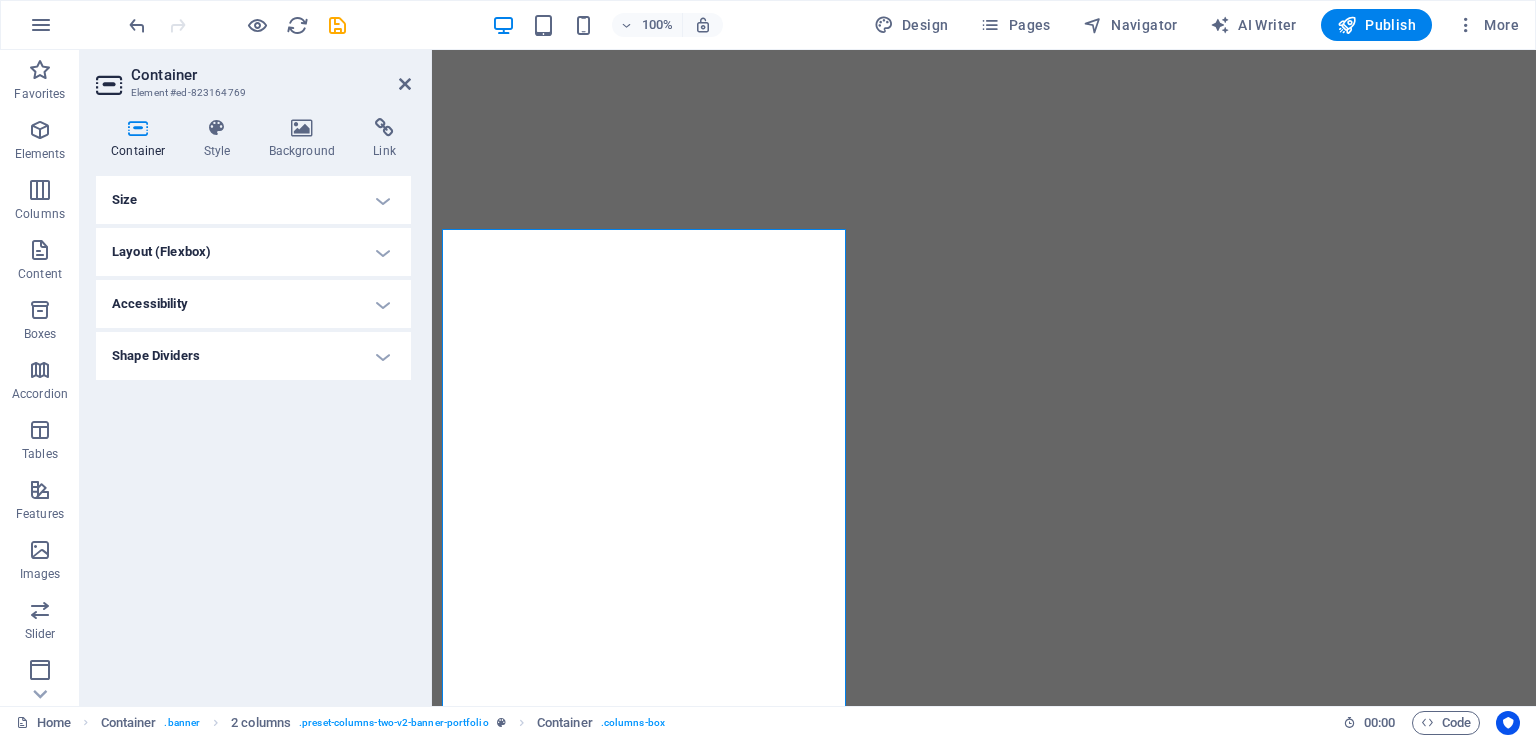 click on "Shape Dividers" at bounding box center [253, 356] 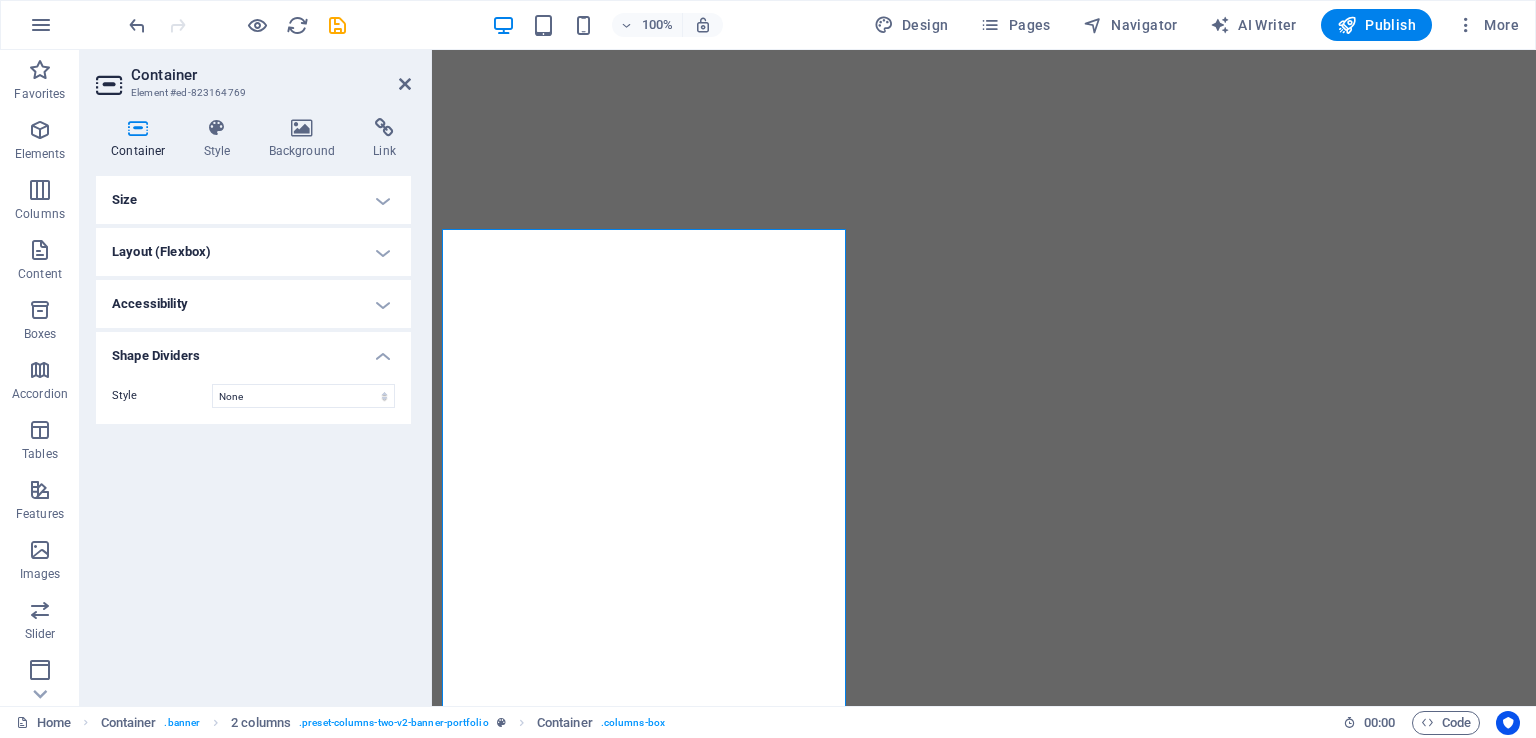 click on "Shape Dividers" at bounding box center [253, 350] 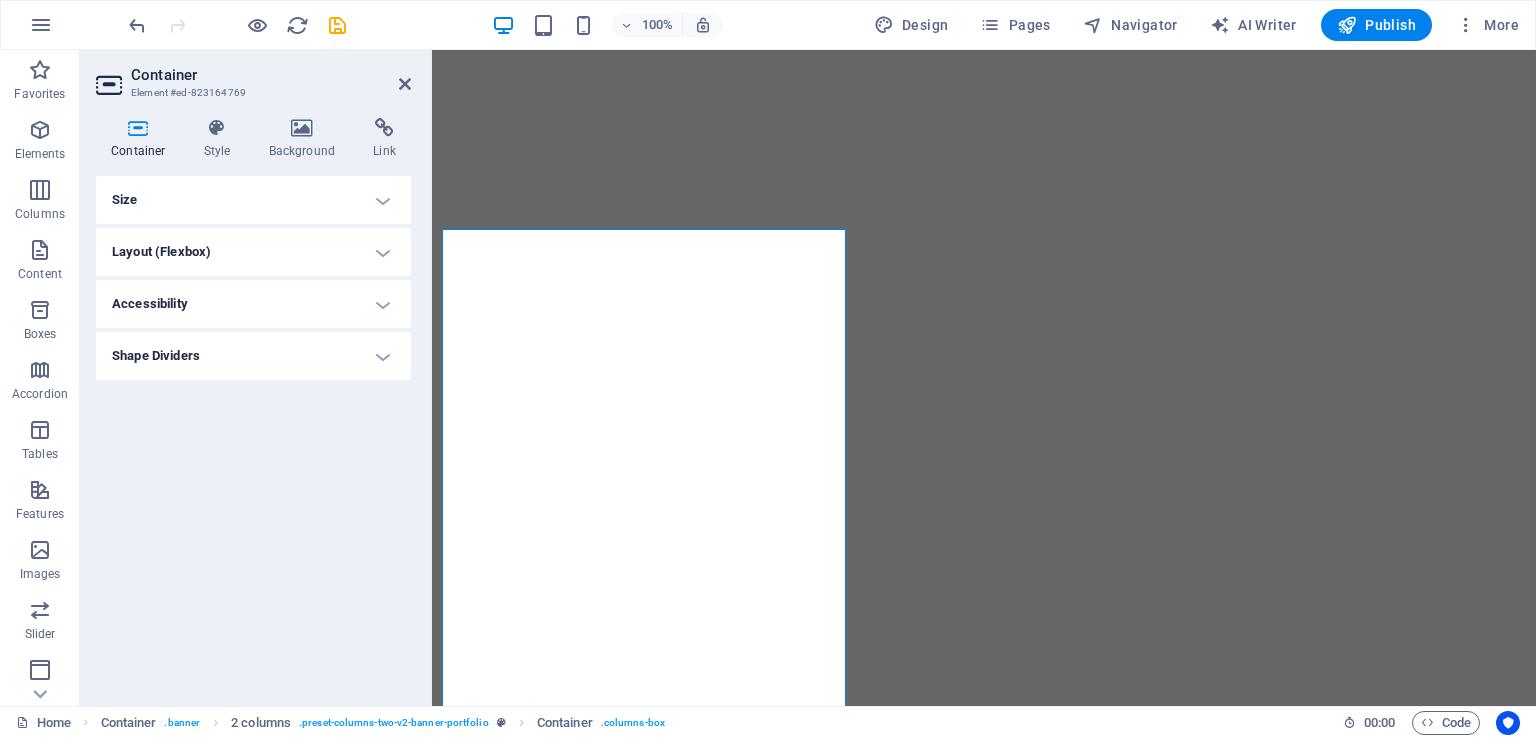 click on "Shape Dividers" at bounding box center (253, 356) 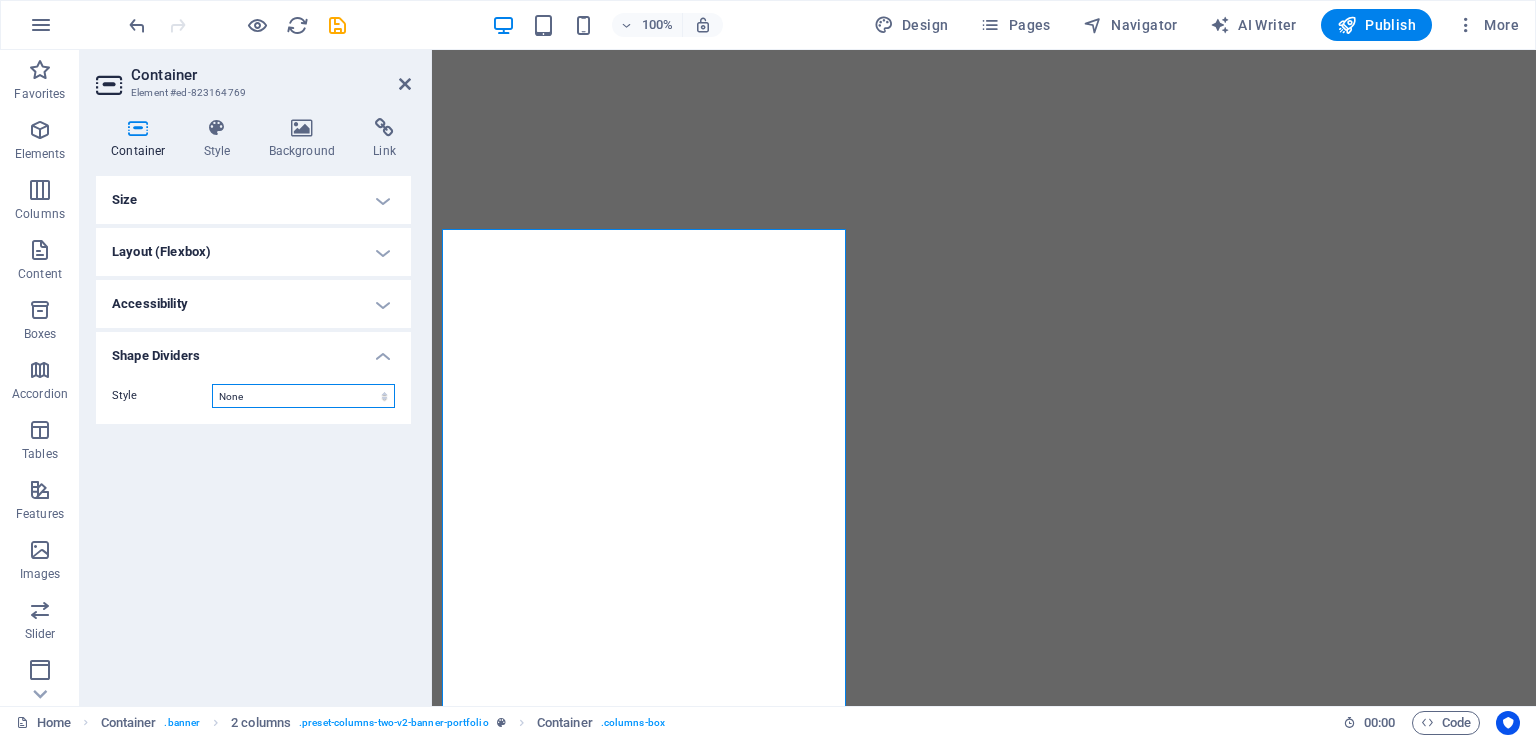 click on "None Triangle Square Diagonal Polygon 1 Polygon 2 Zigzag Multiple Zigzags Waves Multiple Waves Half Circle Circle Circle Shadow Blocks Hexagons Clouds Multiple Clouds Fan Pyramids Book Paint Drip Fire Shredded Paper Arrow" at bounding box center [303, 396] 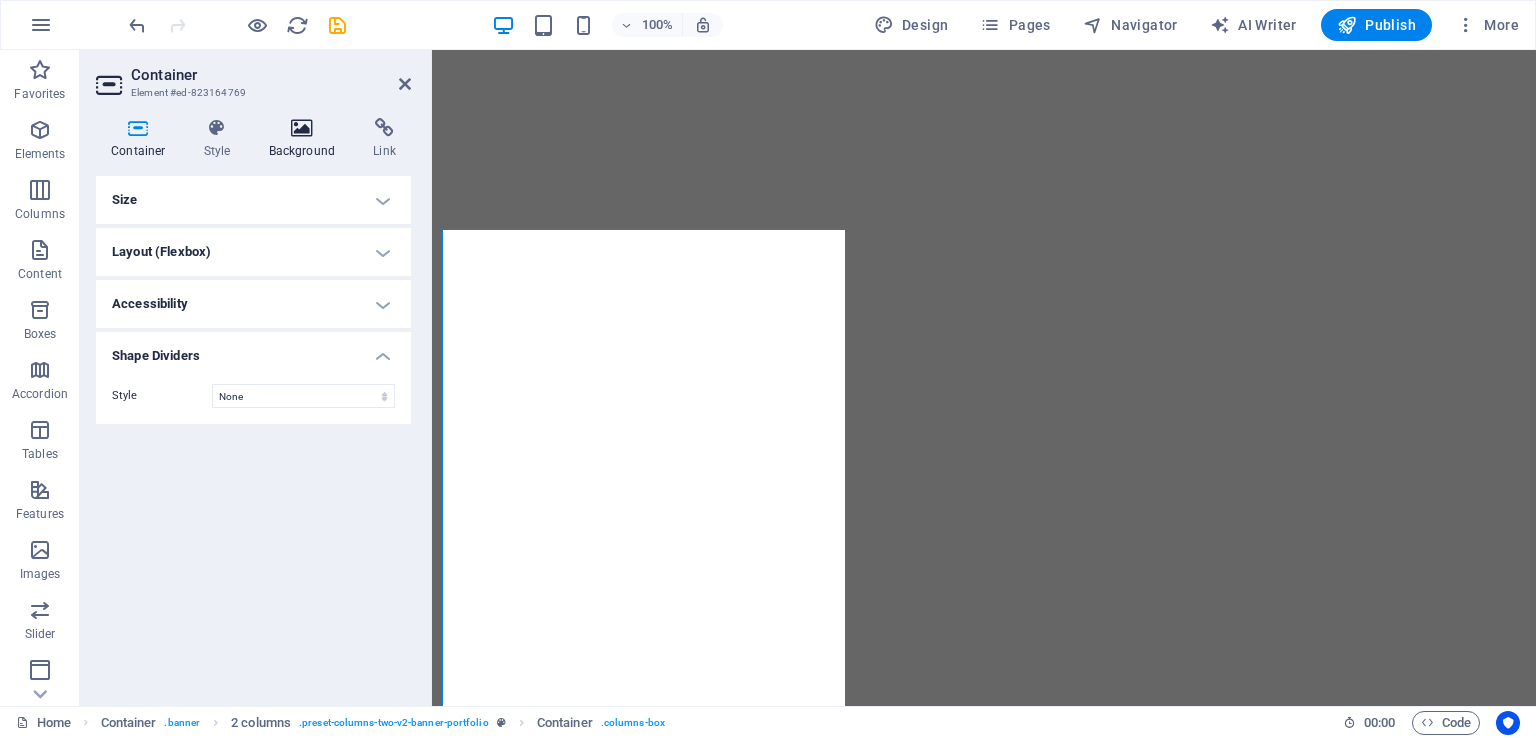 click at bounding box center (302, 128) 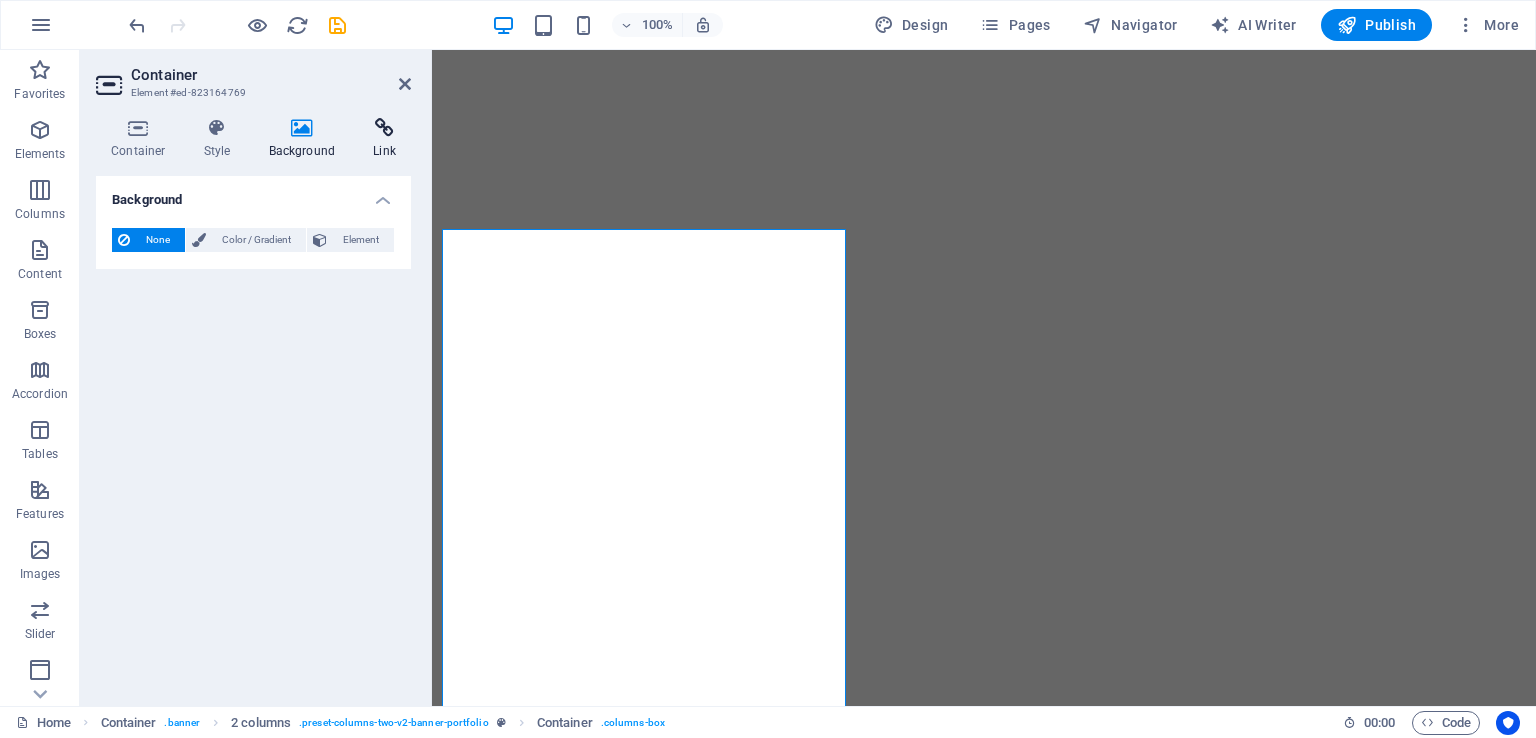 click at bounding box center [384, 128] 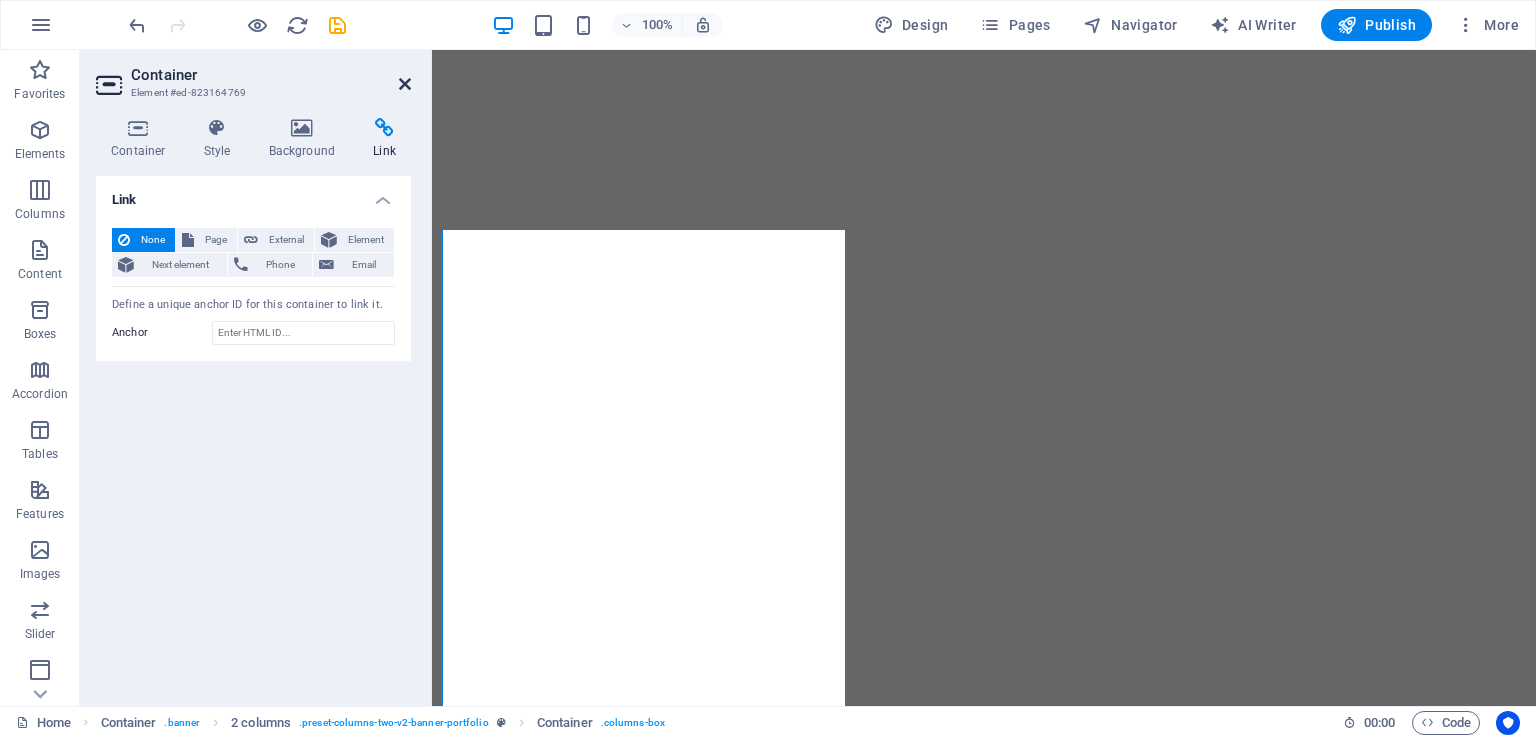 click at bounding box center (405, 84) 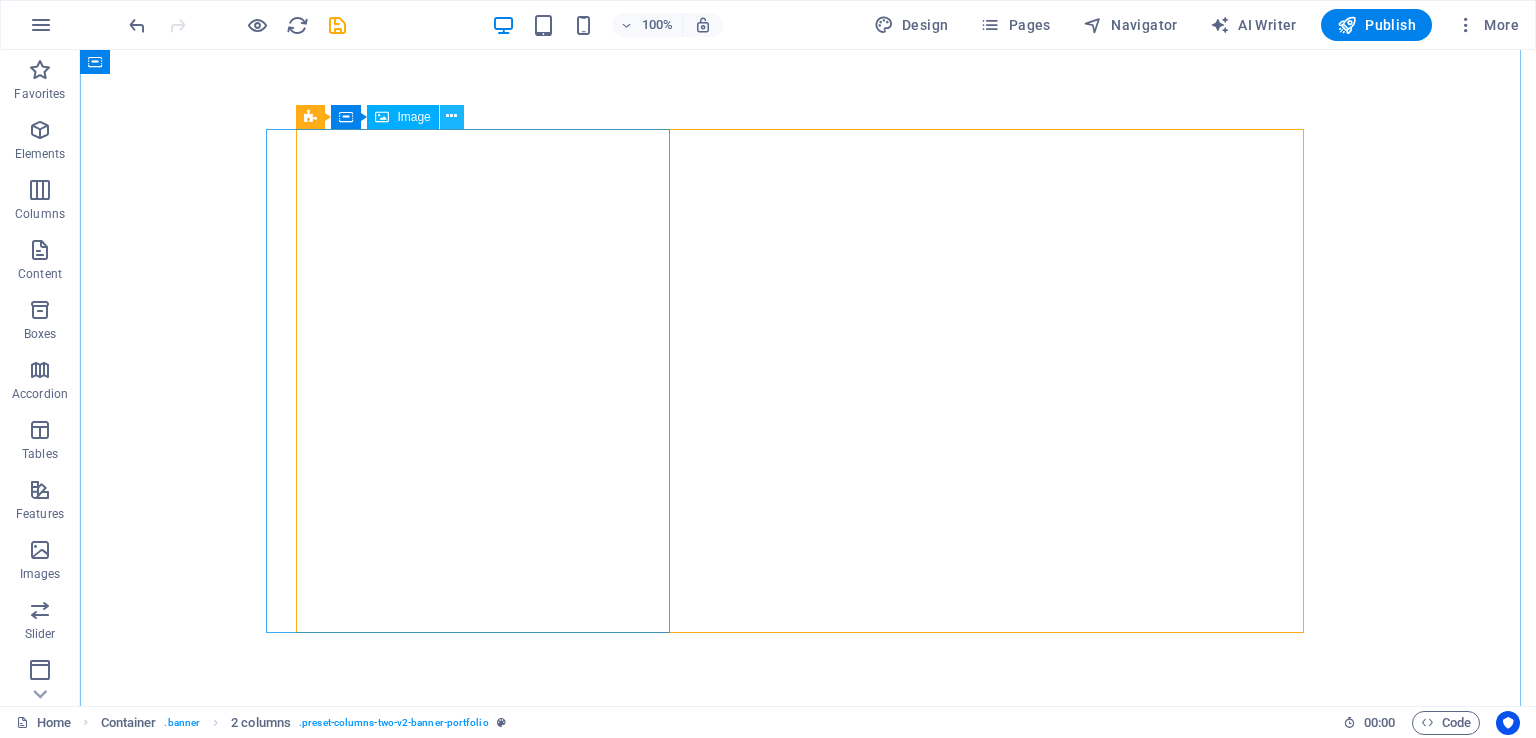 click at bounding box center (451, 116) 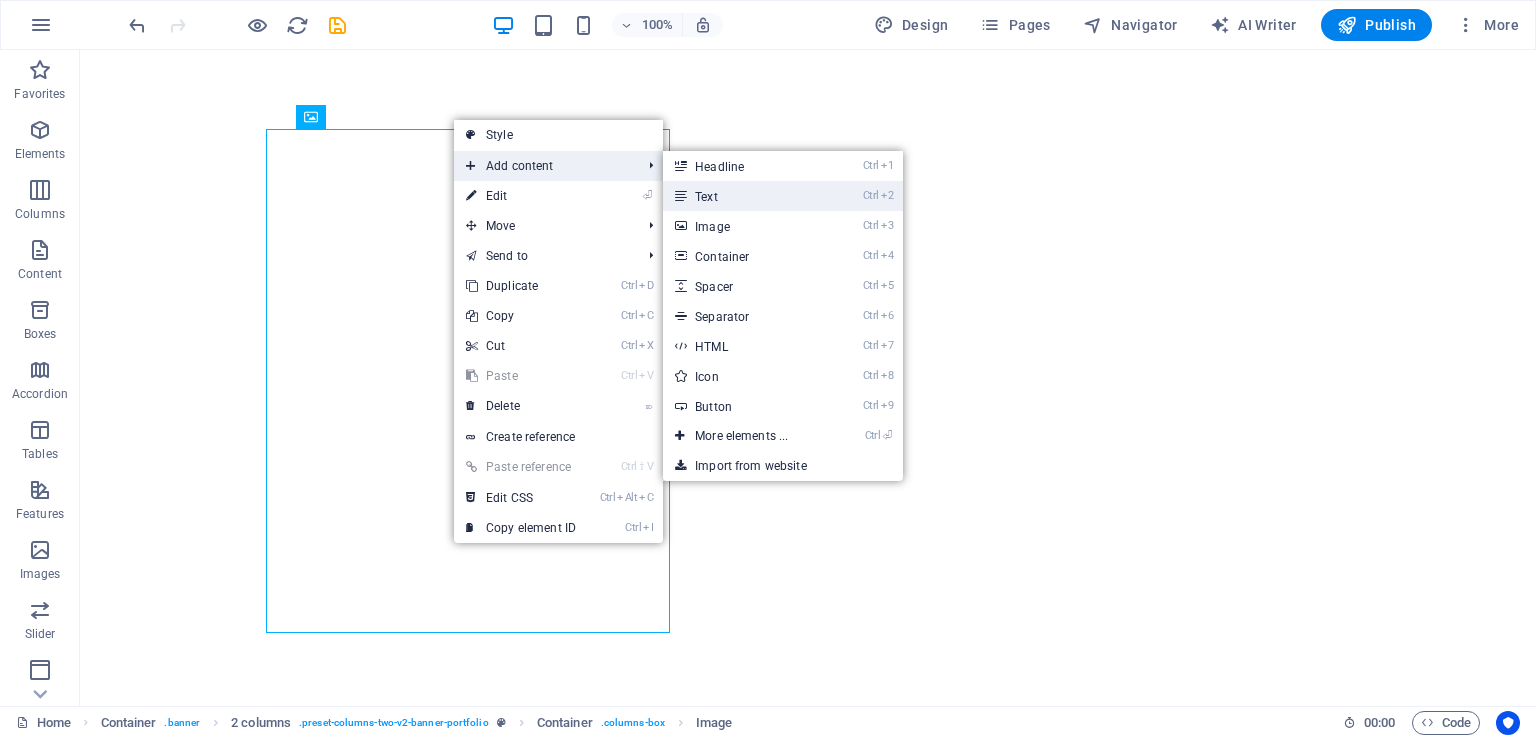 click on "Ctrl 2  Text" at bounding box center (745, 196) 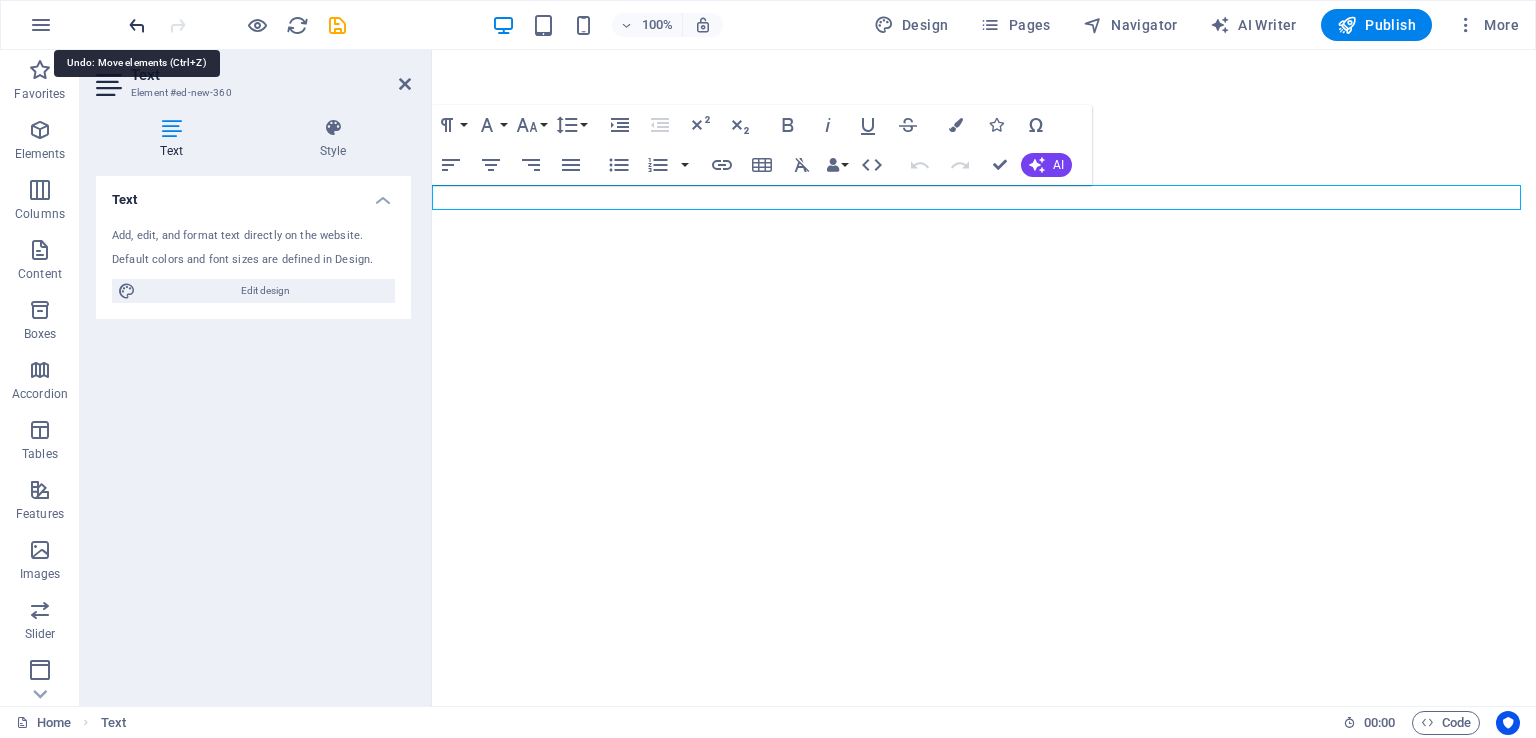 click at bounding box center [137, 25] 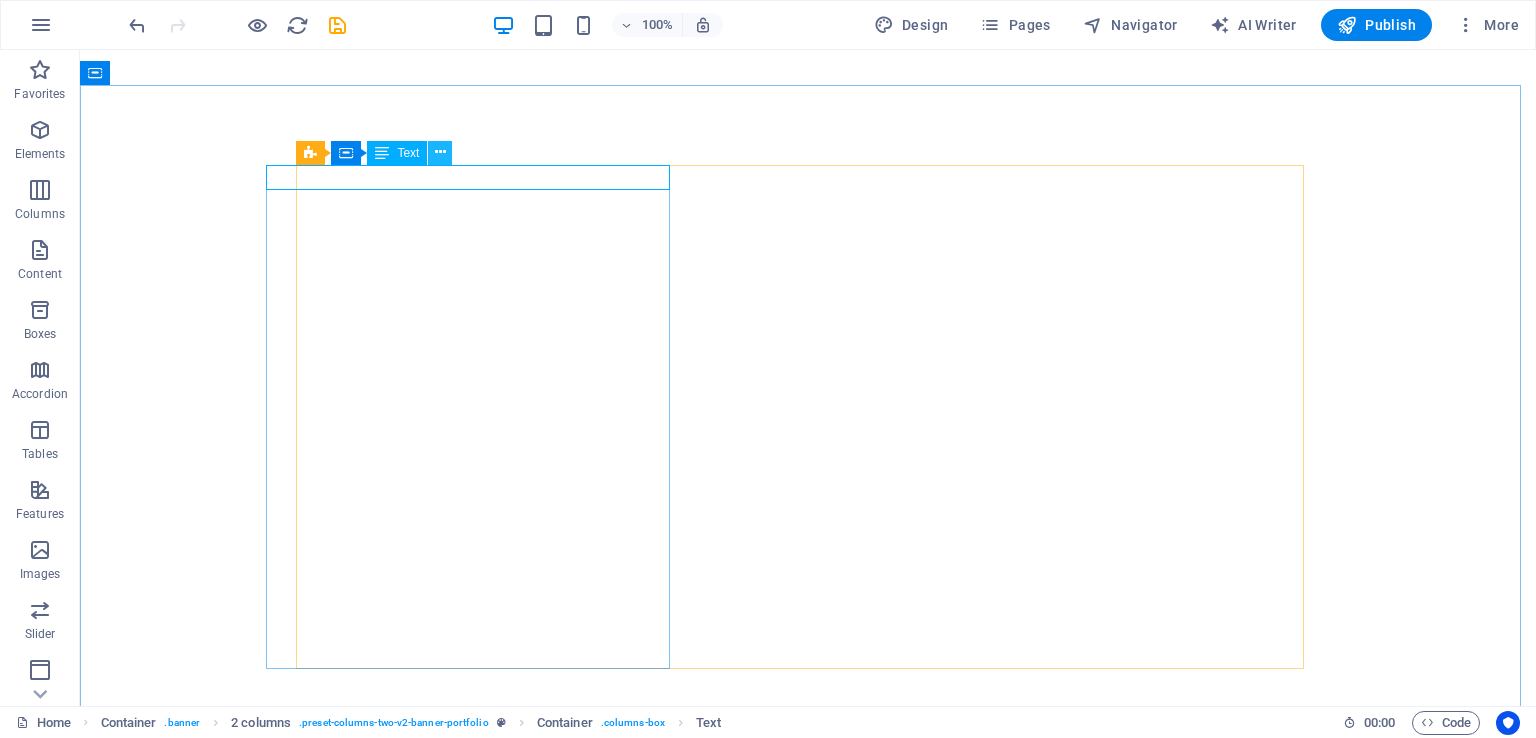 click at bounding box center (440, 152) 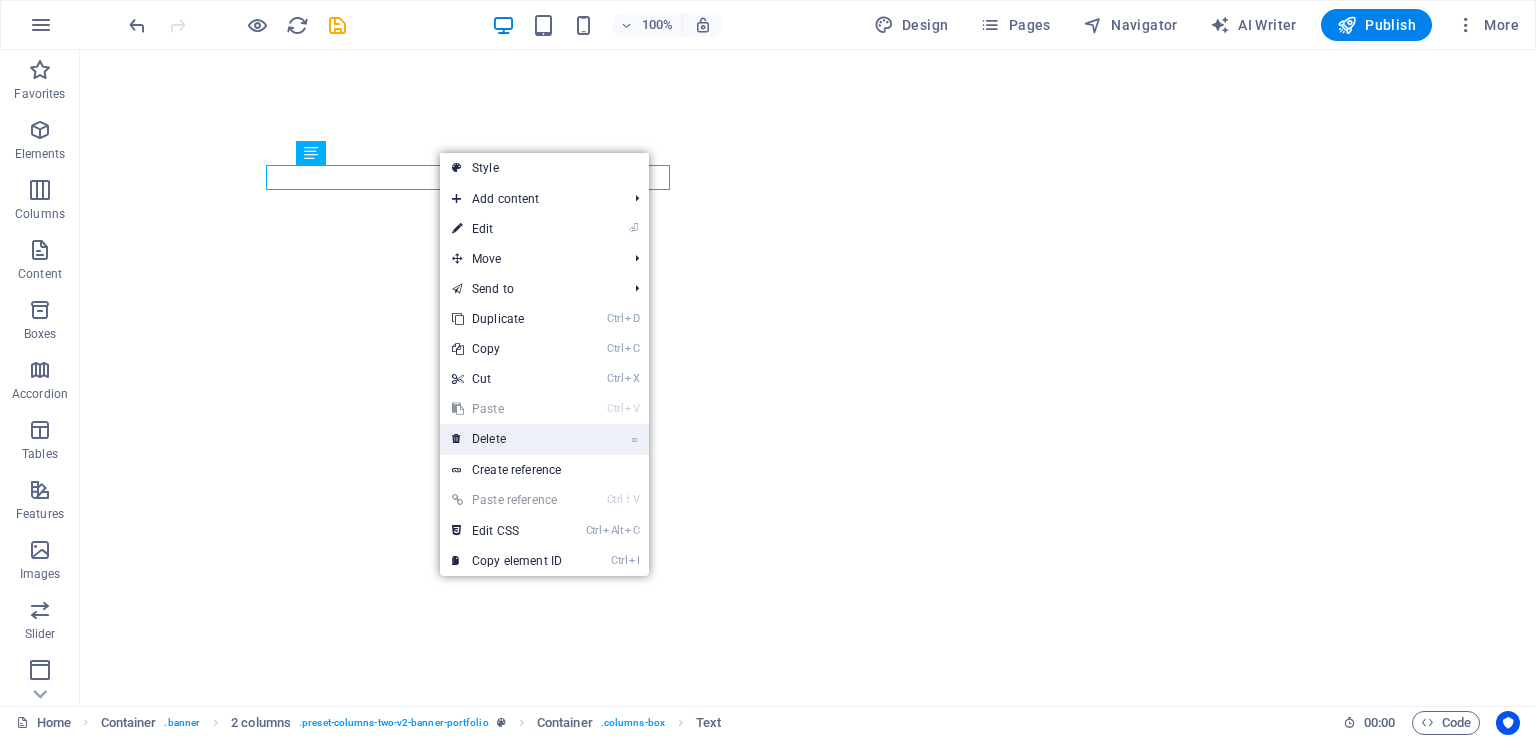 click on "⌦  Delete" at bounding box center [507, 439] 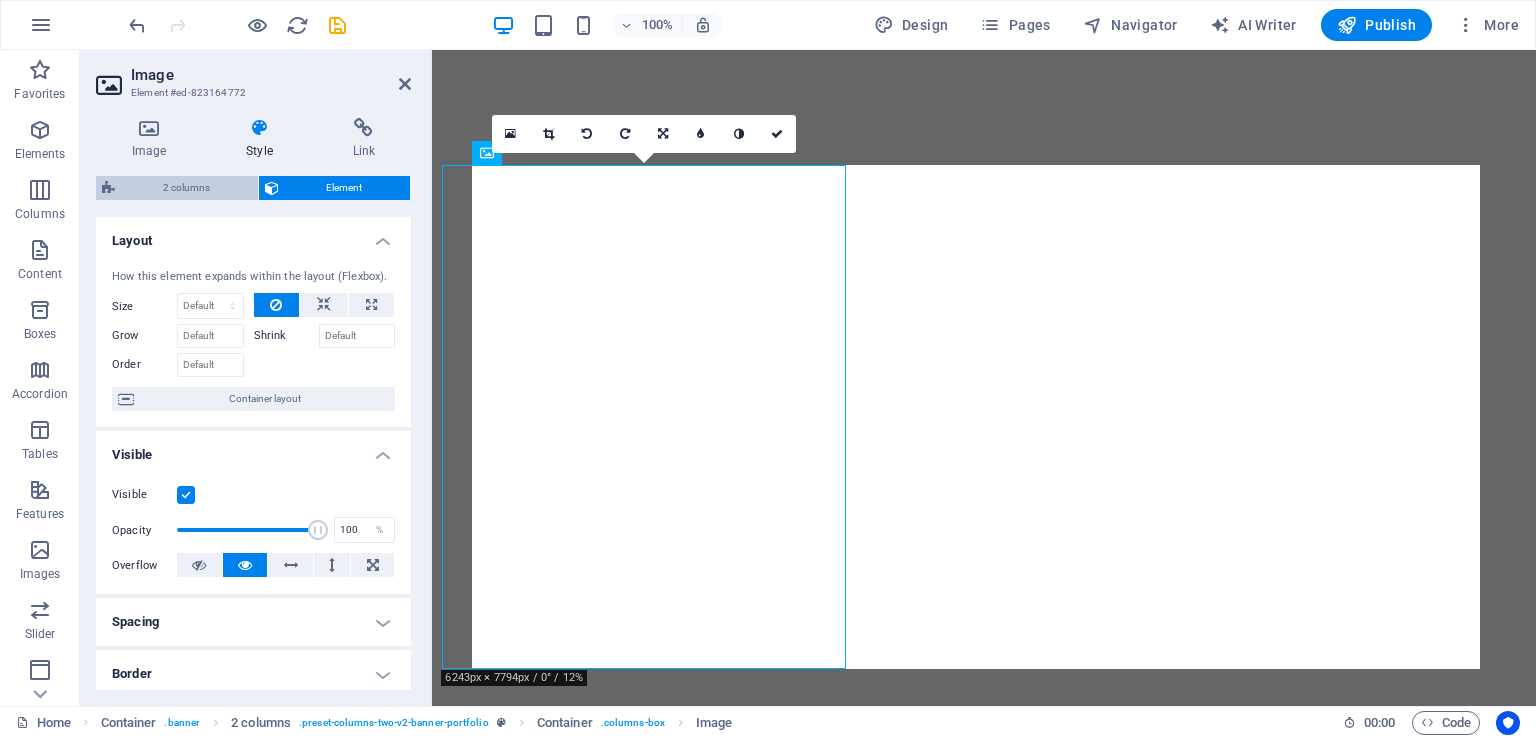 click on "2 columns" at bounding box center [186, 188] 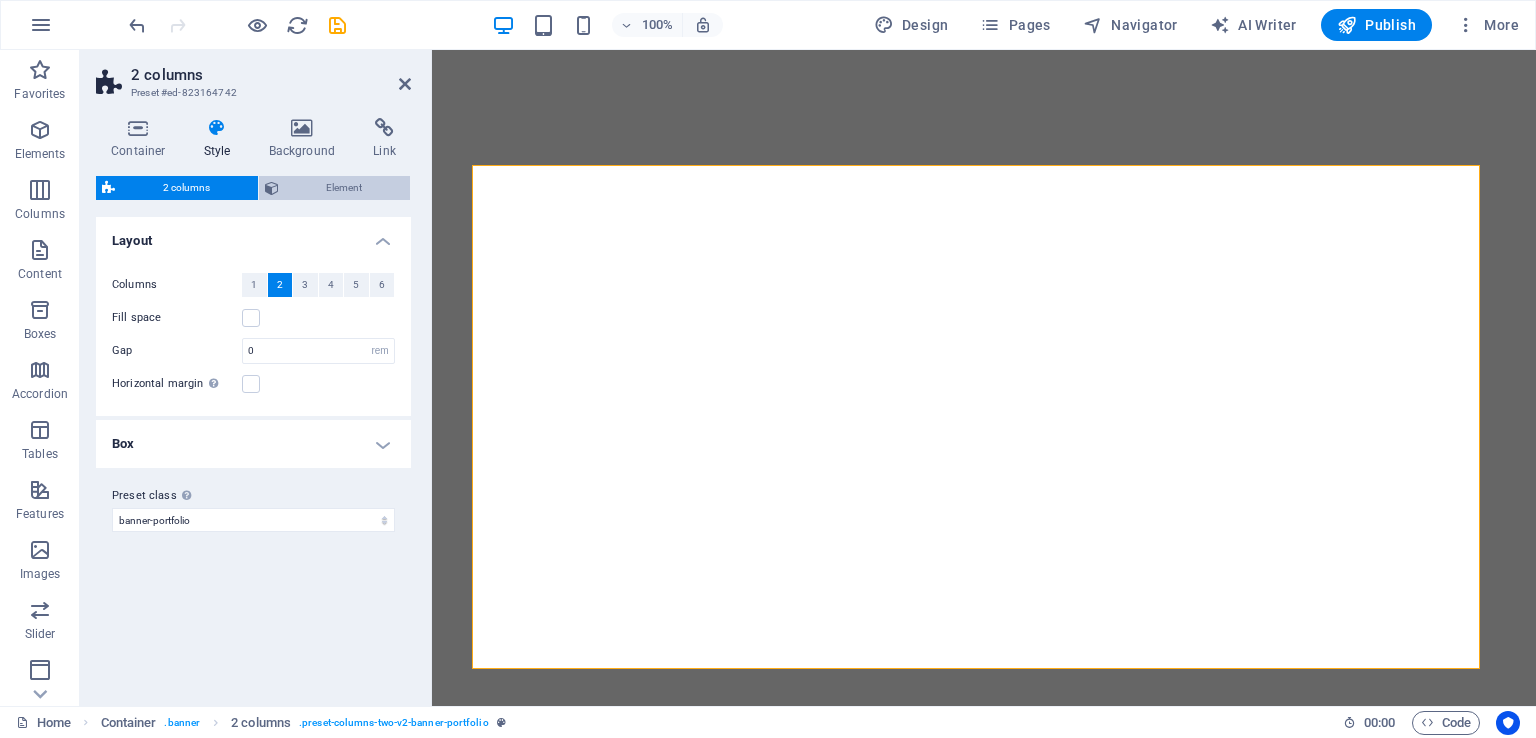 click on "Element" at bounding box center [345, 188] 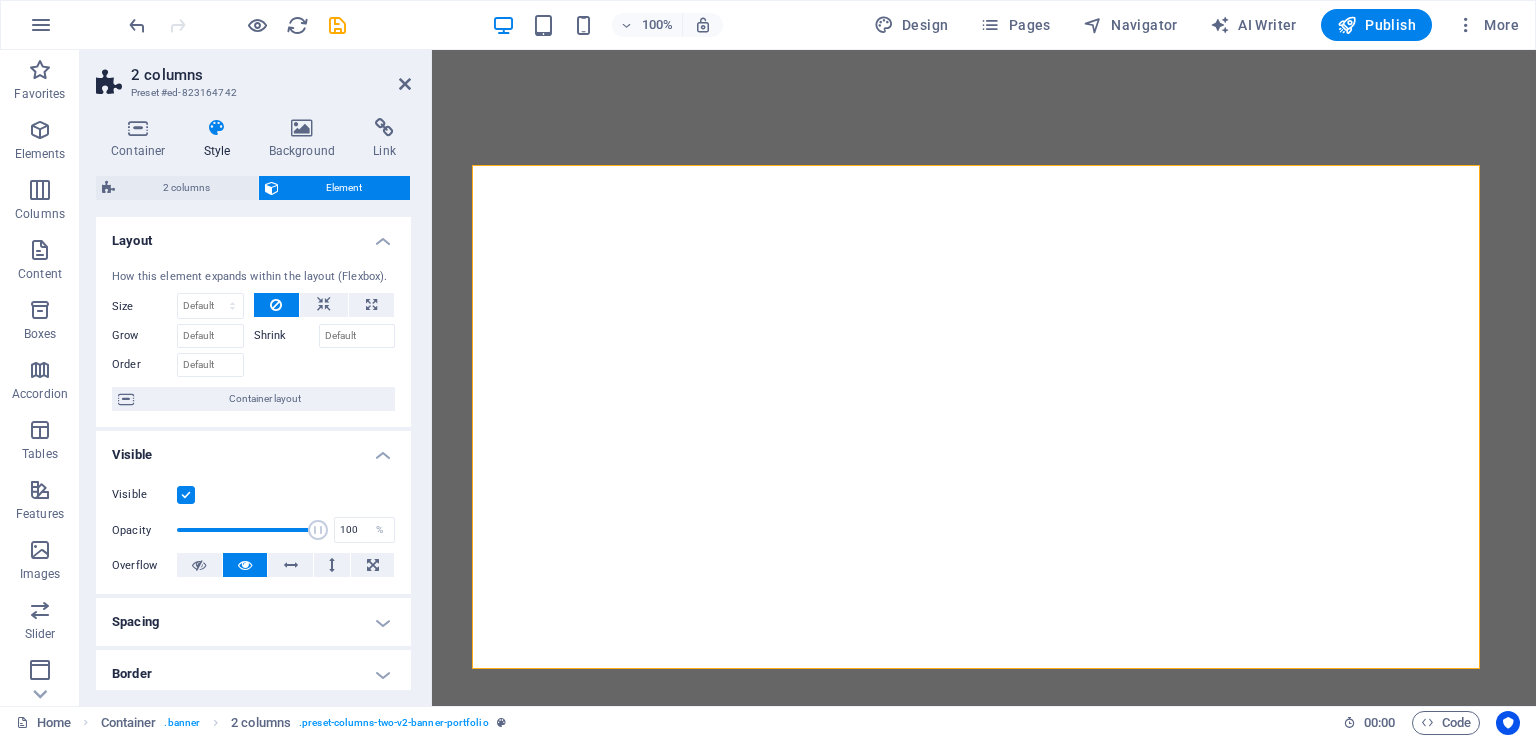scroll, scrollTop: 100, scrollLeft: 0, axis: vertical 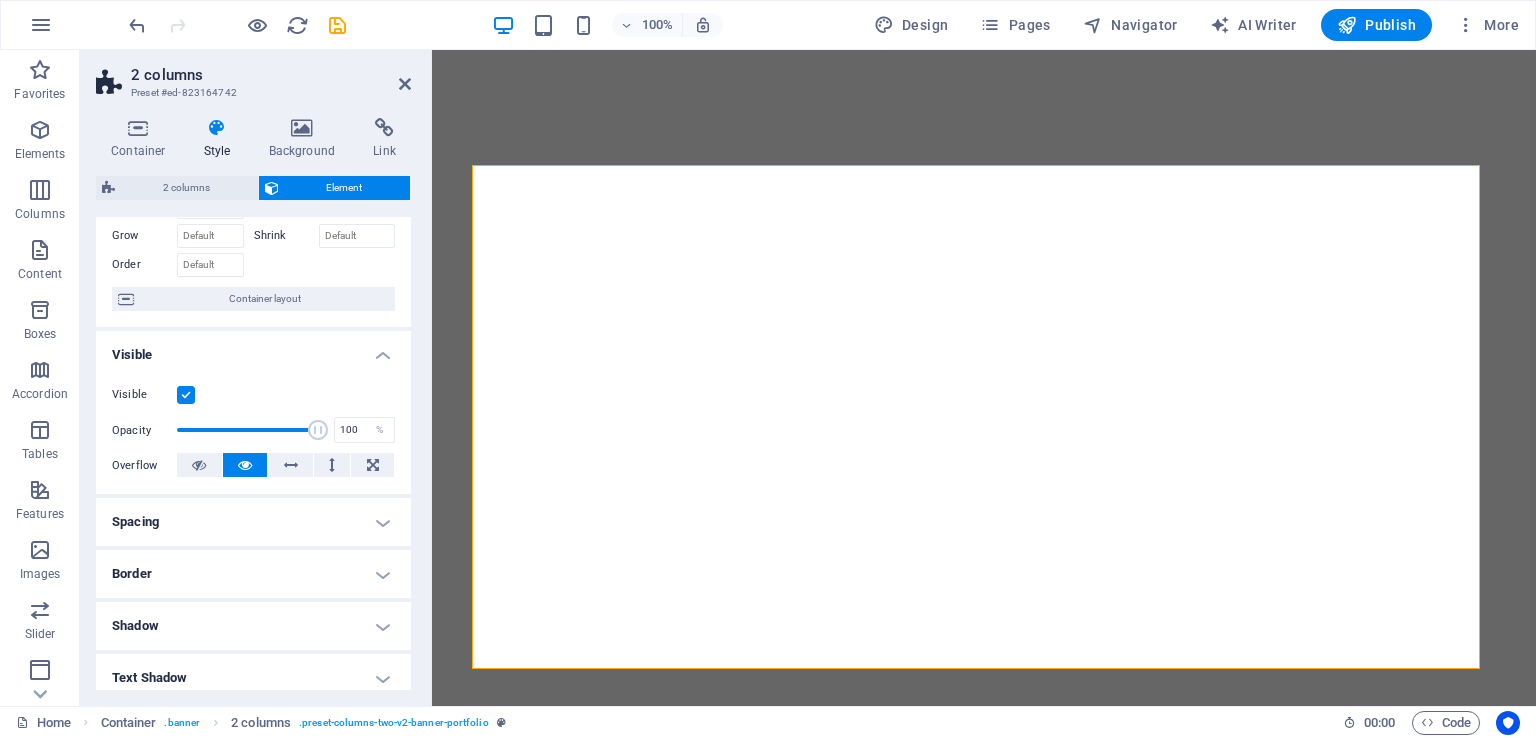 click on "Spacing" at bounding box center [253, 522] 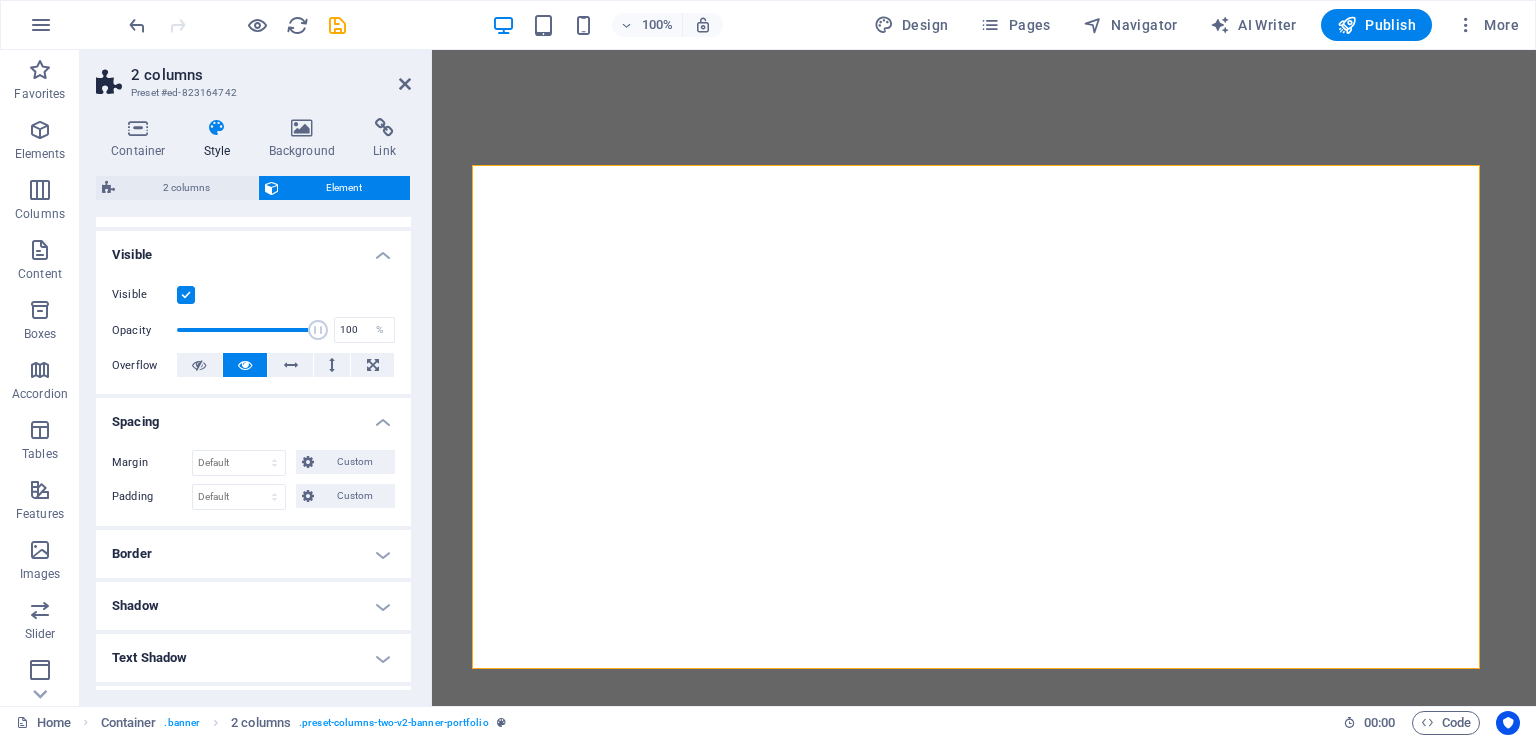 scroll, scrollTop: 300, scrollLeft: 0, axis: vertical 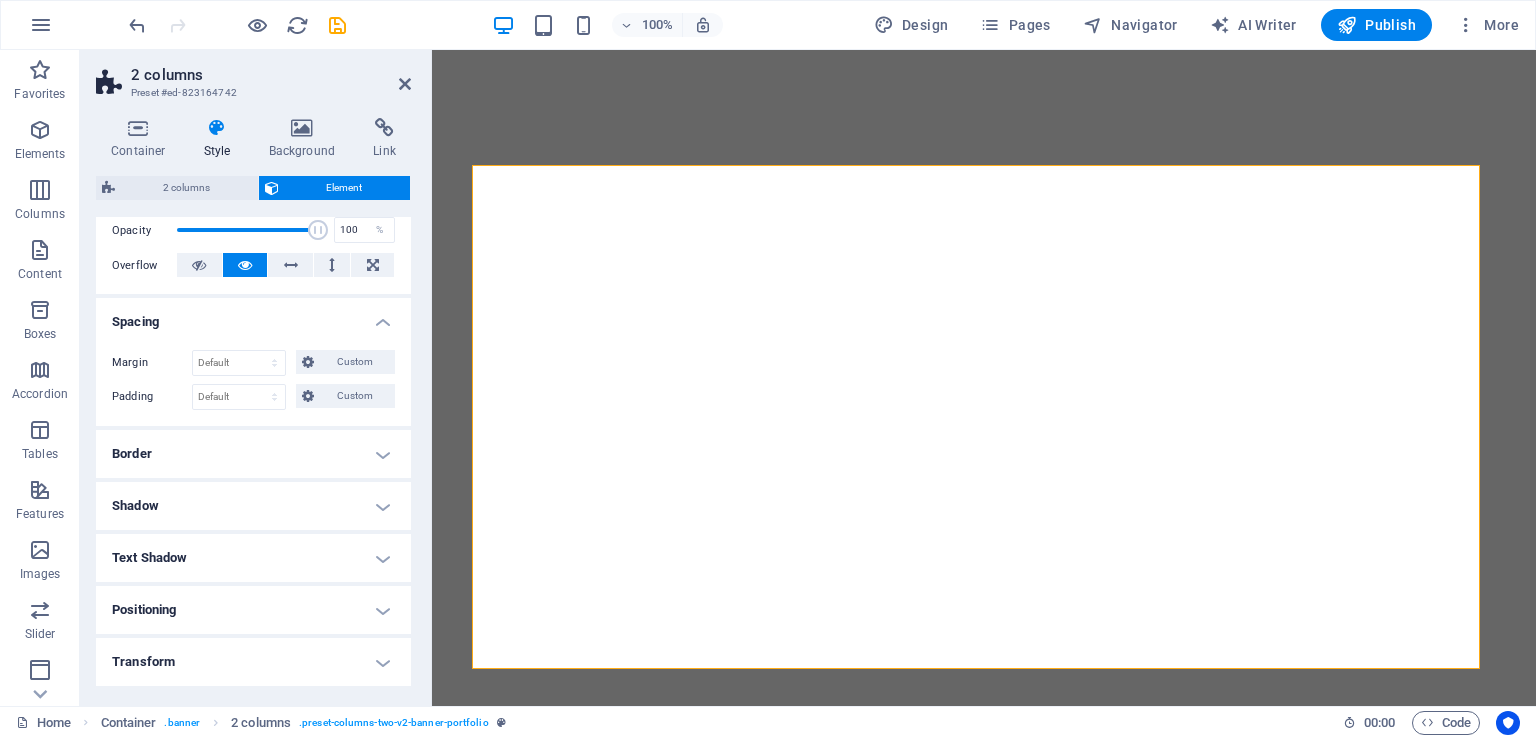 click on "Border" at bounding box center (253, 454) 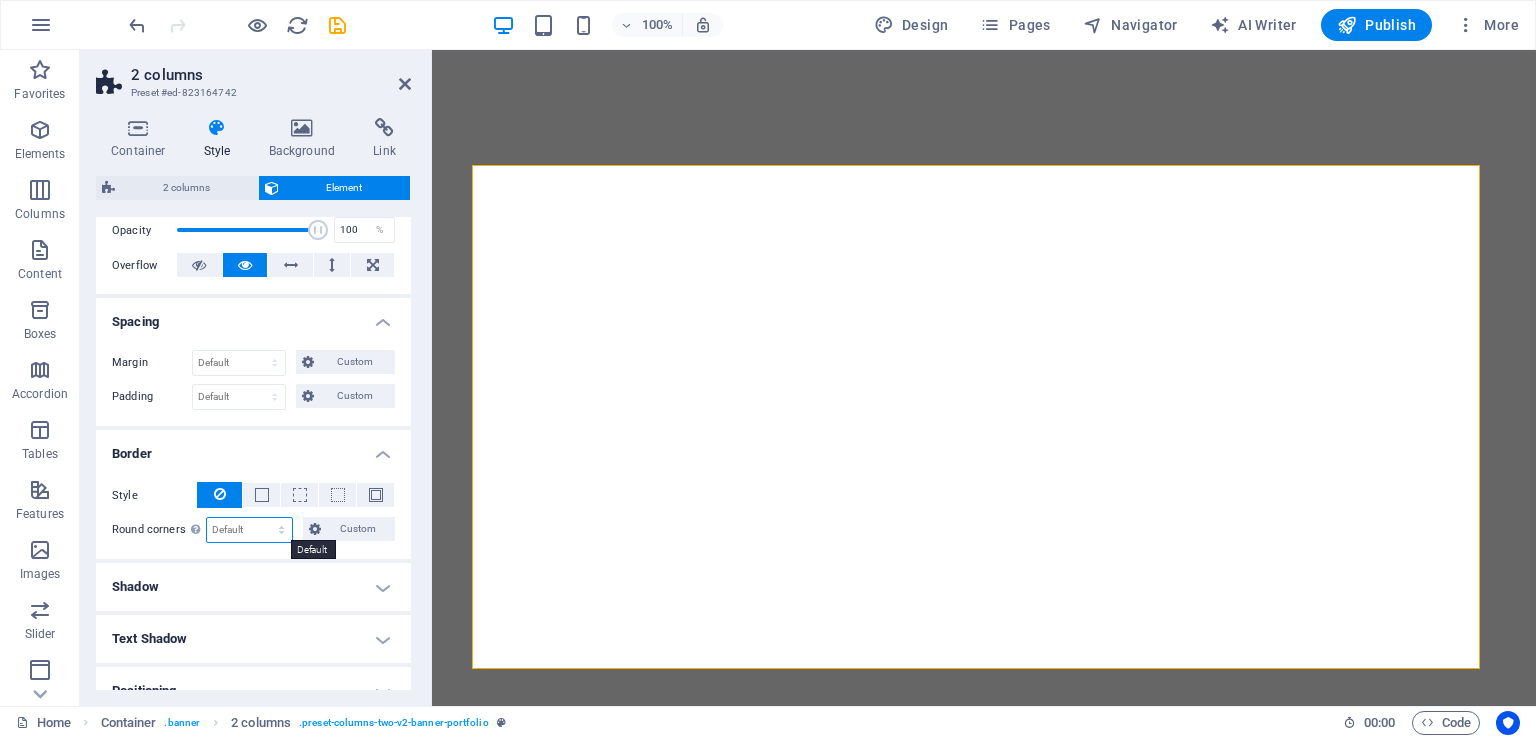 click on "Default px rem % vh vw Custom" at bounding box center [249, 530] 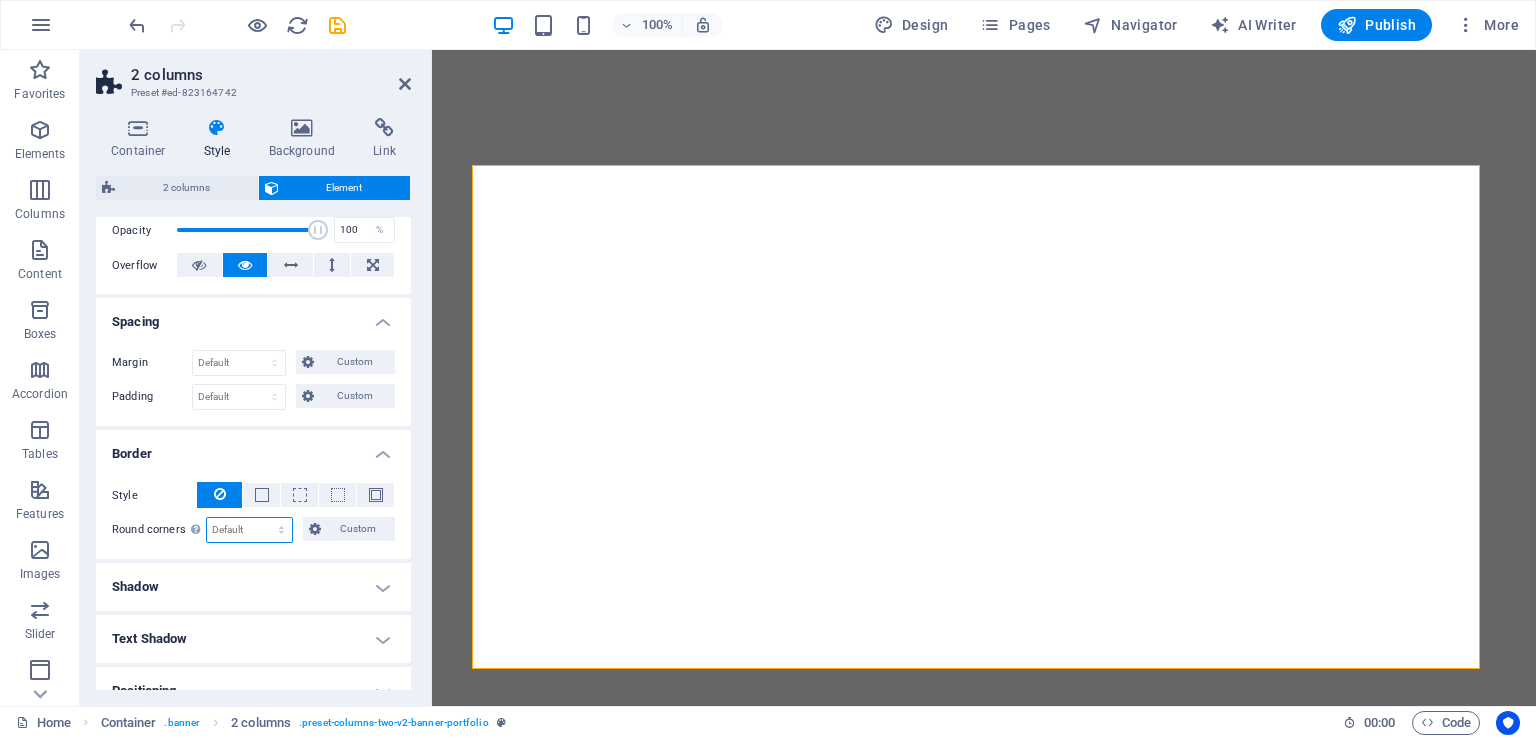 click on "Default px rem % vh vw Custom" at bounding box center (249, 530) 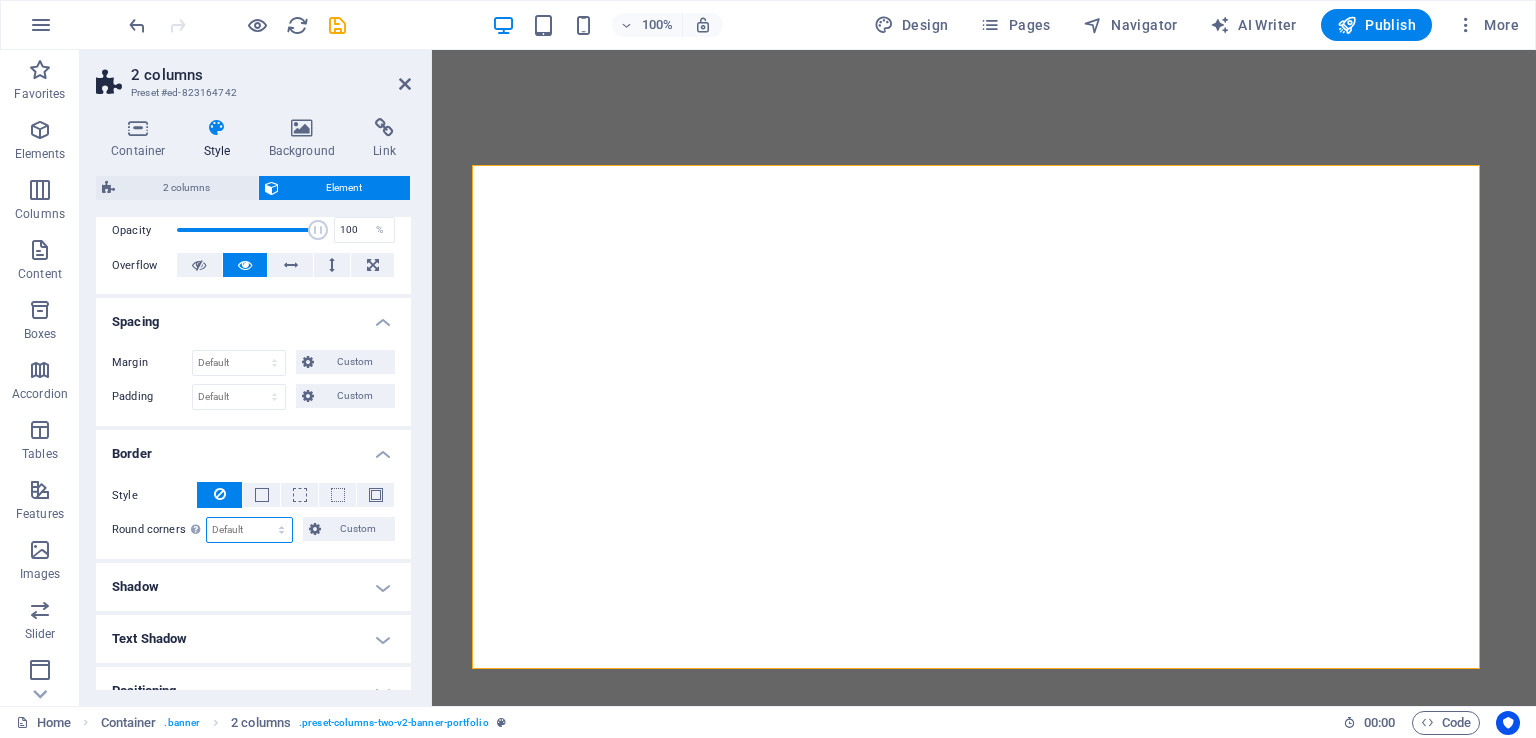 scroll, scrollTop: 400, scrollLeft: 0, axis: vertical 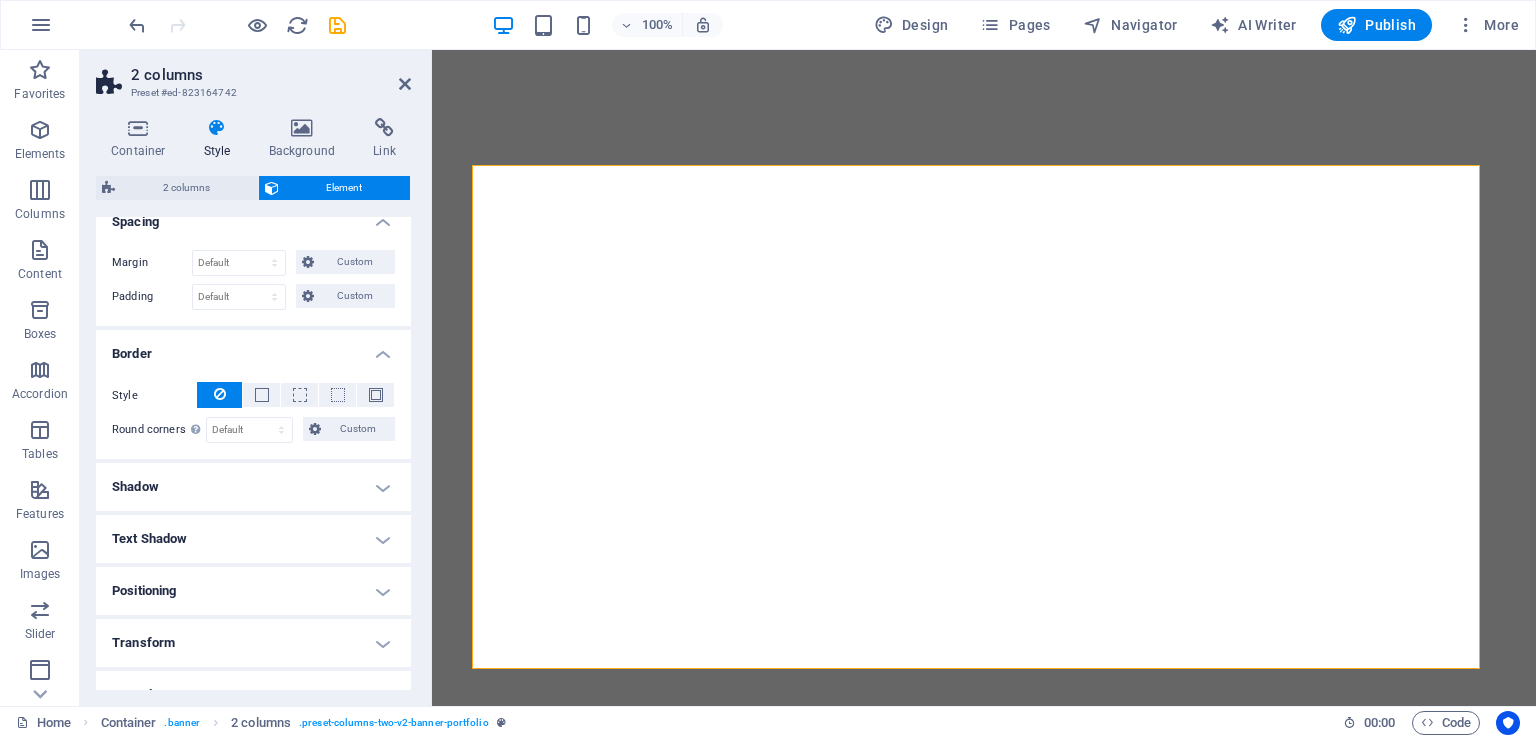 click on "Text Shadow" at bounding box center (253, 539) 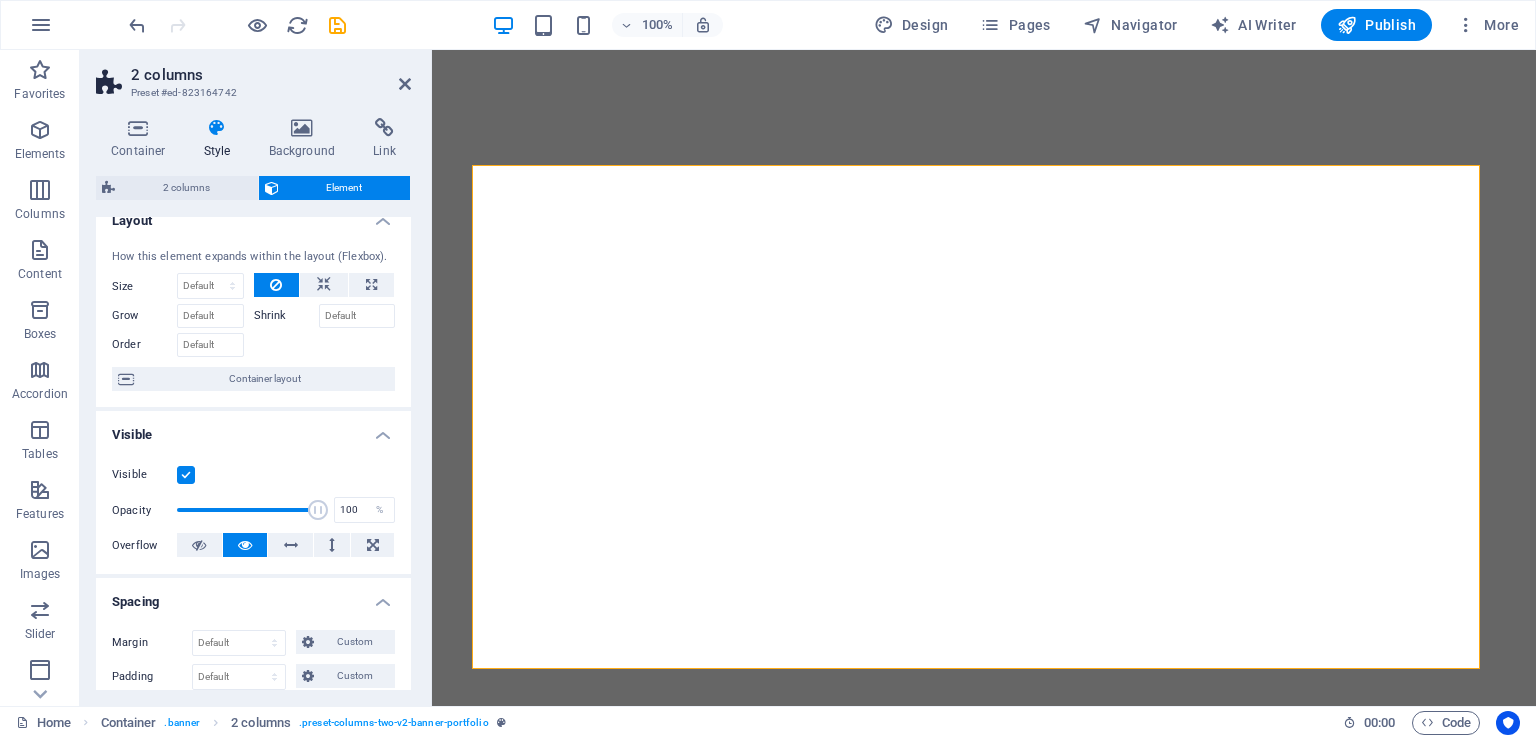 scroll, scrollTop: 0, scrollLeft: 0, axis: both 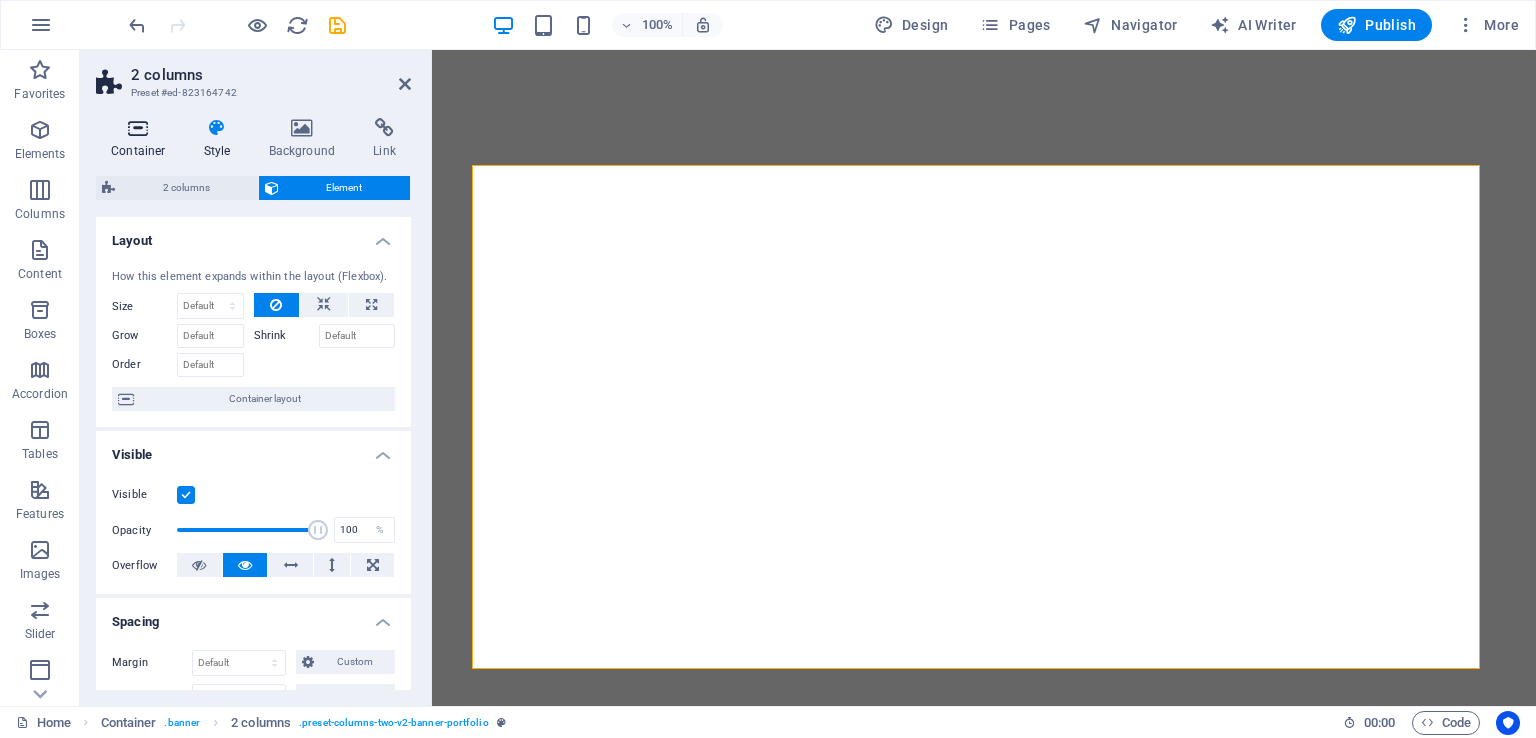 click on "Container" at bounding box center (142, 139) 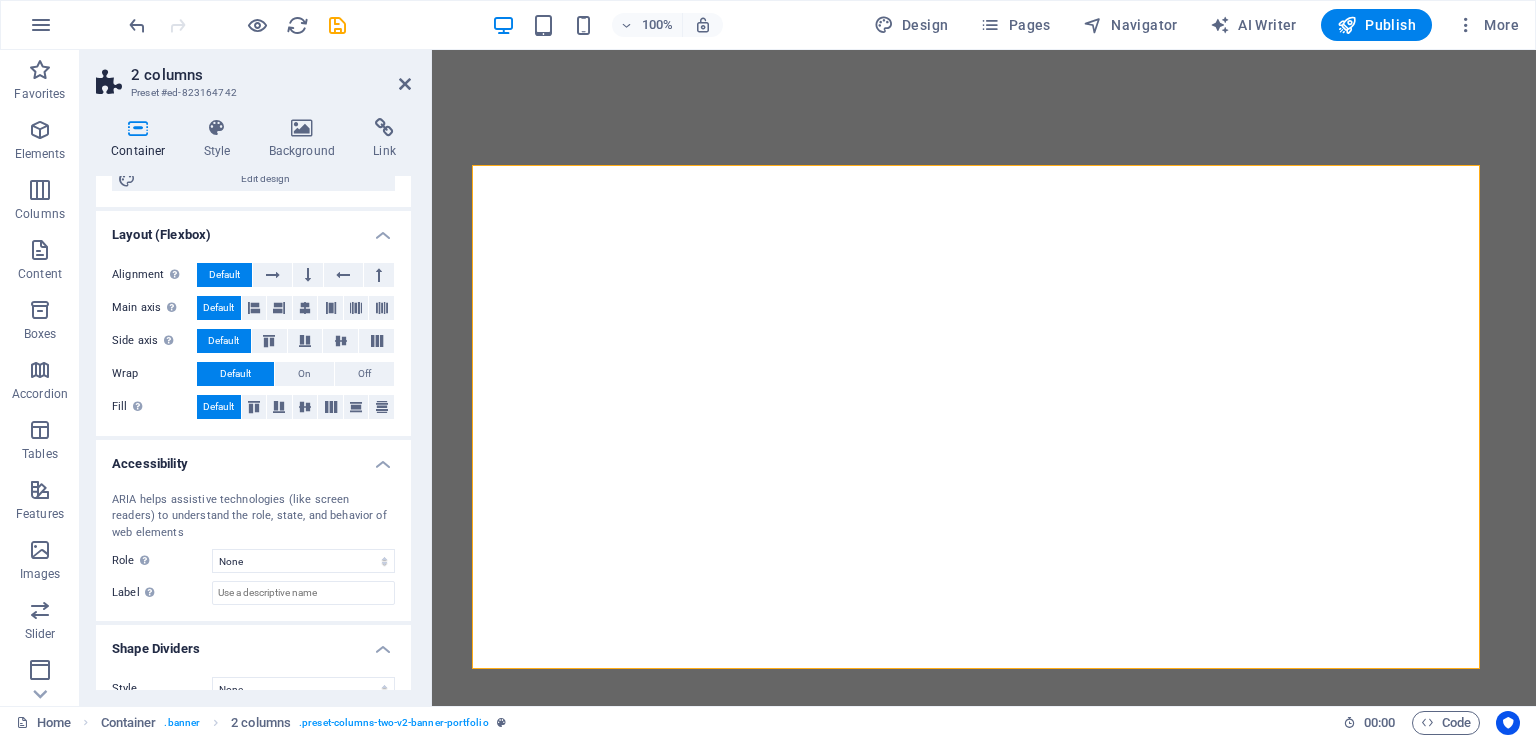 scroll, scrollTop: 260, scrollLeft: 0, axis: vertical 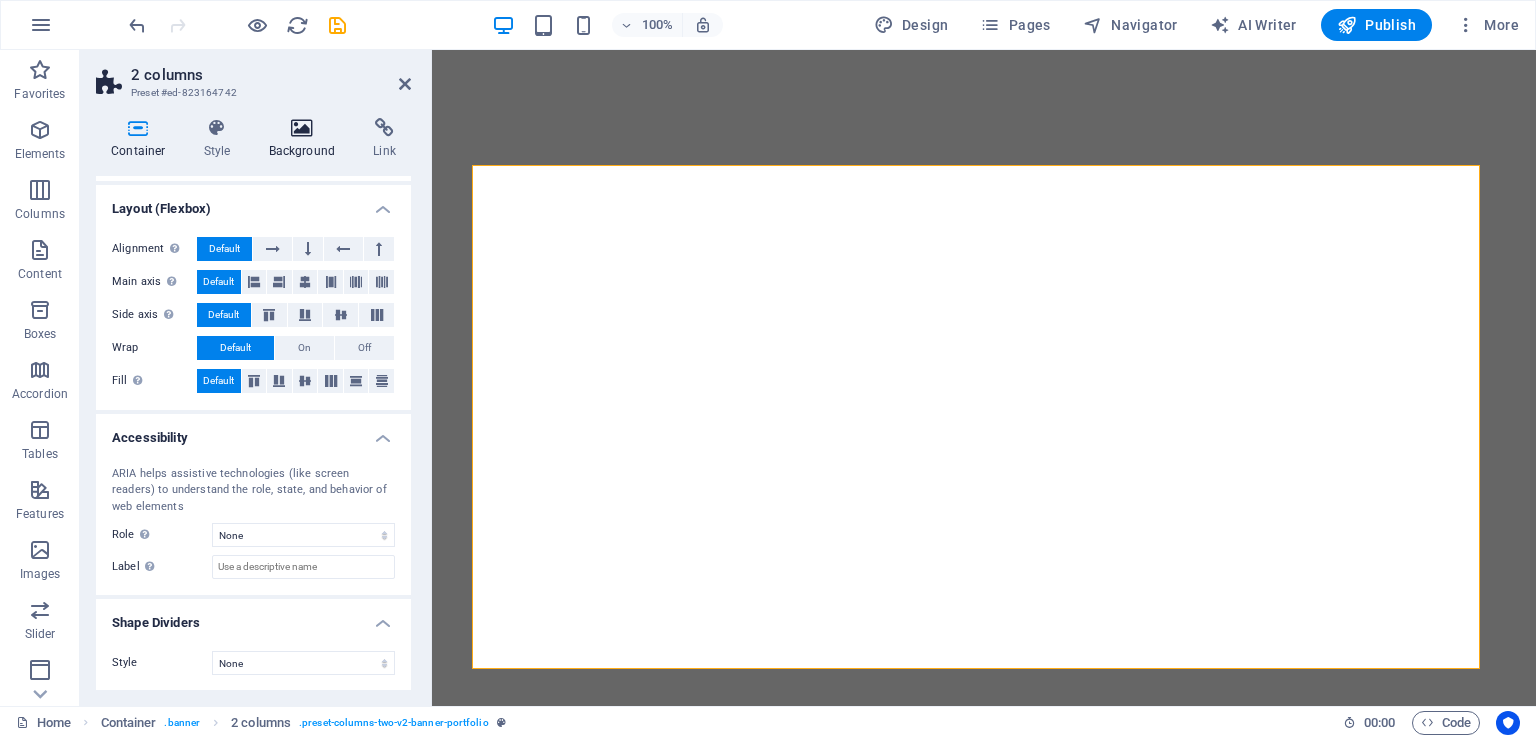 click at bounding box center (302, 128) 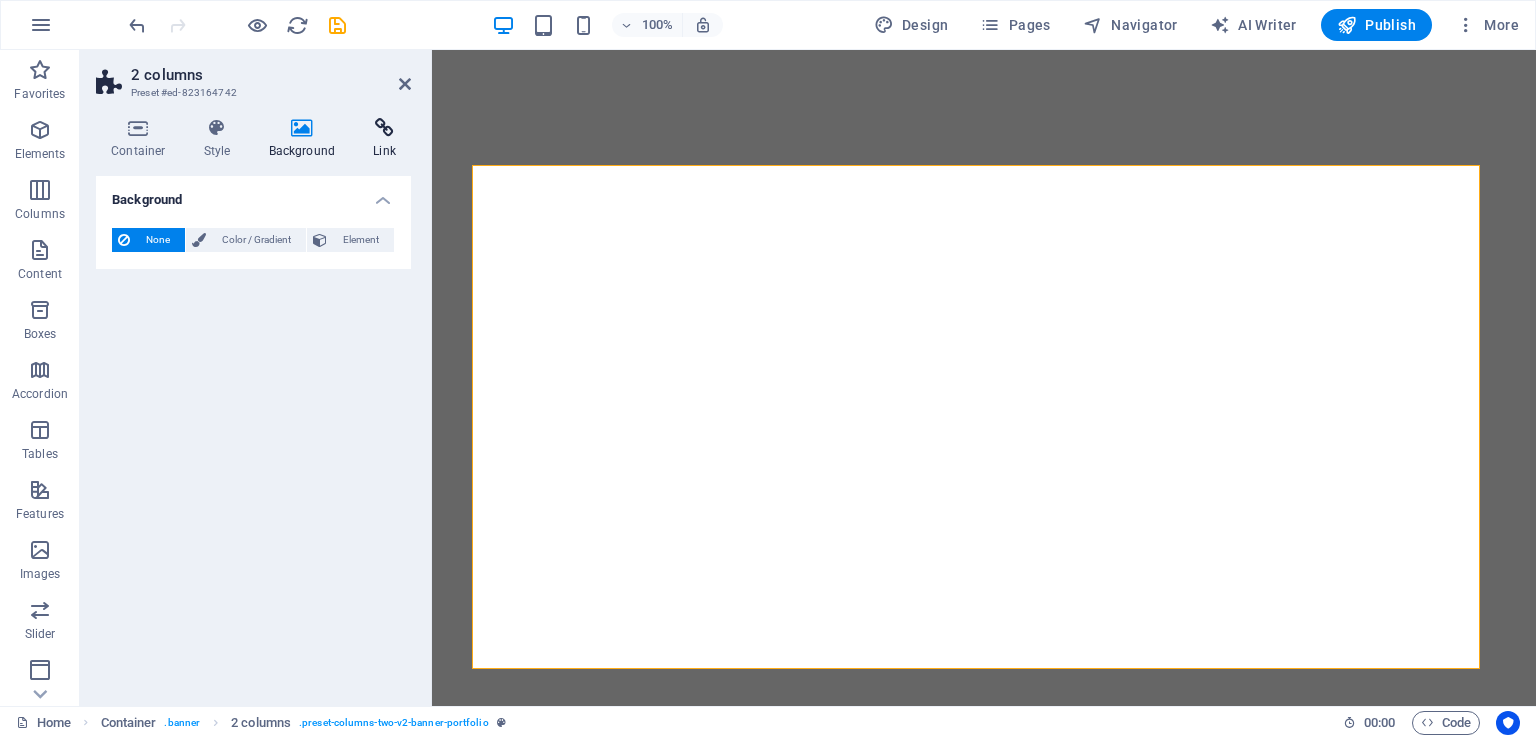 click at bounding box center [384, 128] 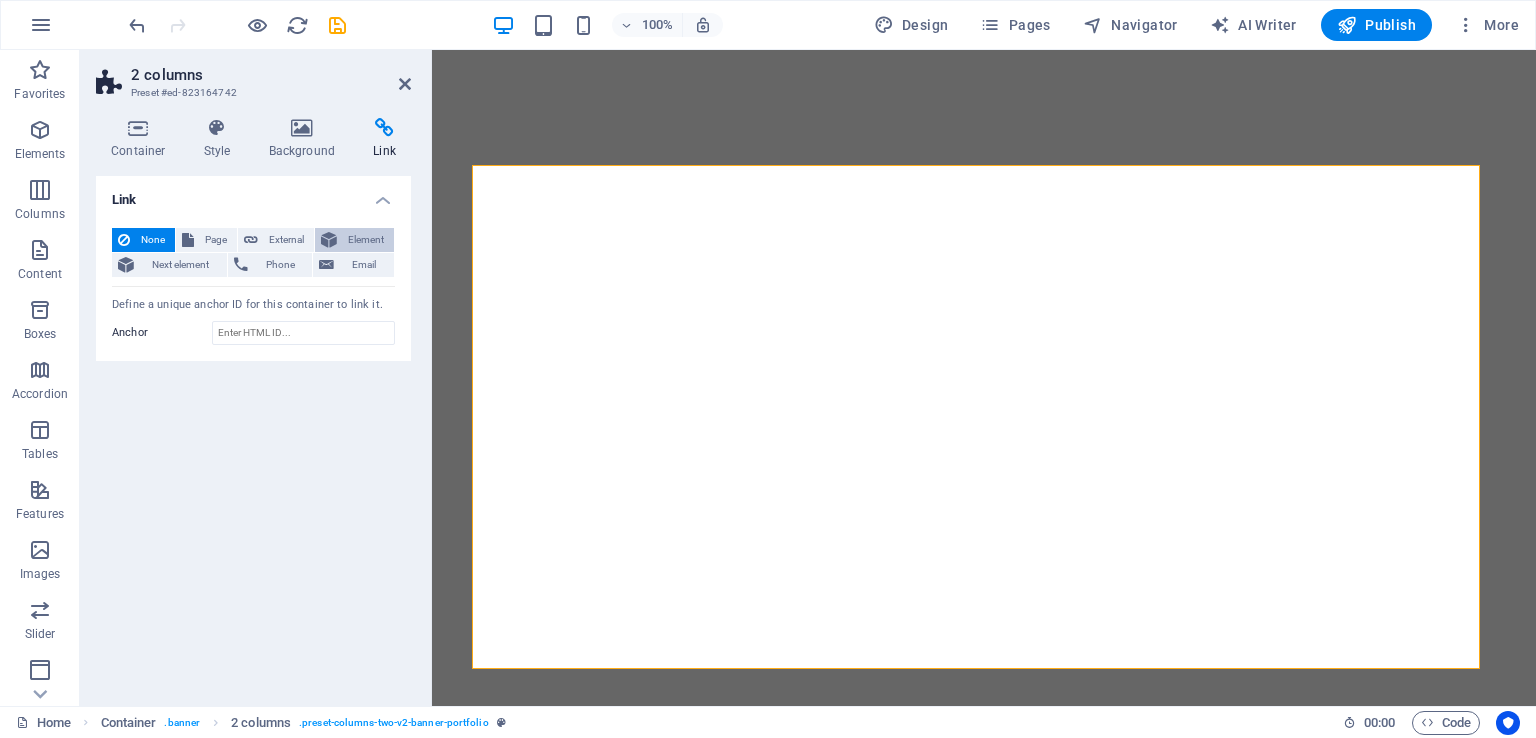 click at bounding box center (329, 240) 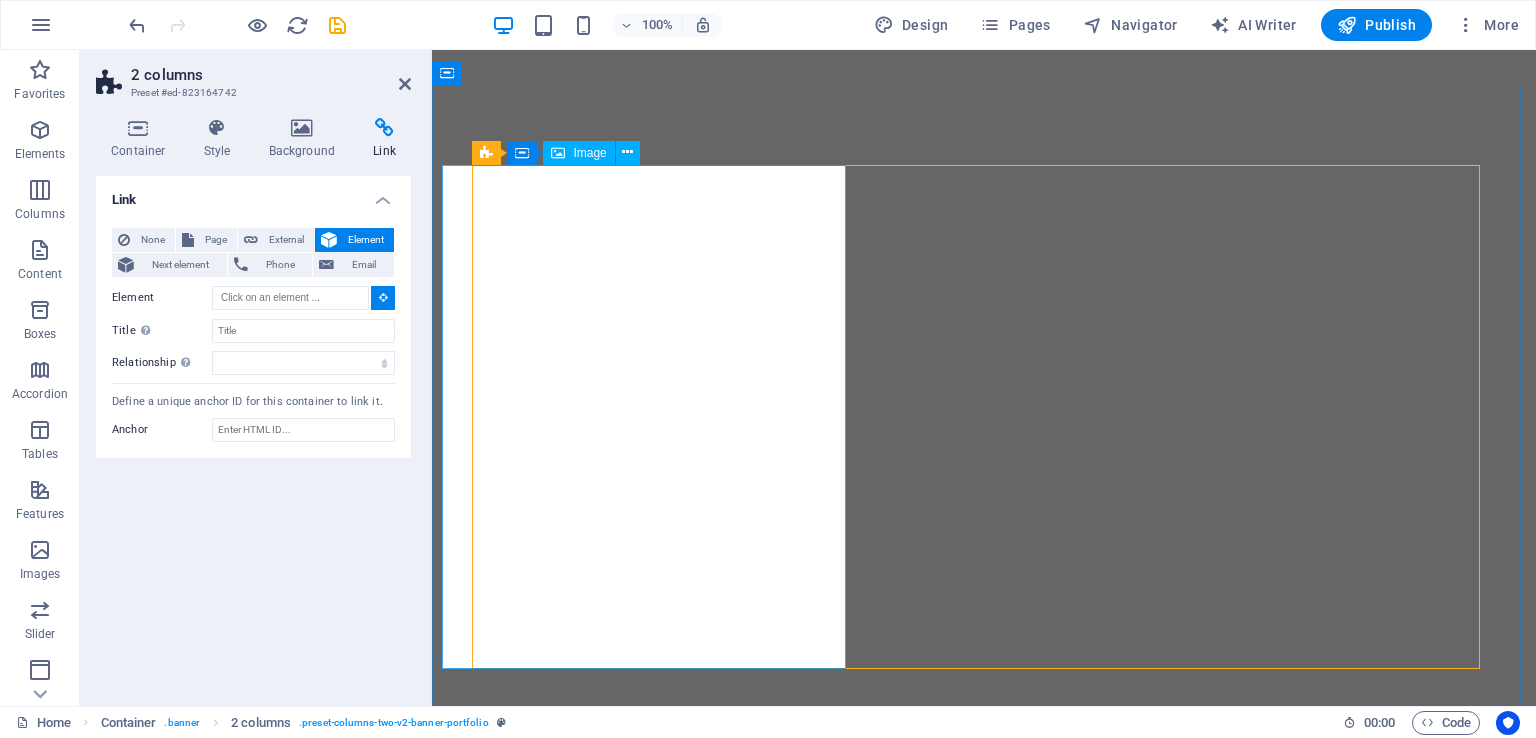 type on "#ed-823164772" 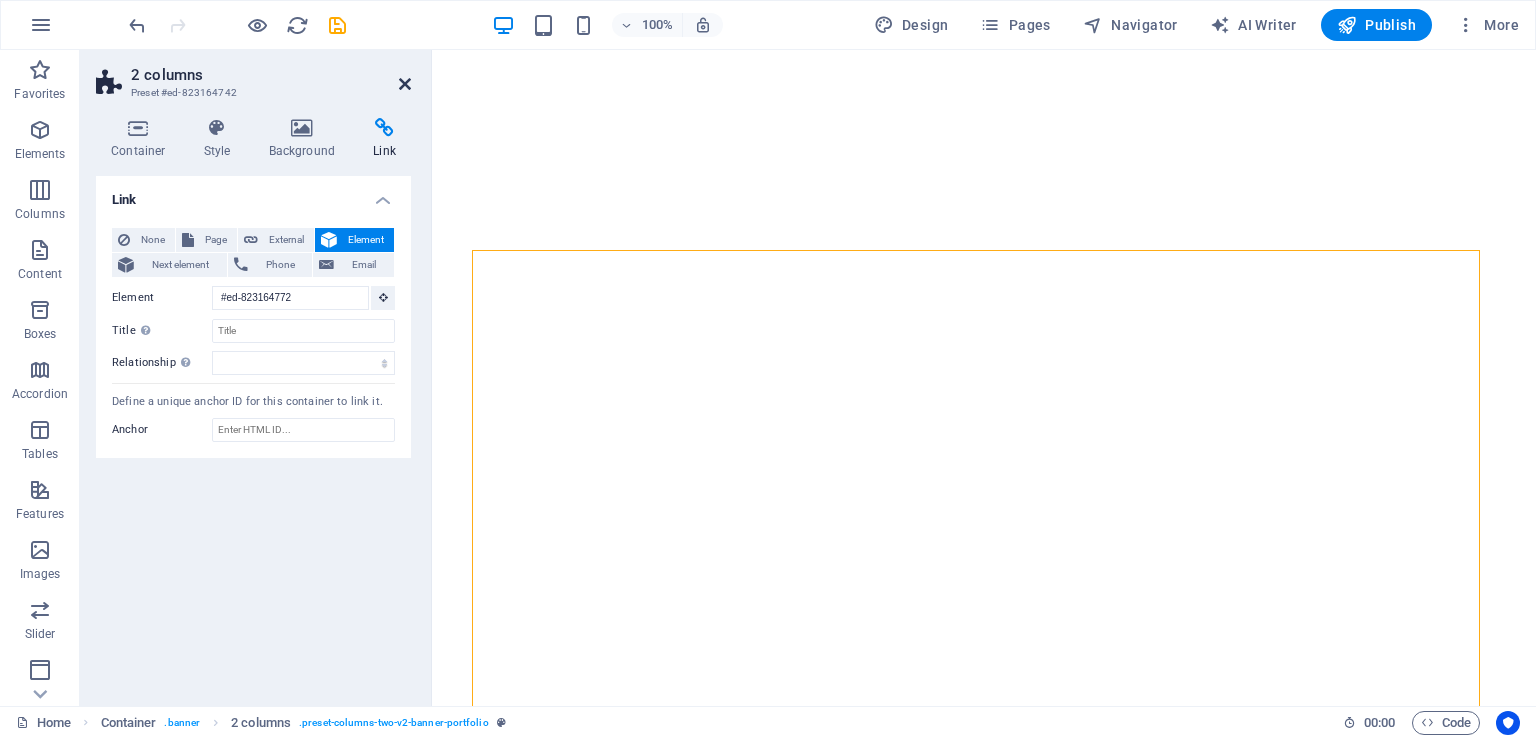 click at bounding box center [405, 84] 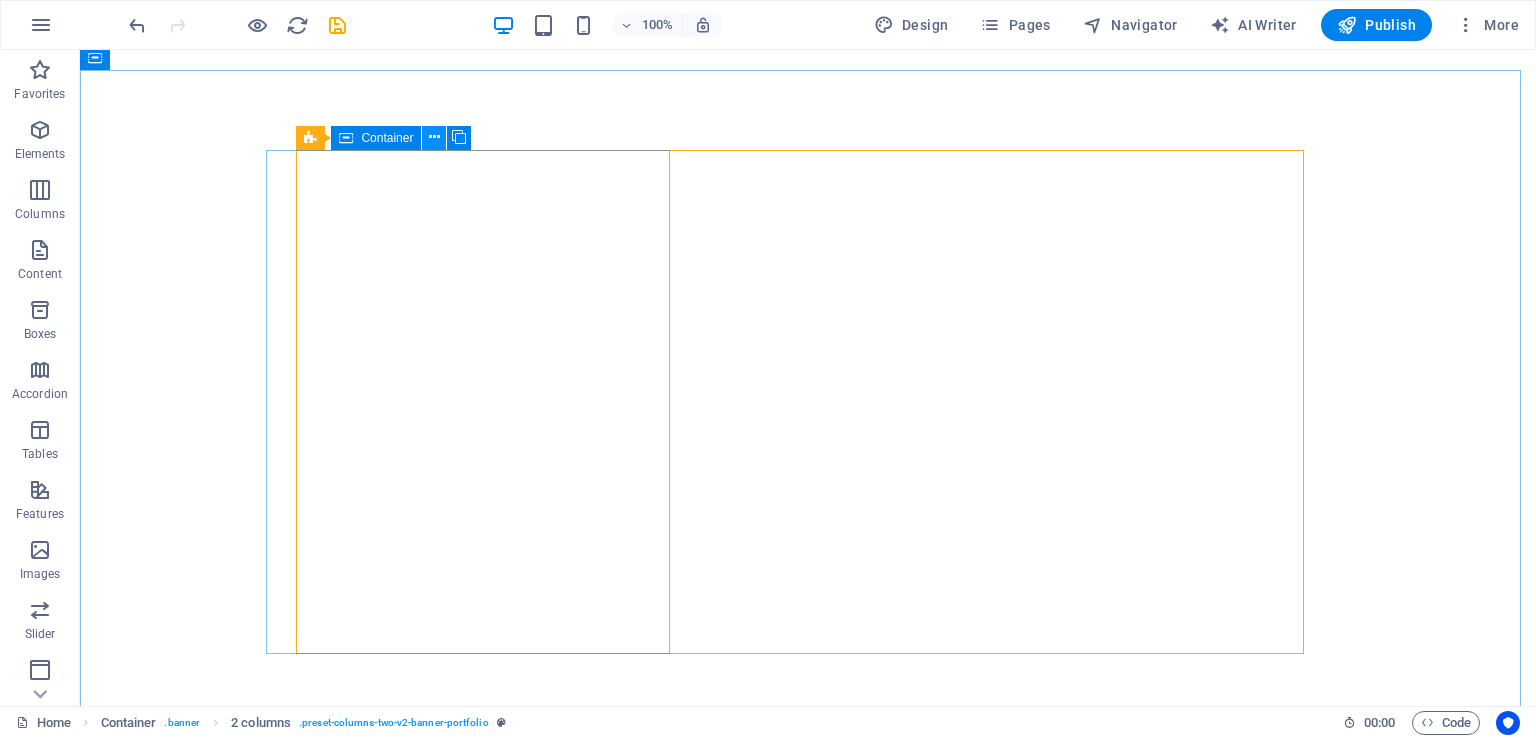 click at bounding box center (434, 137) 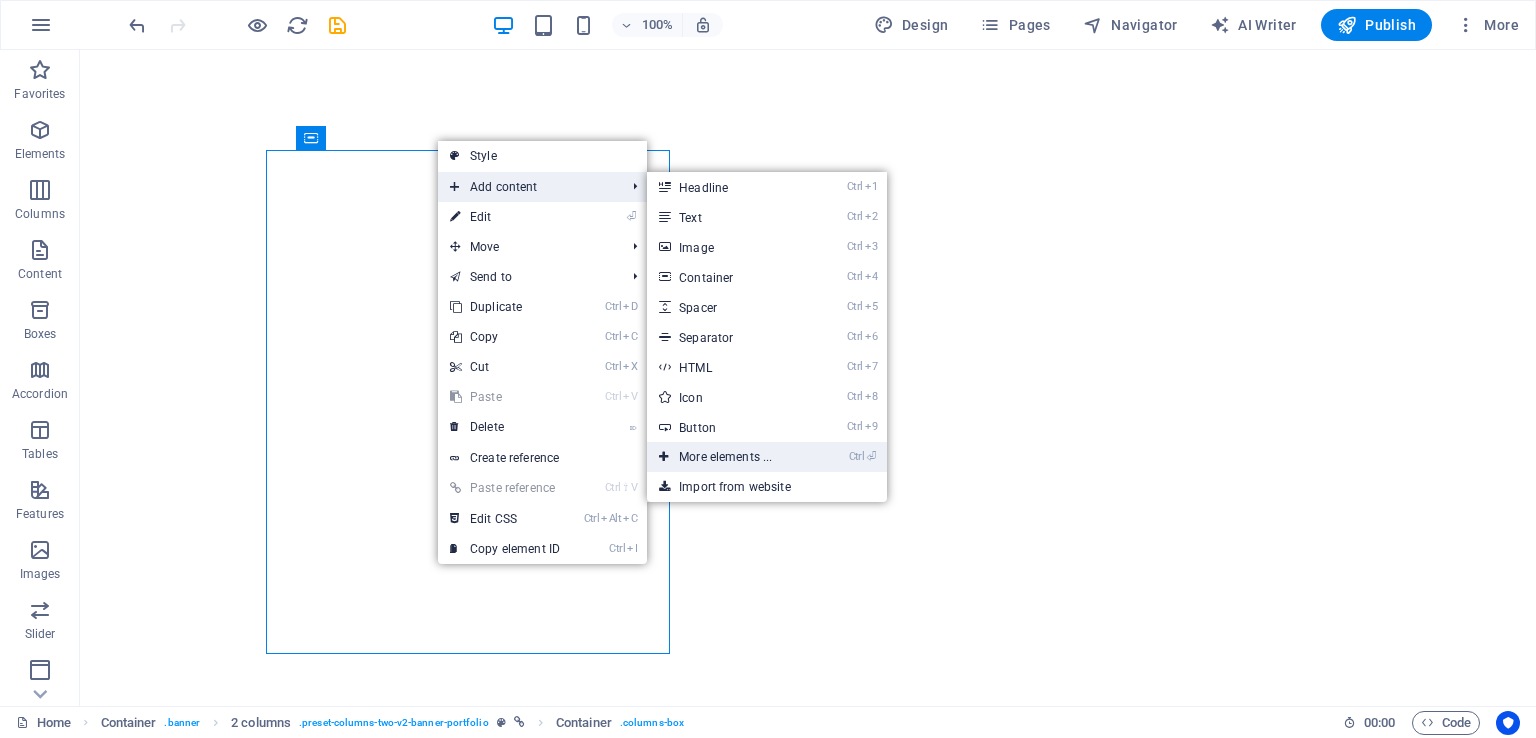 click on "Ctrl ⏎  More elements ..." at bounding box center (729, 457) 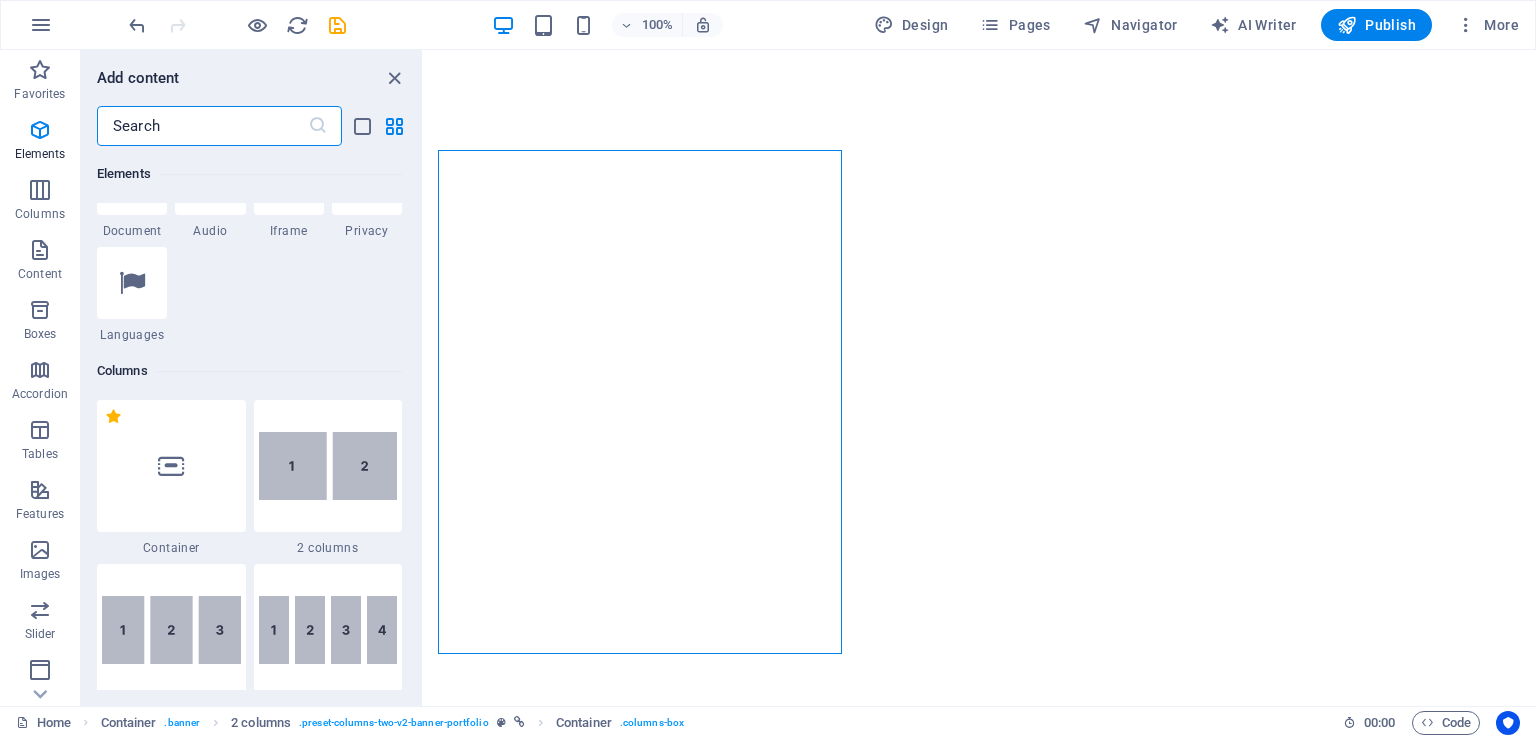 scroll, scrollTop: 812, scrollLeft: 0, axis: vertical 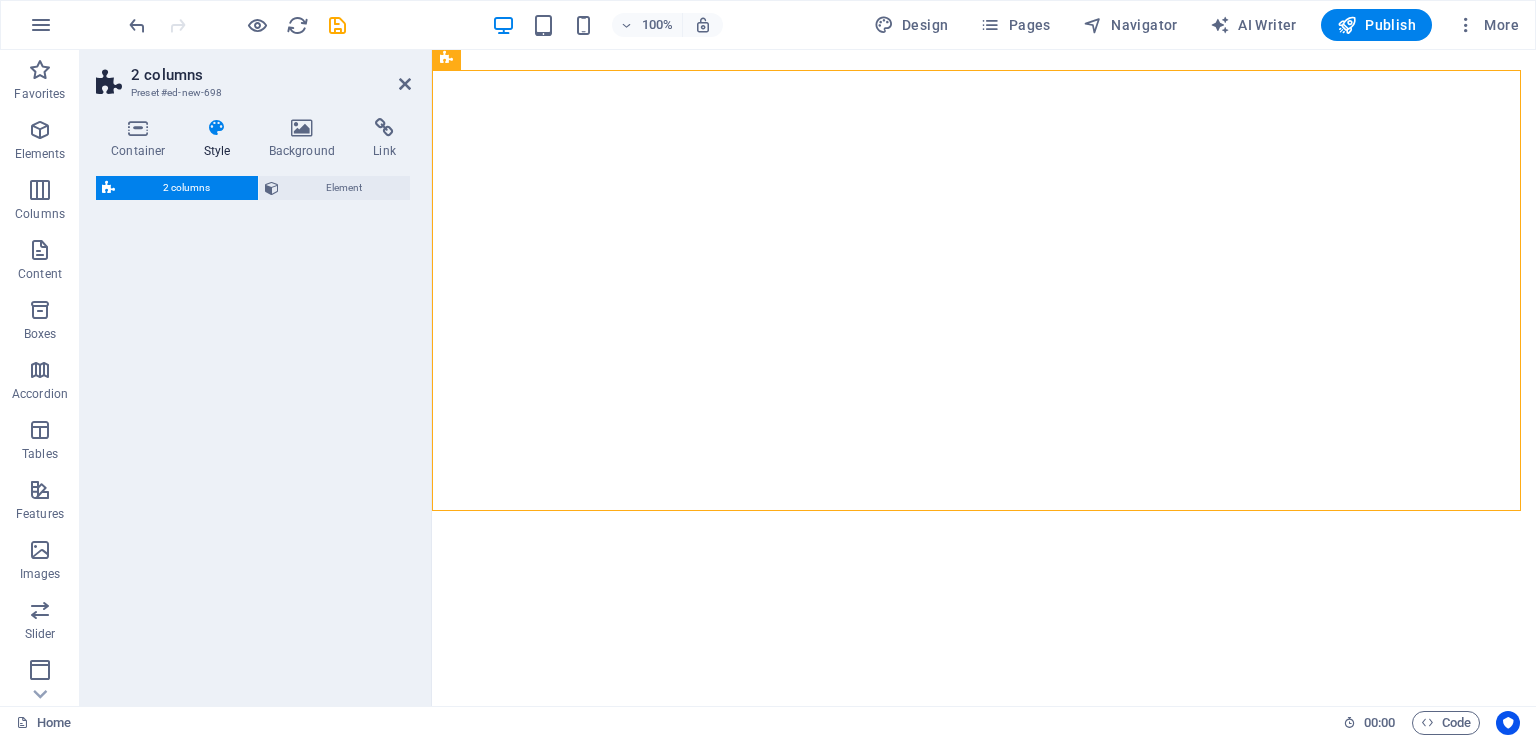 select on "rem" 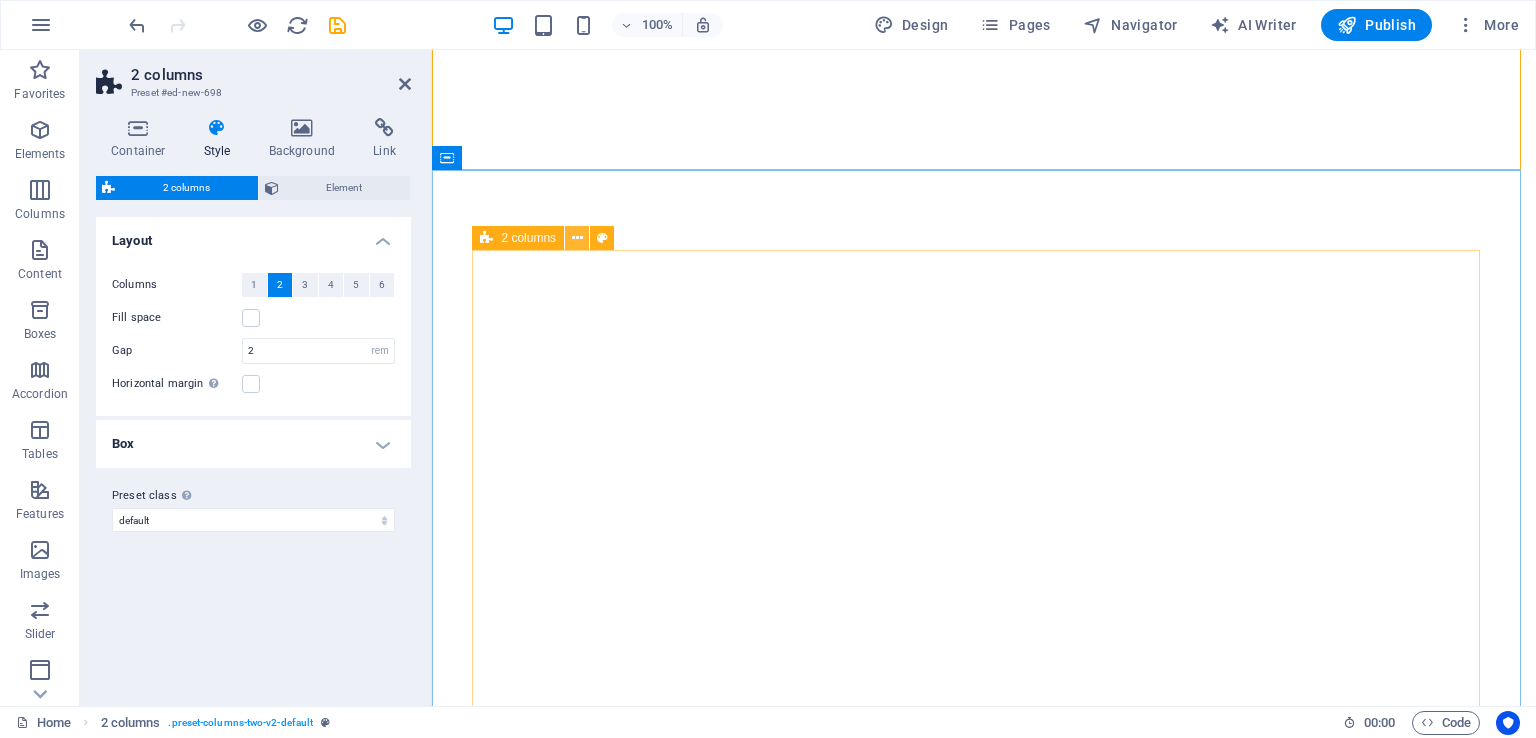click at bounding box center (577, 238) 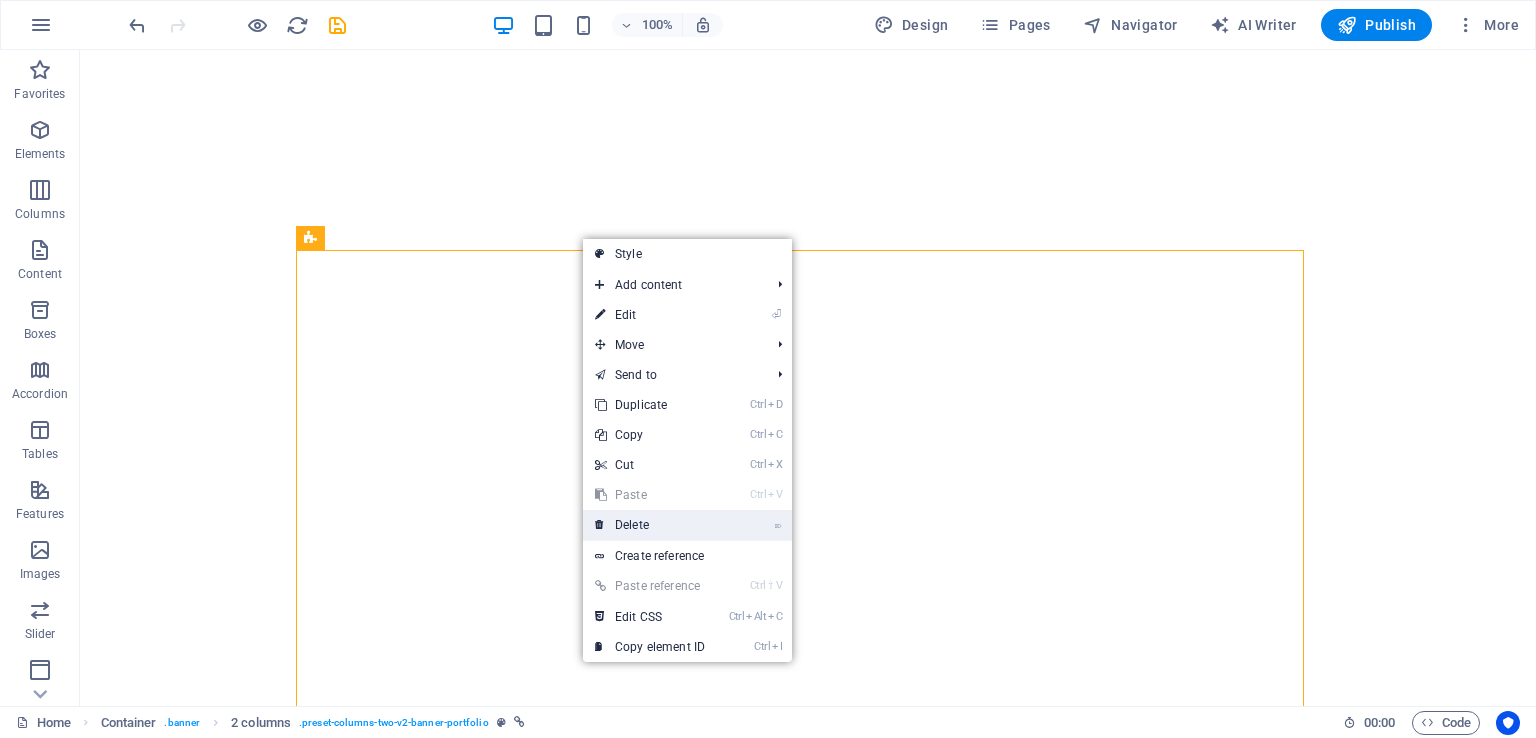 click on "⌦  Delete" at bounding box center [650, 525] 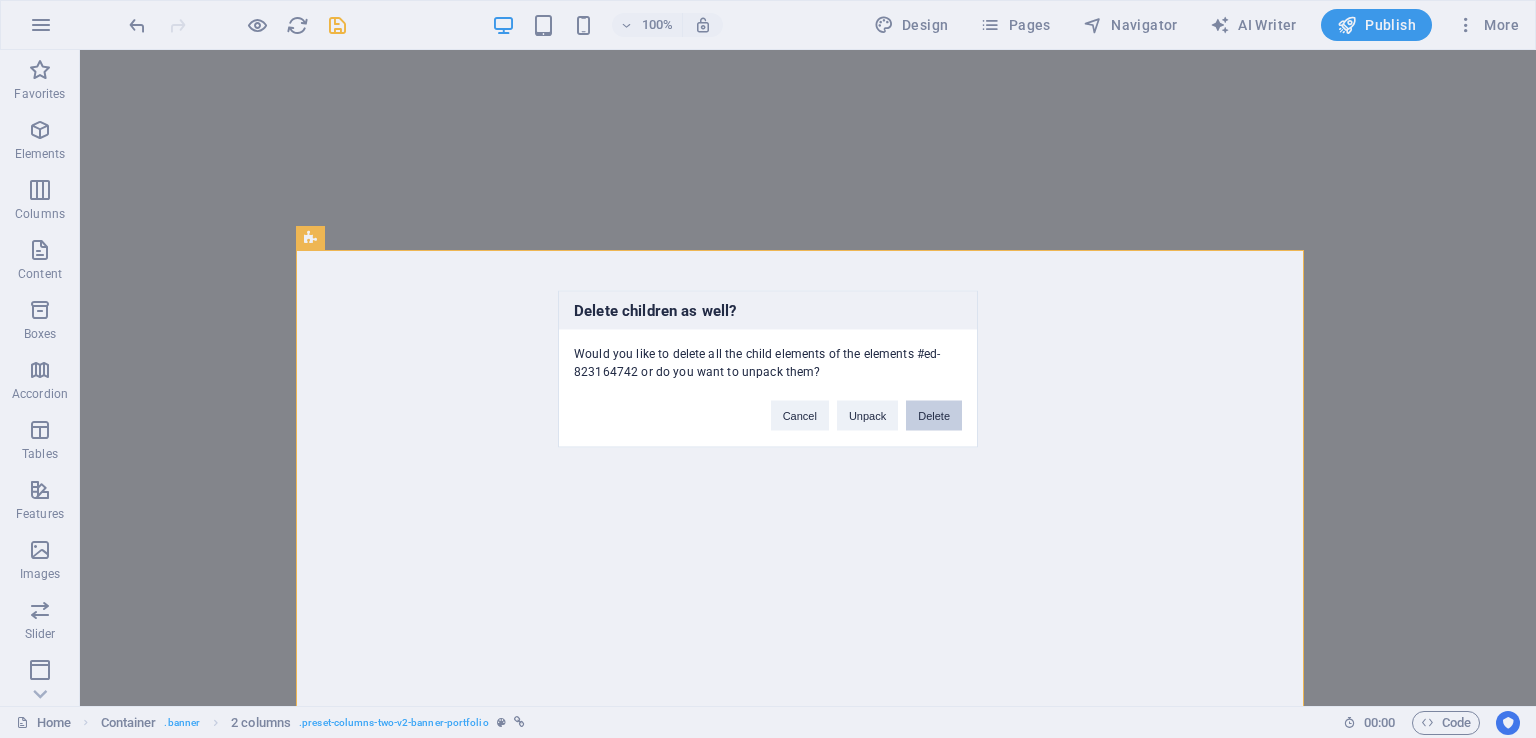 click on "Delete" at bounding box center (934, 416) 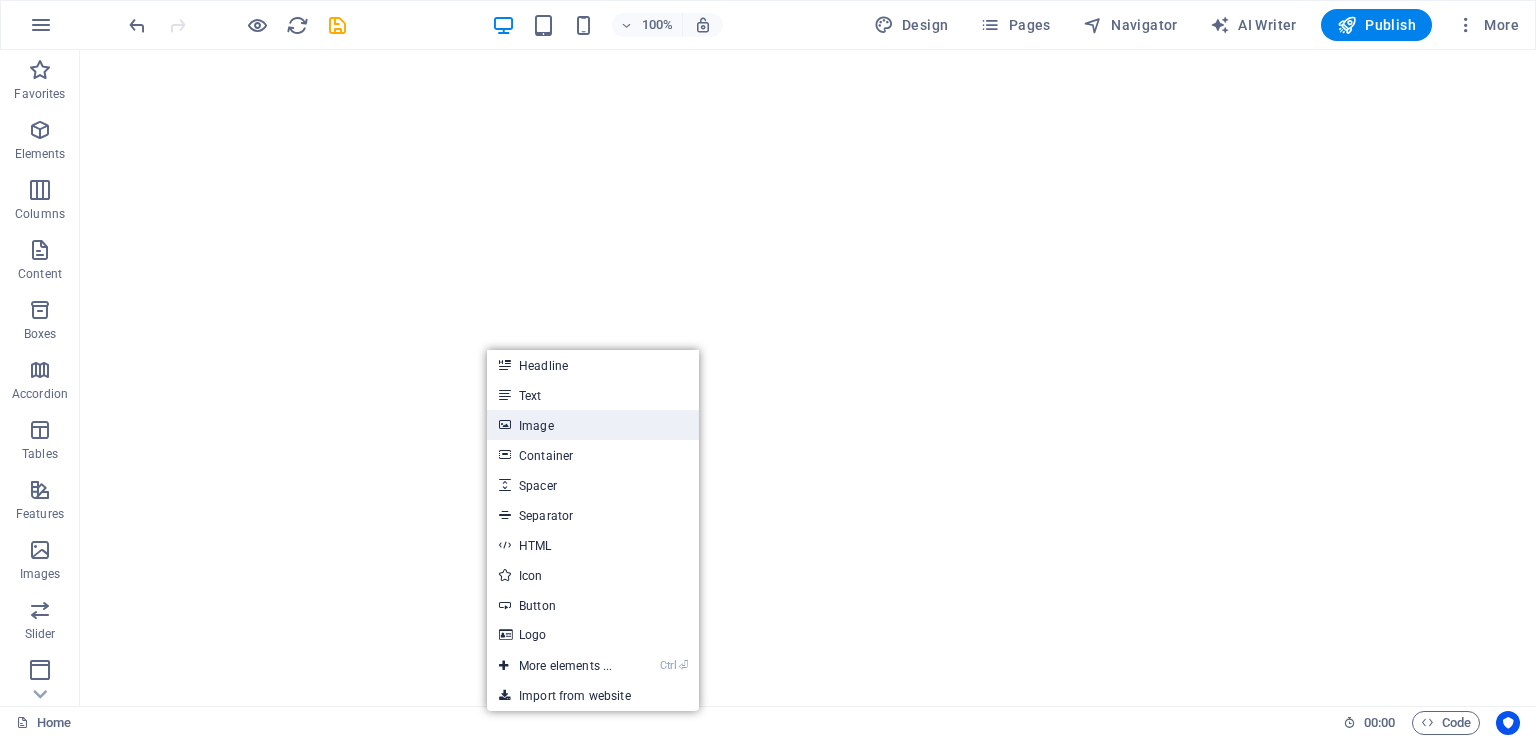 click on "Image" at bounding box center [593, 425] 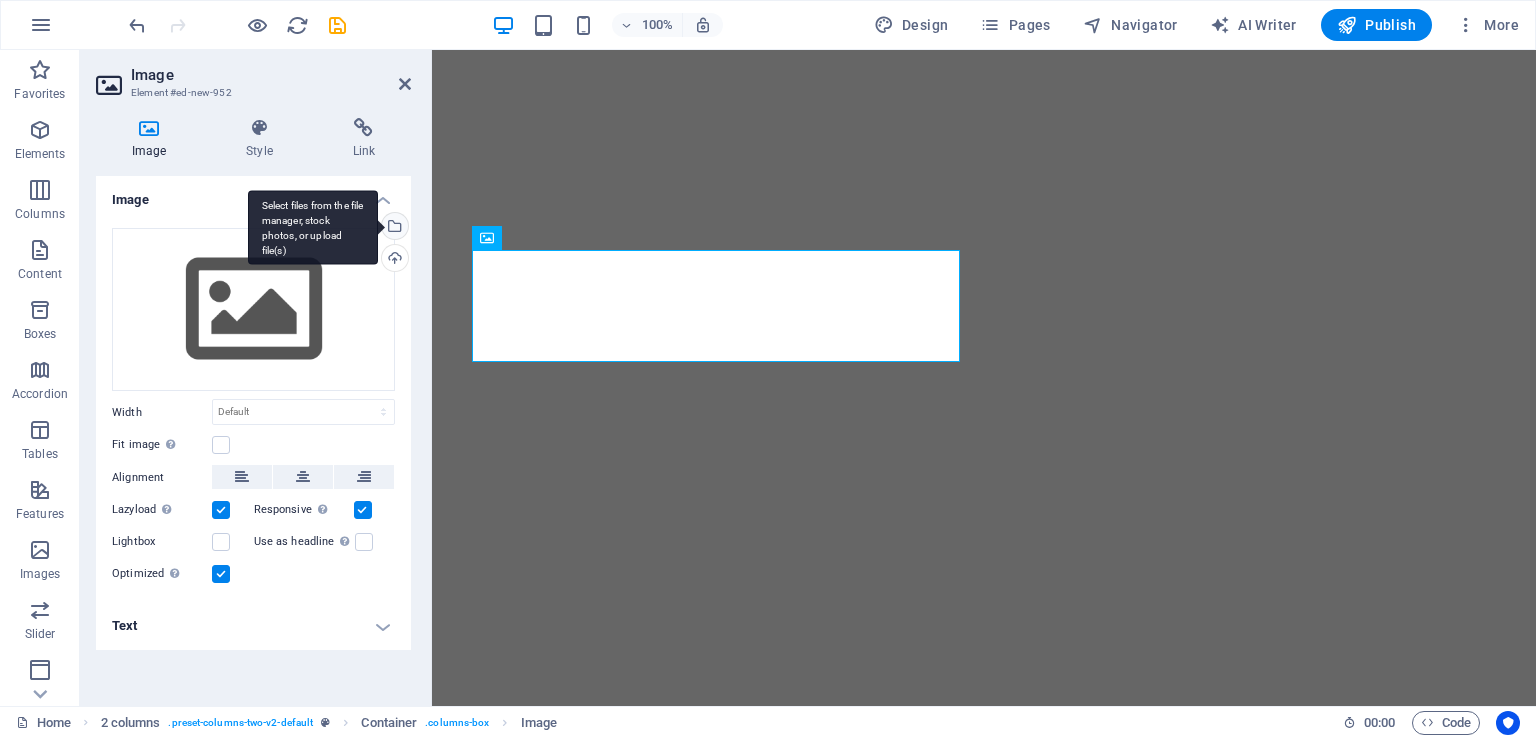 click on "Select files from the file manager, stock photos, or upload file(s)" at bounding box center [393, 228] 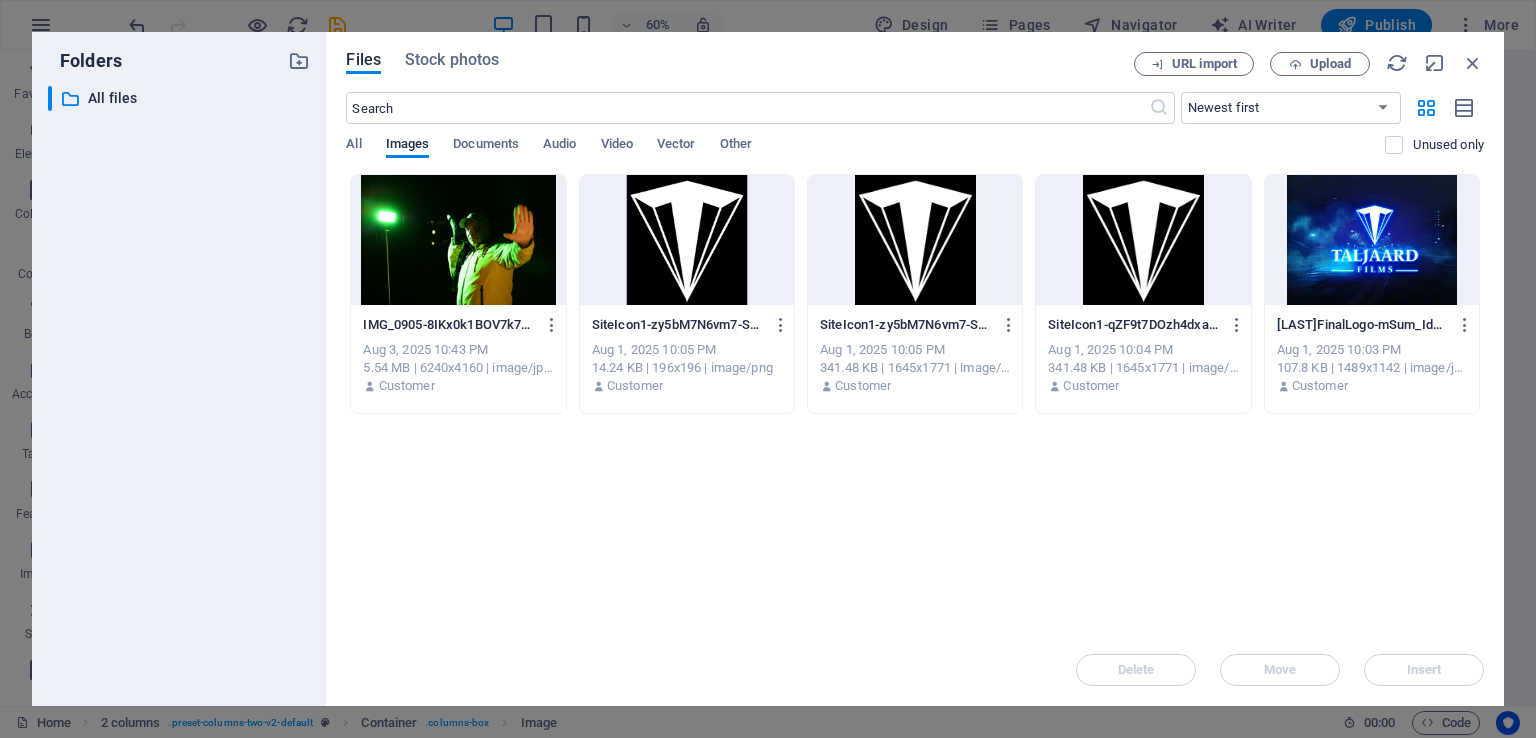 click at bounding box center (458, 240) 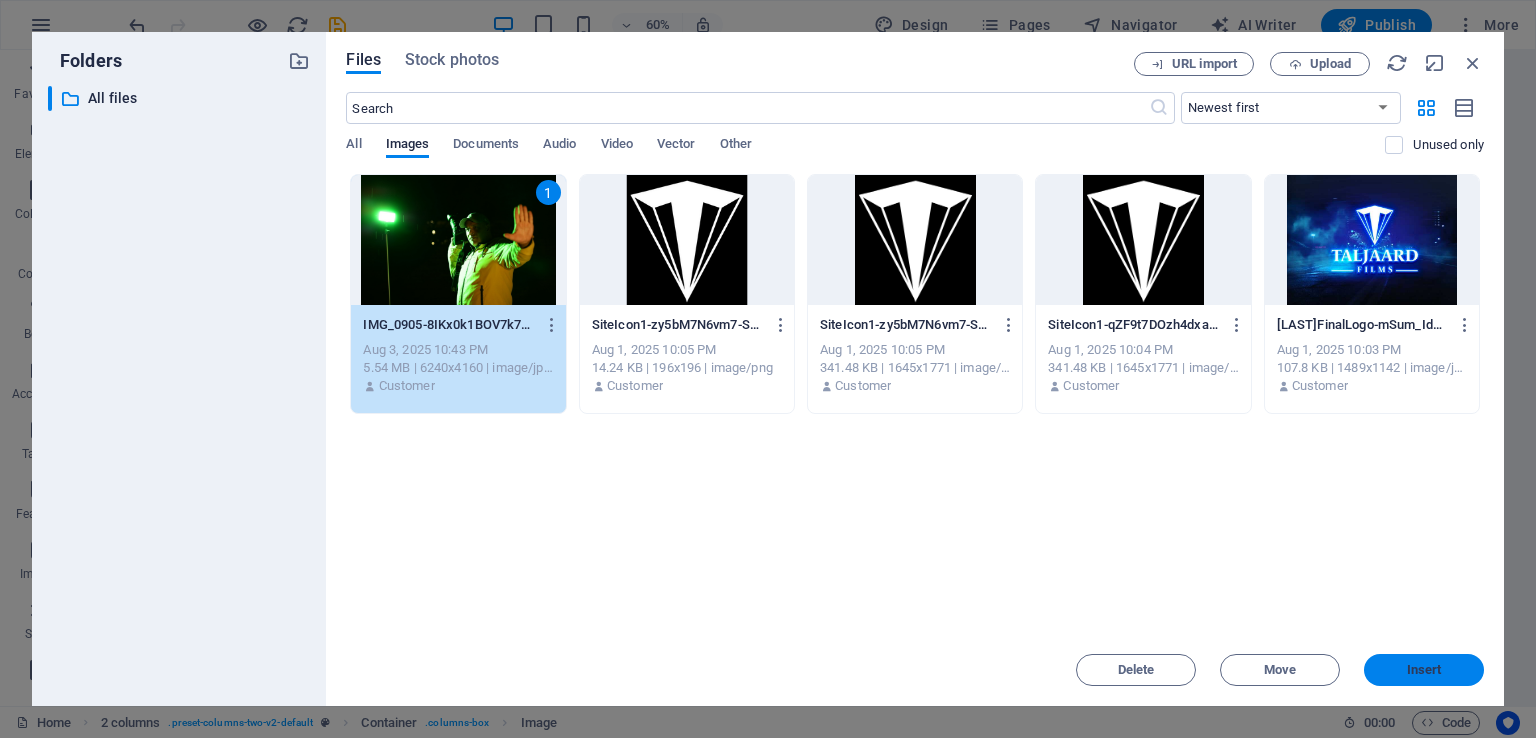 click on "Insert" at bounding box center [1424, 670] 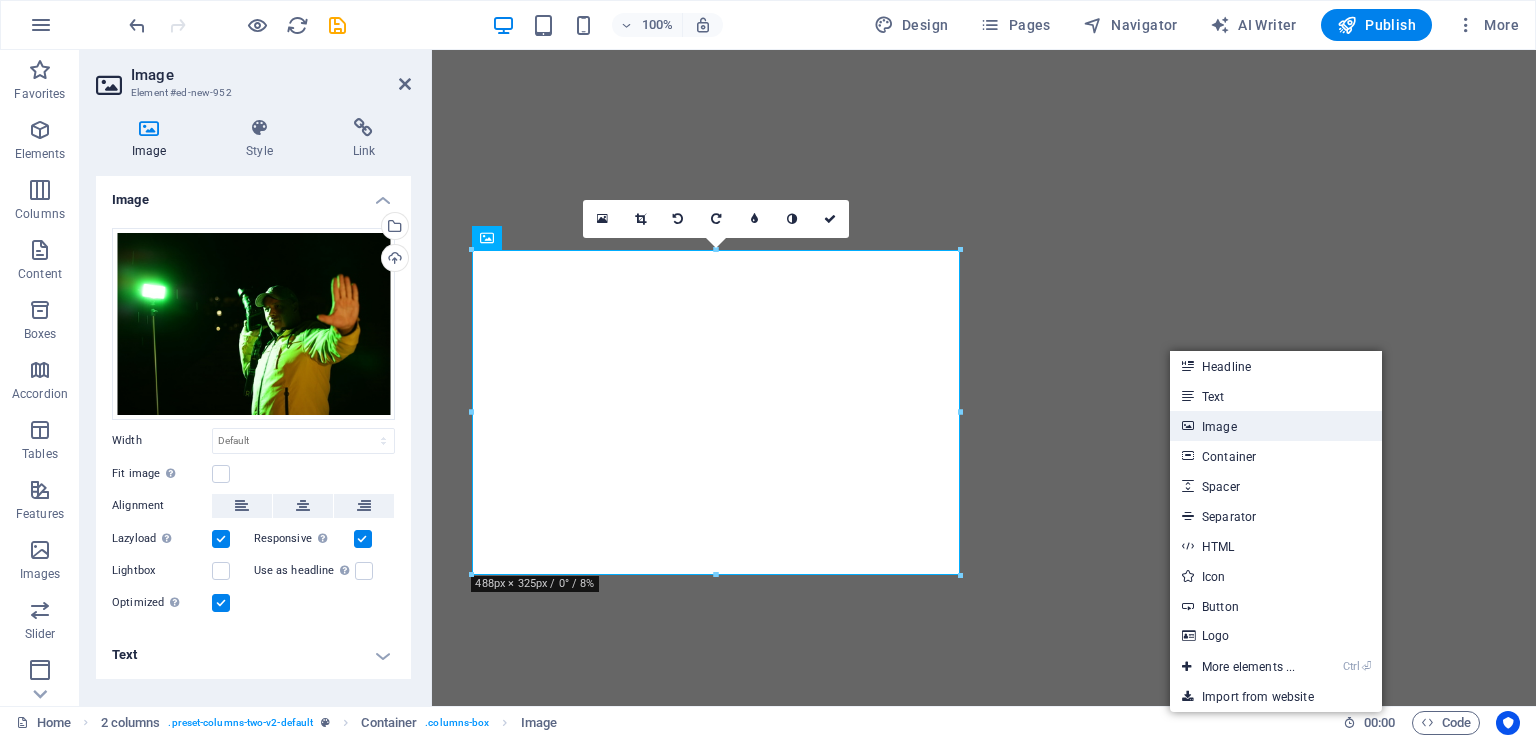 click on "Image" at bounding box center (1276, 426) 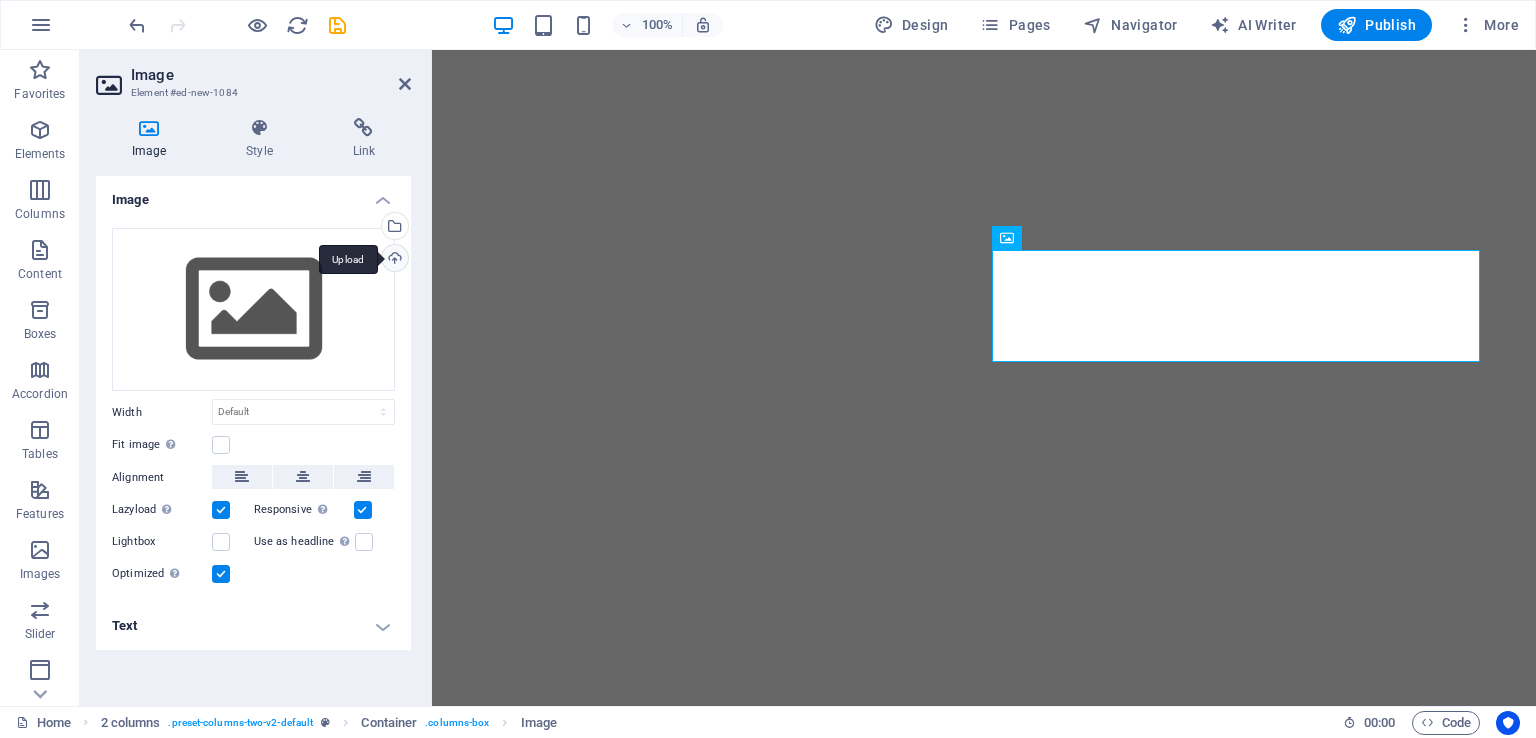 click on "Upload" at bounding box center (393, 260) 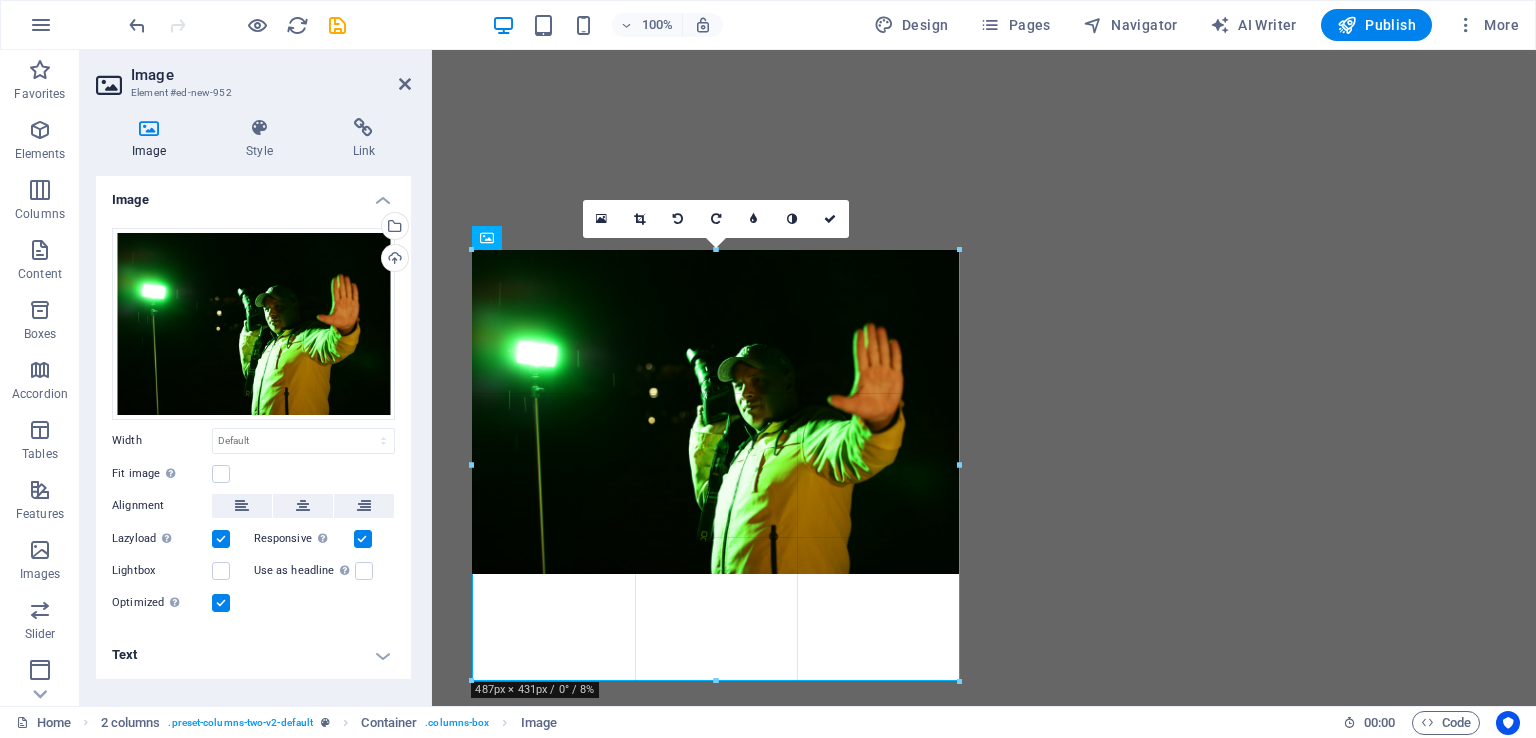 drag, startPoint x: 715, startPoint y: 573, endPoint x: 718, endPoint y: 679, distance: 106.04244 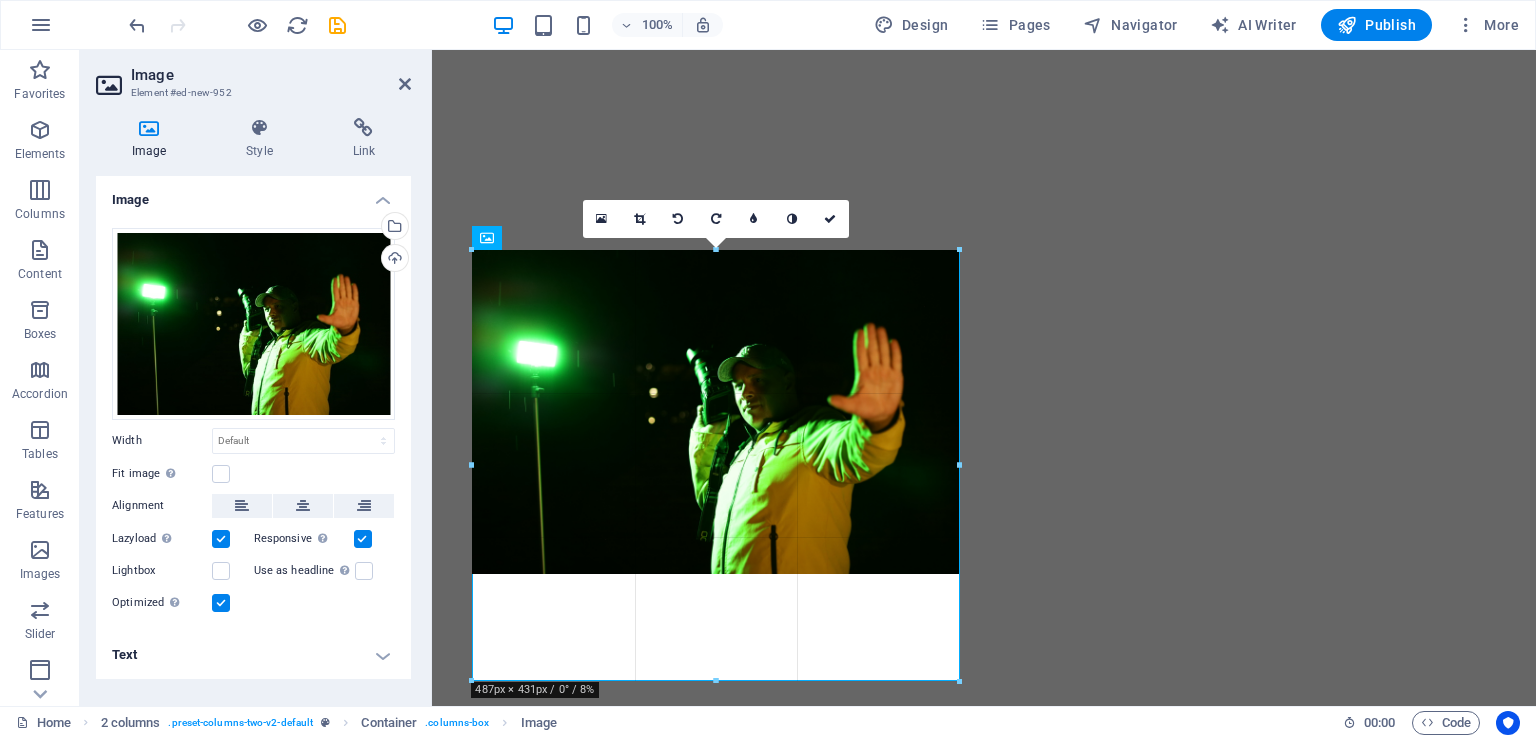 type on "486" 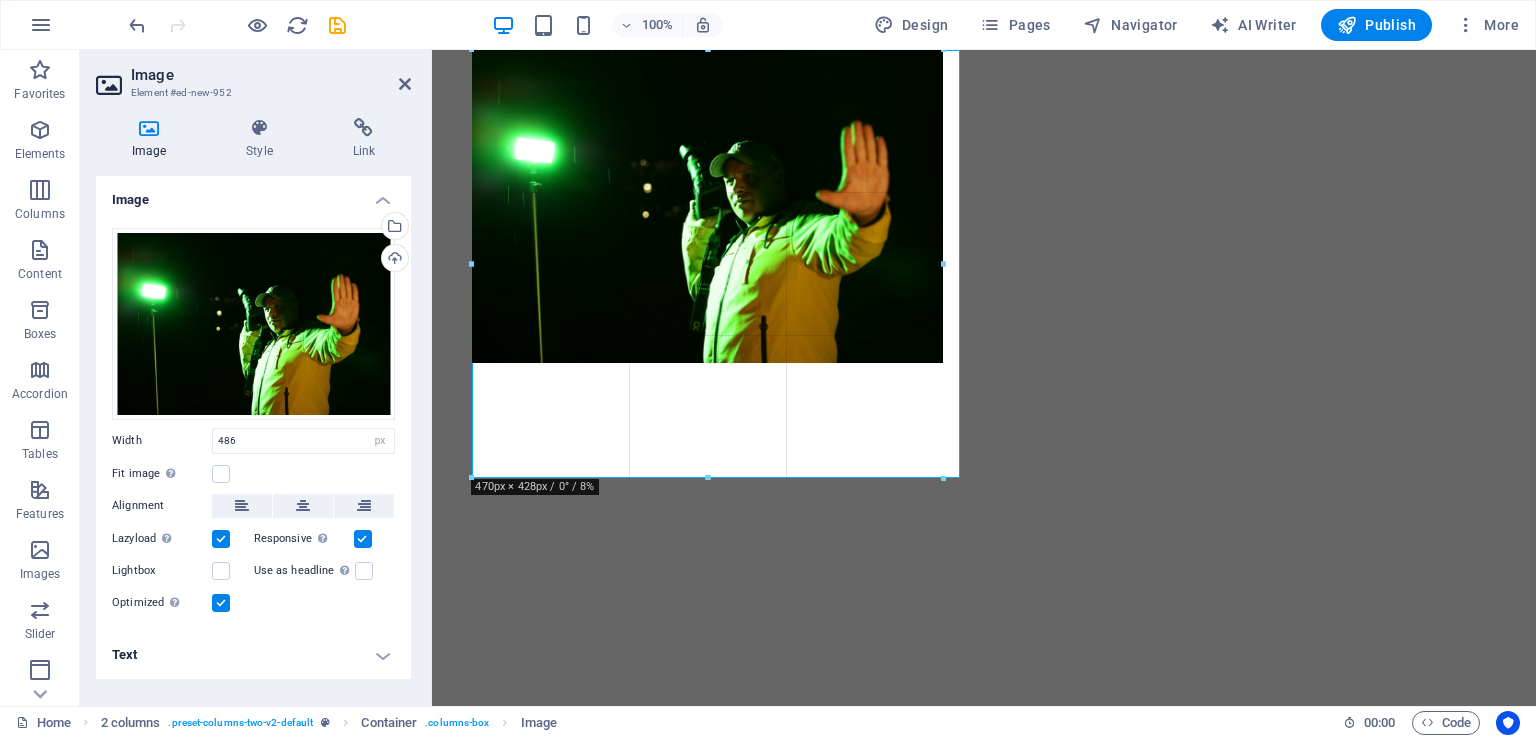 drag, startPoint x: 714, startPoint y: 373, endPoint x: 717, endPoint y: 477, distance: 104.04326 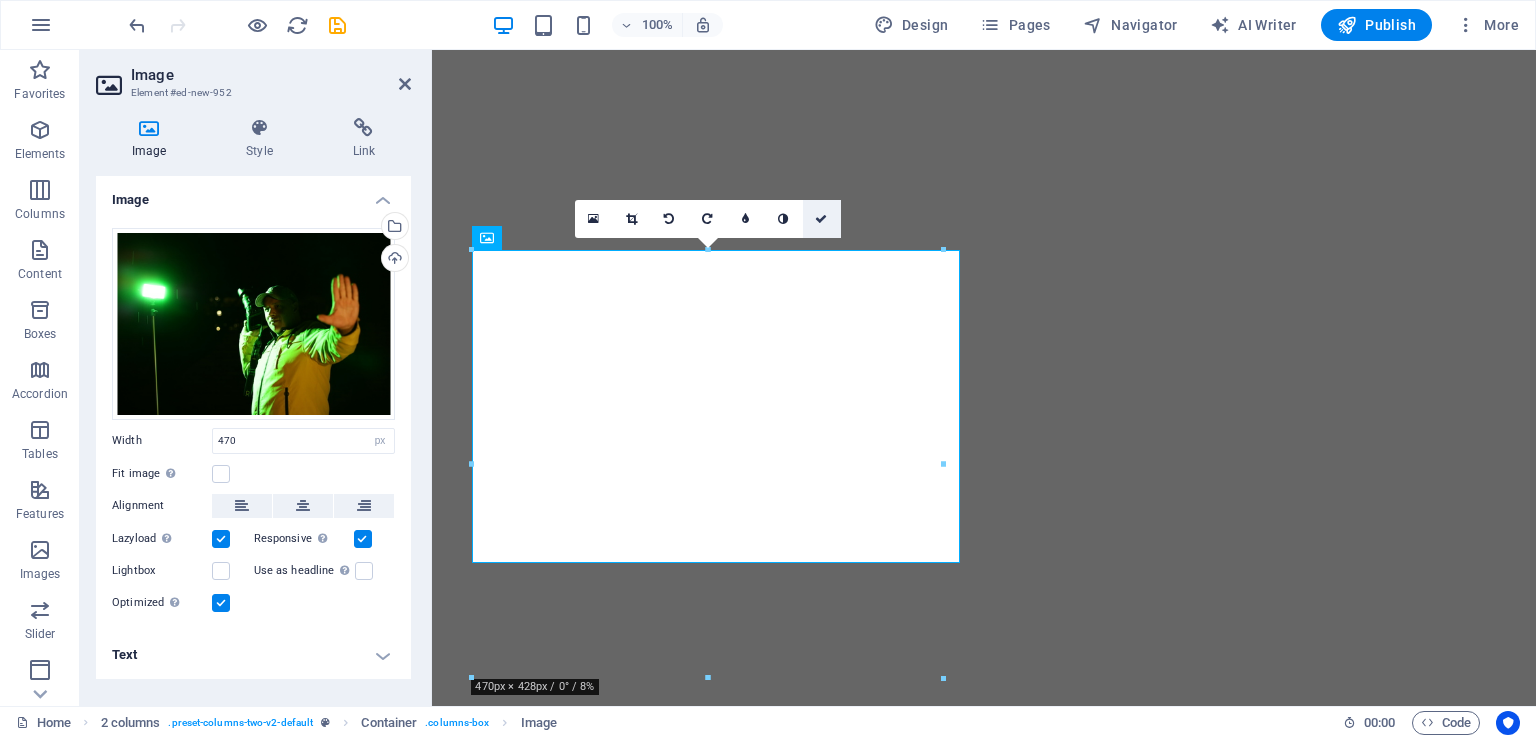click at bounding box center [821, 219] 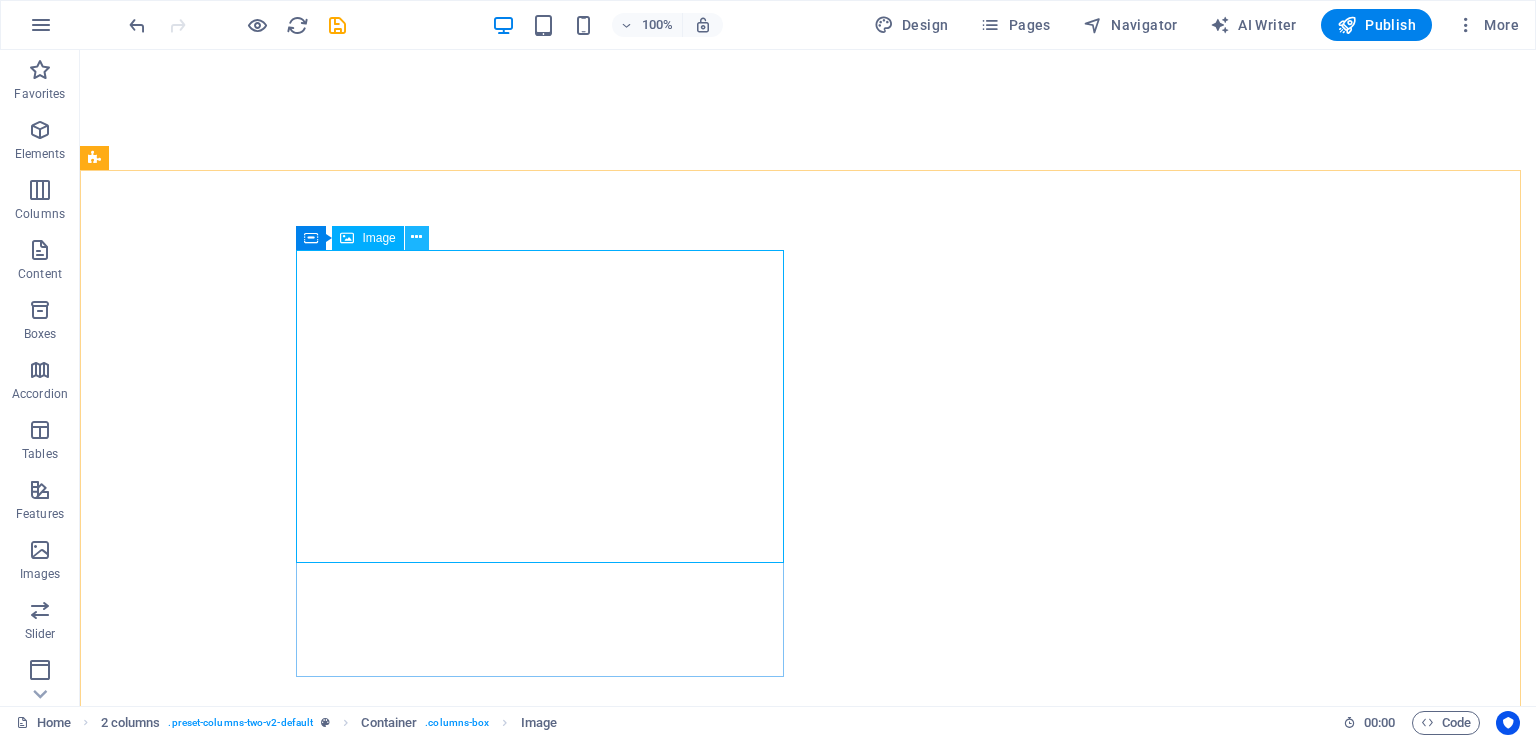 click at bounding box center [416, 237] 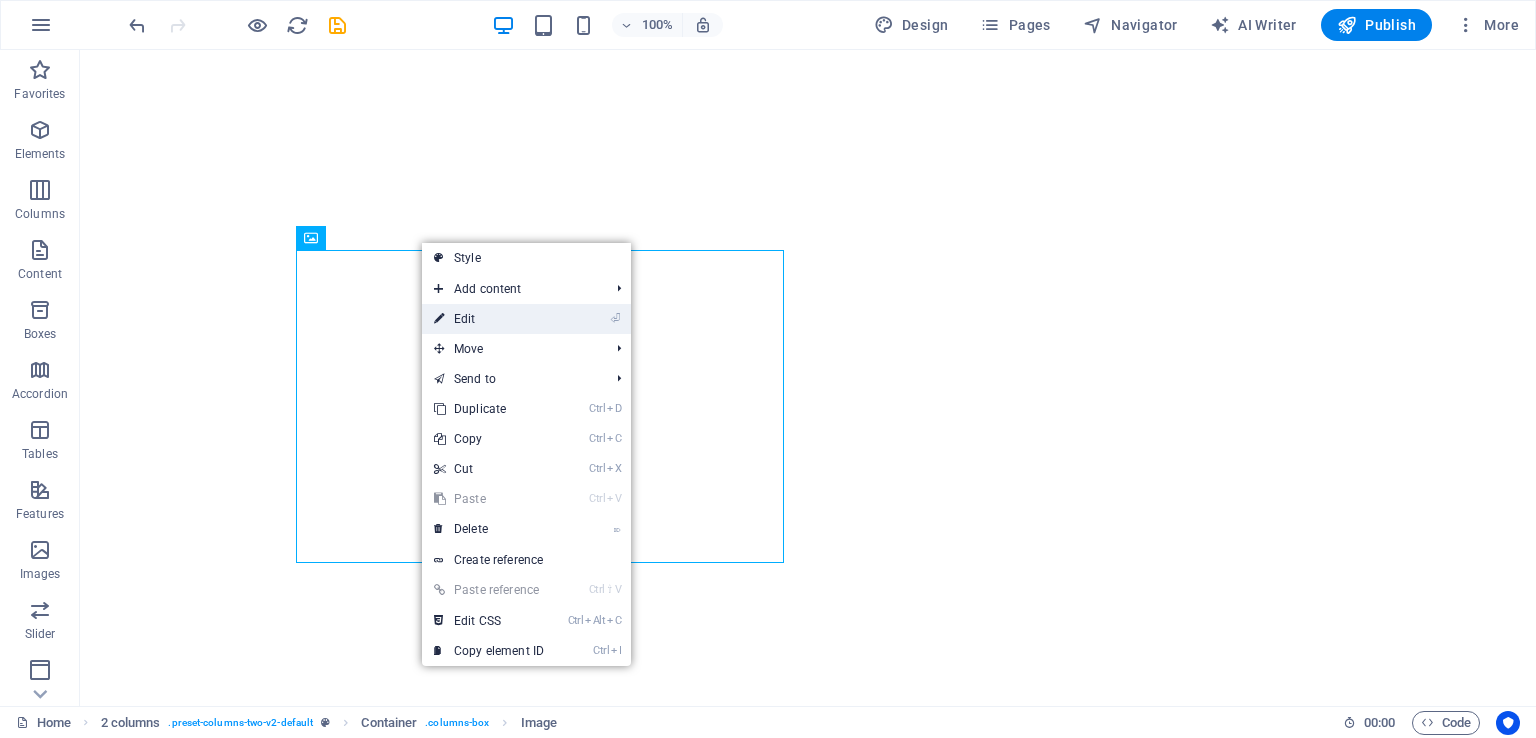 click on "⏎  Edit" at bounding box center (489, 319) 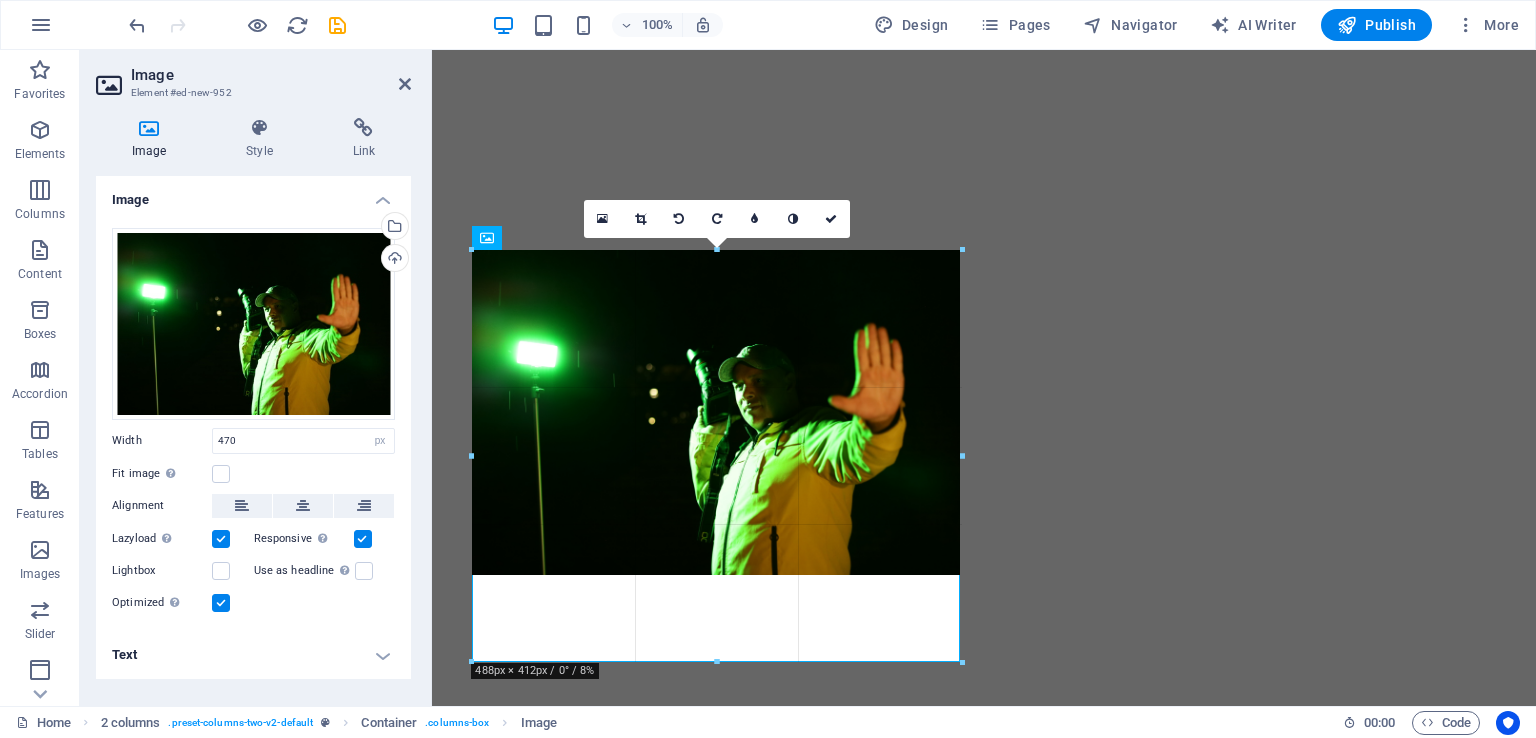 drag, startPoint x: 468, startPoint y: 562, endPoint x: 447, endPoint y: 660, distance: 100.22475 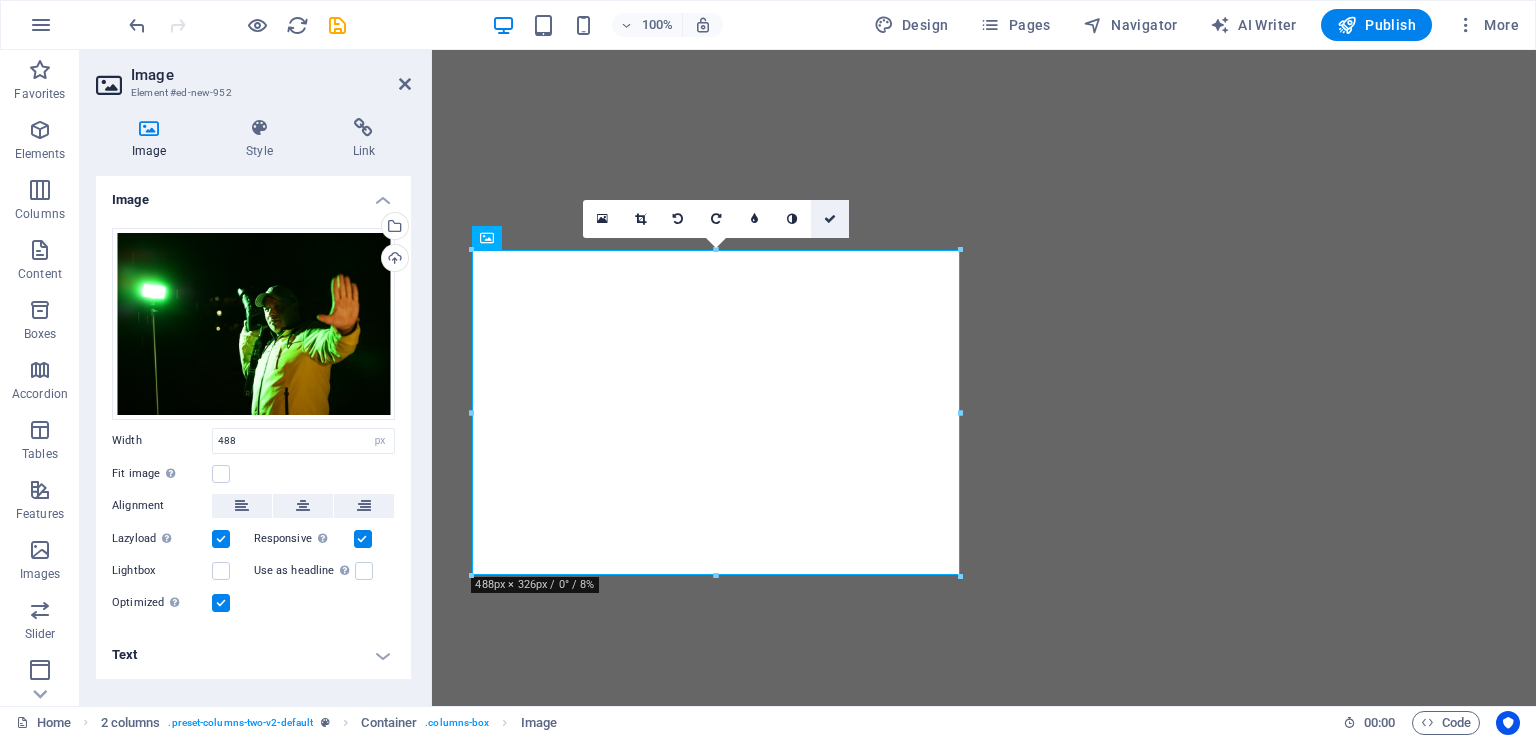 click at bounding box center (830, 219) 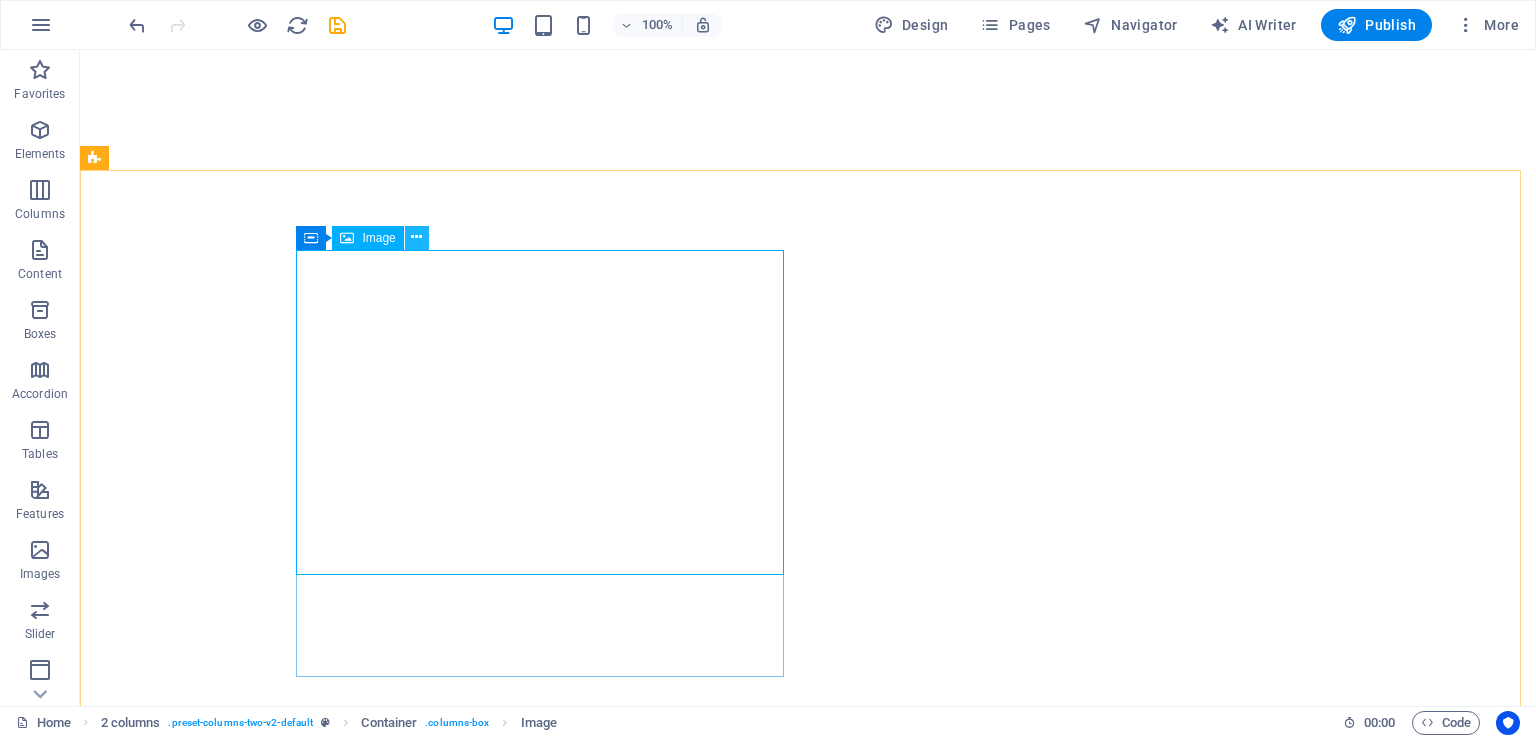 click at bounding box center [416, 237] 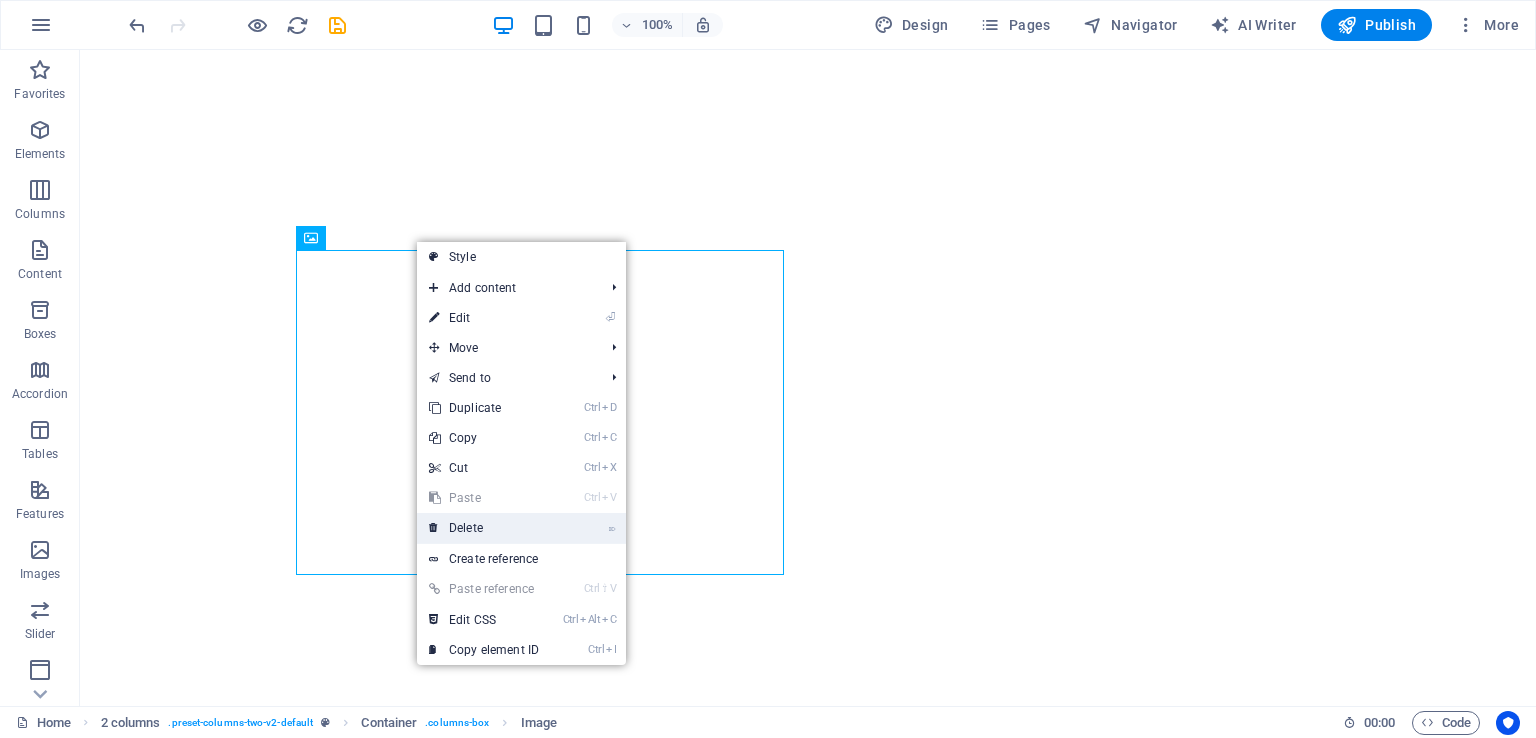 click on "⌦  Delete" at bounding box center (484, 528) 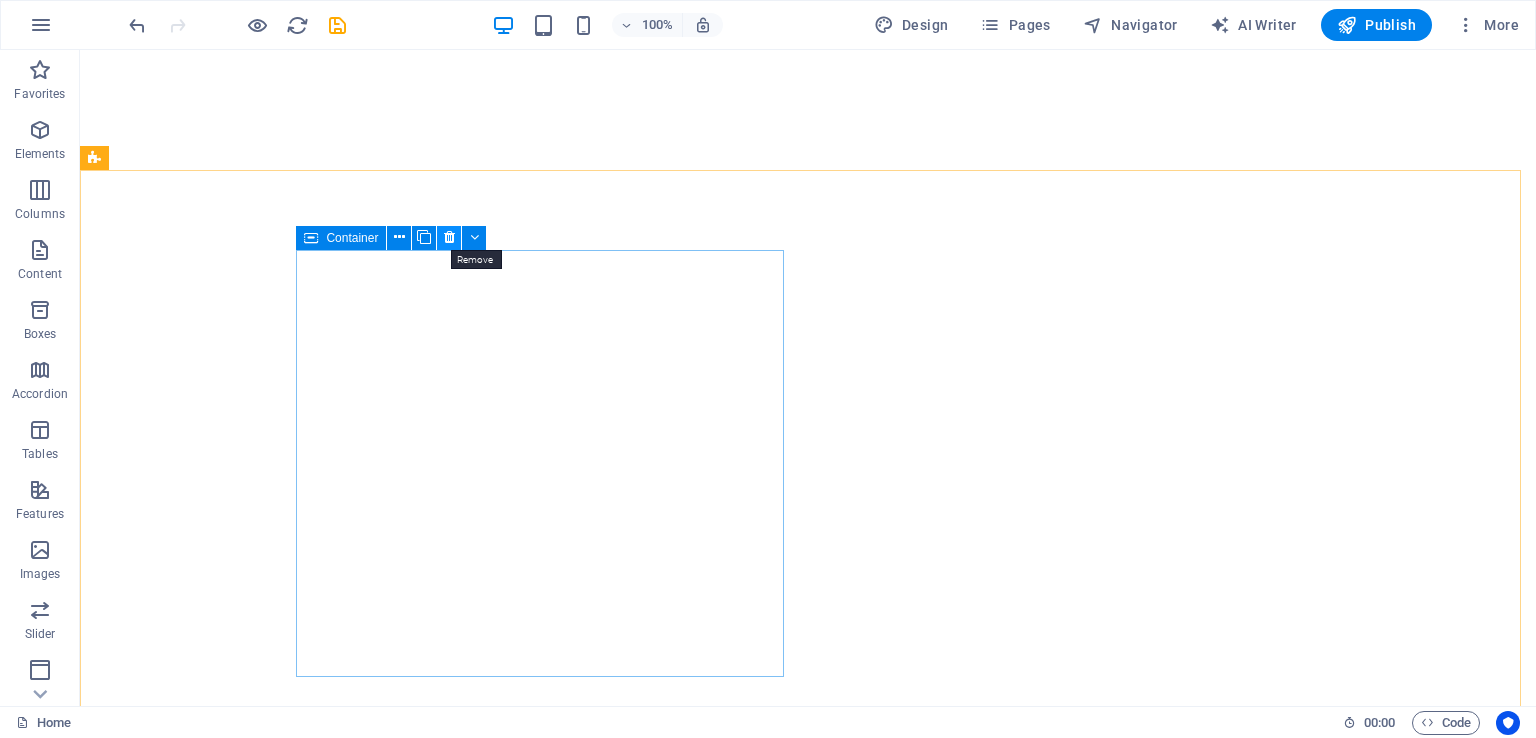 click at bounding box center [449, 237] 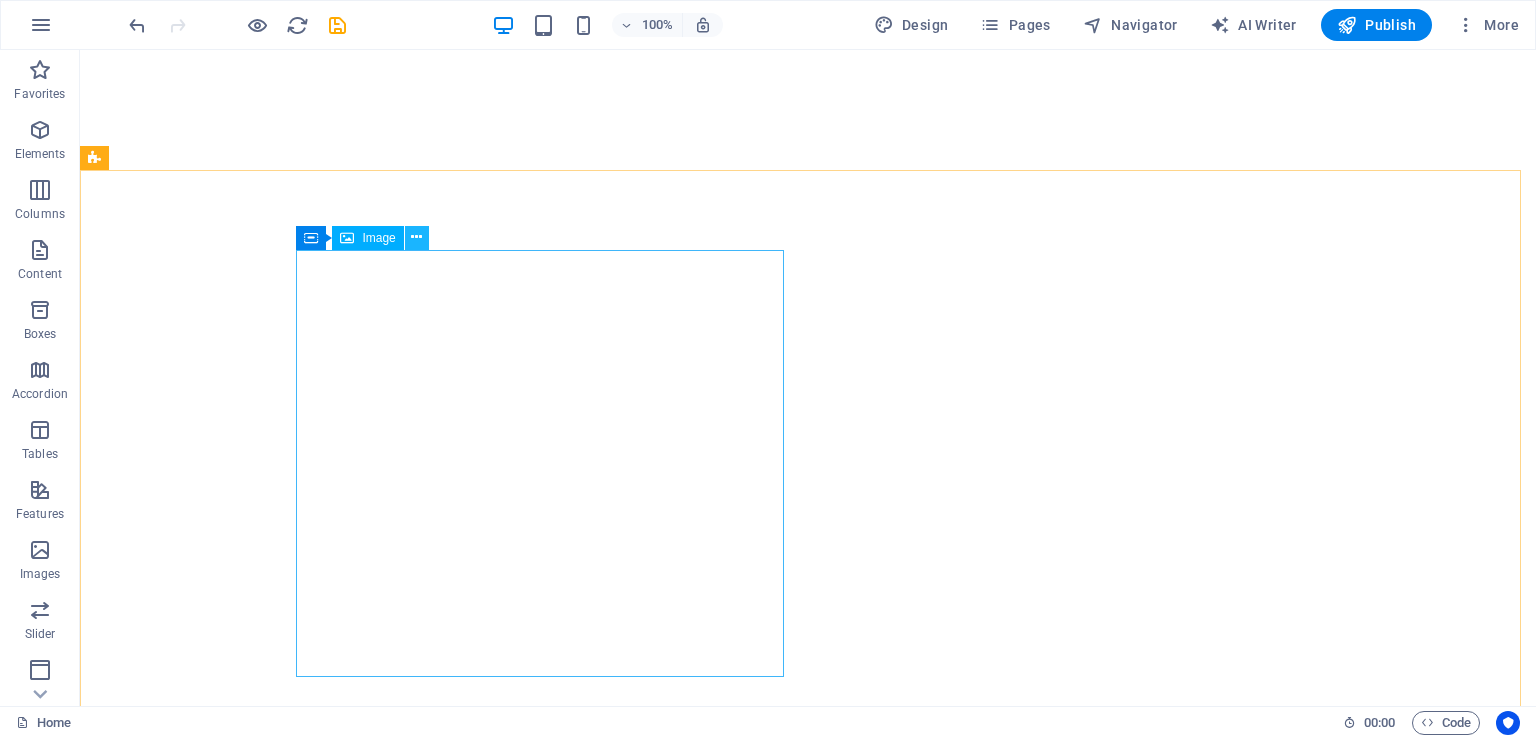 click at bounding box center [416, 237] 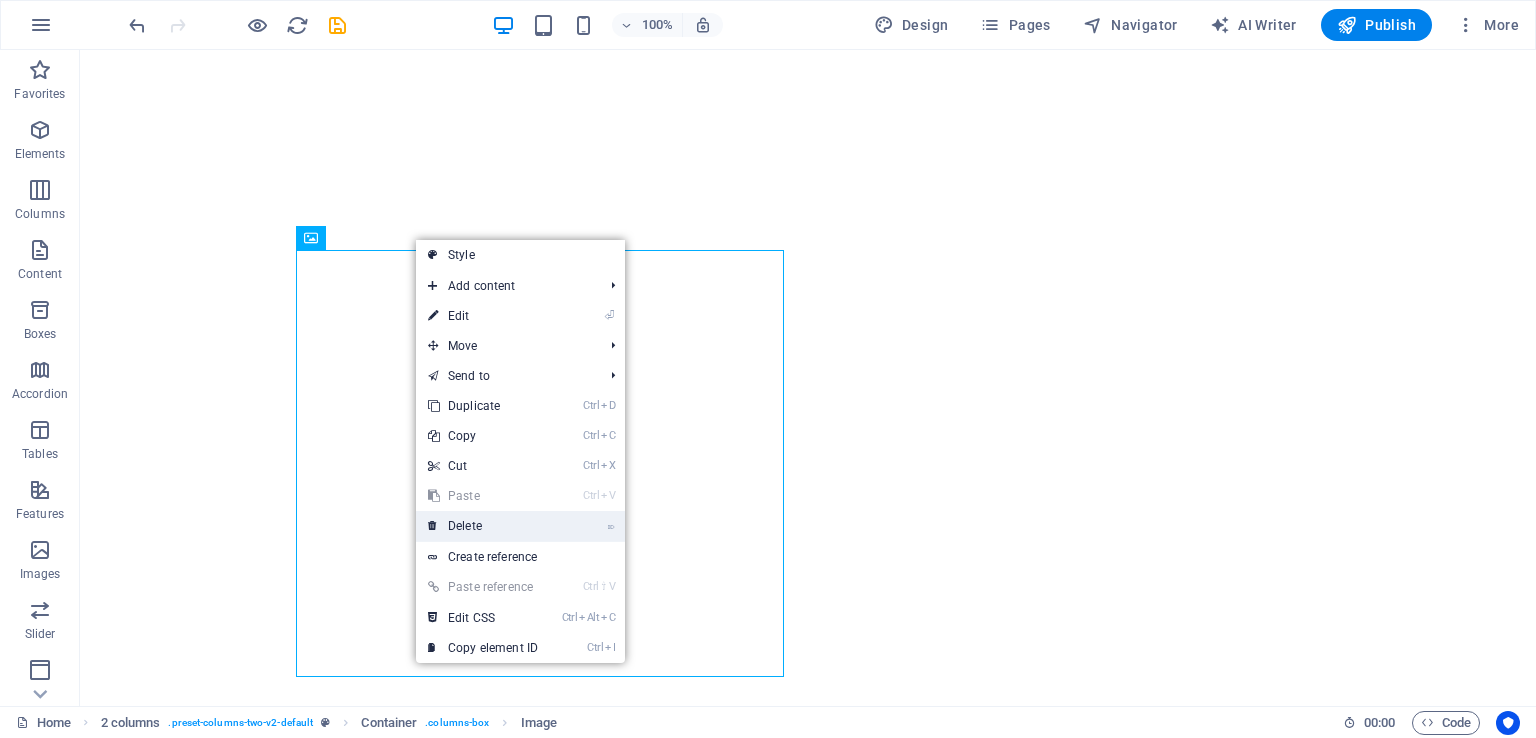 click on "⌦  Delete" at bounding box center [483, 526] 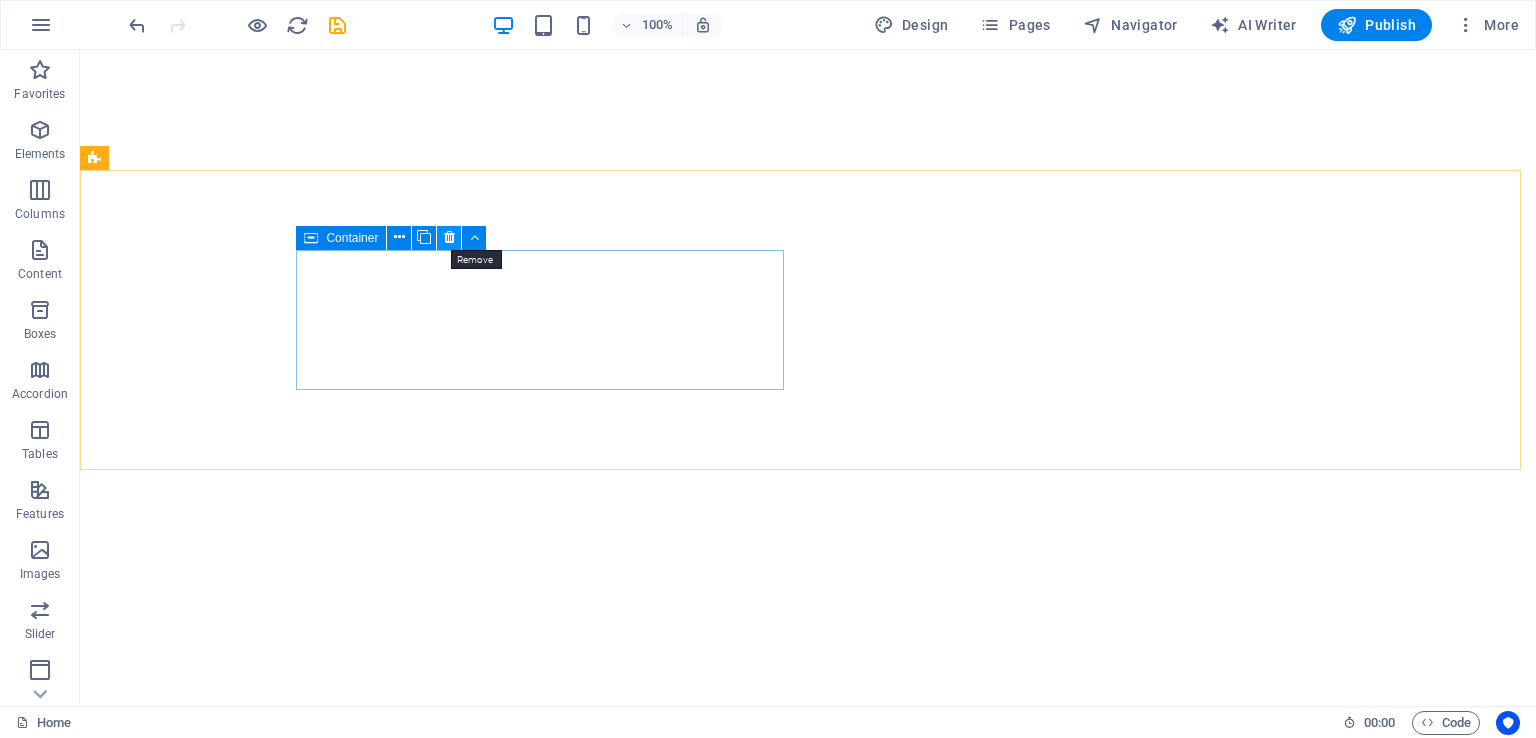 click at bounding box center [449, 238] 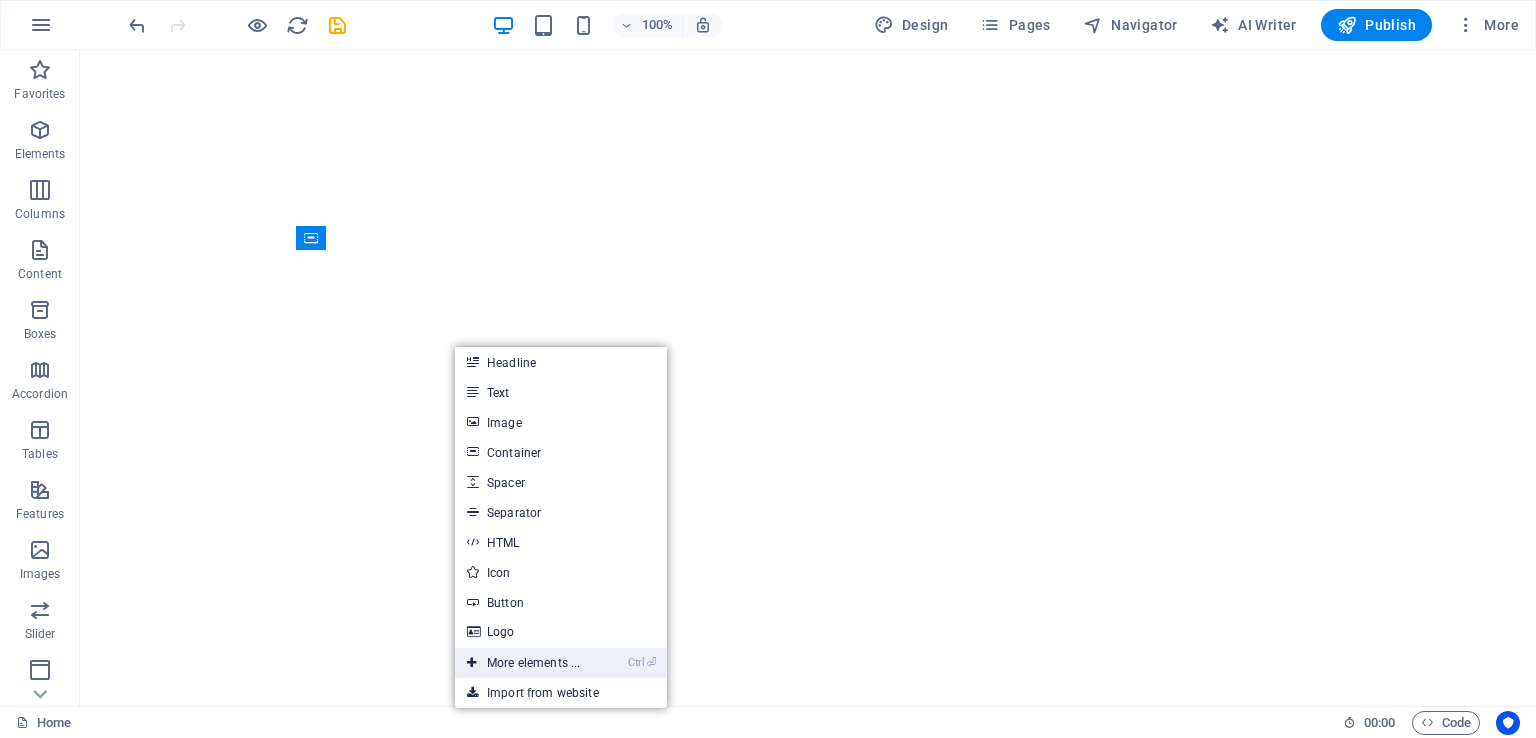 click on "Ctrl ⏎  More elements ..." at bounding box center (523, 663) 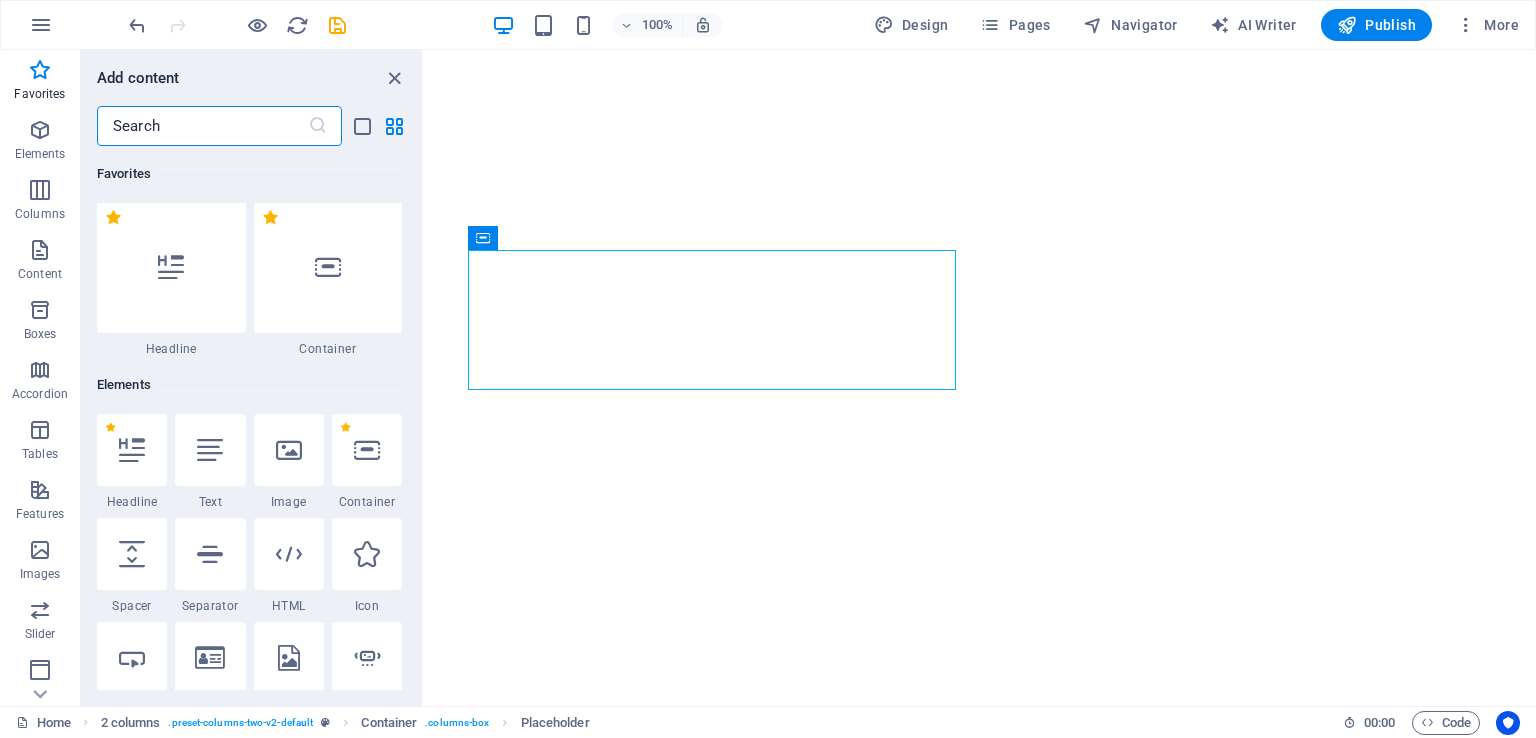 scroll, scrollTop: 0, scrollLeft: 0, axis: both 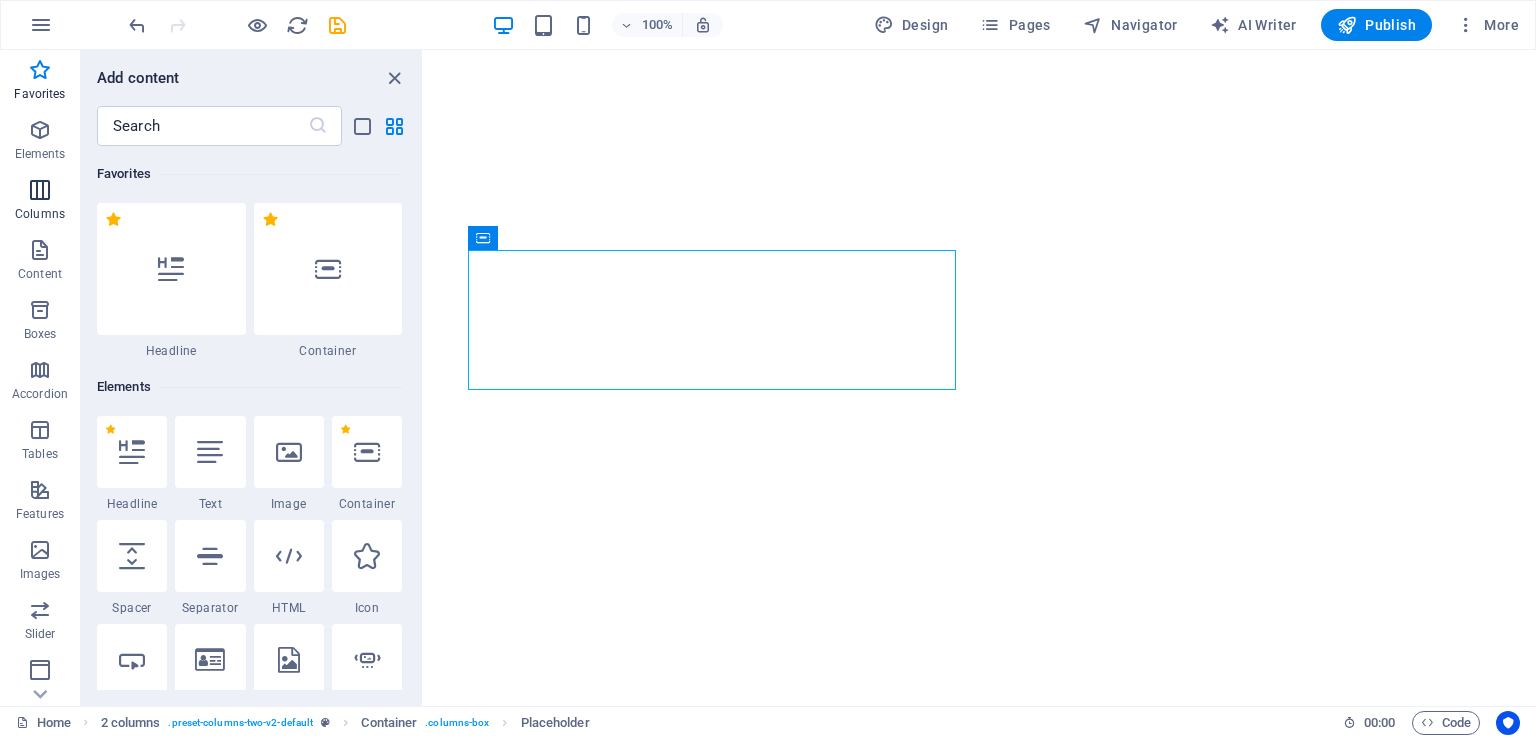 drag, startPoint x: 142, startPoint y: 456, endPoint x: 40, endPoint y: 197, distance: 278.36127 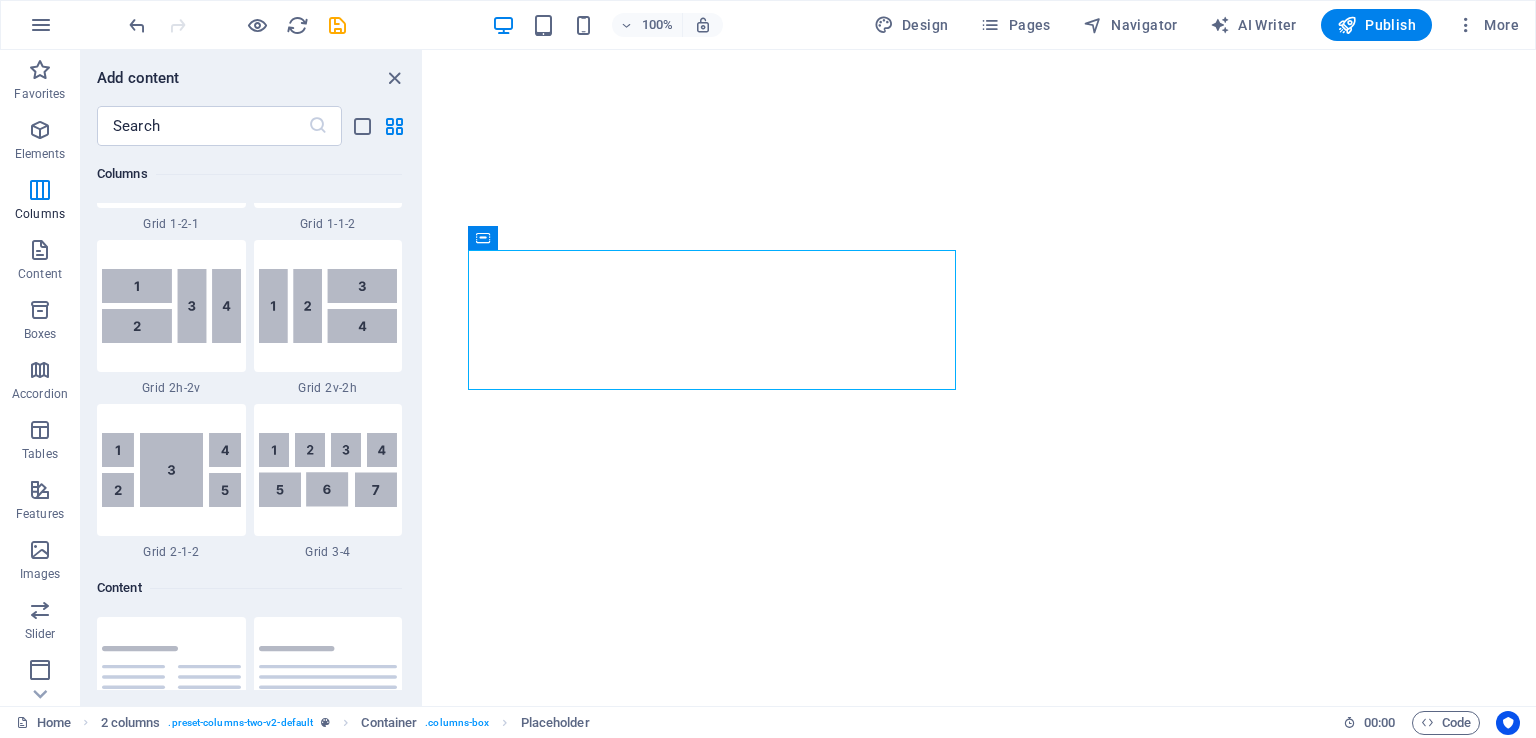 scroll, scrollTop: 3090, scrollLeft: 0, axis: vertical 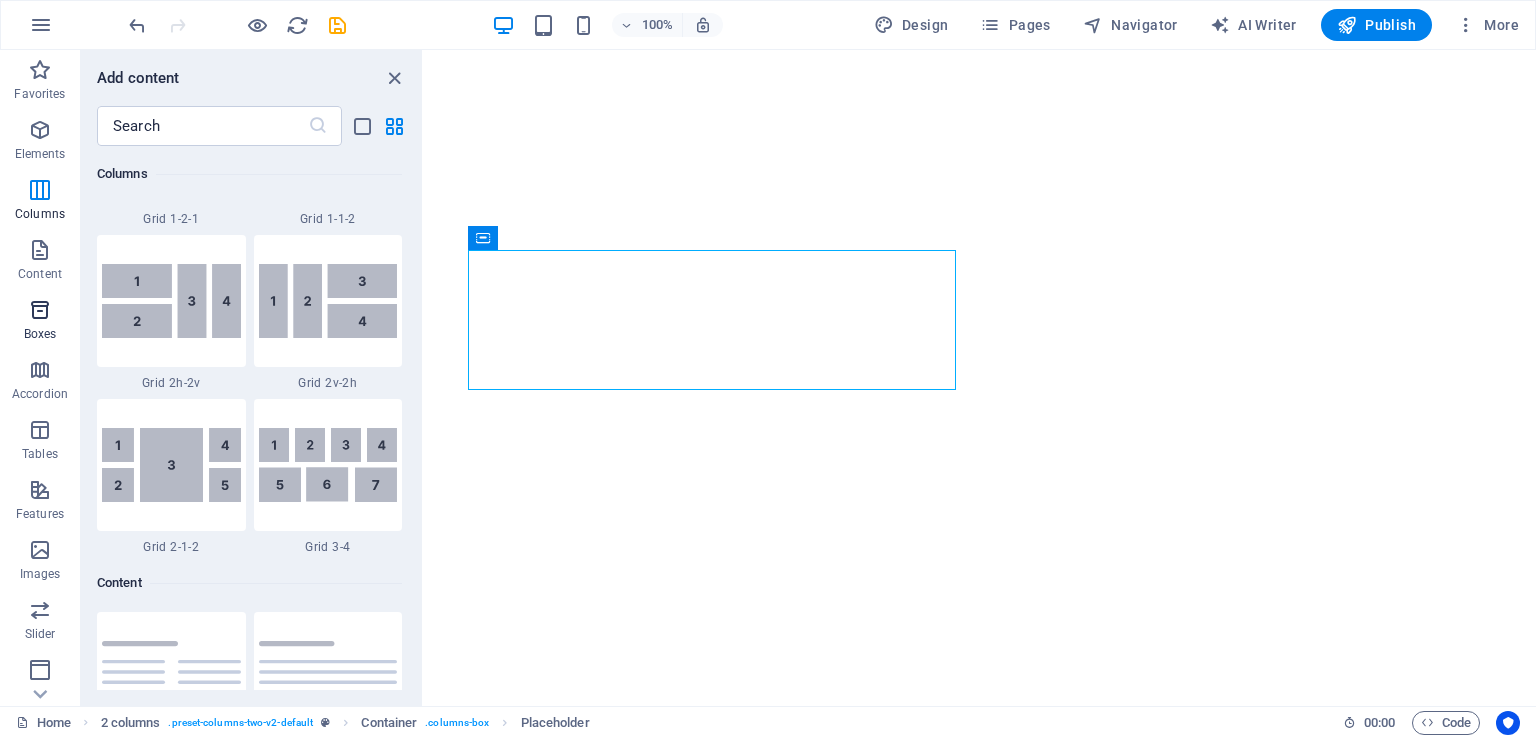 click on "Boxes" at bounding box center [40, 334] 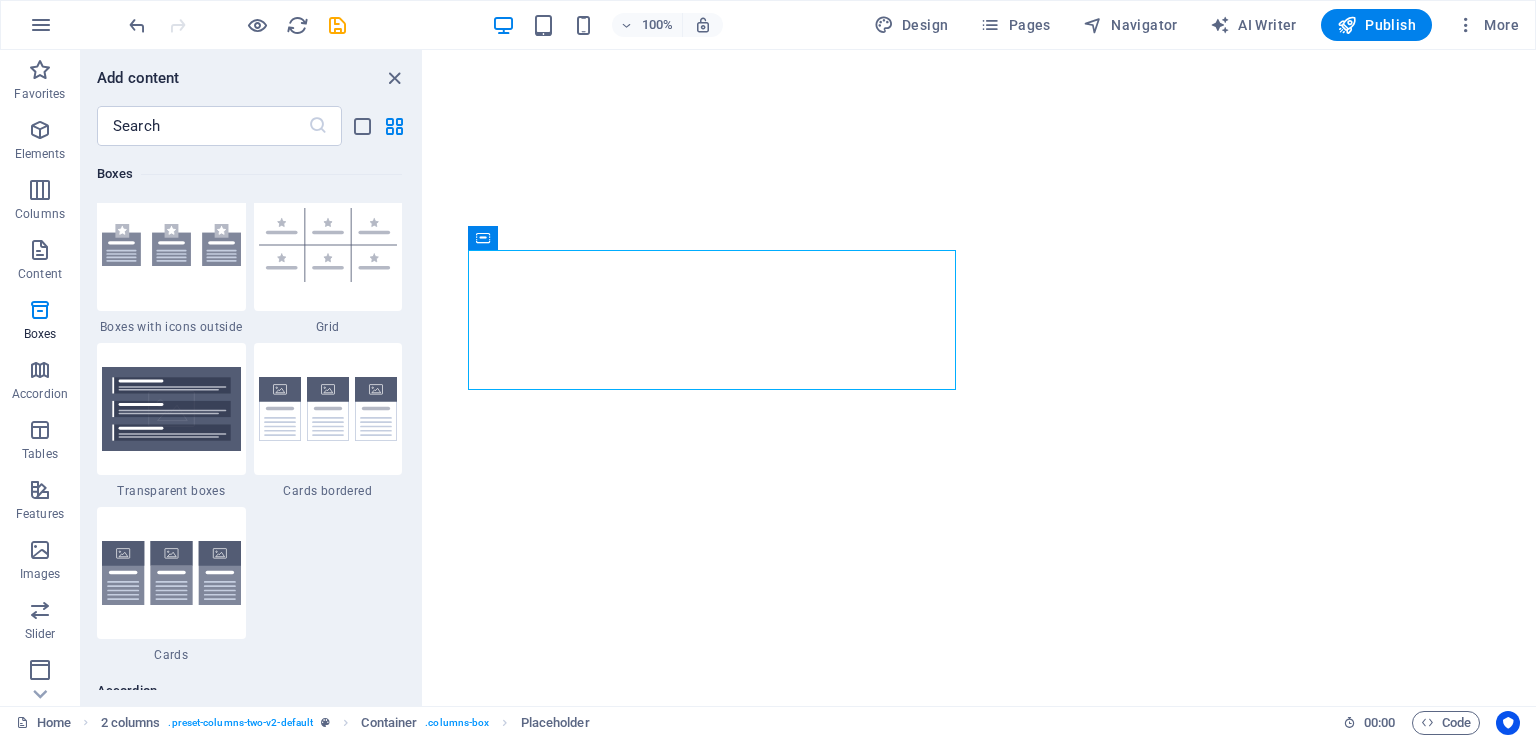 scroll, scrollTop: 6016, scrollLeft: 0, axis: vertical 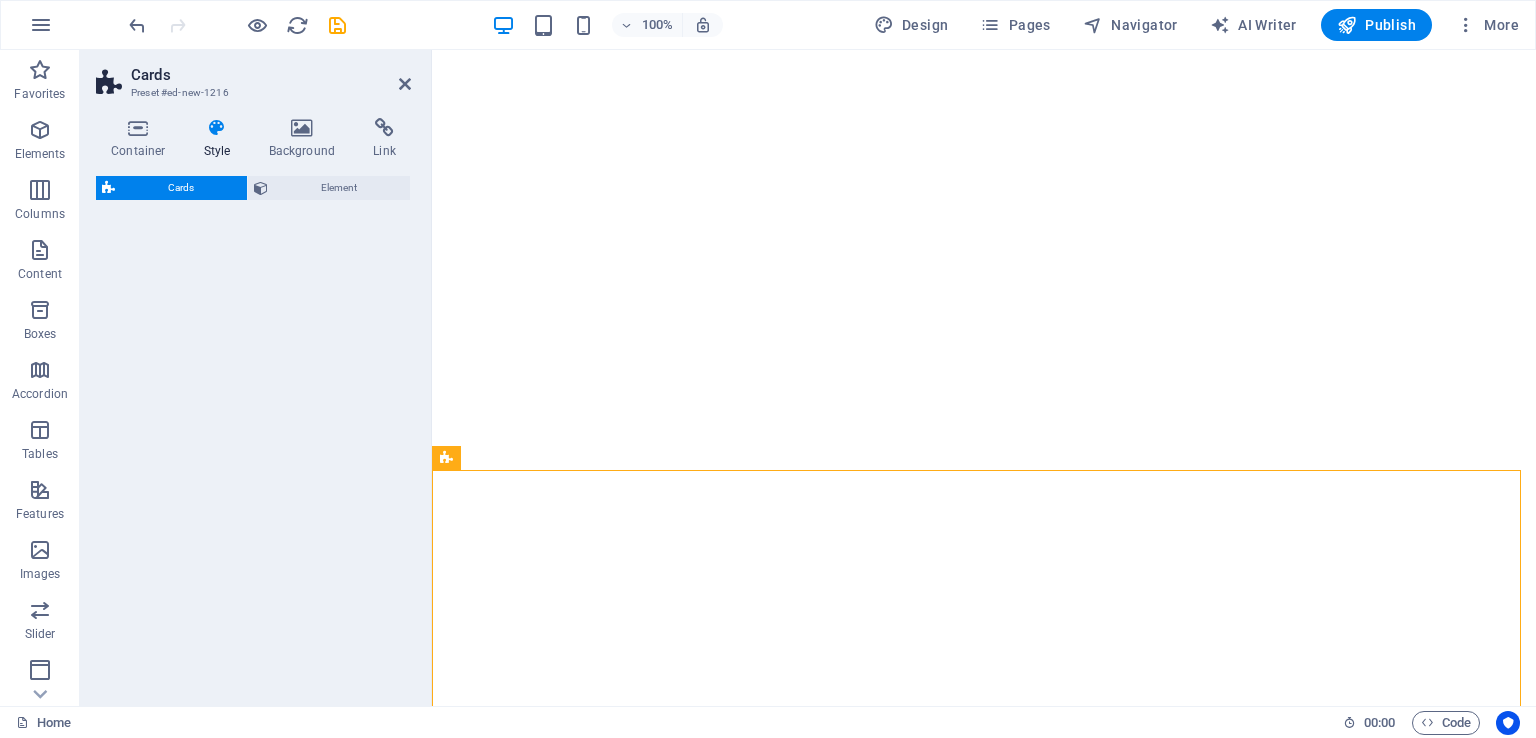 select on "rem" 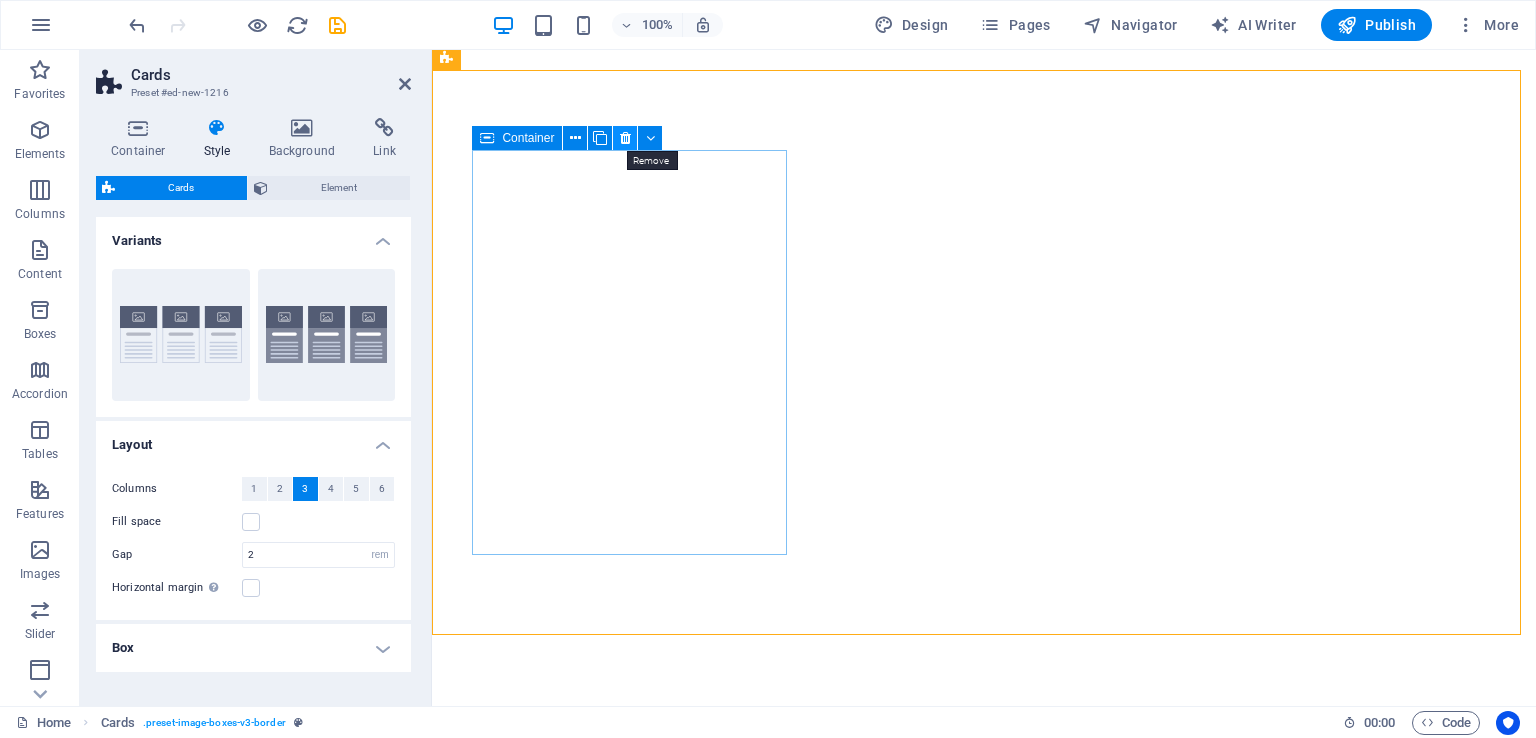 click at bounding box center (625, 138) 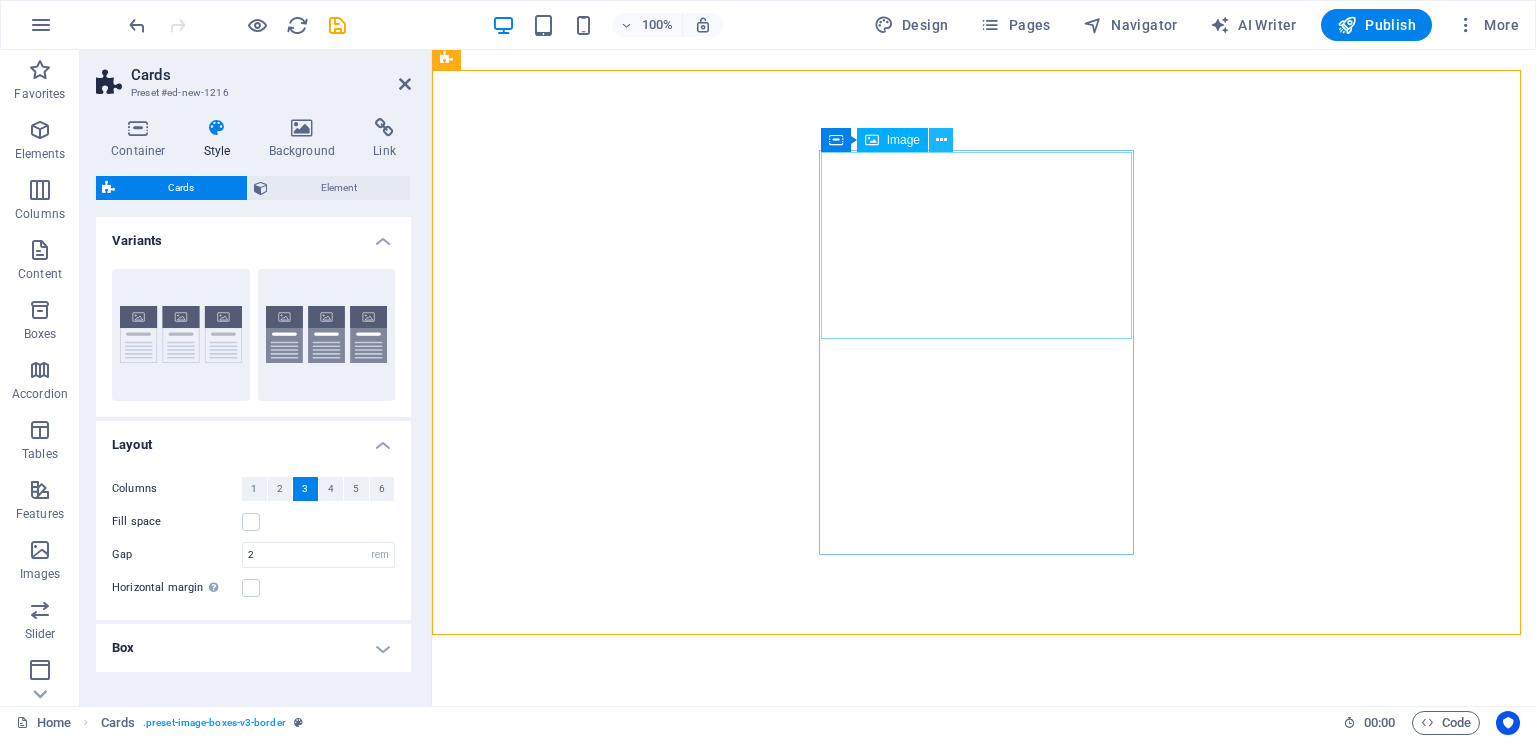 click at bounding box center [941, 140] 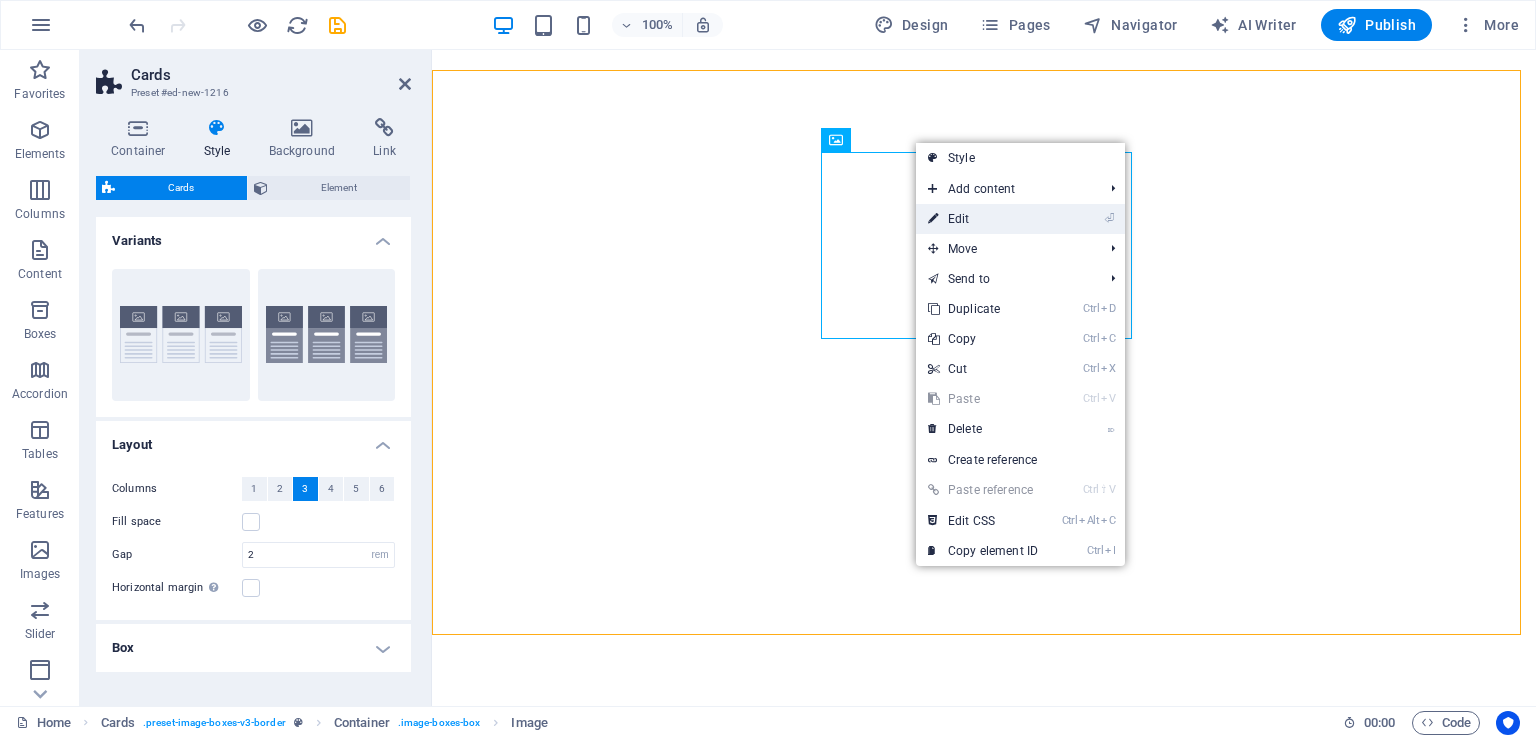 click on "⏎  Edit" at bounding box center (983, 219) 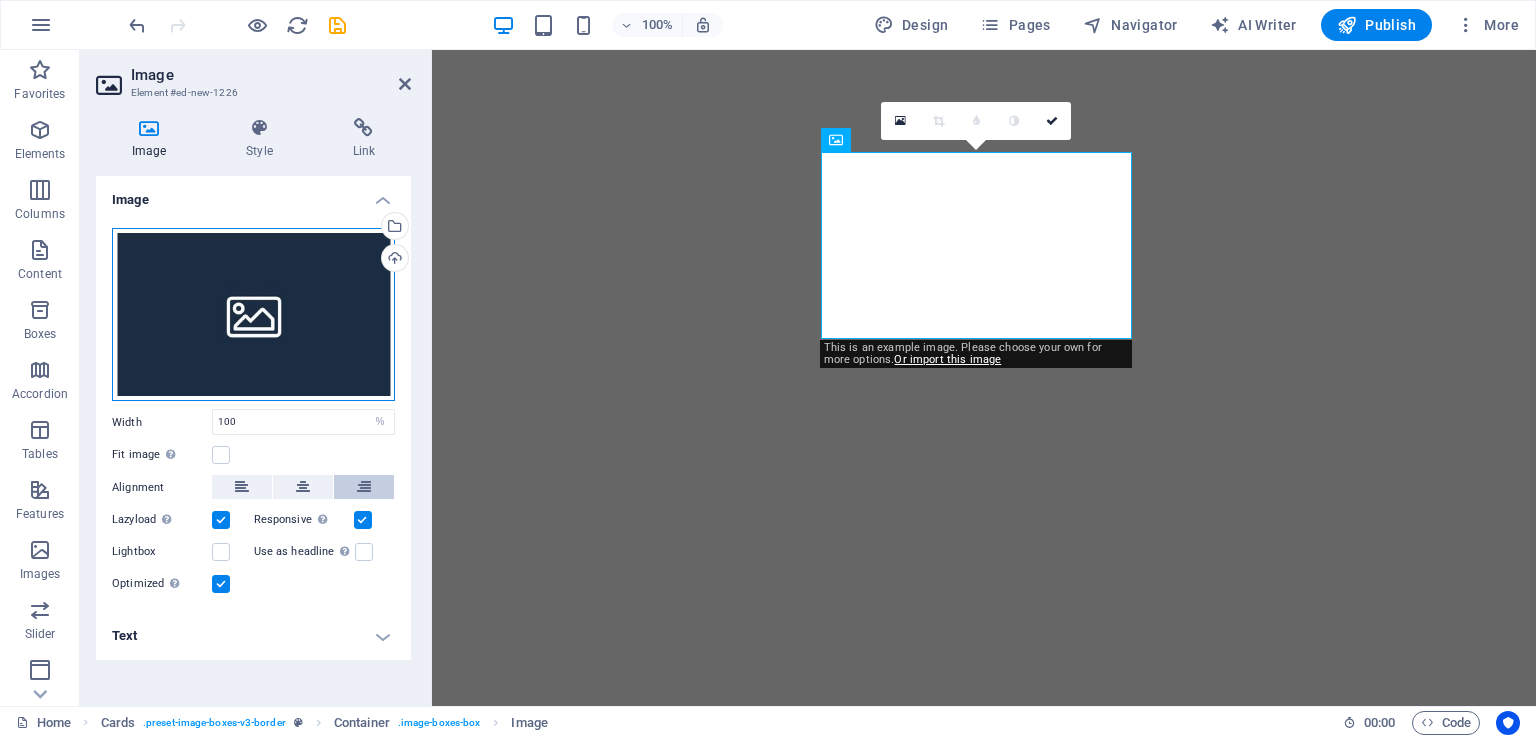 click on "Drag files here, click to choose files or select files from Files or our free stock photos & videos" at bounding box center (253, 315) 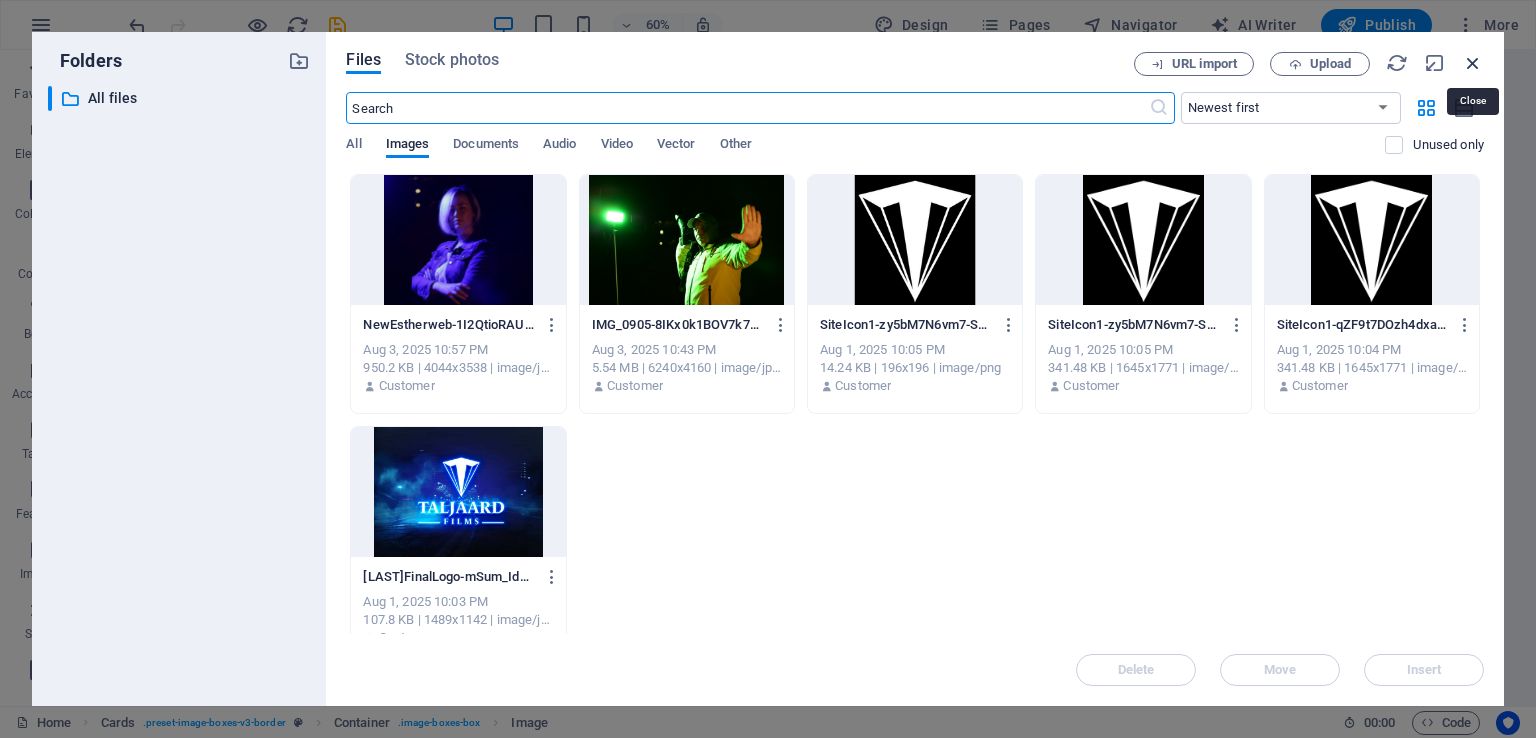 click at bounding box center (1473, 63) 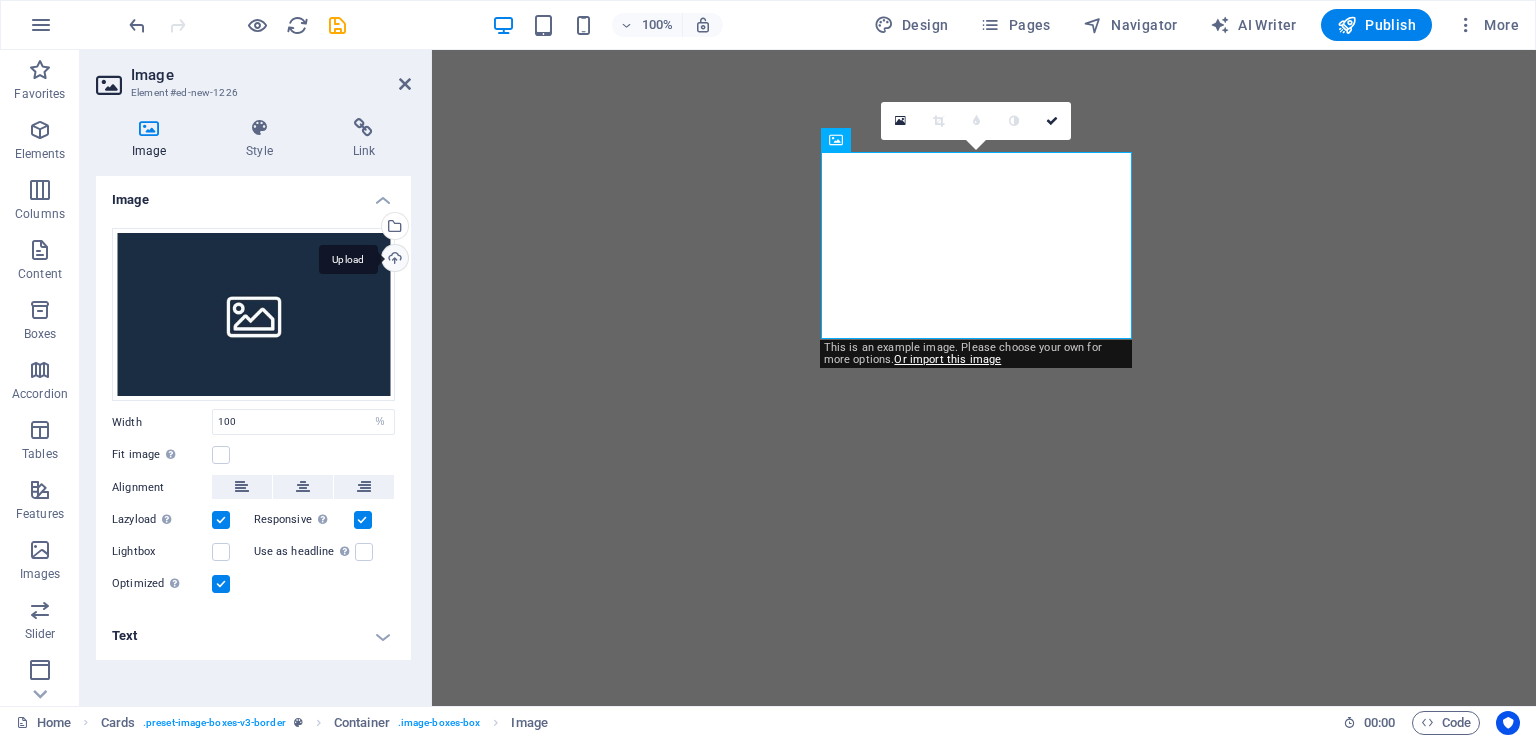 click on "Upload" at bounding box center [393, 260] 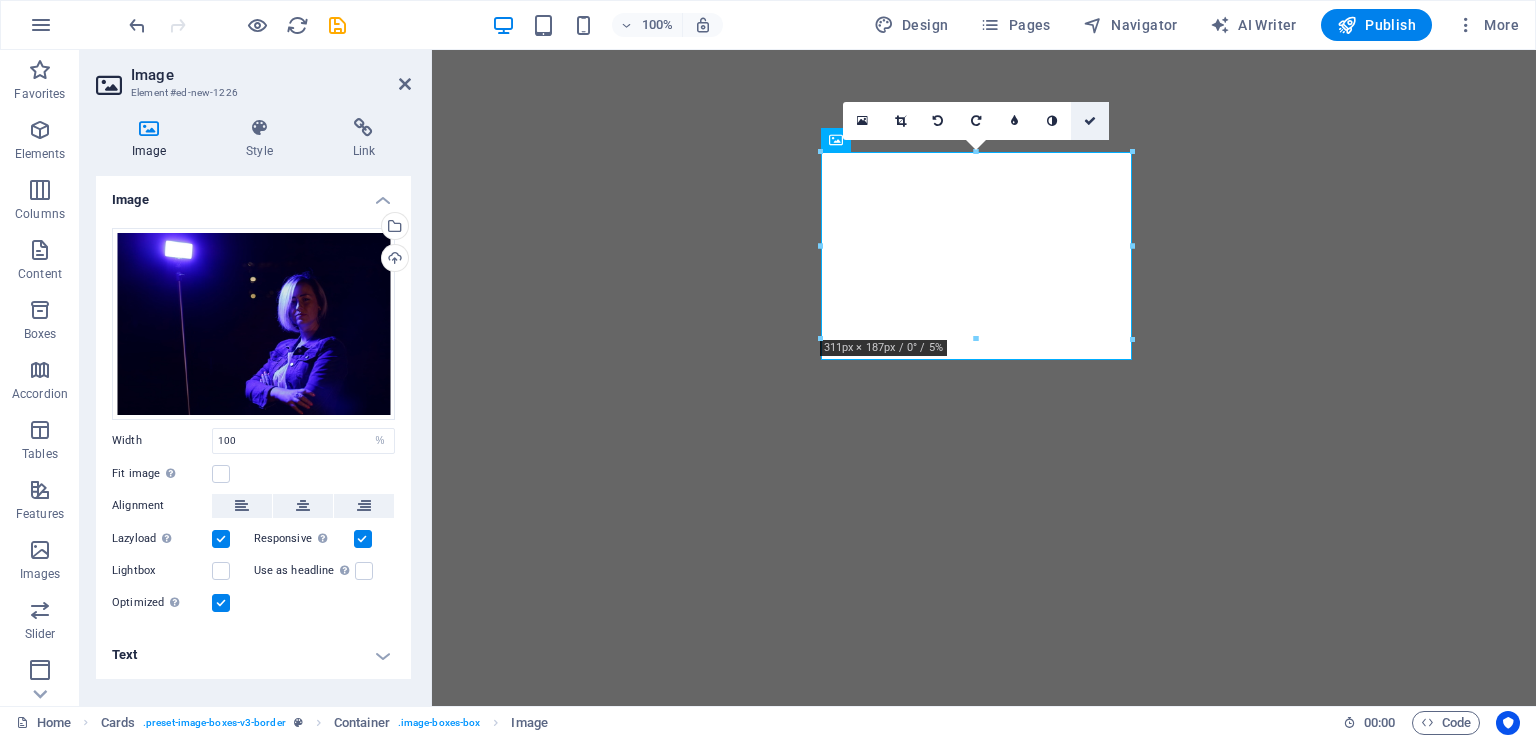 click at bounding box center (1090, 121) 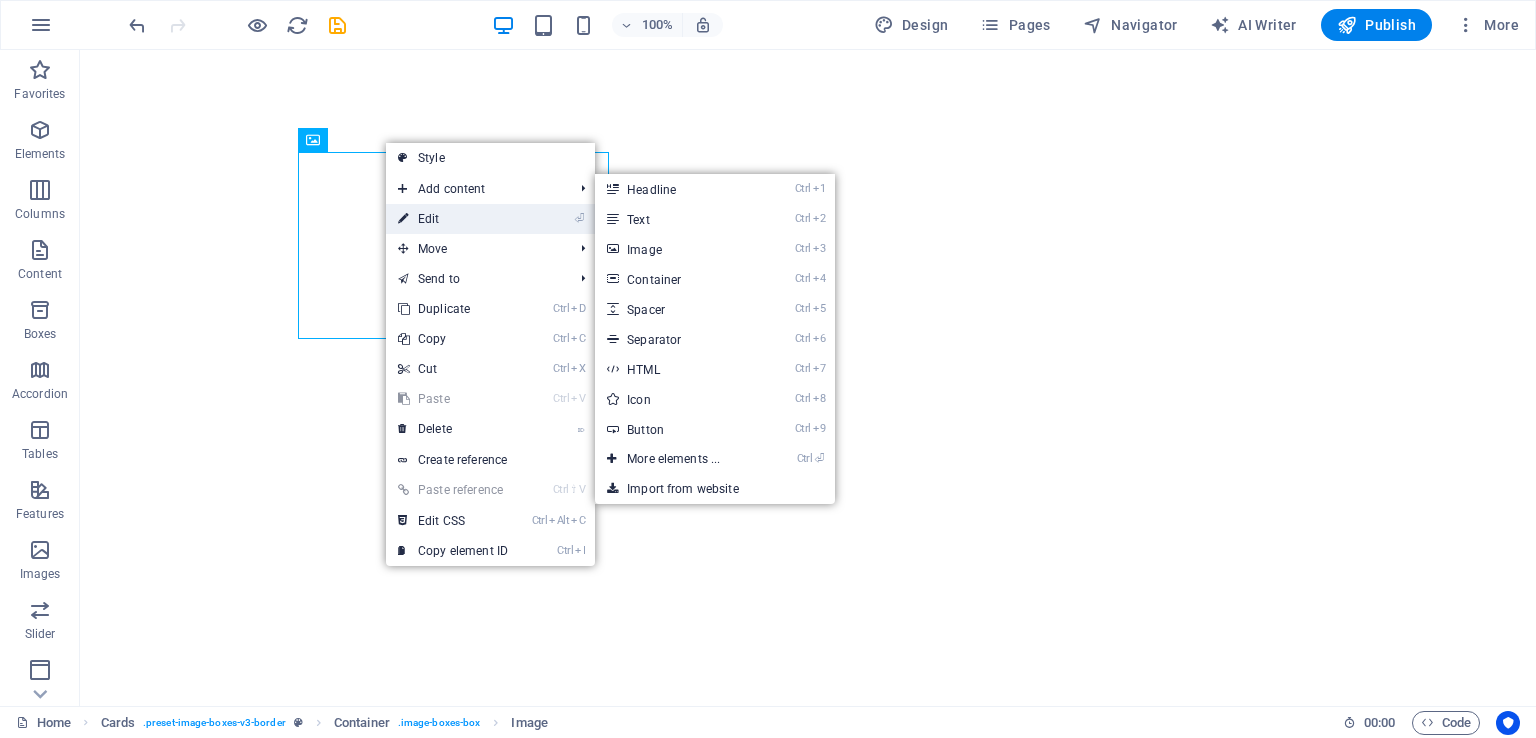 click on "⏎  Edit" at bounding box center (453, 219) 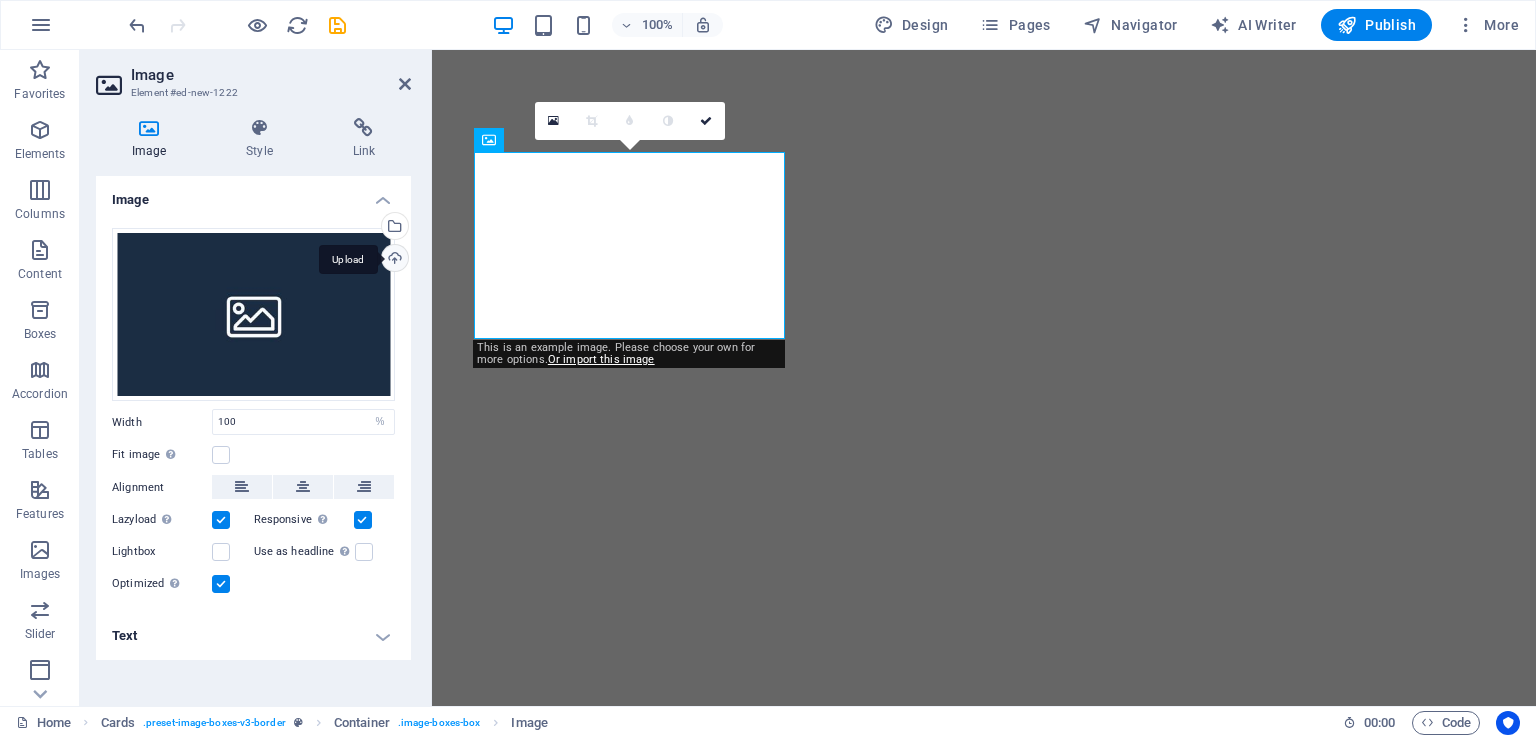 click on "Upload" at bounding box center [393, 260] 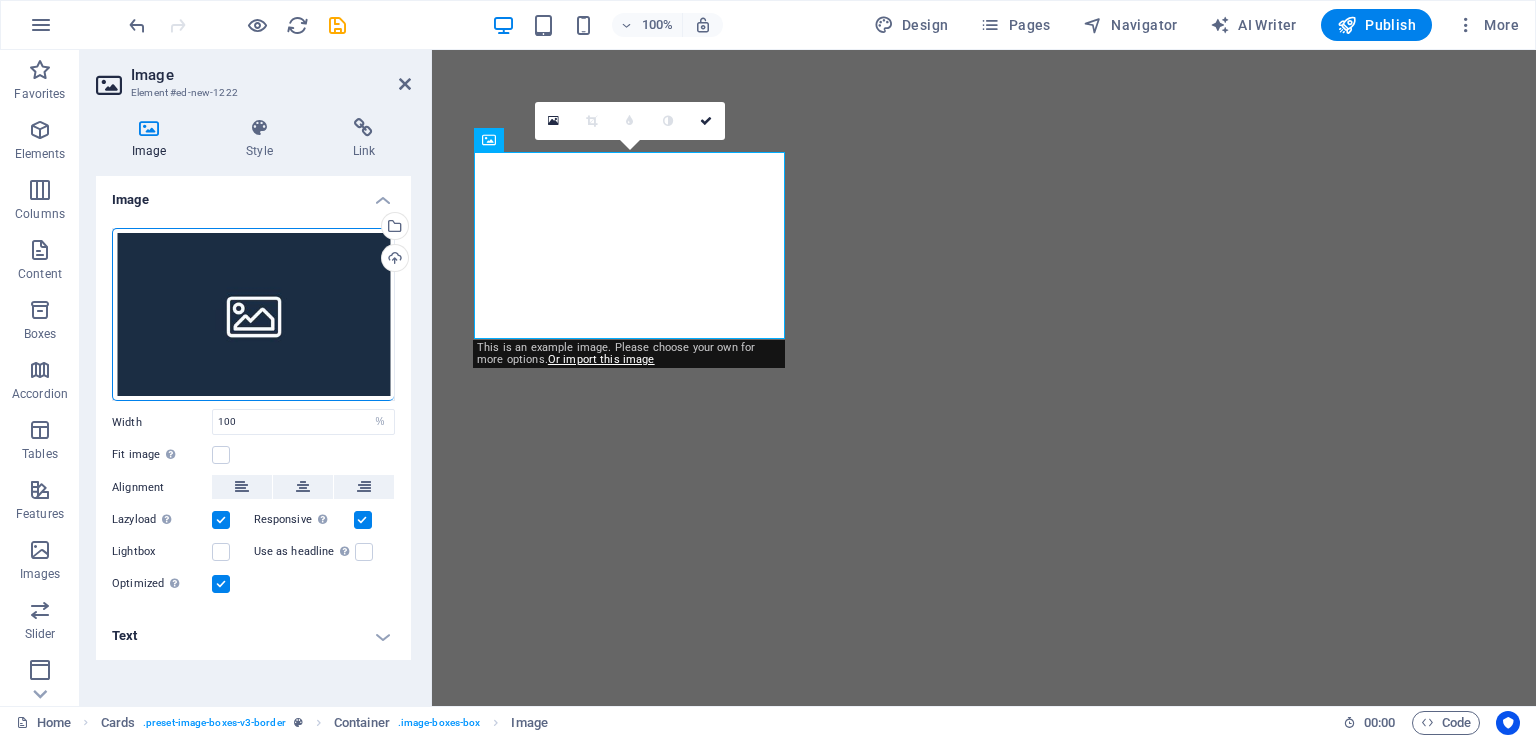 click on "Text" at bounding box center (253, 636) 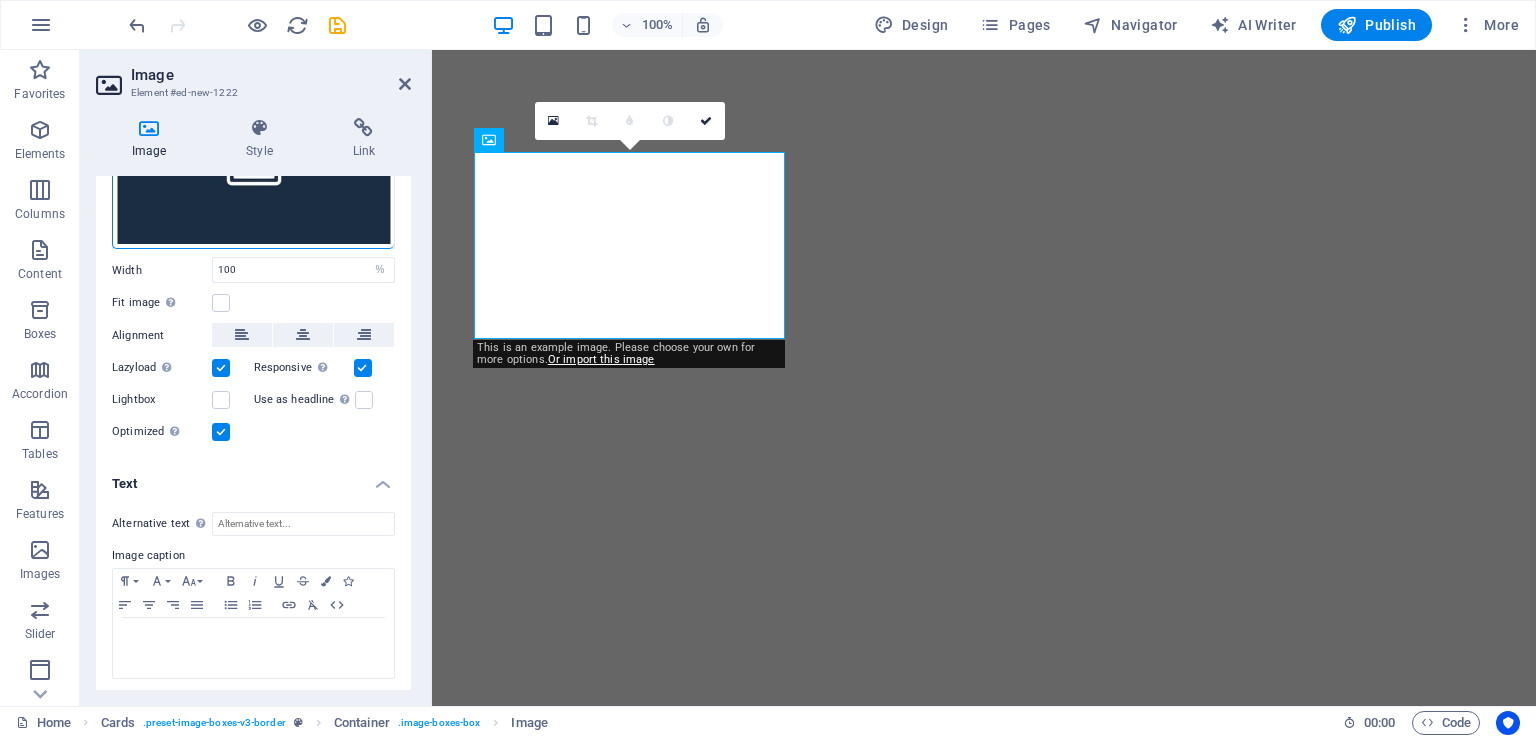scroll, scrollTop: 155, scrollLeft: 0, axis: vertical 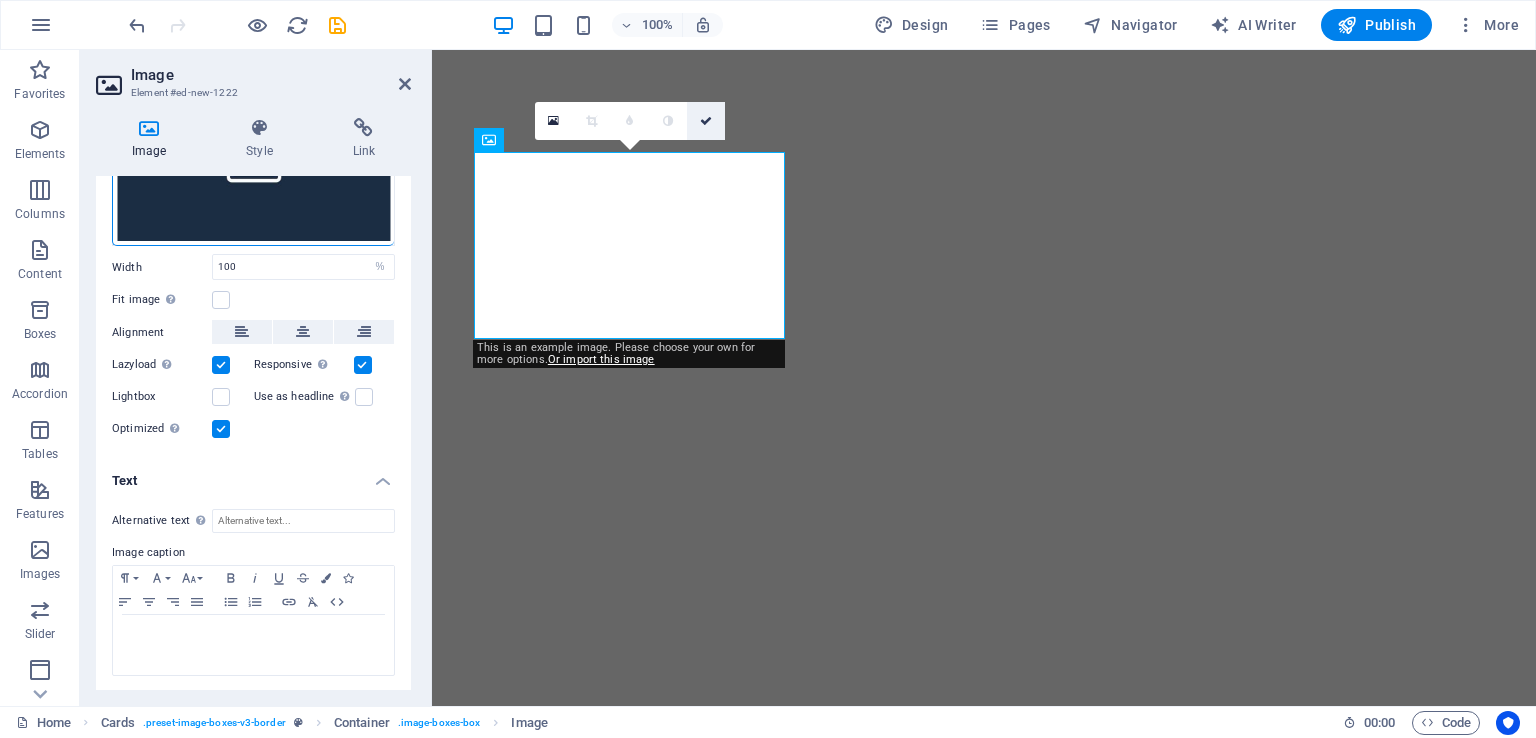 click at bounding box center (706, 121) 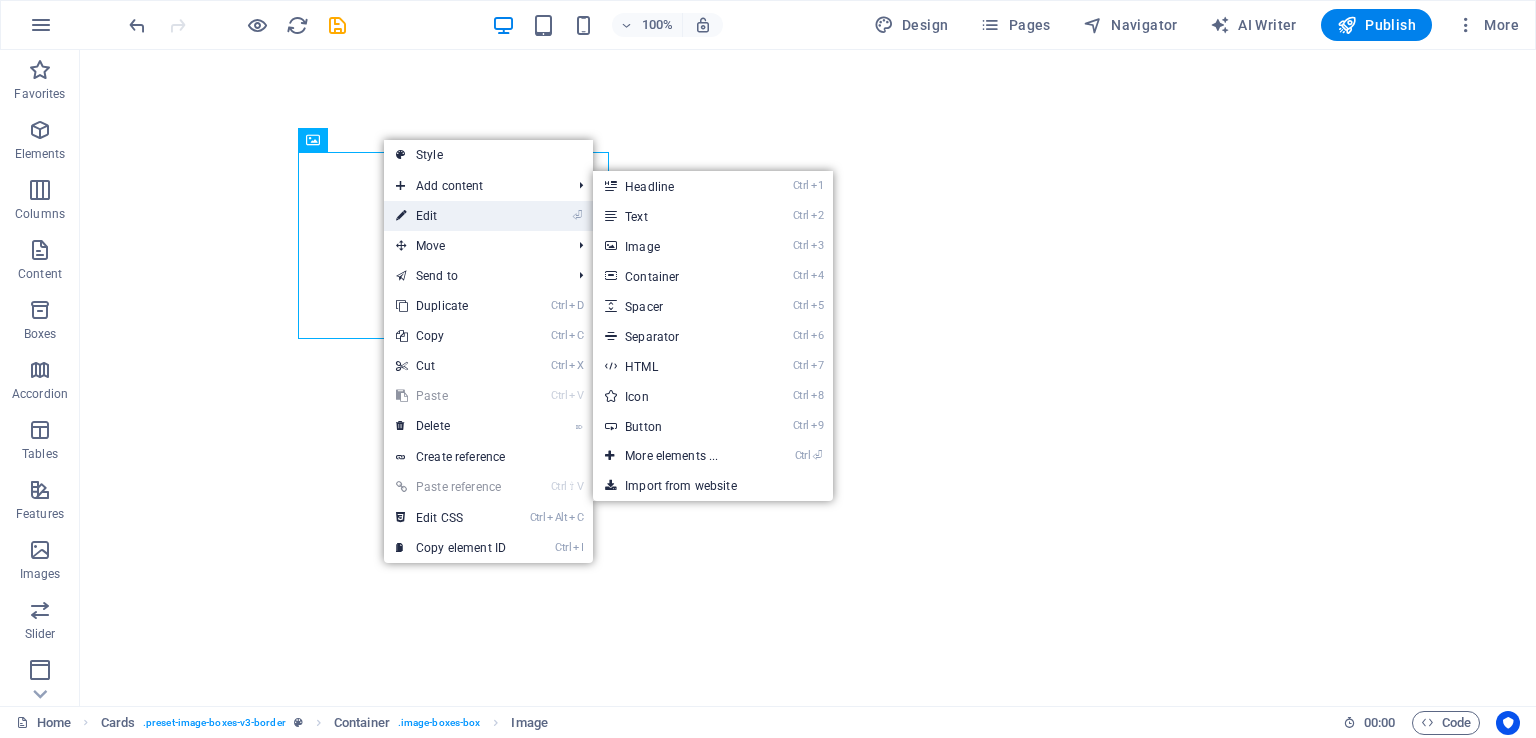 click on "⏎  Edit" at bounding box center (451, 216) 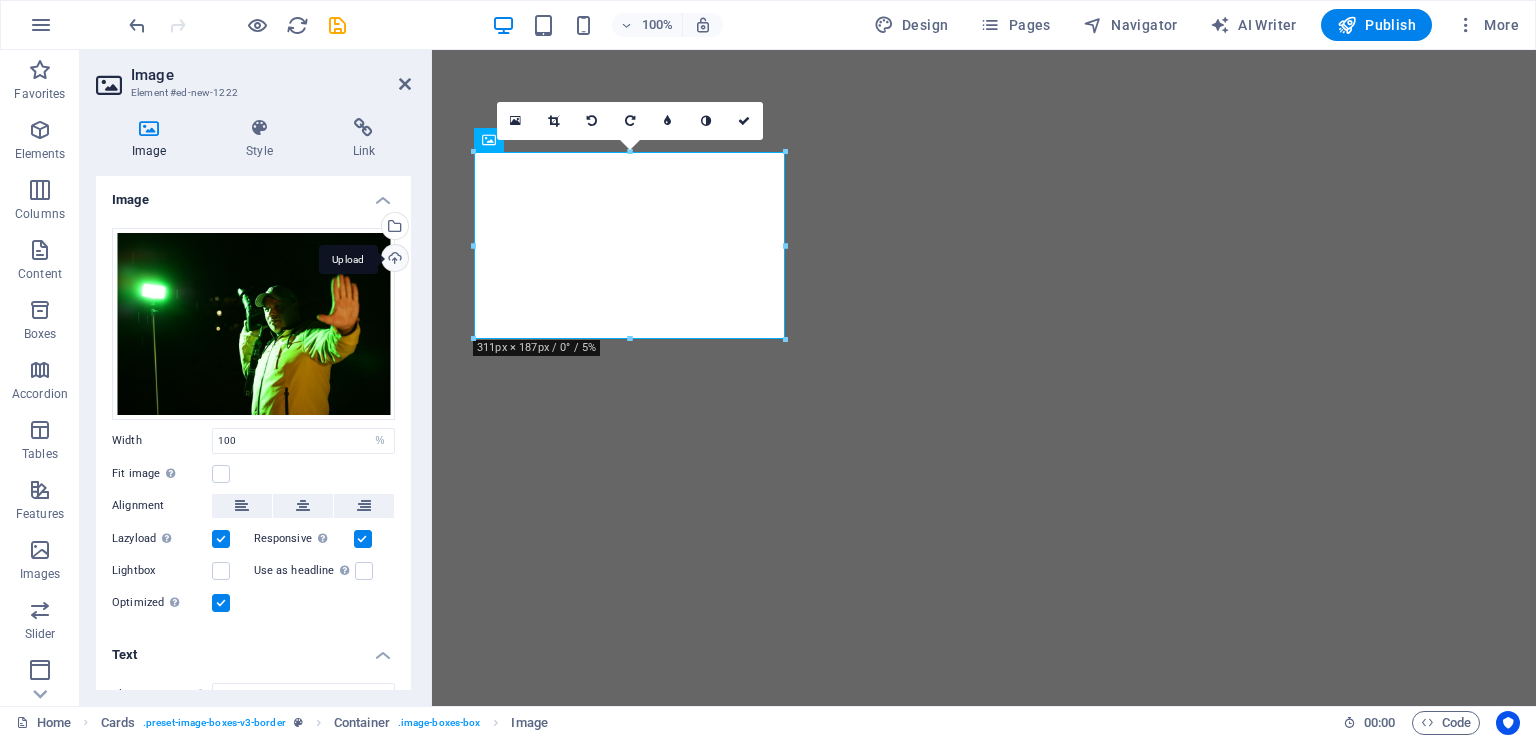 click on "Upload" at bounding box center [393, 260] 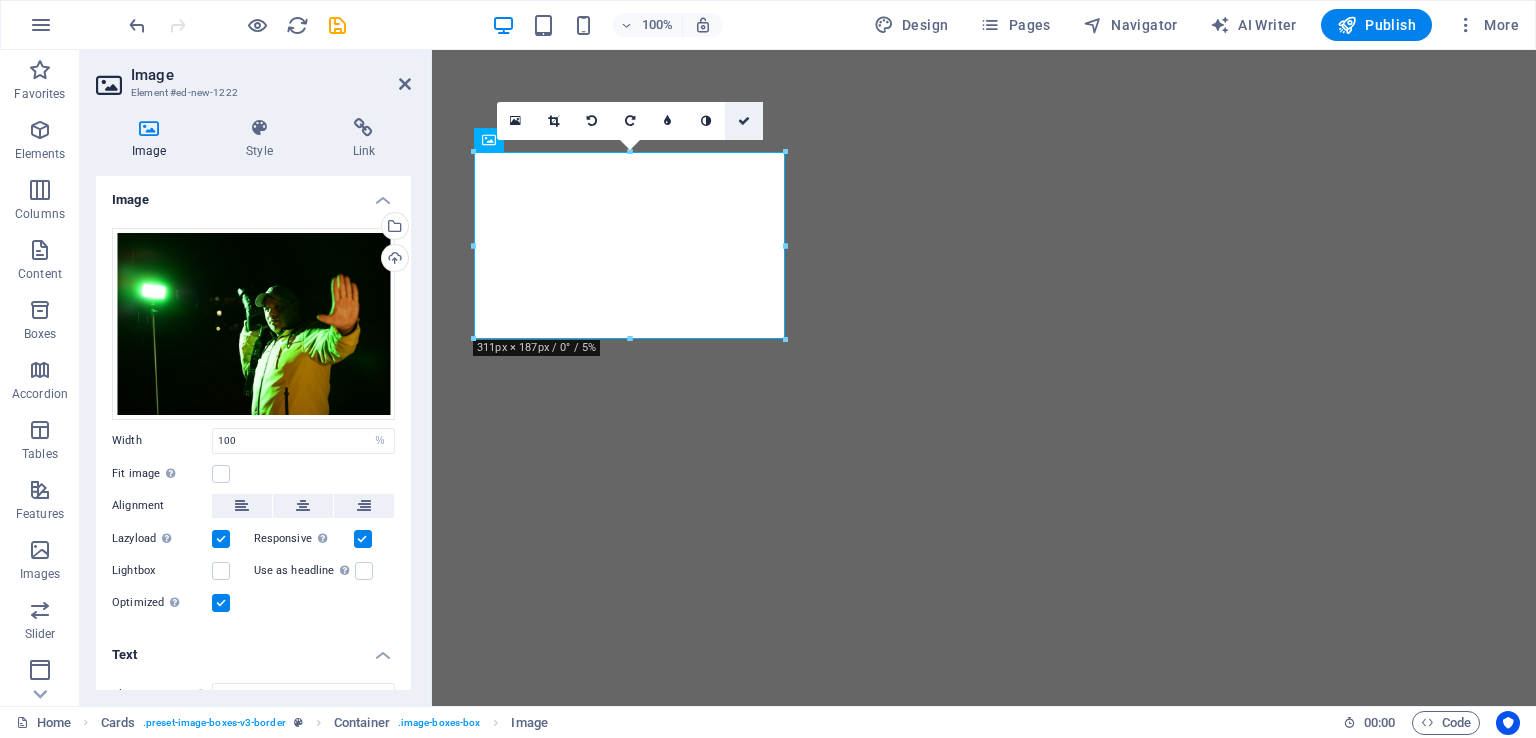 click at bounding box center (744, 121) 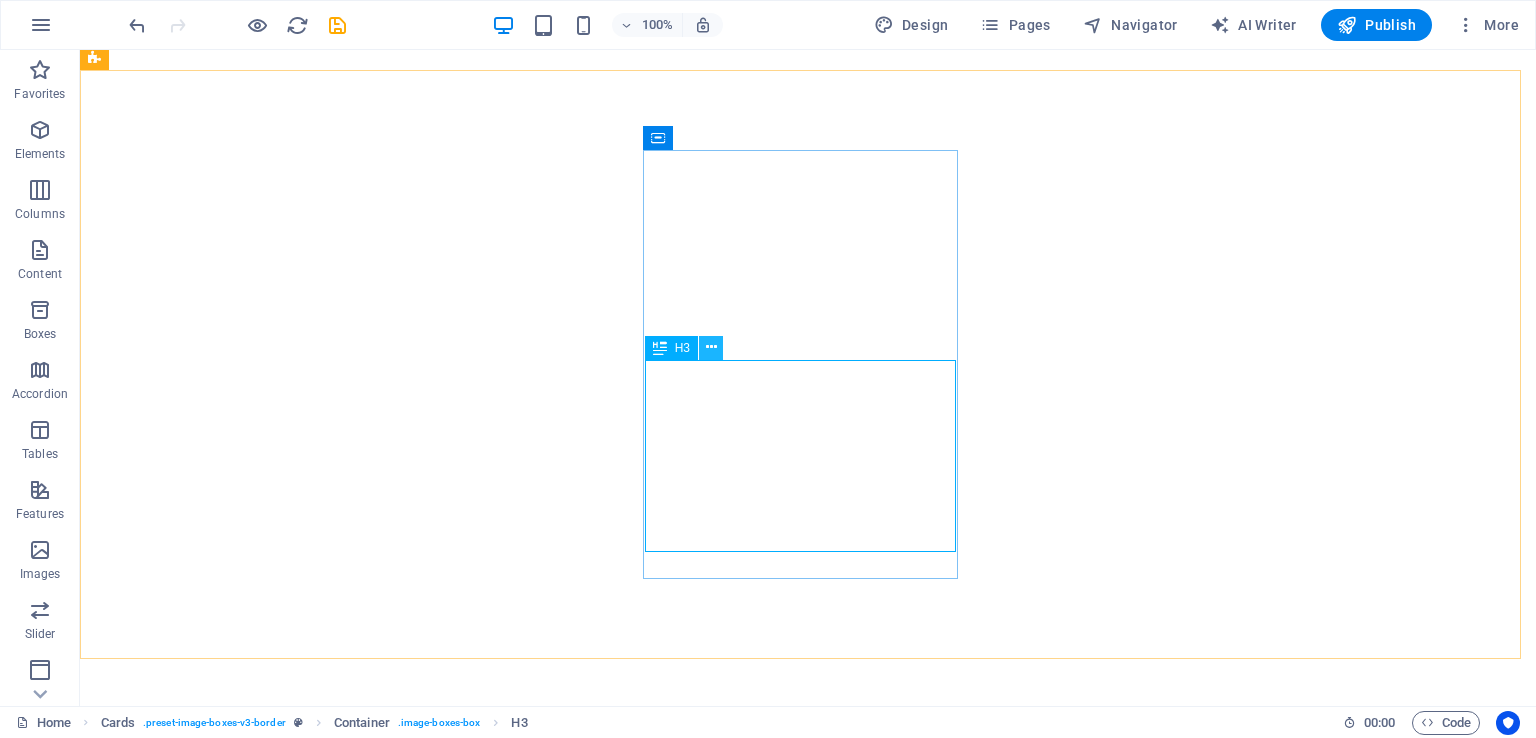 click at bounding box center [711, 347] 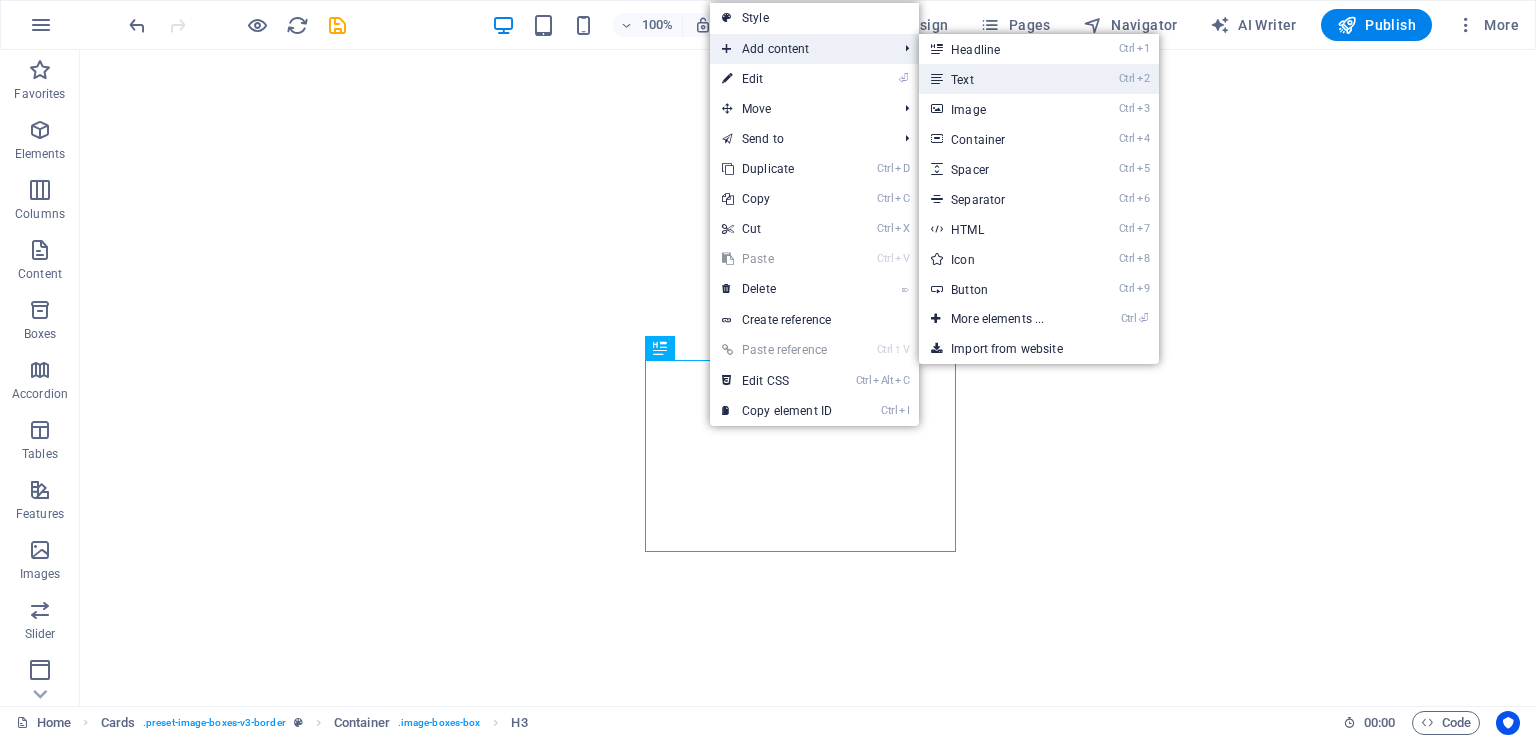 click on "Ctrl 2  Text" at bounding box center (1001, 79) 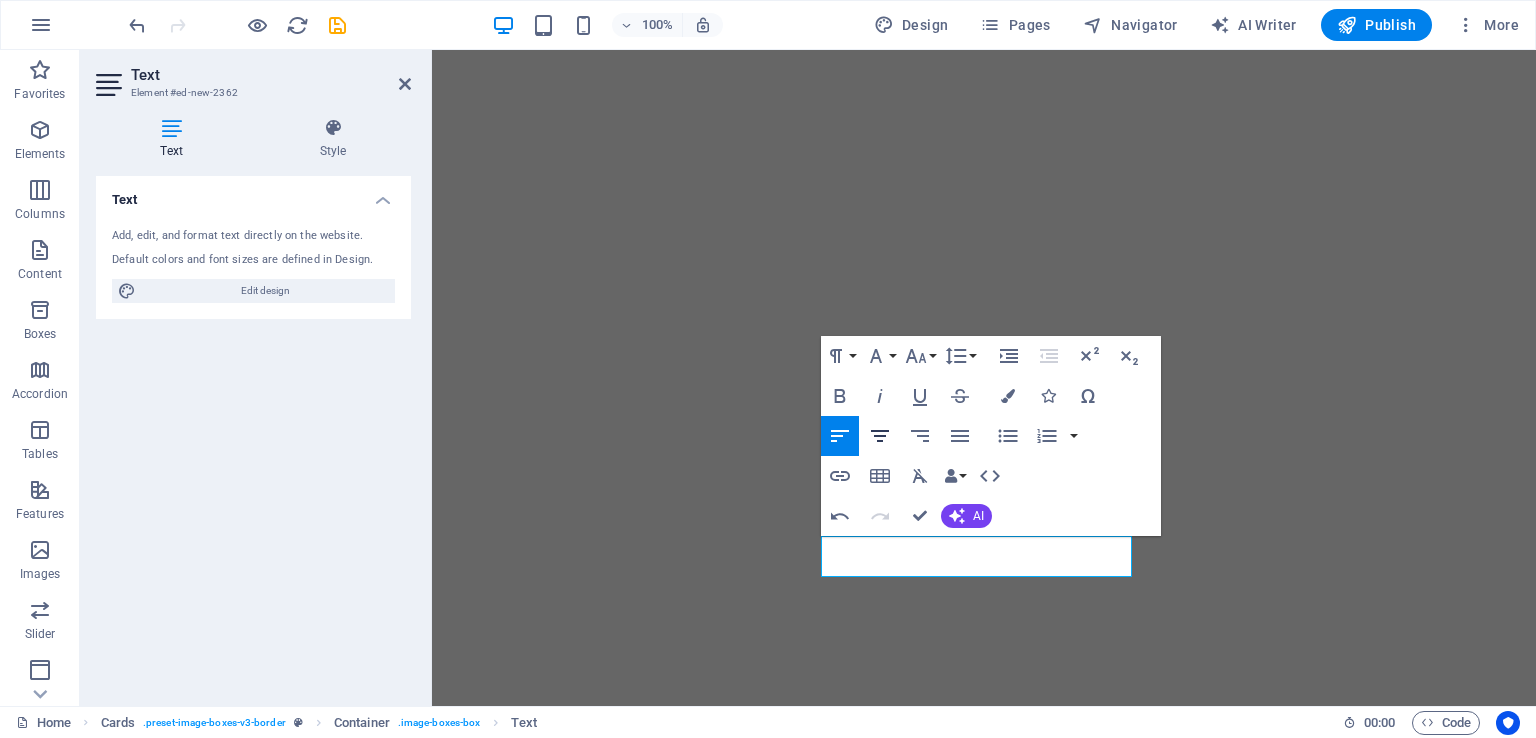 click 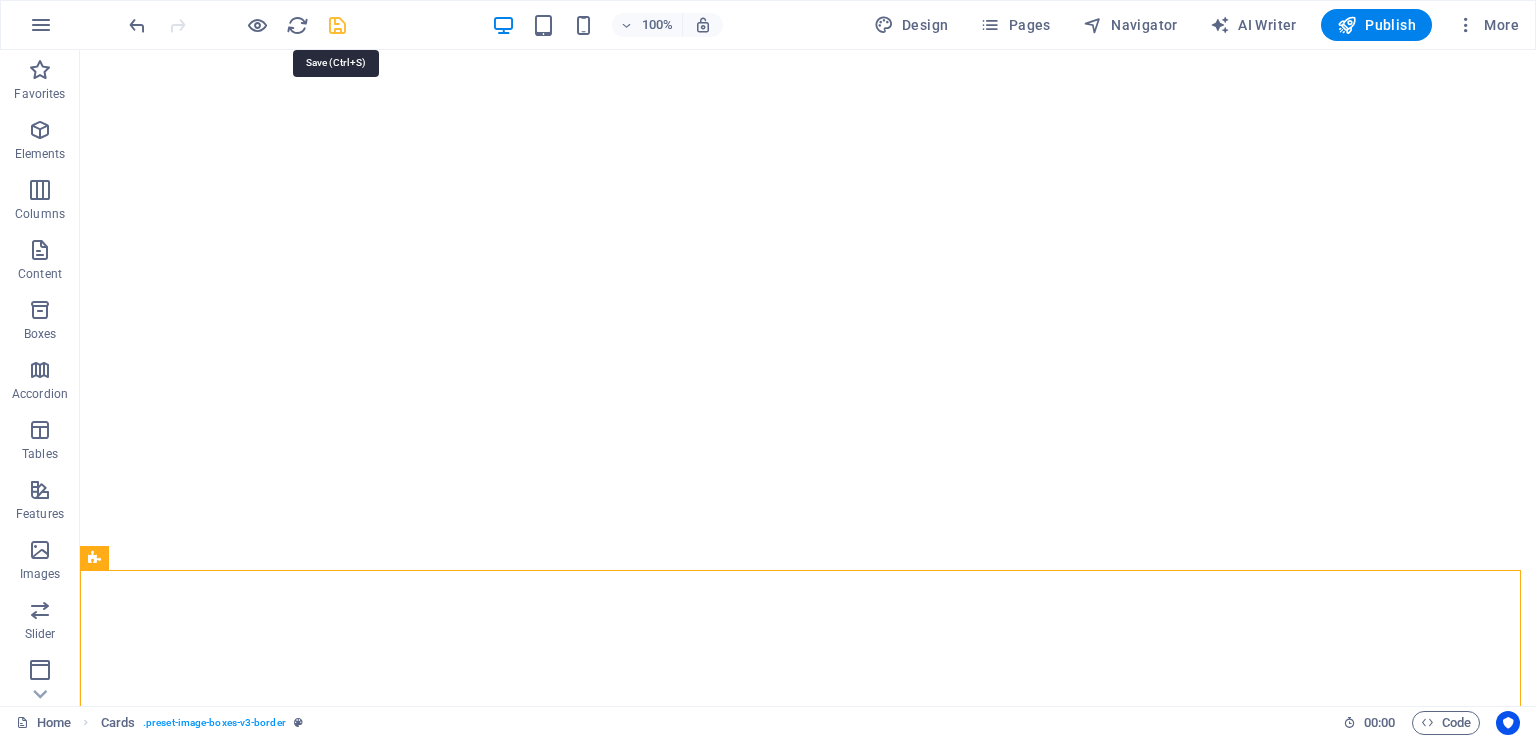 click at bounding box center [337, 25] 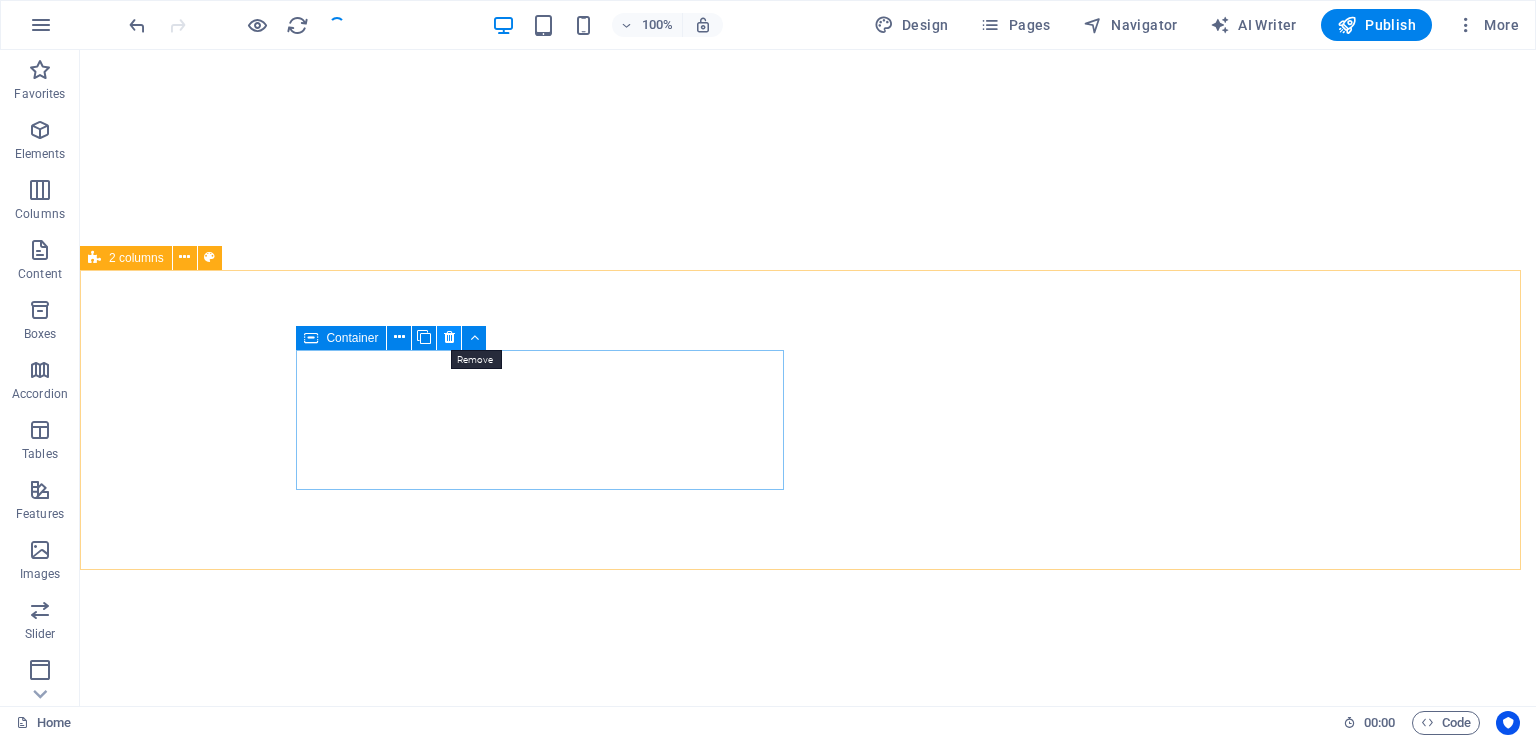 click at bounding box center (449, 337) 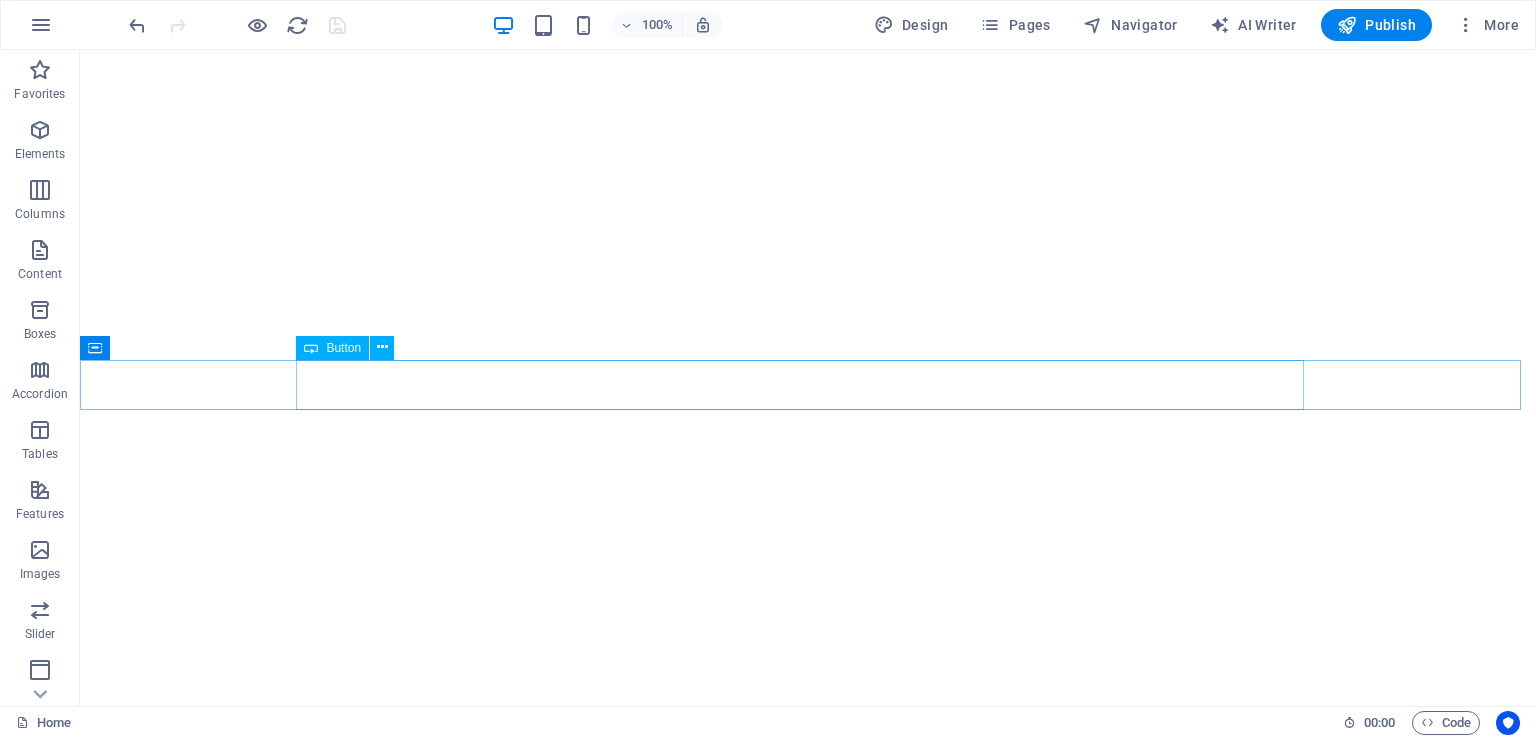 click on "Button" at bounding box center [343, 348] 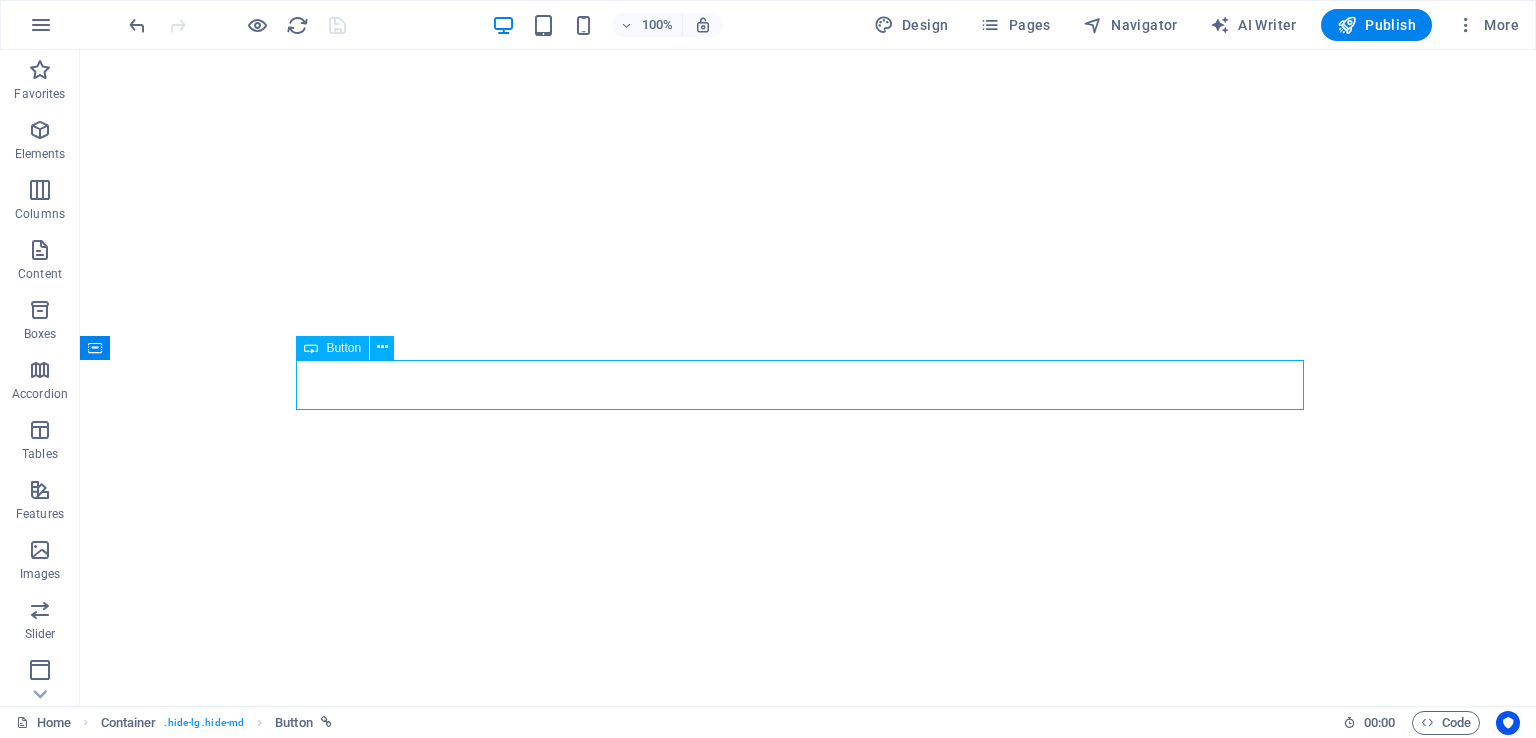 click on "Button" at bounding box center [343, 348] 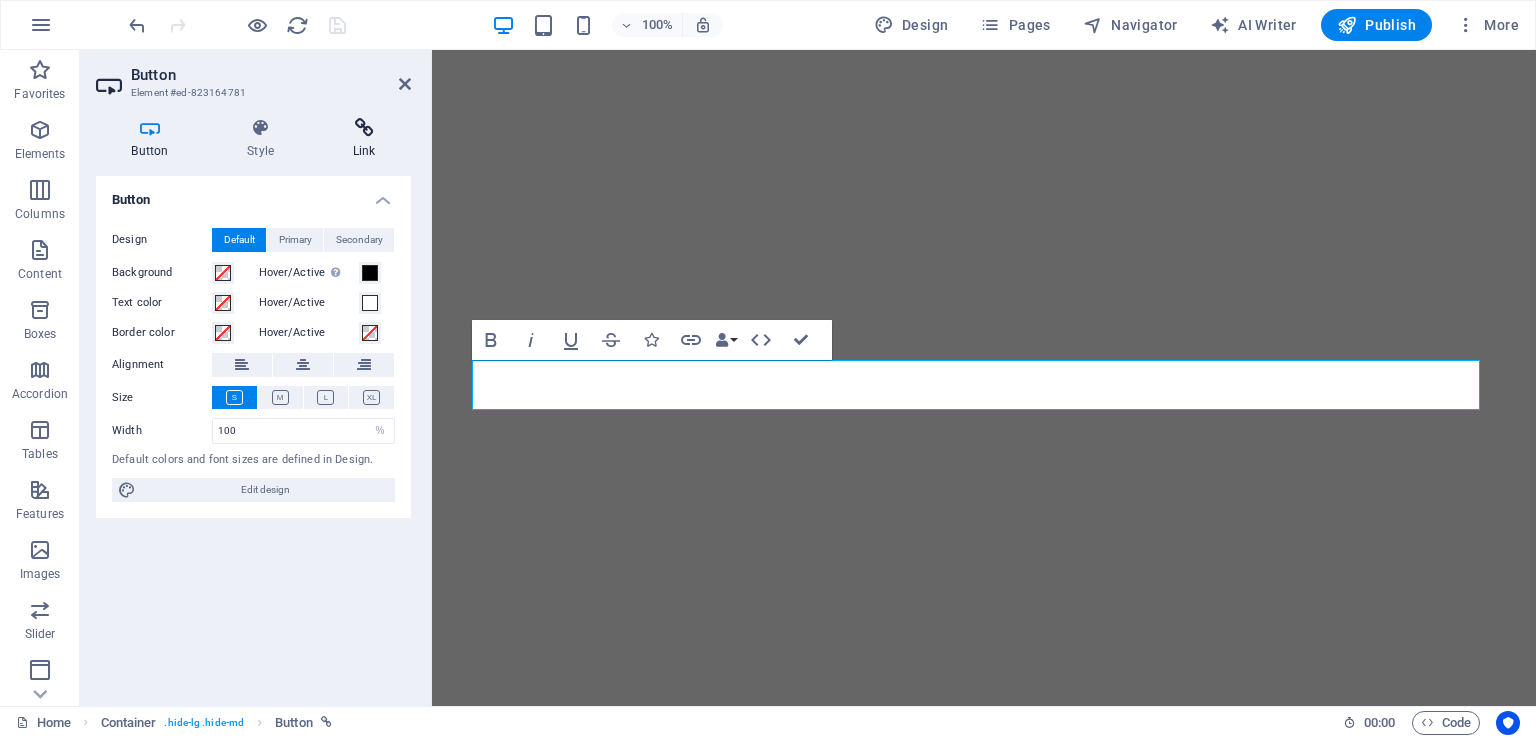 click at bounding box center (364, 128) 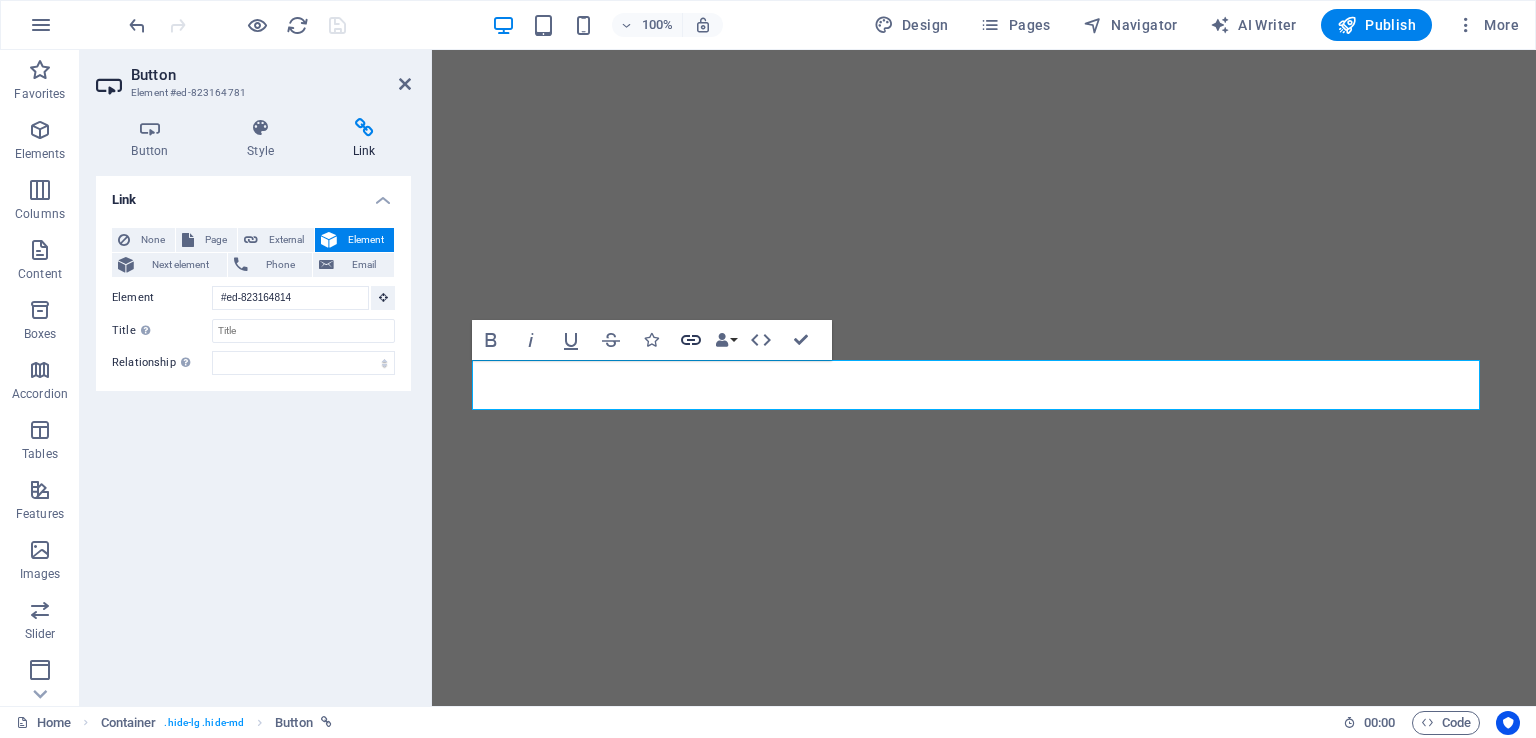 click 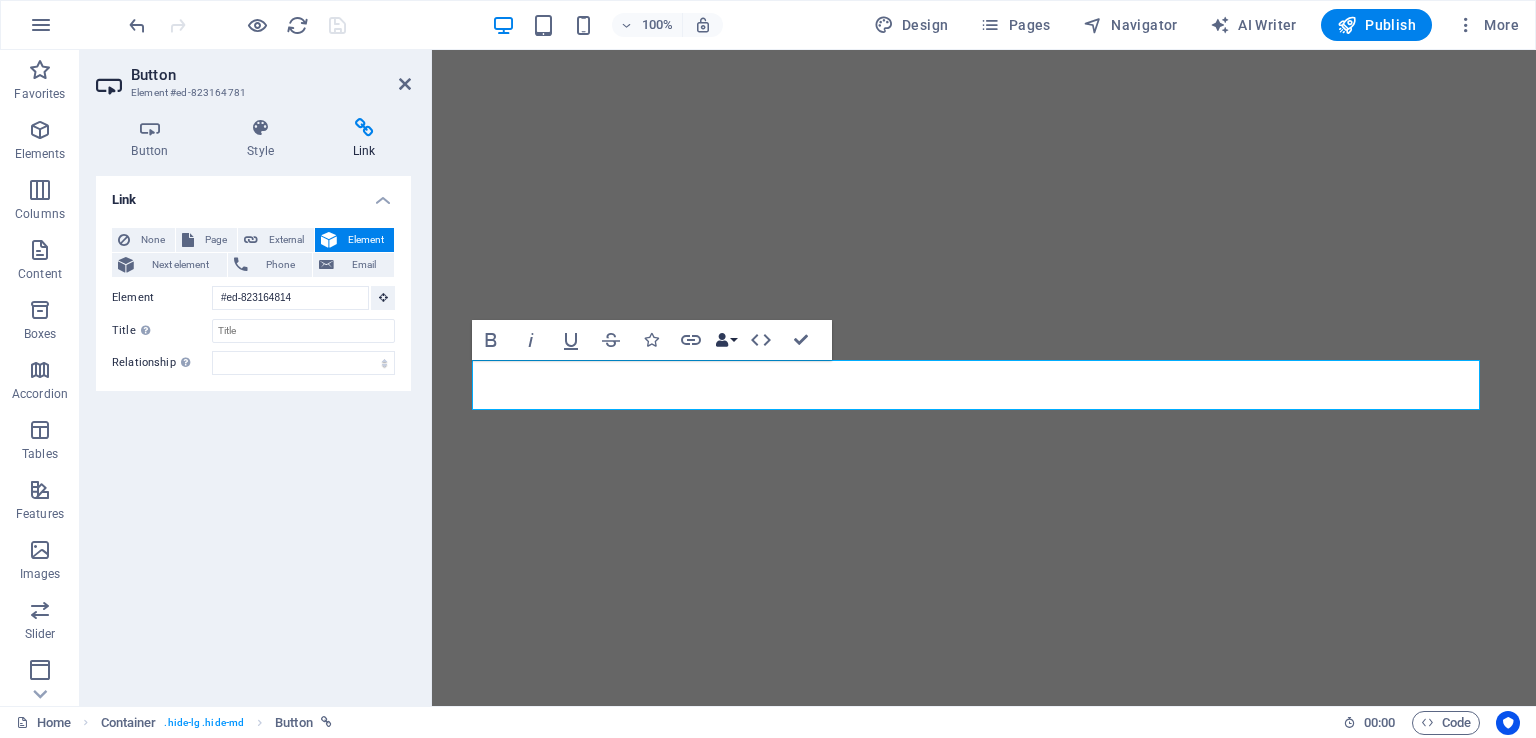 click on "Data Bindings" at bounding box center (726, 340) 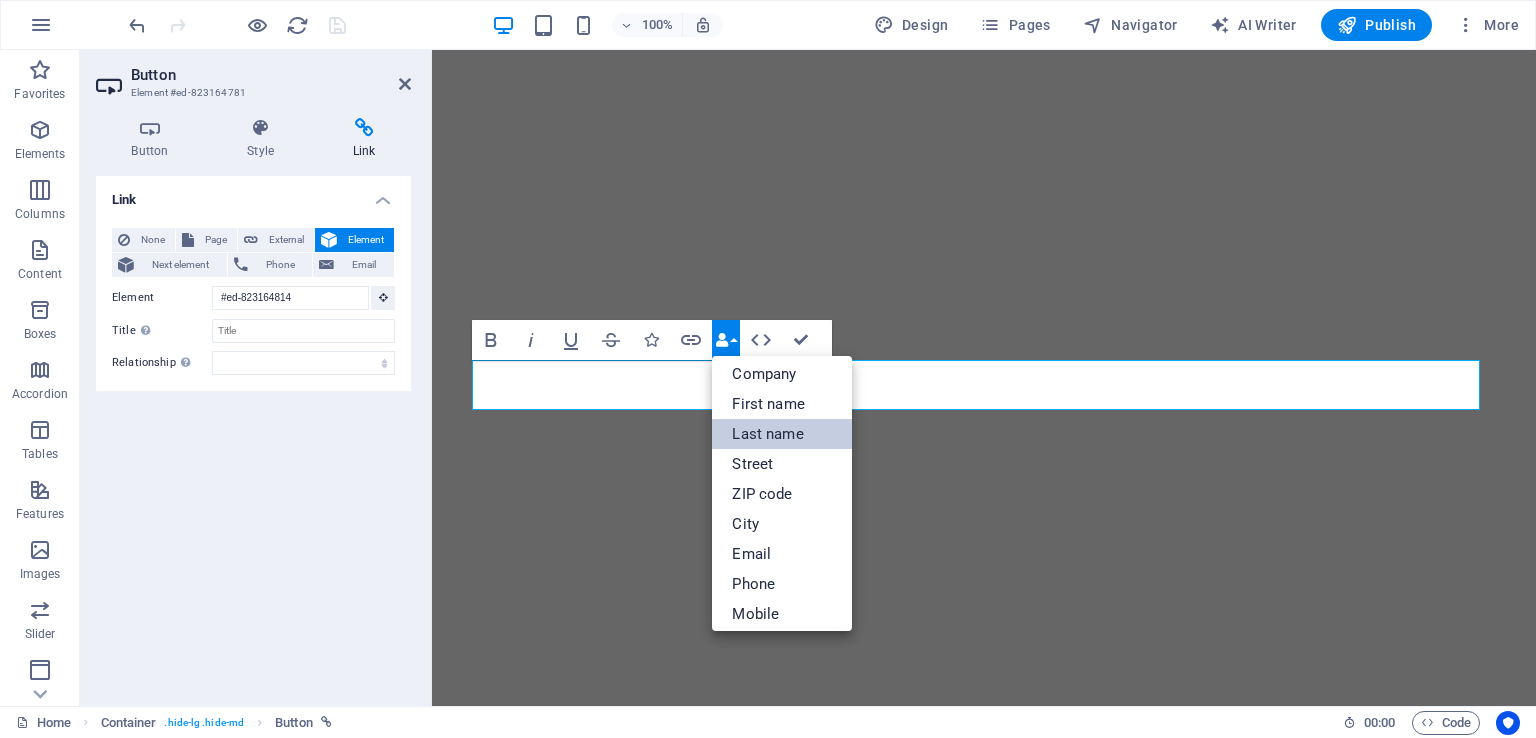 scroll, scrollTop: 0, scrollLeft: 0, axis: both 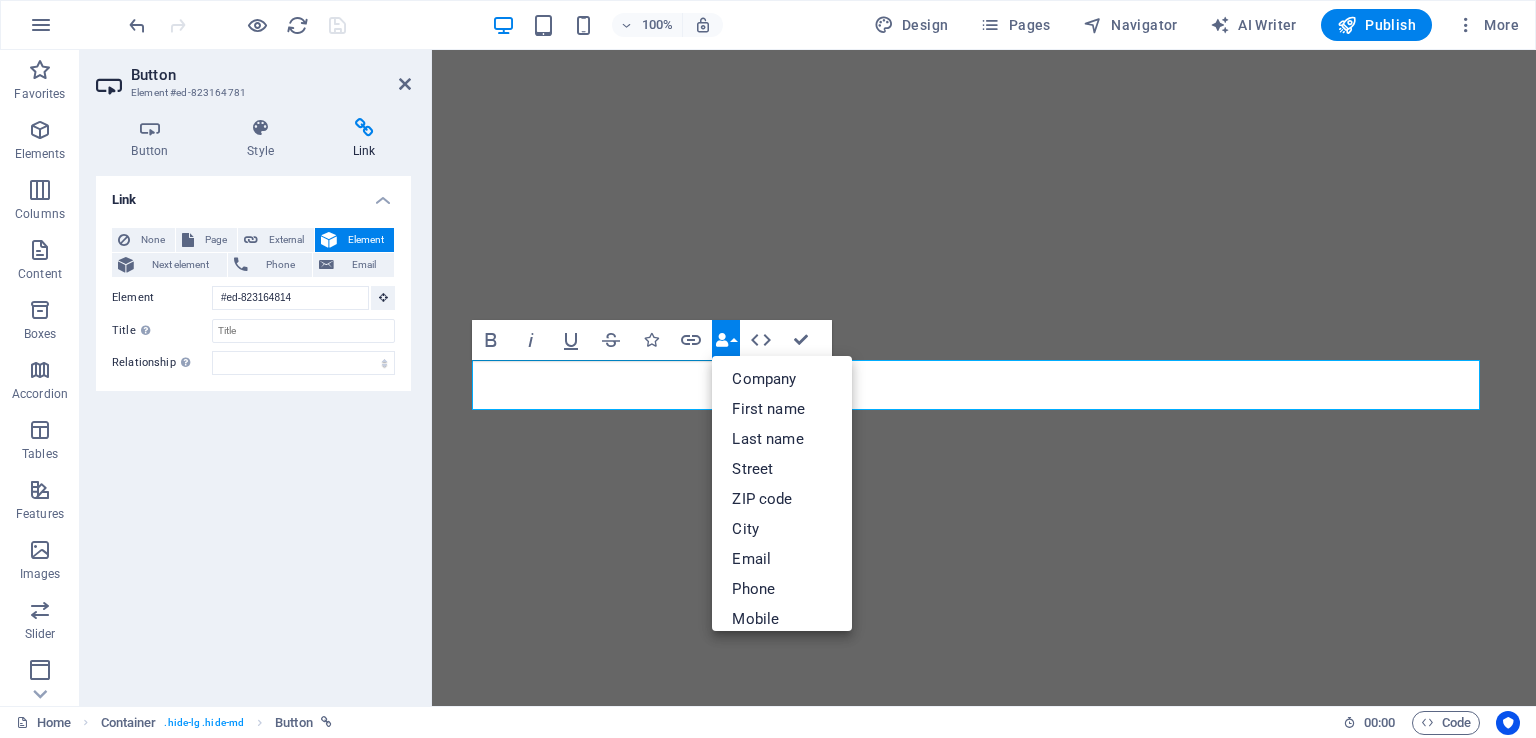 click on "Data Bindings" at bounding box center [726, 340] 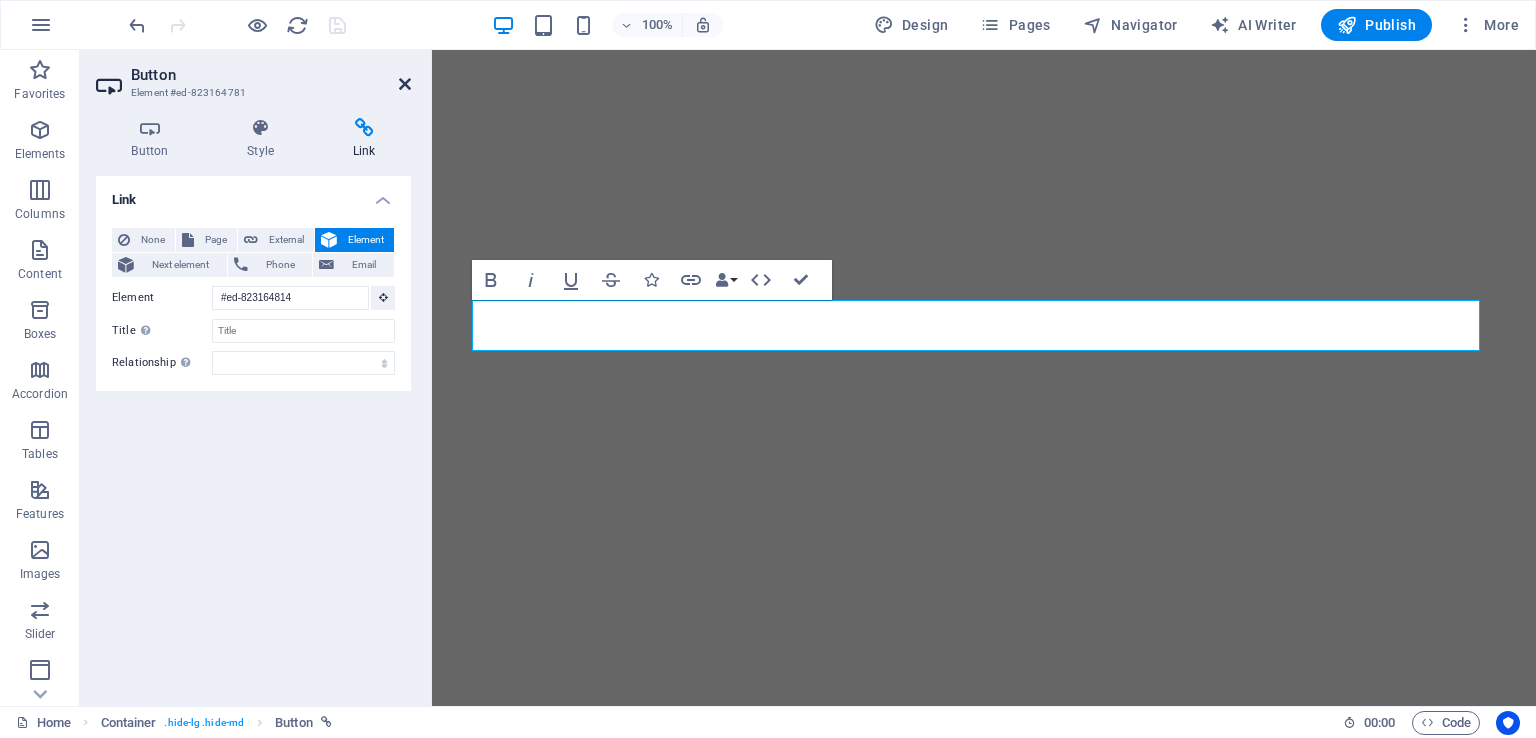 click at bounding box center (405, 84) 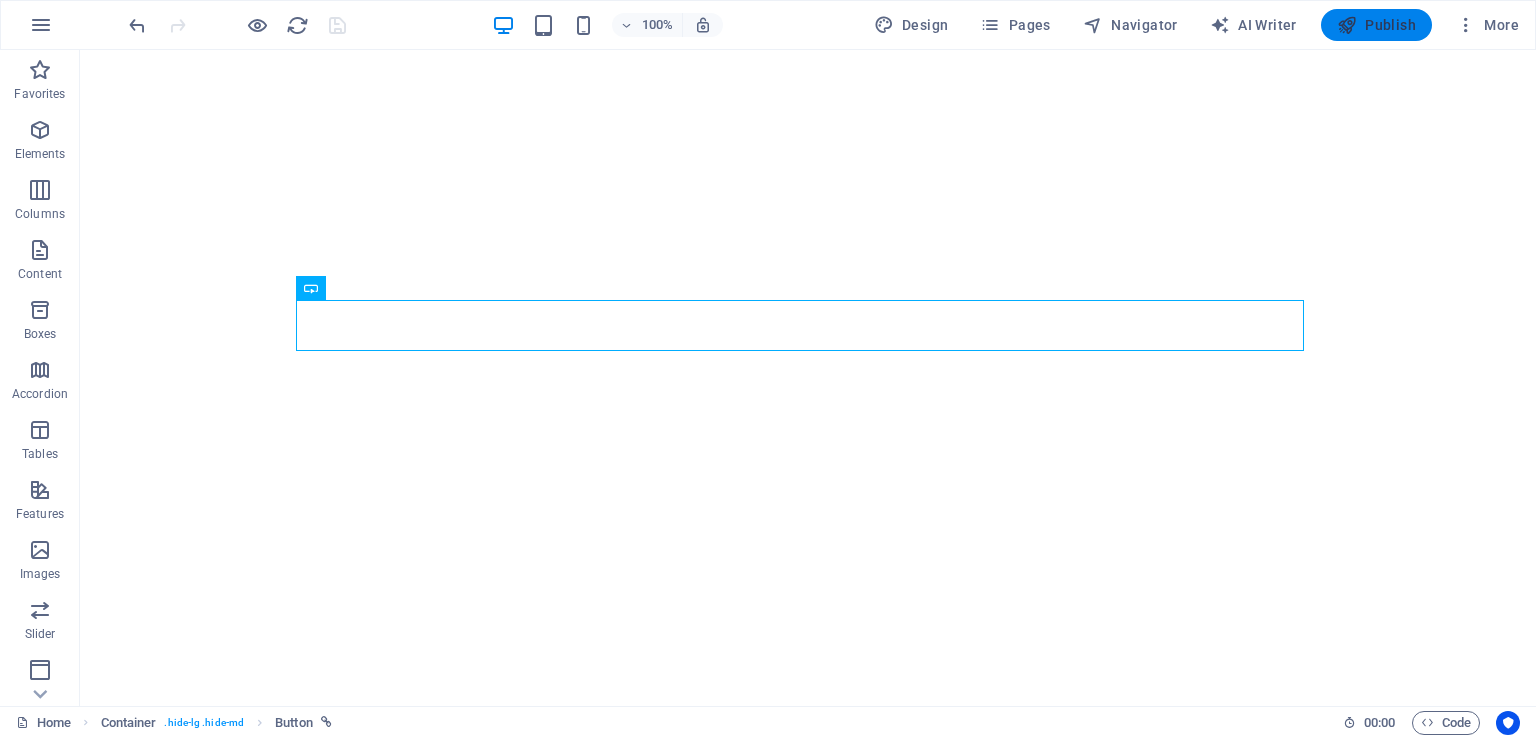 click on "Publish" at bounding box center [1376, 25] 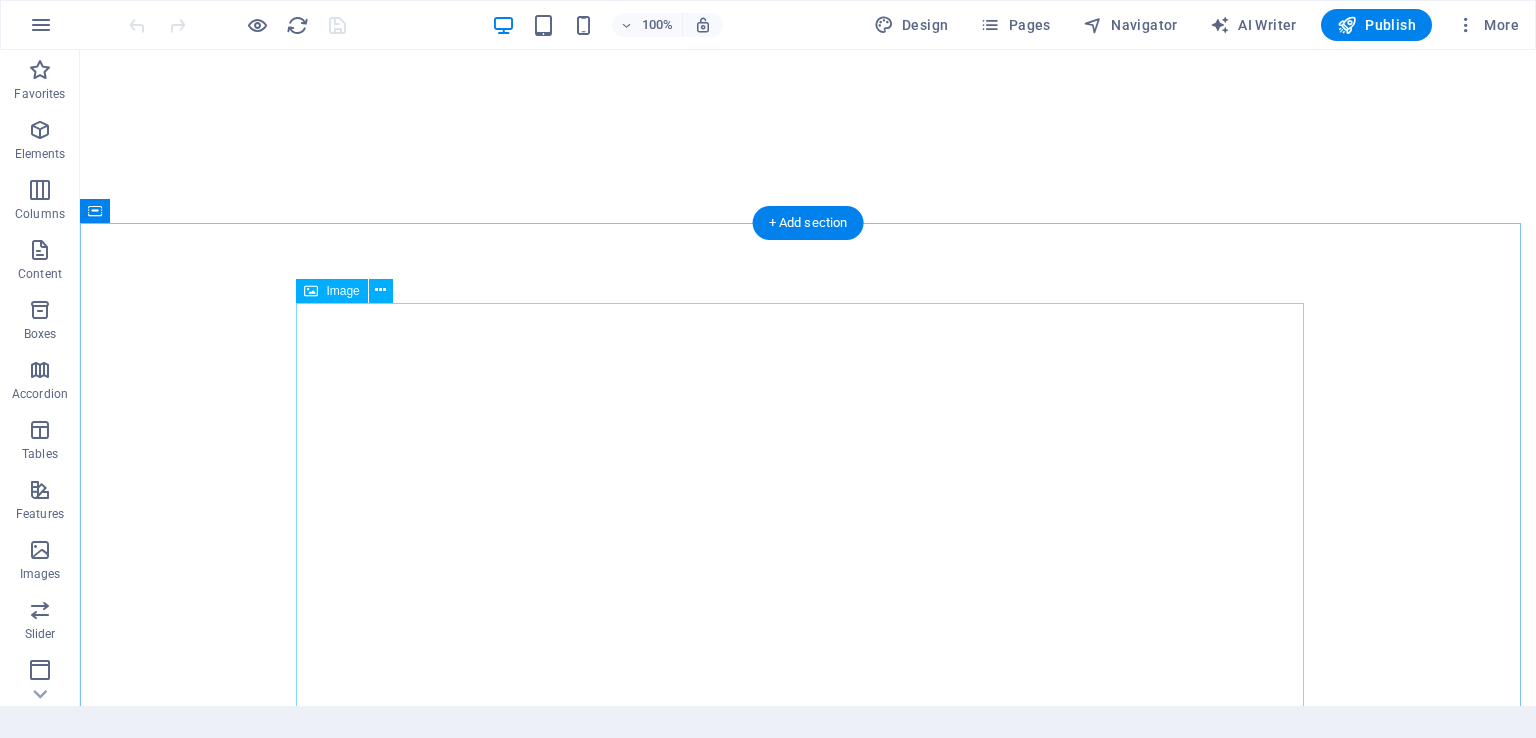 scroll, scrollTop: 0, scrollLeft: 0, axis: both 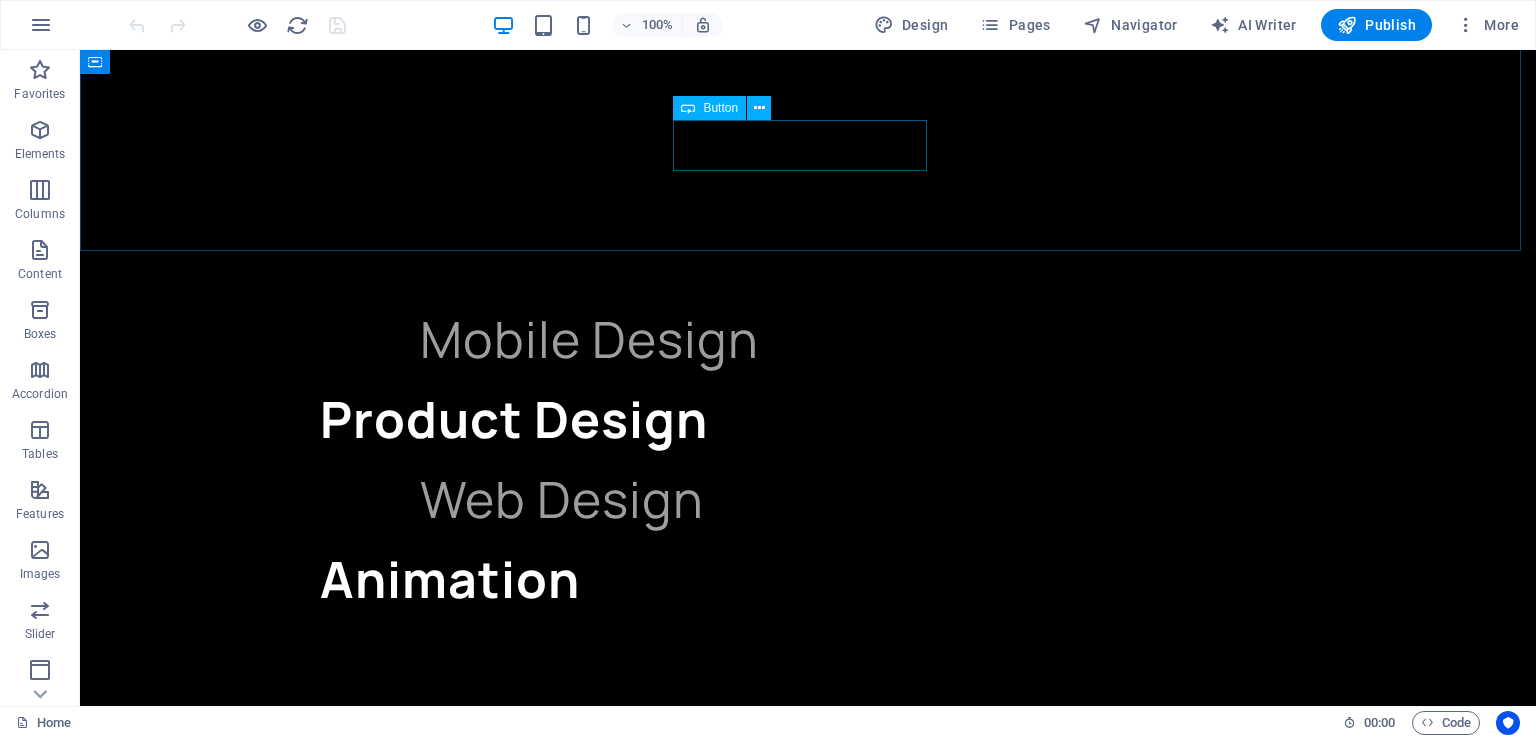 click on "Button" at bounding box center (720, 108) 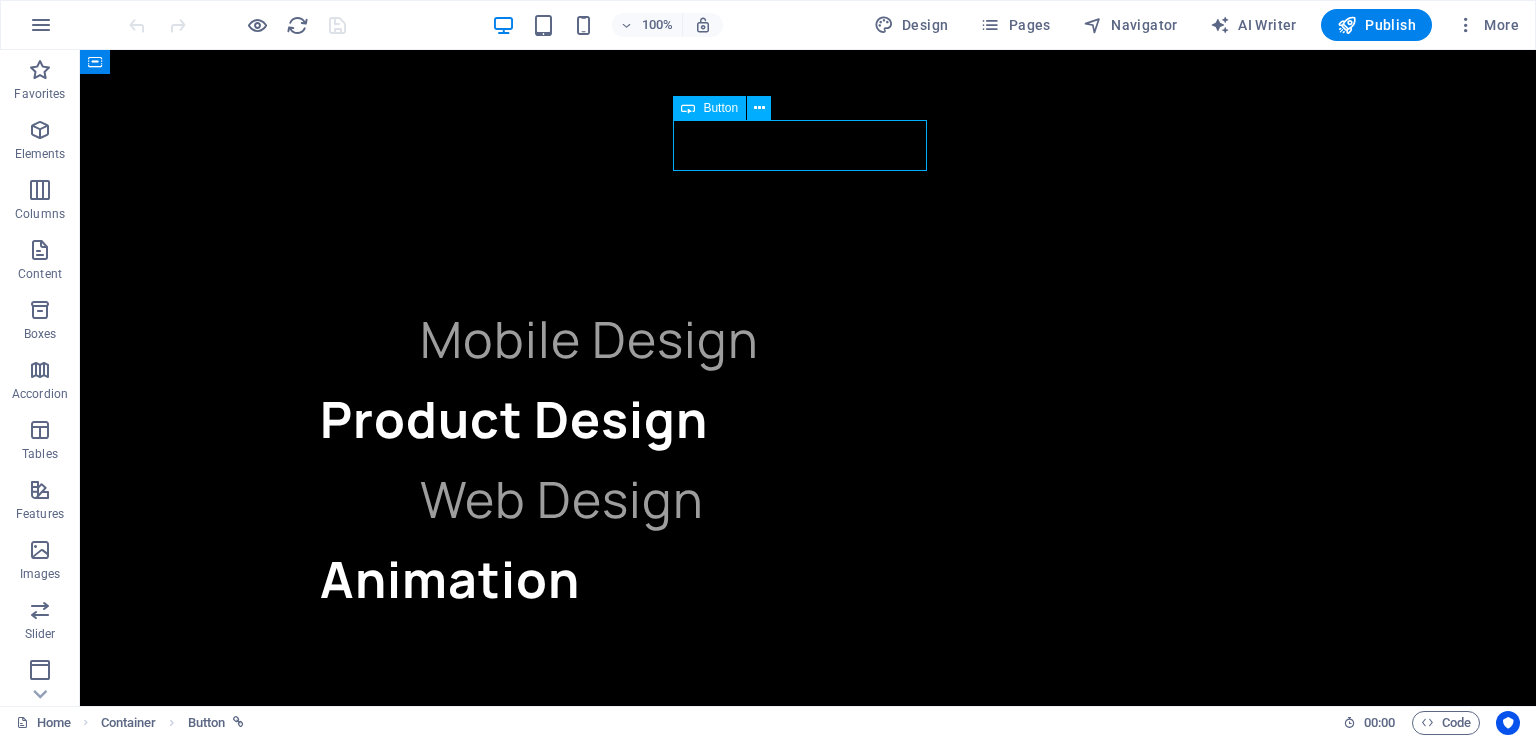 drag, startPoint x: 724, startPoint y: 108, endPoint x: 286, endPoint y: 83, distance: 438.7129 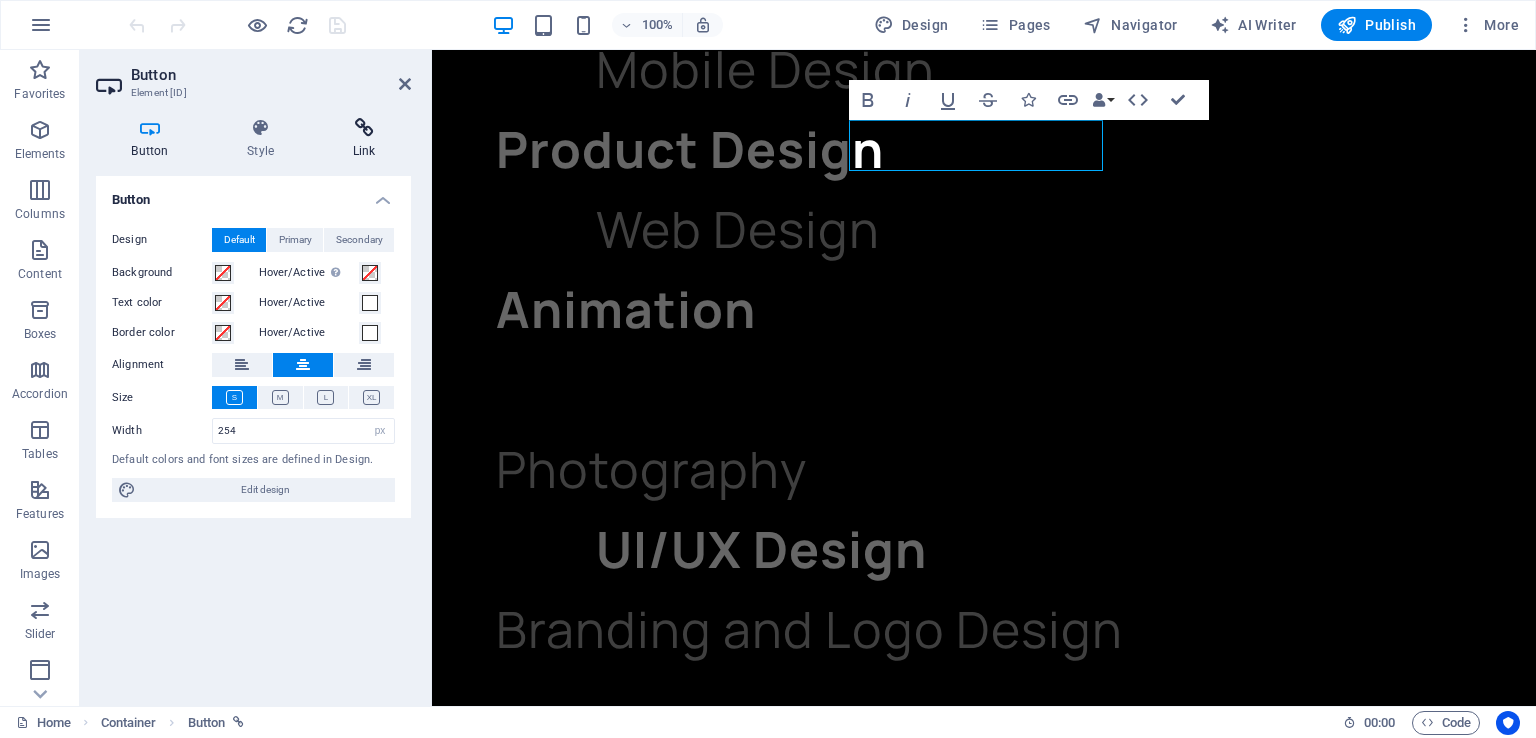 click at bounding box center (364, 128) 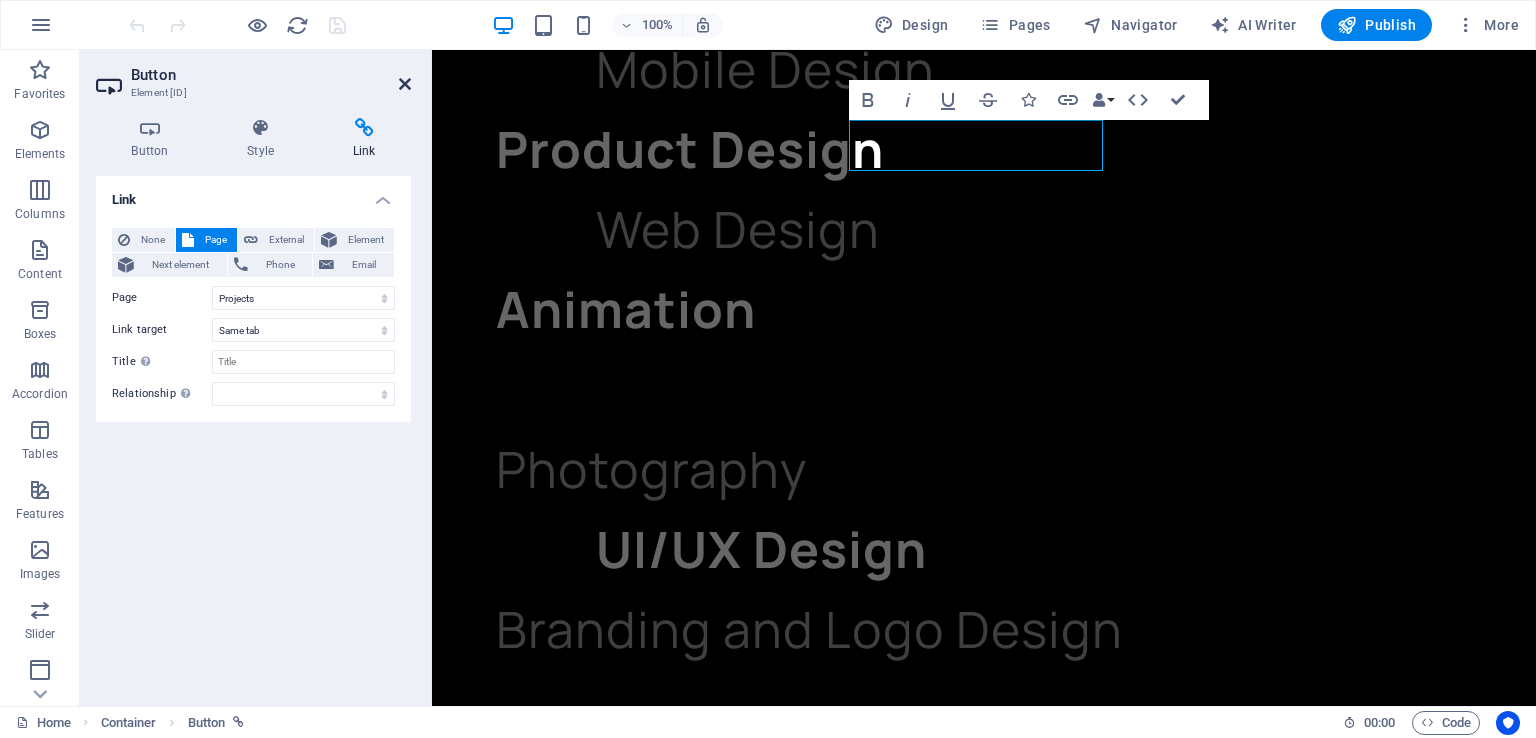 click at bounding box center (405, 84) 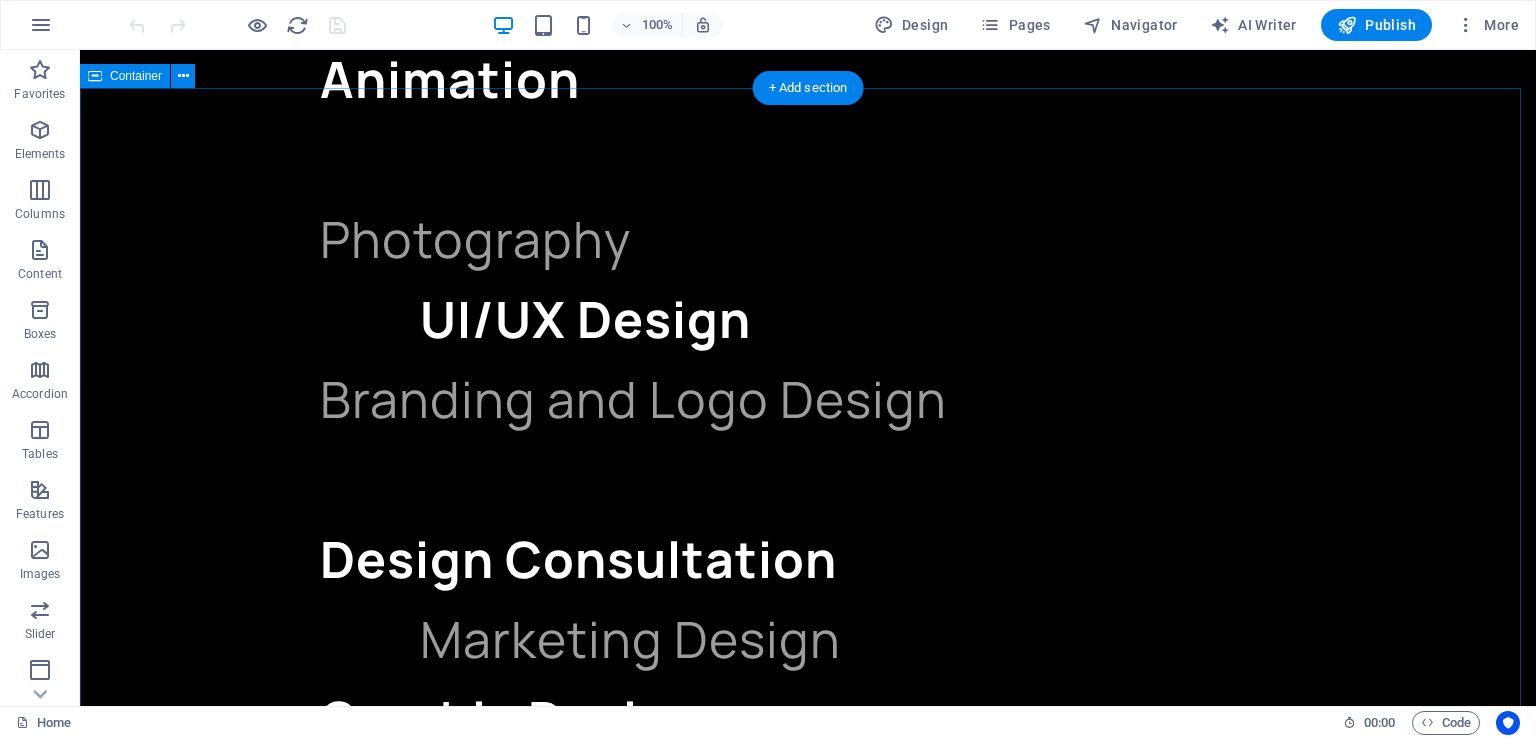 scroll, scrollTop: 4113, scrollLeft: 0, axis: vertical 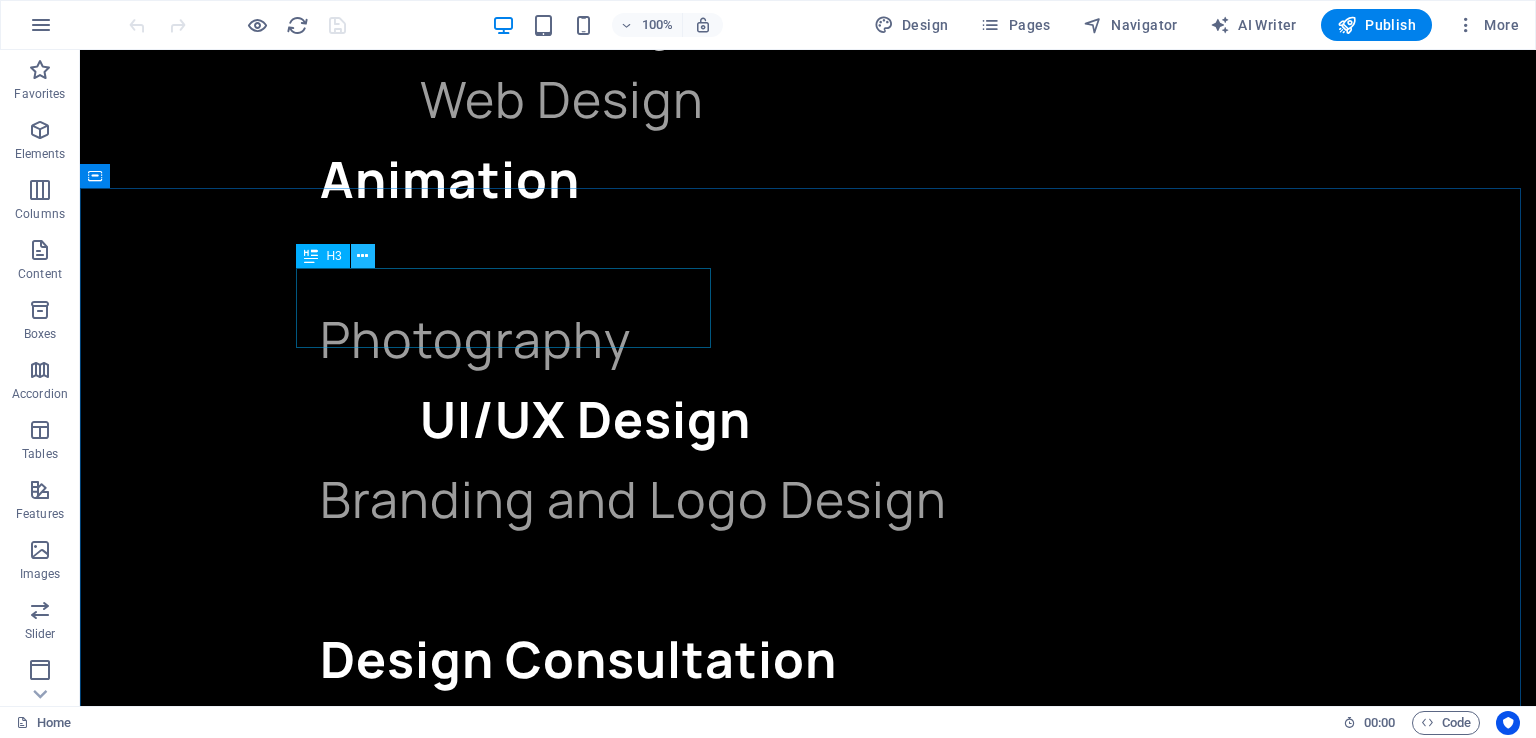 click at bounding box center [362, 256] 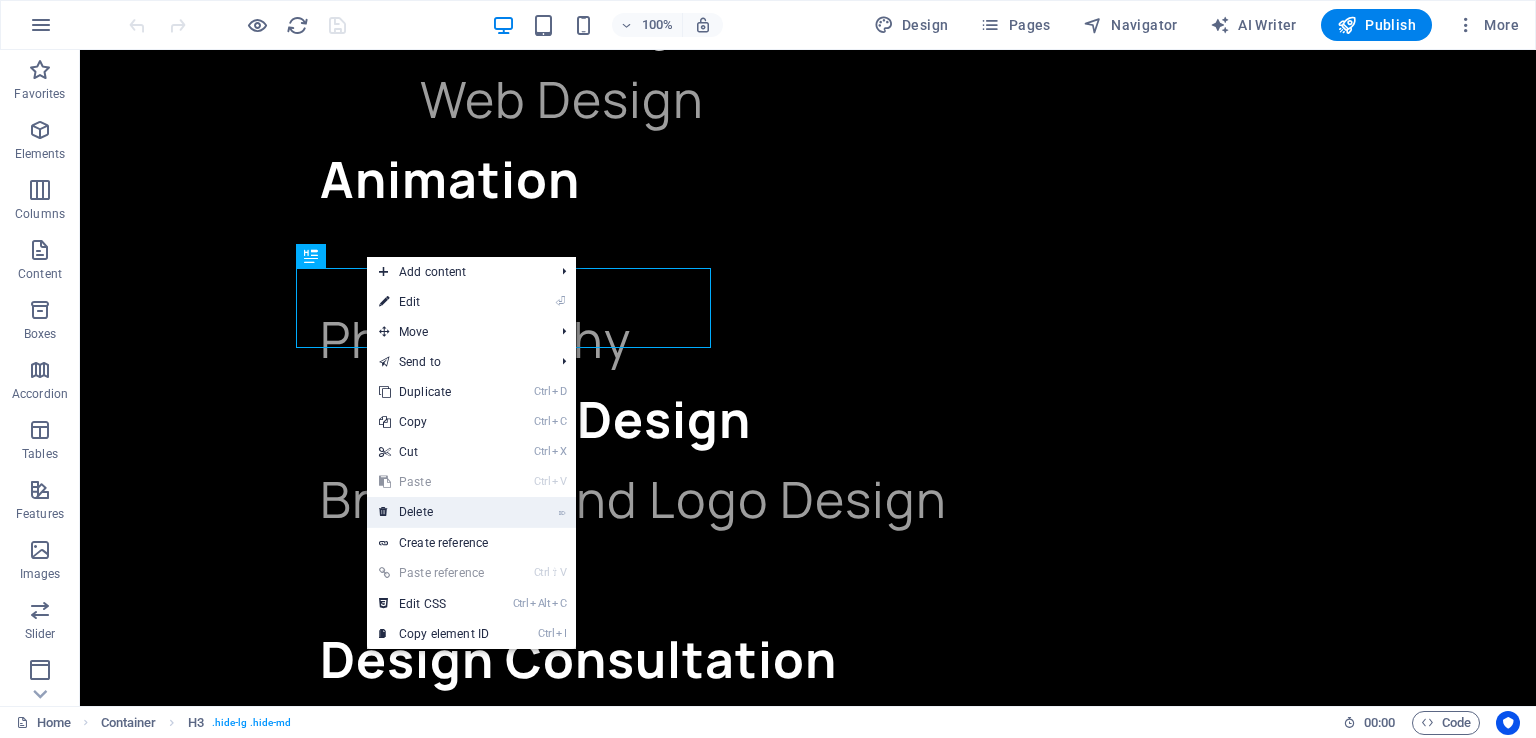 click on "⌦  Delete" at bounding box center (434, 512) 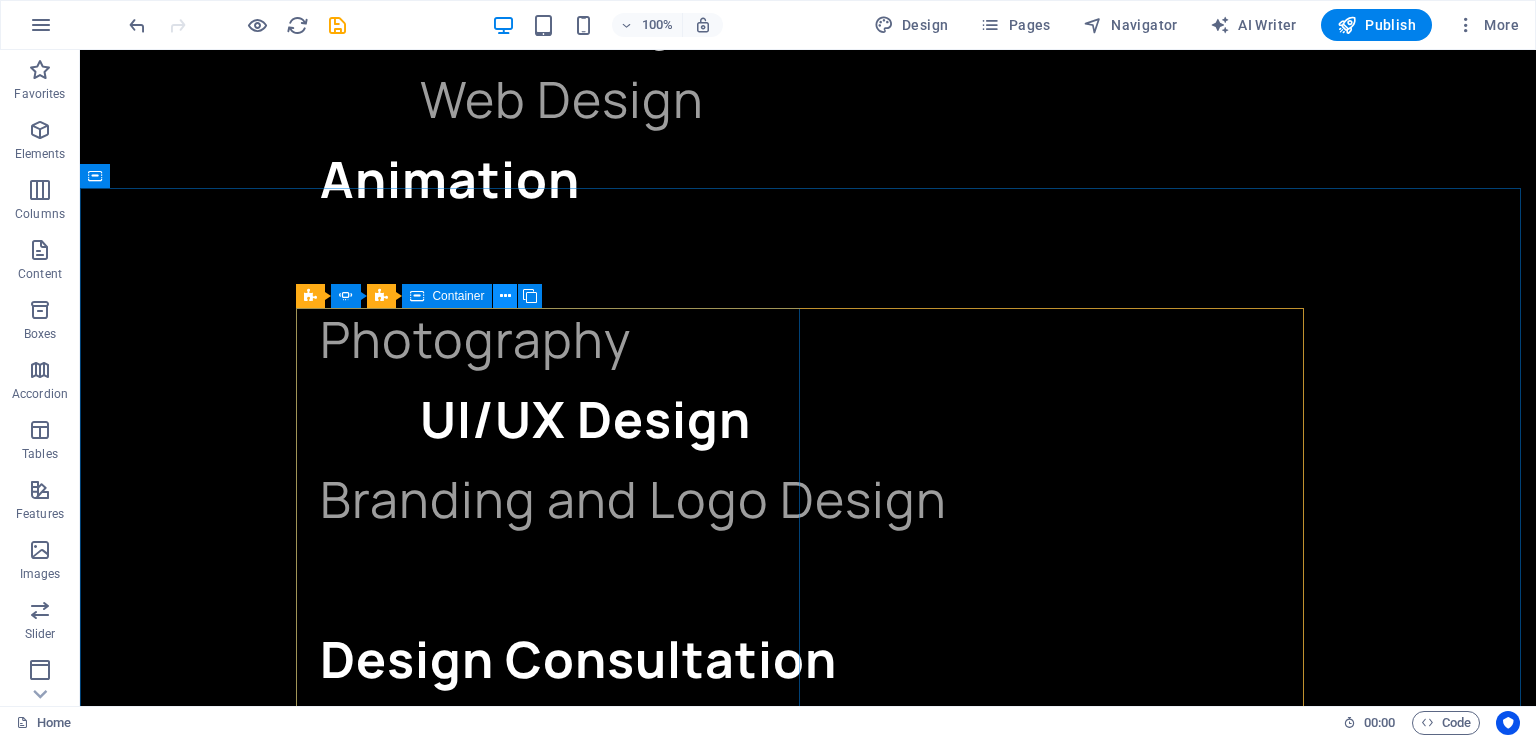 click at bounding box center (505, 296) 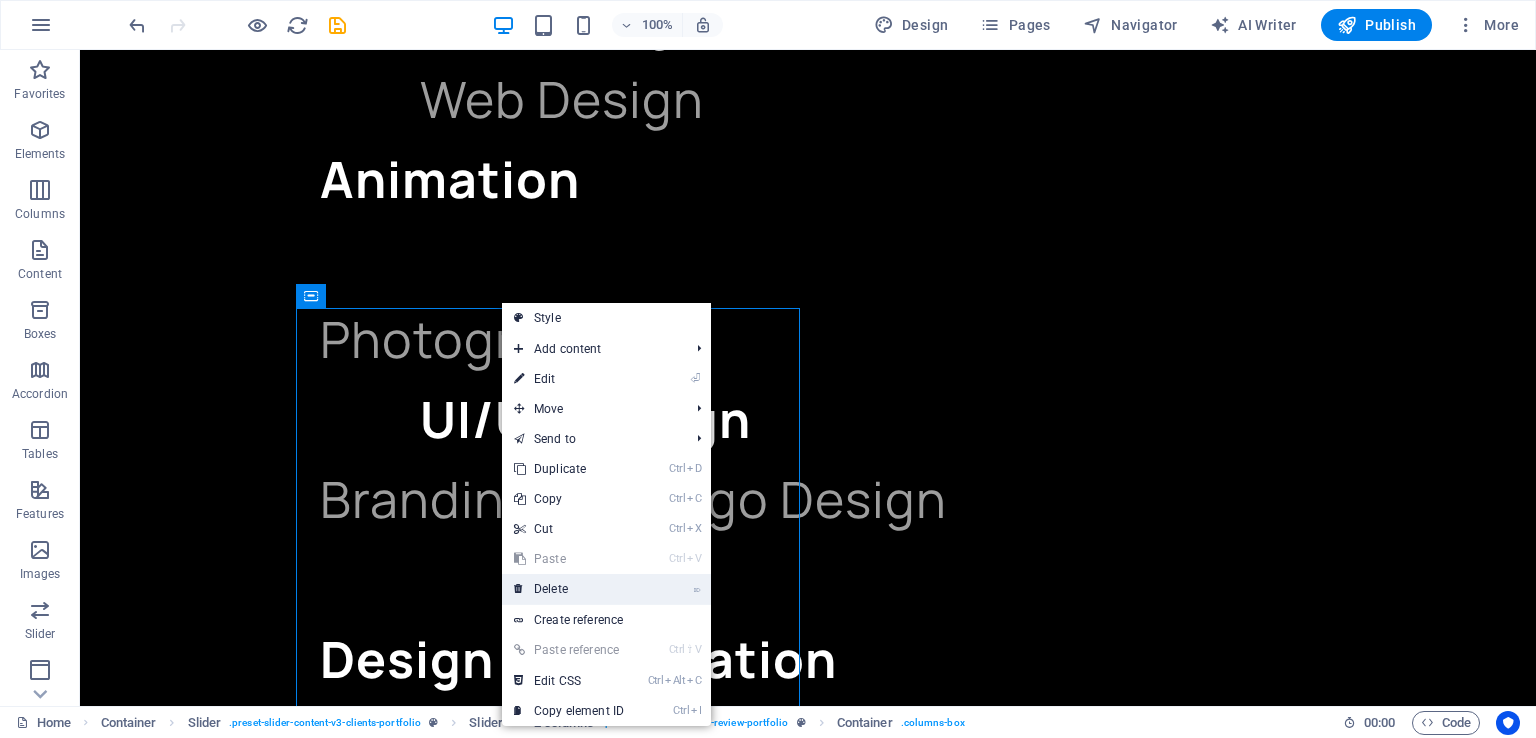 click on "⌦  Delete" at bounding box center (569, 589) 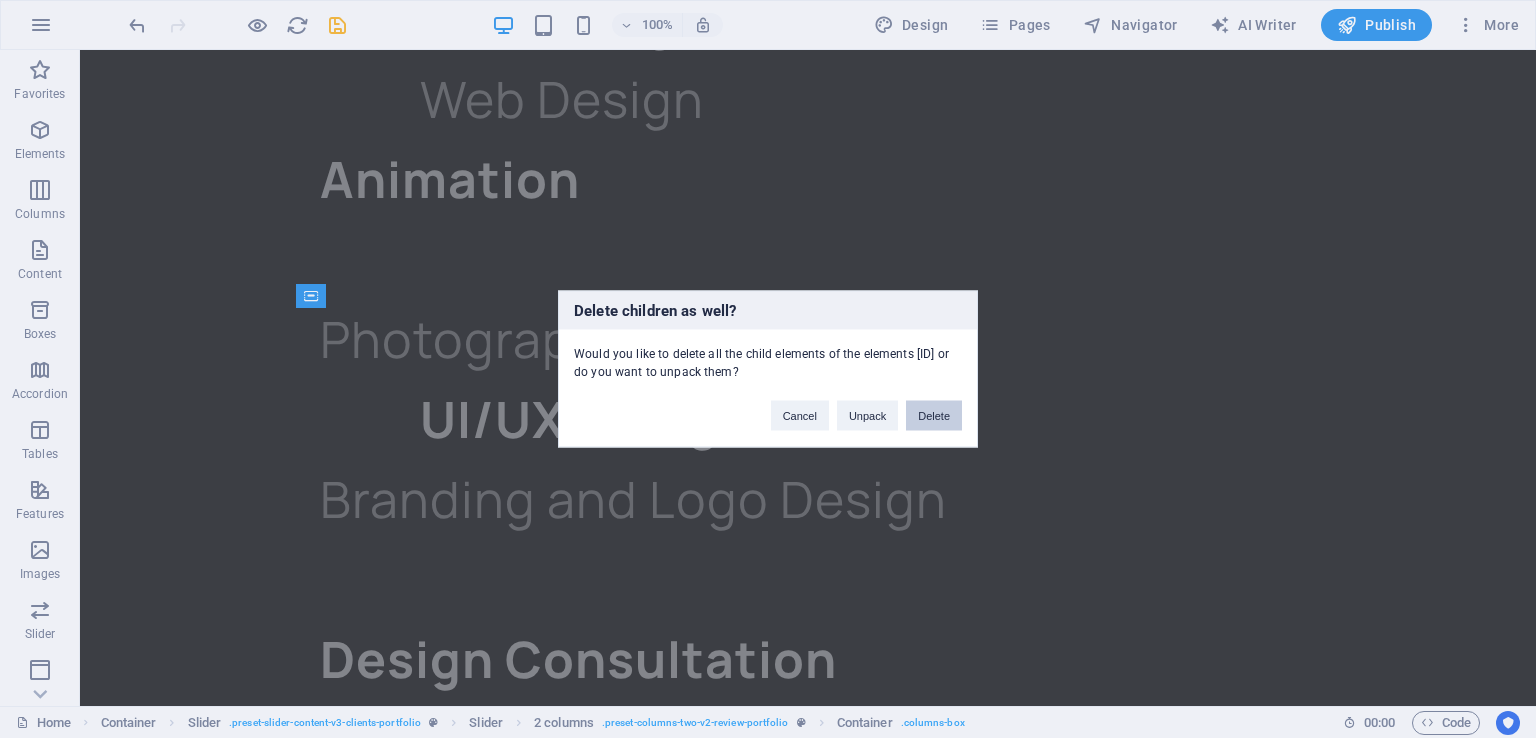 click on "Delete" at bounding box center (934, 416) 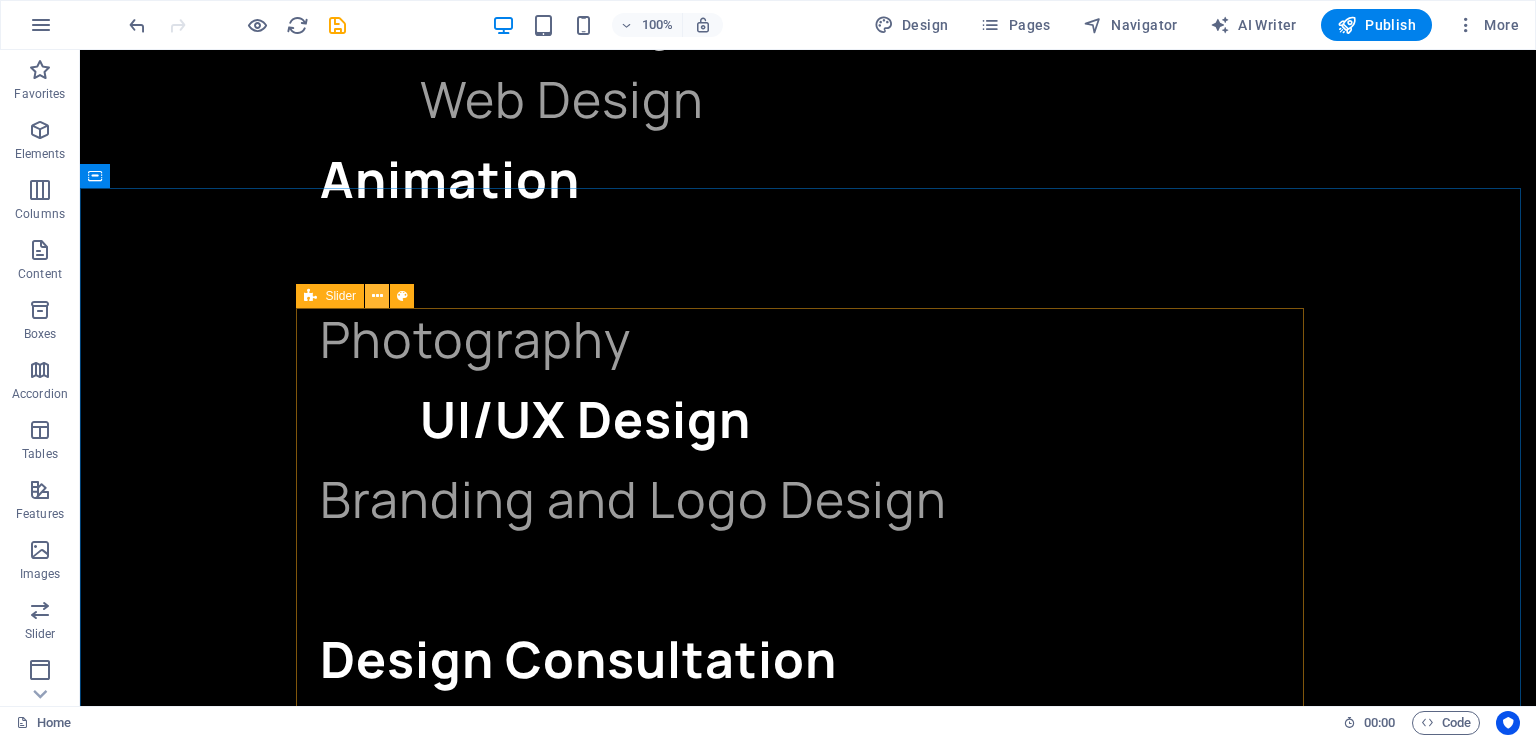 click at bounding box center (377, 296) 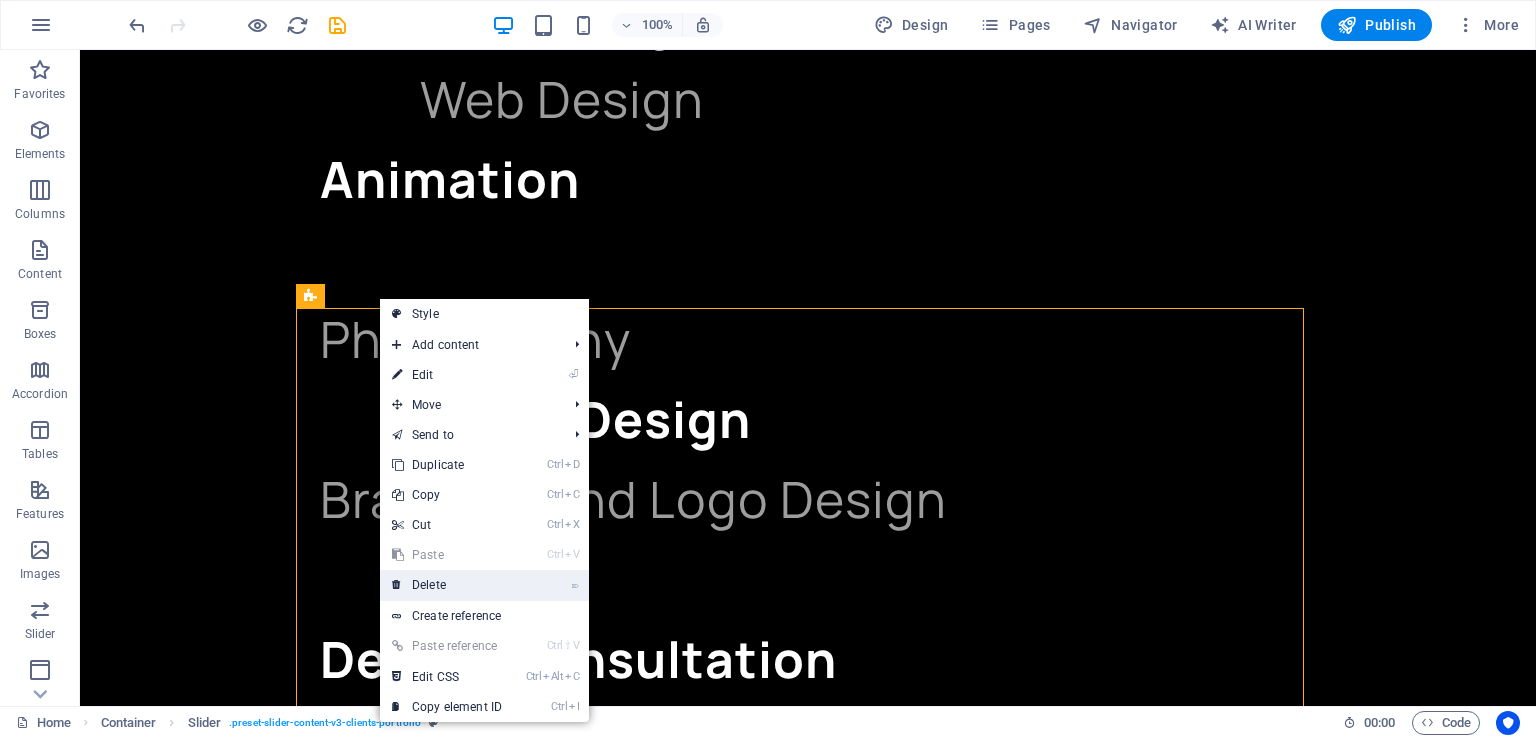 click on "⌦  Delete" at bounding box center (447, 585) 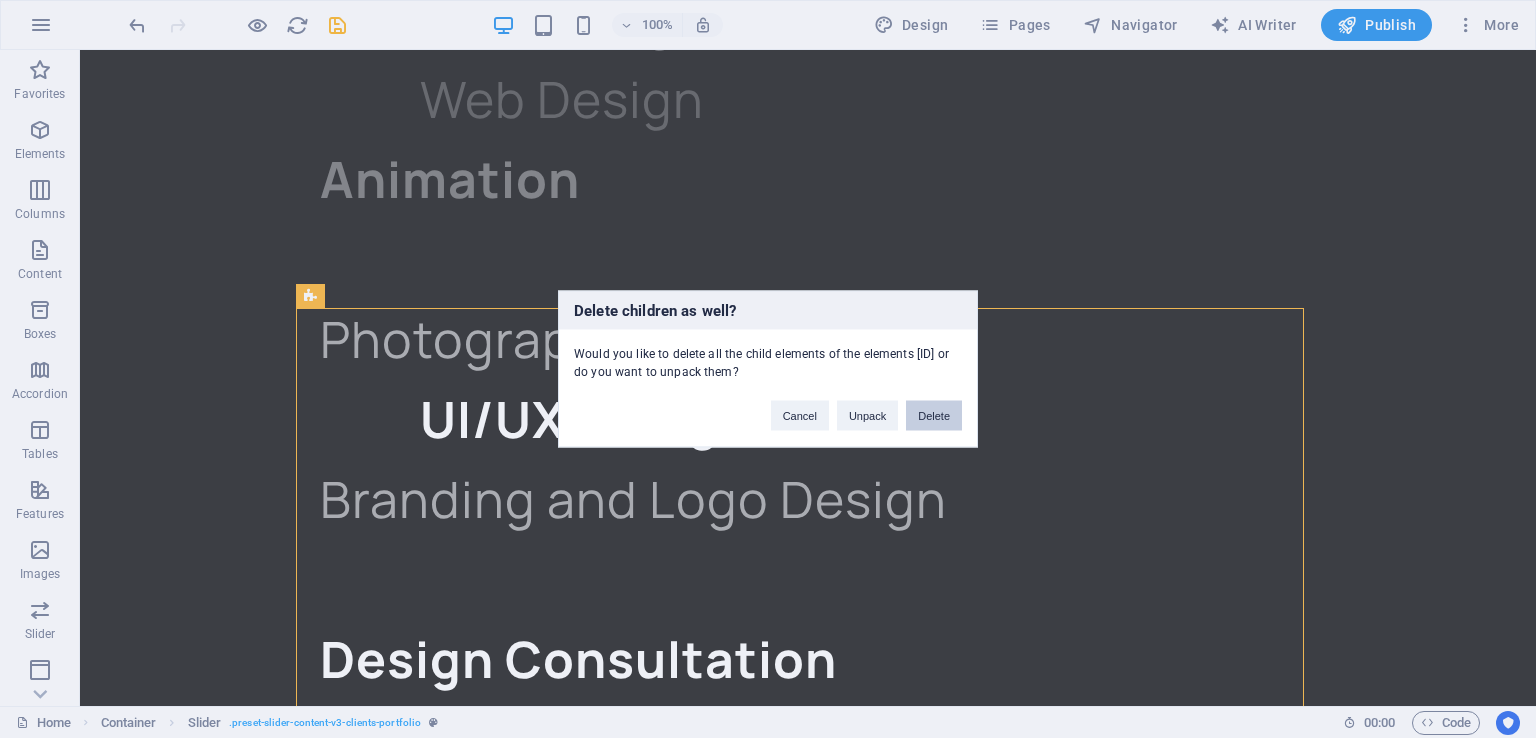 click on "Delete" at bounding box center [934, 416] 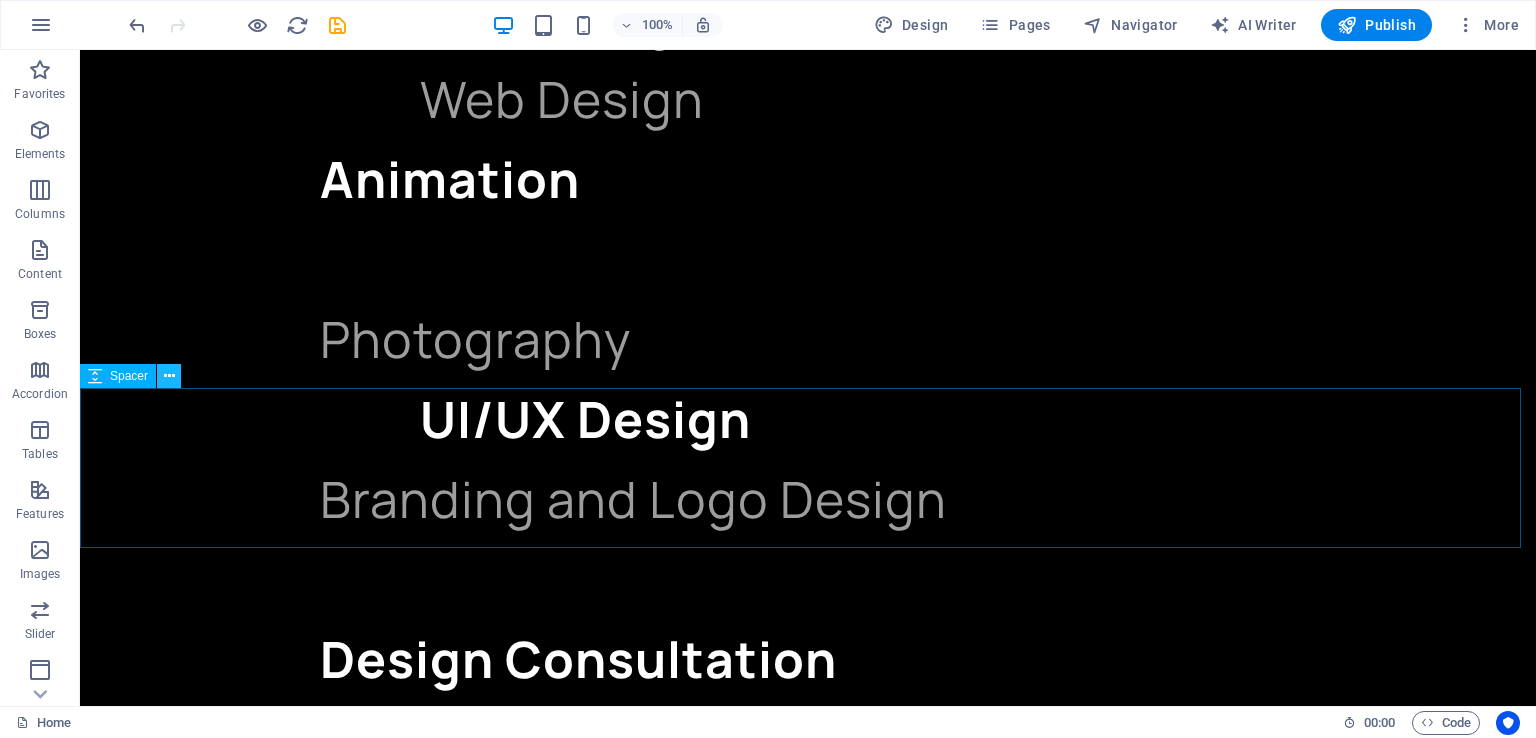 click at bounding box center (169, 376) 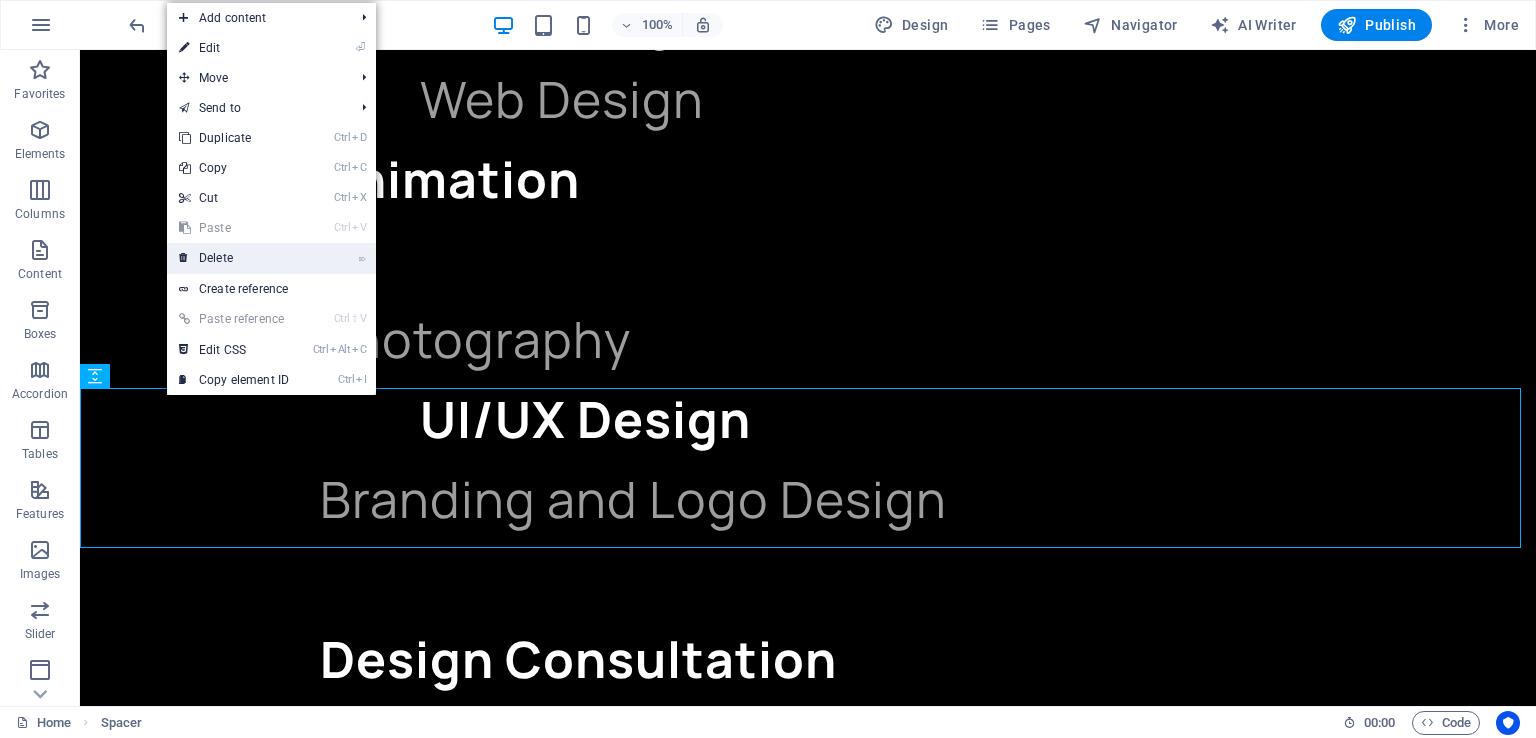 click on "⌦  Delete" at bounding box center [234, 258] 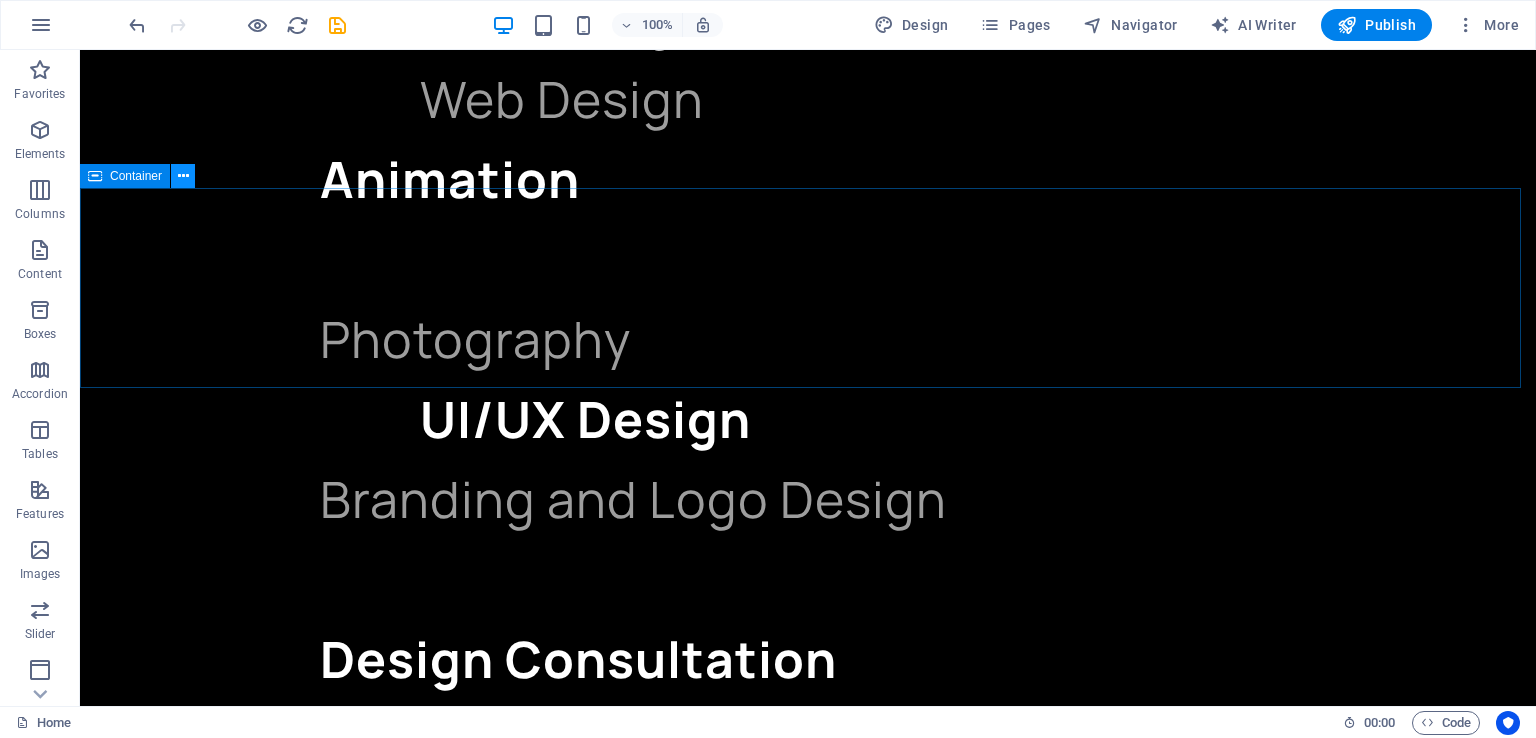 click at bounding box center (183, 176) 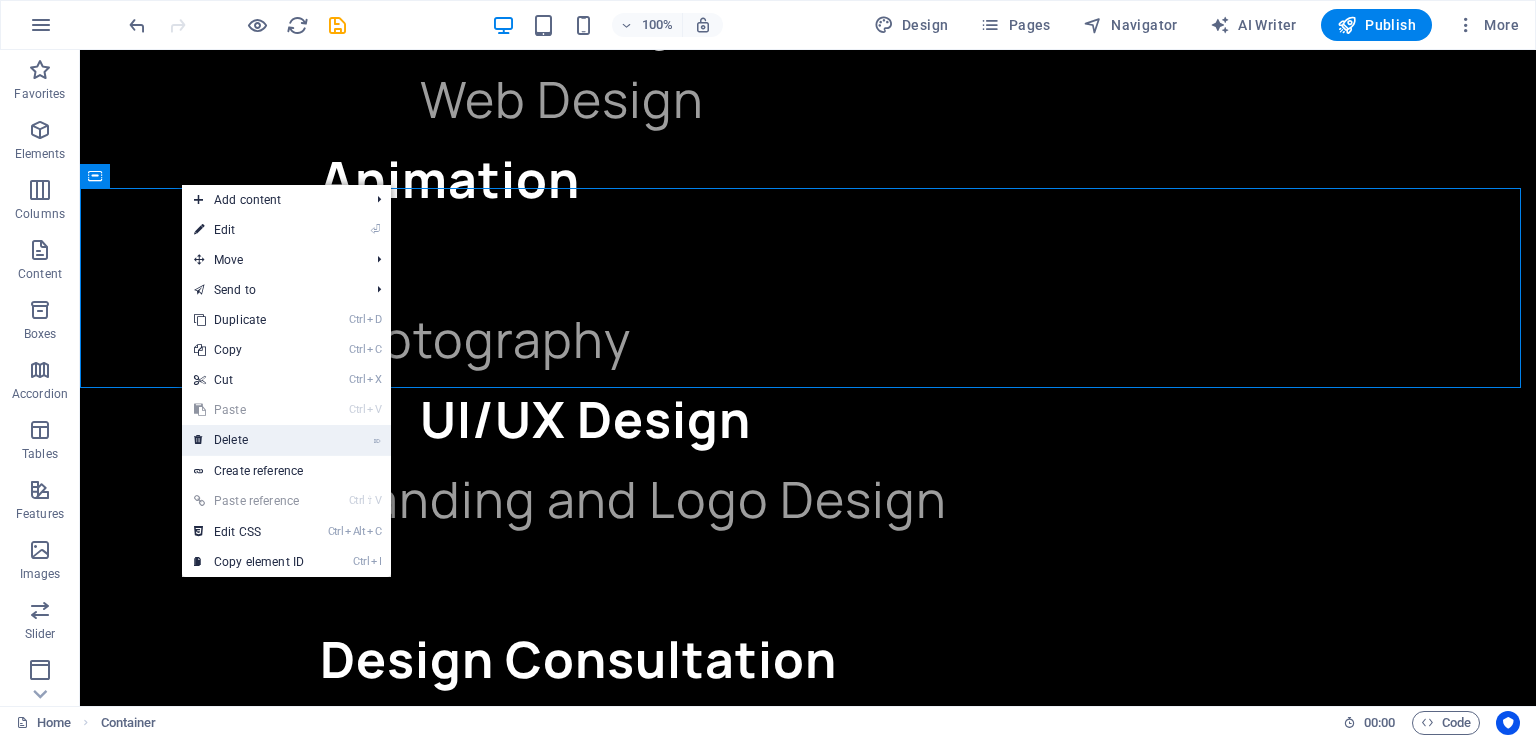 click on "⌦  Delete" at bounding box center (249, 440) 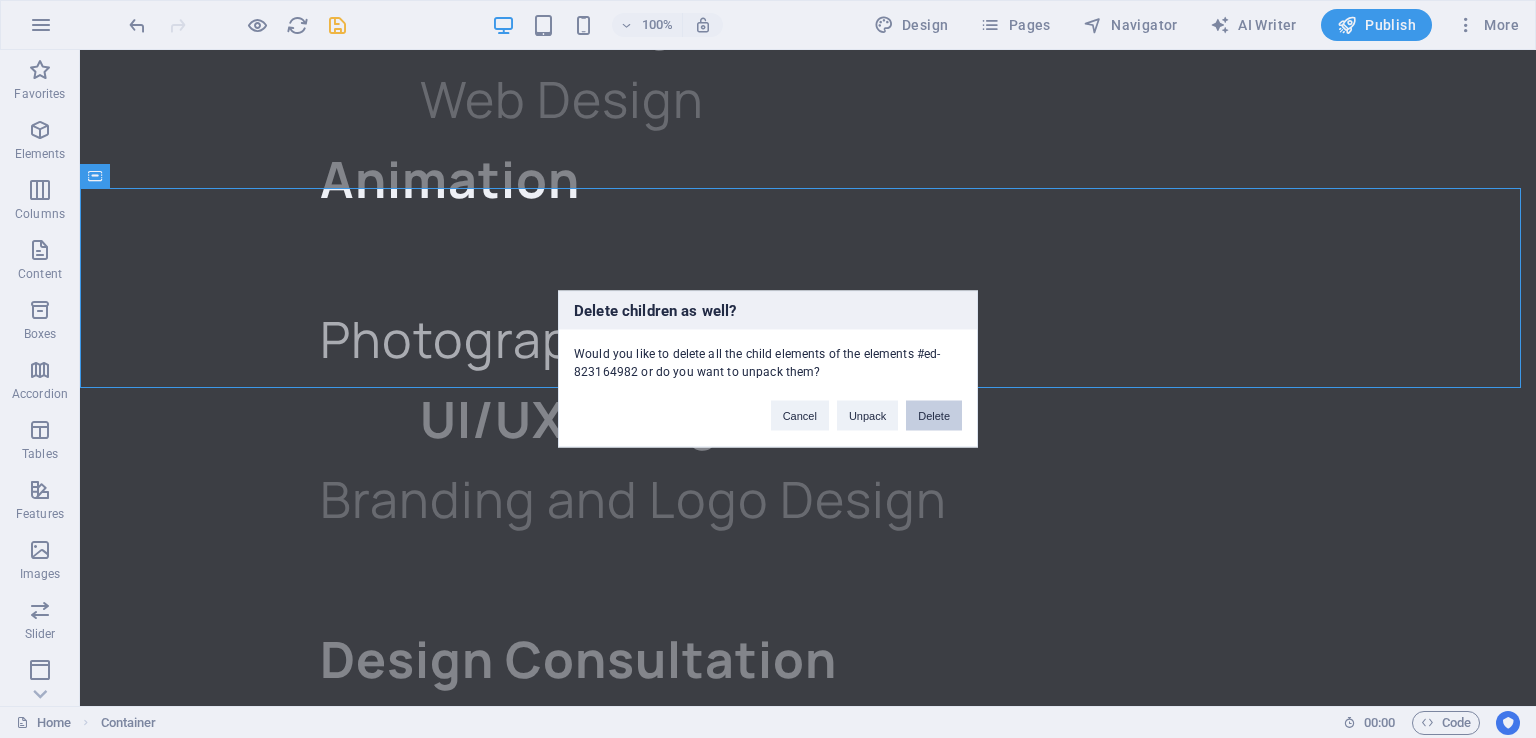 click on "Delete" at bounding box center (934, 416) 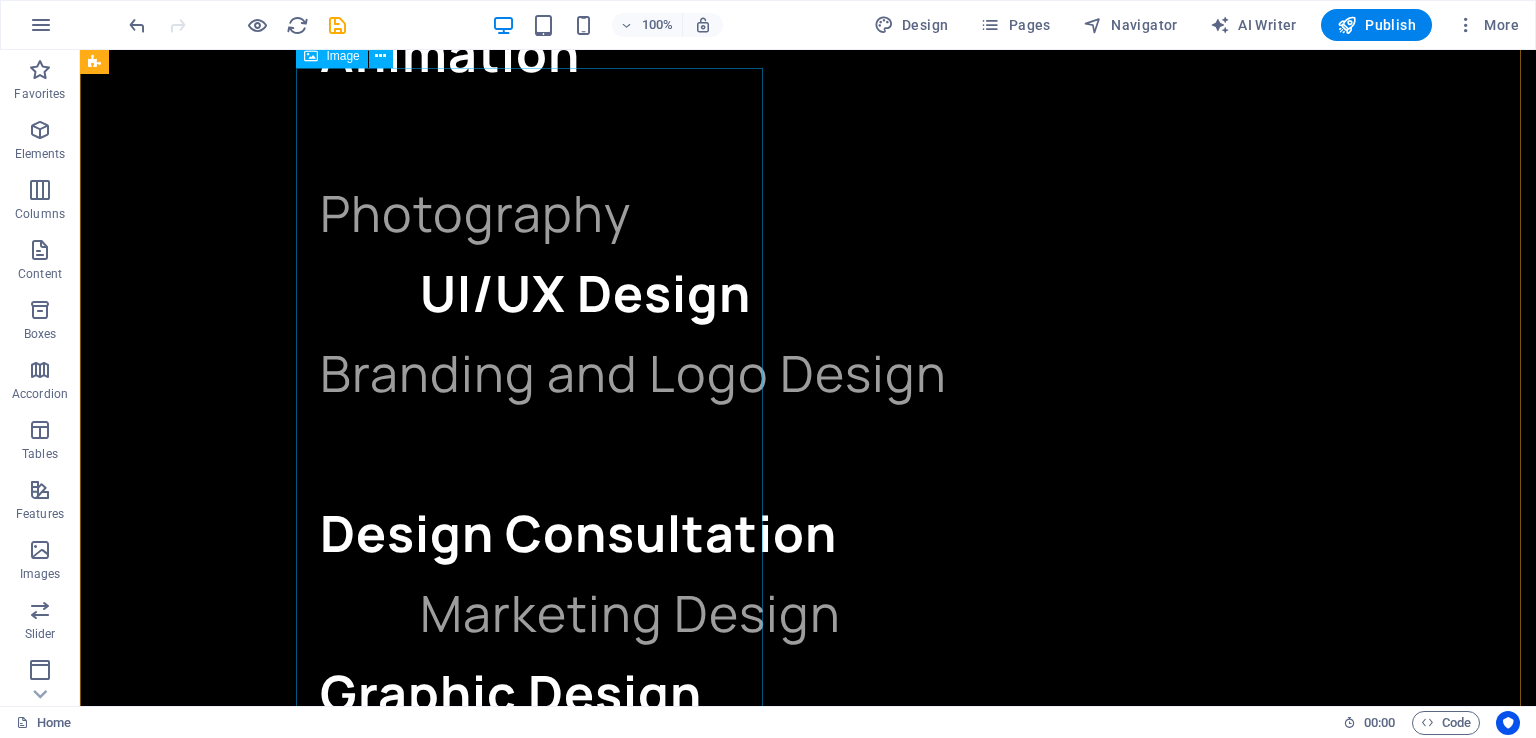 scroll, scrollTop: 4213, scrollLeft: 0, axis: vertical 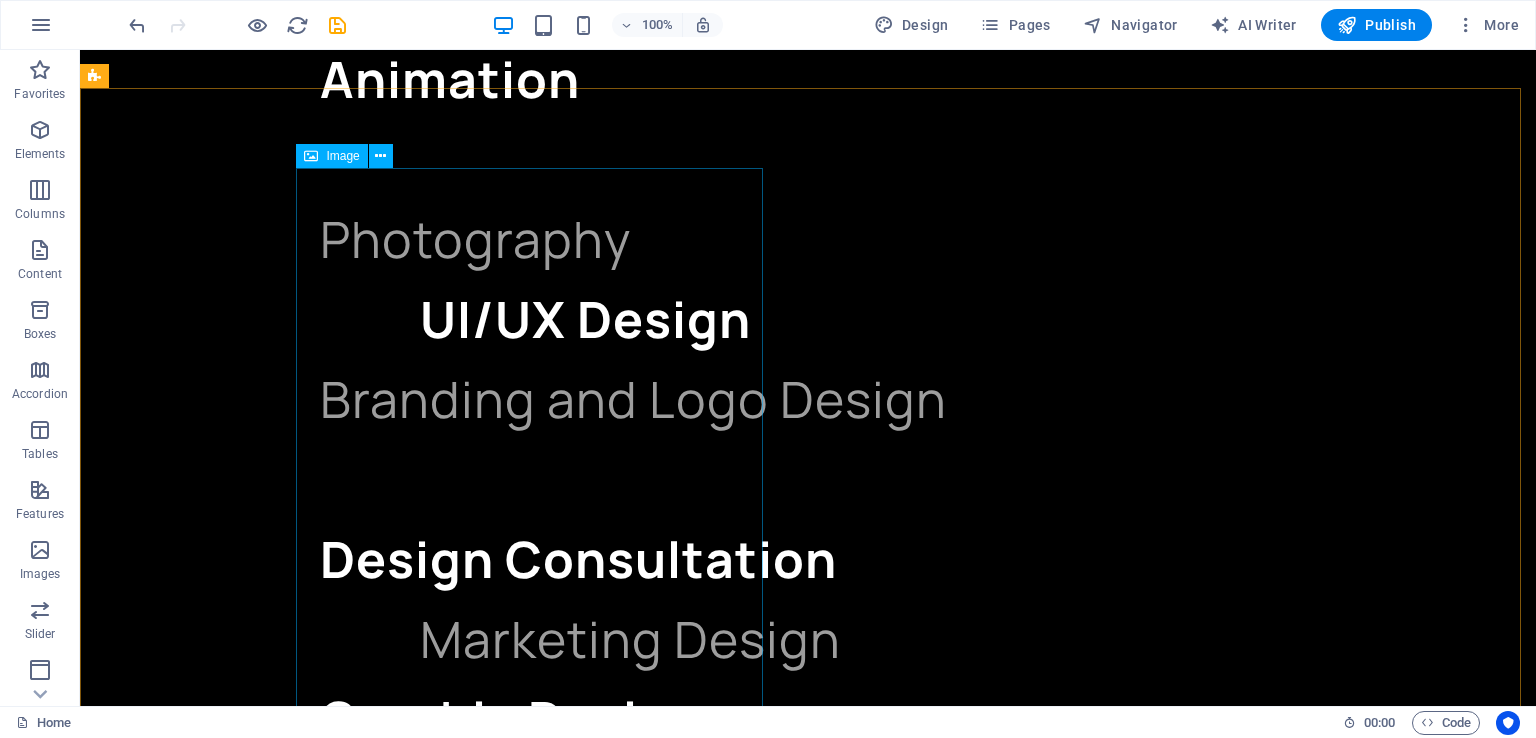 click on "Image" at bounding box center [342, 156] 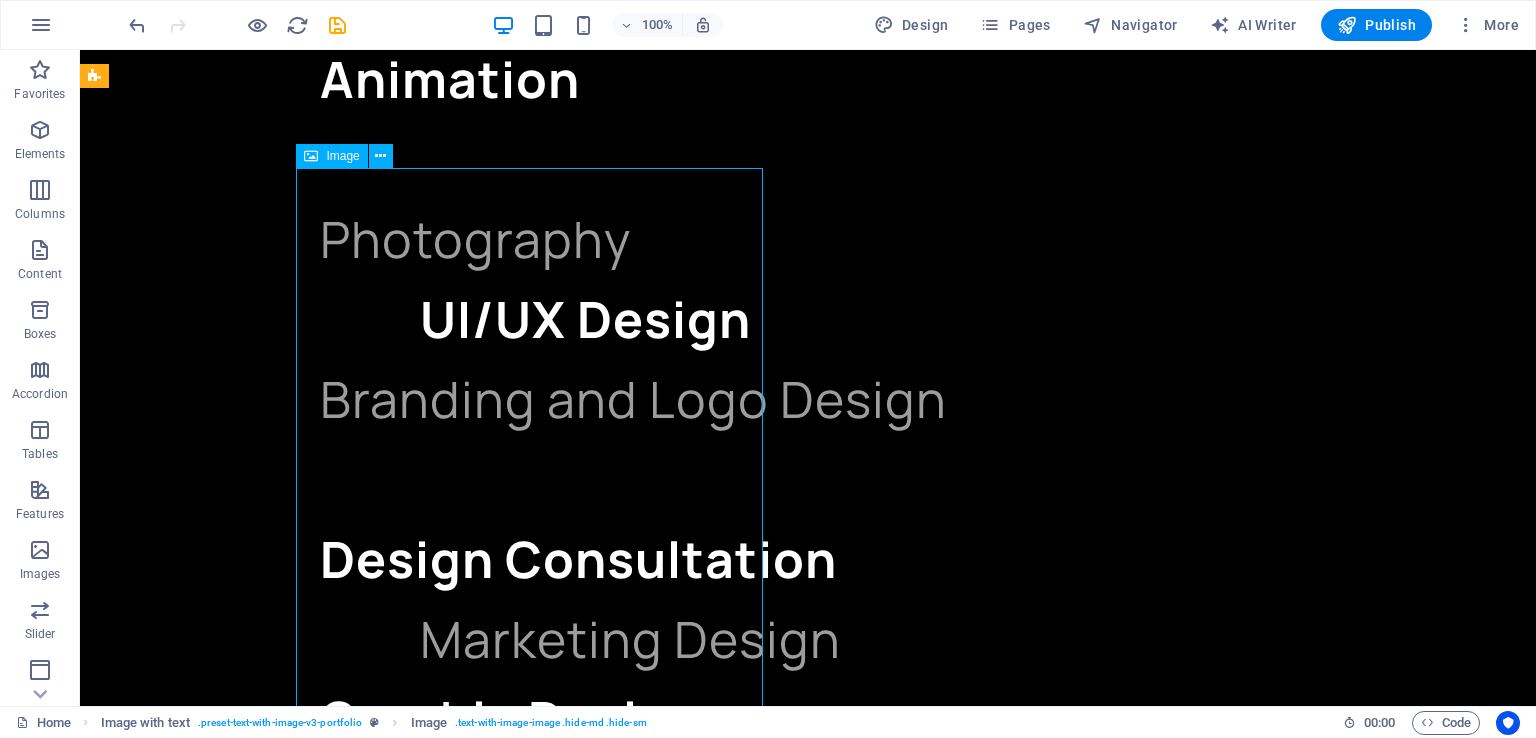 click on "Image" at bounding box center (342, 156) 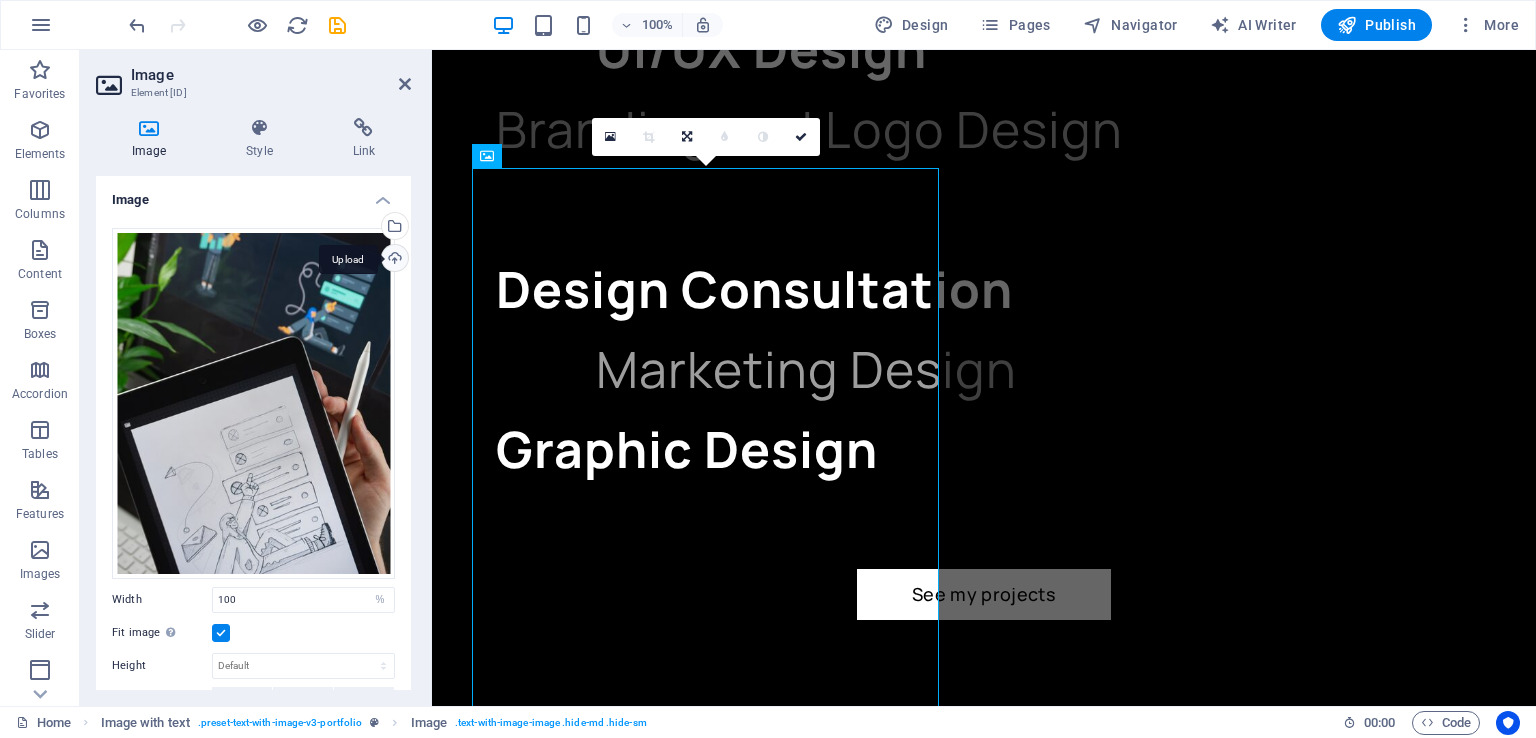 click on "Upload" at bounding box center [393, 260] 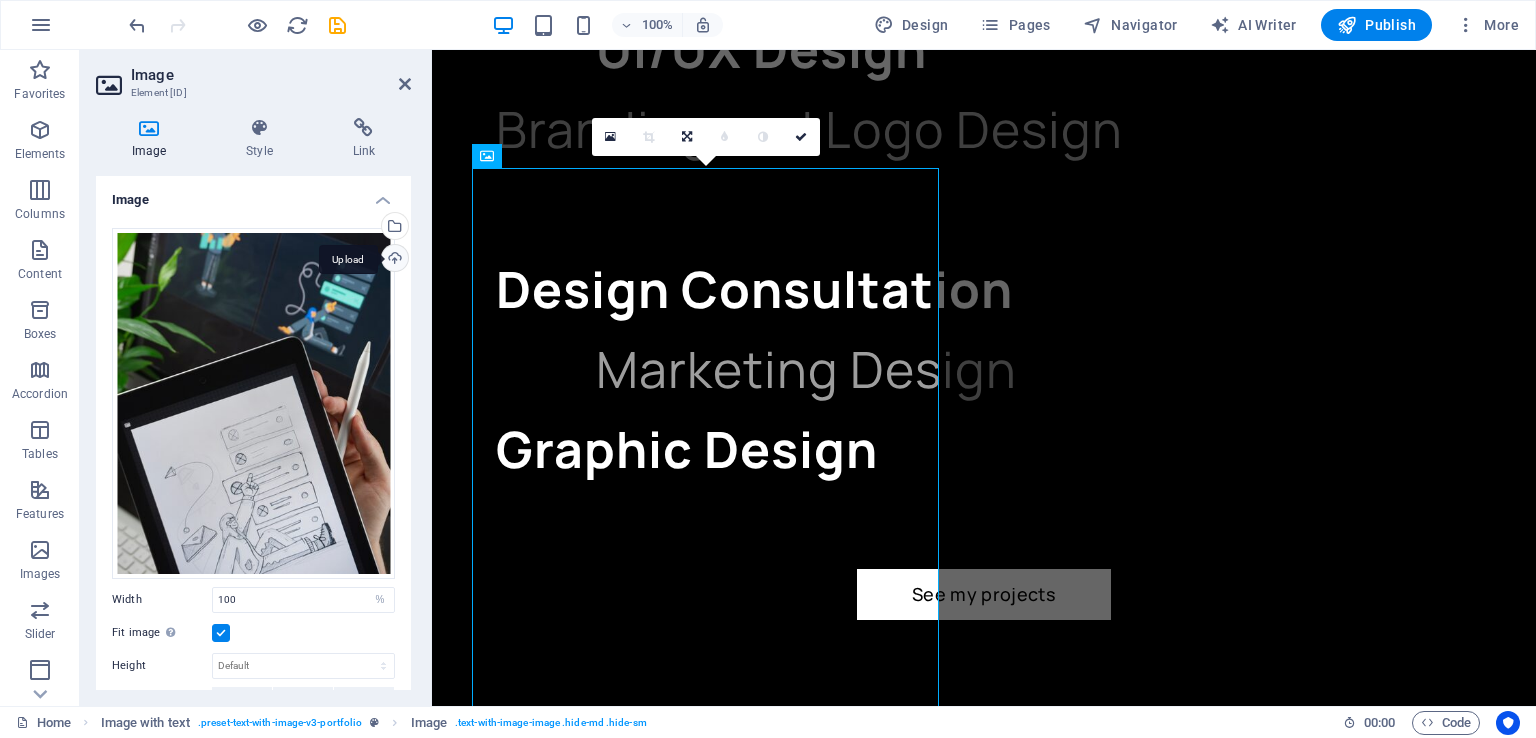 click on "Upload" at bounding box center (393, 260) 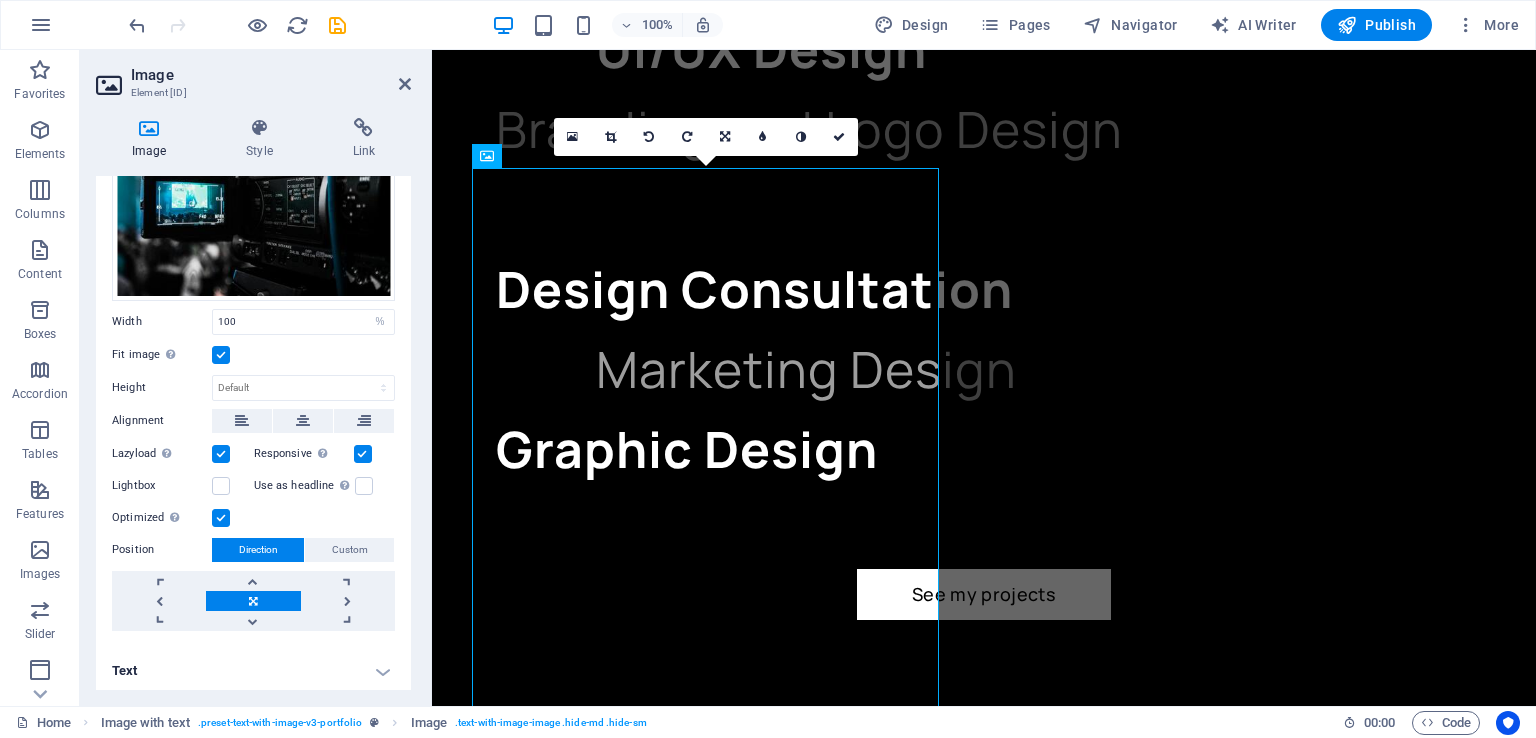 scroll, scrollTop: 120, scrollLeft: 0, axis: vertical 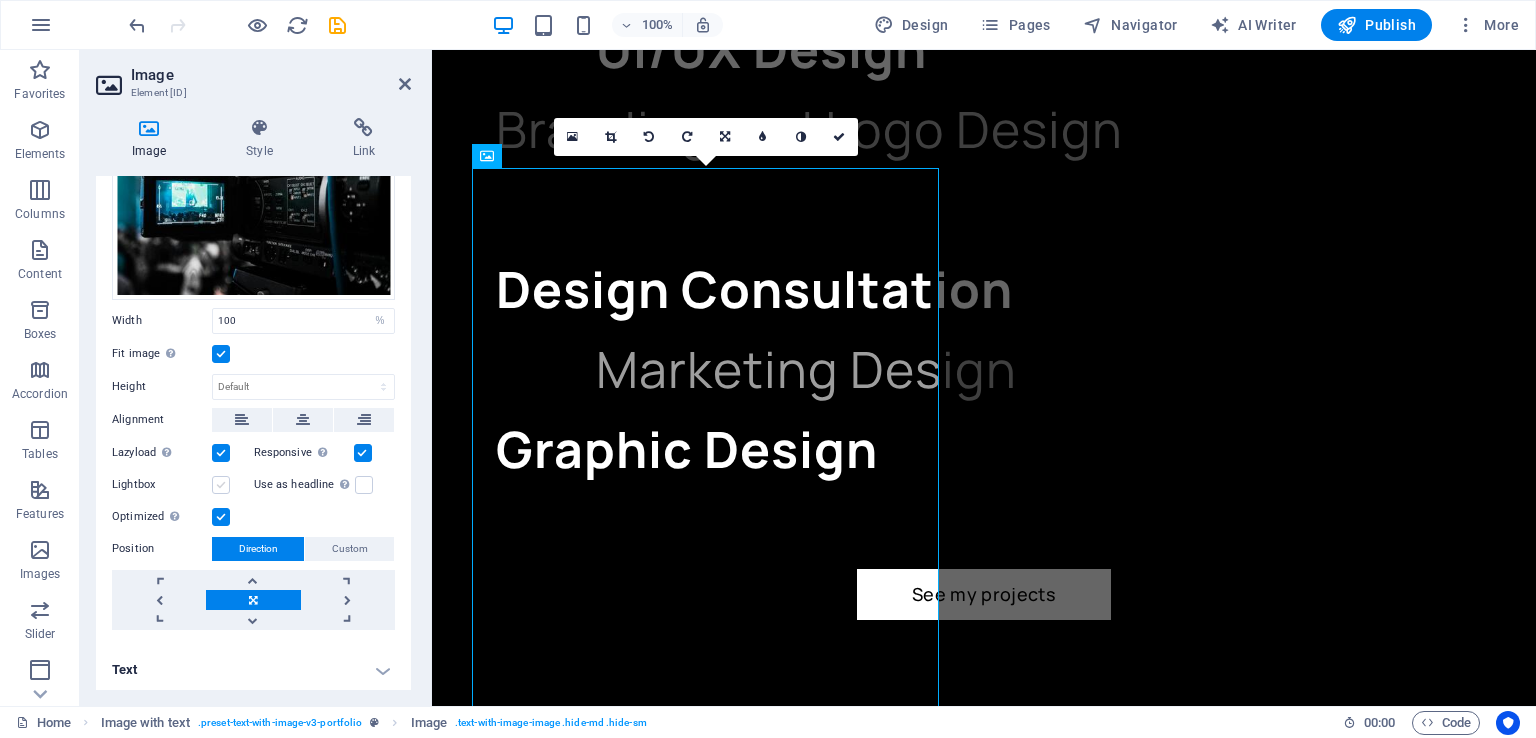 click at bounding box center (221, 485) 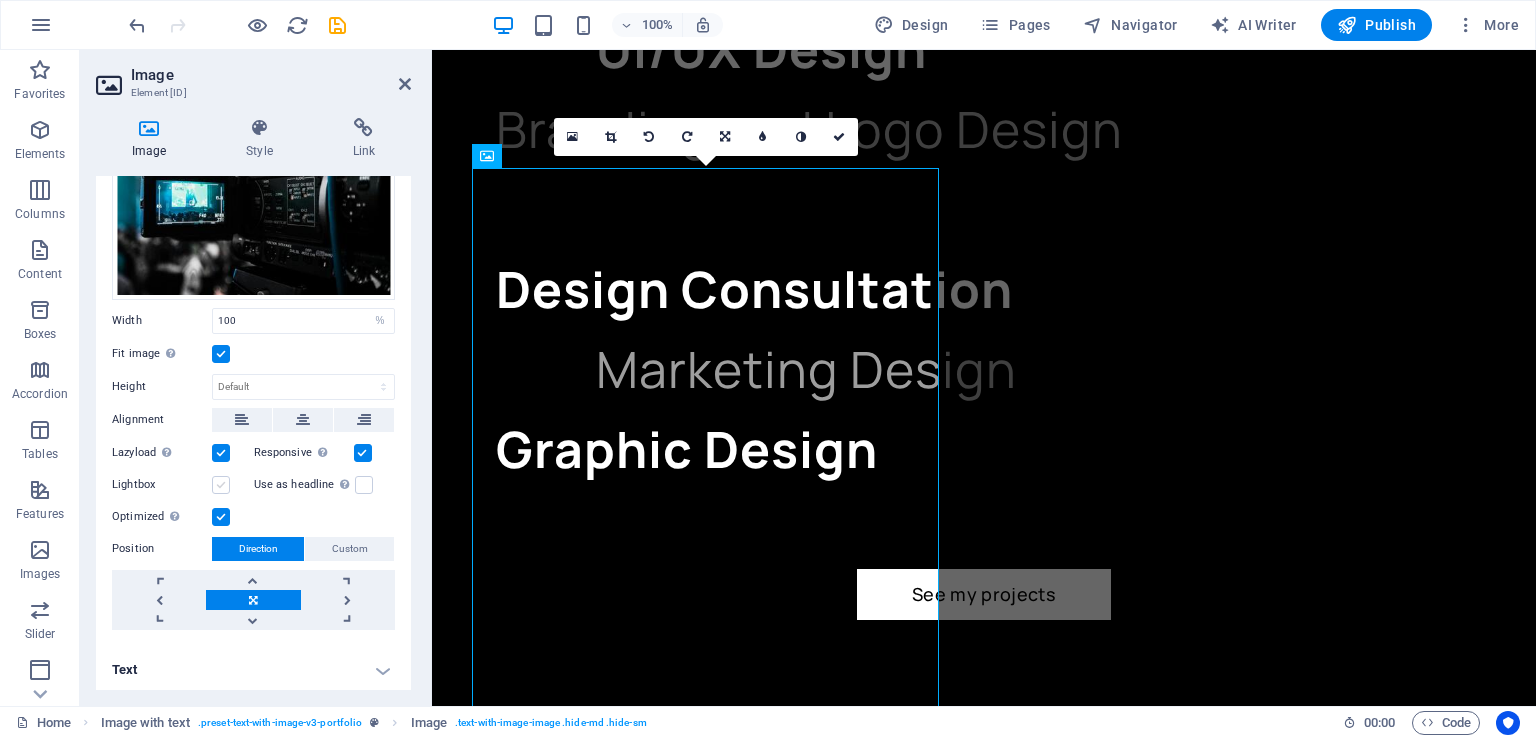 click on "Lightbox" at bounding box center (0, 0) 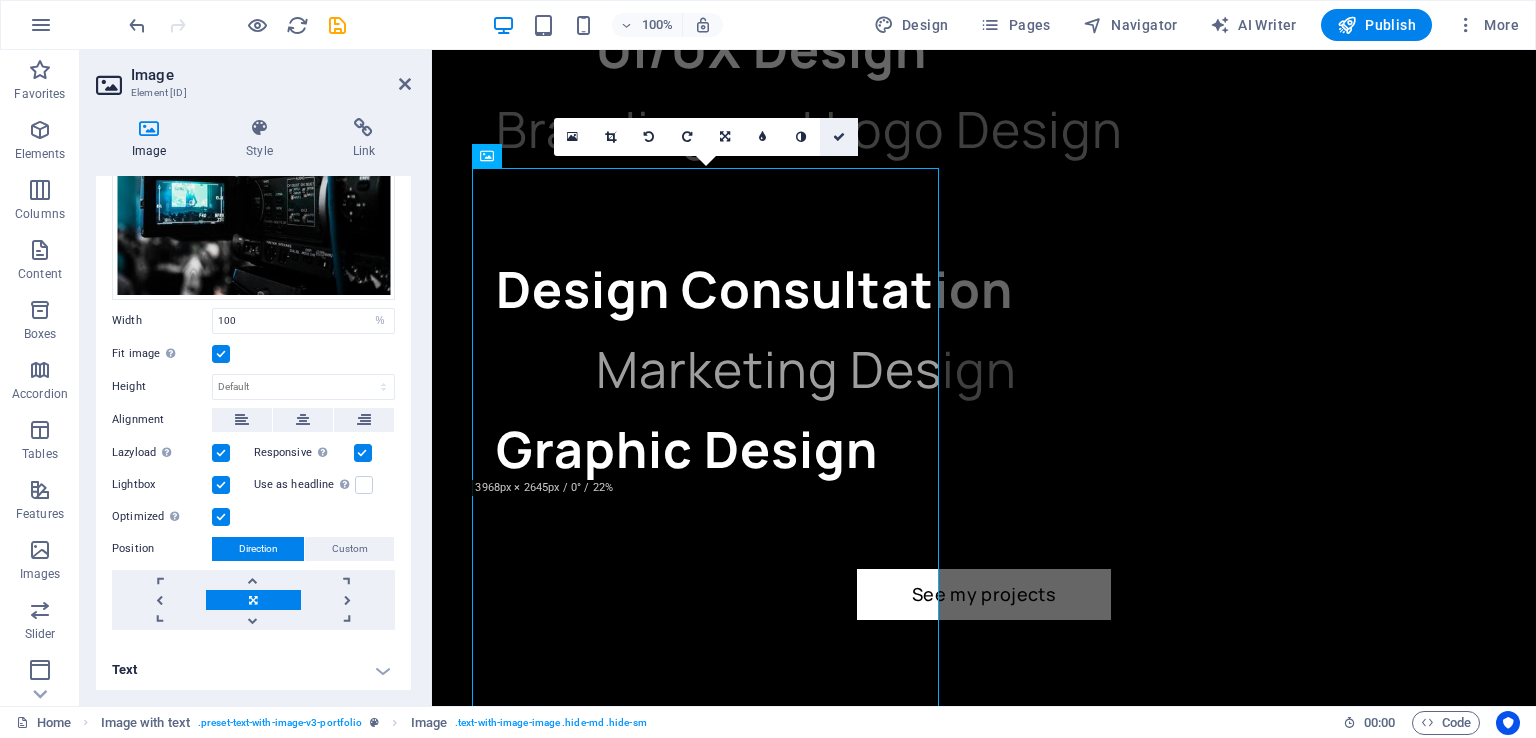click at bounding box center [839, 137] 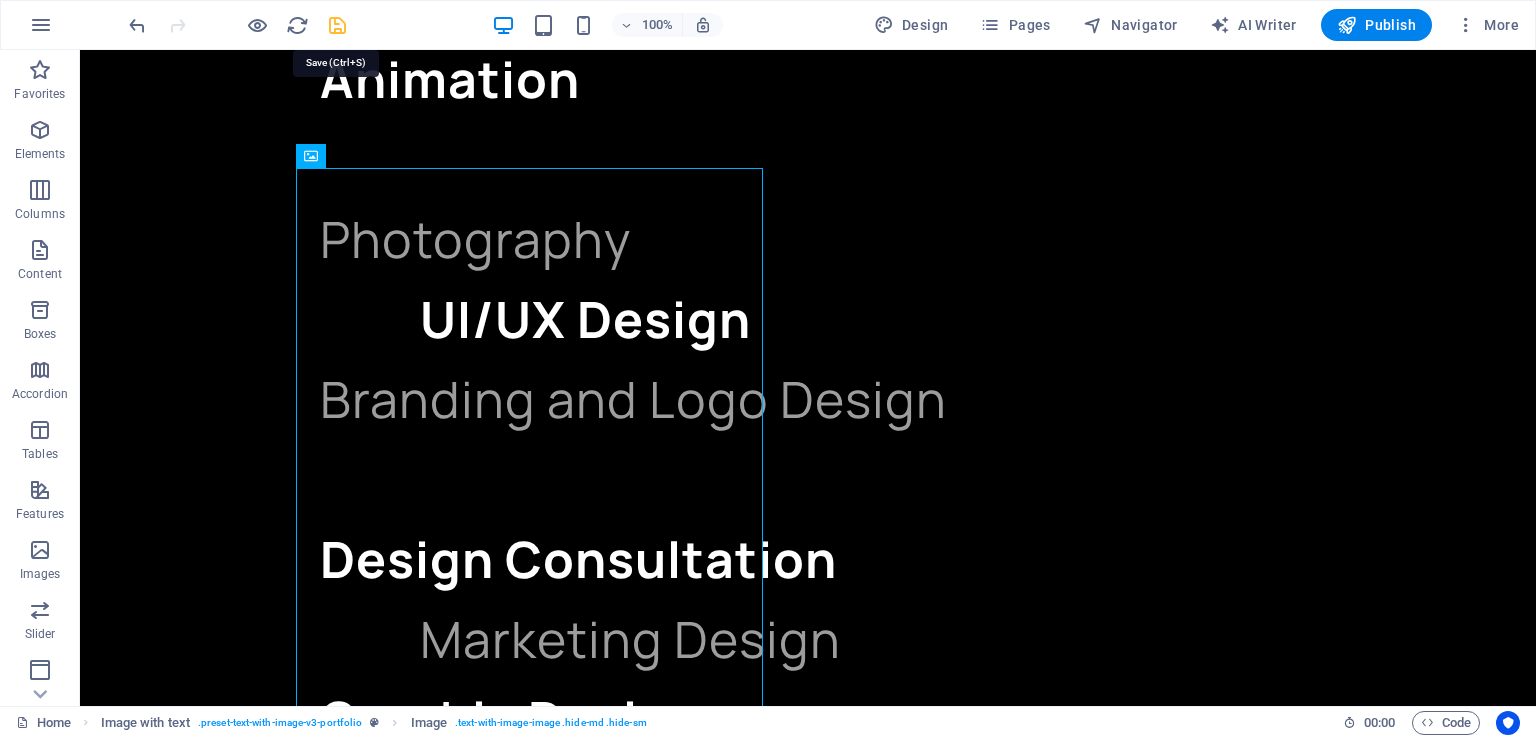 click at bounding box center (337, 25) 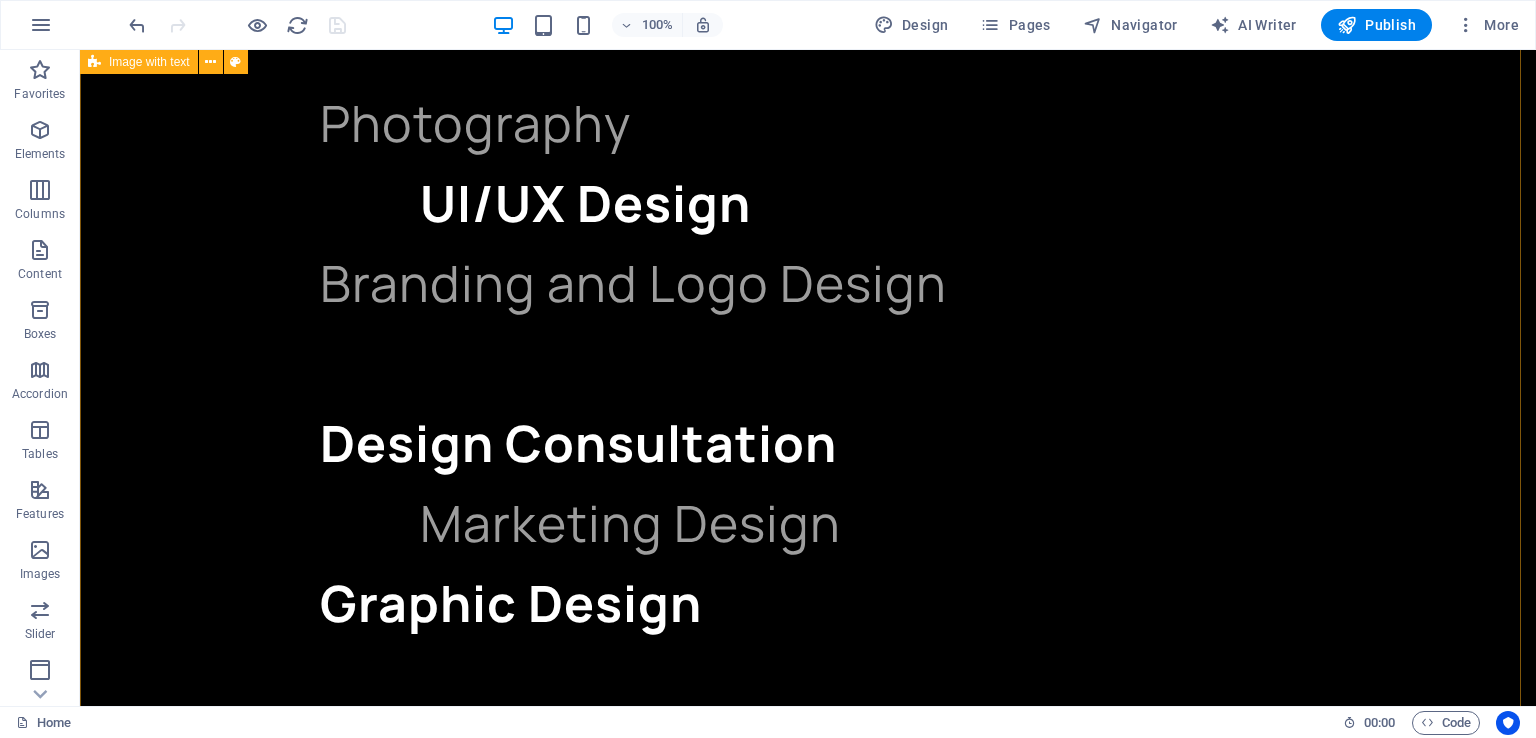 scroll, scrollTop: 4313, scrollLeft: 0, axis: vertical 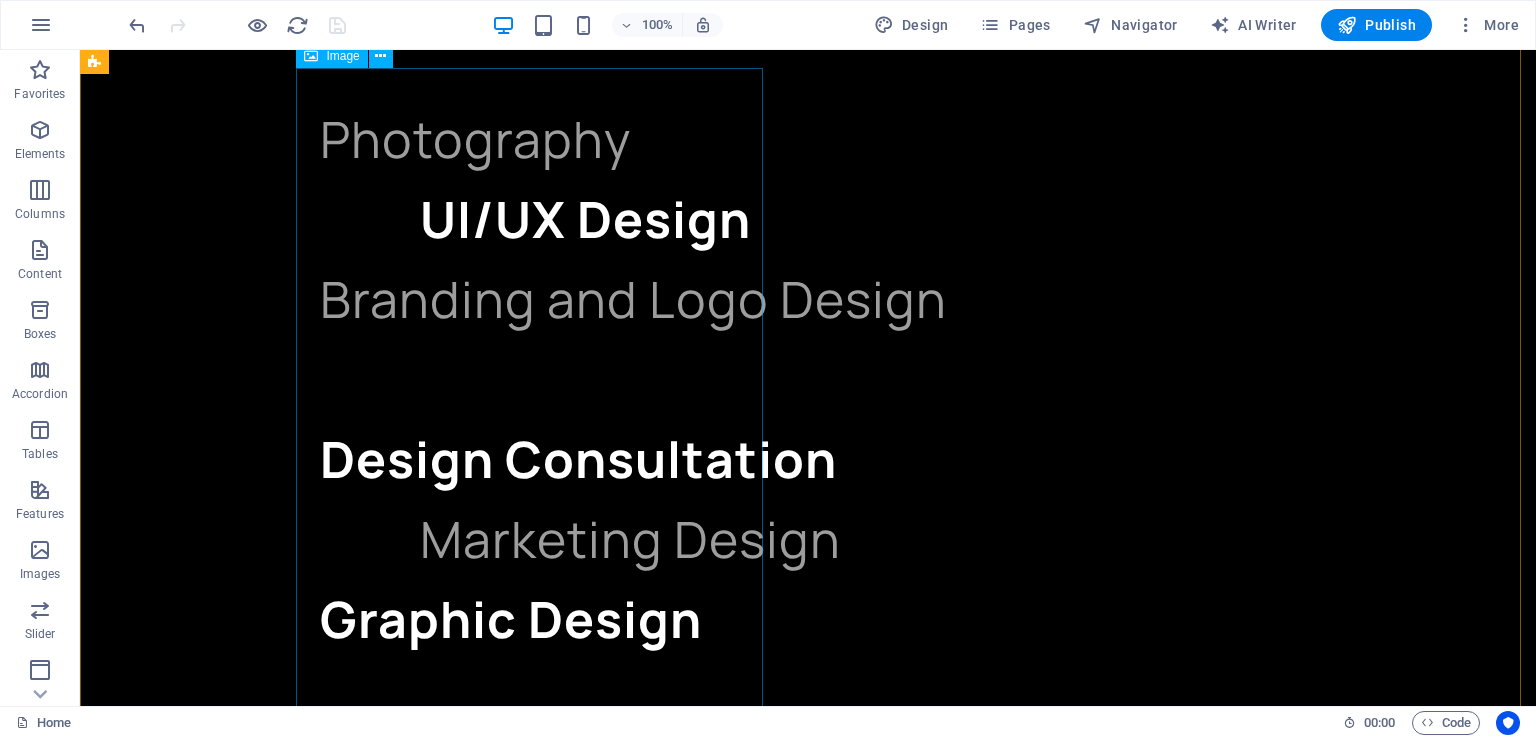 click at bounding box center [600, 2401] 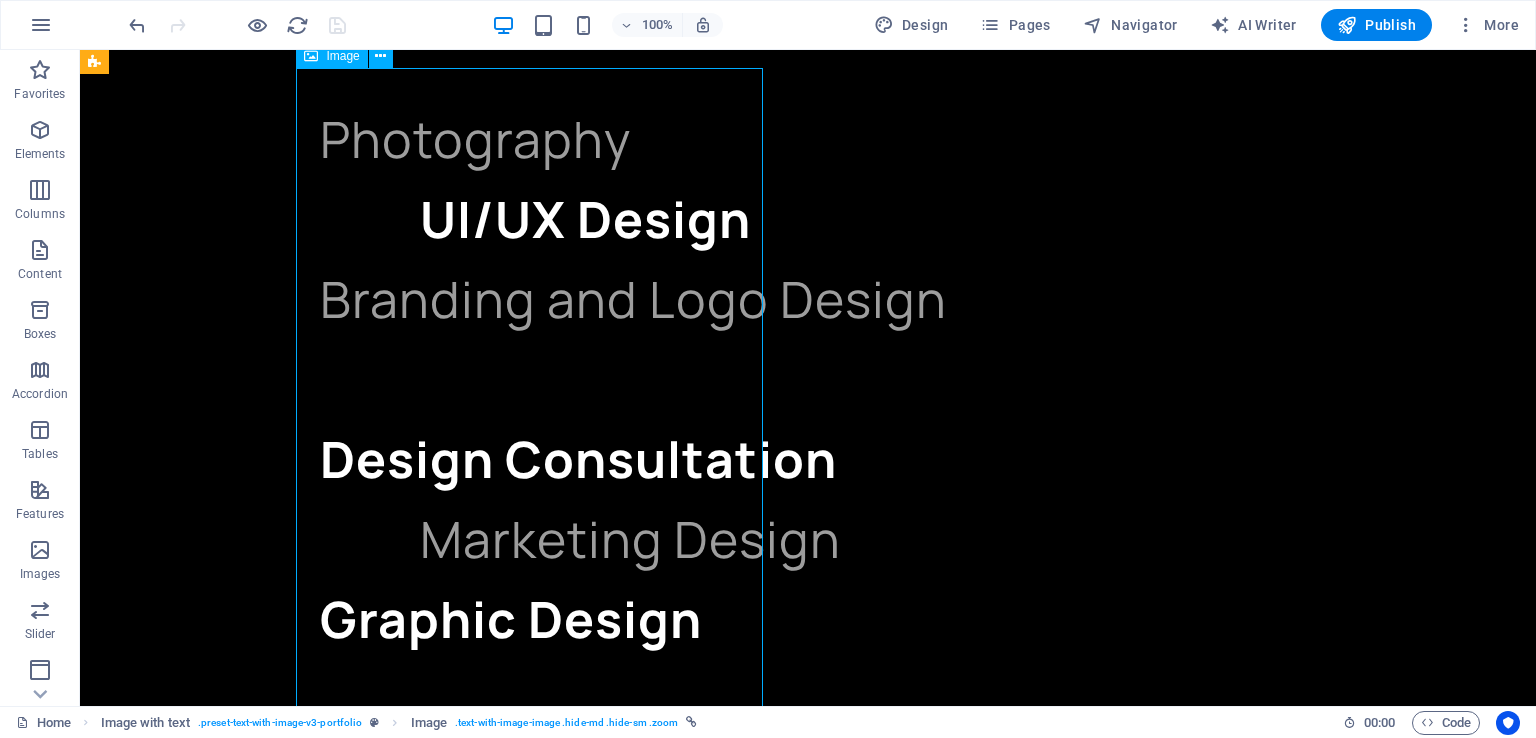 click at bounding box center [600, 2401] 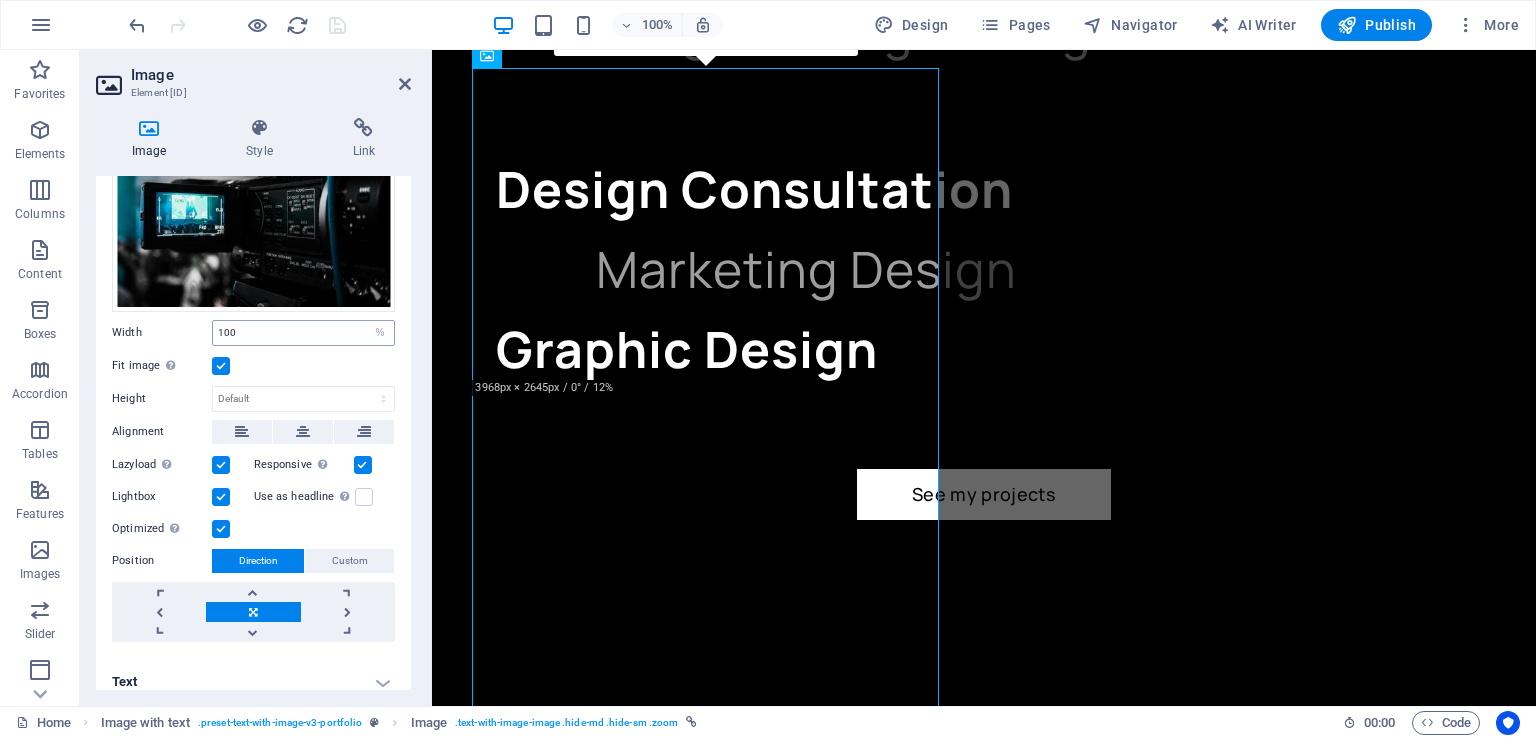 scroll, scrollTop: 120, scrollLeft: 0, axis: vertical 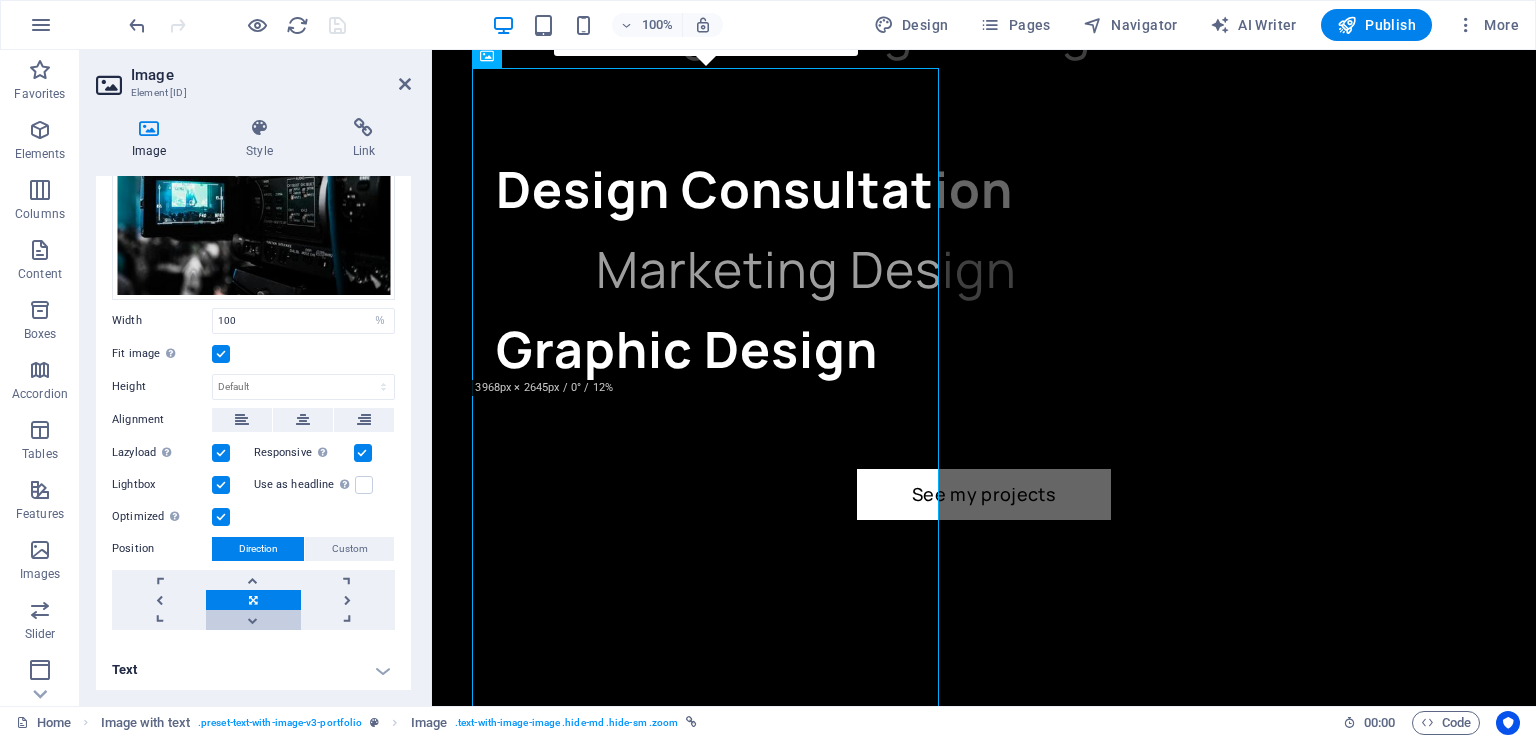 click at bounding box center (253, 620) 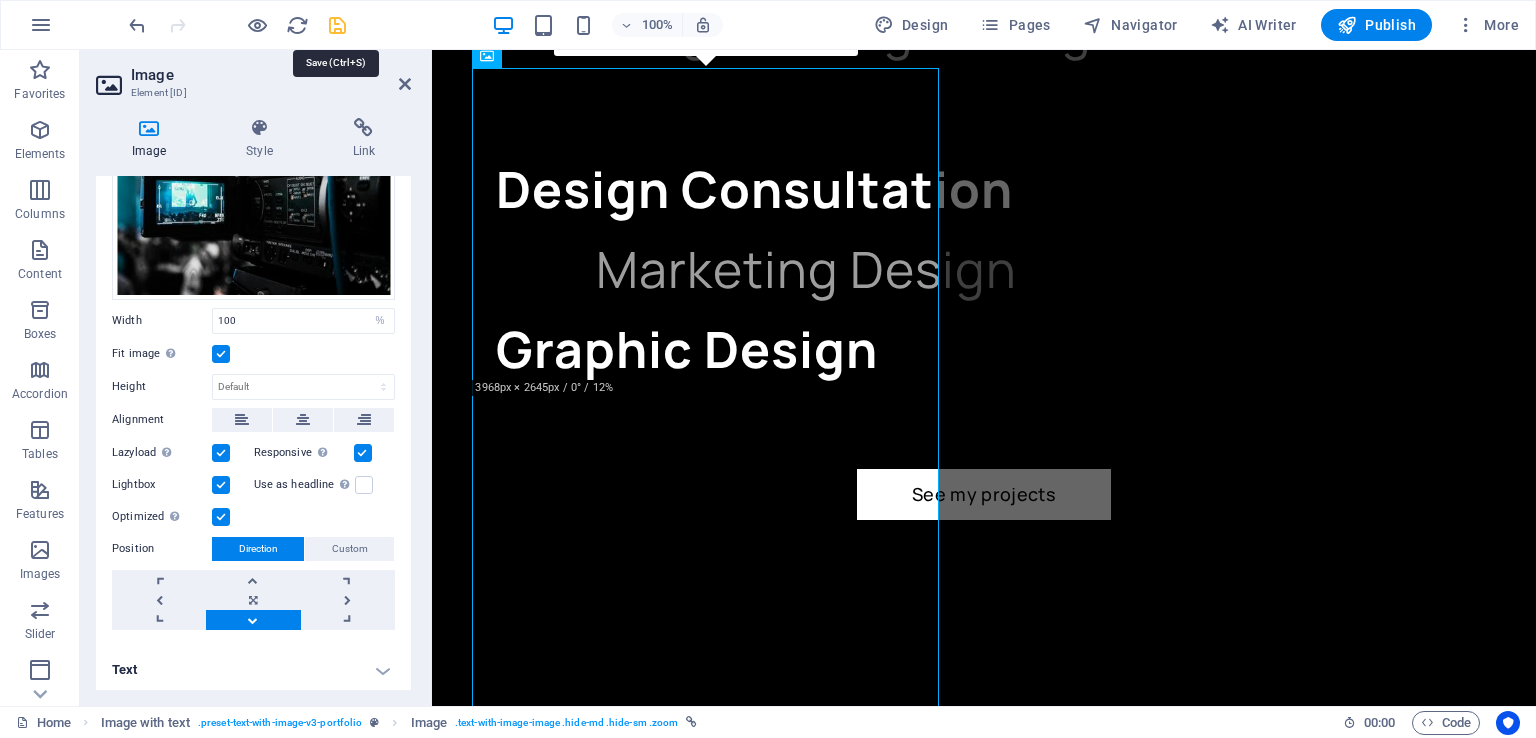 click at bounding box center [337, 25] 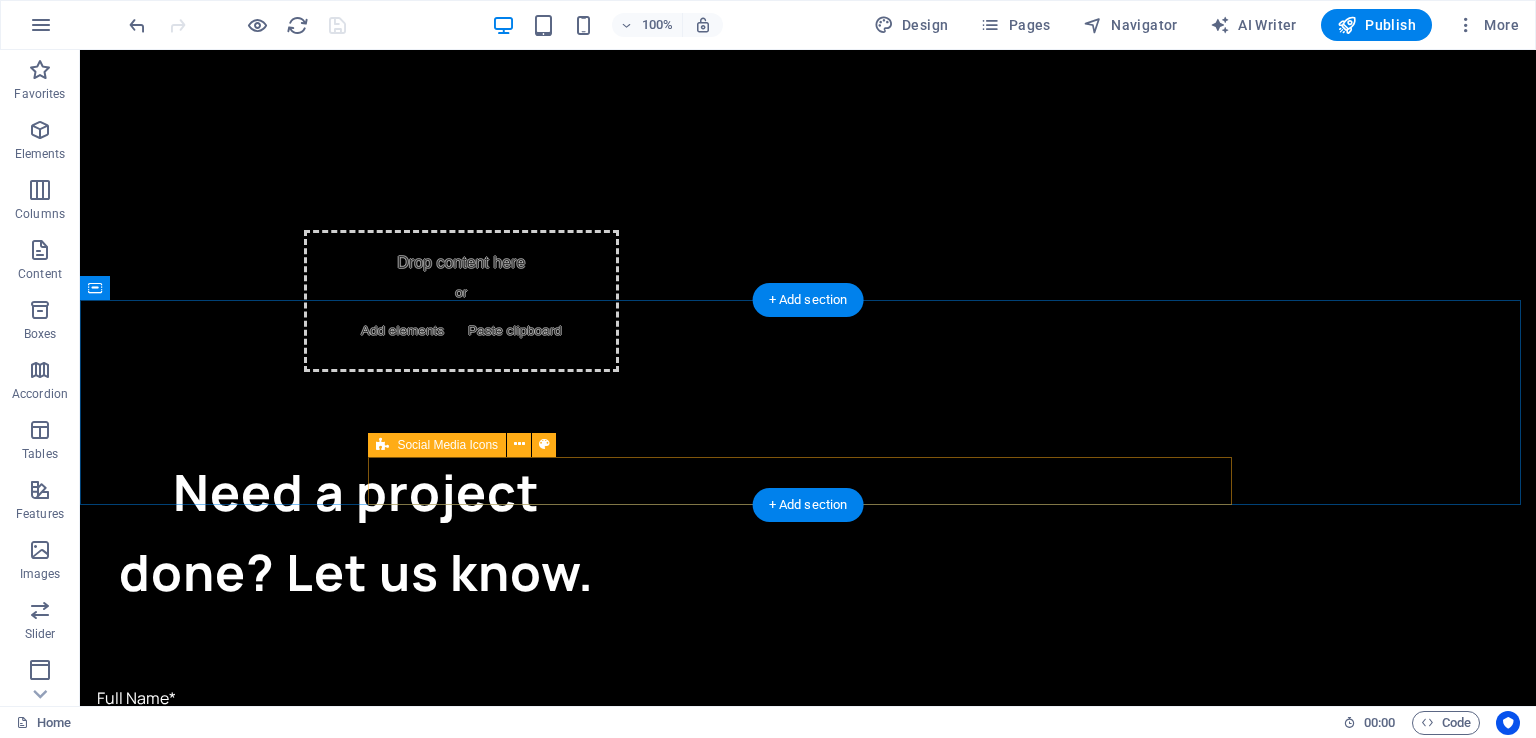 scroll, scrollTop: 5213, scrollLeft: 0, axis: vertical 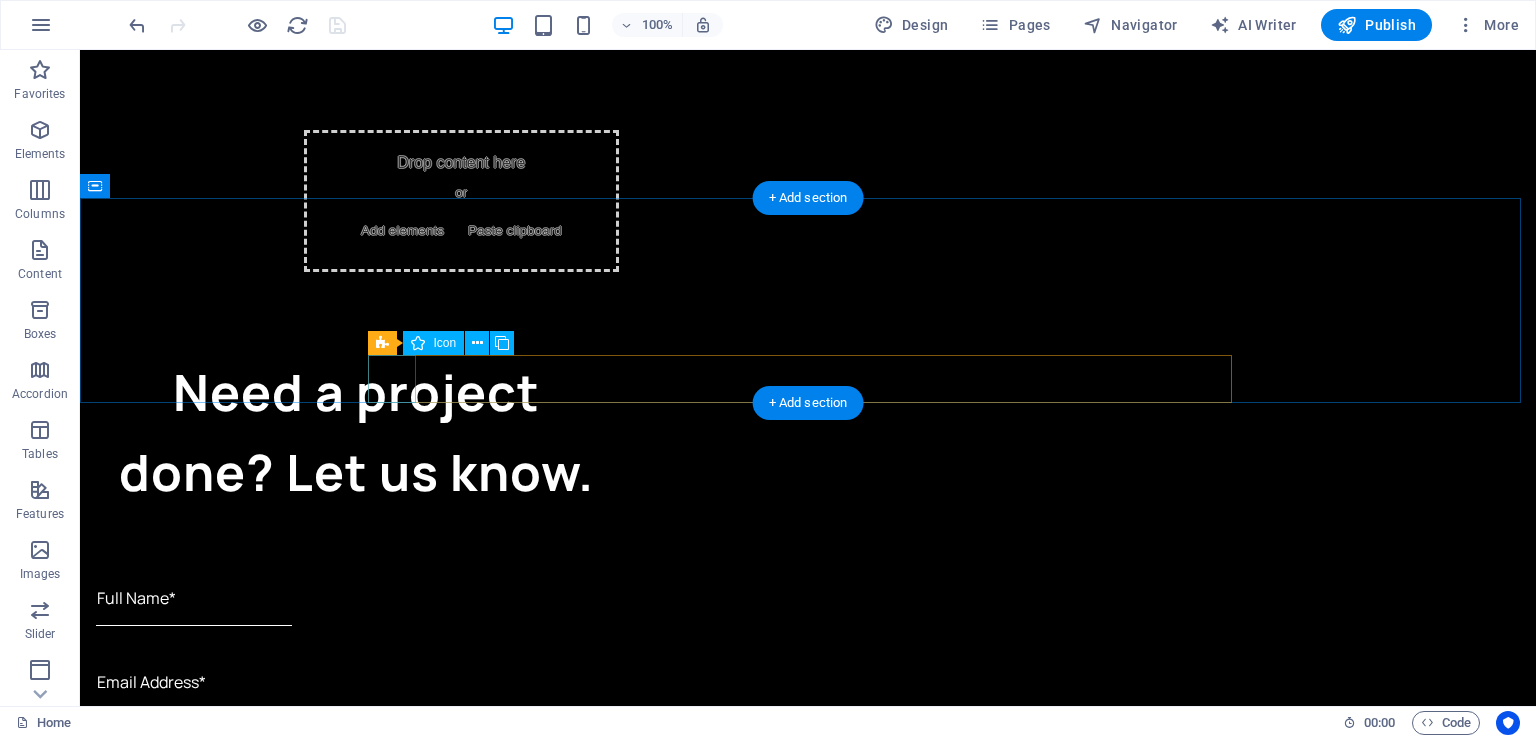 click at bounding box center [808, 2258] 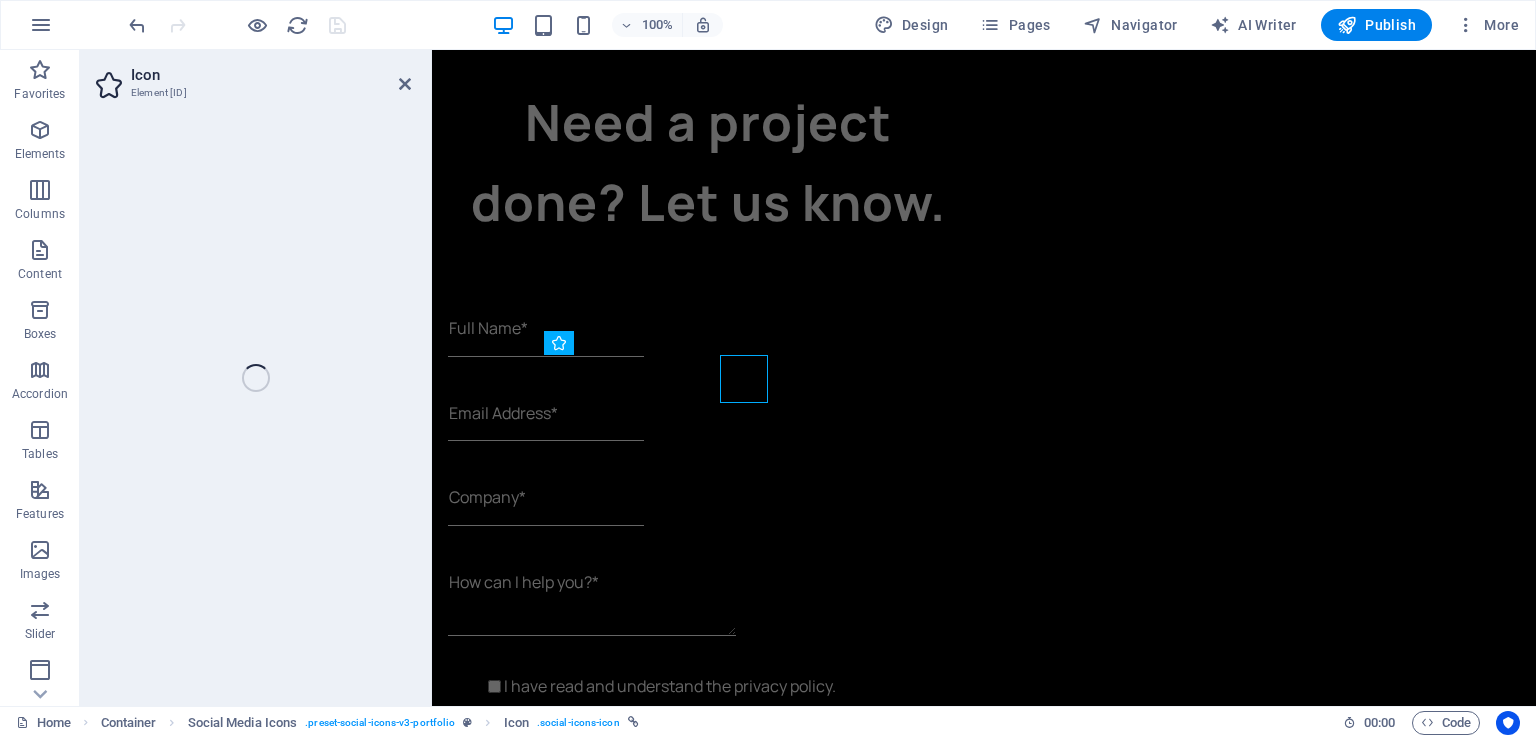 select on "xMidYMid" 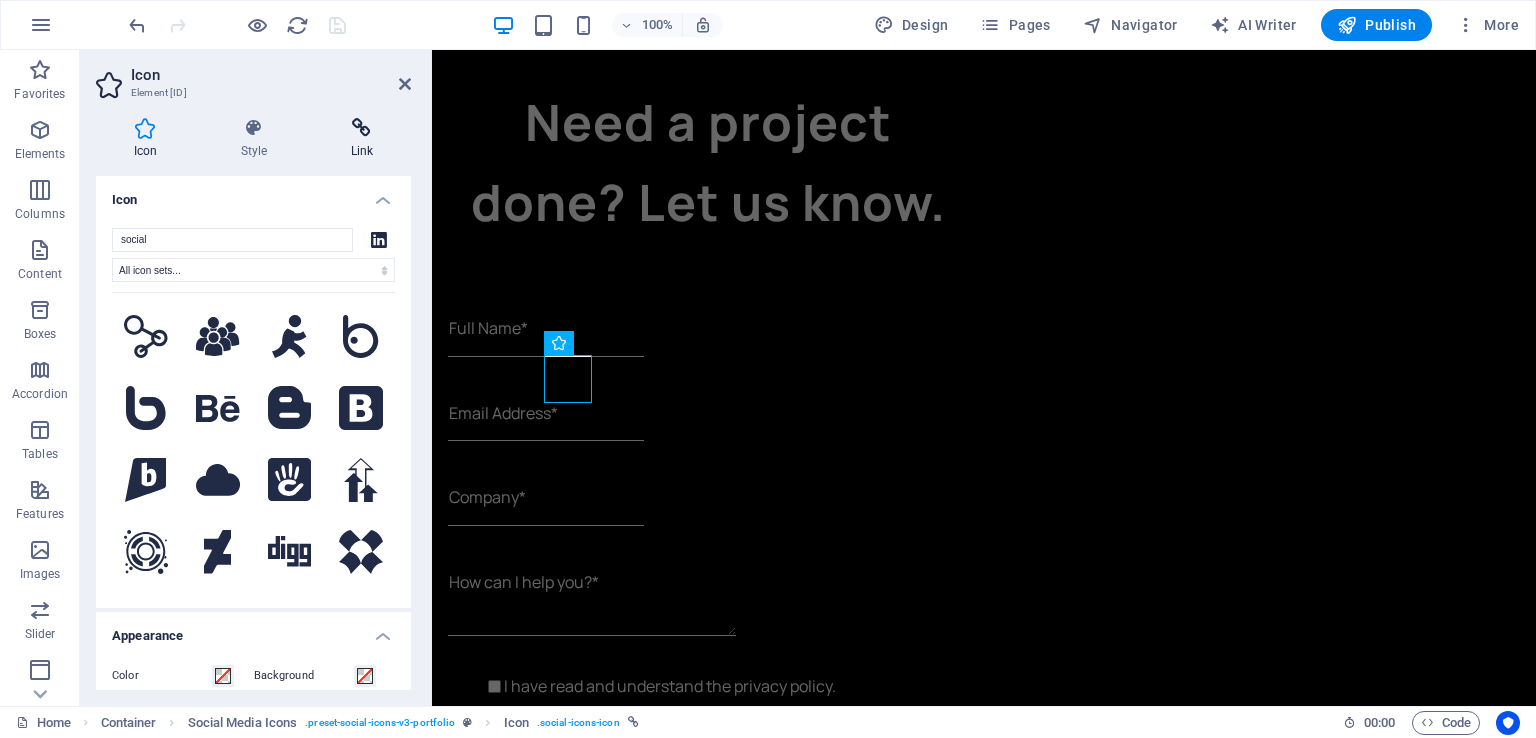 click on "Link" at bounding box center [362, 139] 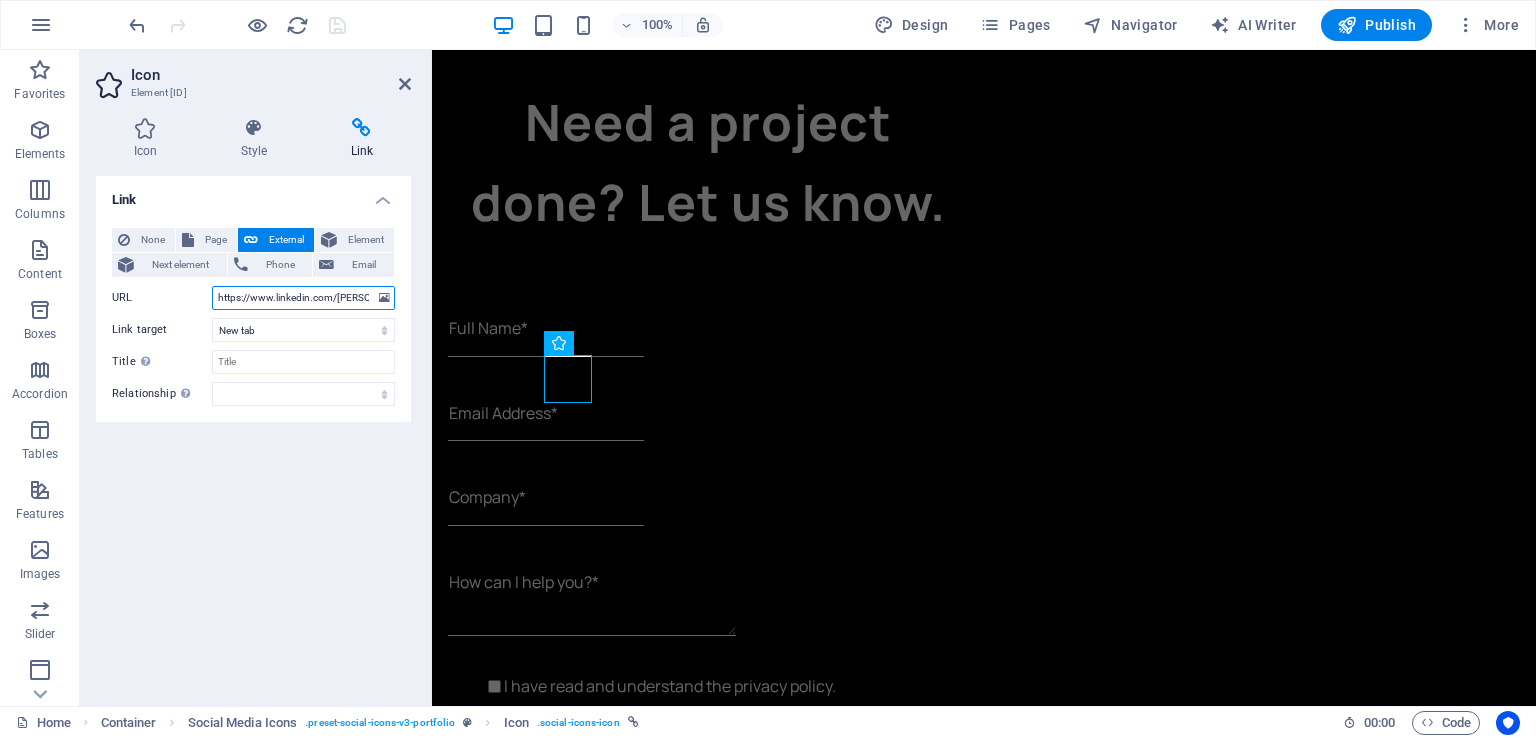 click on "https://www.linkedin.com/TalliesTaljaard" at bounding box center [303, 298] 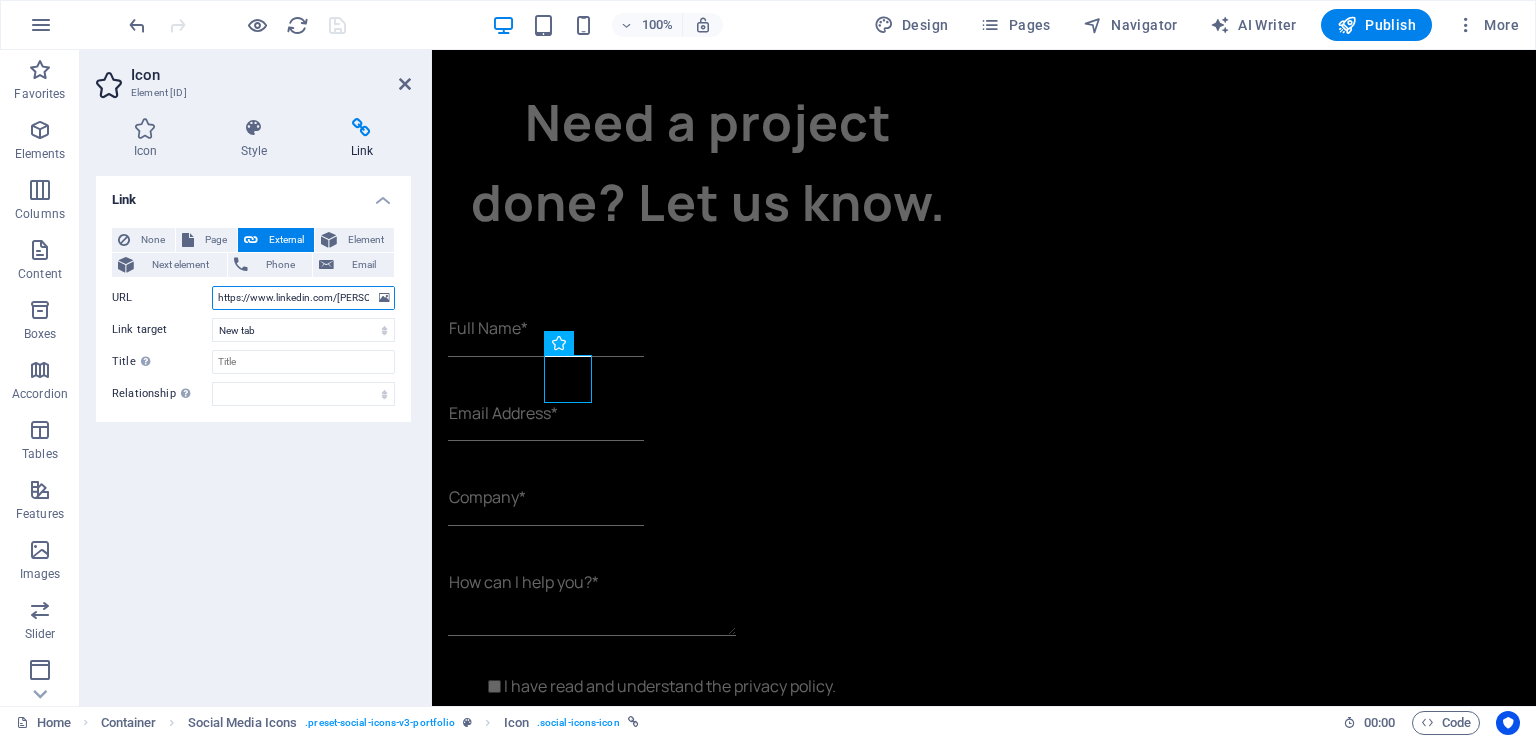 click on "https://www.linkedin.com/TalliesTaljaard" at bounding box center [303, 298] 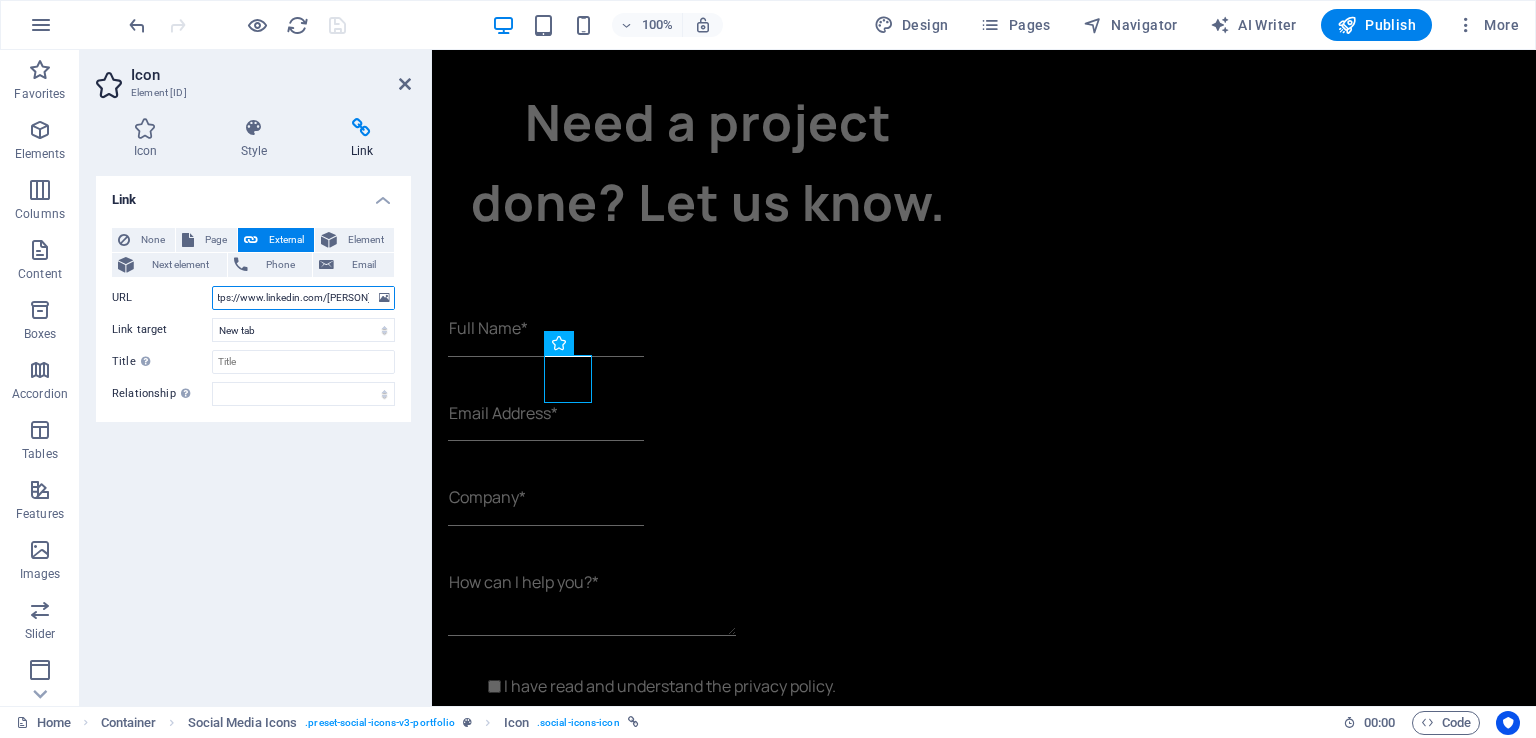 scroll, scrollTop: 0, scrollLeft: 0, axis: both 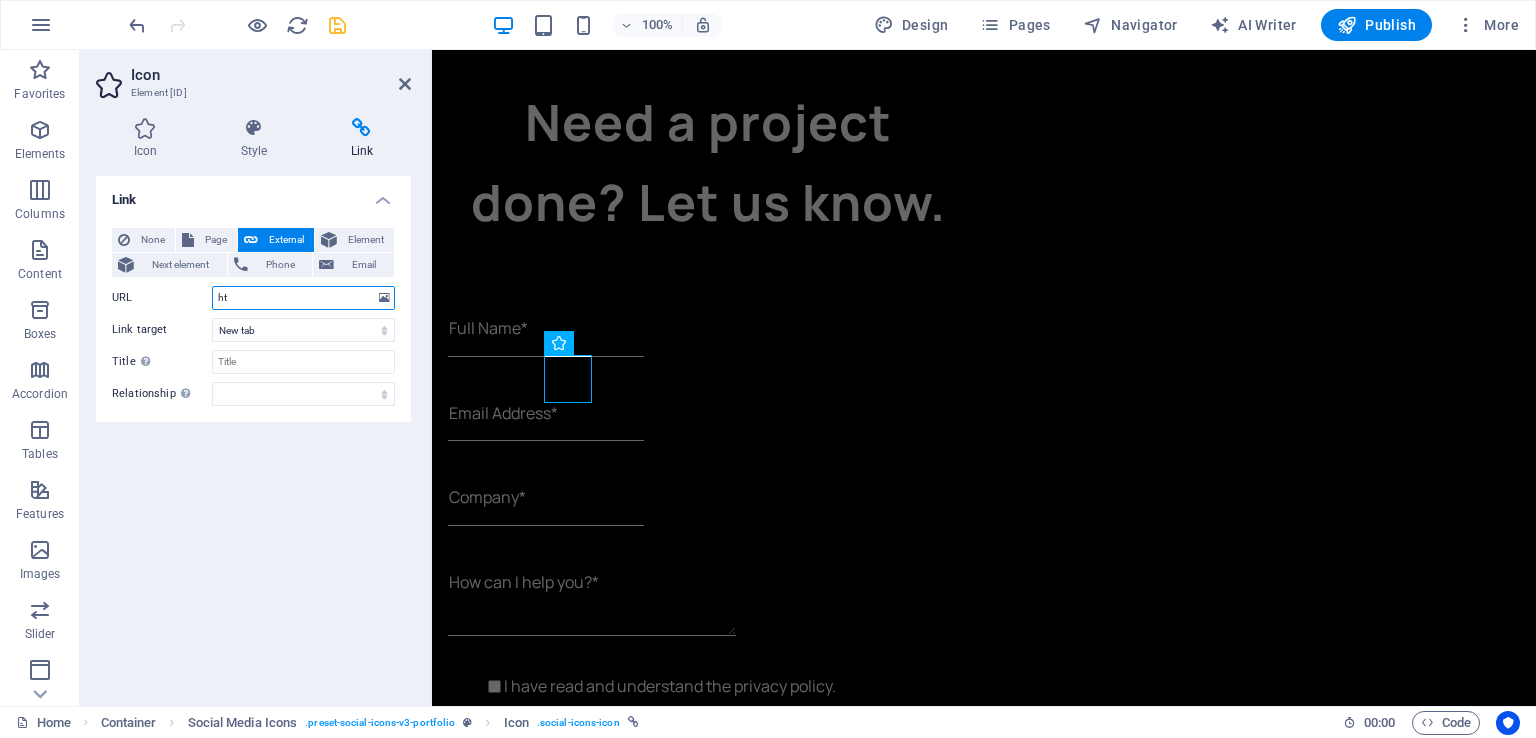 type on "h" 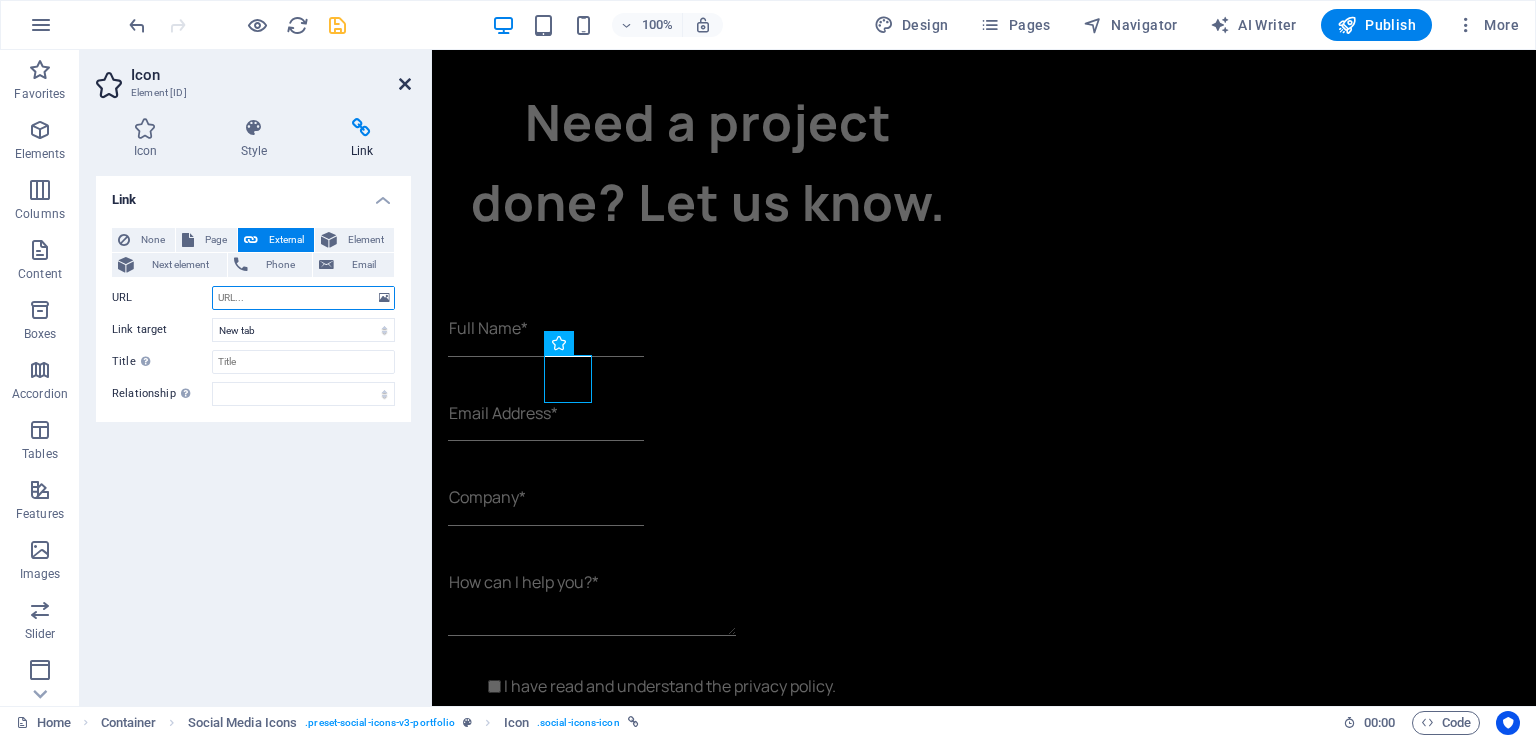 type 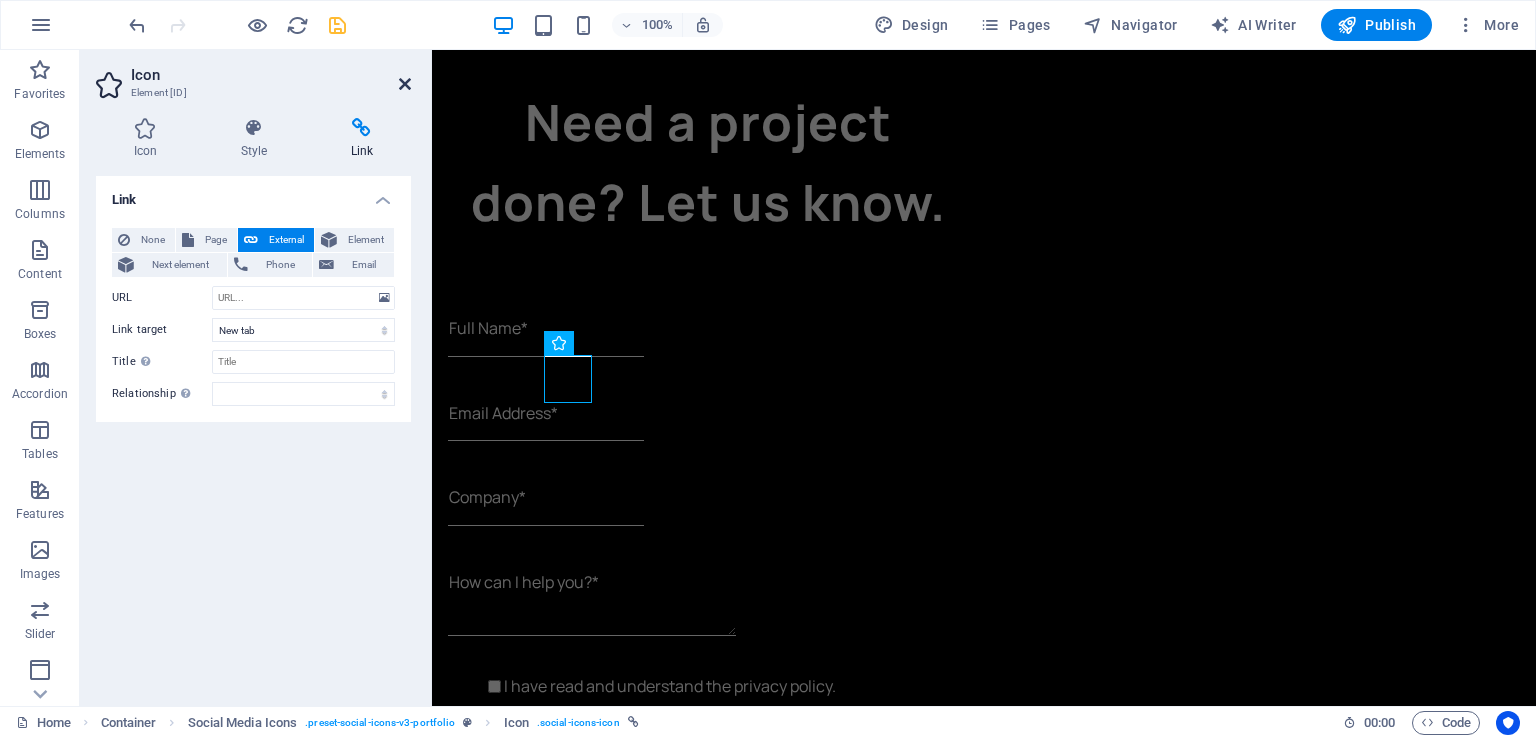click at bounding box center [405, 84] 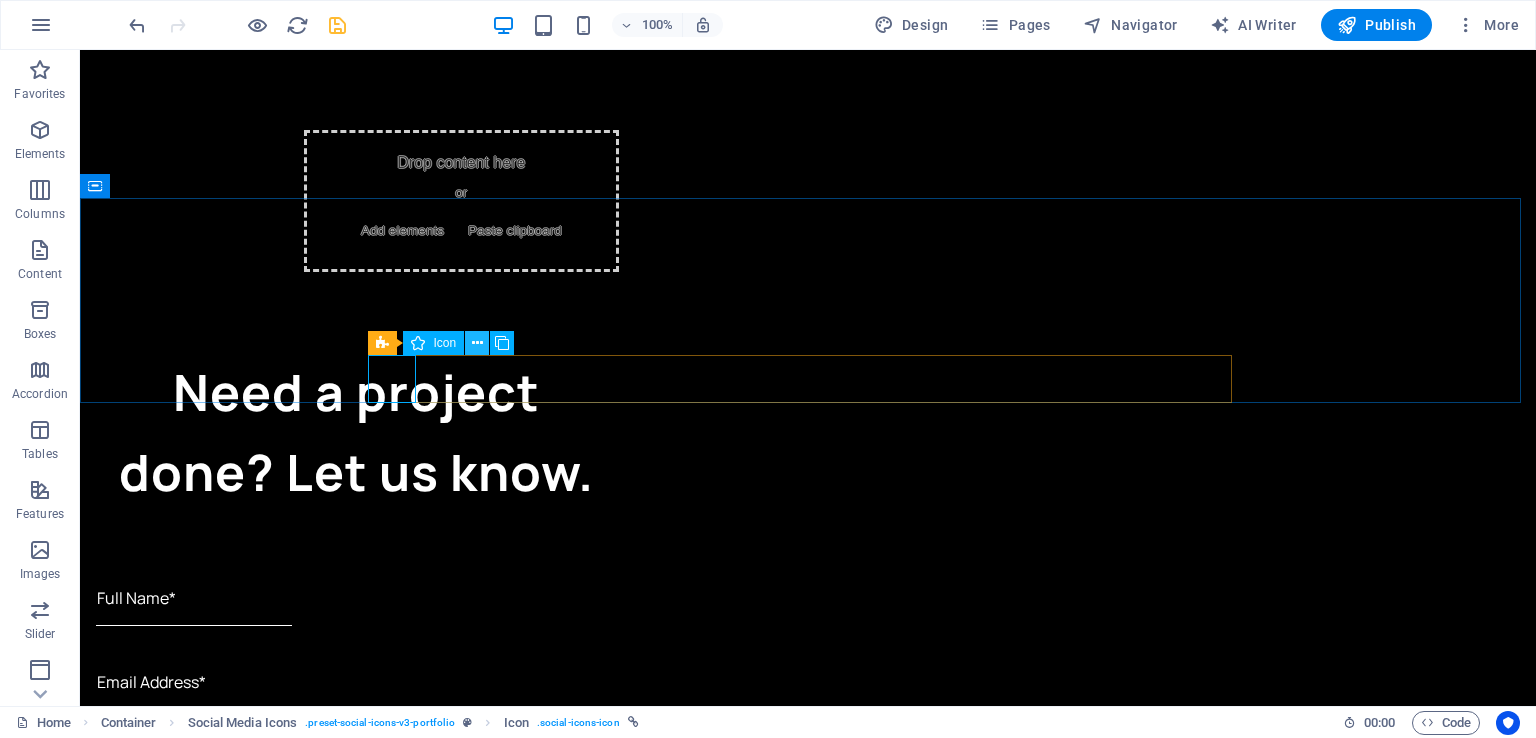 click at bounding box center [477, 343] 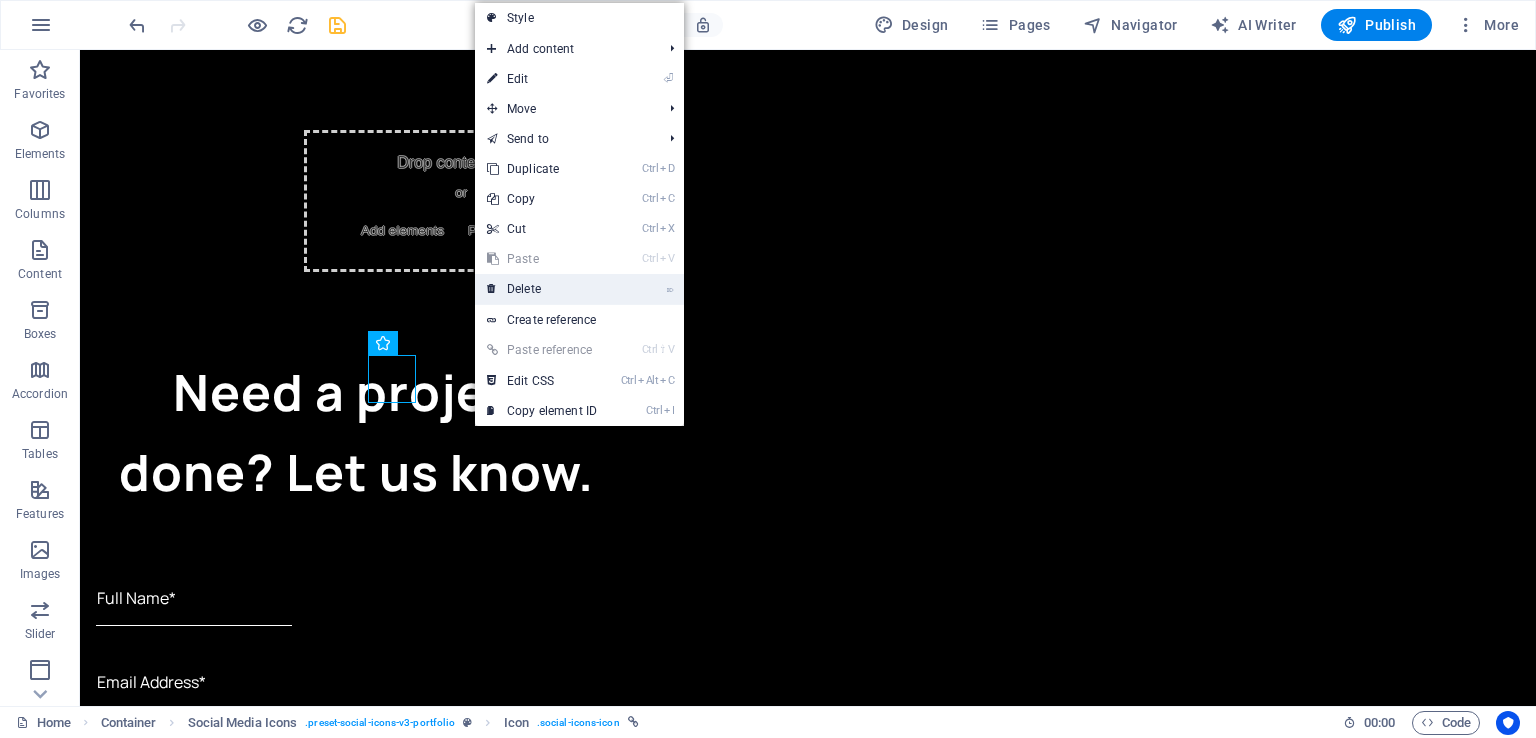 click on "⌦  Delete" at bounding box center [542, 289] 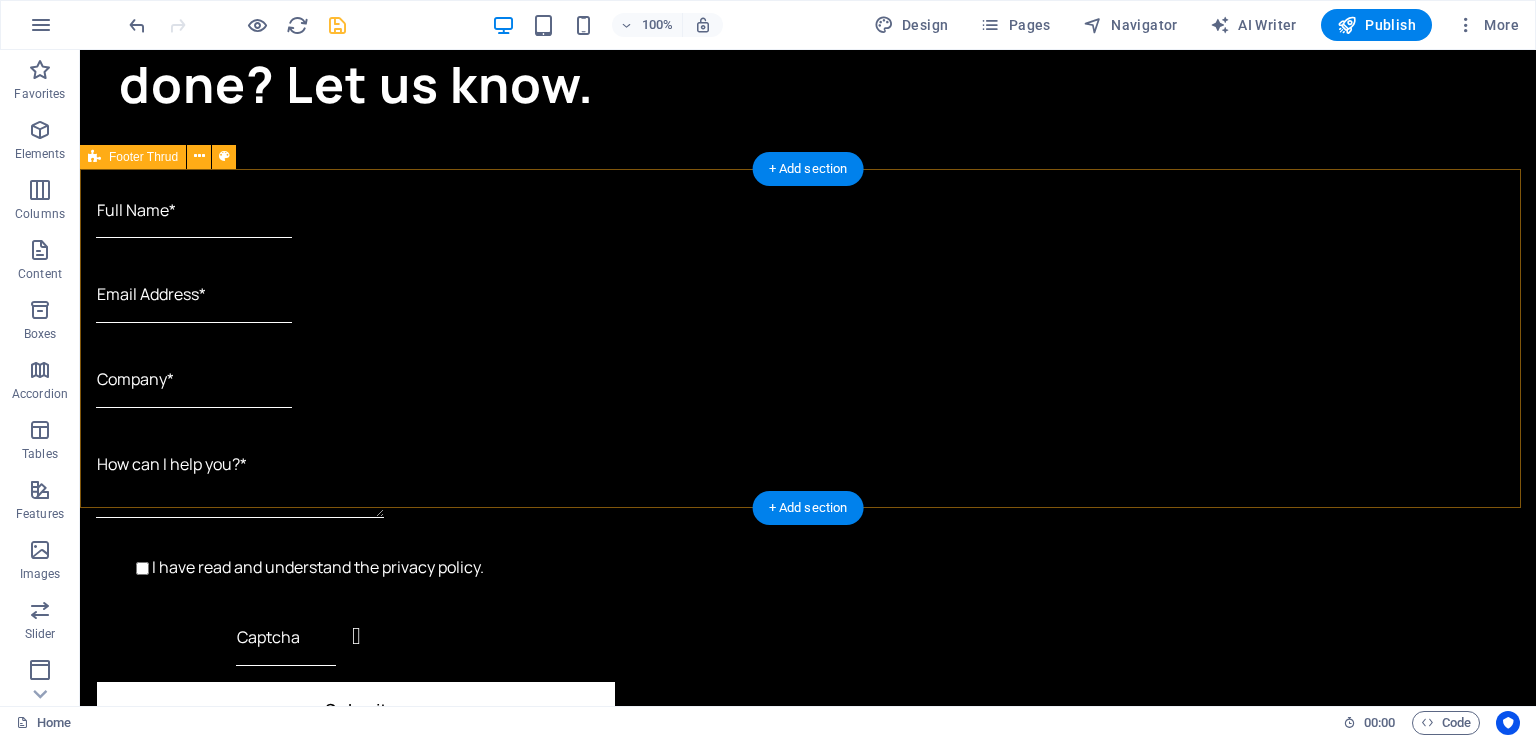 scroll, scrollTop: 5613, scrollLeft: 0, axis: vertical 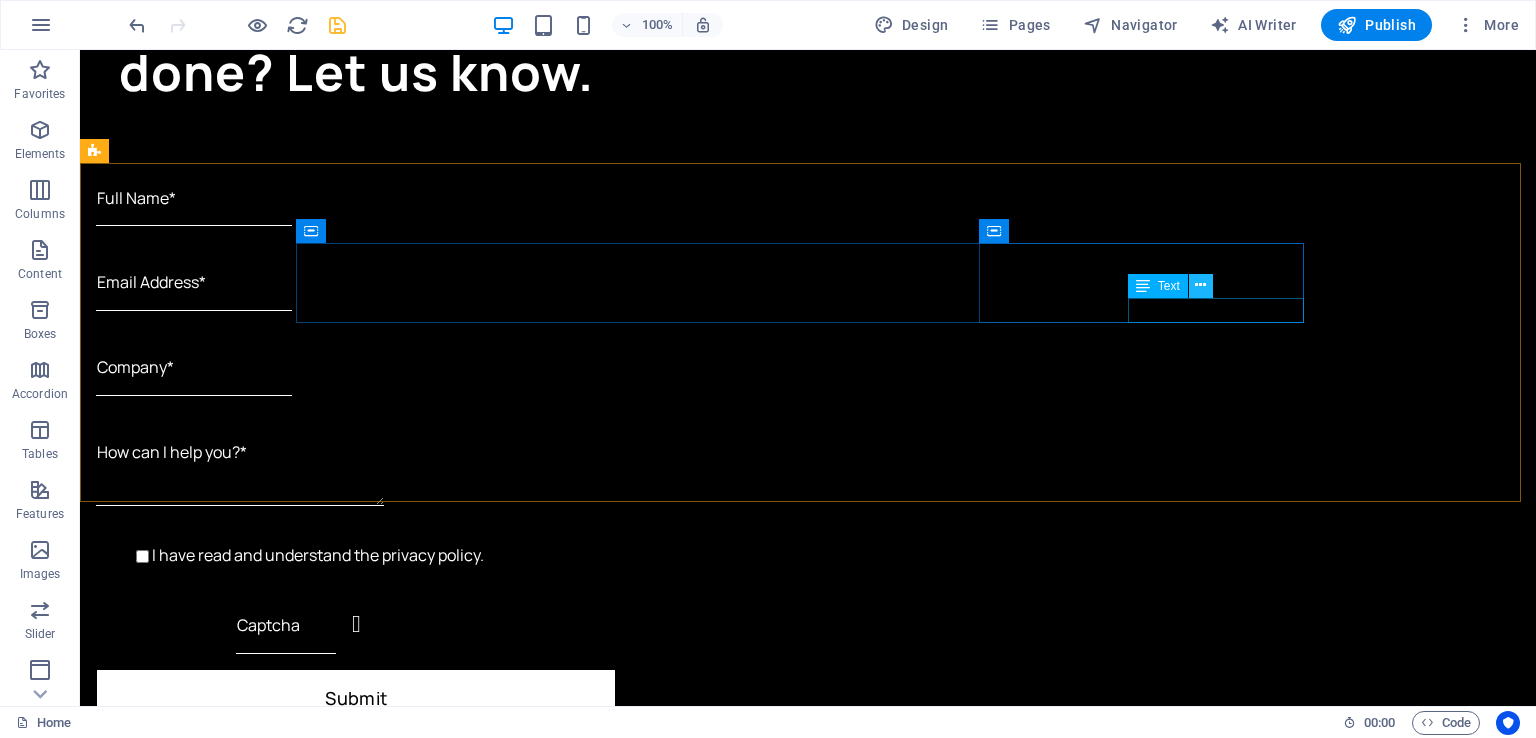 click at bounding box center [1200, 285] 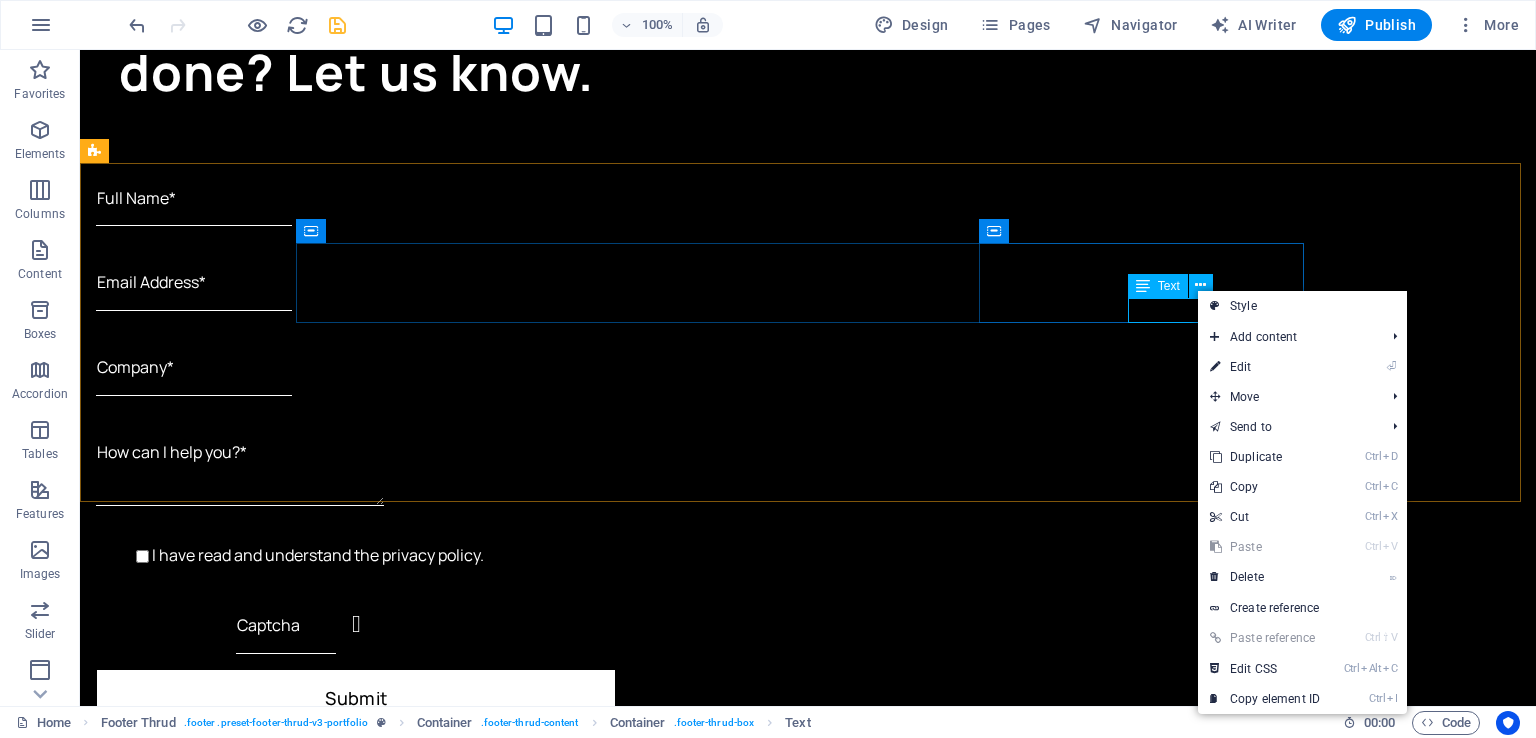 click on "Text" at bounding box center [1169, 286] 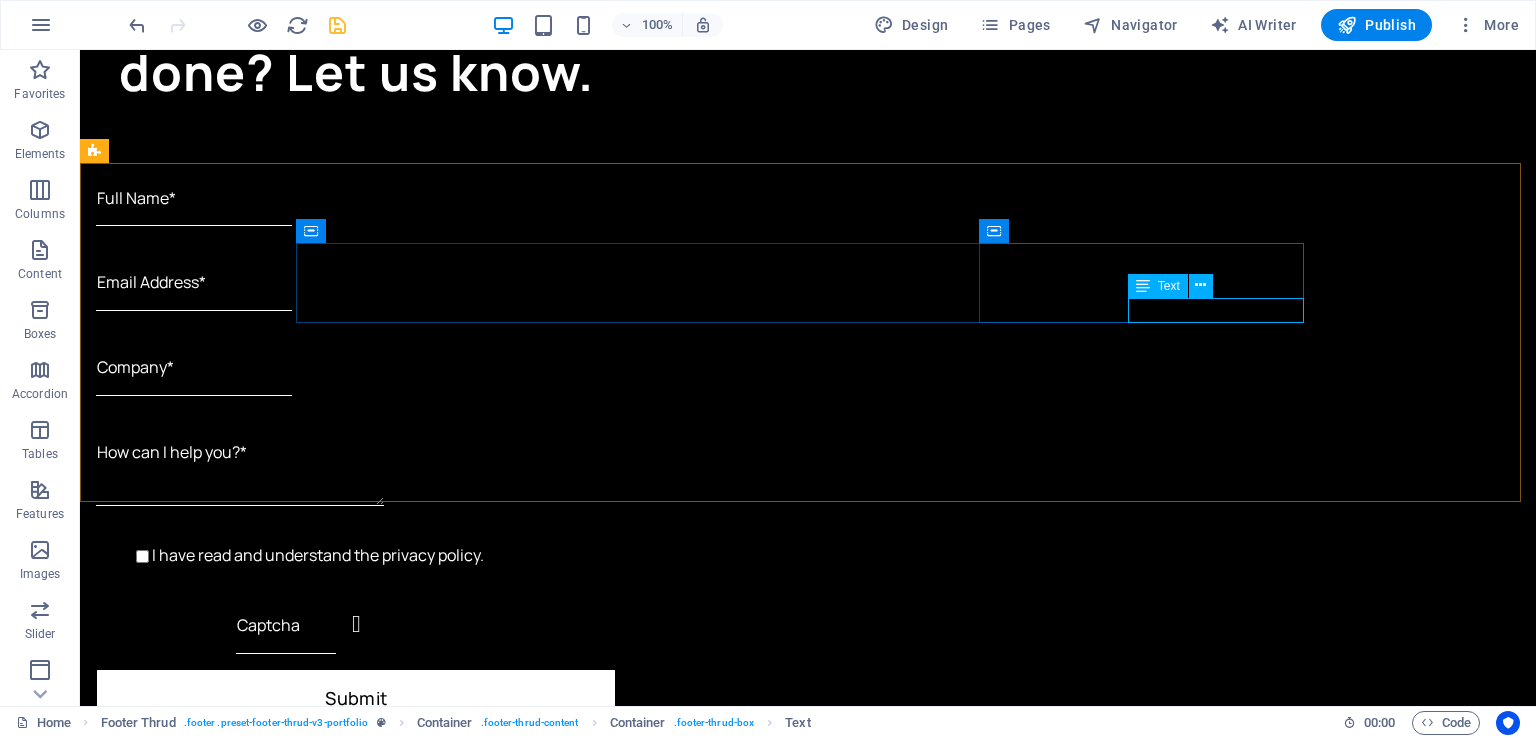 click on "Text" at bounding box center (1169, 286) 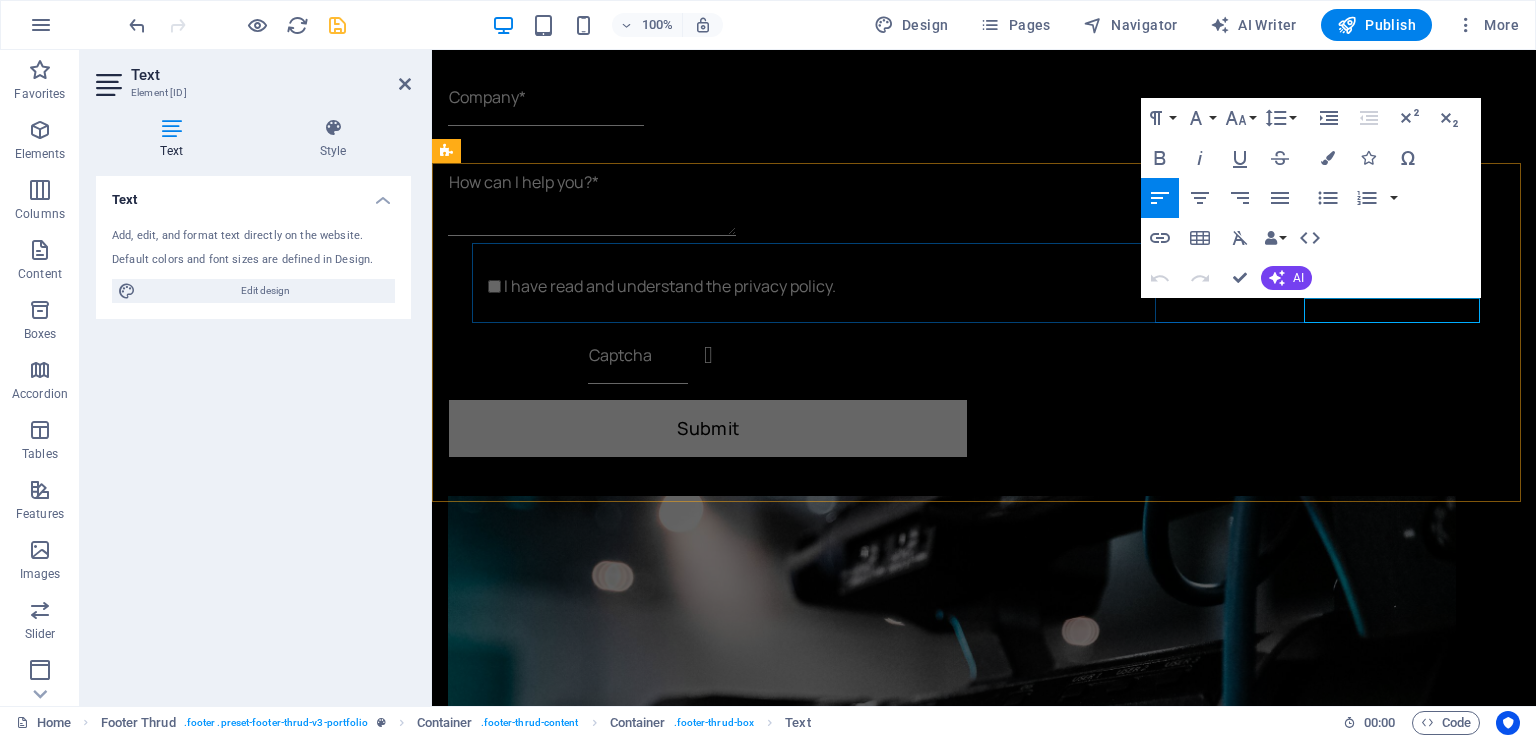 click on "​info@taljaardfilms.co.za​" at bounding box center (642, 2260) 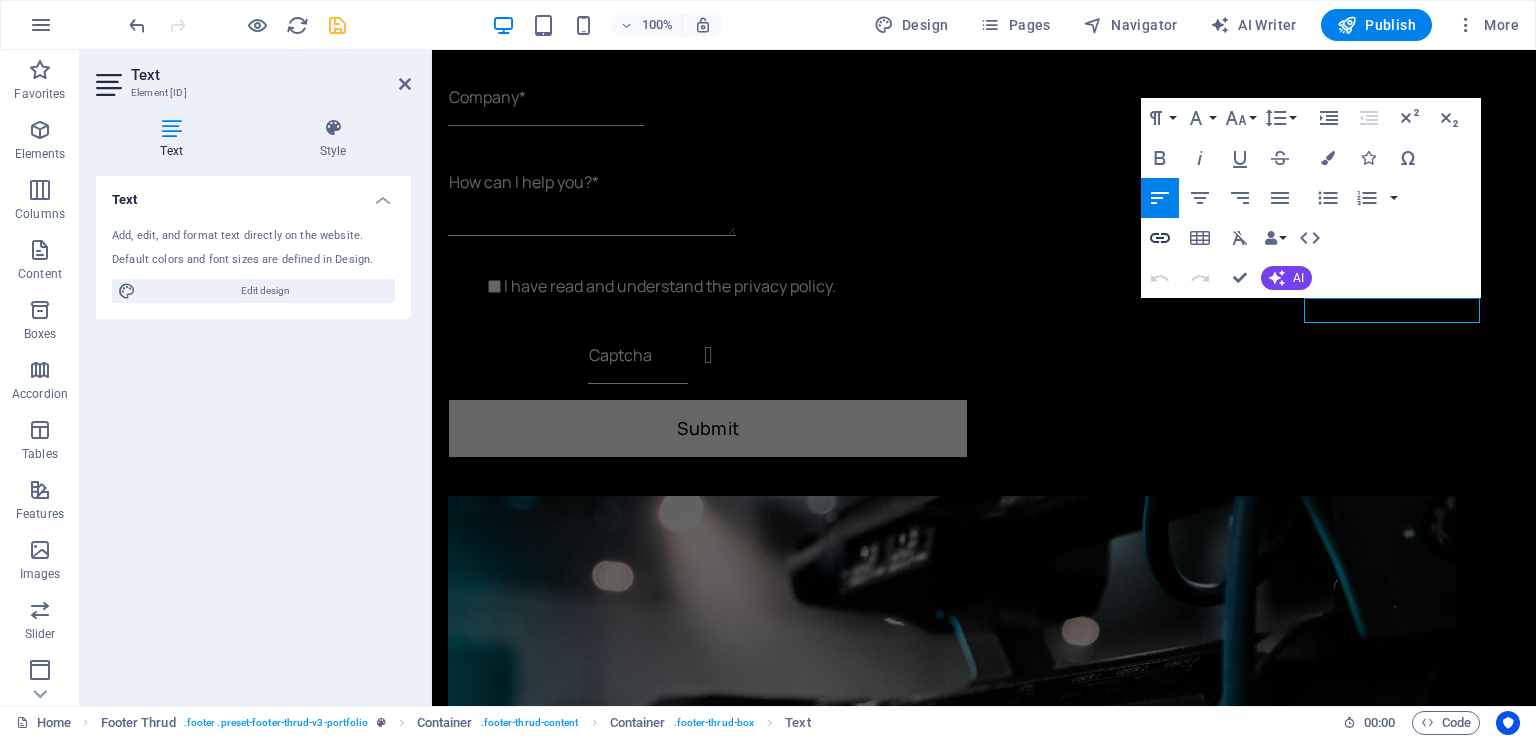 click 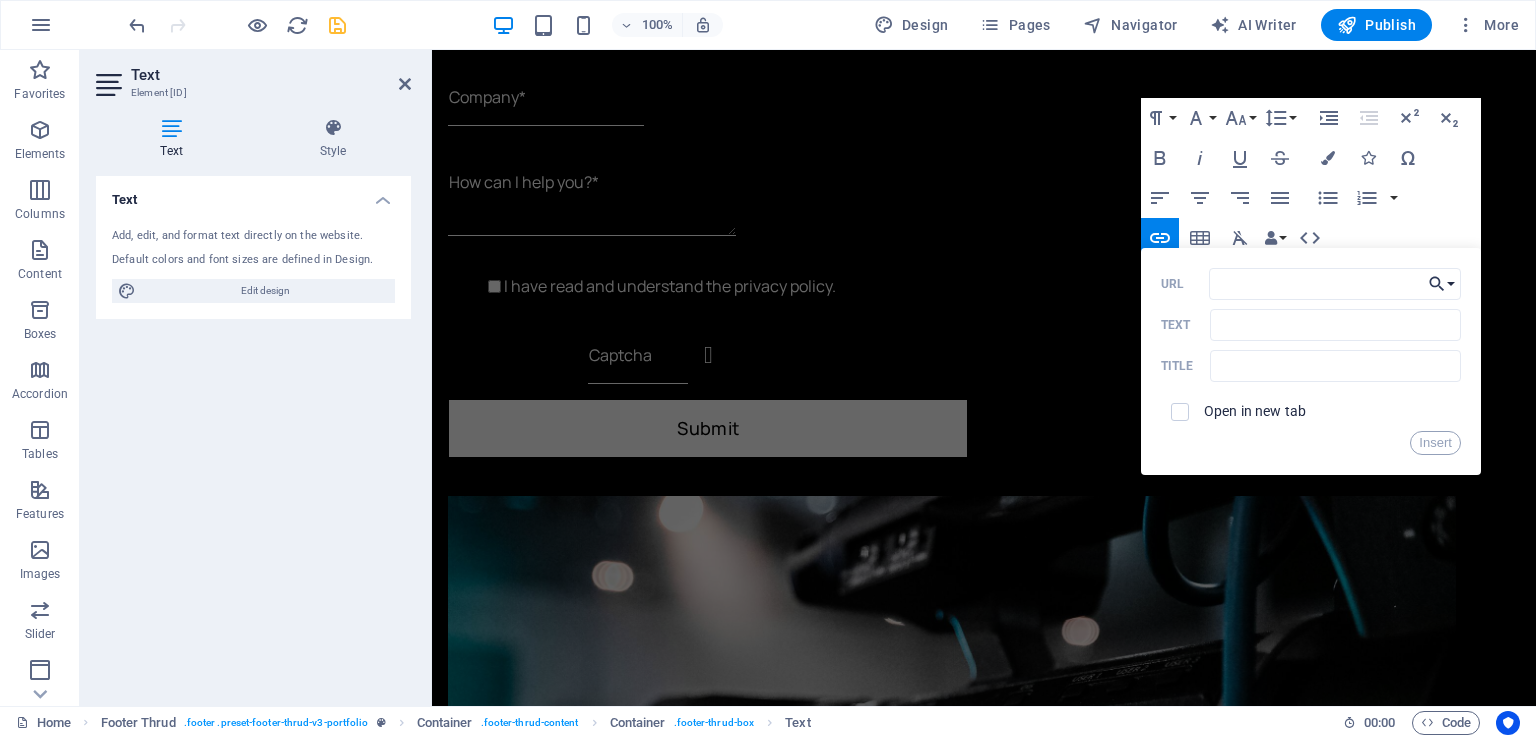 click on "Choose Link" at bounding box center [1442, 284] 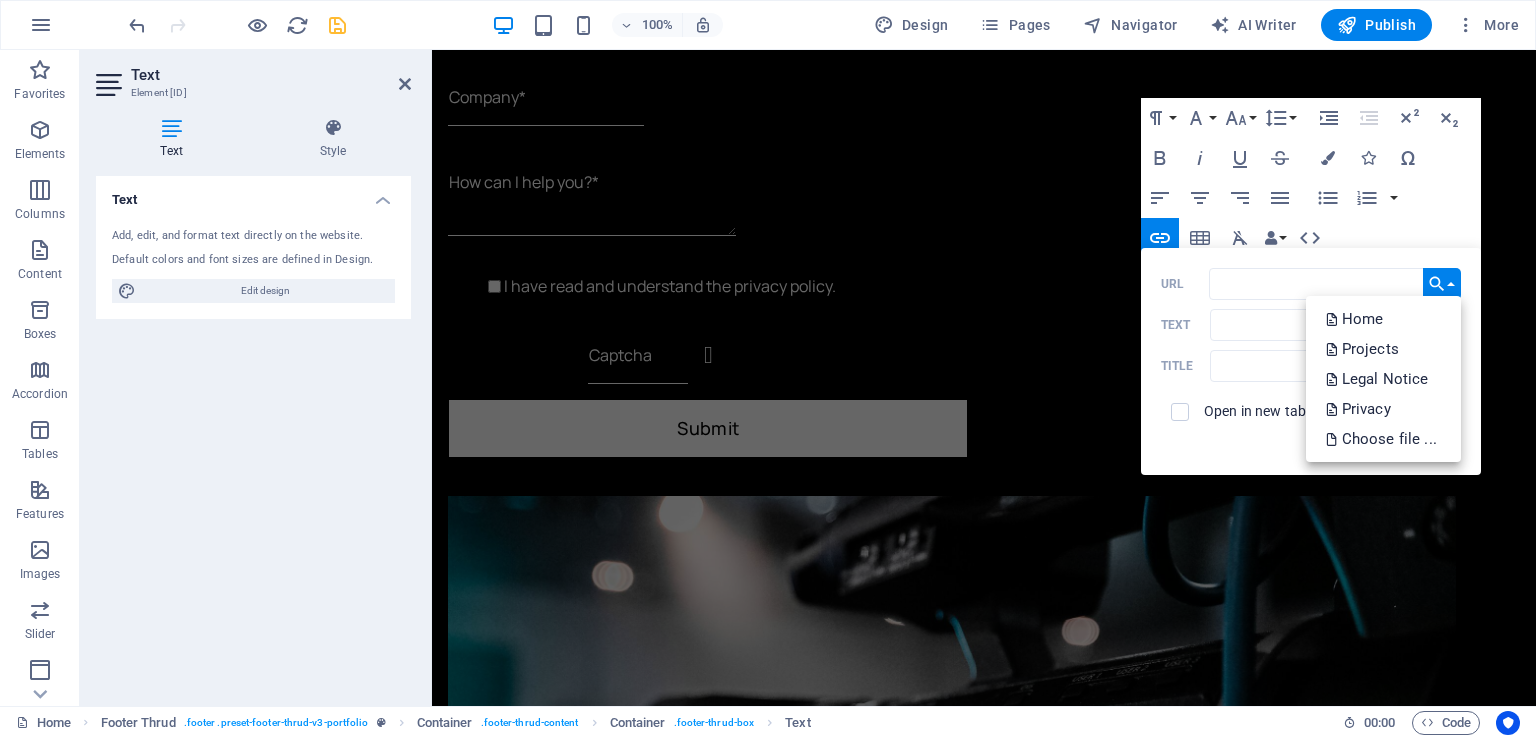 click on "Choose Link" at bounding box center [1442, 284] 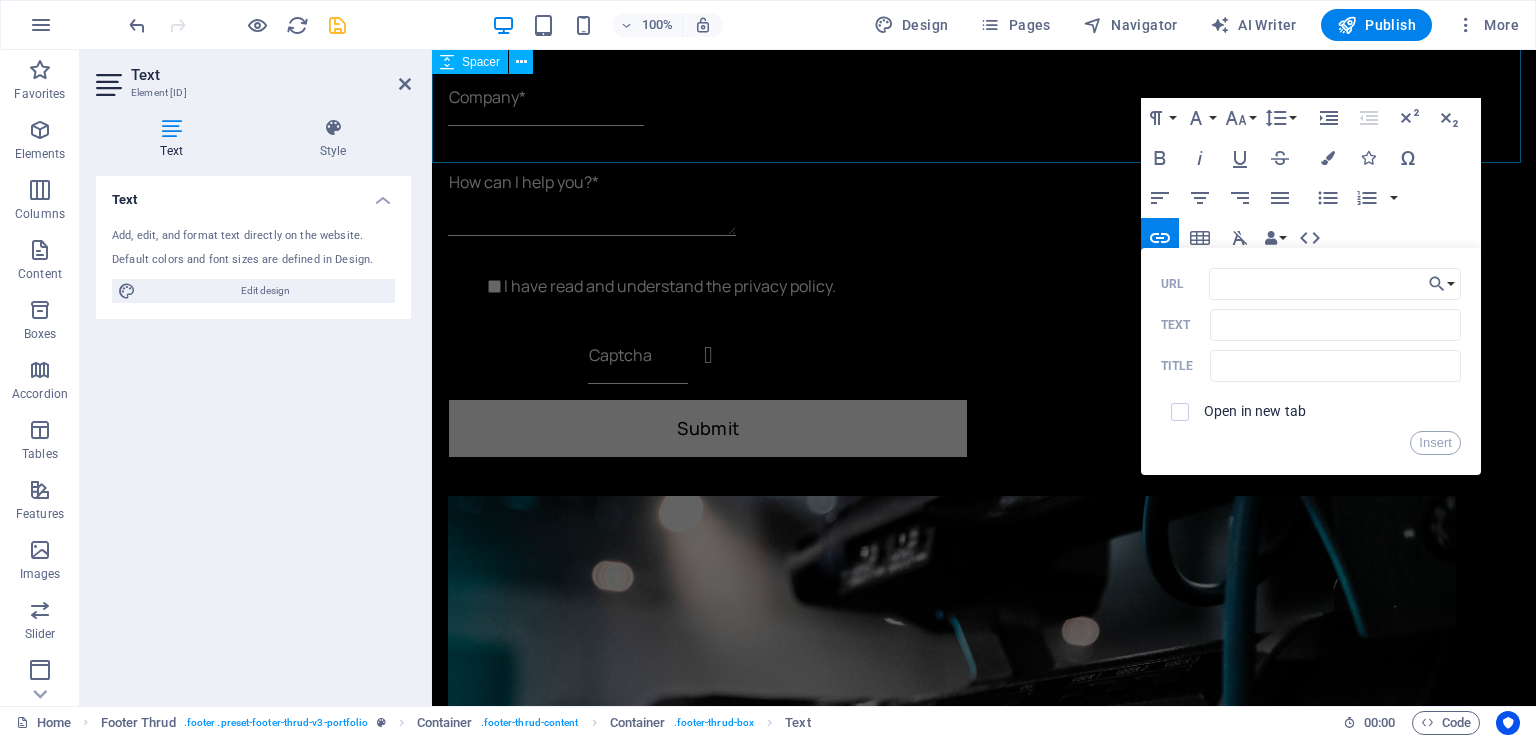 click at bounding box center (984, 1921) 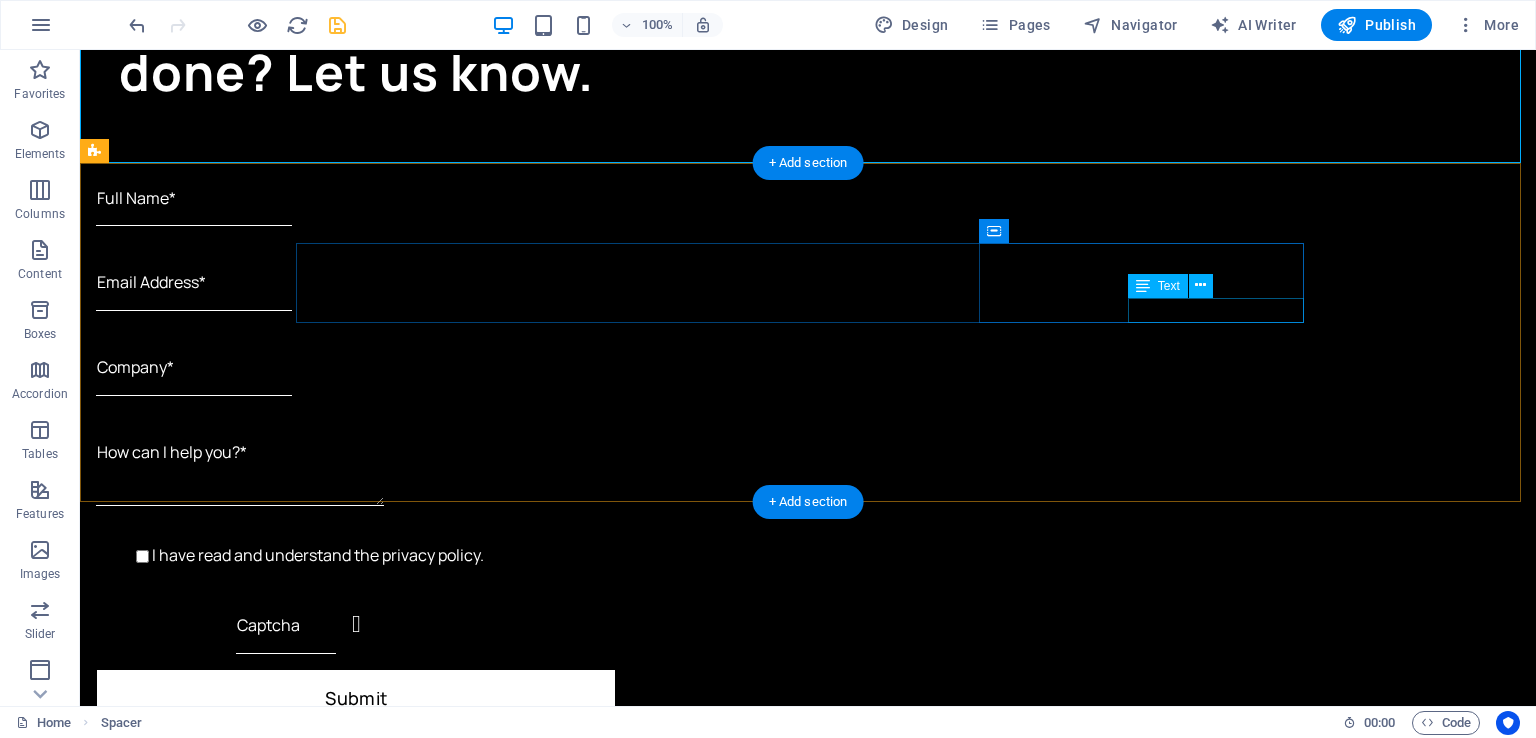 click on "​info@taljaardfilms.co.za​" at bounding box center [466, 2530] 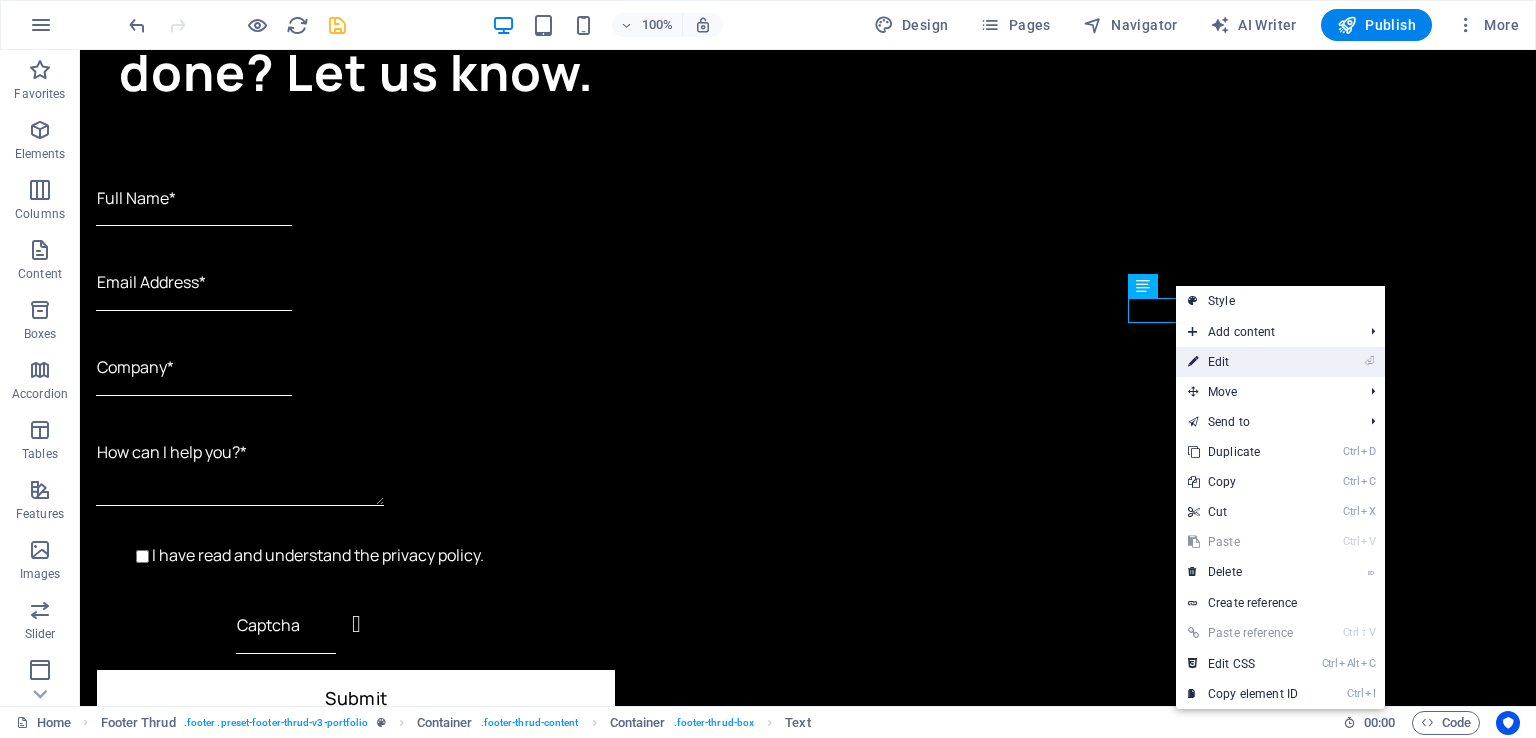click on "⏎  Edit" at bounding box center (1243, 362) 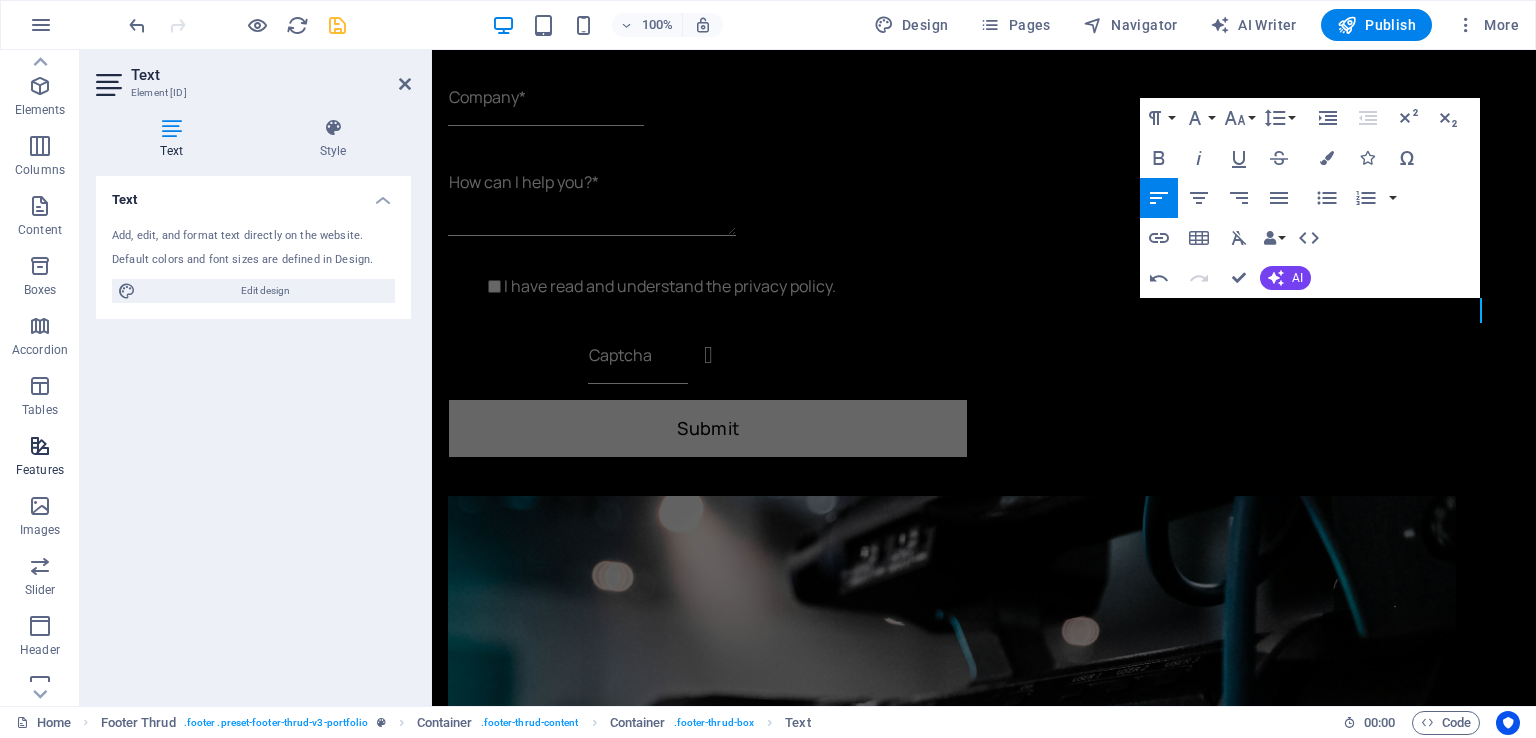 scroll, scrollTop: 0, scrollLeft: 0, axis: both 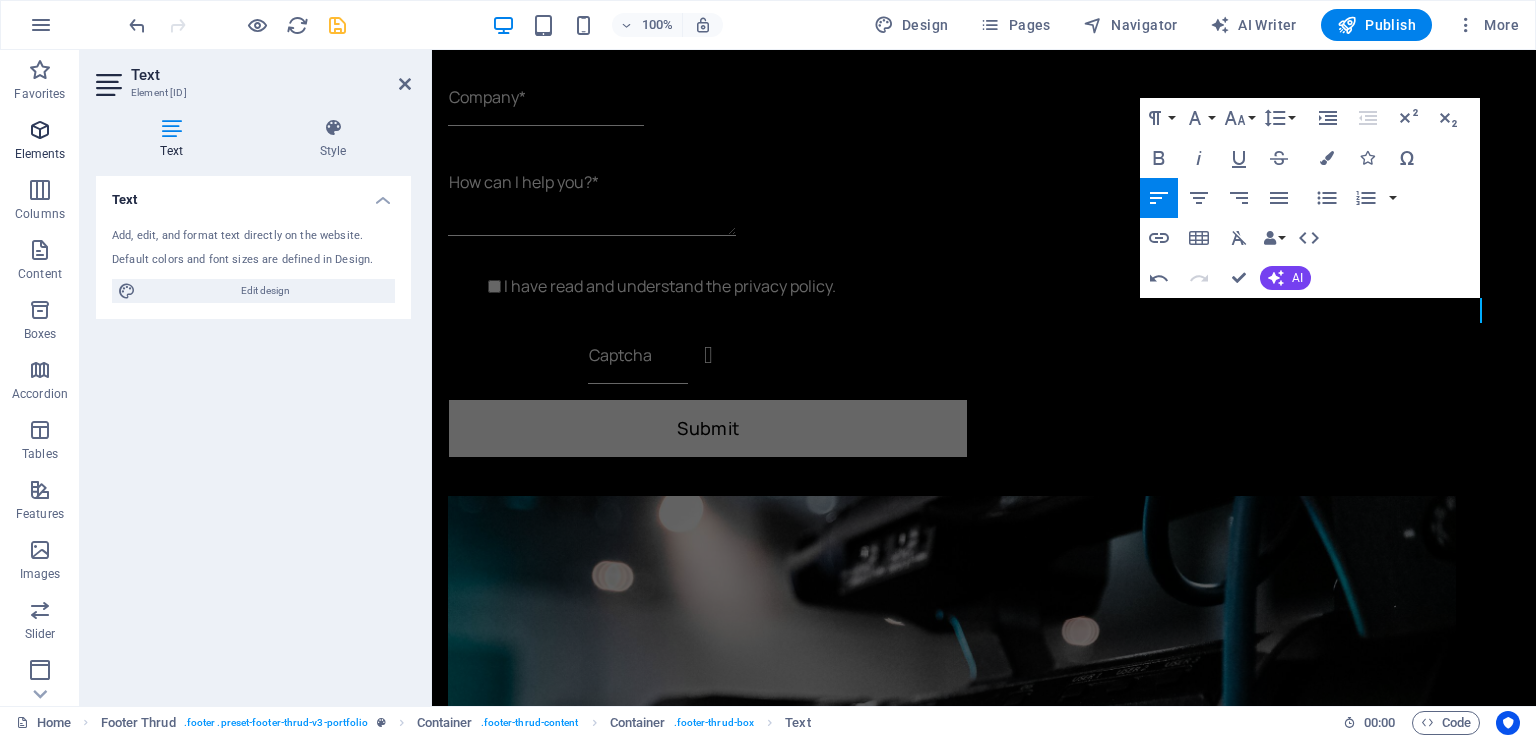 click on "Elements" at bounding box center [40, 154] 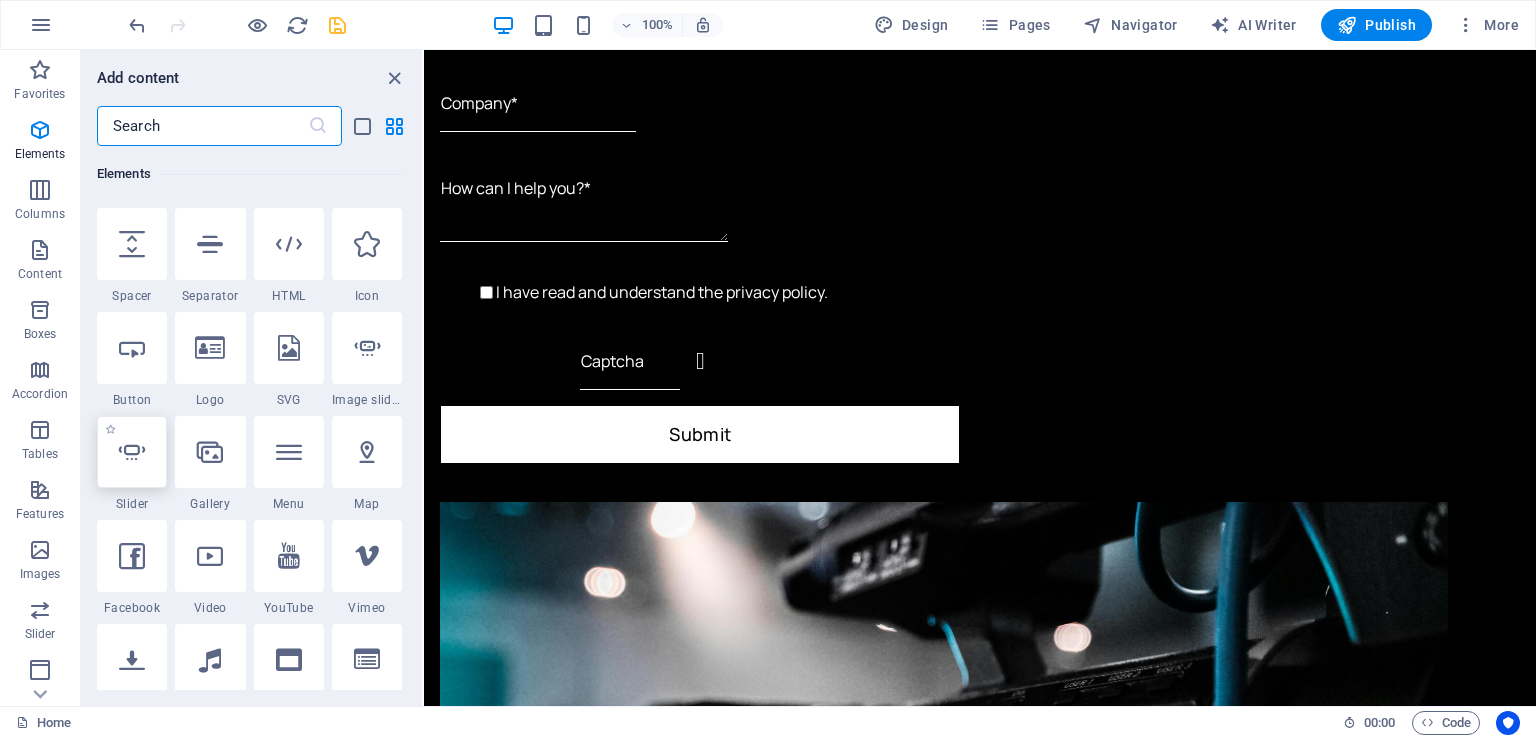 scroll, scrollTop: 412, scrollLeft: 0, axis: vertical 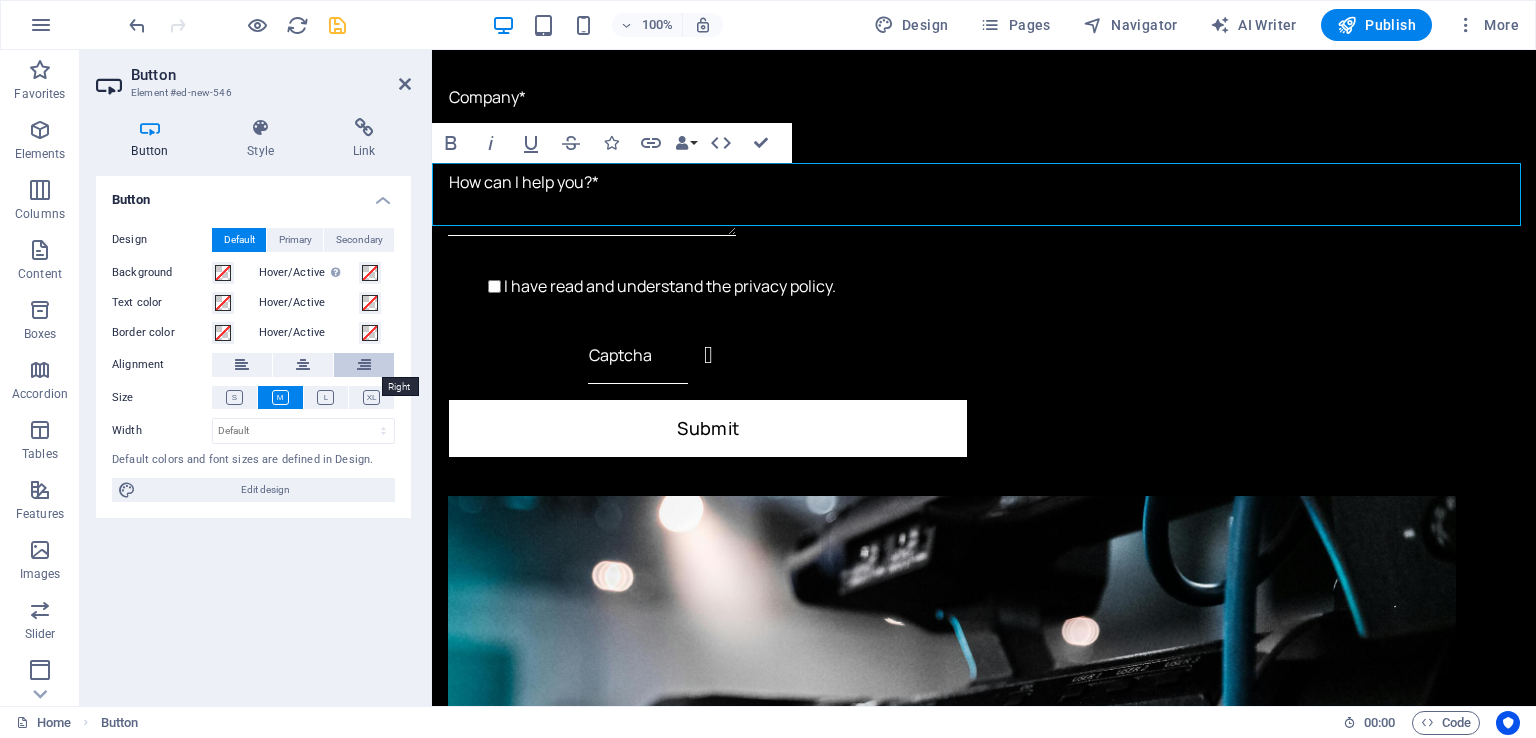 click at bounding box center [364, 365] 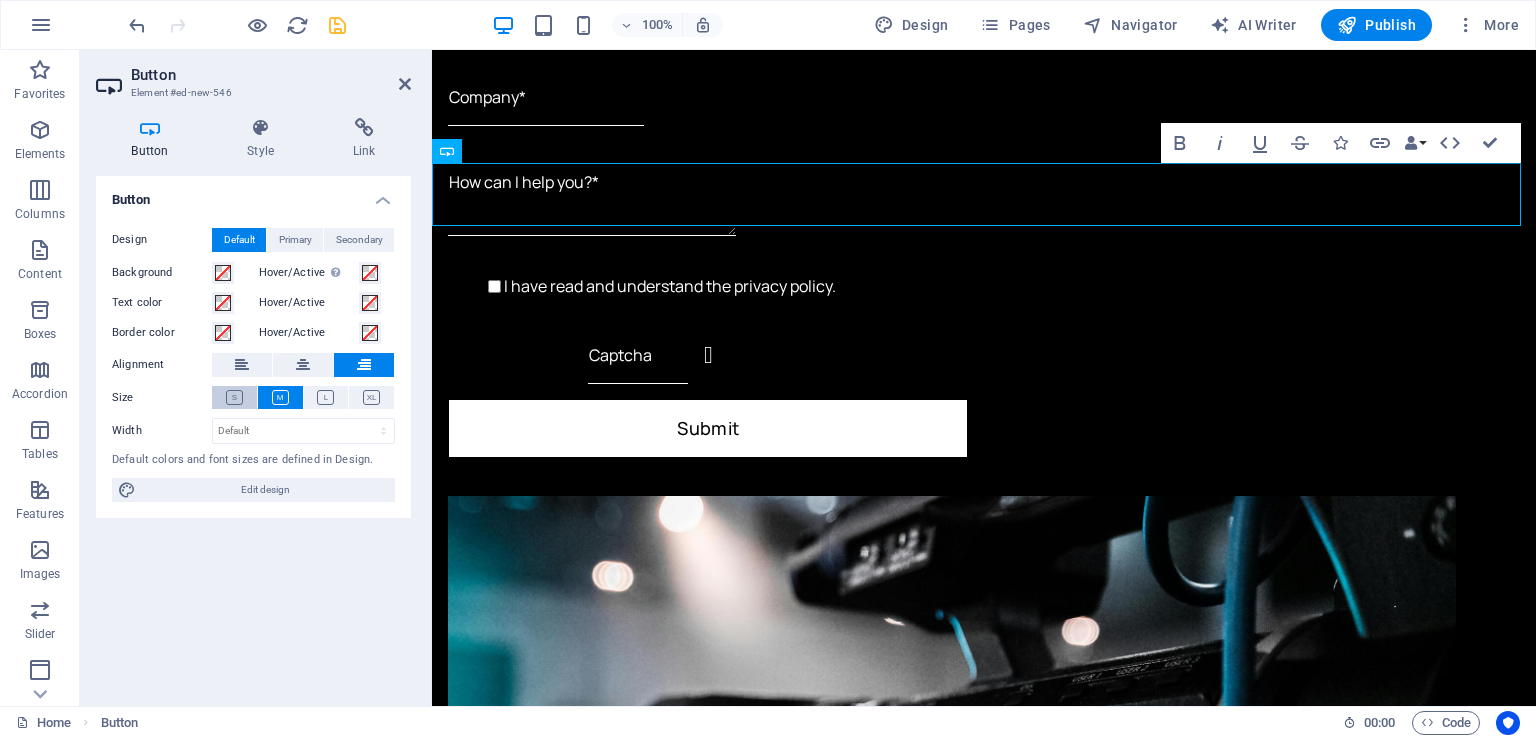 click at bounding box center (234, 397) 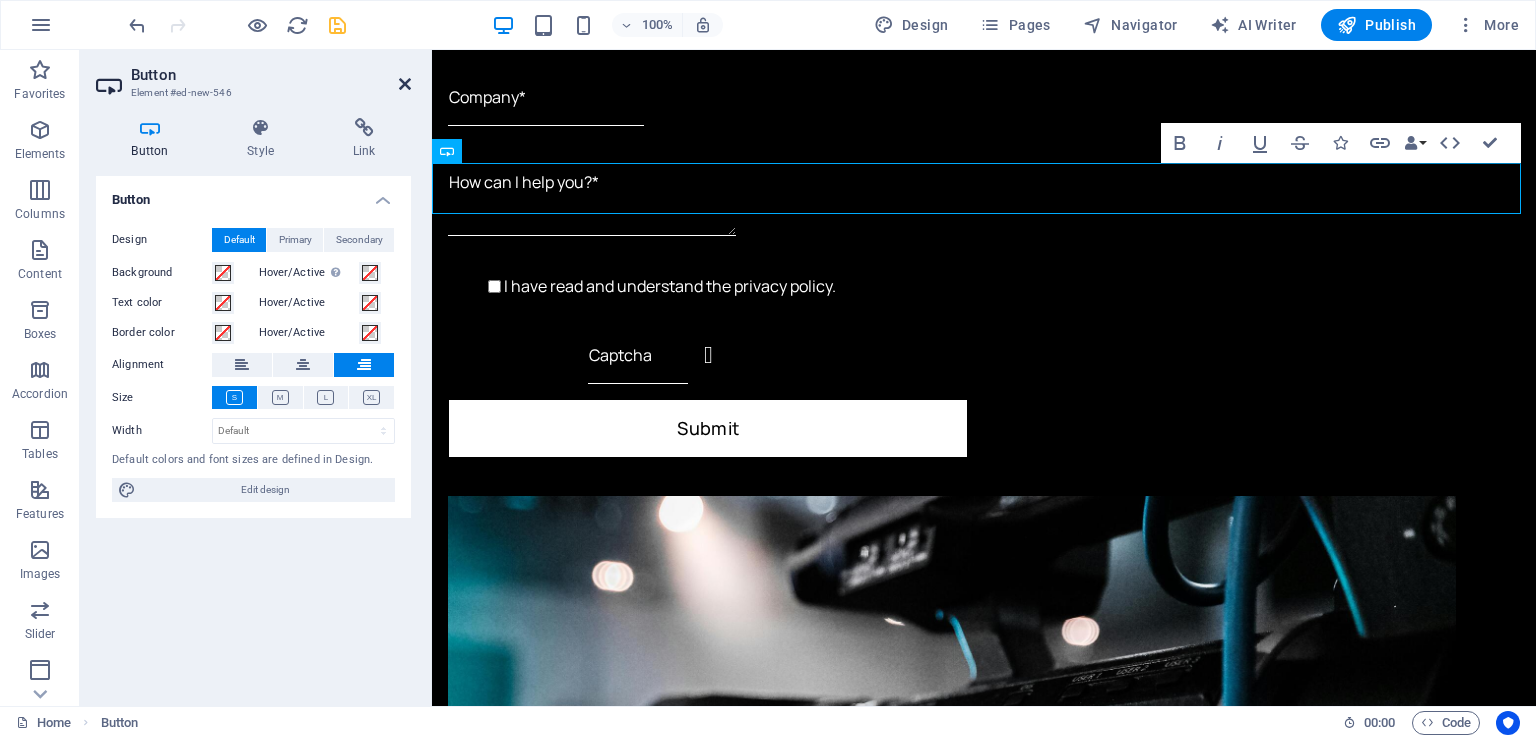 click at bounding box center [405, 84] 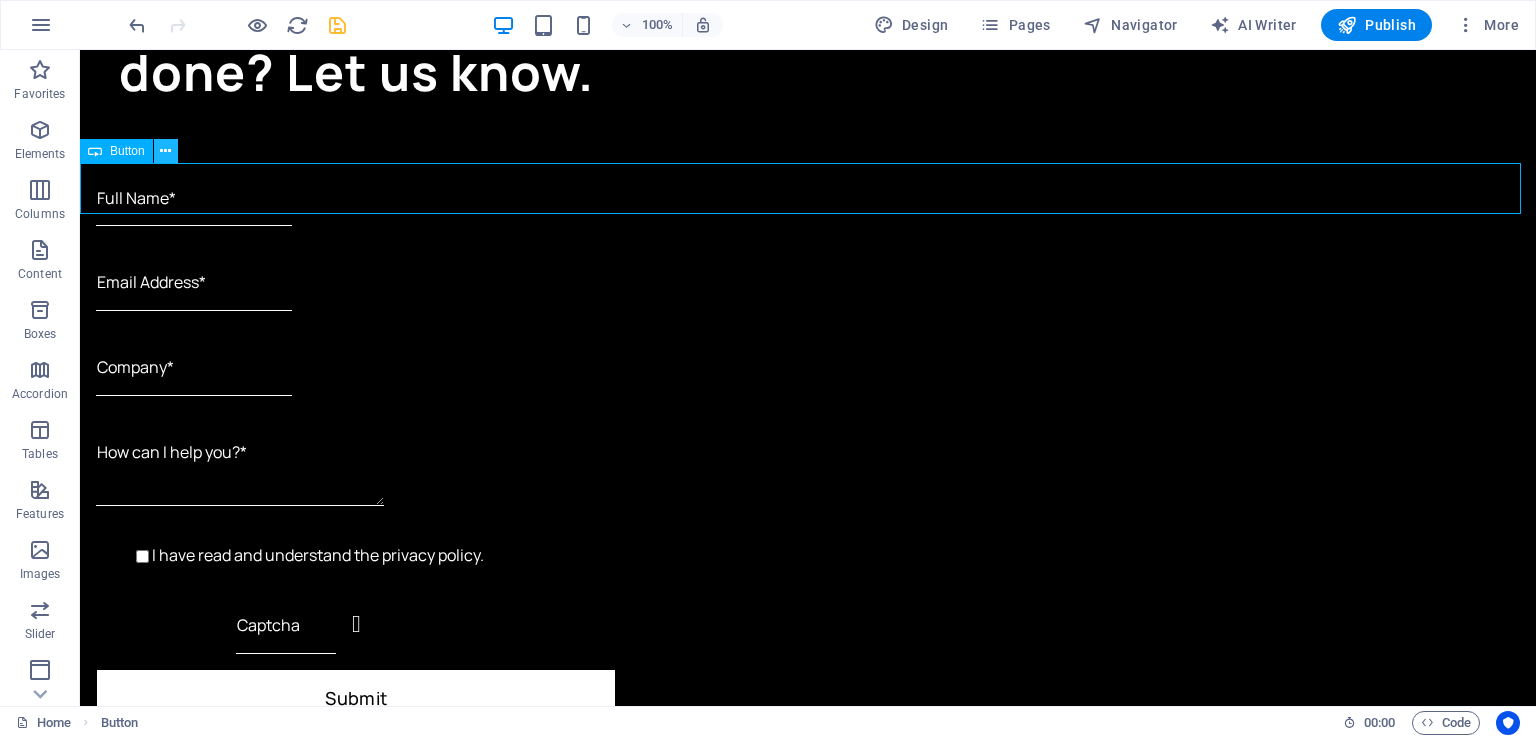 click at bounding box center (165, 151) 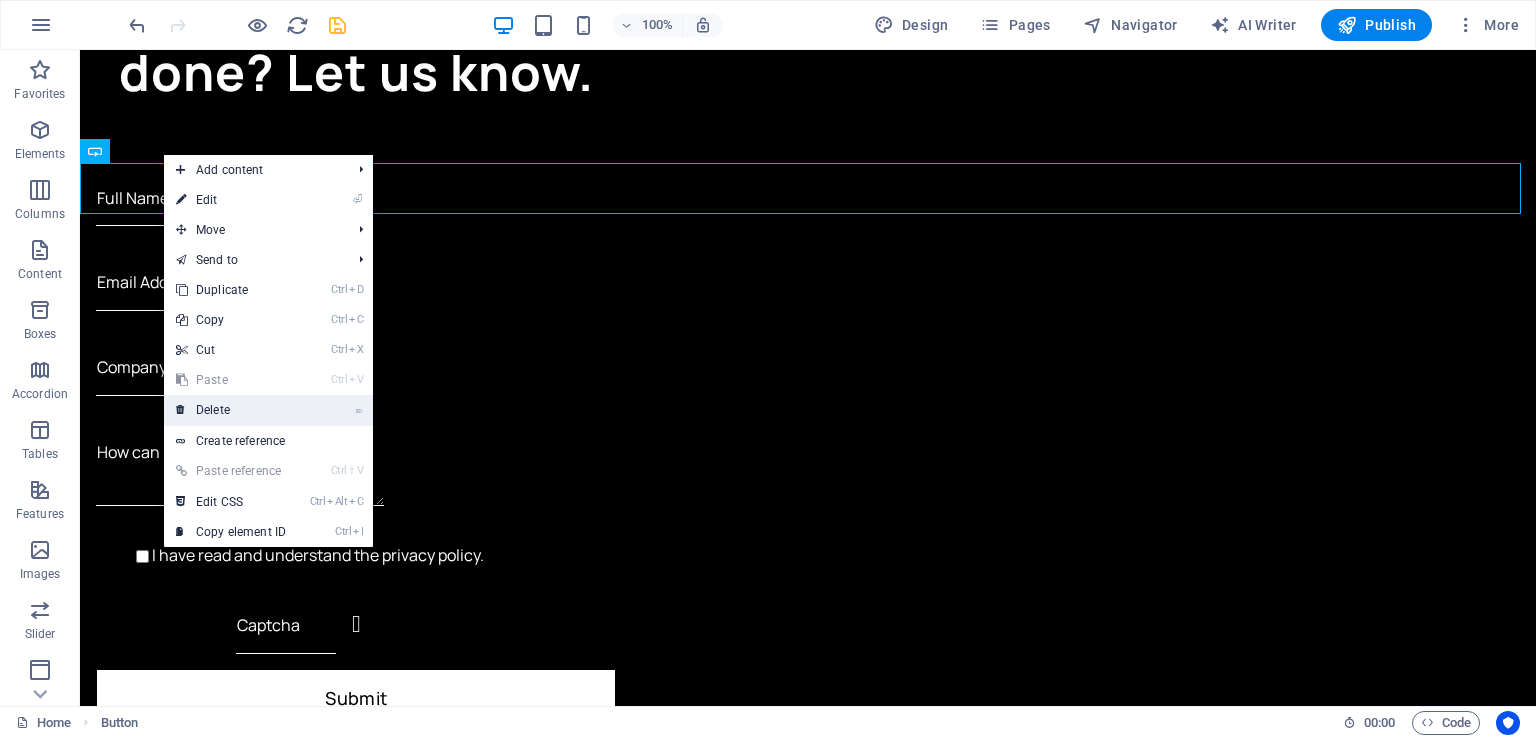 click on "⌦  Delete" at bounding box center [231, 410] 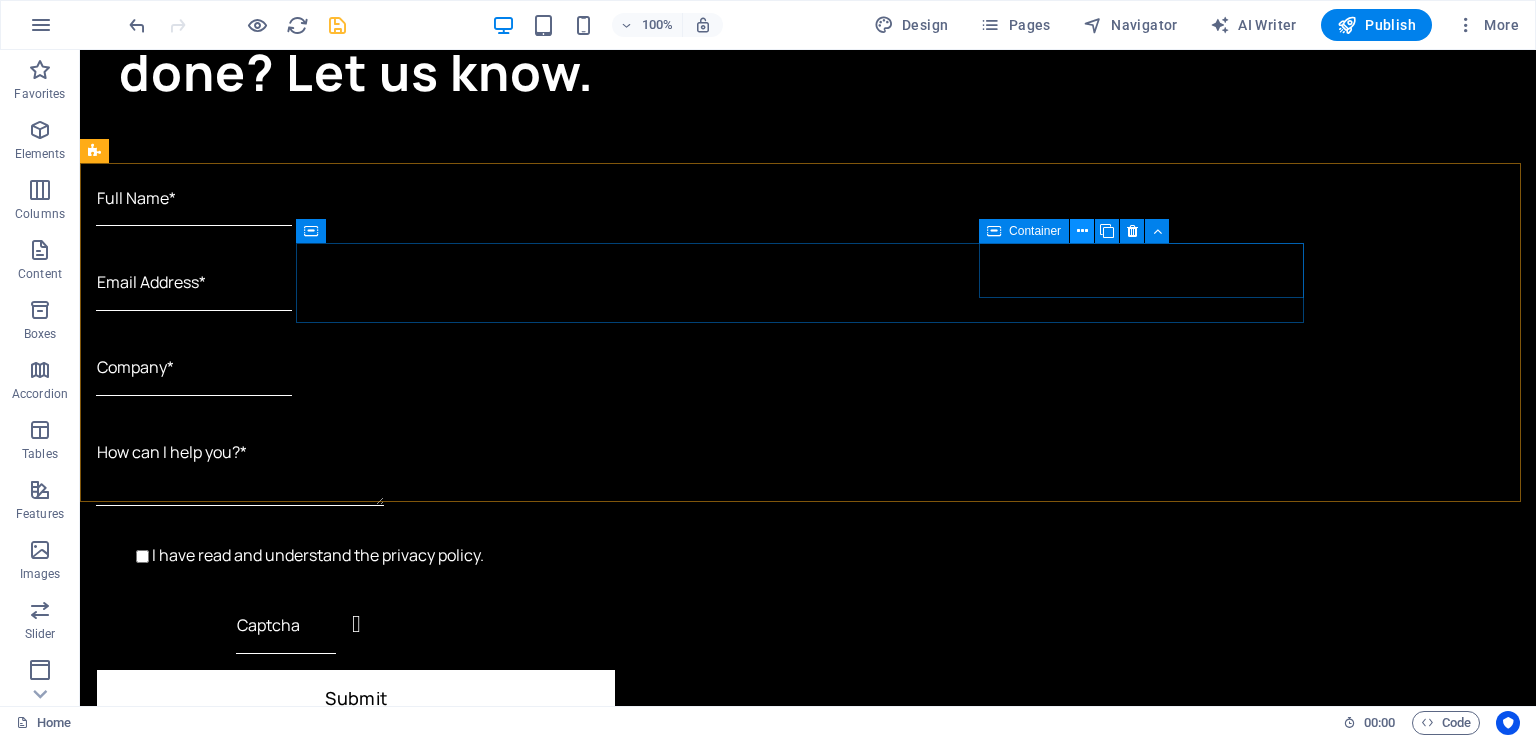 click at bounding box center [1082, 231] 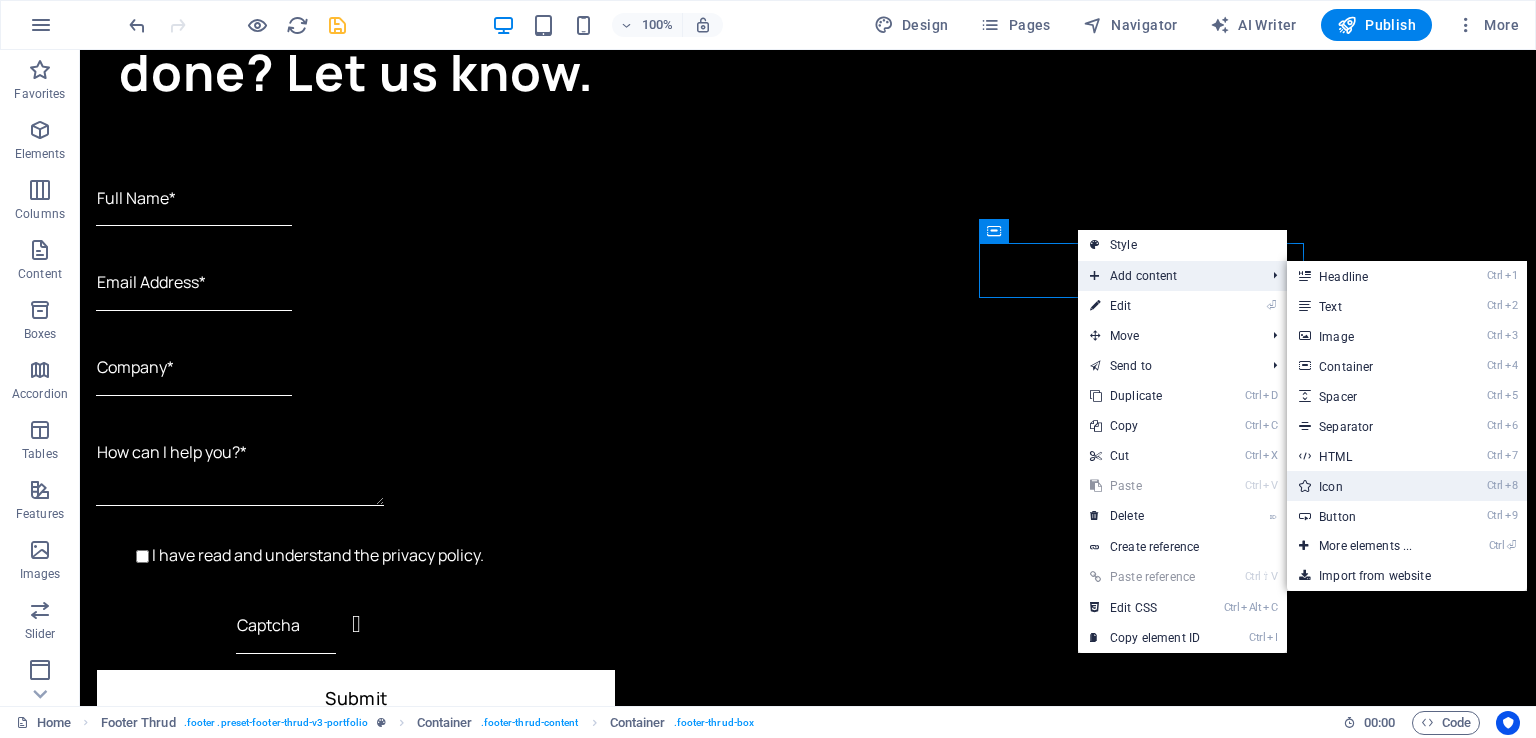 click on "Ctrl 8  Icon" at bounding box center [1369, 486] 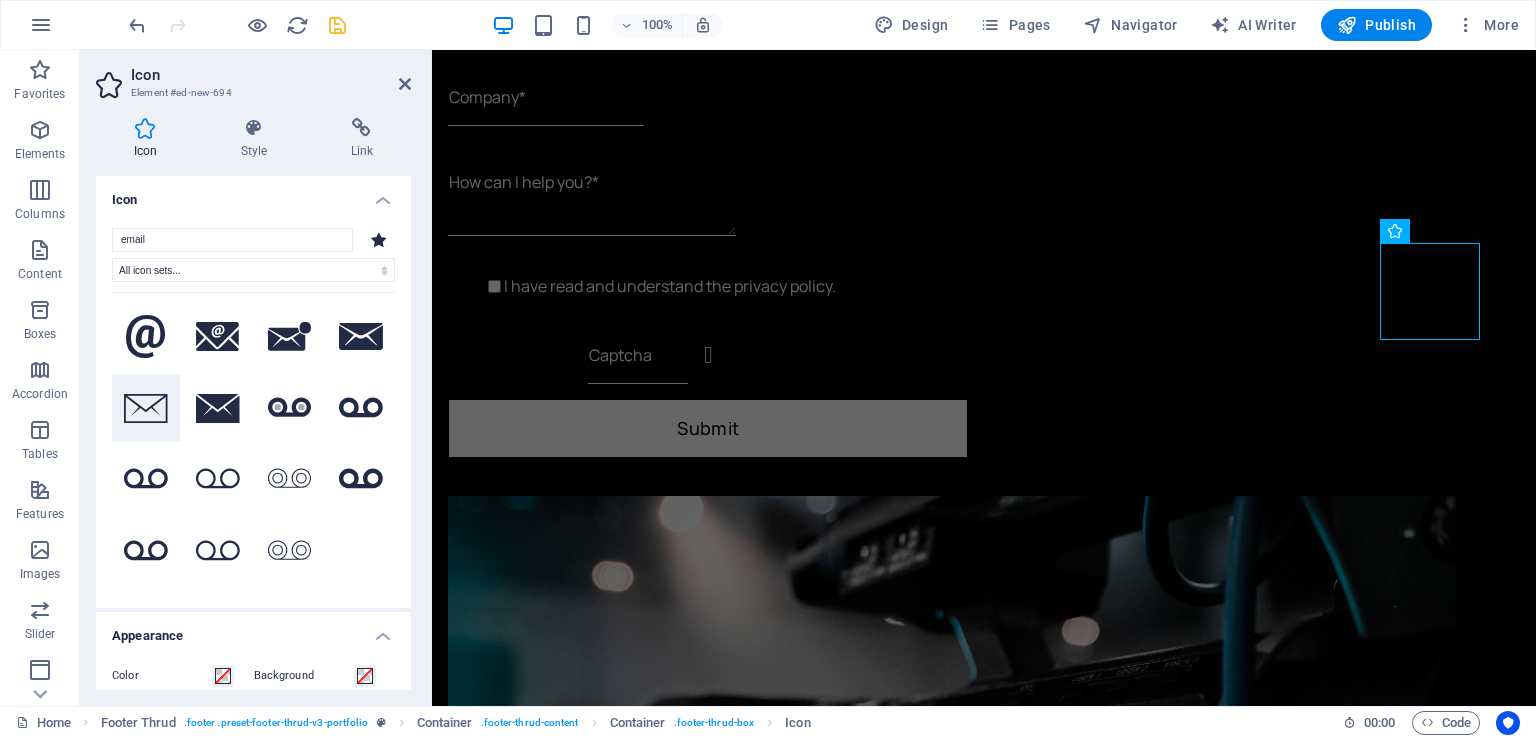 type on "email" 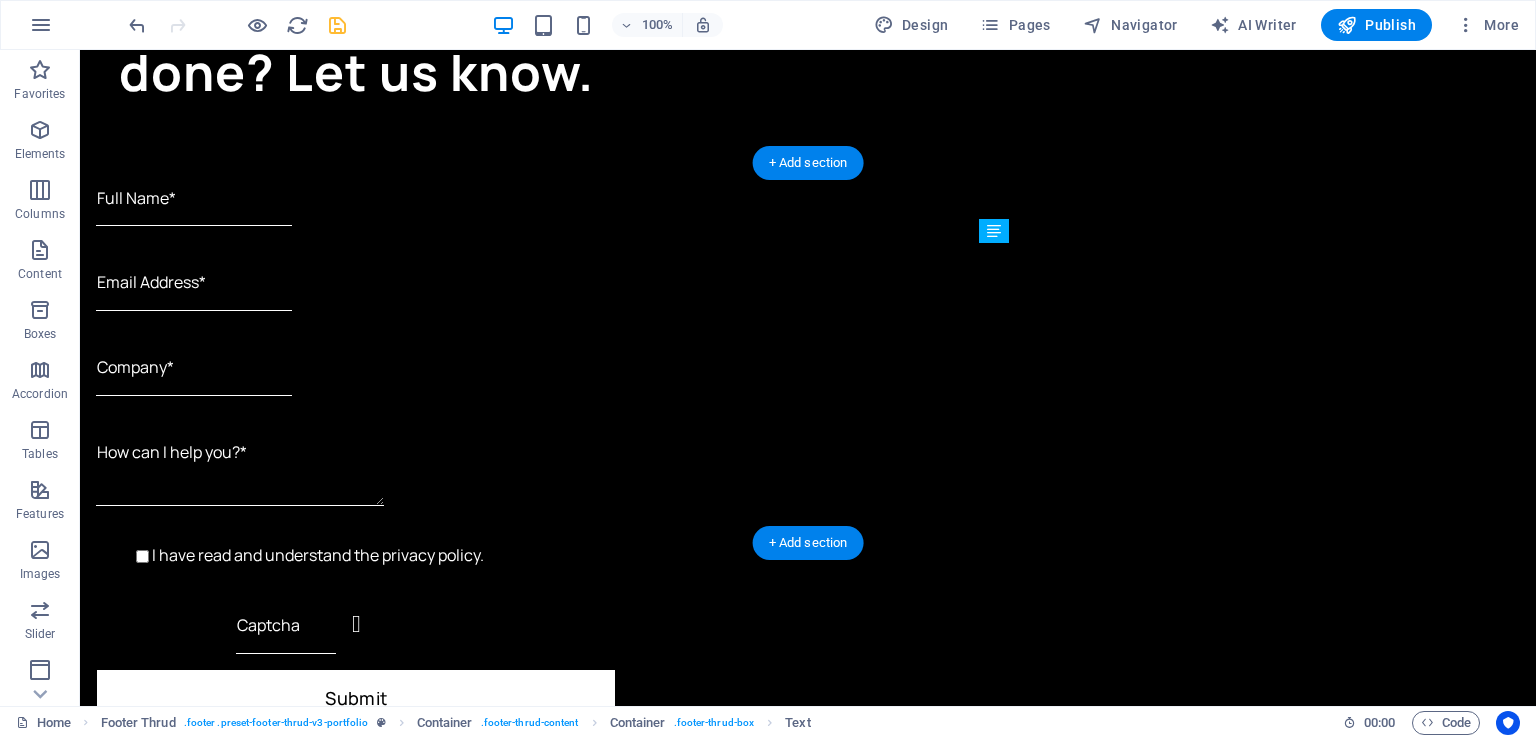 drag, startPoint x: 1498, startPoint y: 347, endPoint x: 1251, endPoint y: 269, distance: 259.02316 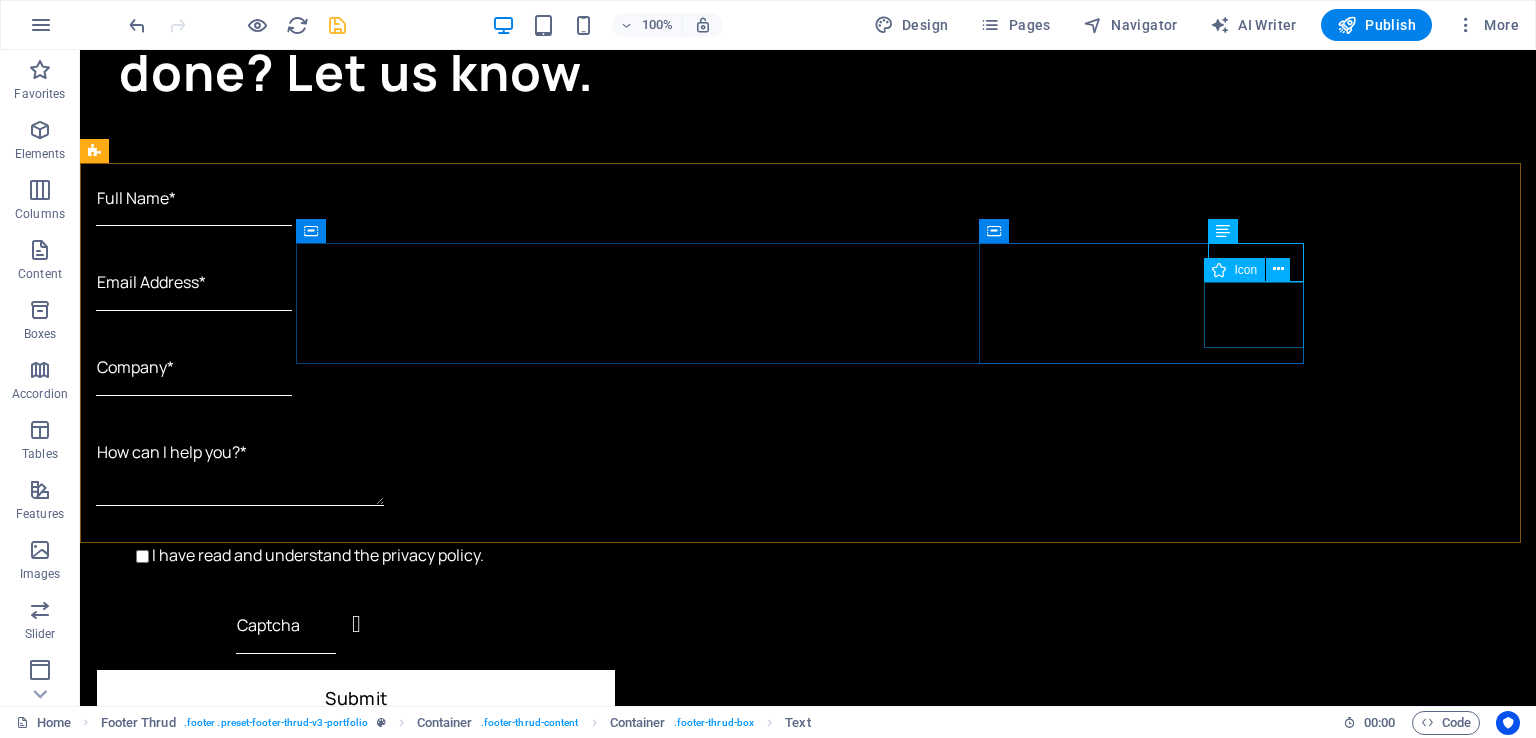 click on "Icon" at bounding box center (1245, 270) 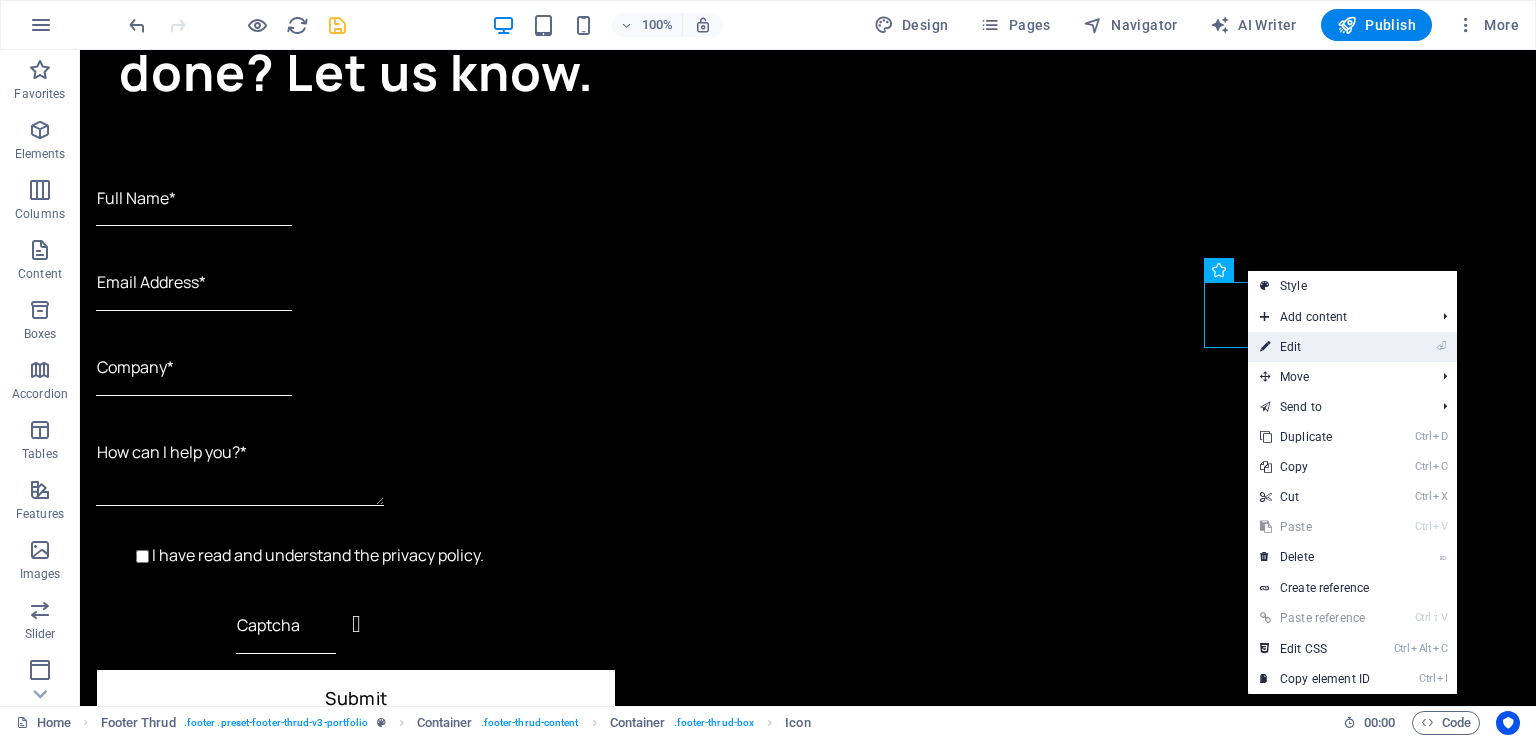 click on "⏎  Edit" at bounding box center (1315, 347) 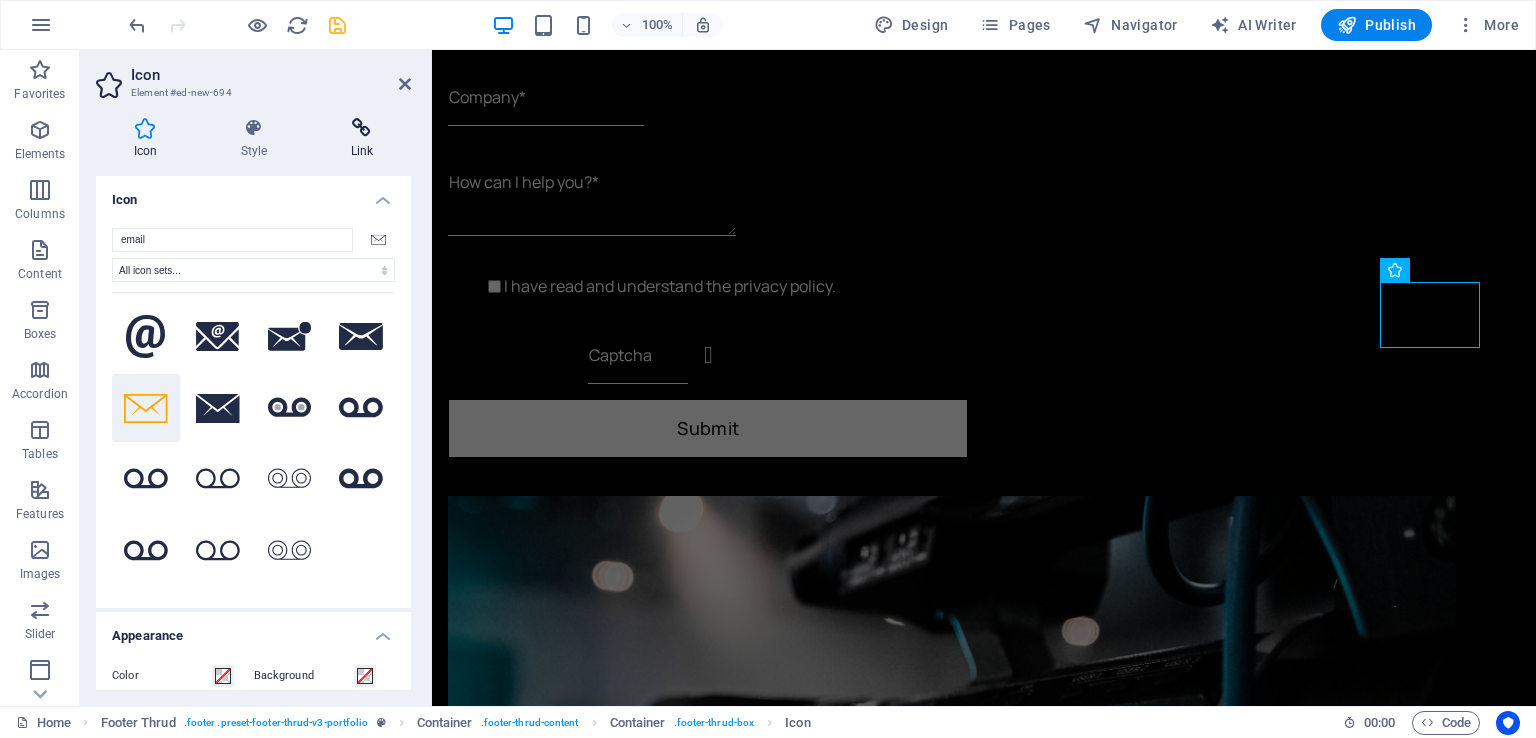click at bounding box center (362, 128) 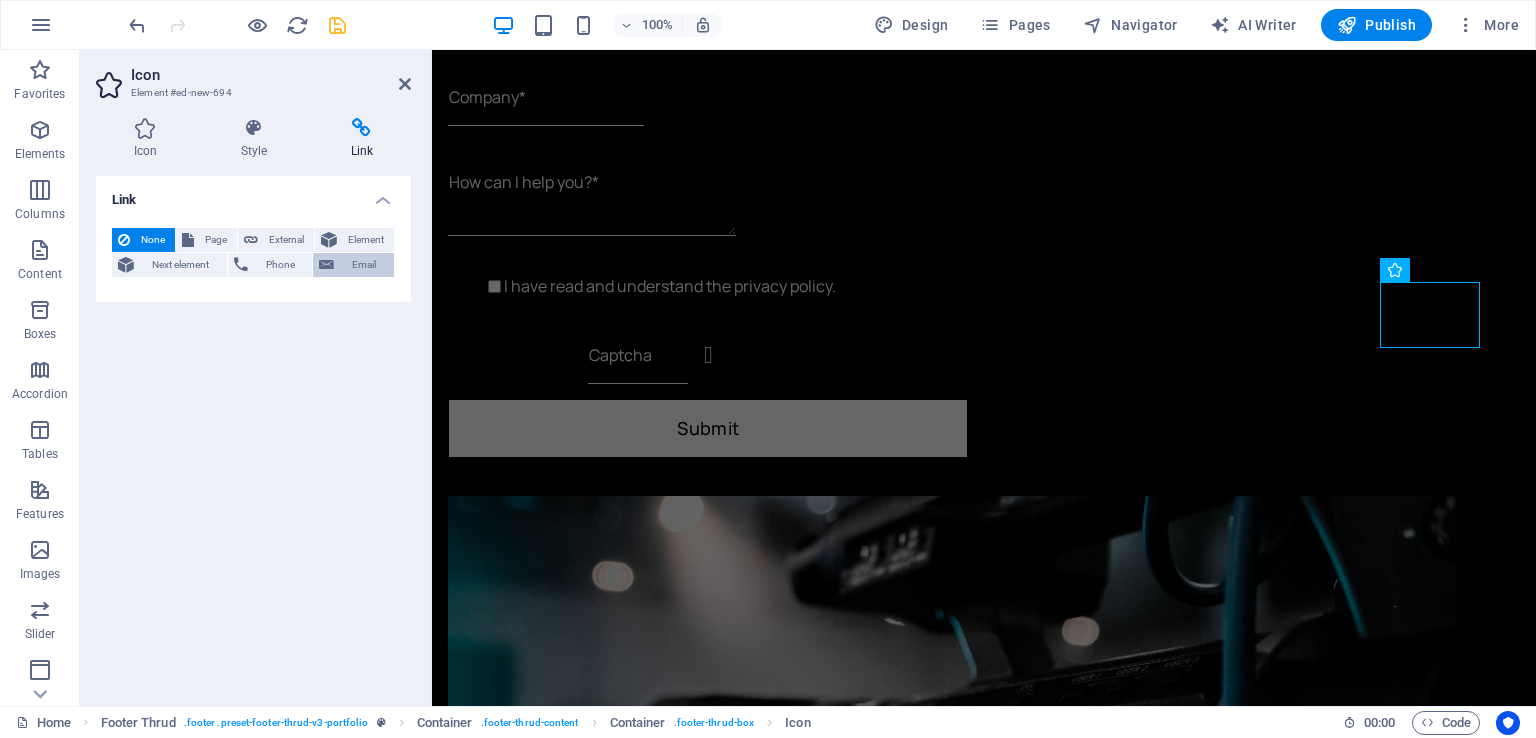 click on "Email" at bounding box center [364, 265] 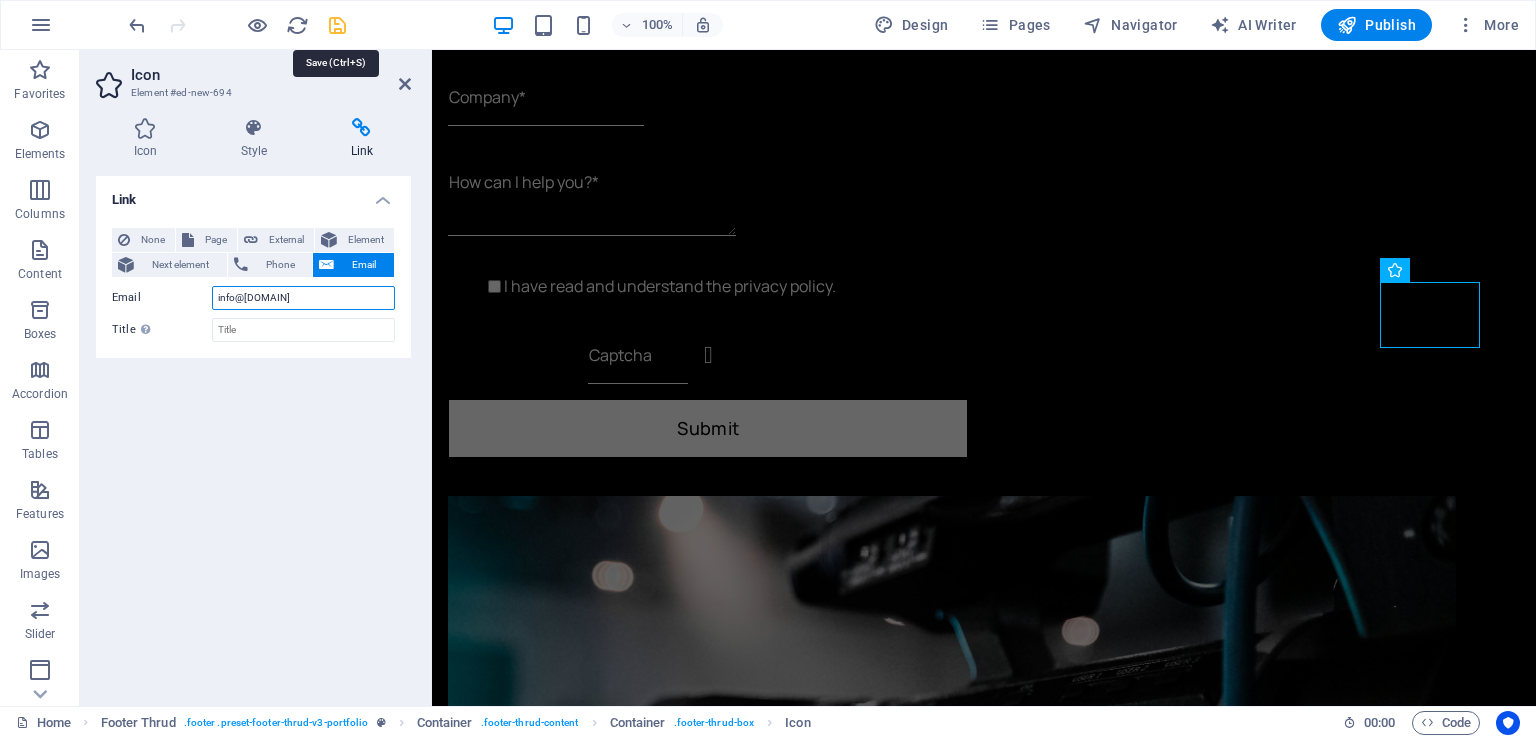 type on "info@taljaardfilms.co.za" 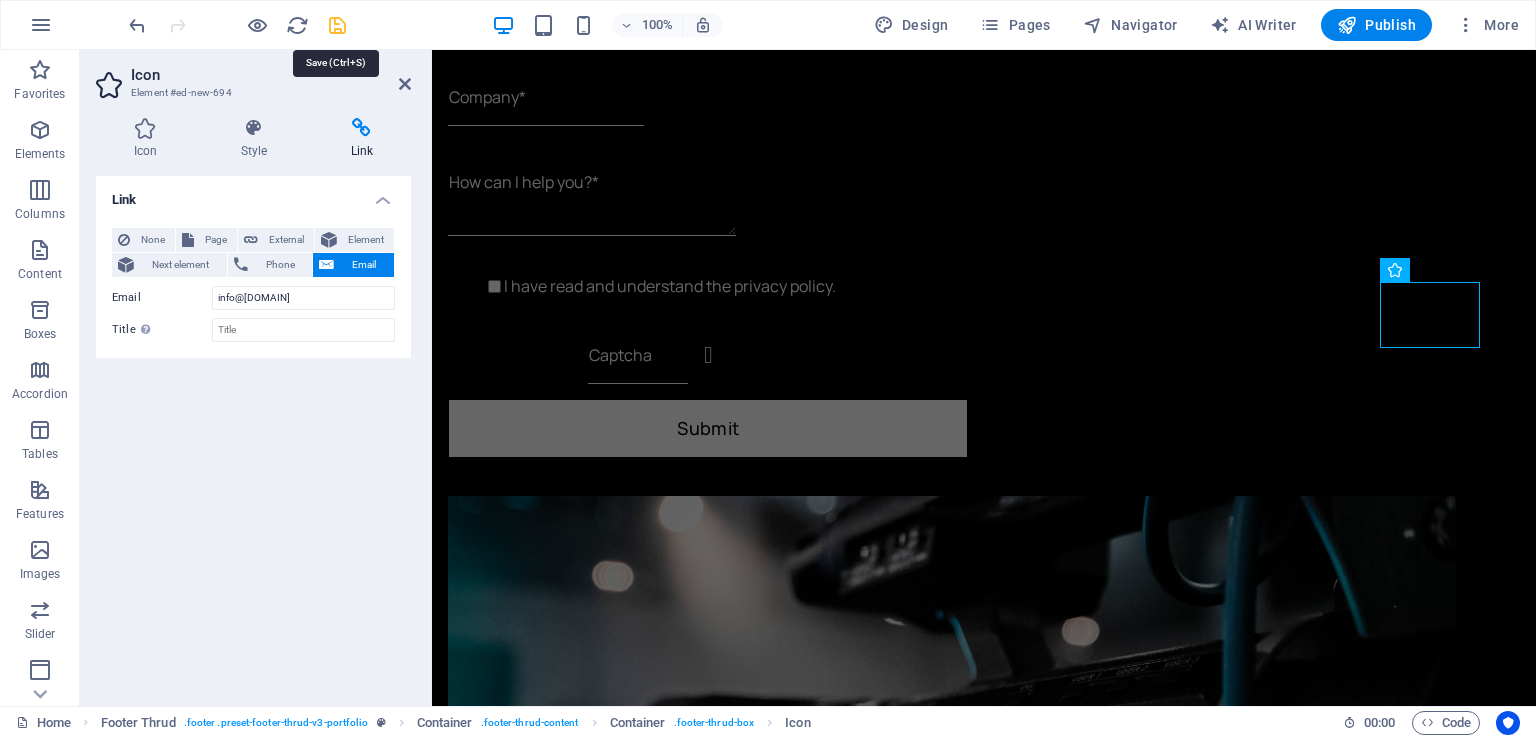 click at bounding box center [337, 25] 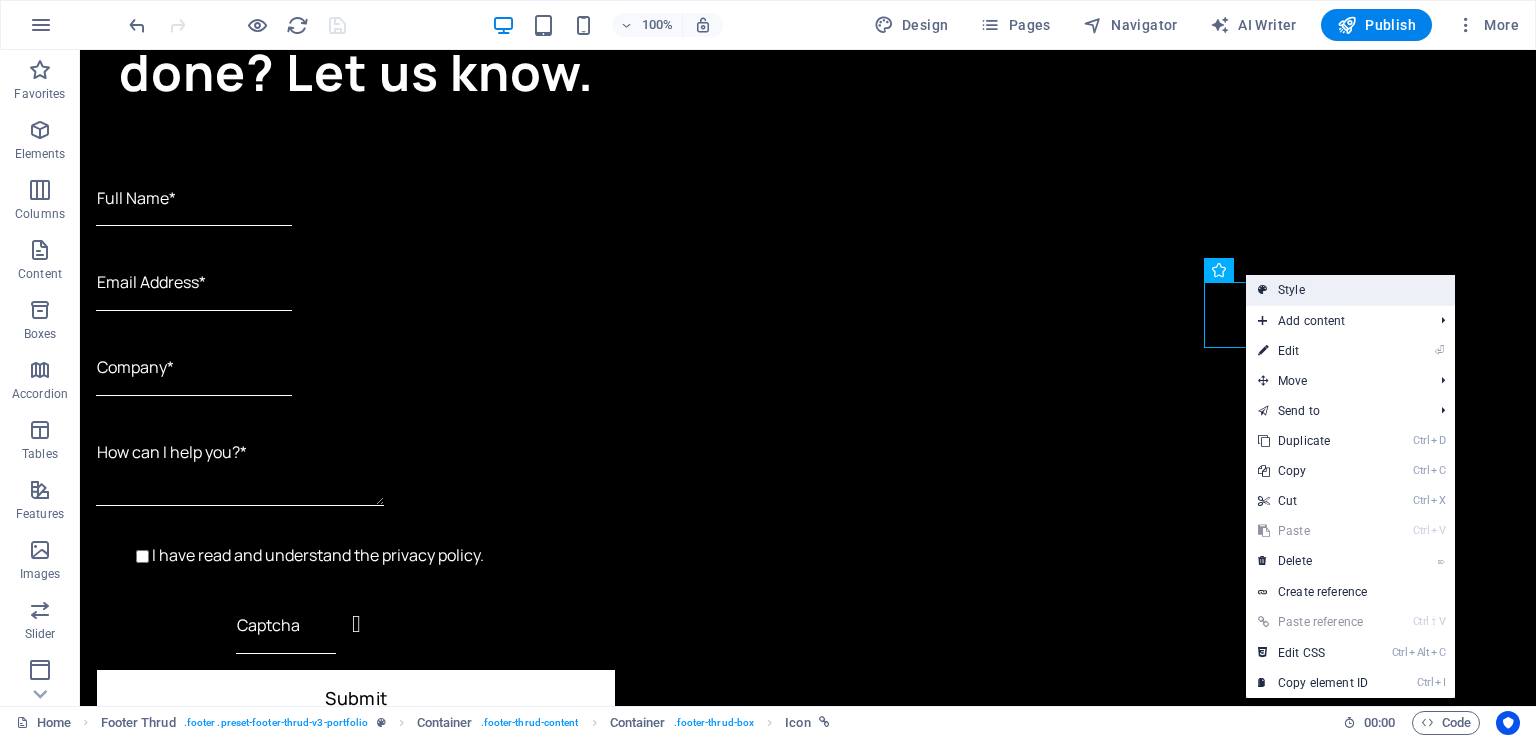 drag, startPoint x: 1294, startPoint y: 297, endPoint x: 240, endPoint y: 321, distance: 1054.2732 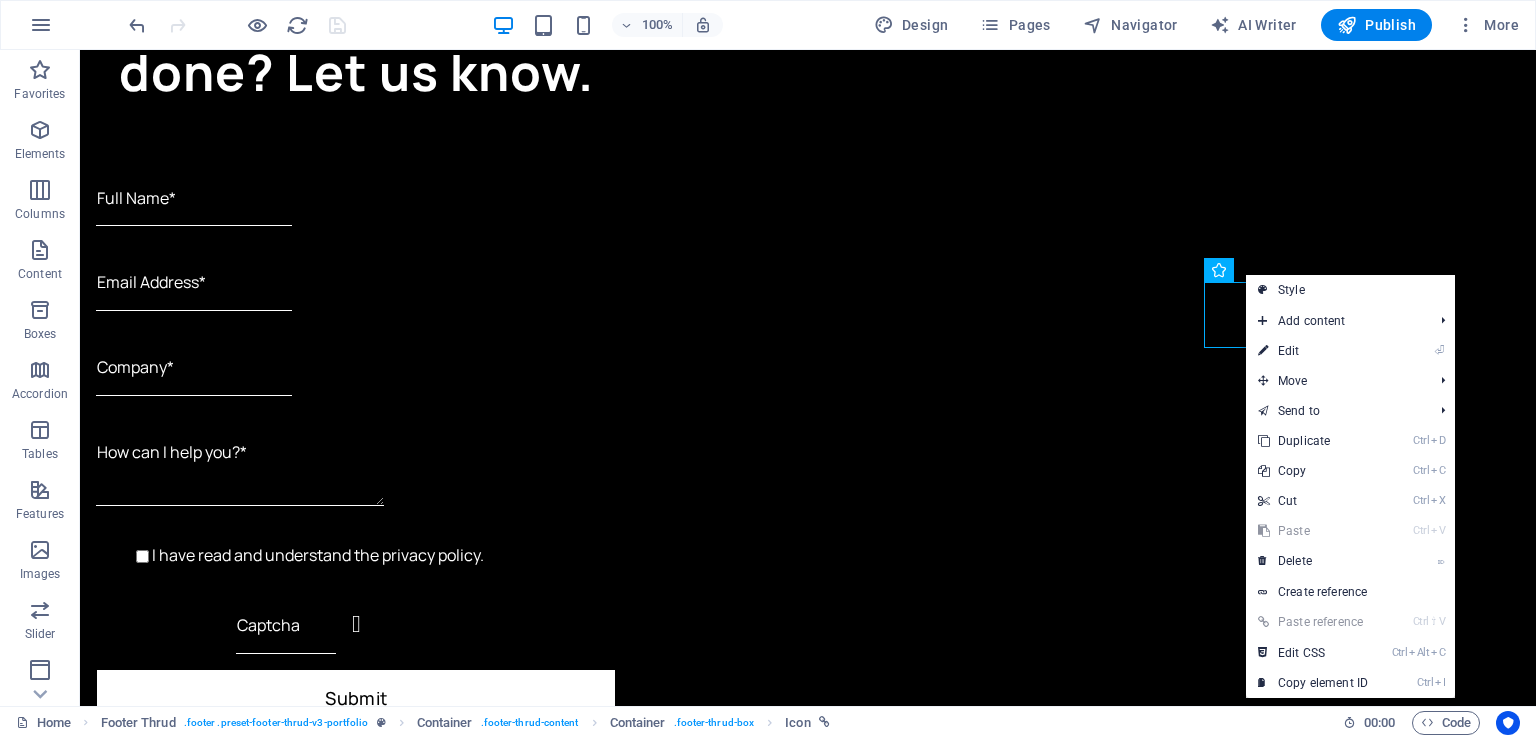 select on "rem" 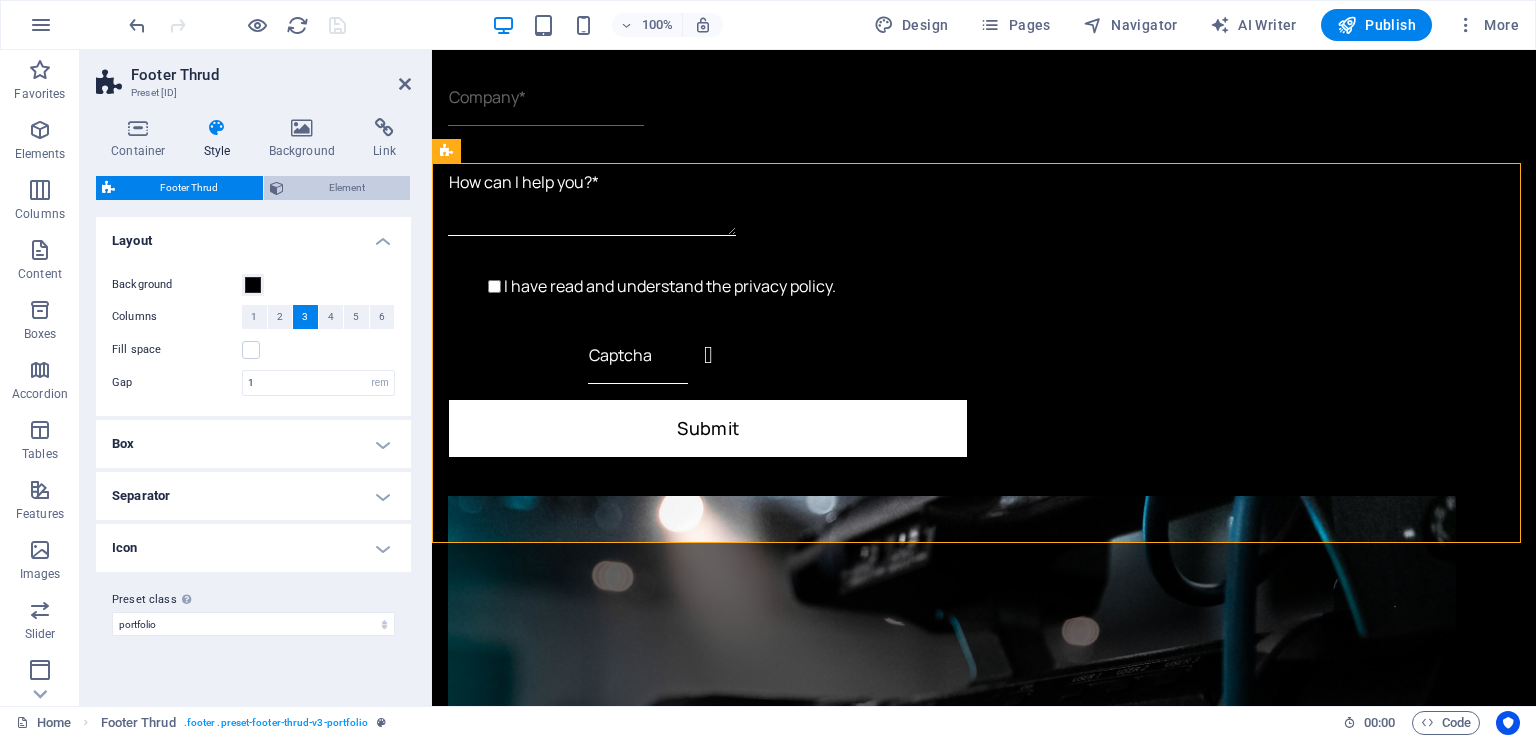 click on "Element" at bounding box center (347, 188) 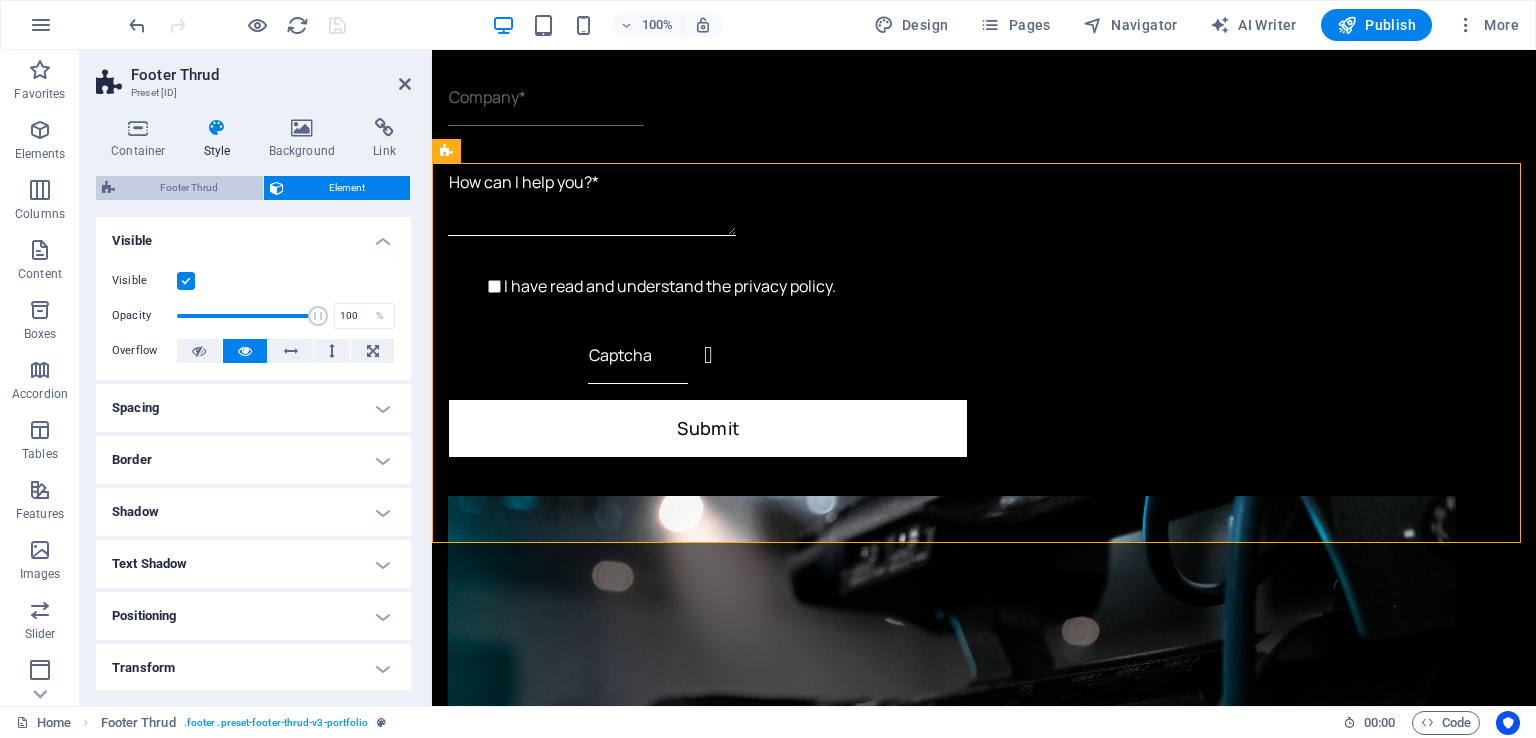 click on "Footer Thrud" at bounding box center (189, 188) 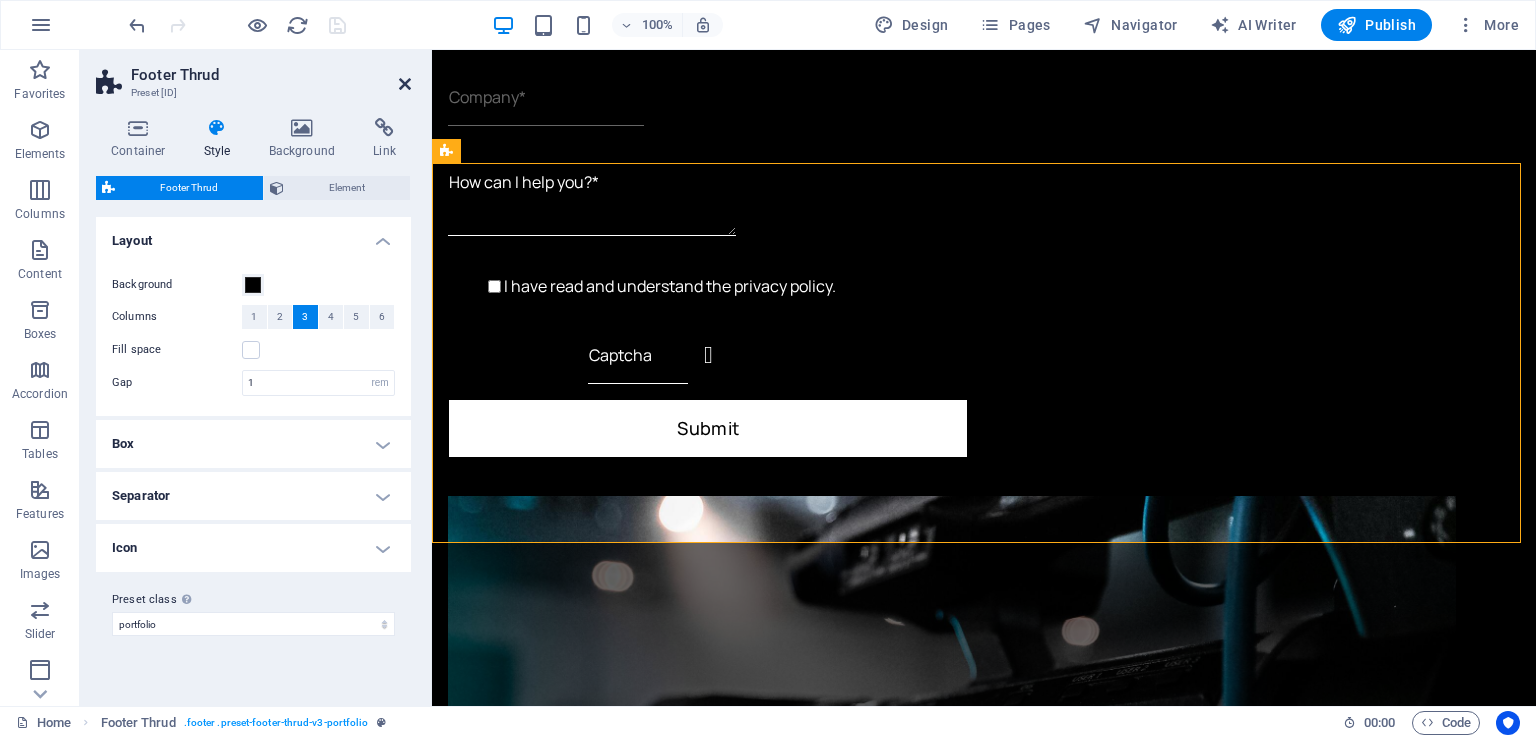click at bounding box center [405, 84] 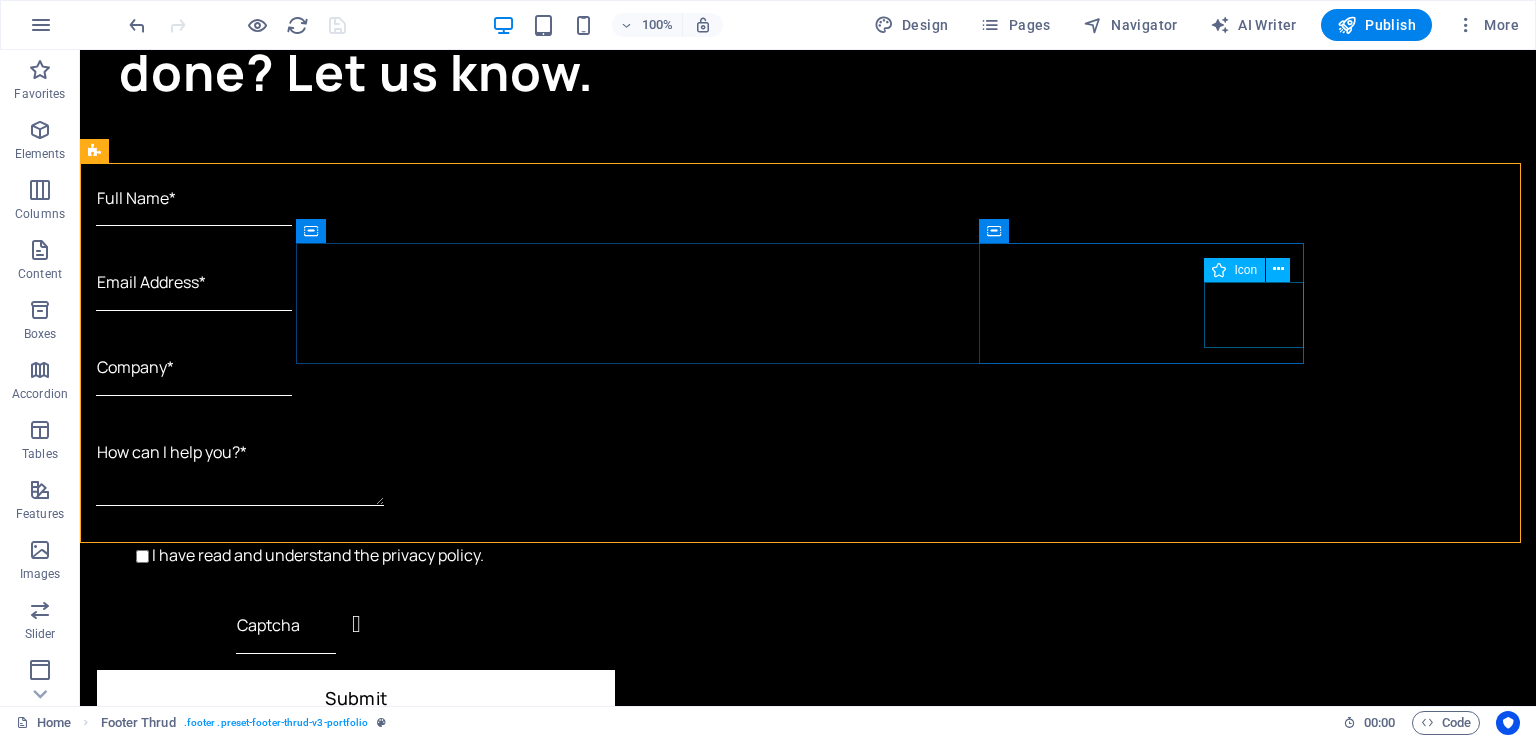 click on "Icon" at bounding box center [1245, 270] 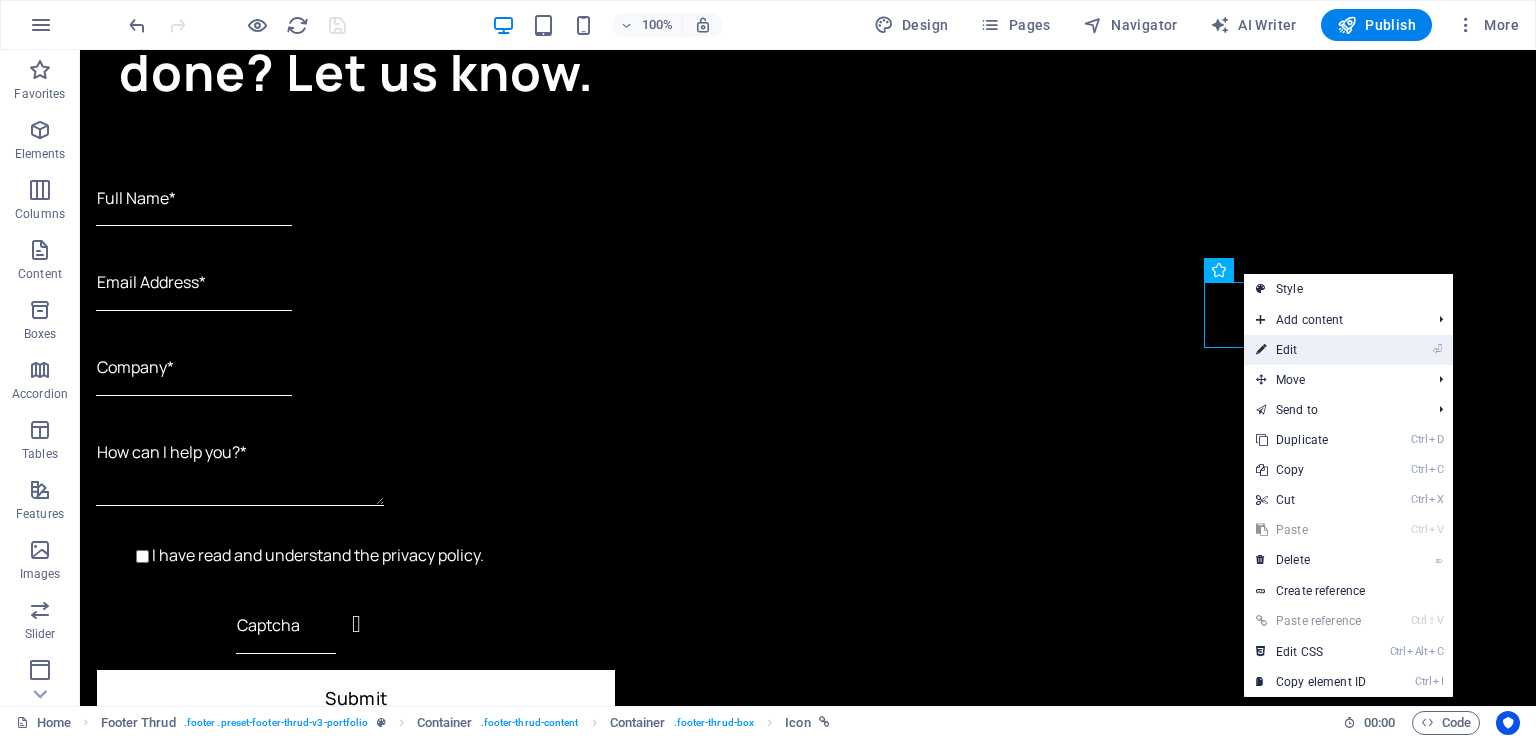 click on "⏎  Edit" at bounding box center (1311, 350) 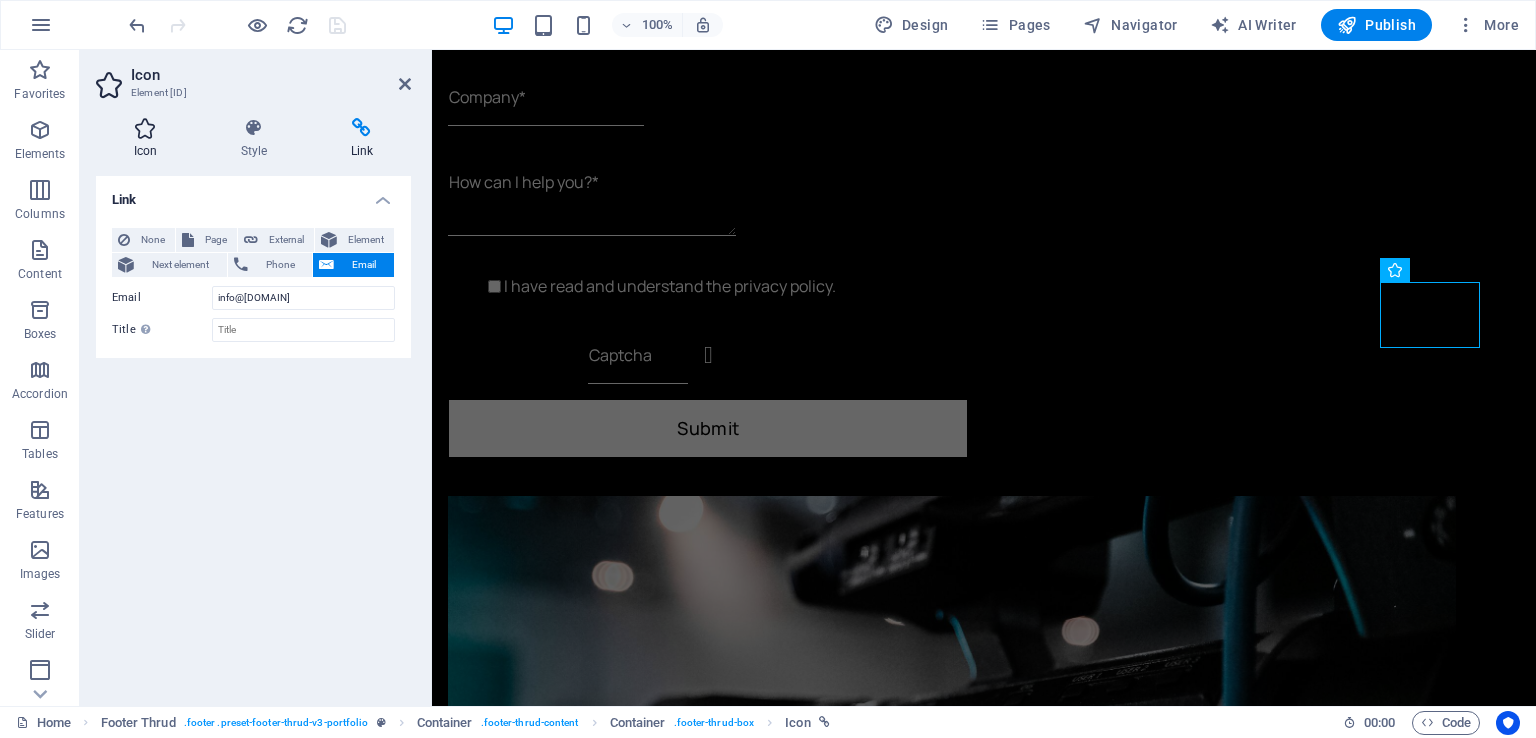 click at bounding box center [145, 128] 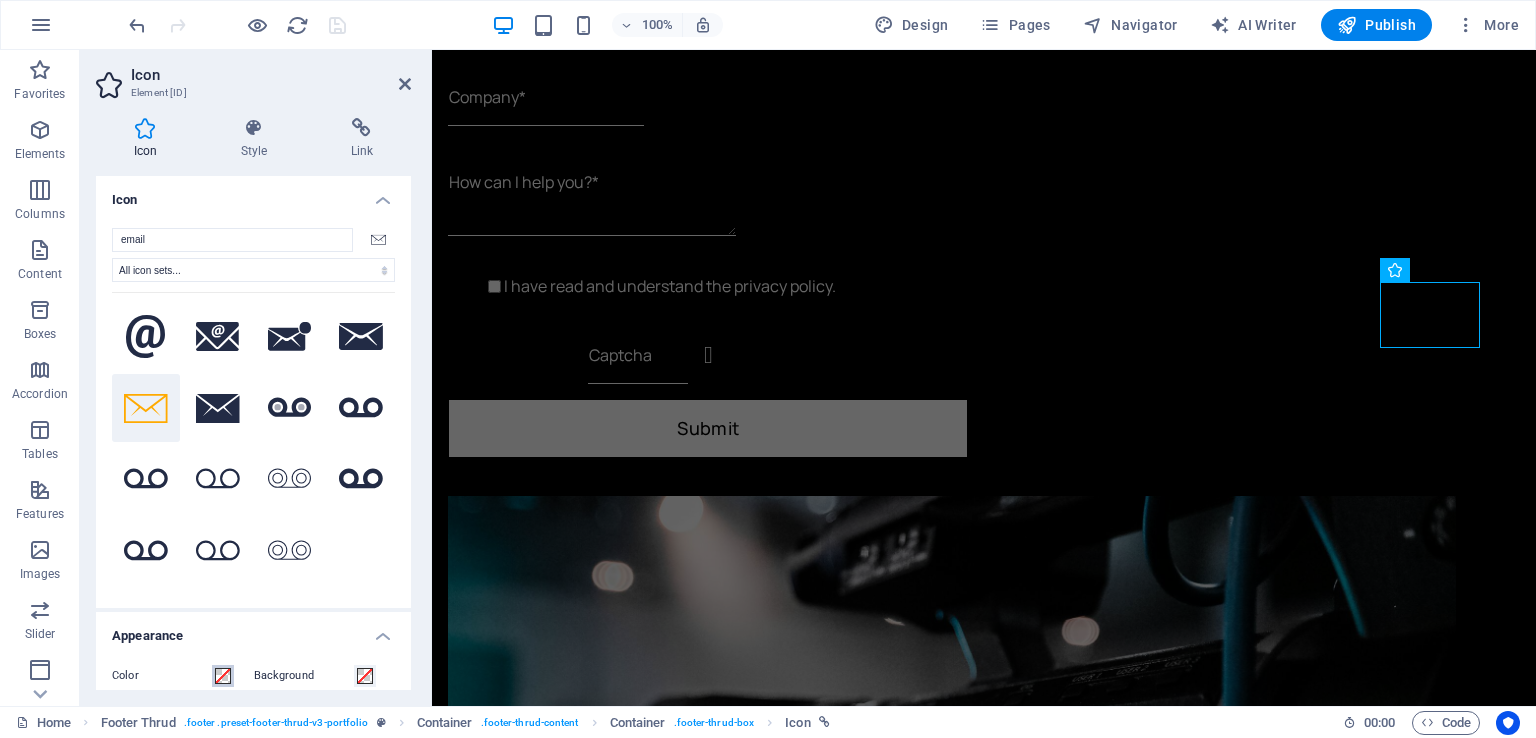 click at bounding box center [223, 676] 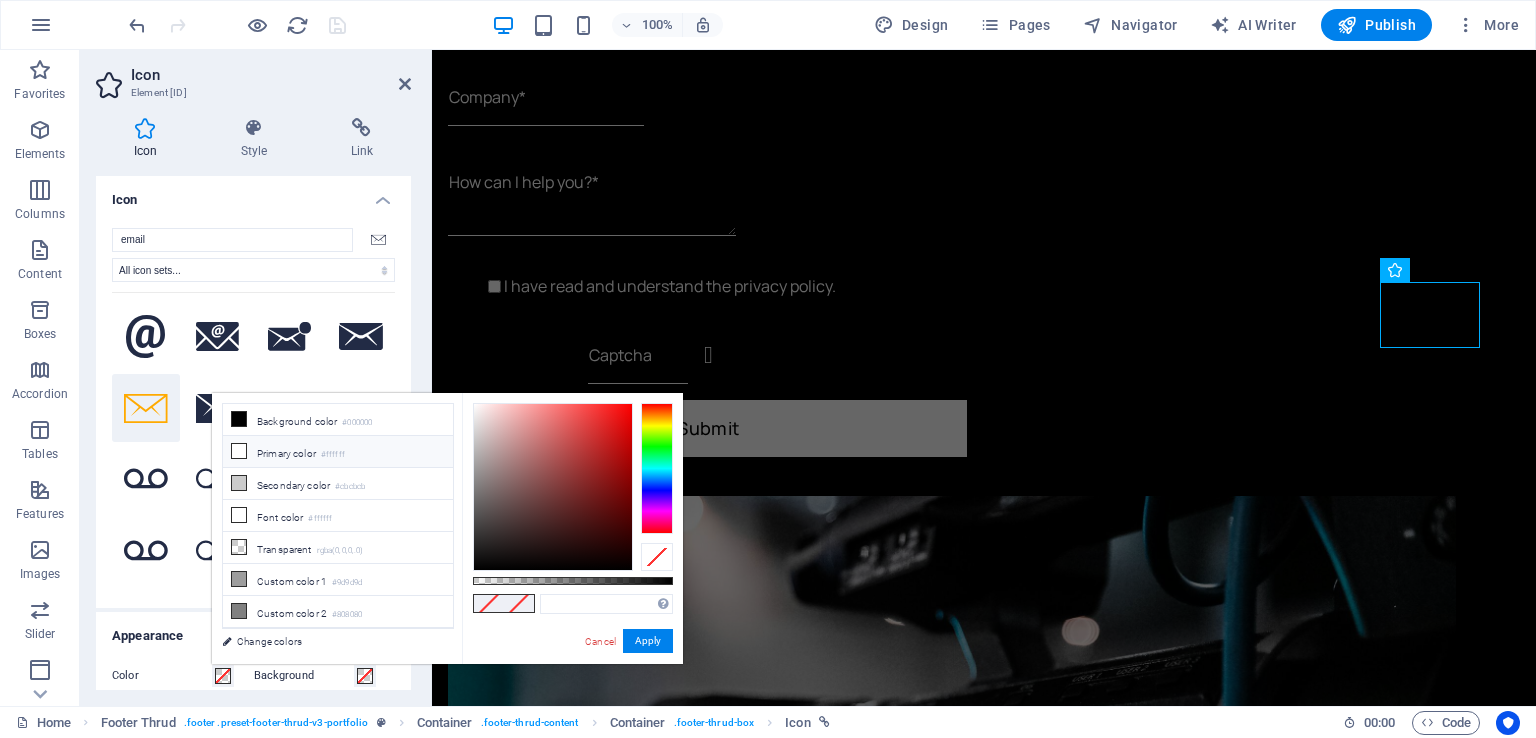 click on "Primary color
#ffffff" at bounding box center [338, 452] 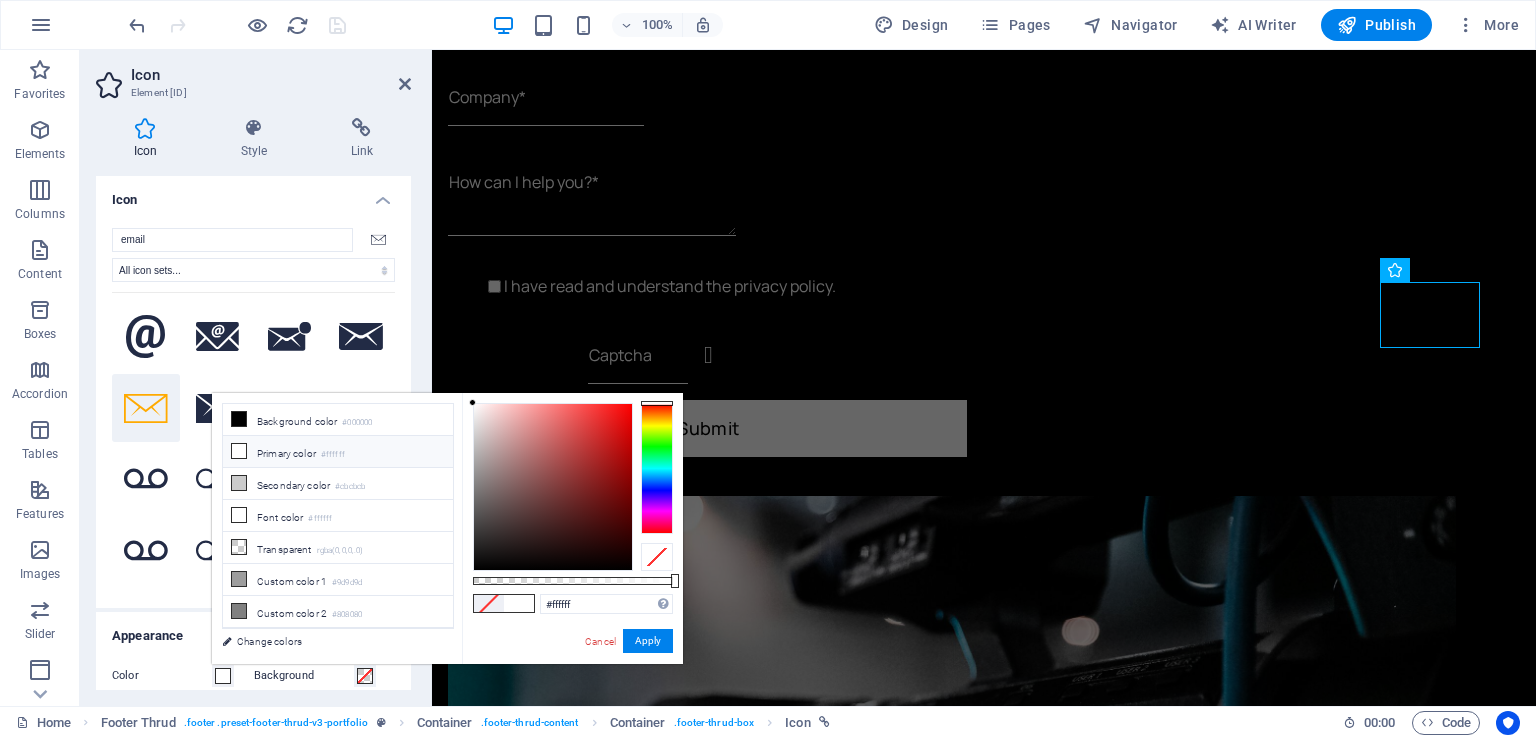 click on "Color" at bounding box center [162, 676] 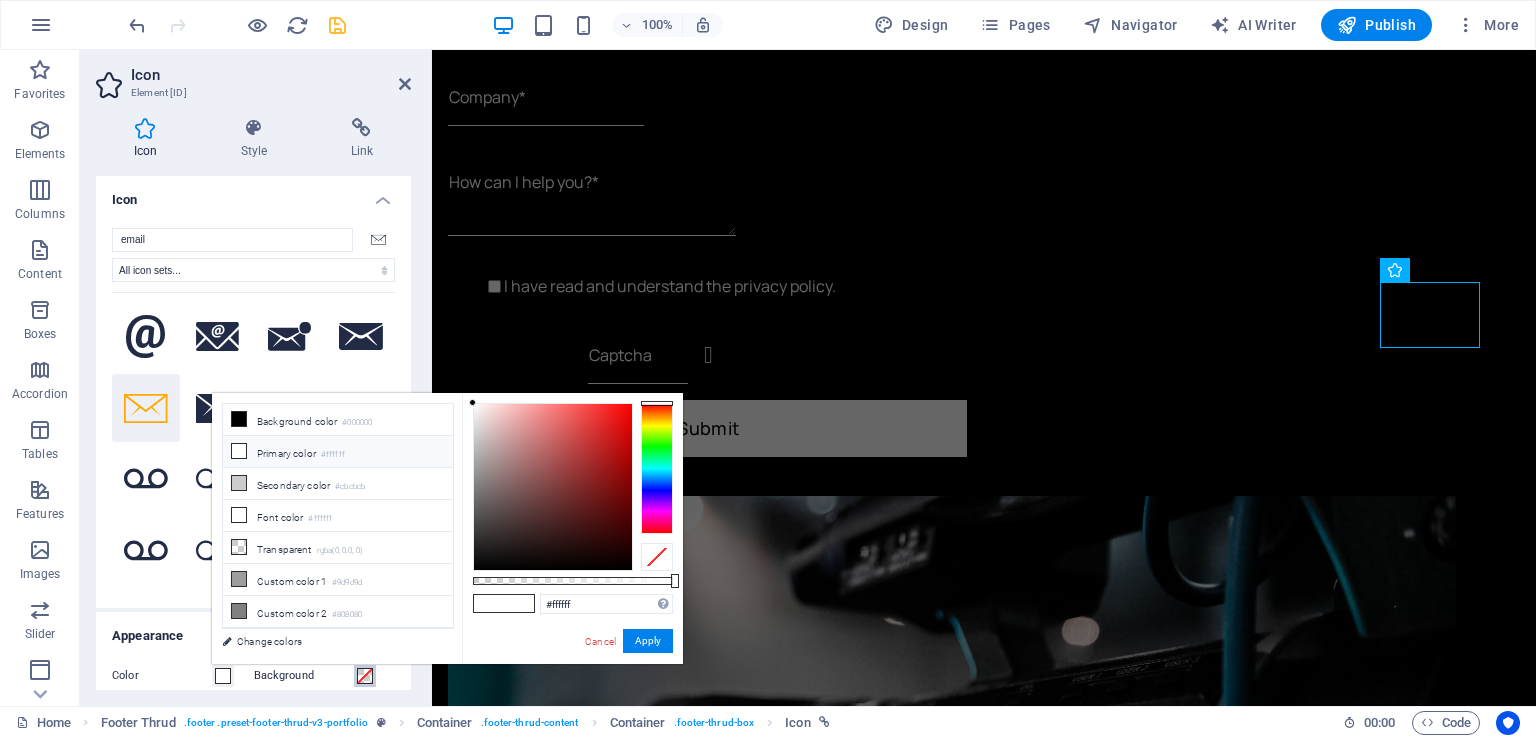 click at bounding box center (365, 676) 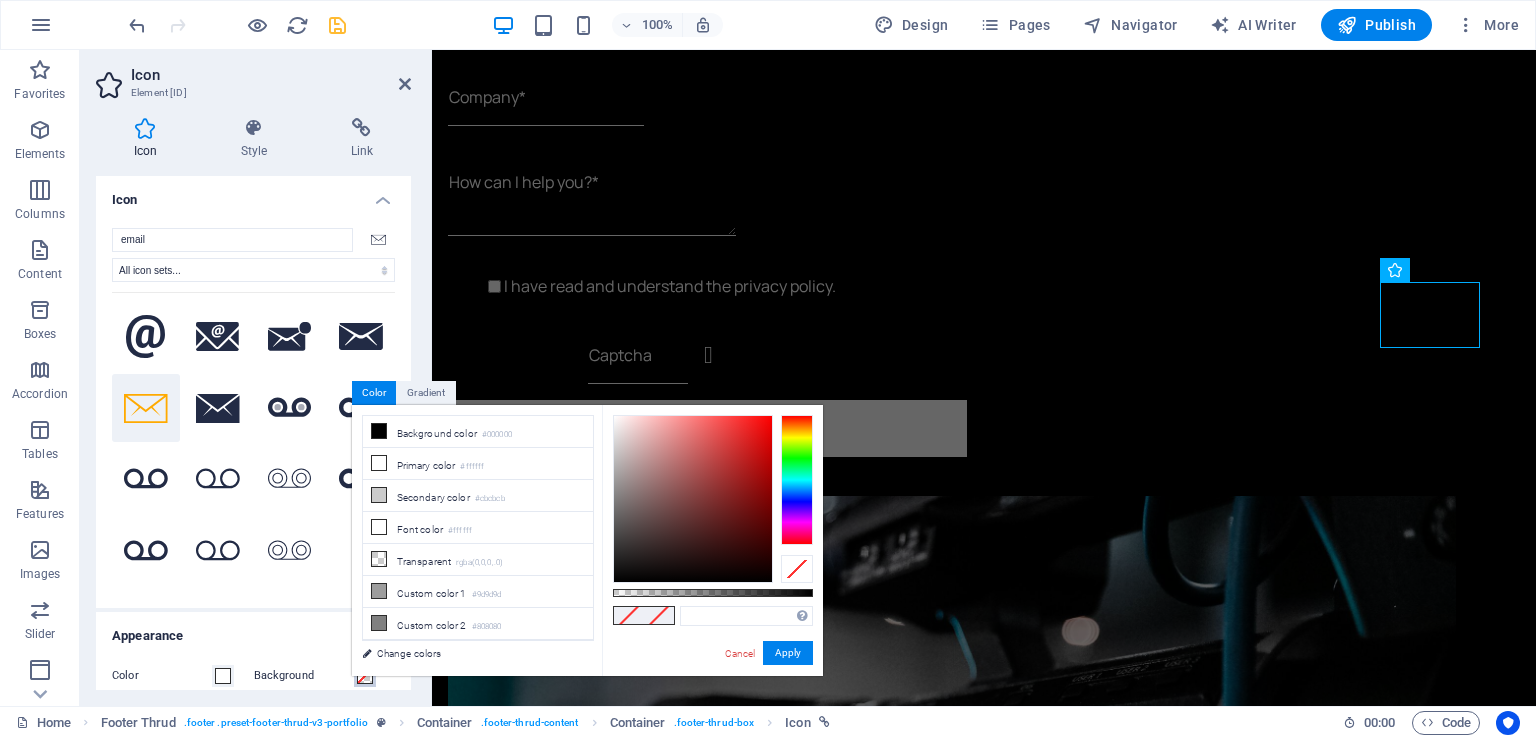 click on "less
Background color
#000000
Primary color
#ffffff
Secondary color
#cbcbcb
Font color
#0852ed" at bounding box center (587, 540) 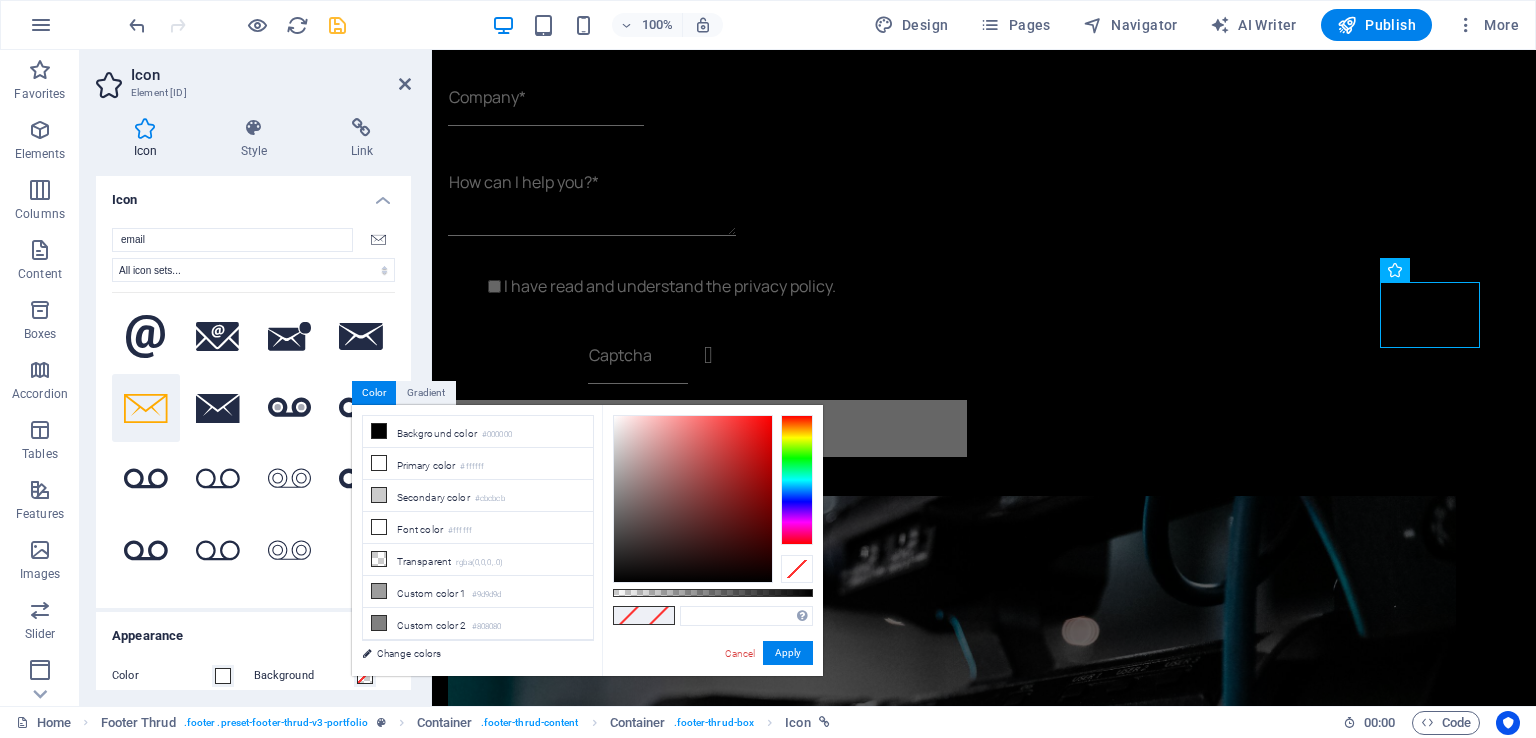 click on "Background" at bounding box center [325, 676] 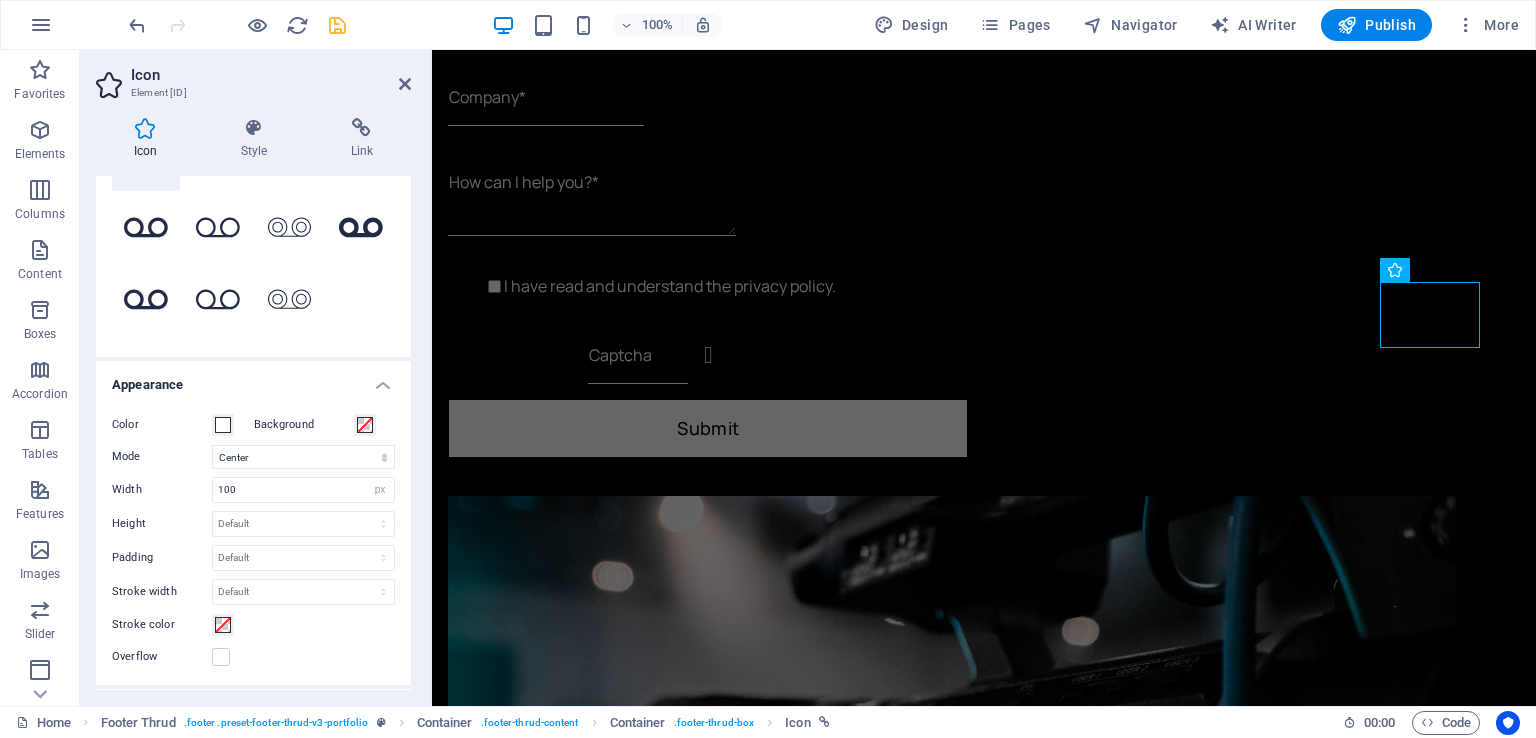 scroll, scrollTop: 300, scrollLeft: 0, axis: vertical 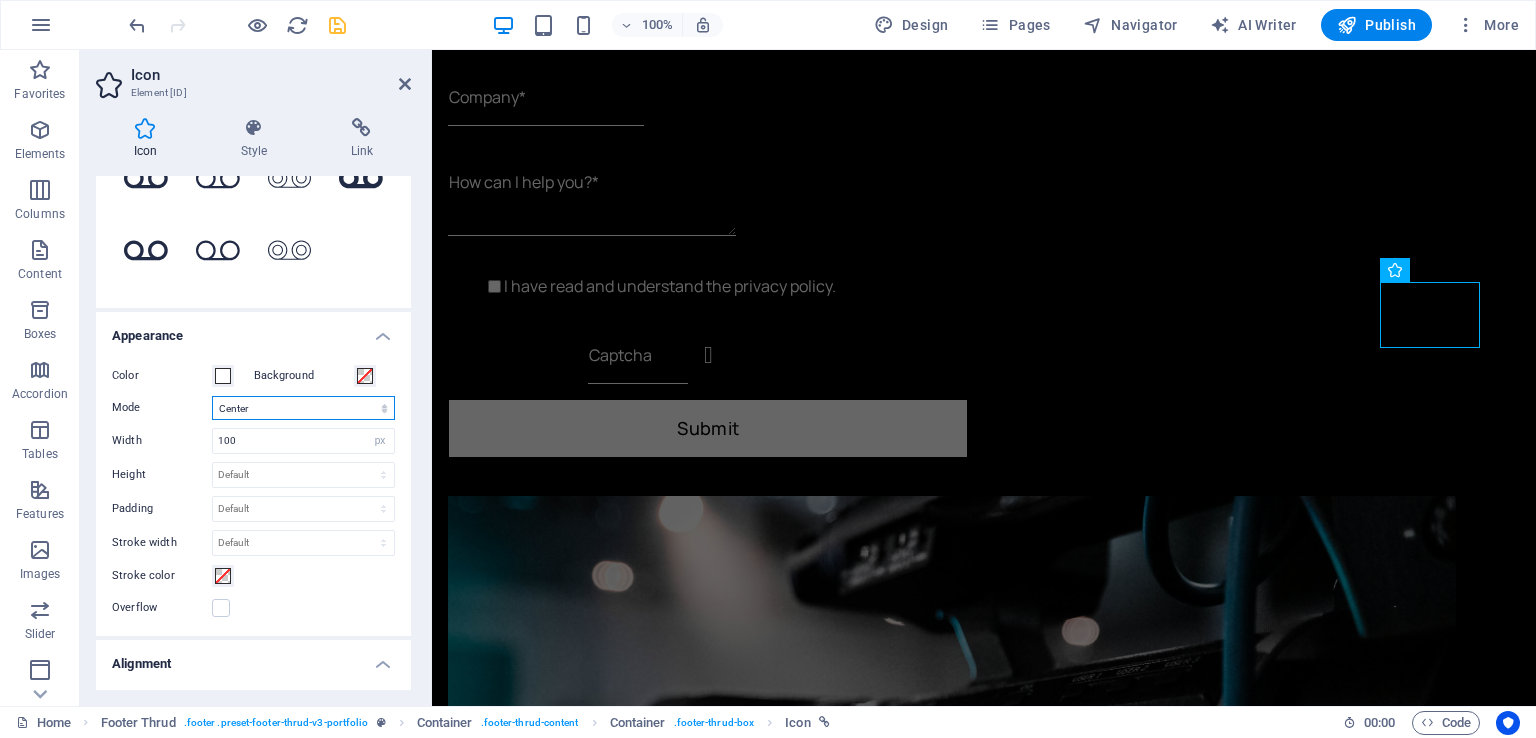 click on "Scale Left Center Right" at bounding box center (303, 408) 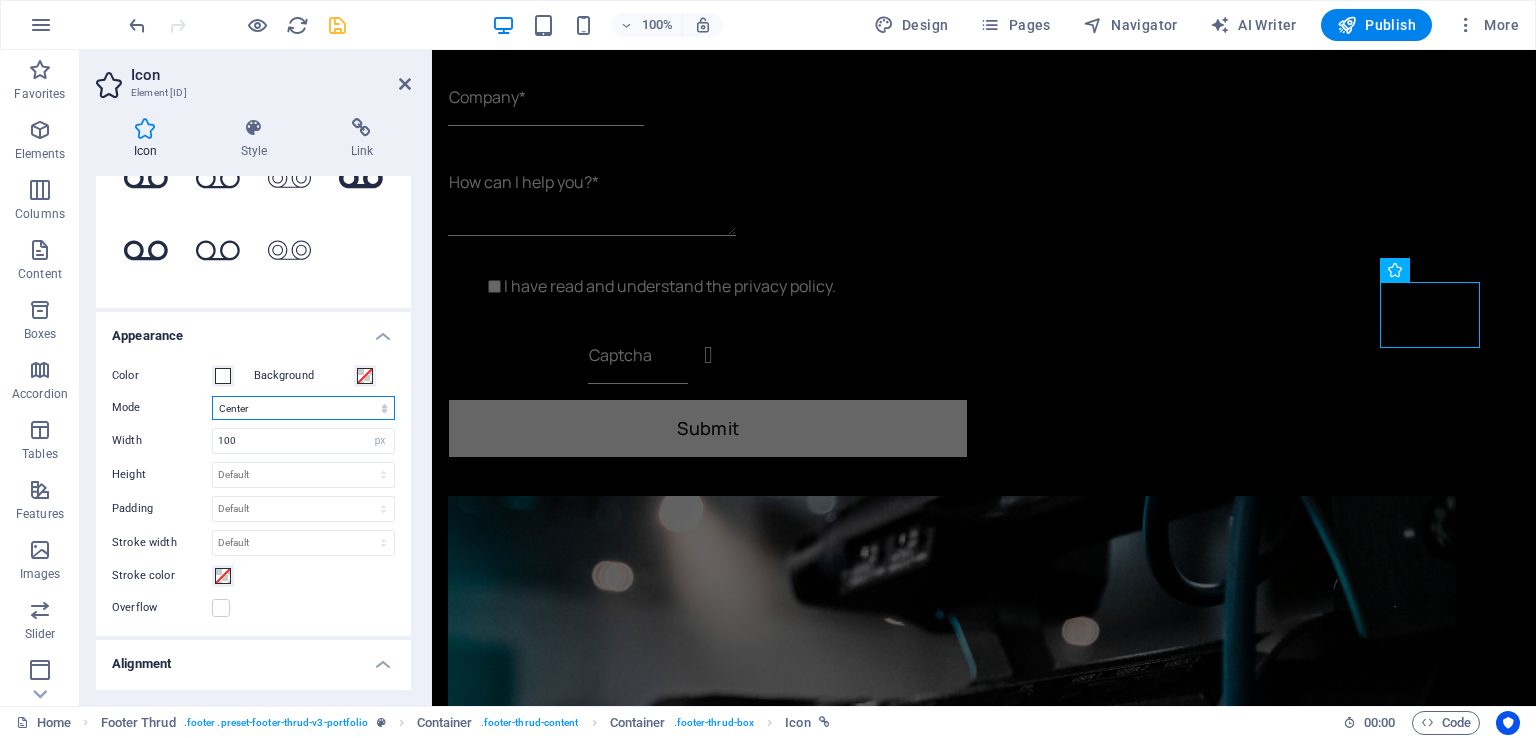 click on "Scale Left Center Right" at bounding box center (303, 408) 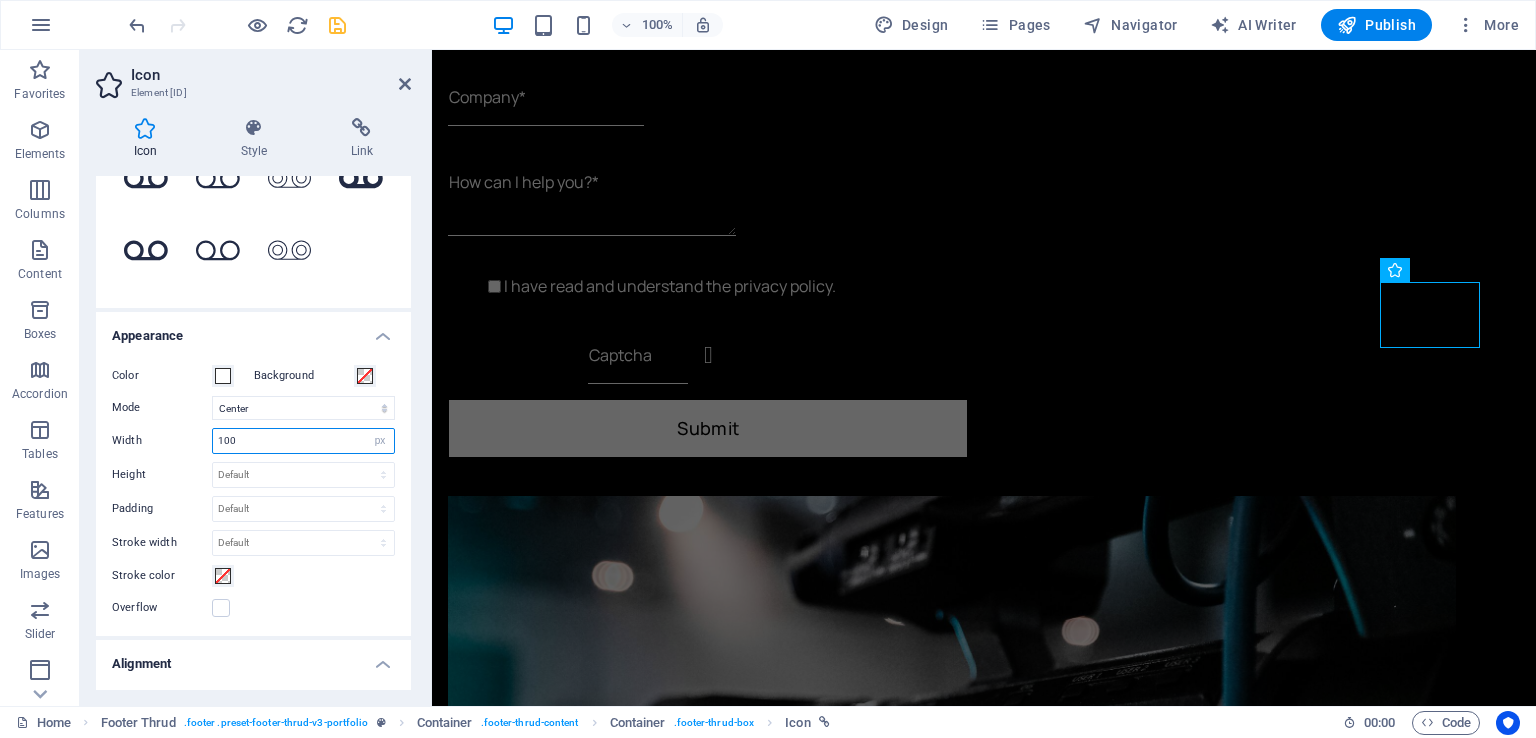click on "100" at bounding box center [303, 441] 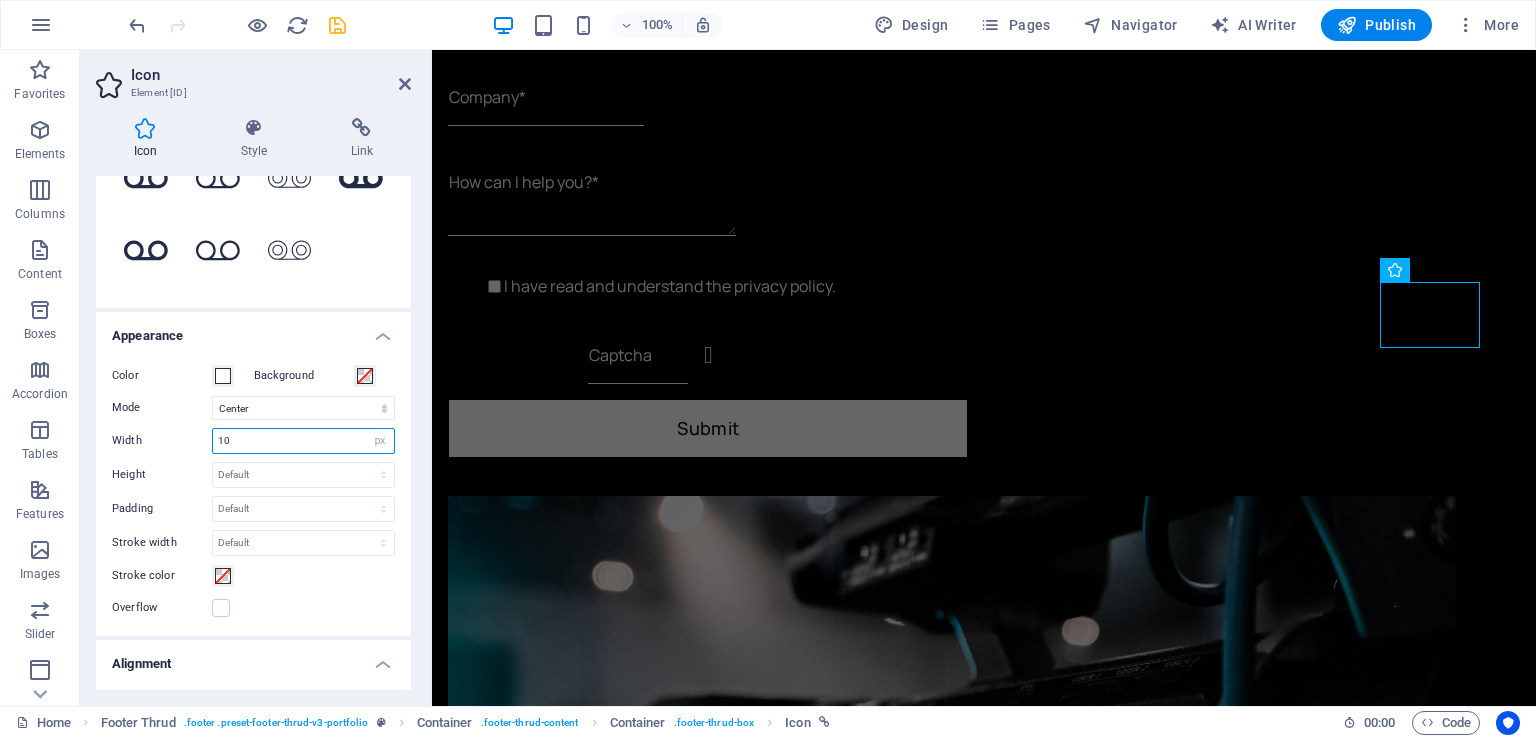 type on "1" 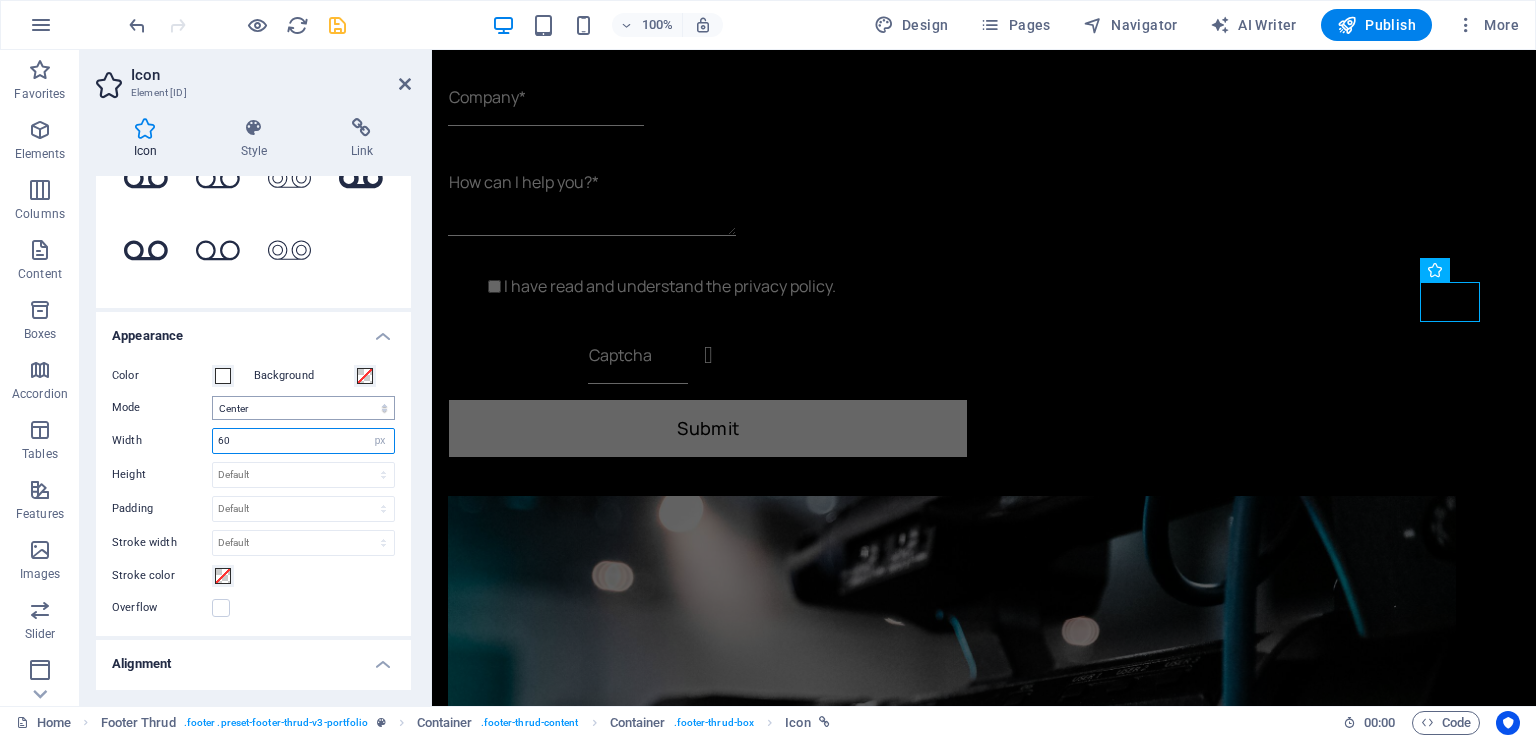 type on "60" 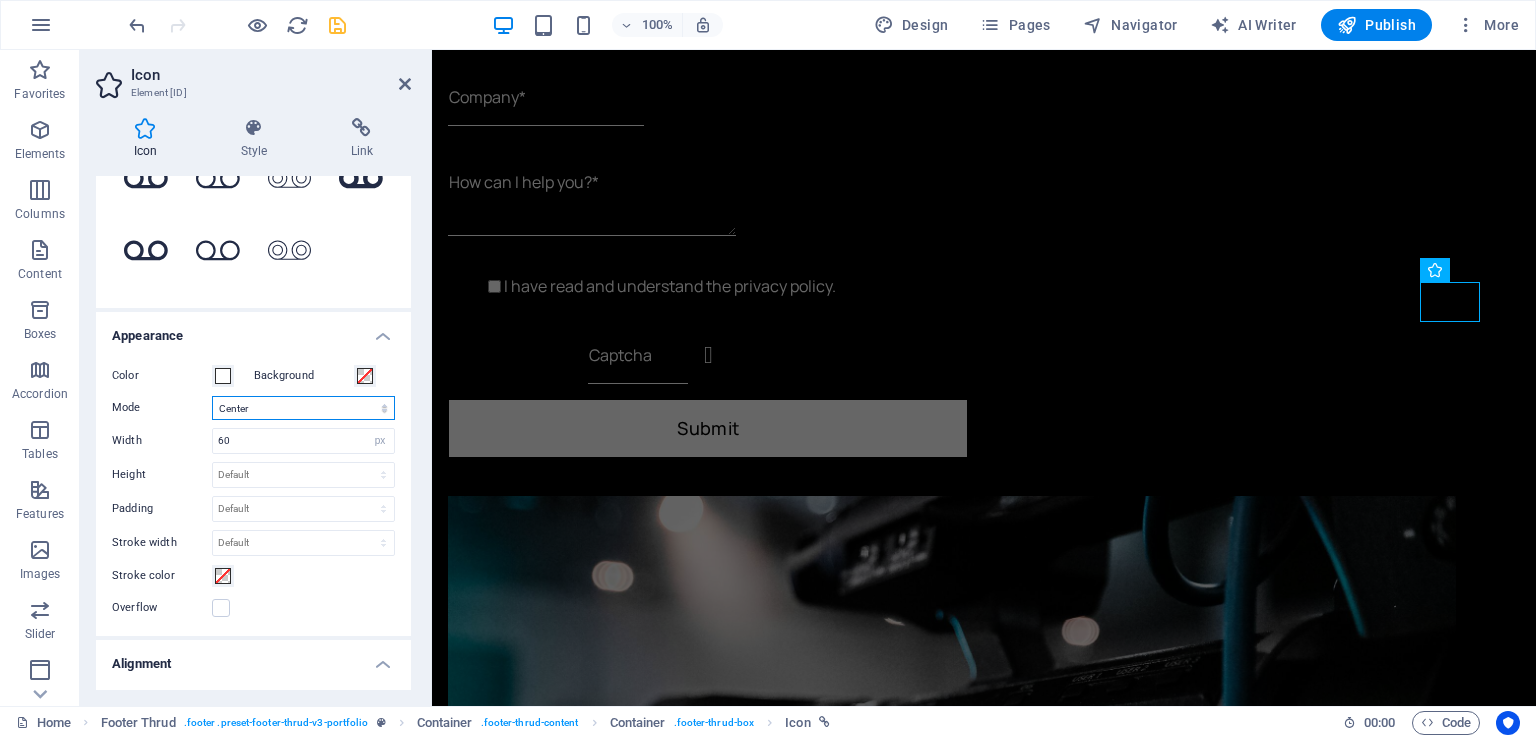 click on "Scale Left Center Right" at bounding box center [303, 408] 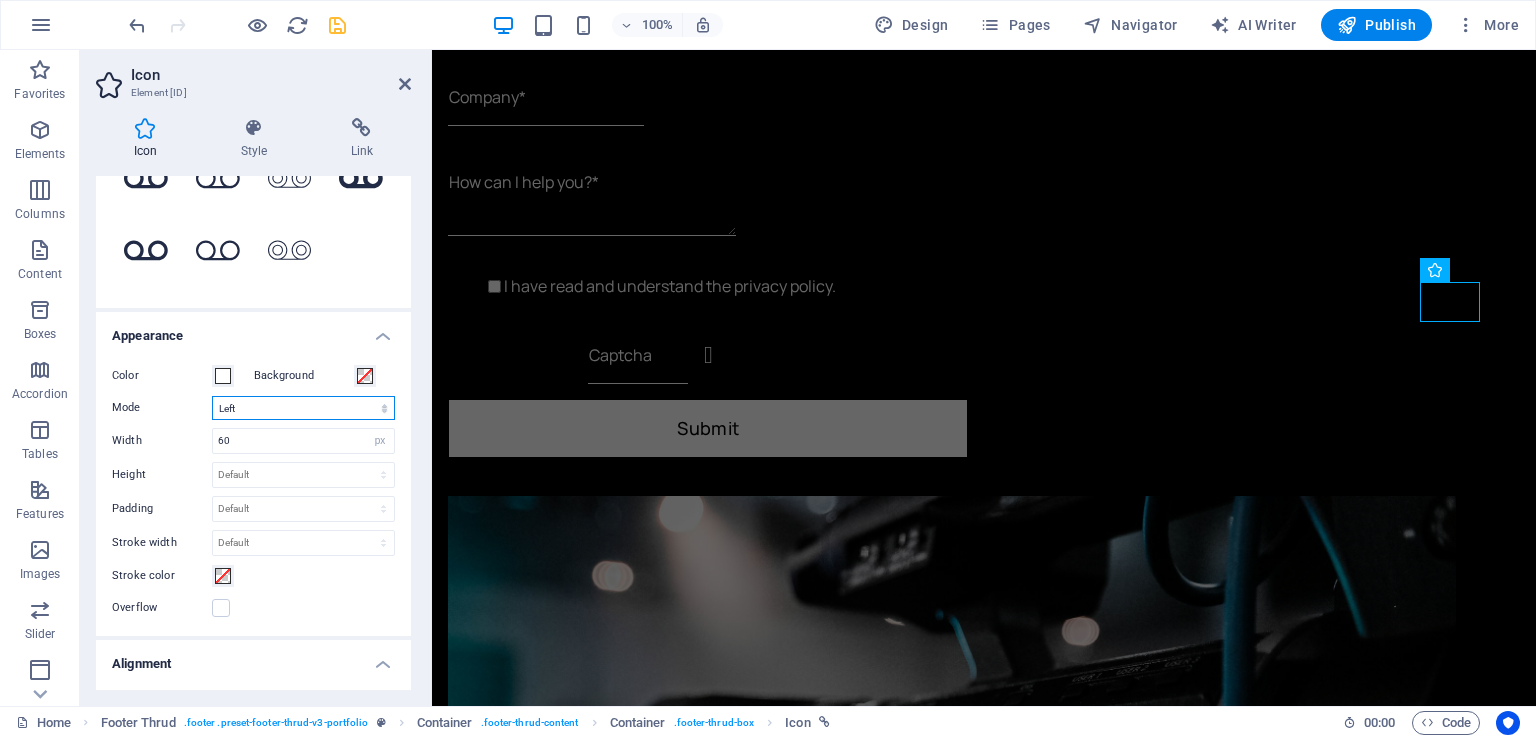 click on "Scale Left Center Right" at bounding box center [303, 408] 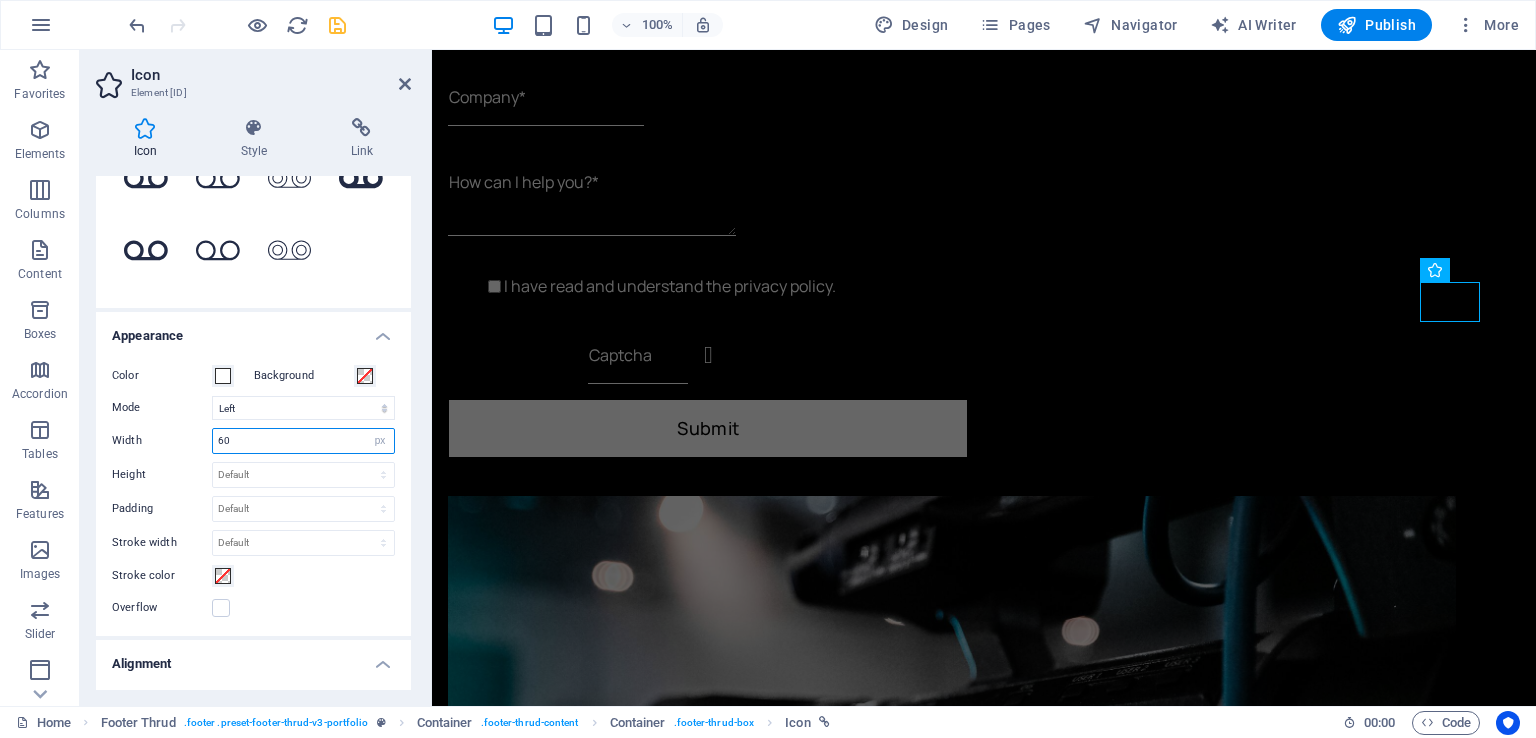 click on "60" at bounding box center (303, 441) 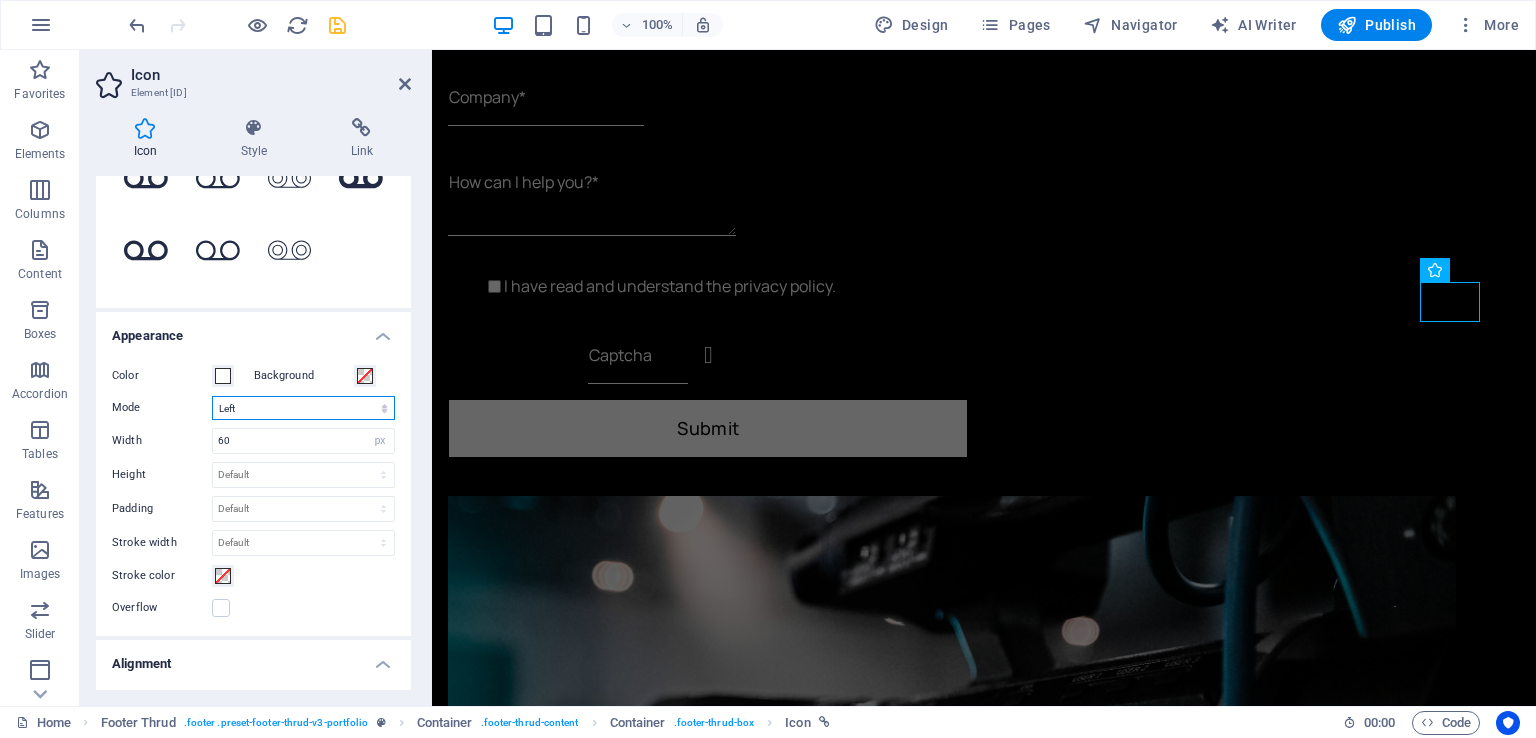 click on "Scale Left Center Right" at bounding box center (303, 408) 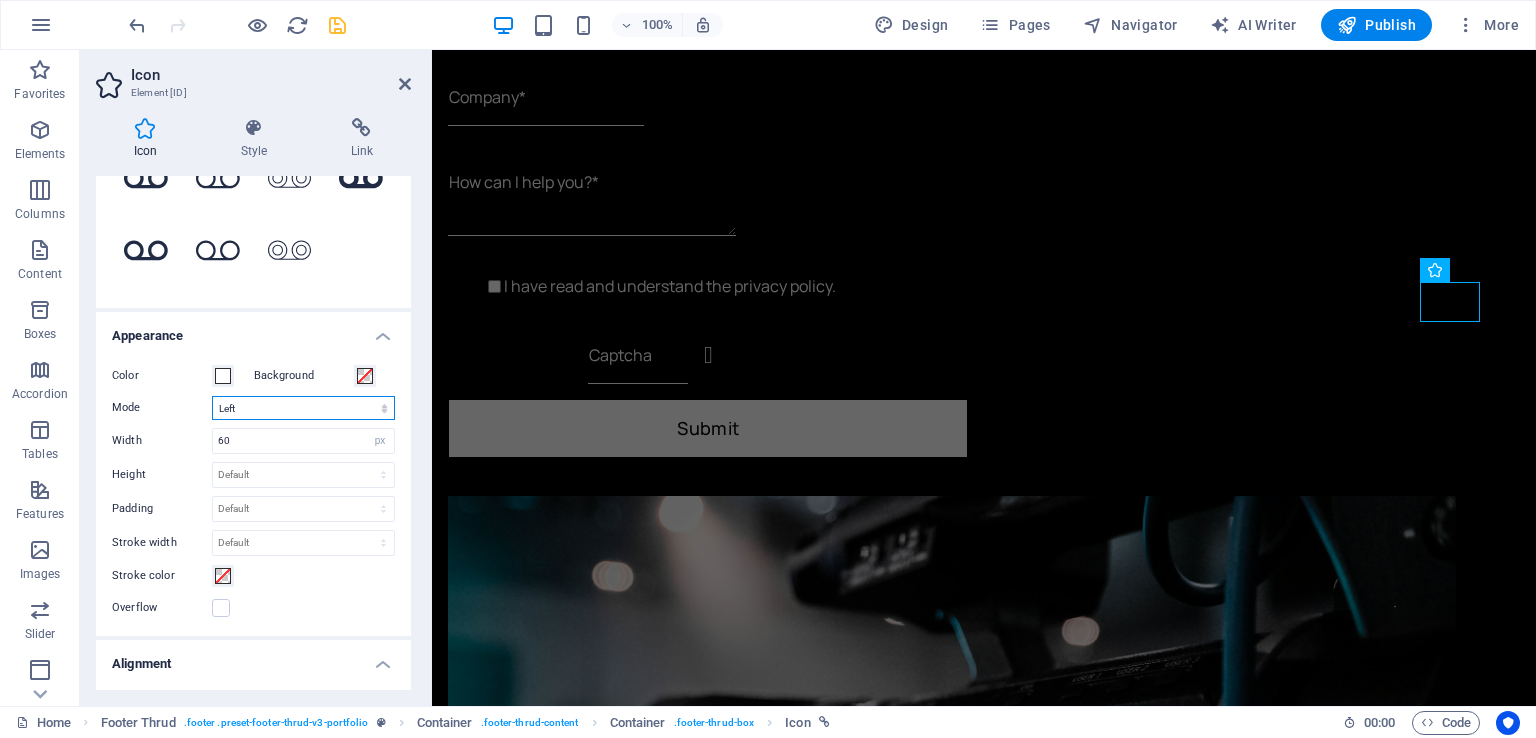 select on "xMidYMid" 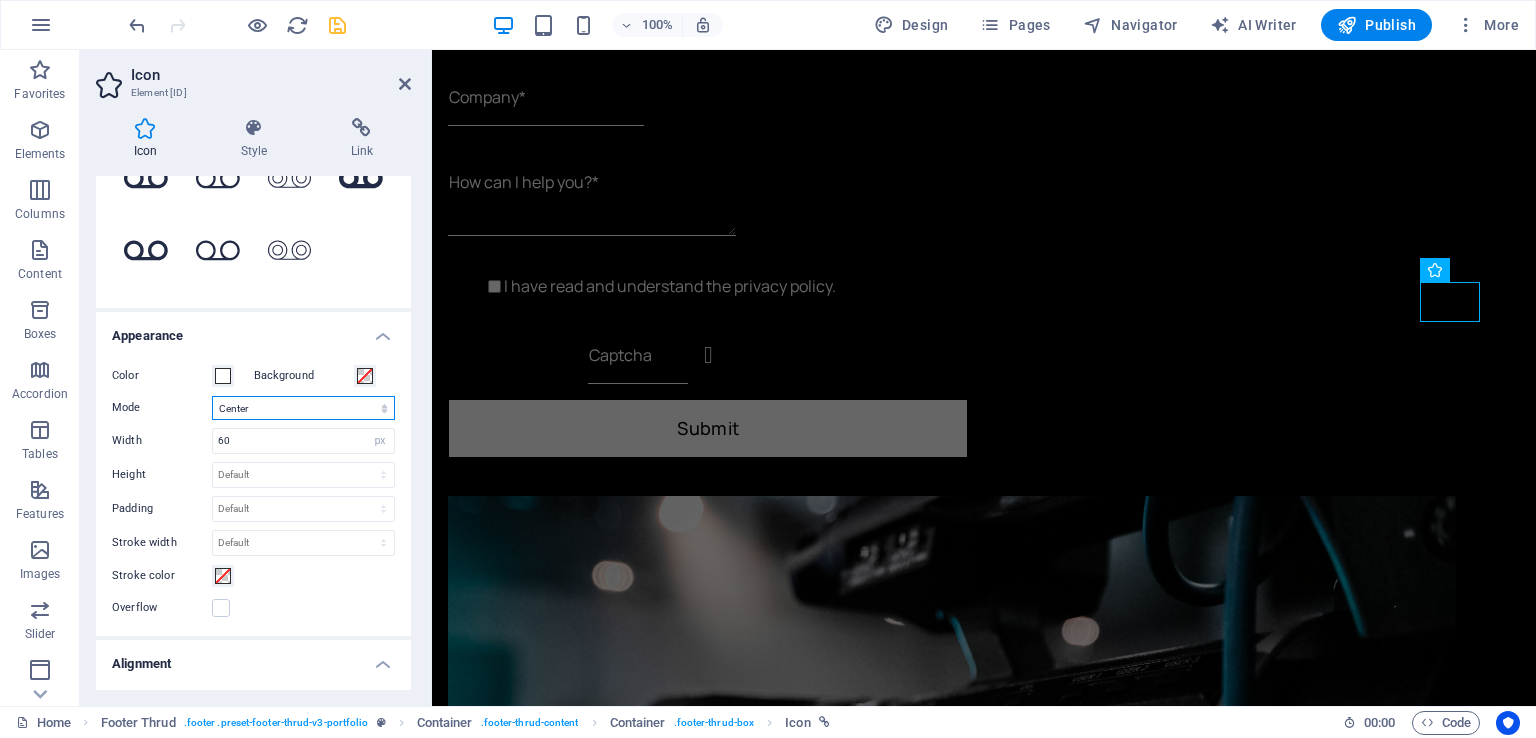 click on "Scale Left Center Right" at bounding box center [303, 408] 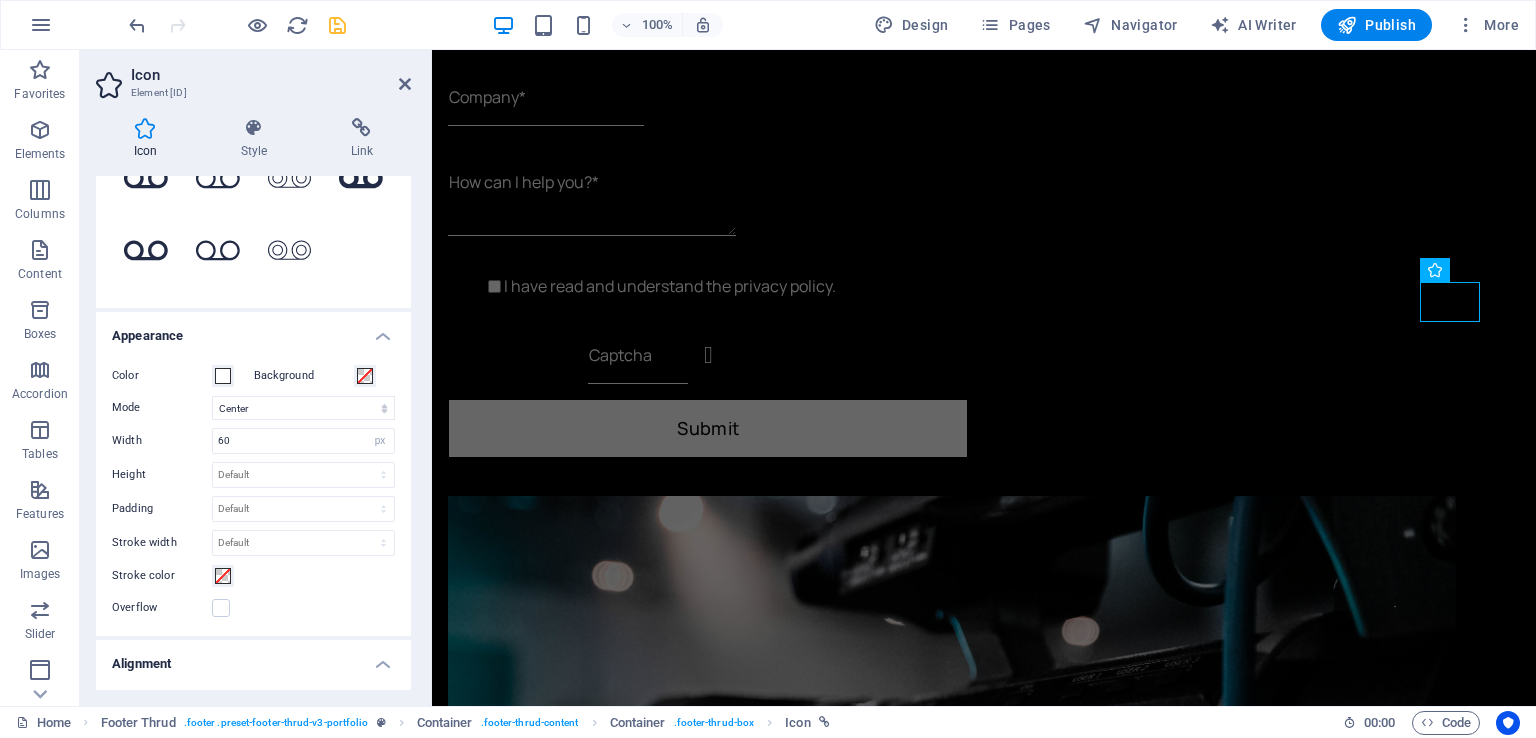 click on "Alignment" at bounding box center [253, 658] 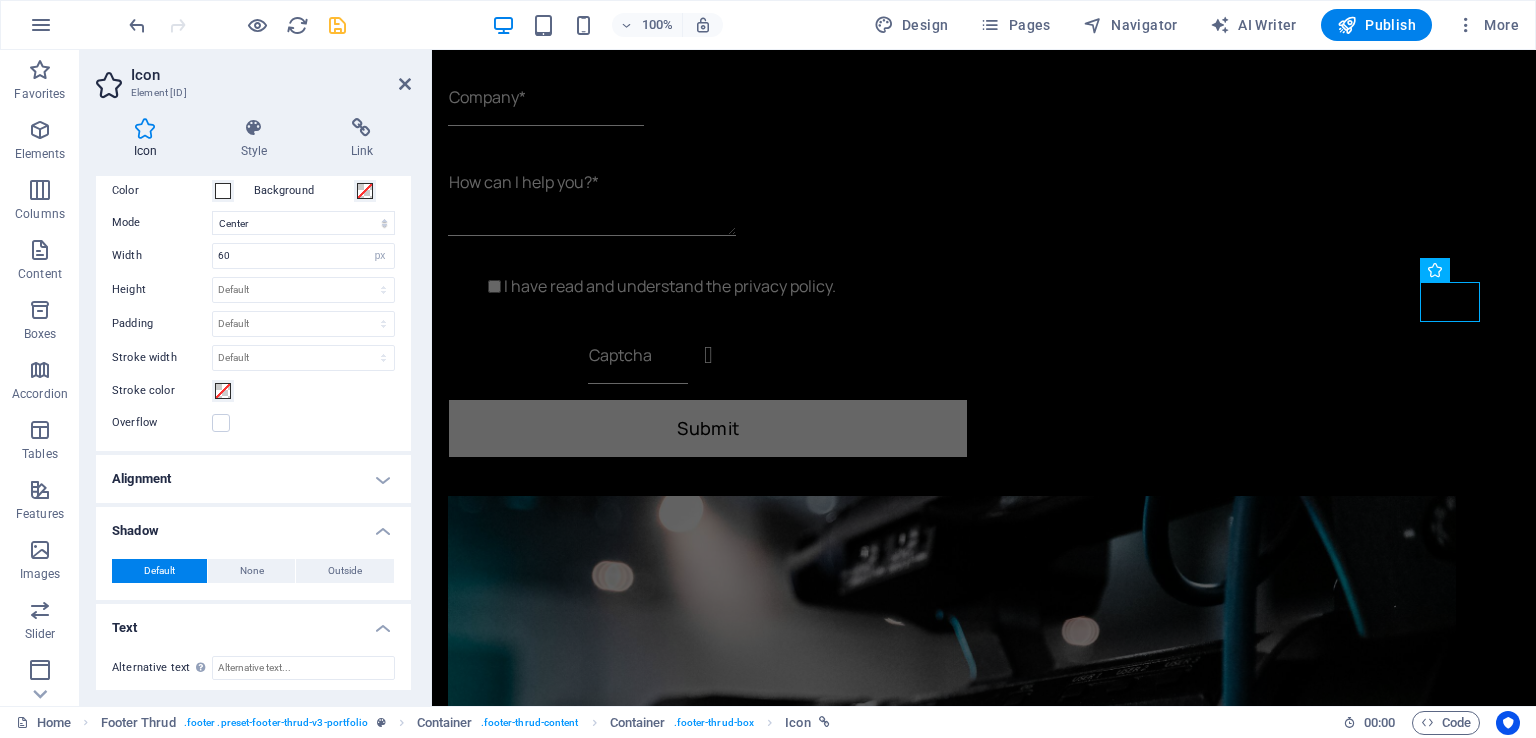scroll, scrollTop: 488, scrollLeft: 0, axis: vertical 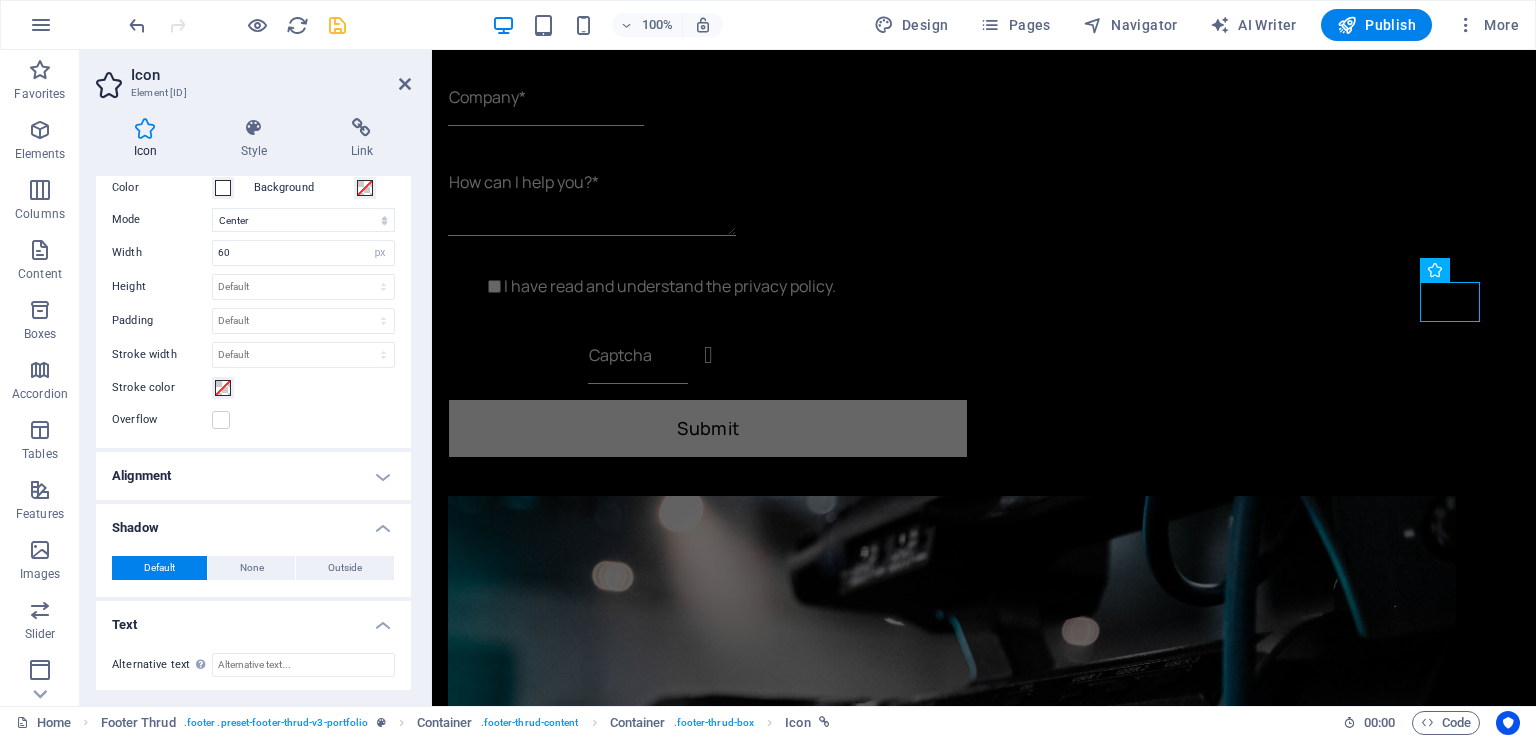 click on "Alignment" at bounding box center [253, 476] 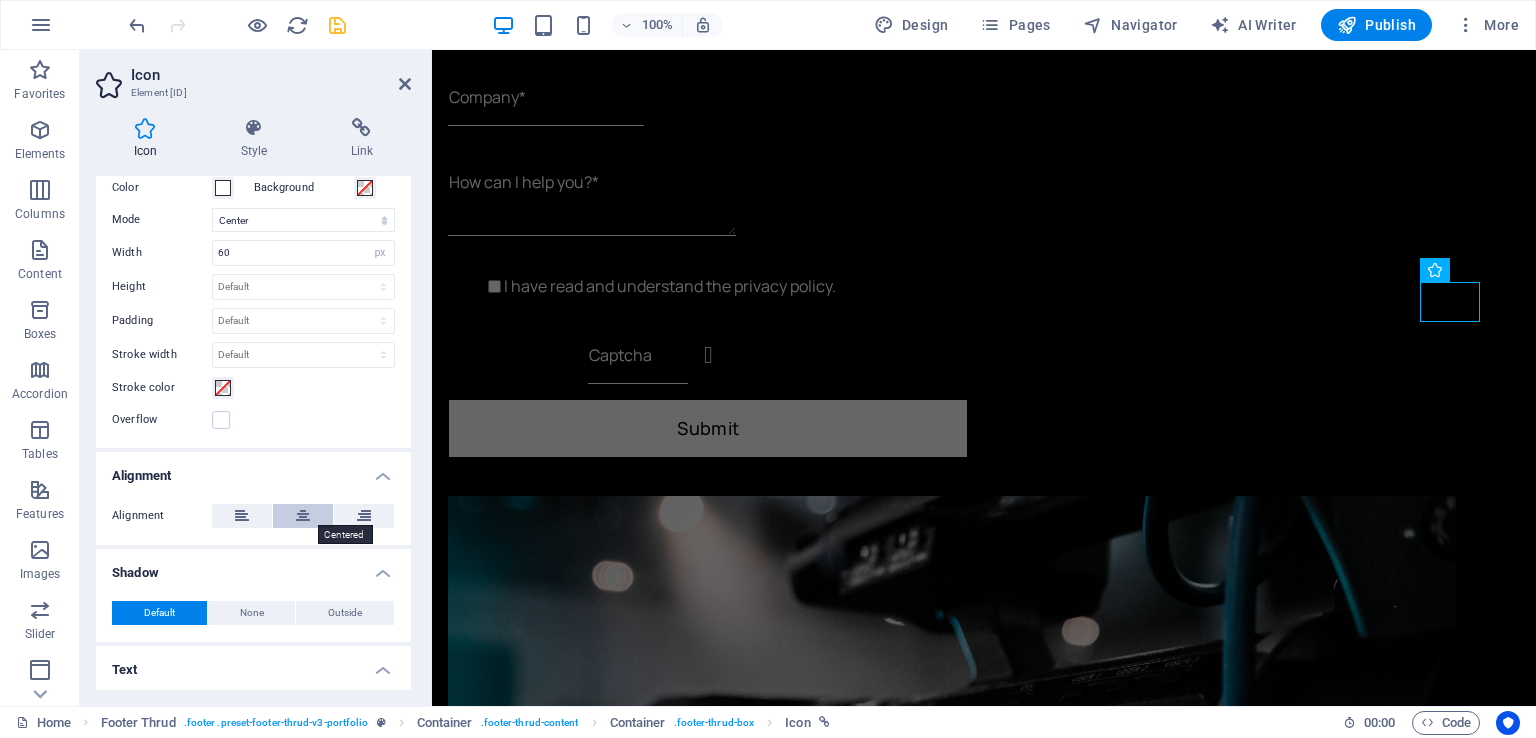 click at bounding box center [303, 516] 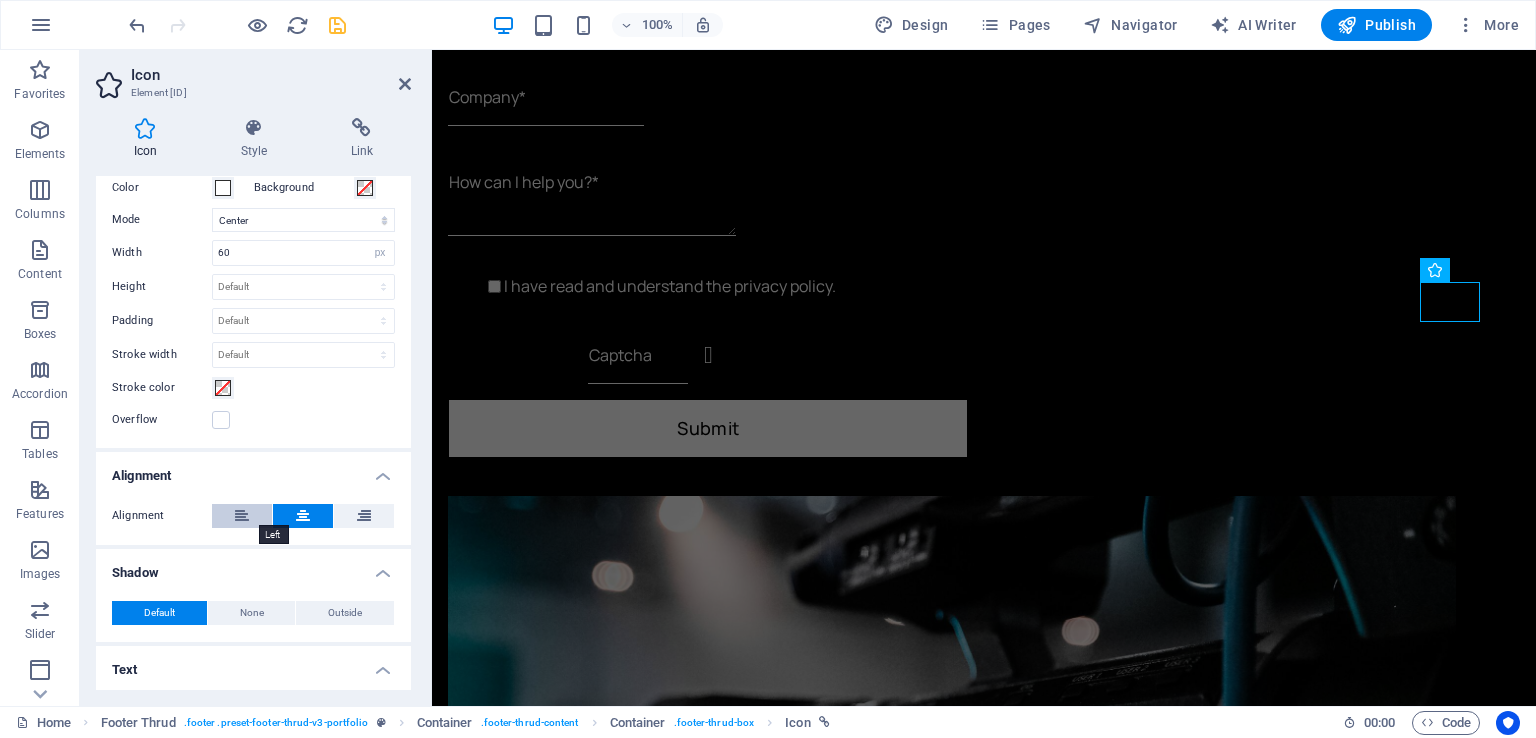 click at bounding box center (242, 516) 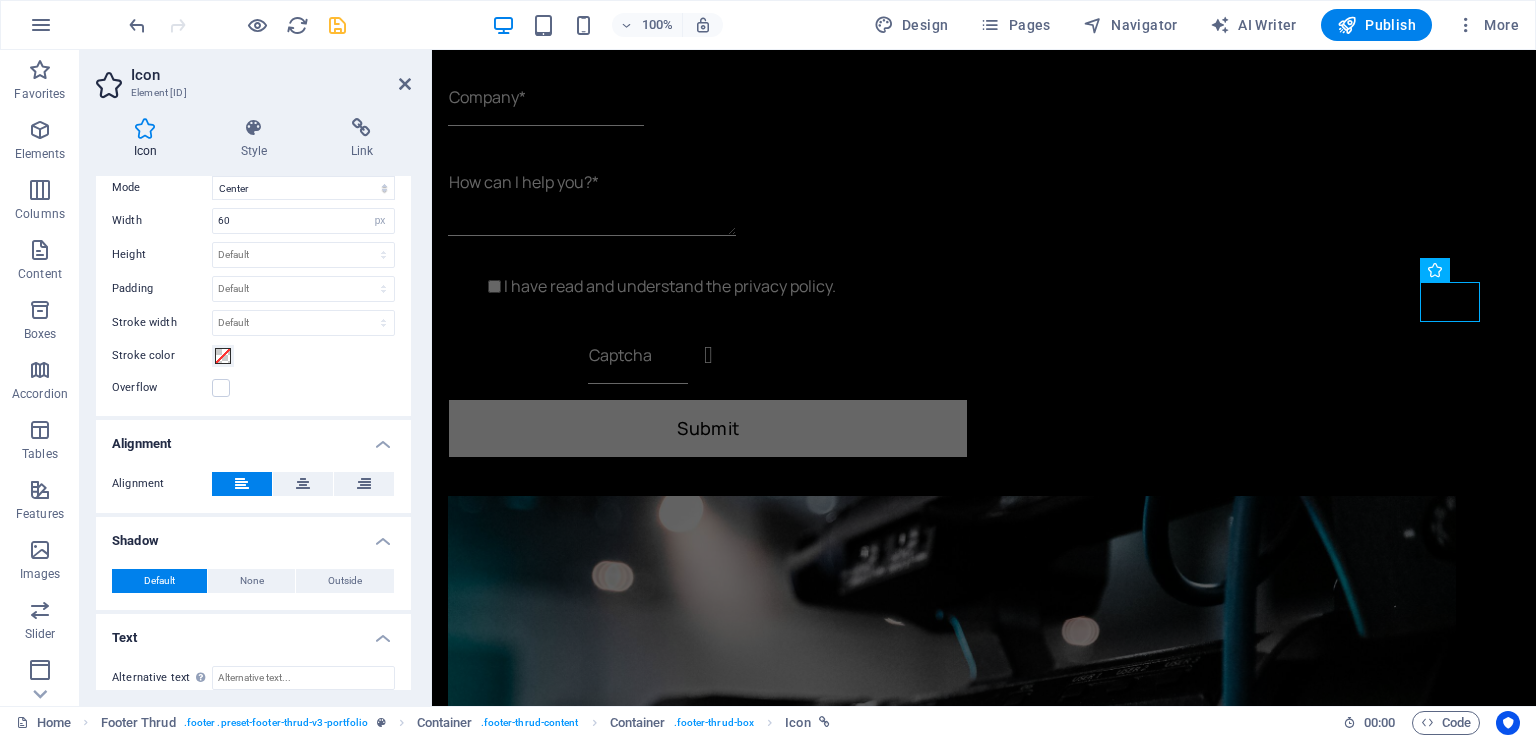 scroll, scrollTop: 534, scrollLeft: 0, axis: vertical 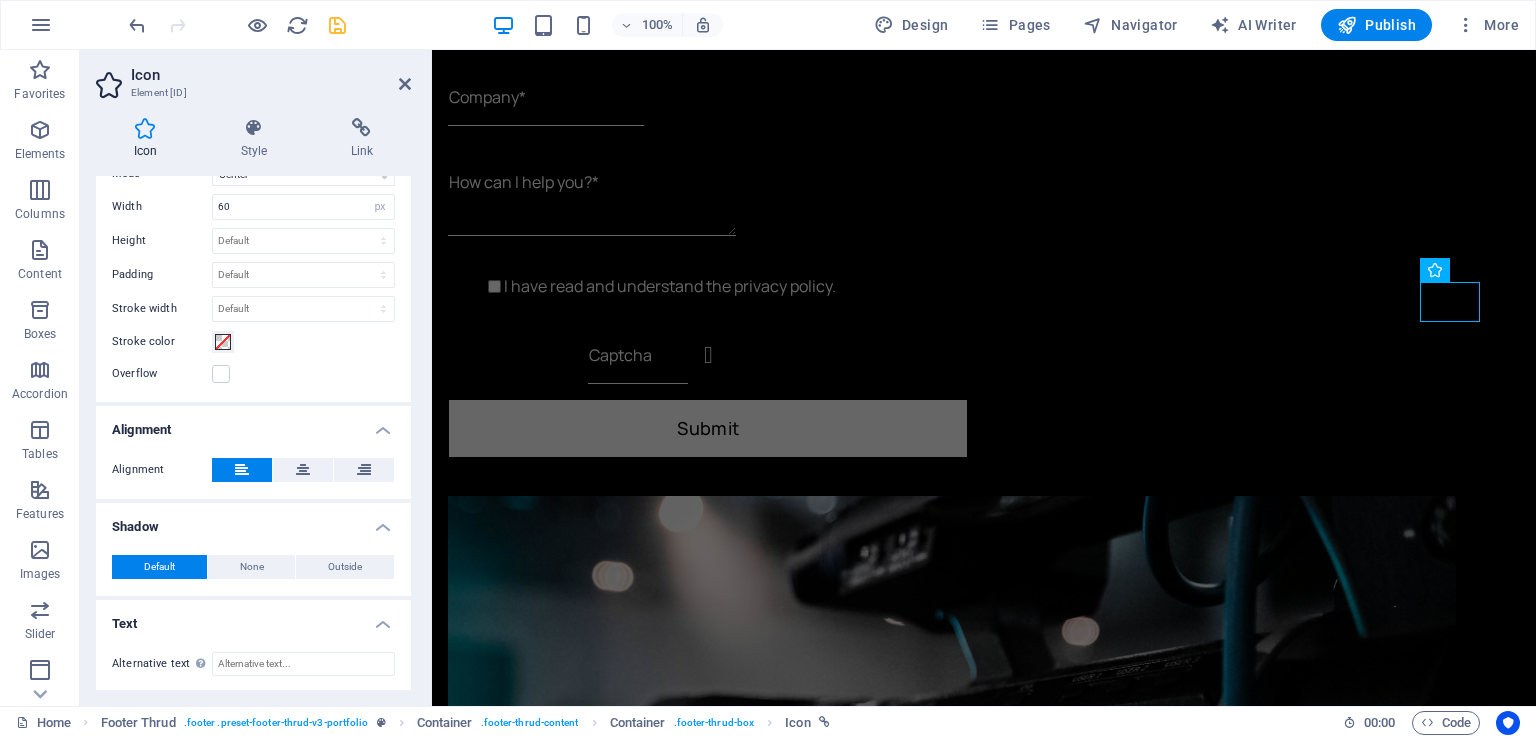 click on "Text" at bounding box center (253, 618) 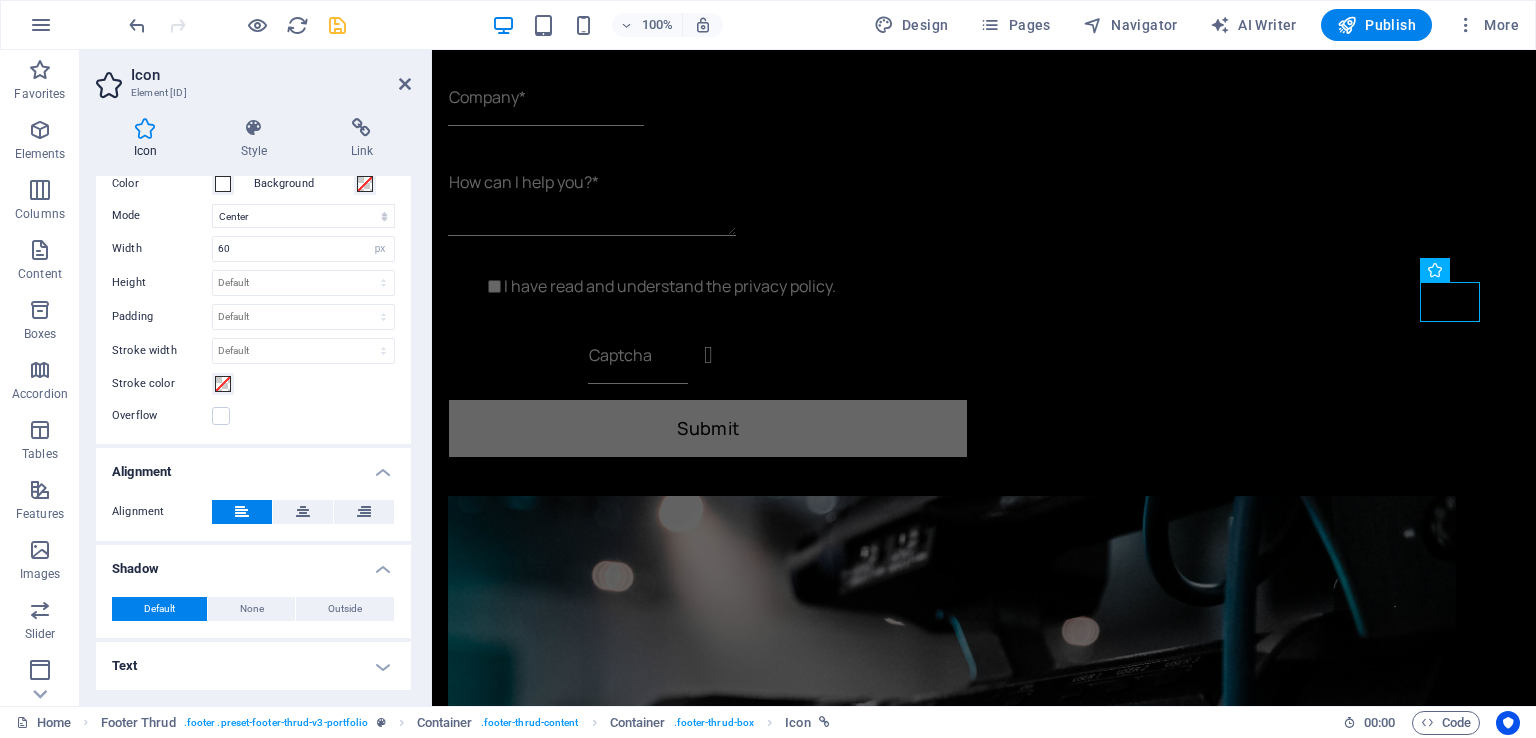 scroll, scrollTop: 490, scrollLeft: 0, axis: vertical 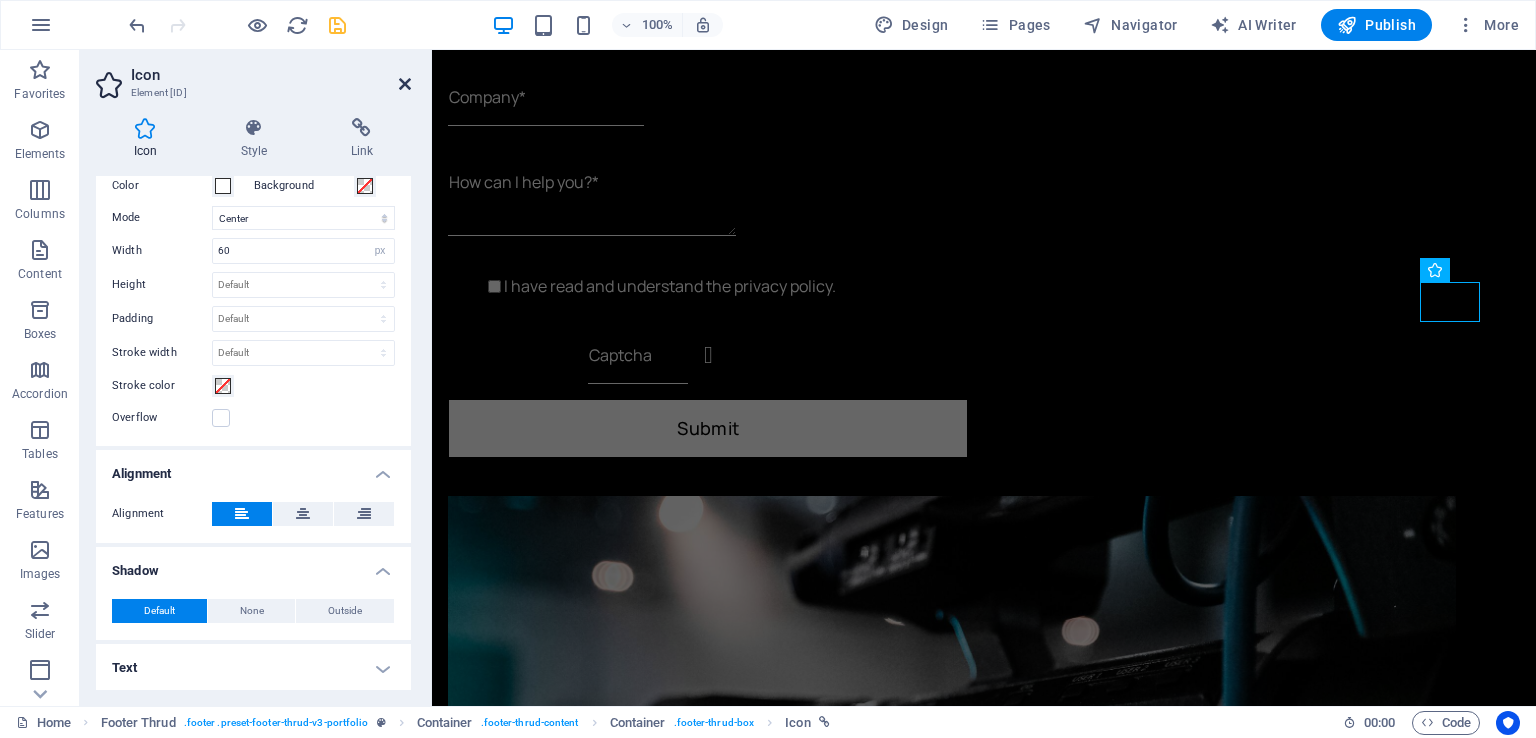 click at bounding box center [405, 84] 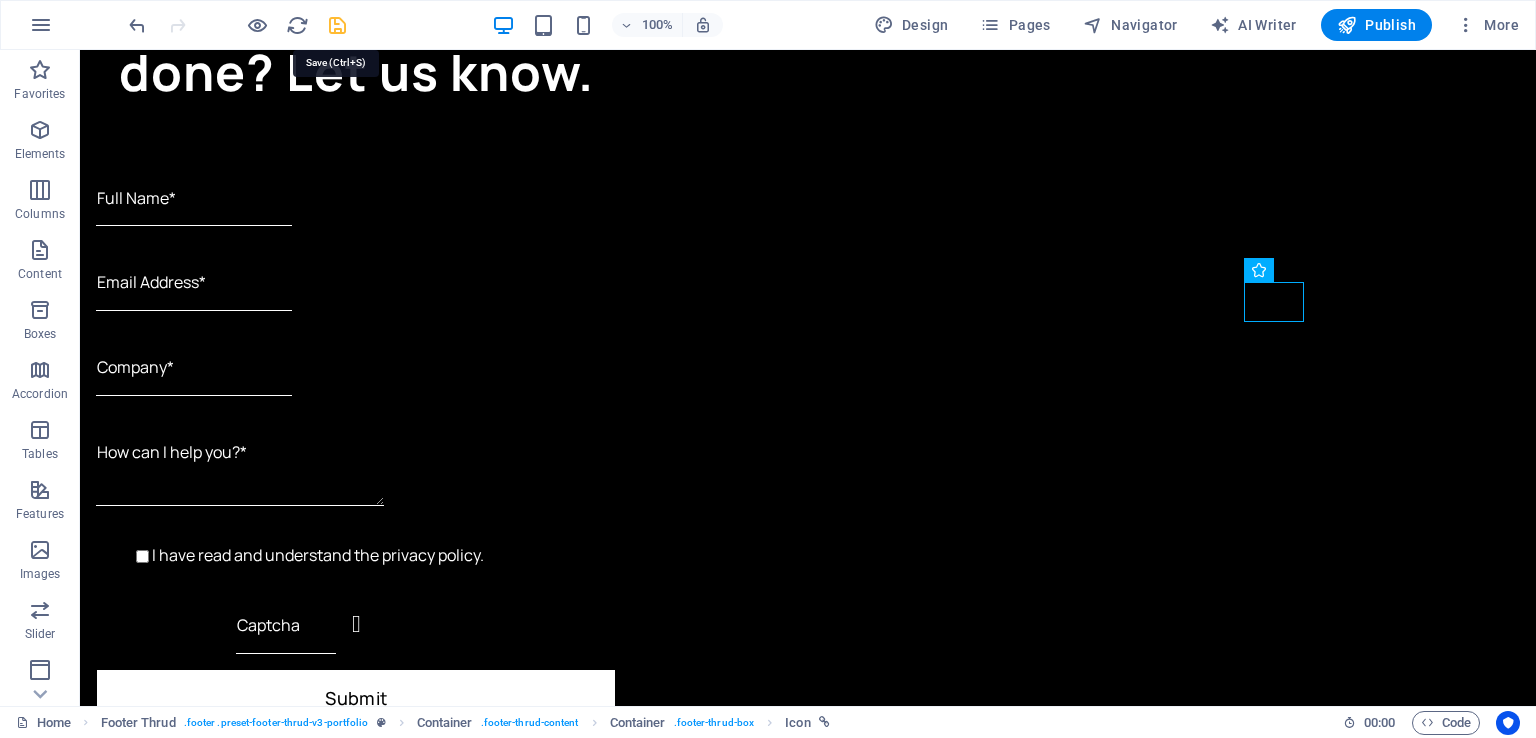 click at bounding box center [337, 25] 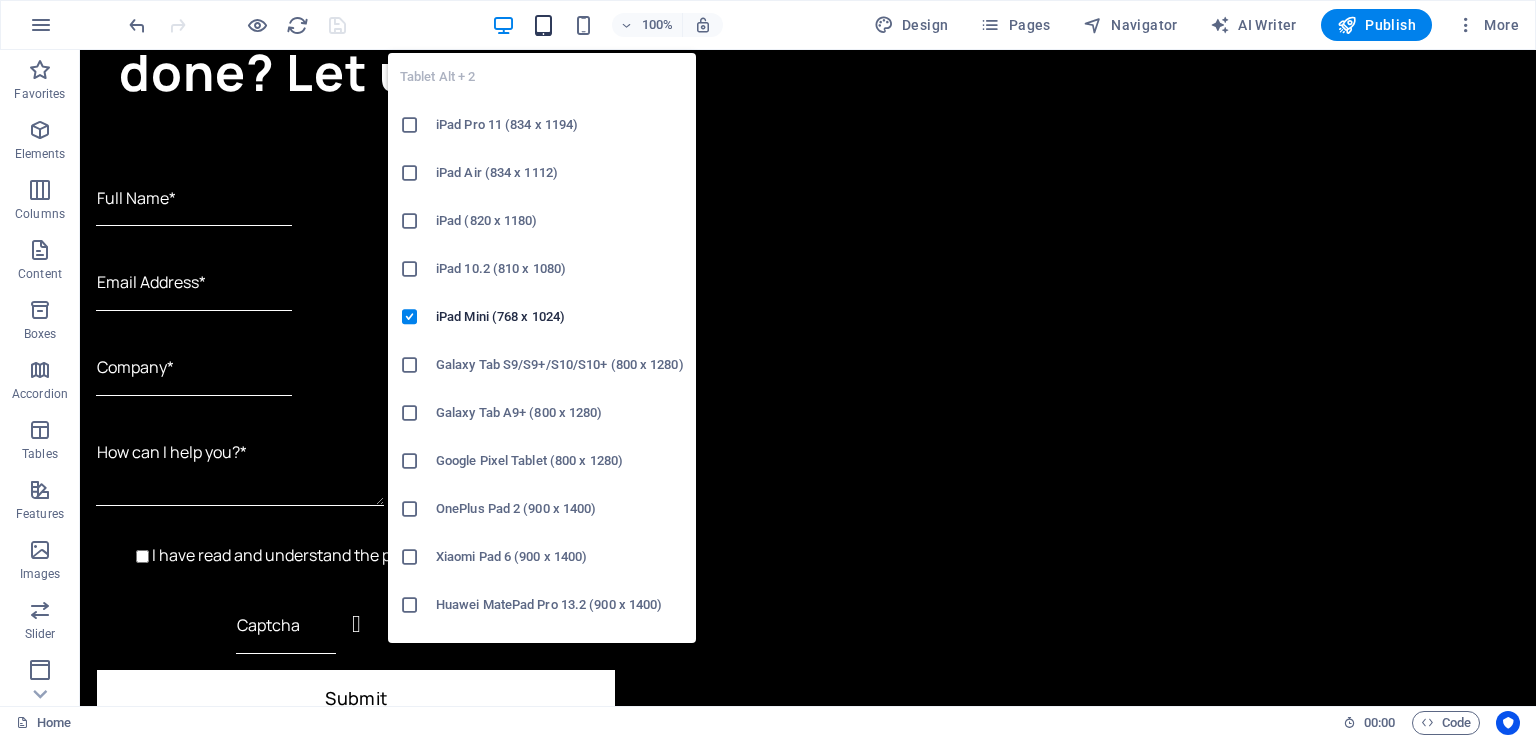 click at bounding box center (543, 25) 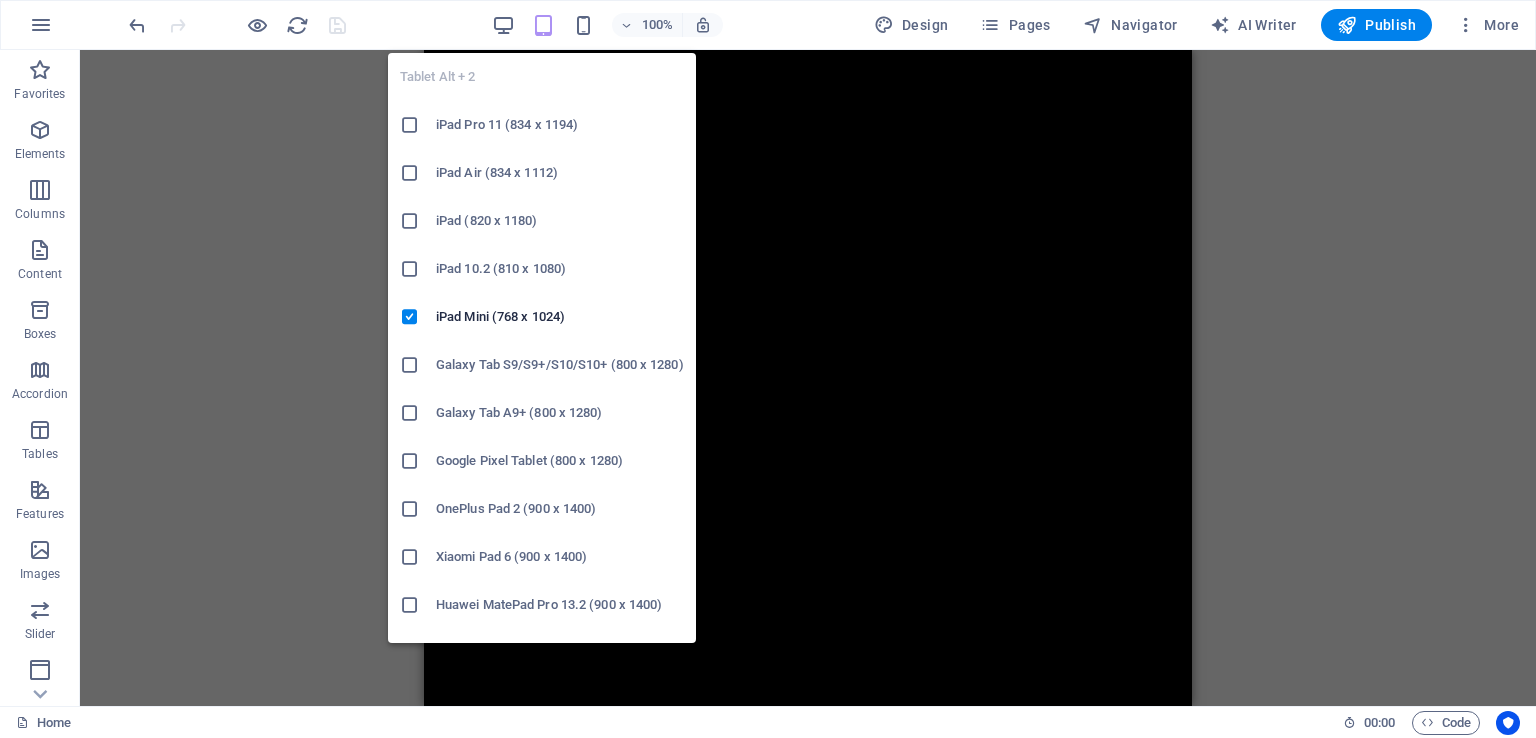 scroll, scrollTop: 4880, scrollLeft: 0, axis: vertical 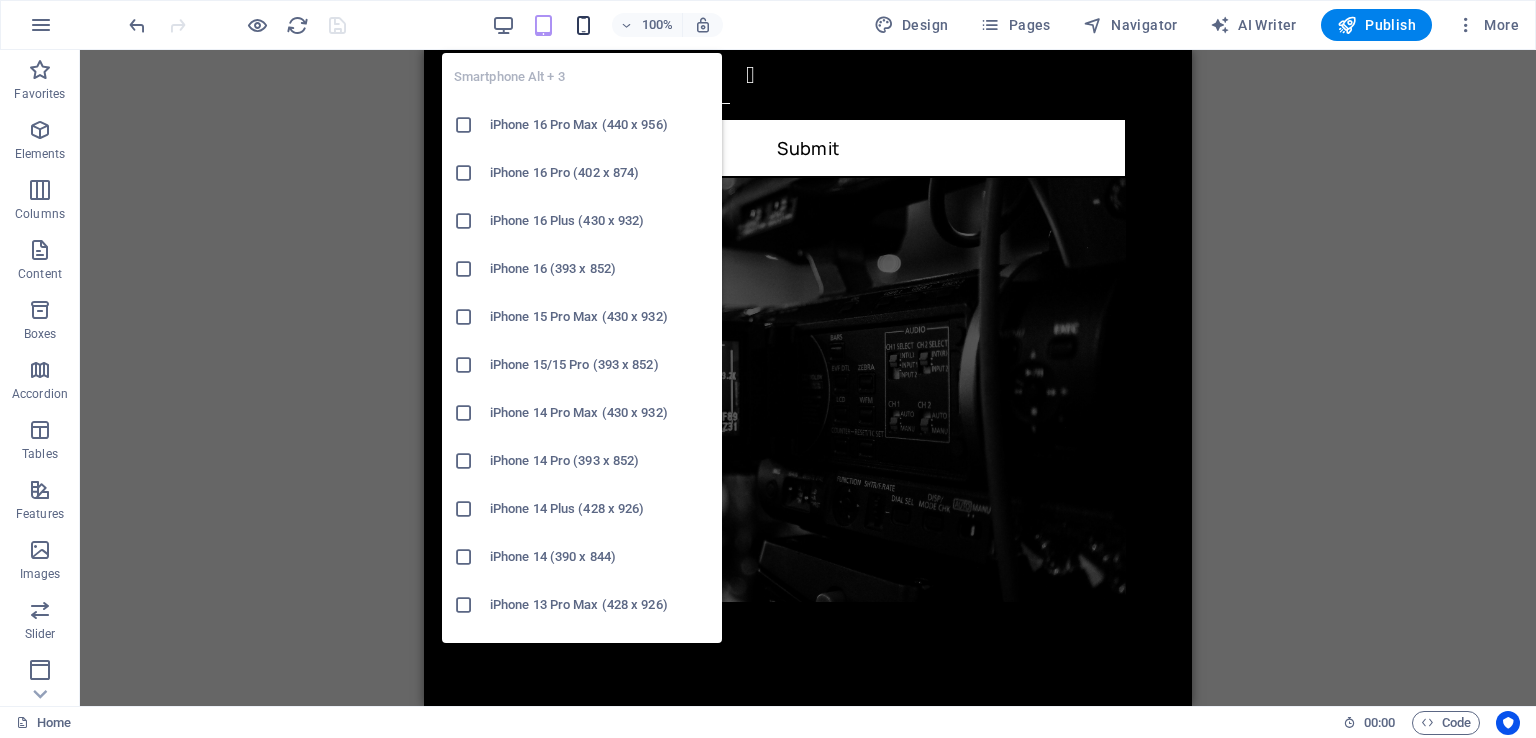 click at bounding box center (583, 25) 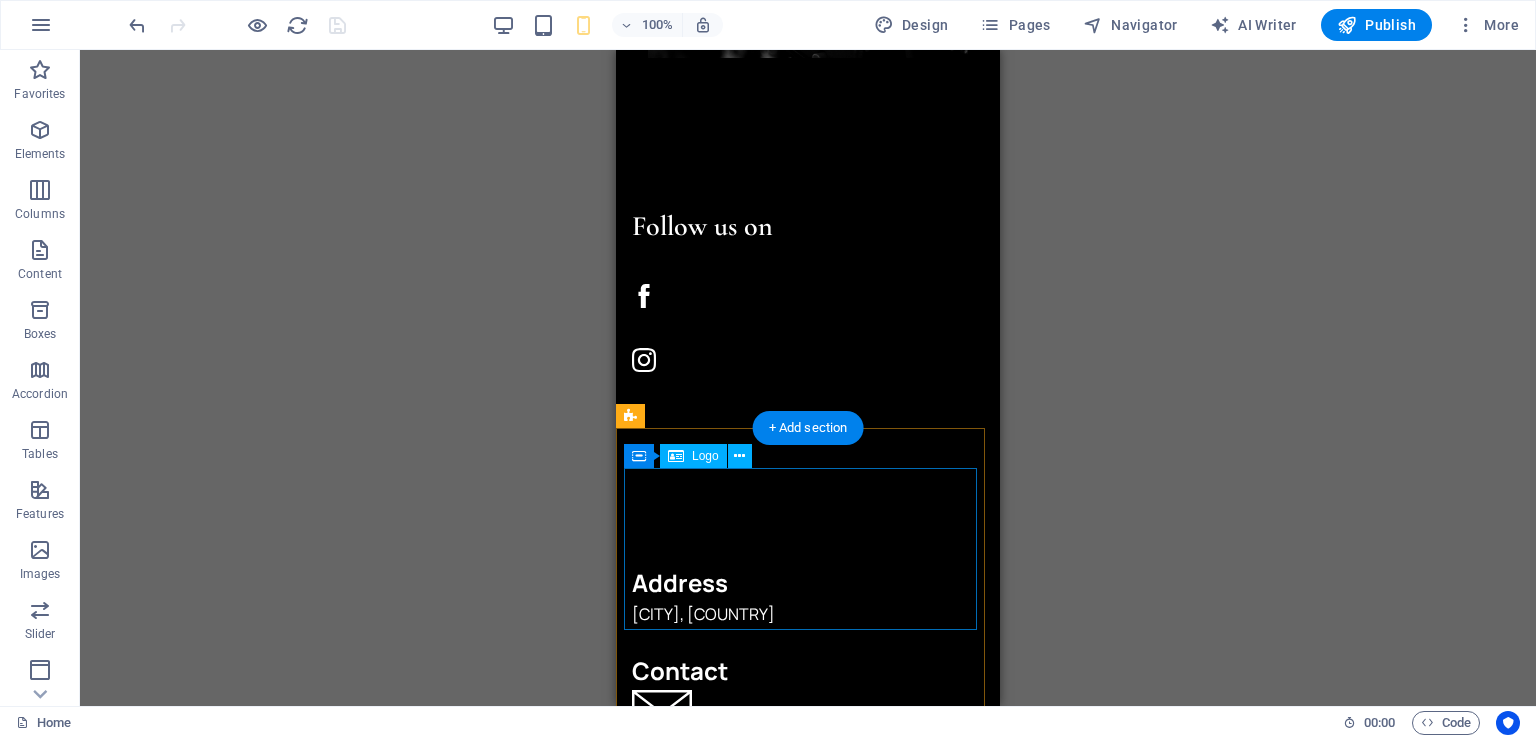 scroll, scrollTop: 4598, scrollLeft: 0, axis: vertical 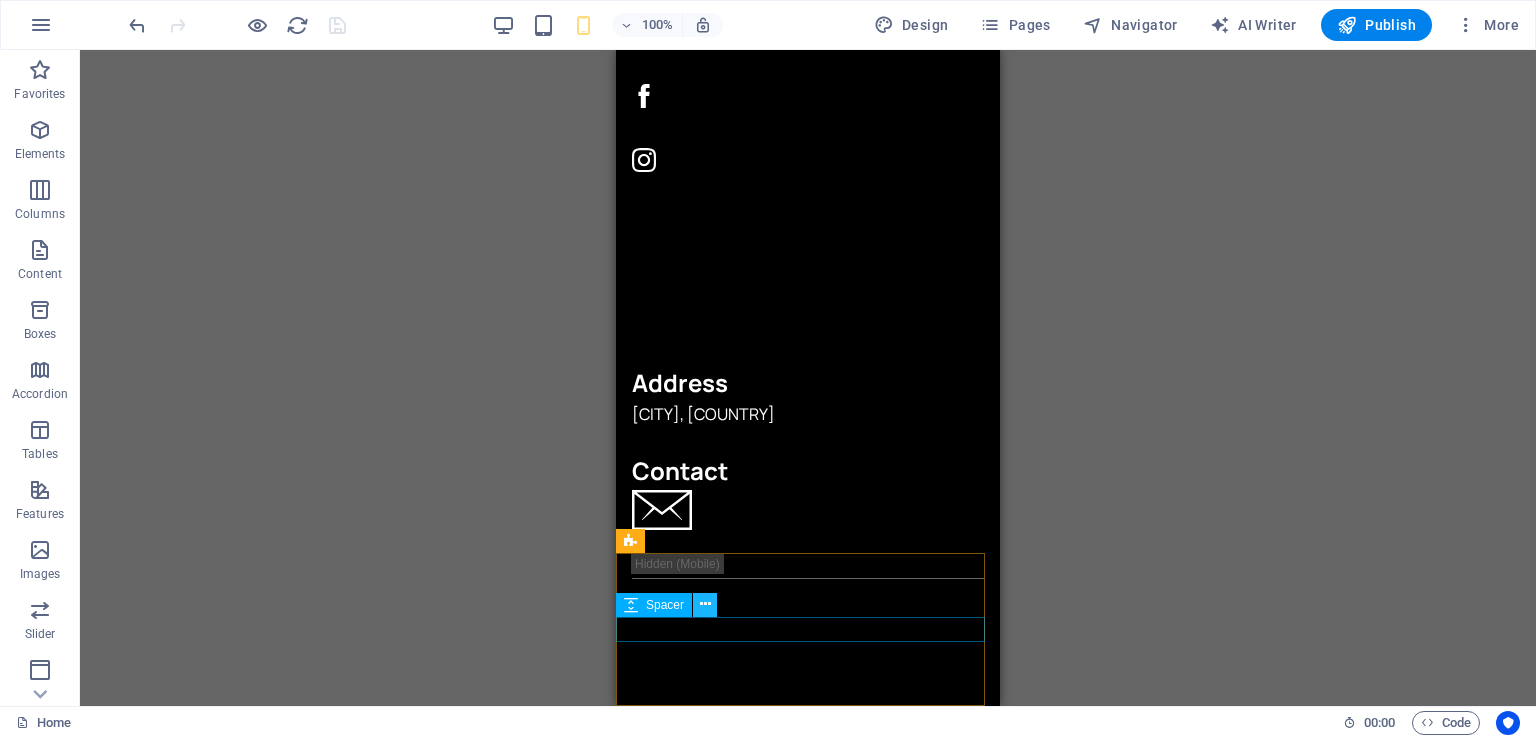 click at bounding box center (705, 605) 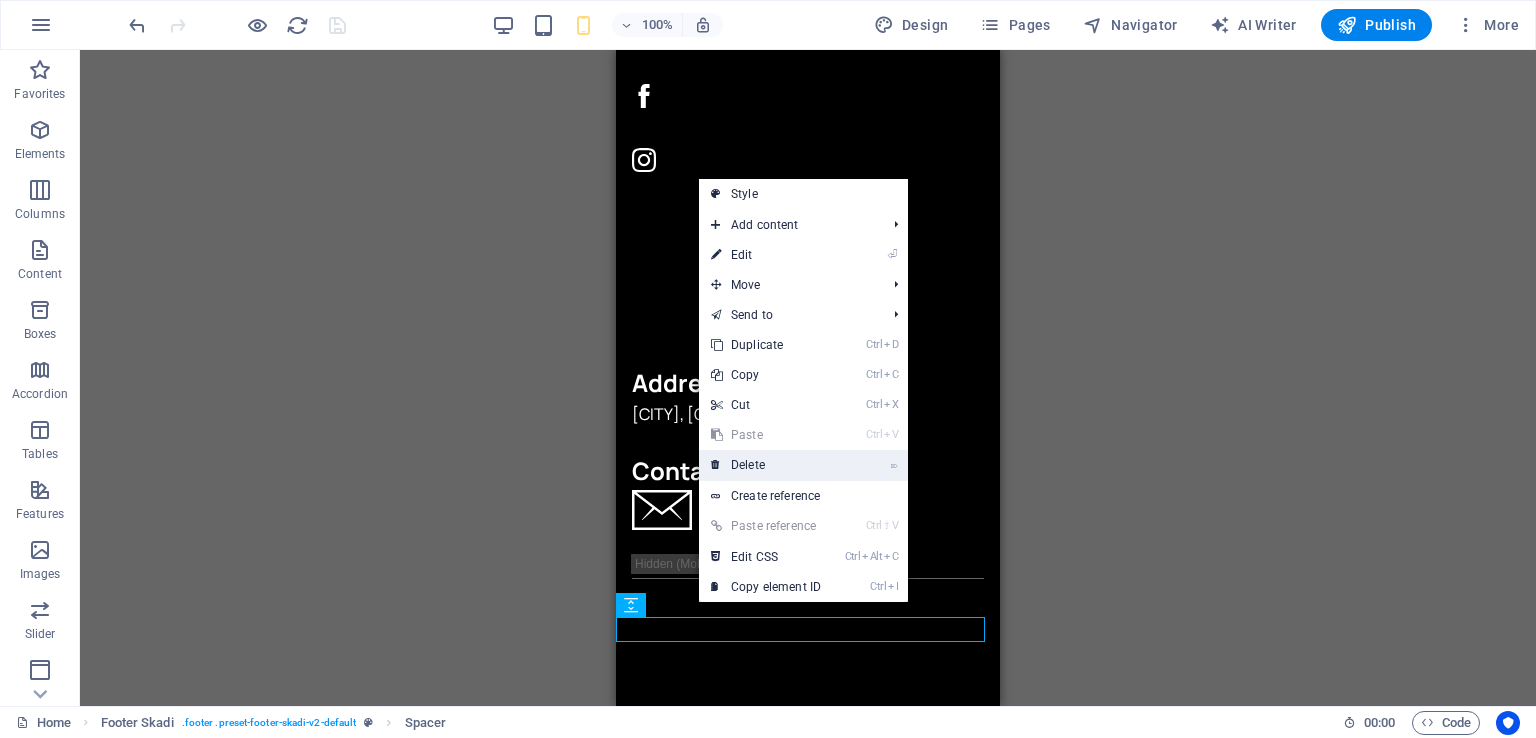click on "⌦  Delete" at bounding box center (766, 465) 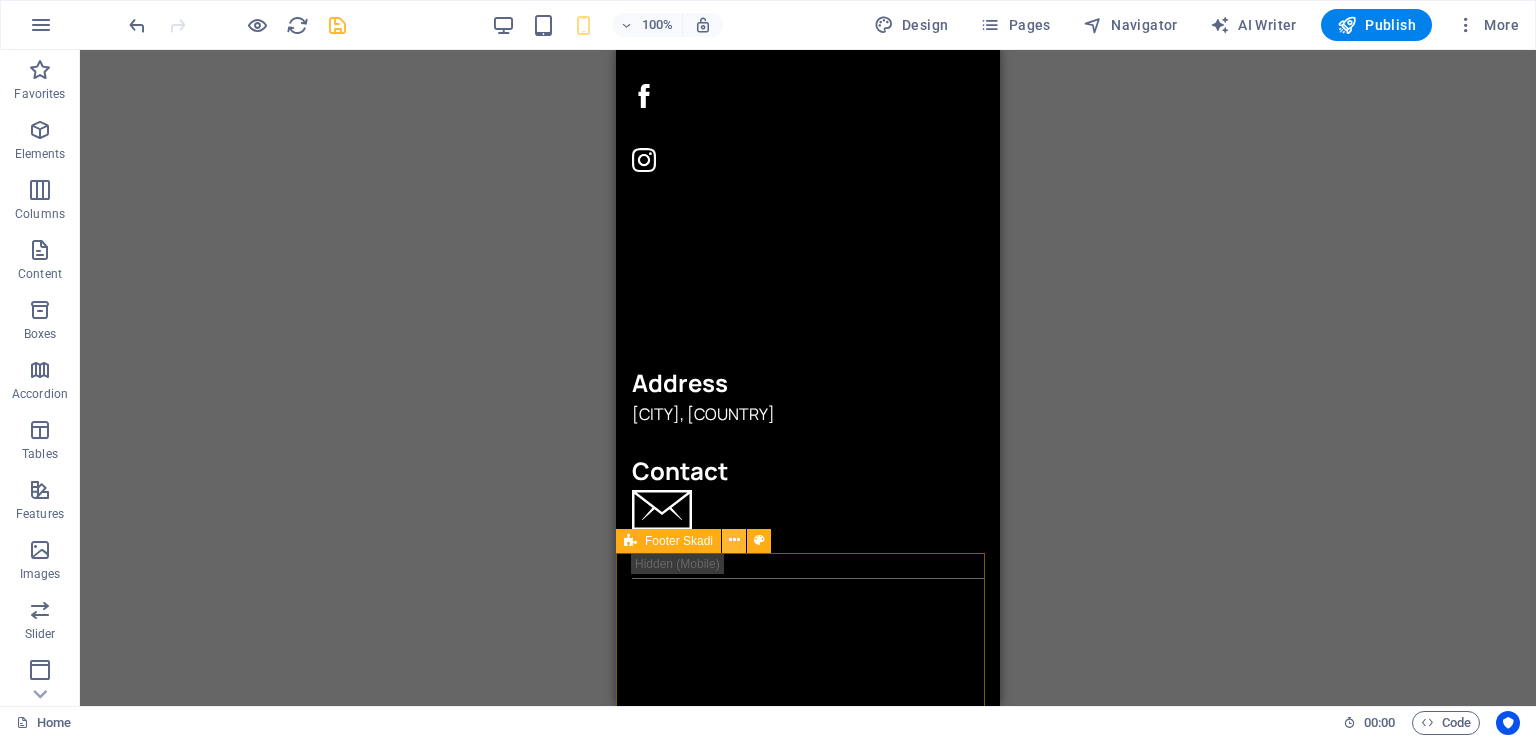 click at bounding box center [734, 540] 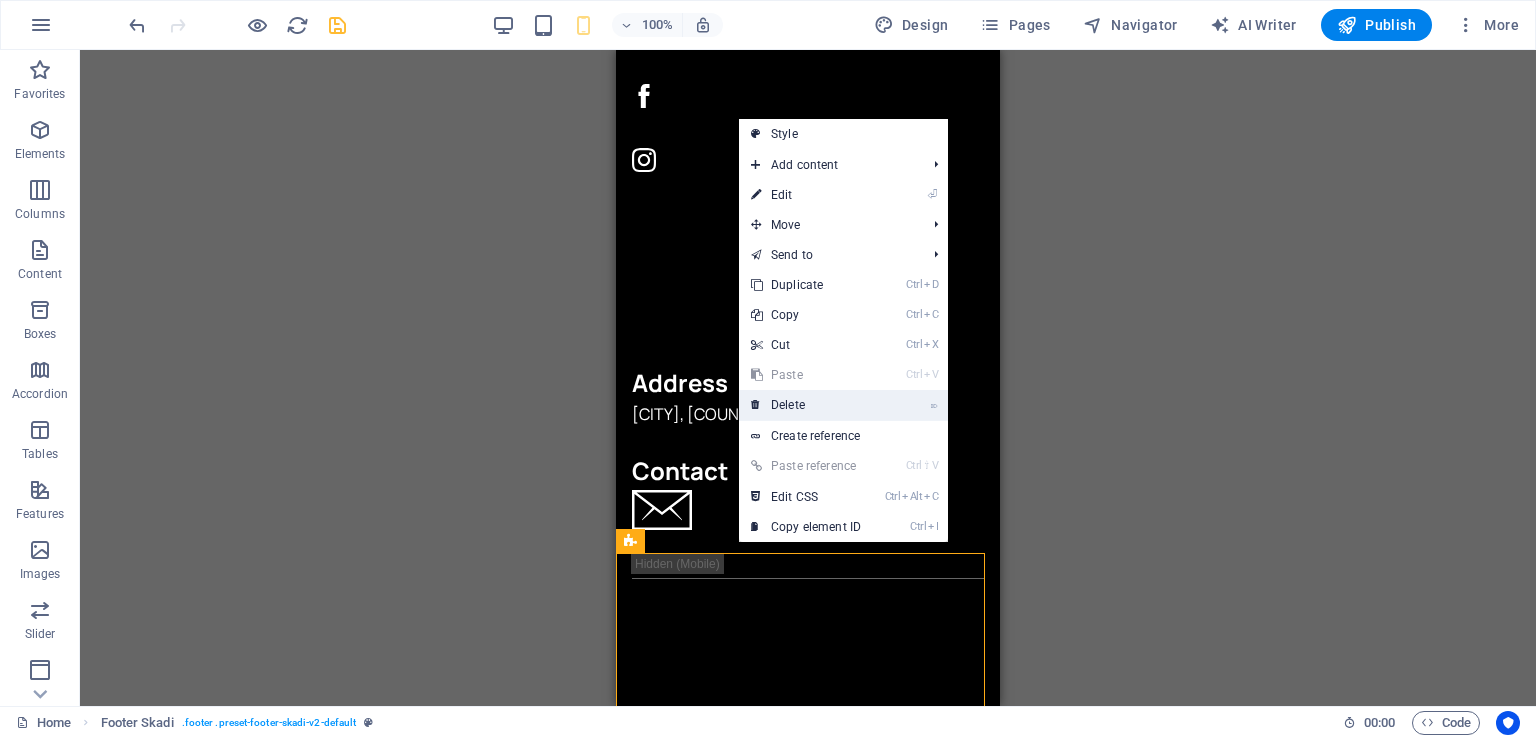 click on "⌦  Delete" at bounding box center (806, 405) 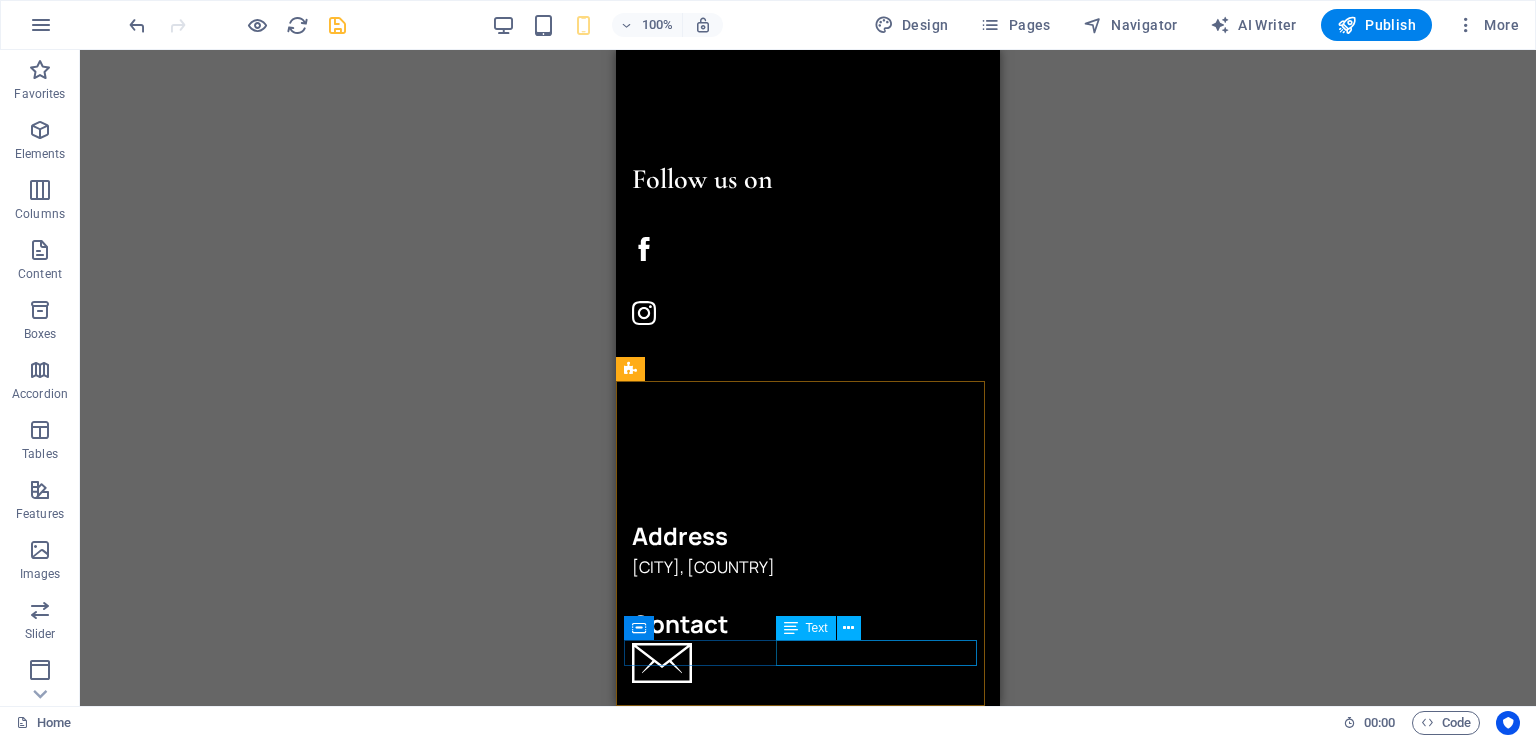 click on "Text" at bounding box center [817, 628] 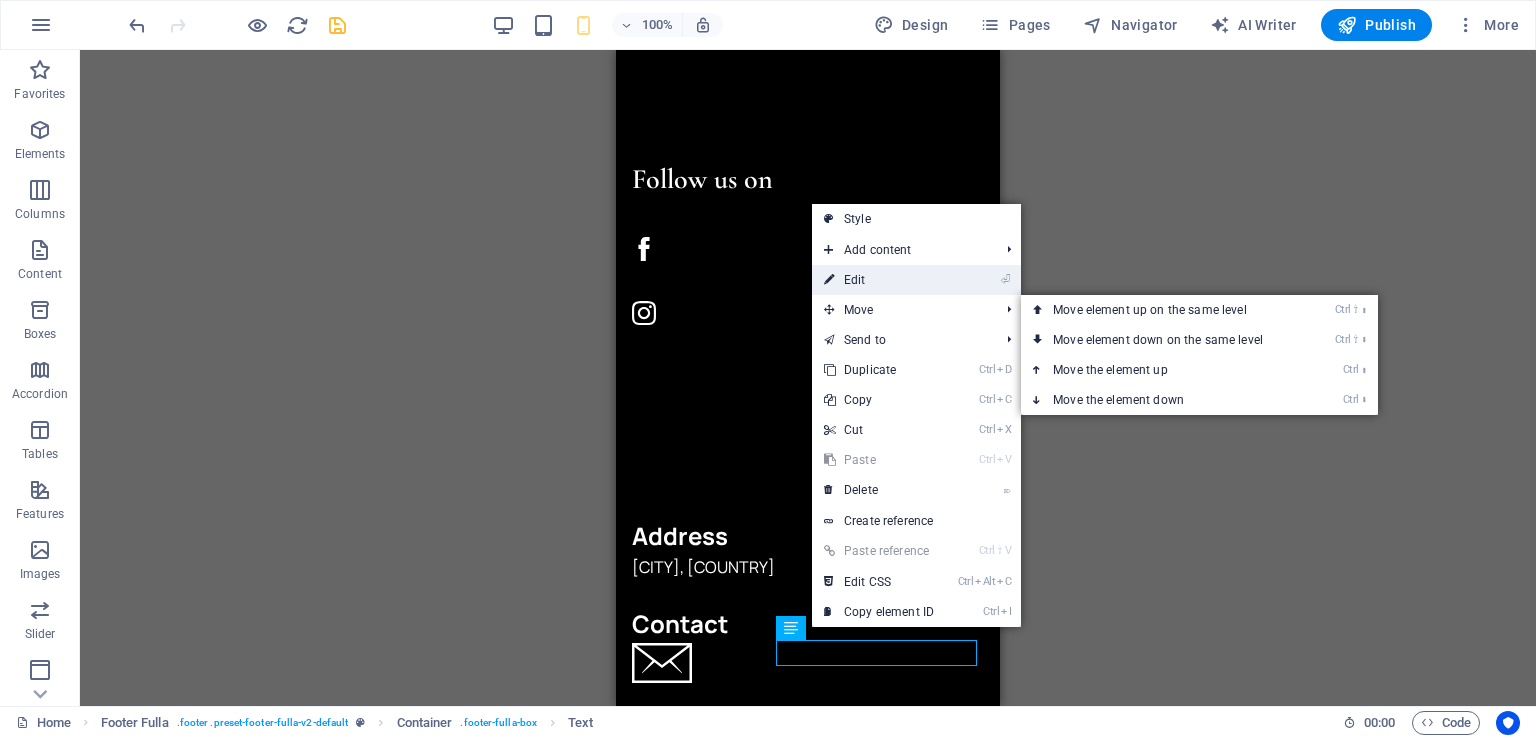 click on "⏎  Edit" at bounding box center [879, 280] 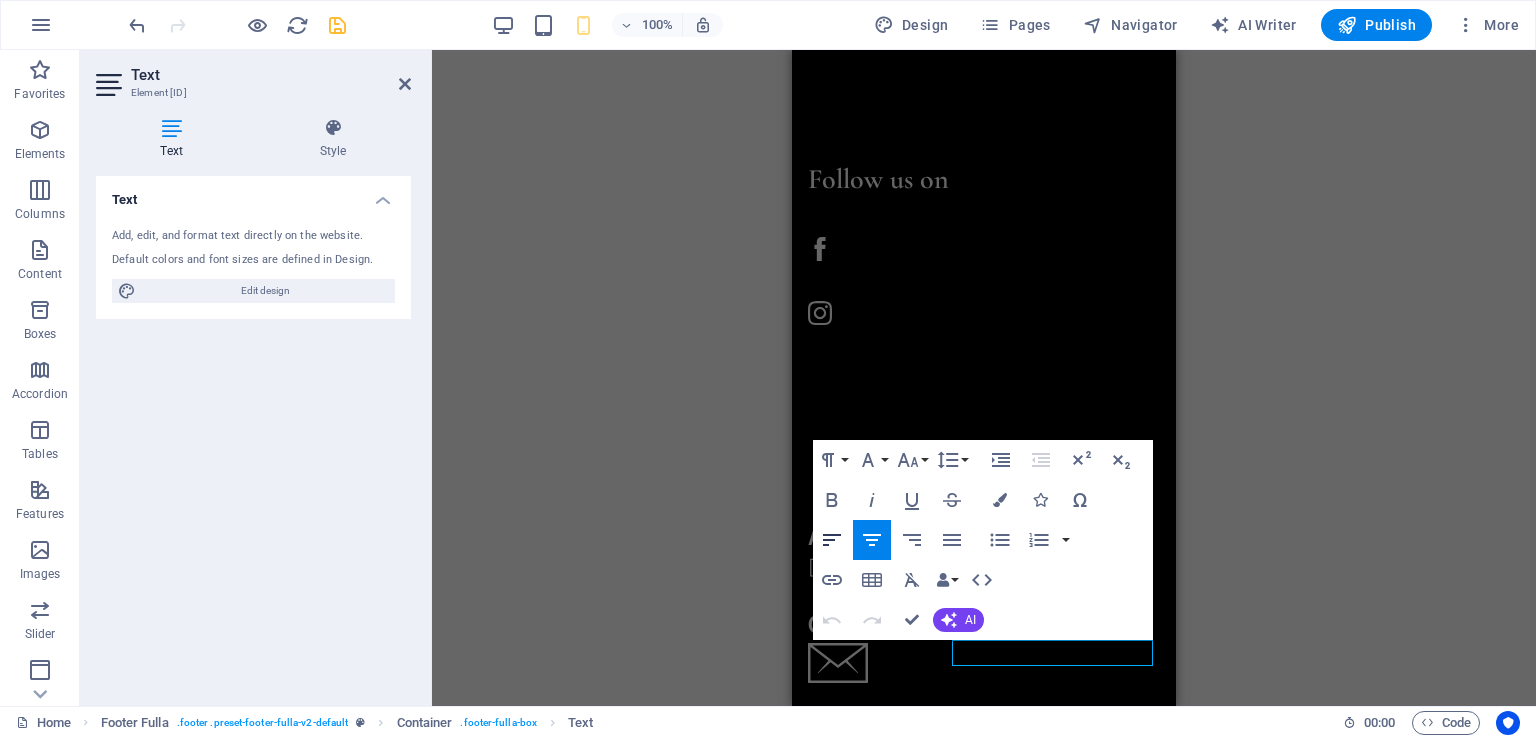 click 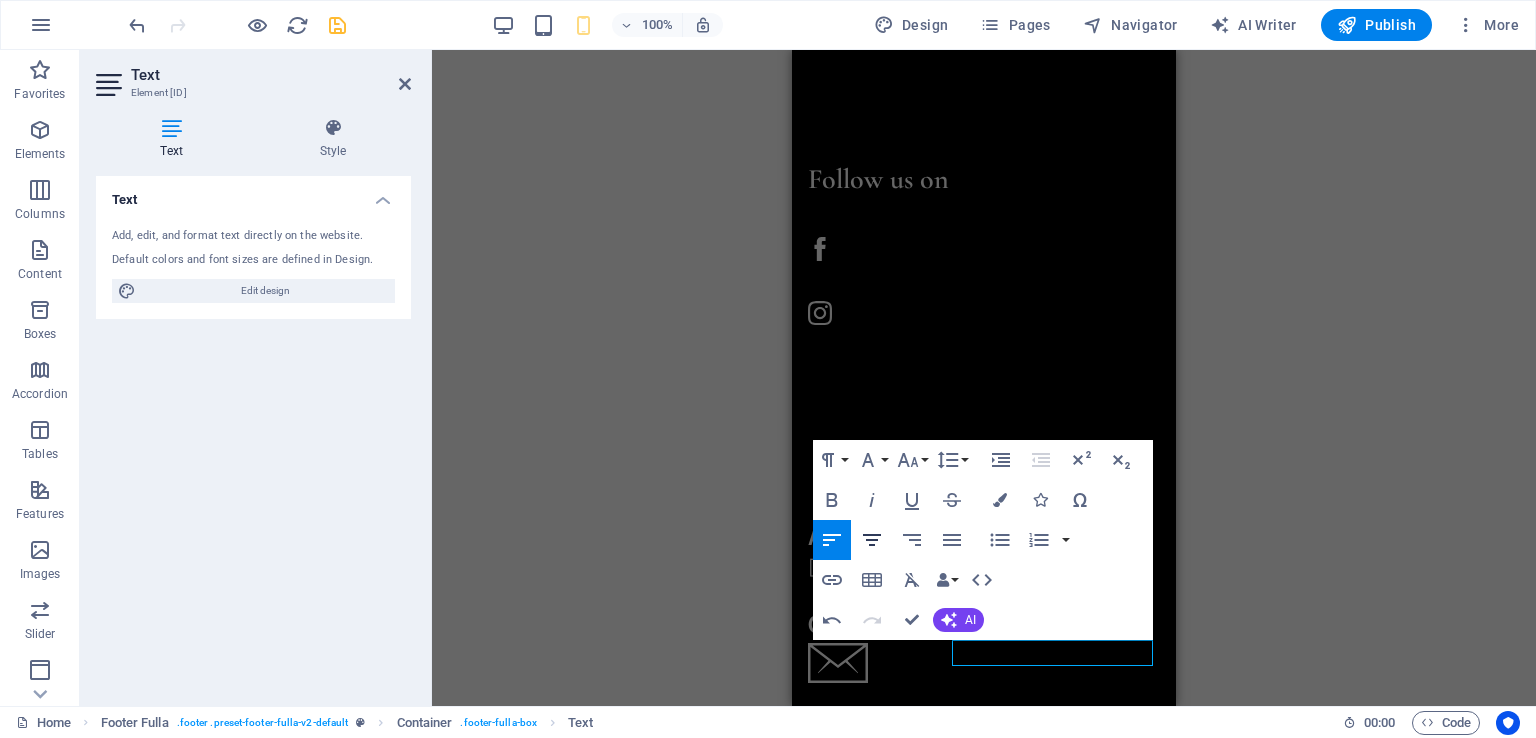 click 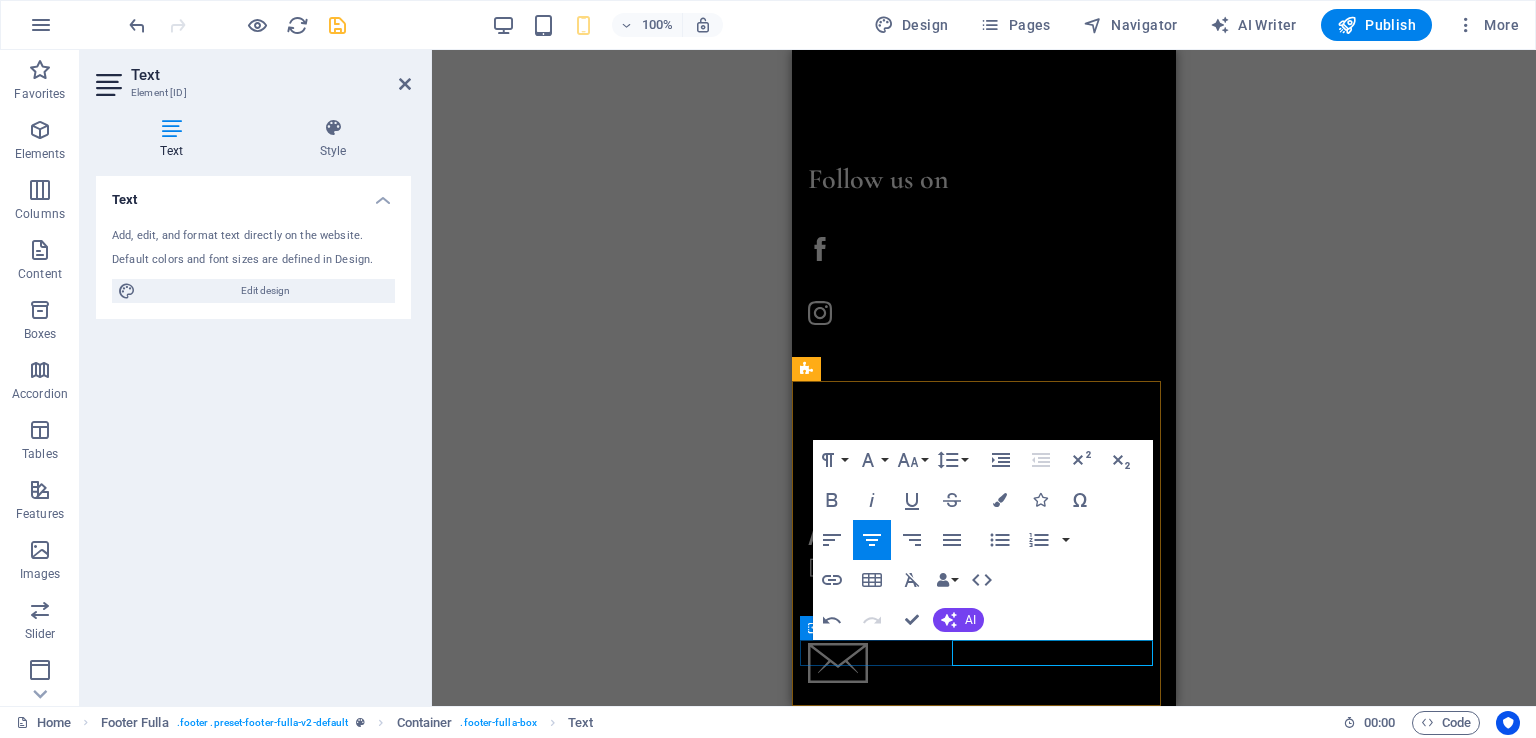 click on "Legal Notice  |  Privacy Policy" at bounding box center [984, 1110] 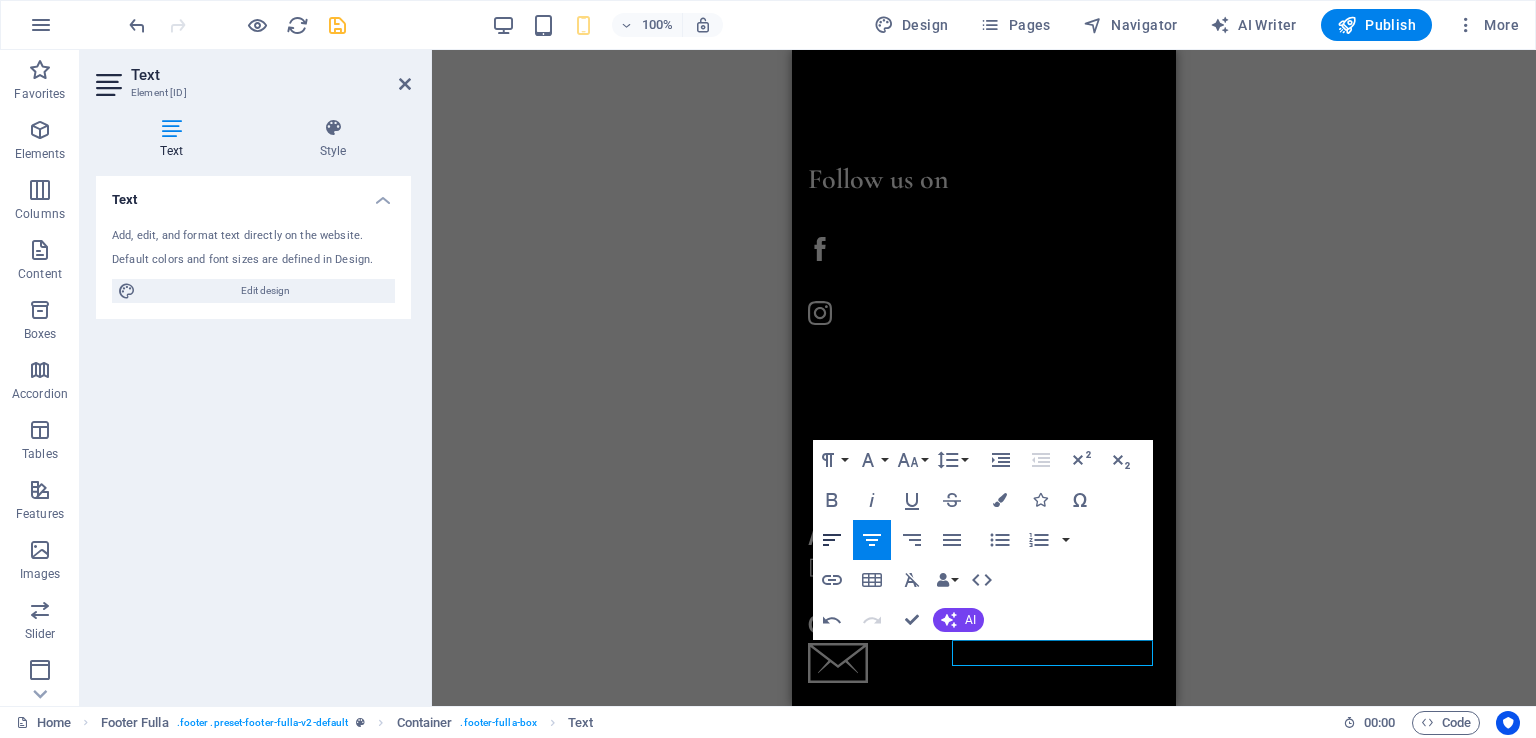 click 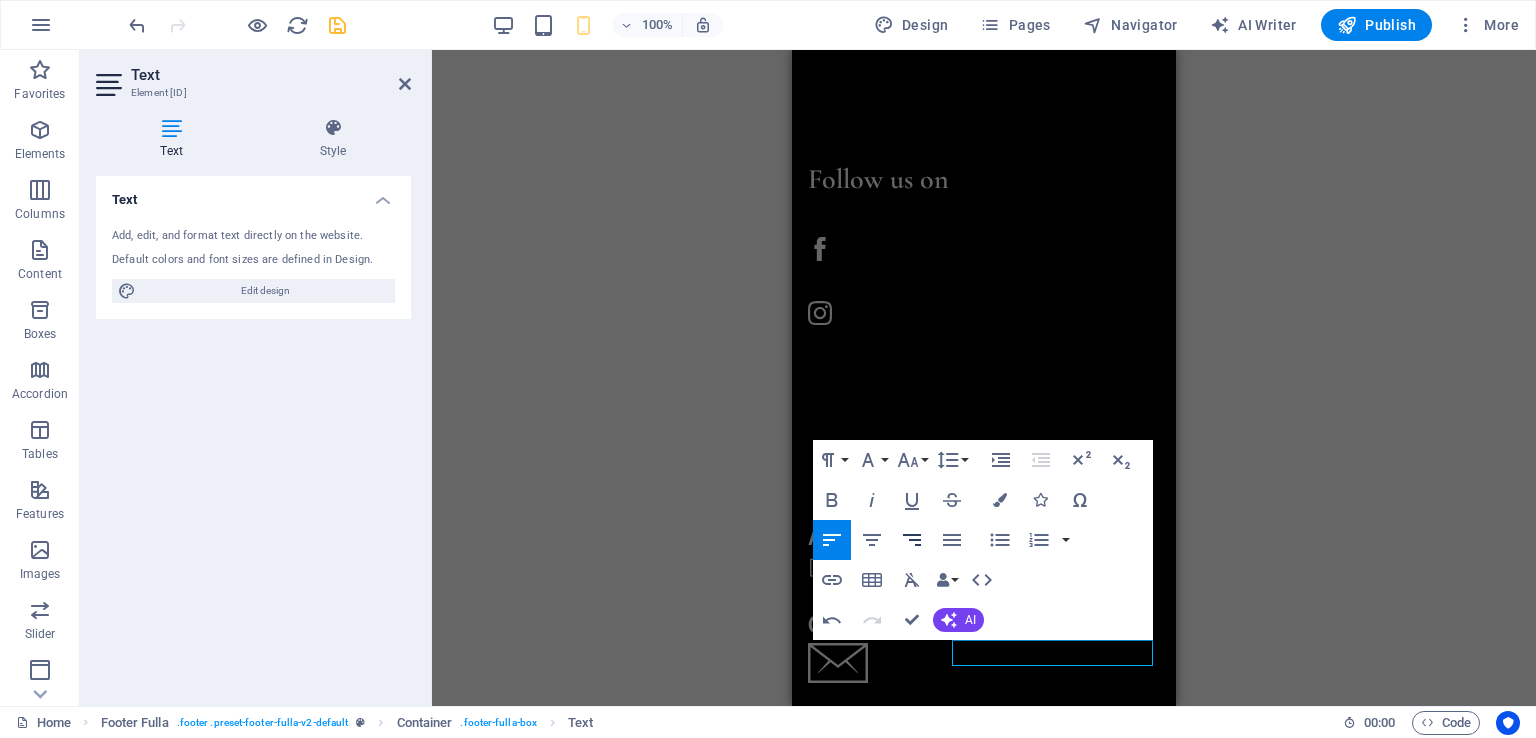 click 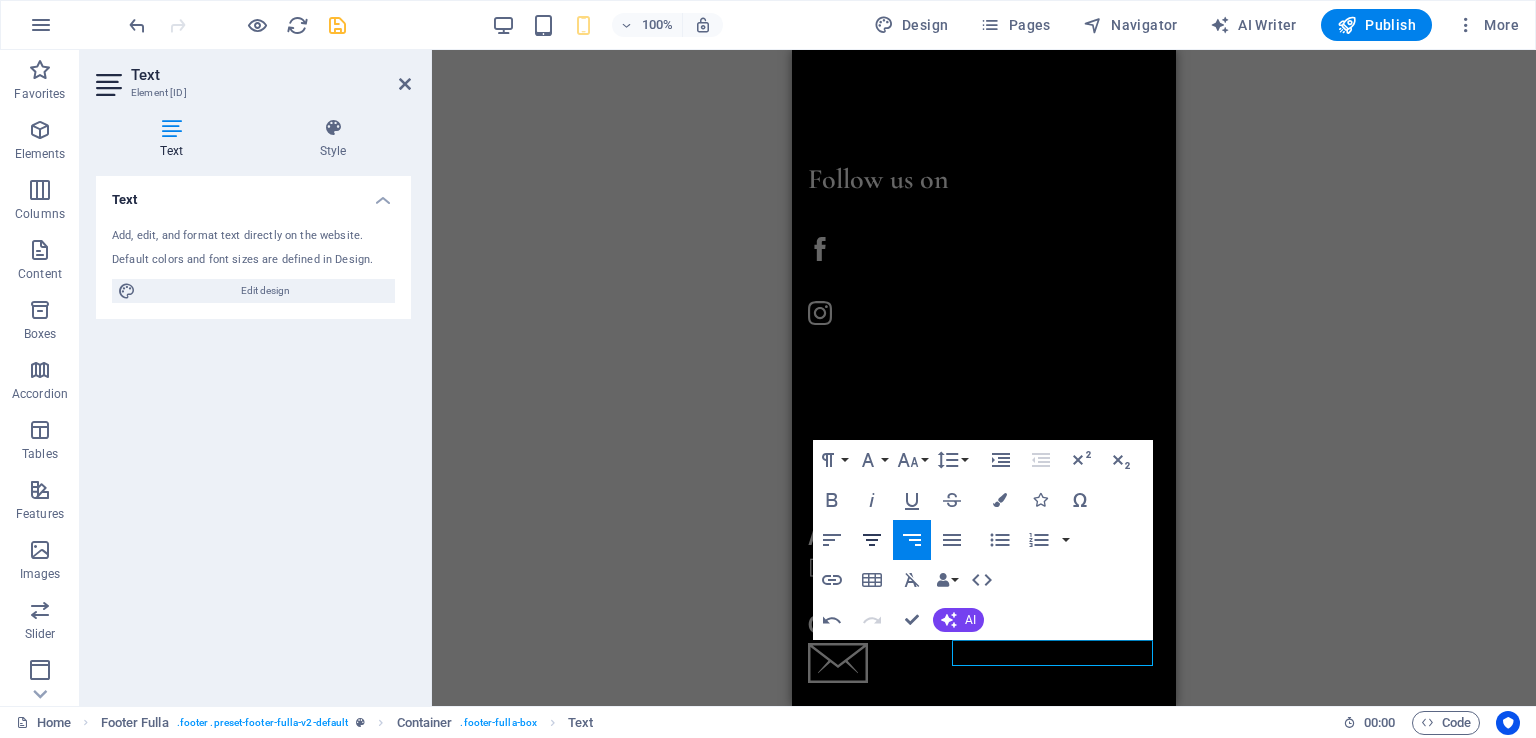 click 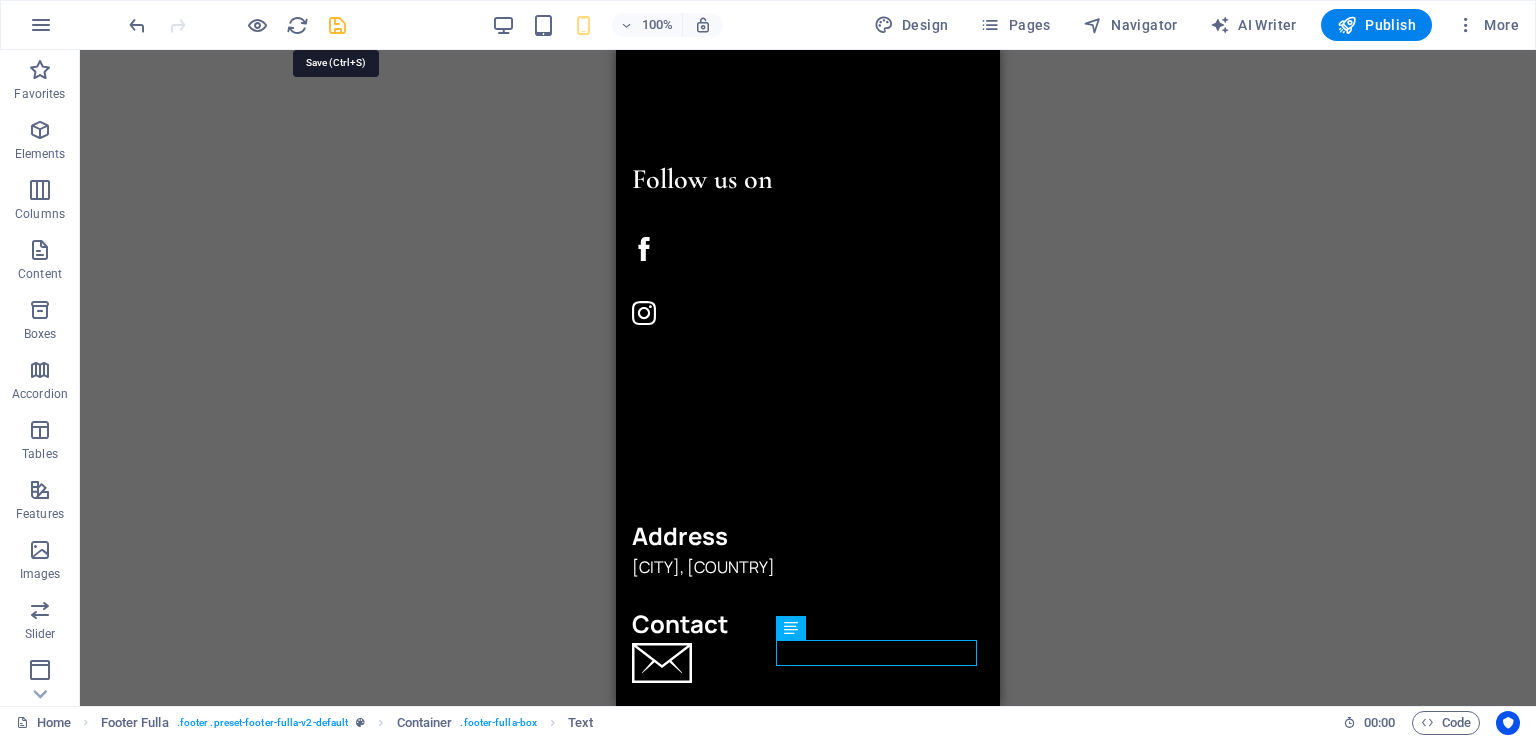 click at bounding box center [337, 25] 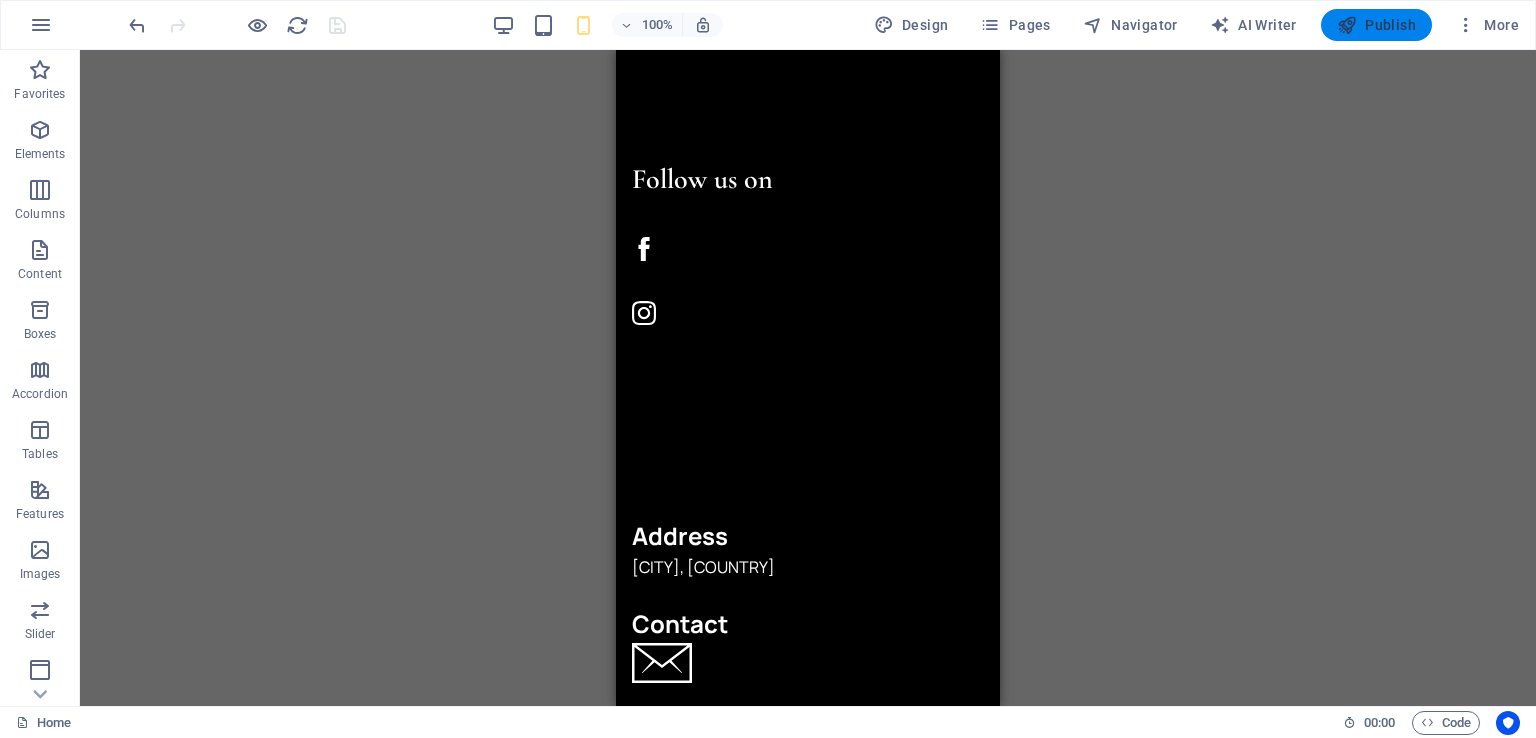 click on "Publish" at bounding box center (1376, 25) 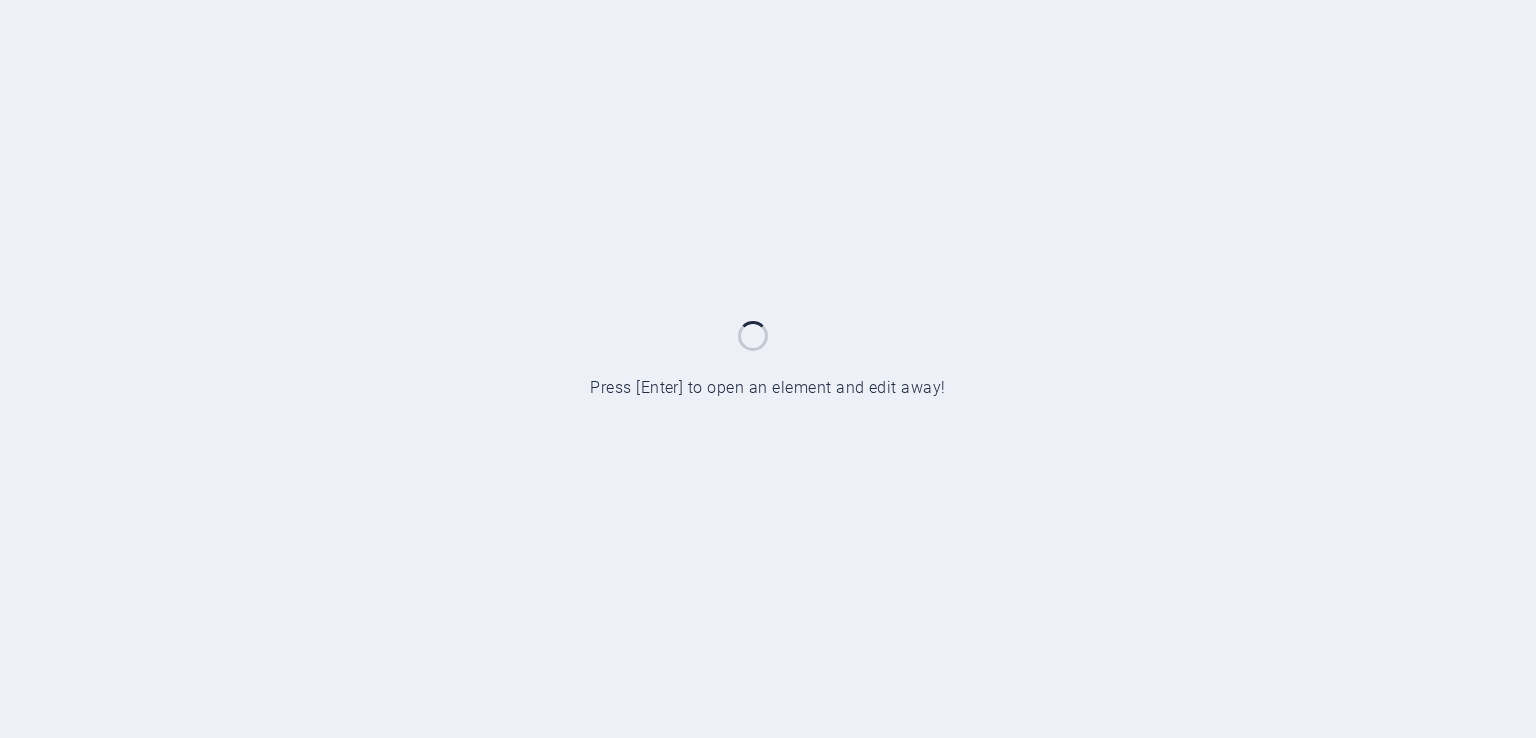 scroll, scrollTop: 0, scrollLeft: 0, axis: both 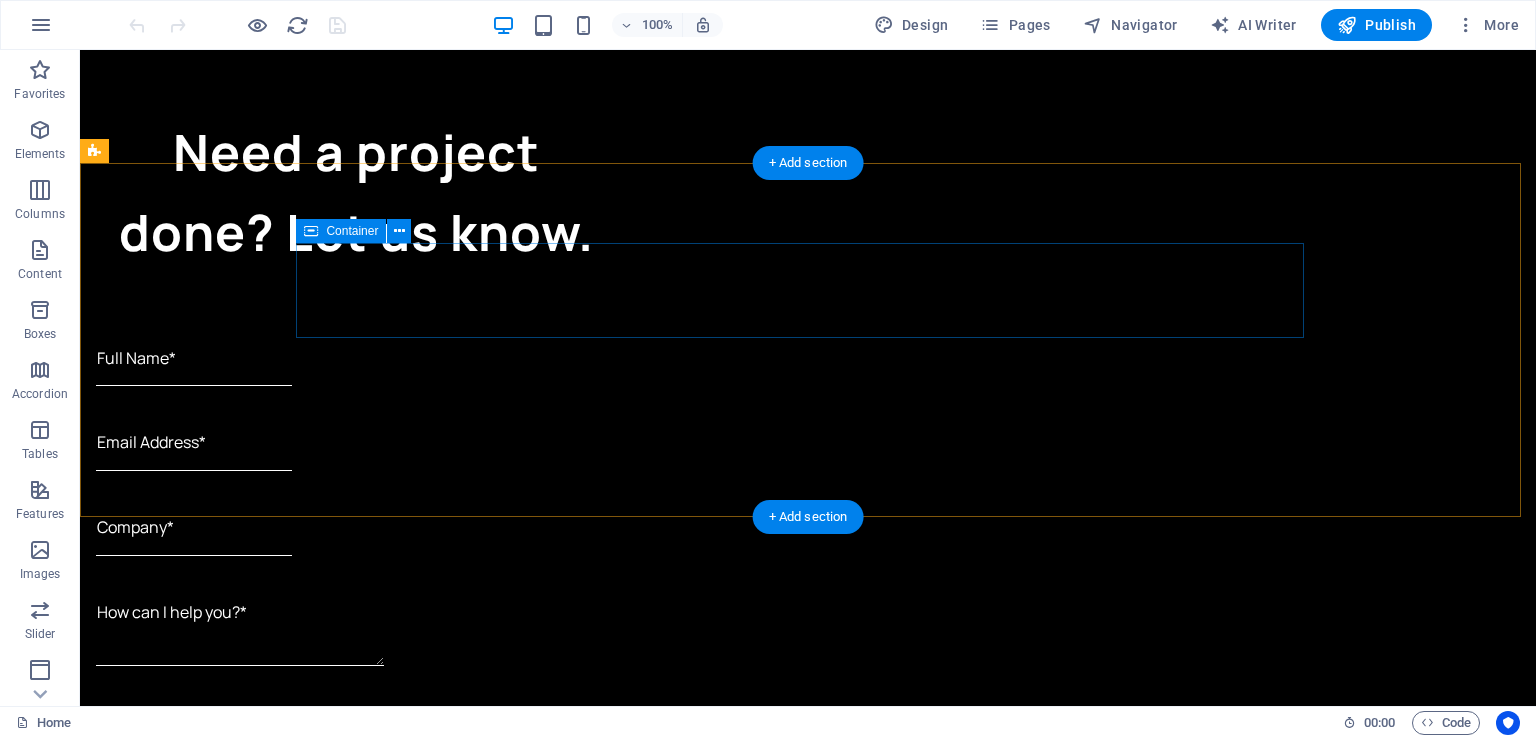 click on "Address Centurion, South Africa Contact" at bounding box center [808, 2617] 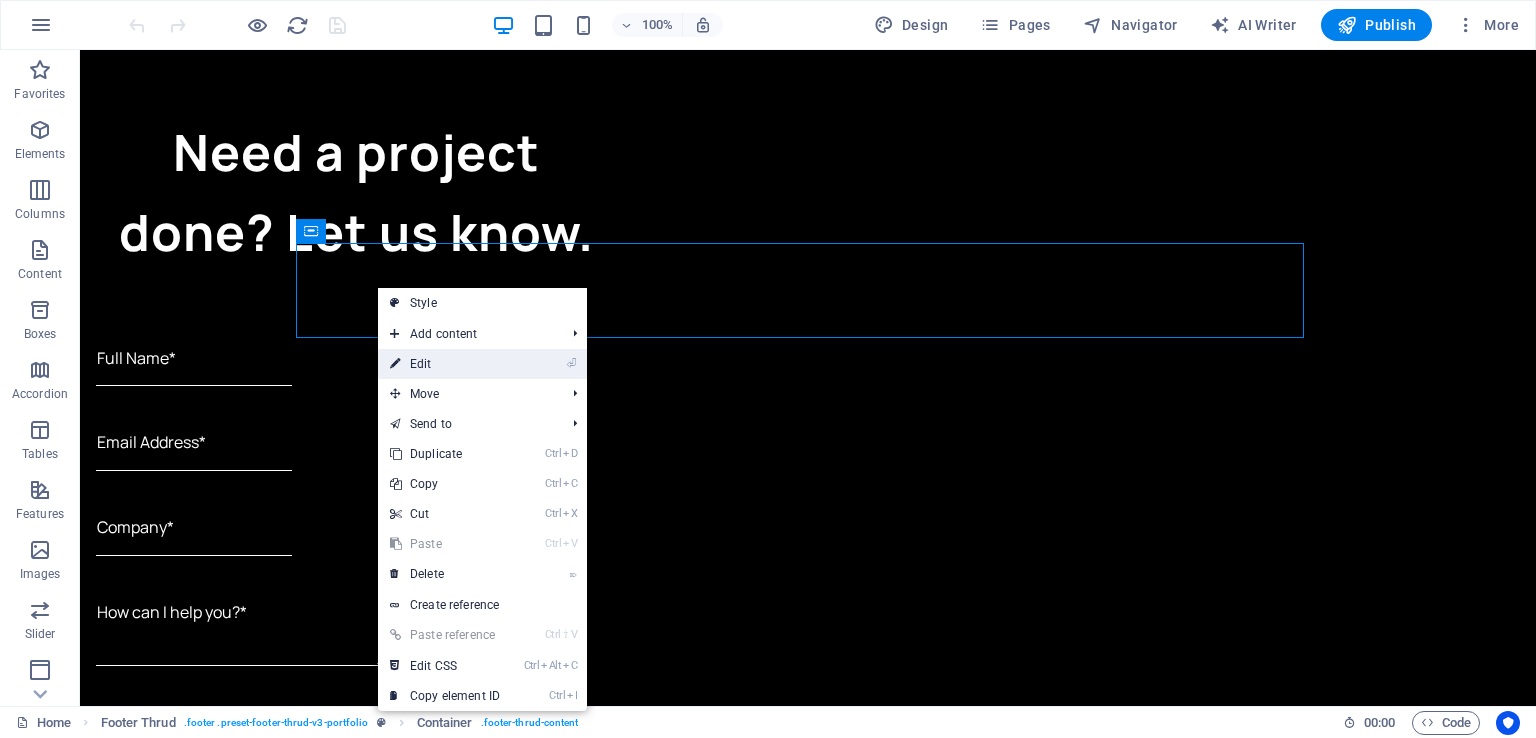 click on "⏎  Edit" at bounding box center (445, 364) 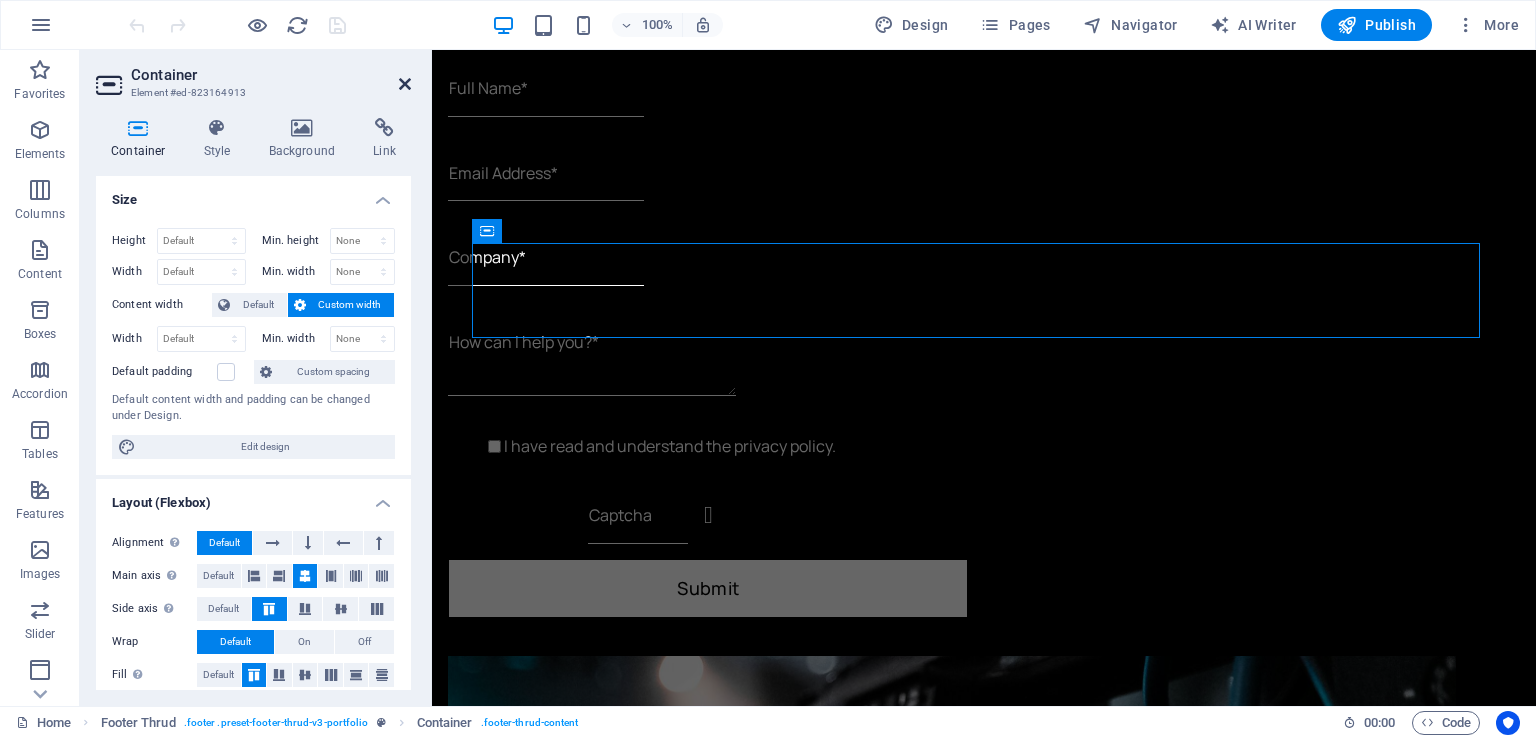 click at bounding box center [405, 84] 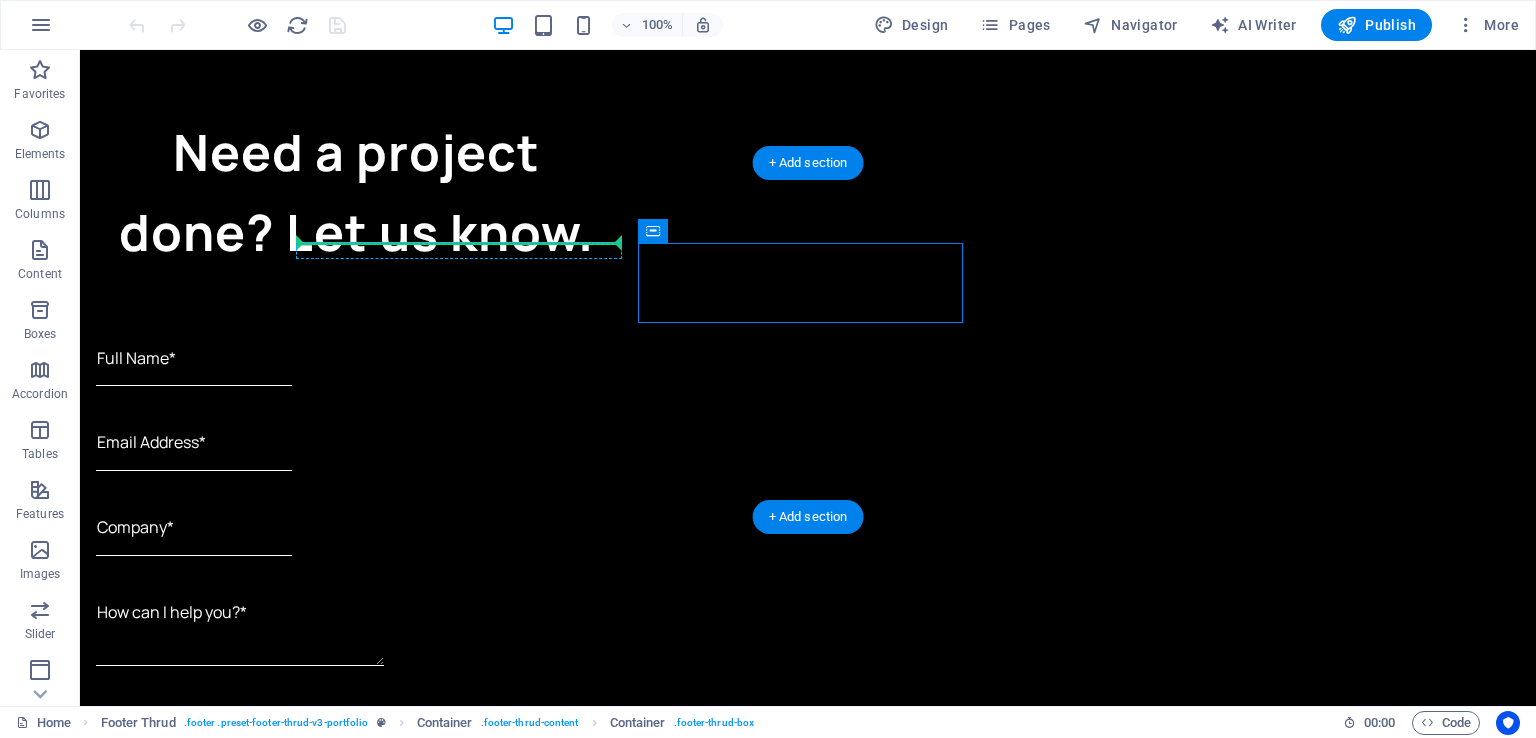 drag, startPoint x: 778, startPoint y: 279, endPoint x: 522, endPoint y: 249, distance: 257.75183 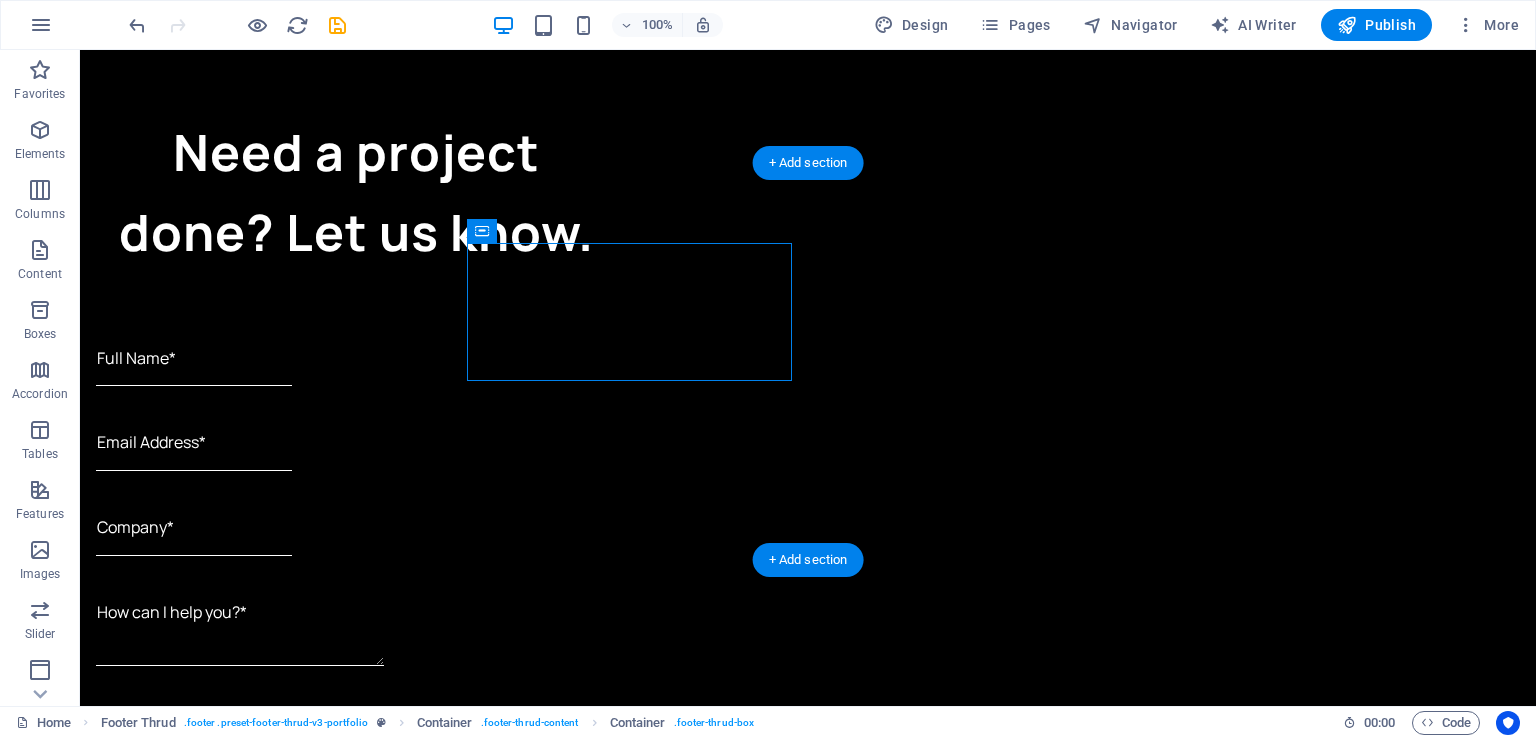 drag, startPoint x: 605, startPoint y: 280, endPoint x: 479, endPoint y: 248, distance: 130 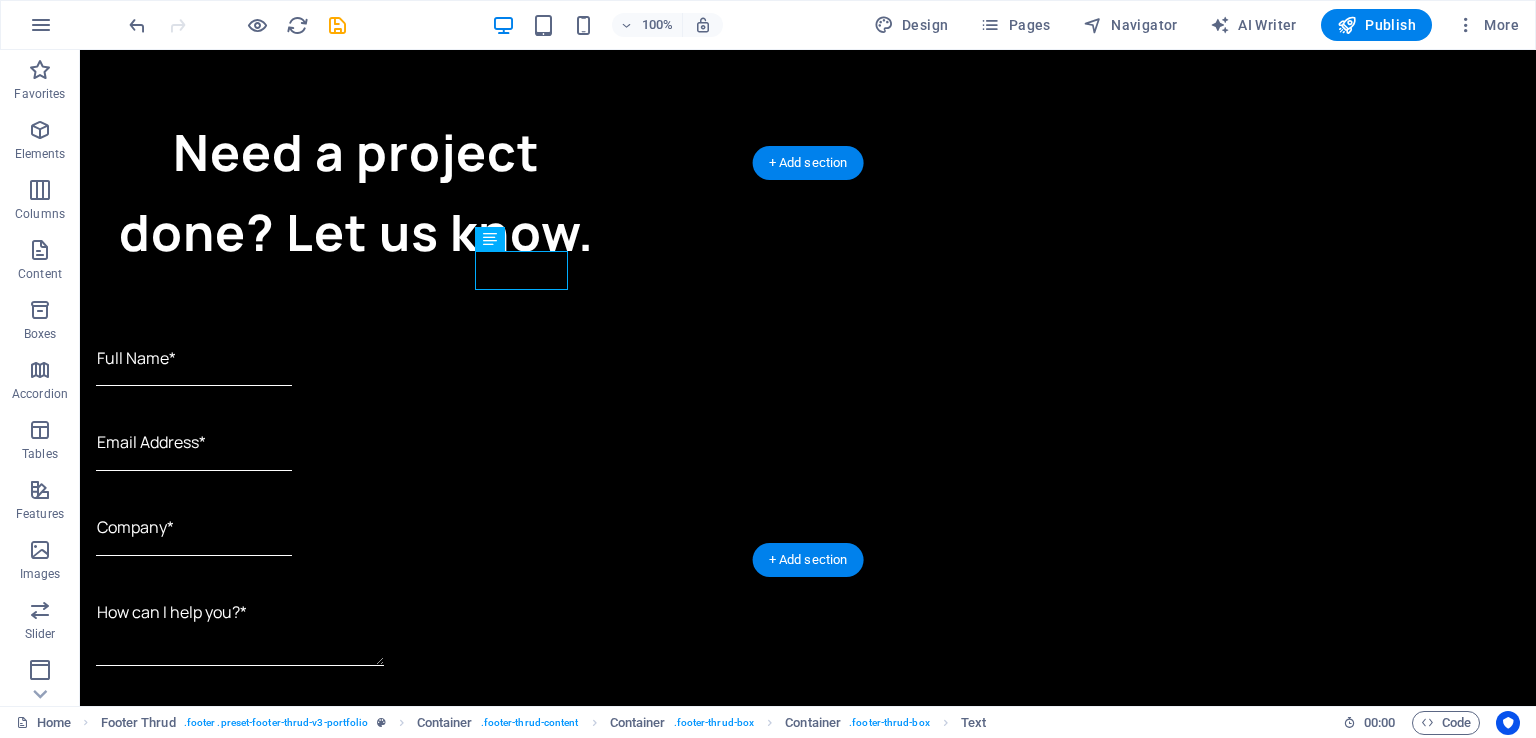 drag, startPoint x: 628, startPoint y: 287, endPoint x: 528, endPoint y: 257, distance: 104.40307 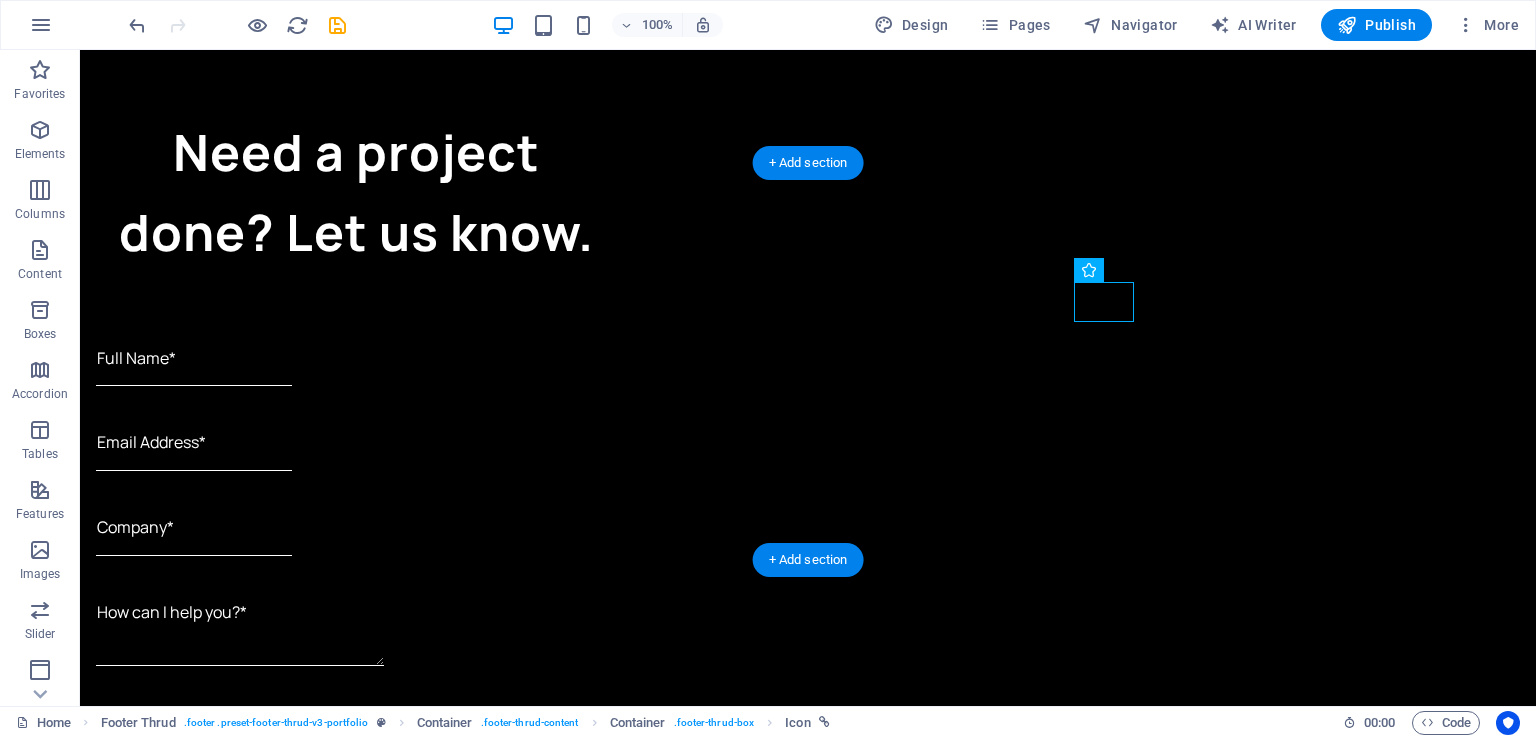 click at bounding box center (466, 2710) 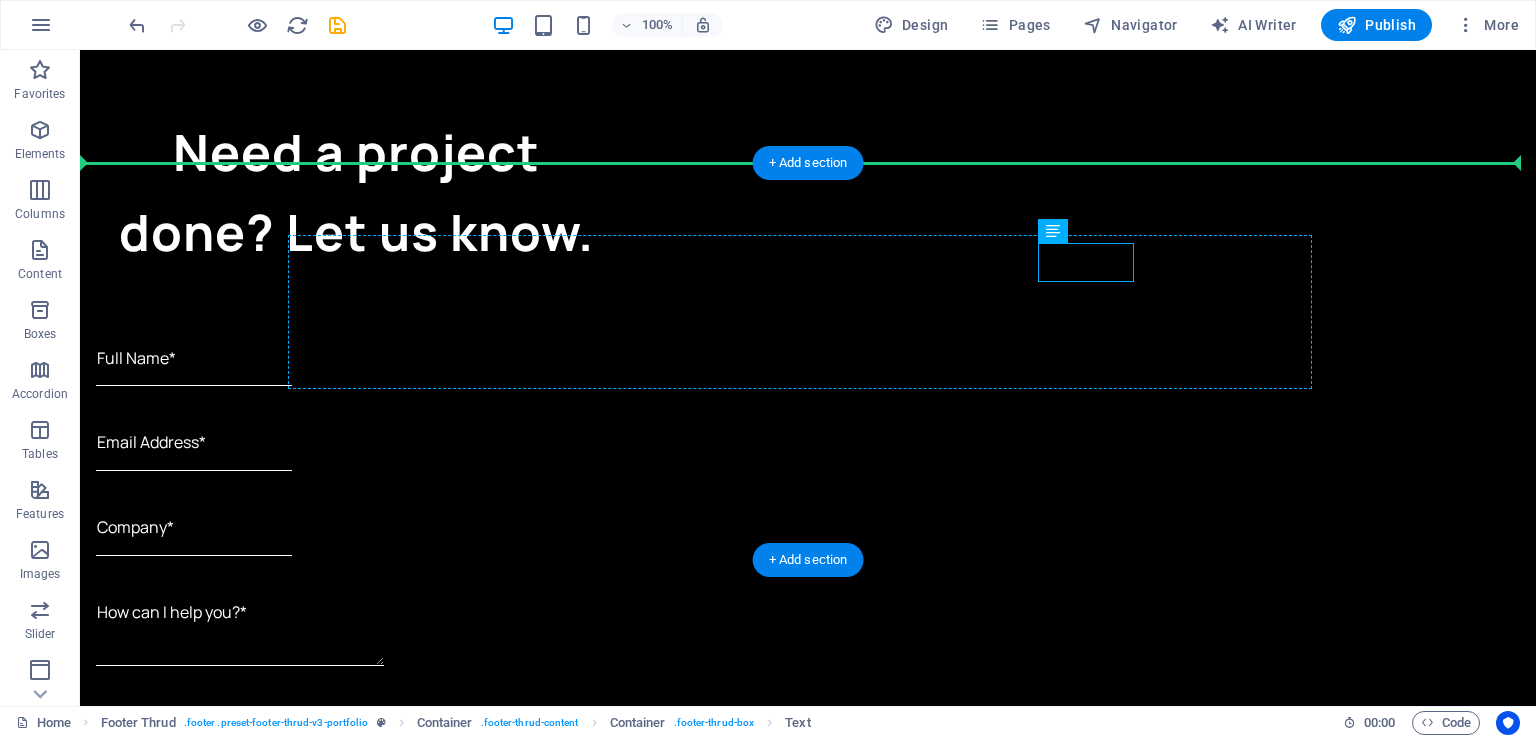 drag, startPoint x: 1048, startPoint y: 258, endPoint x: 899, endPoint y: 260, distance: 149.01343 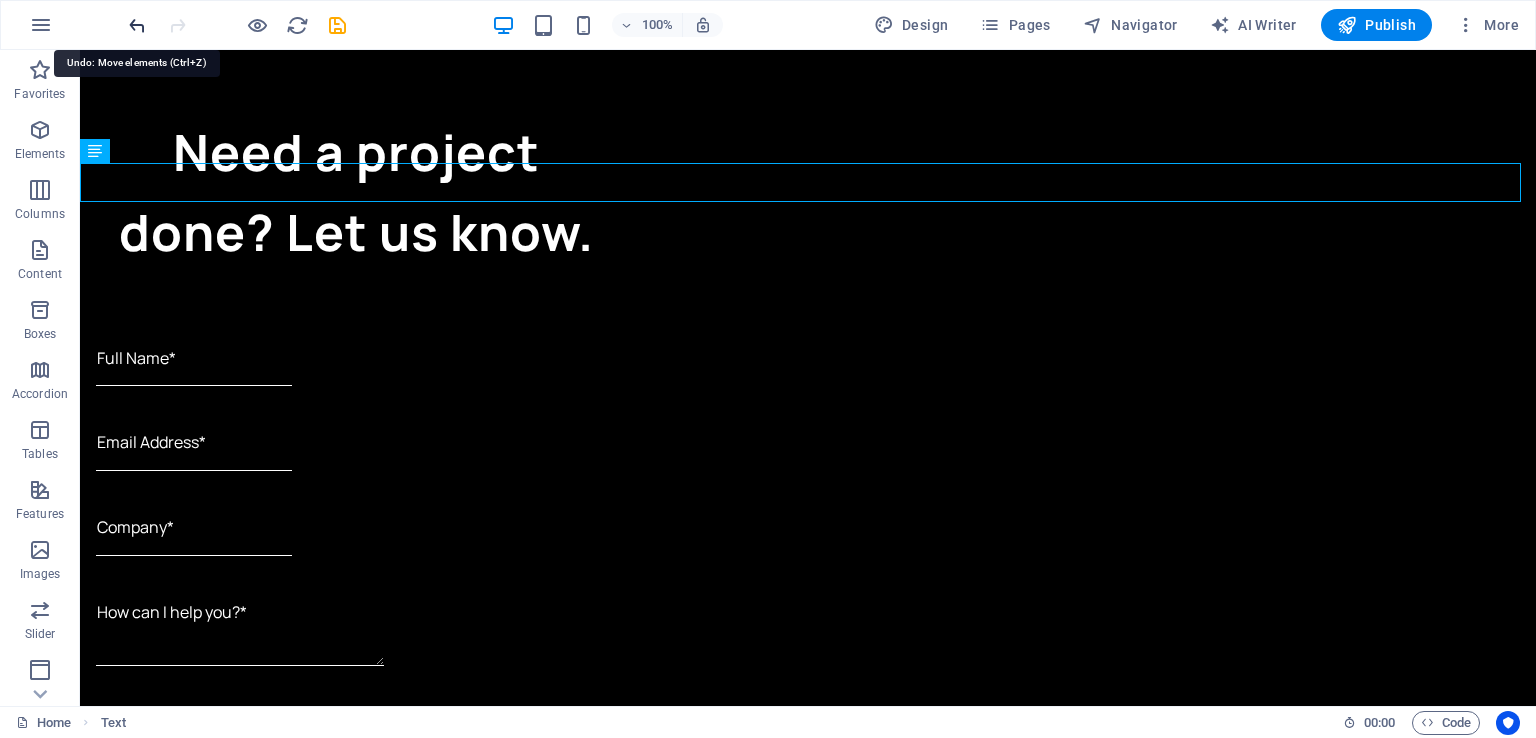 click at bounding box center (137, 25) 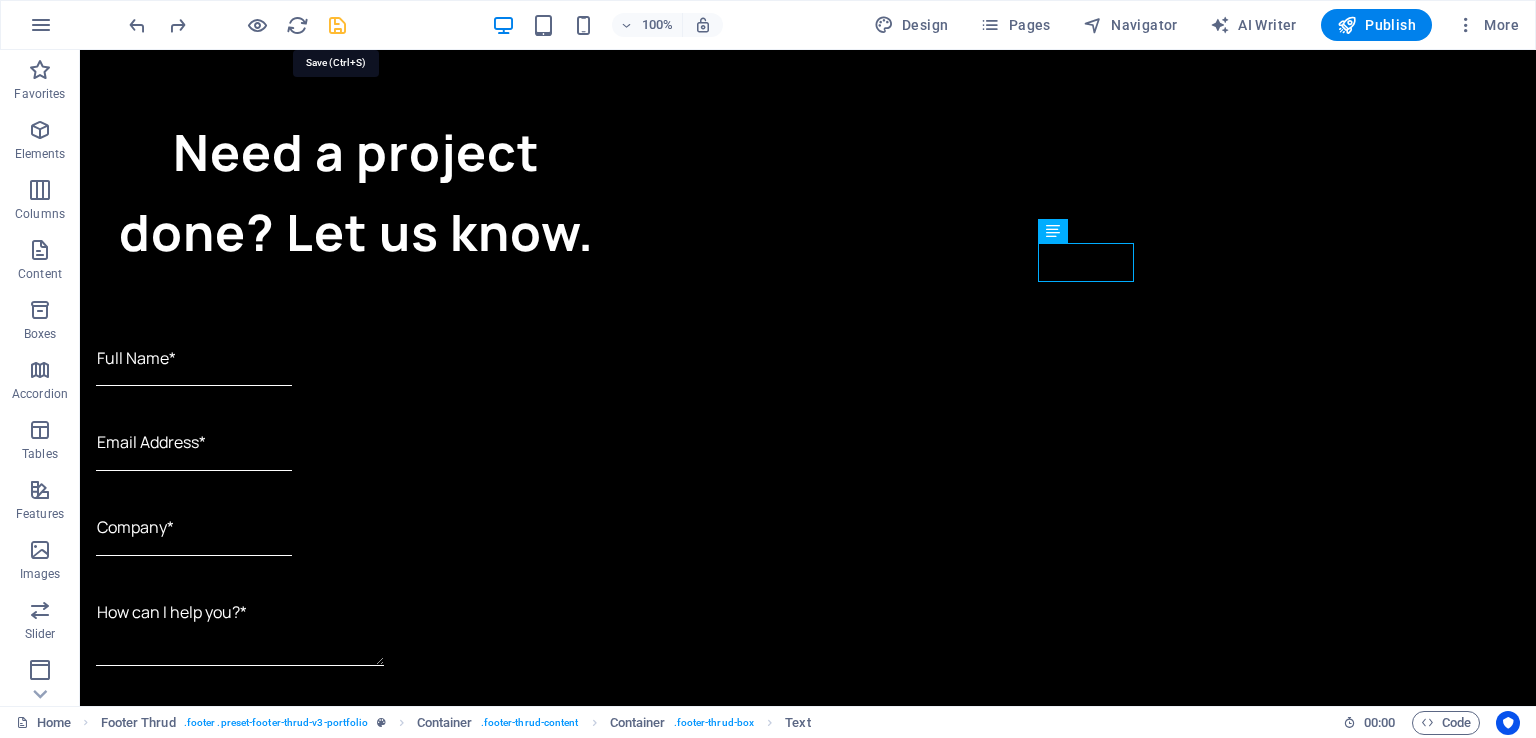 click at bounding box center (337, 25) 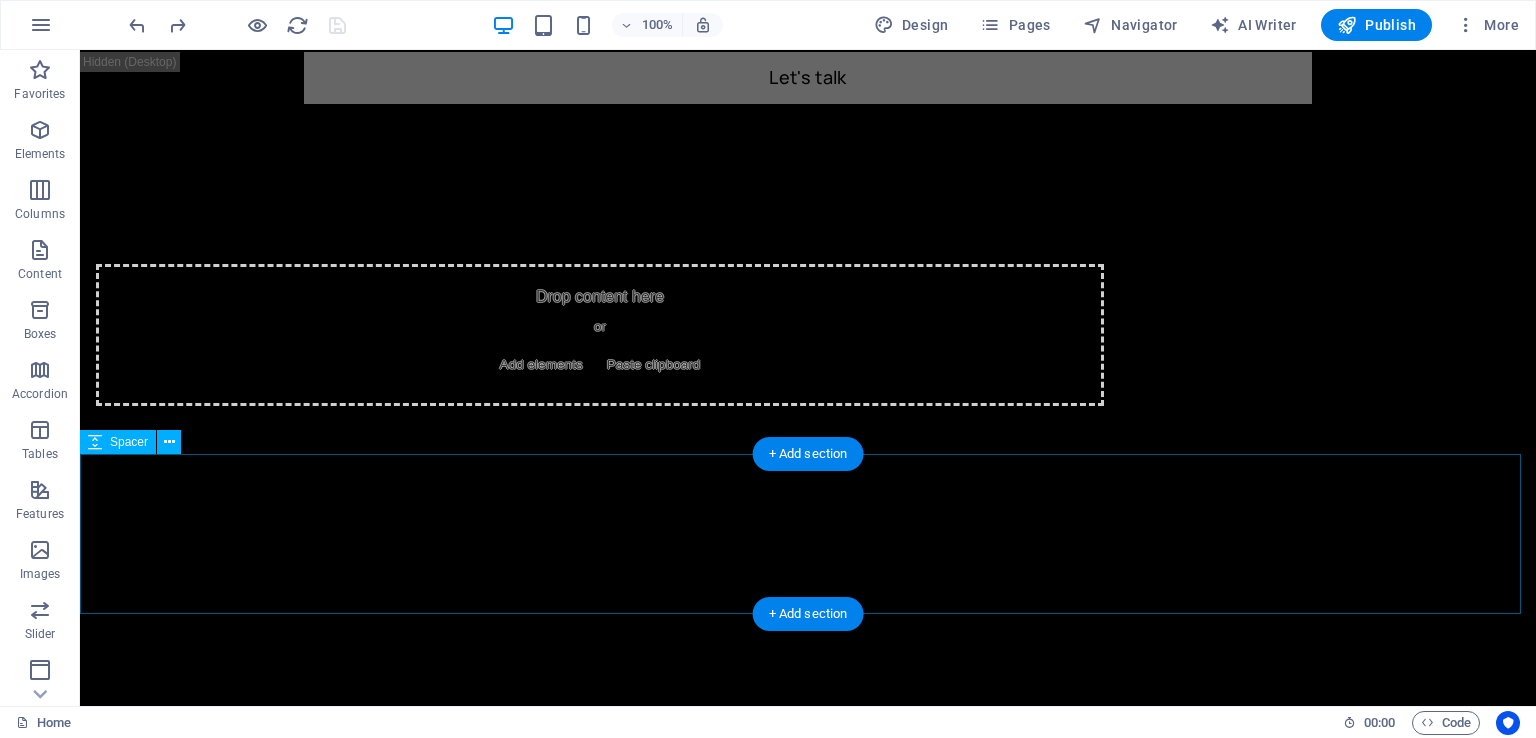 scroll, scrollTop: 3408, scrollLeft: 0, axis: vertical 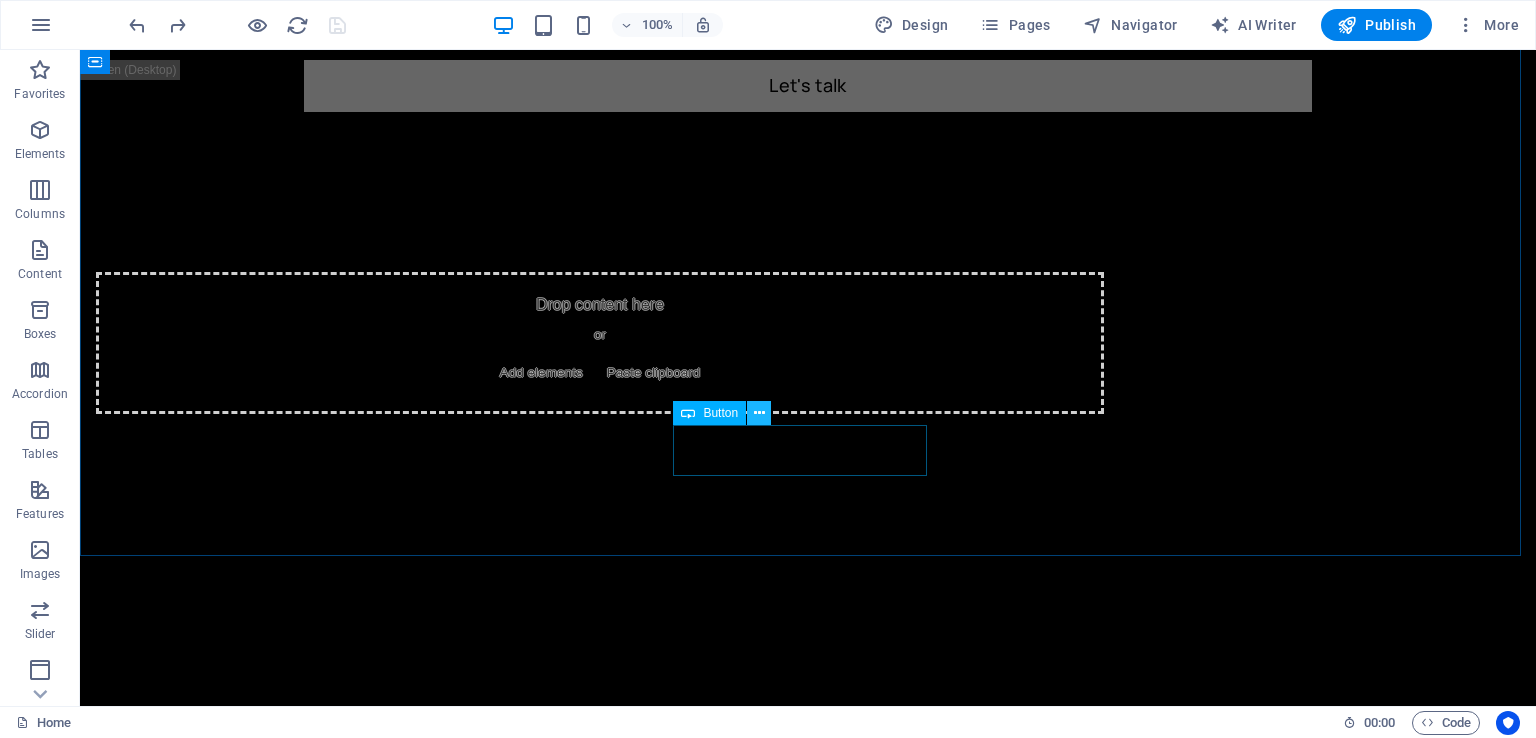 click at bounding box center [759, 413] 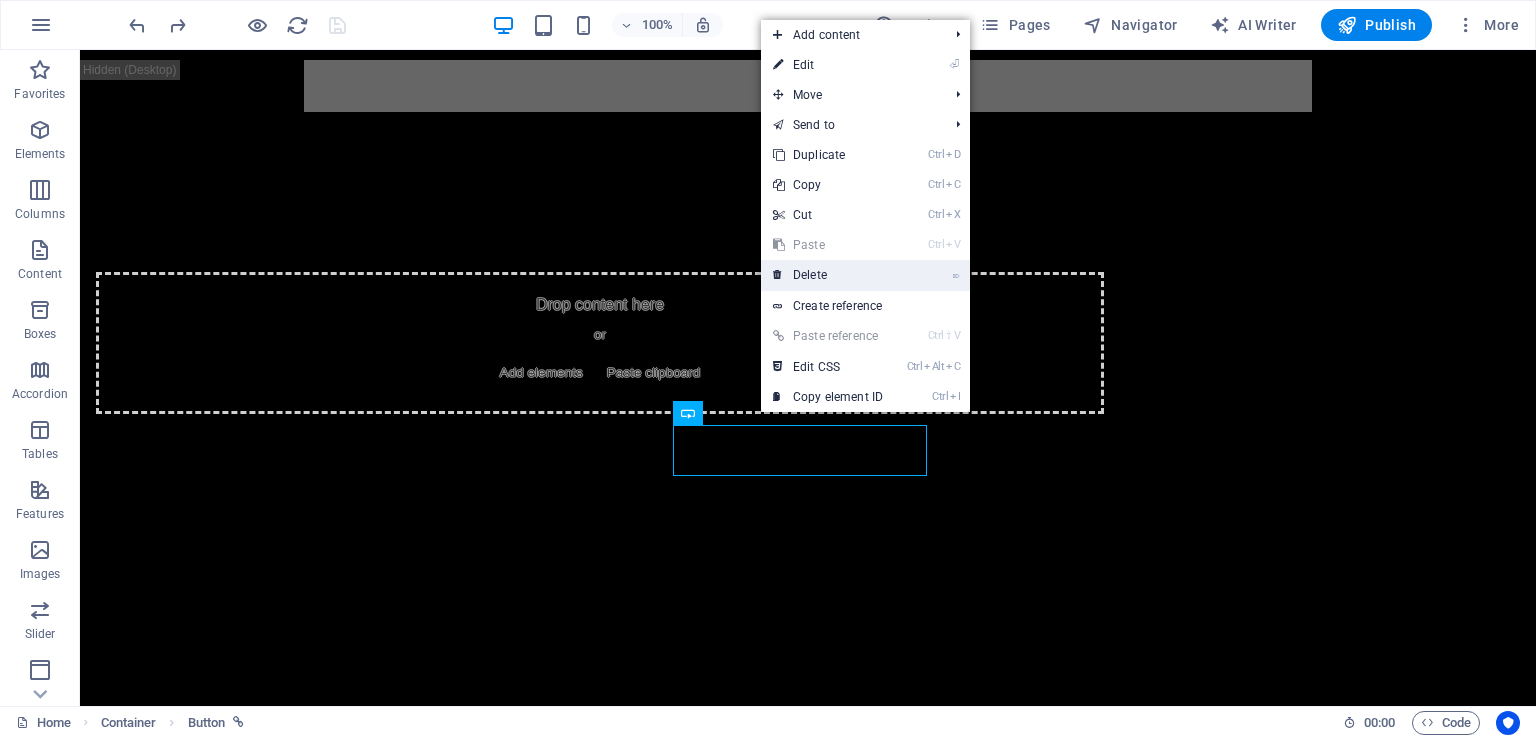 click on "⌦  Delete" at bounding box center [828, 275] 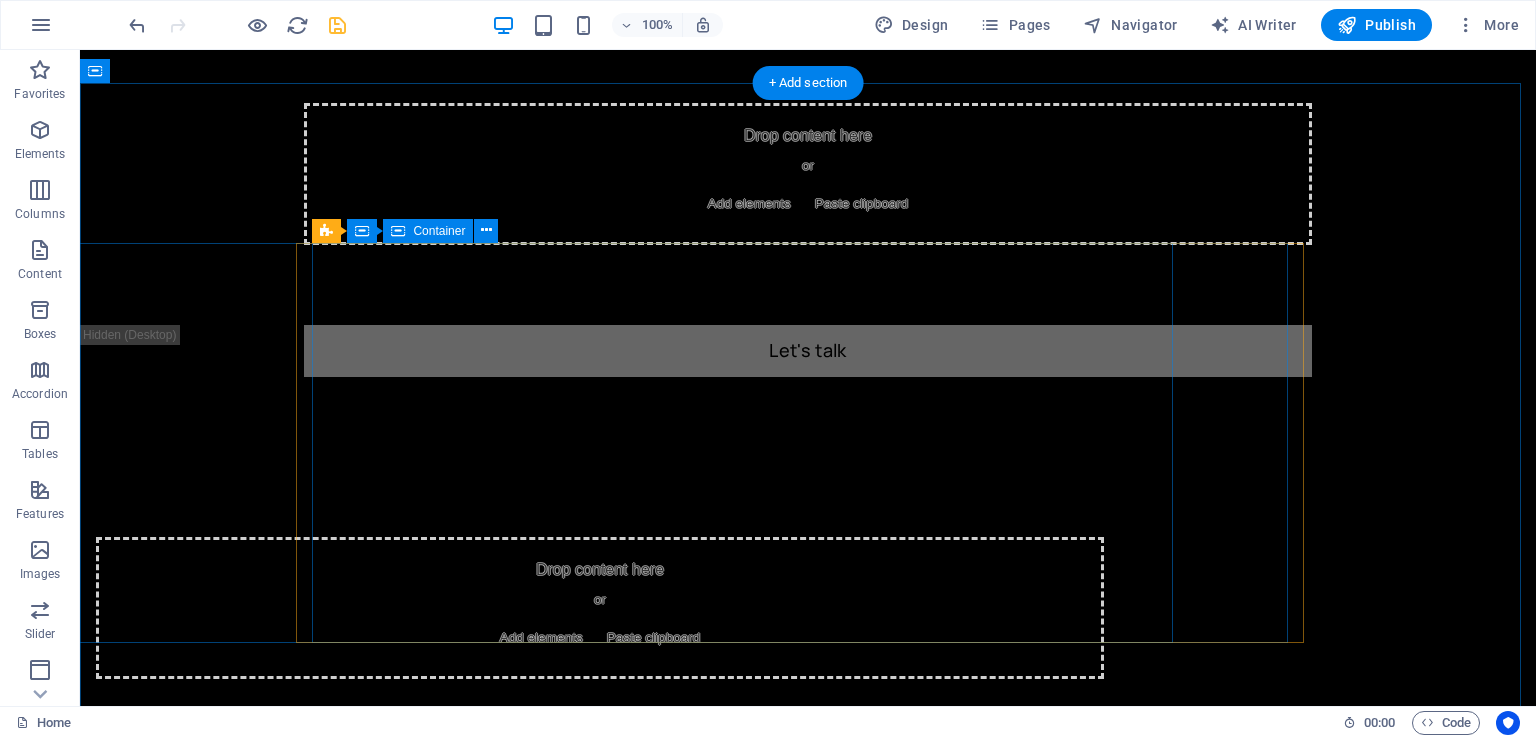 scroll, scrollTop: 3108, scrollLeft: 0, axis: vertical 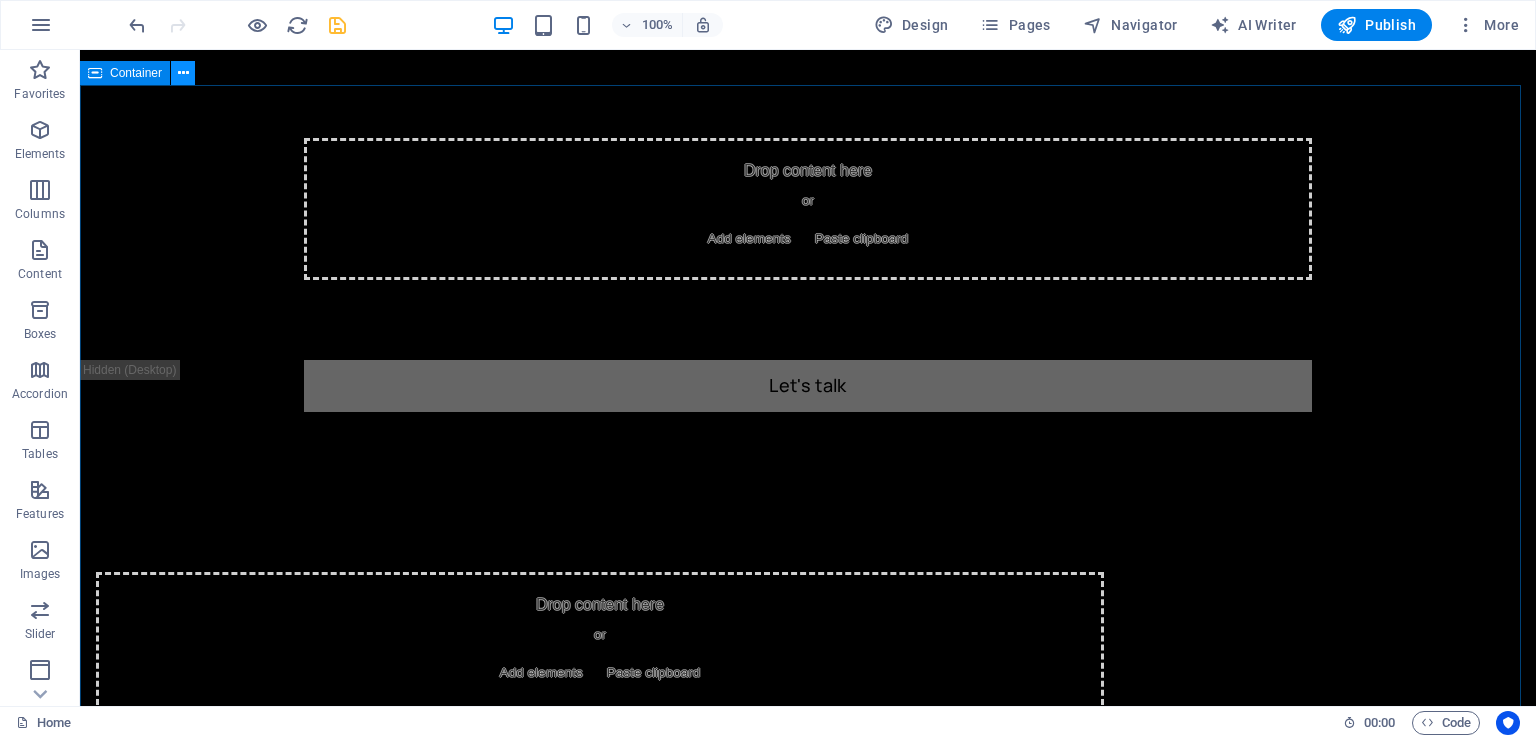 click at bounding box center [183, 73] 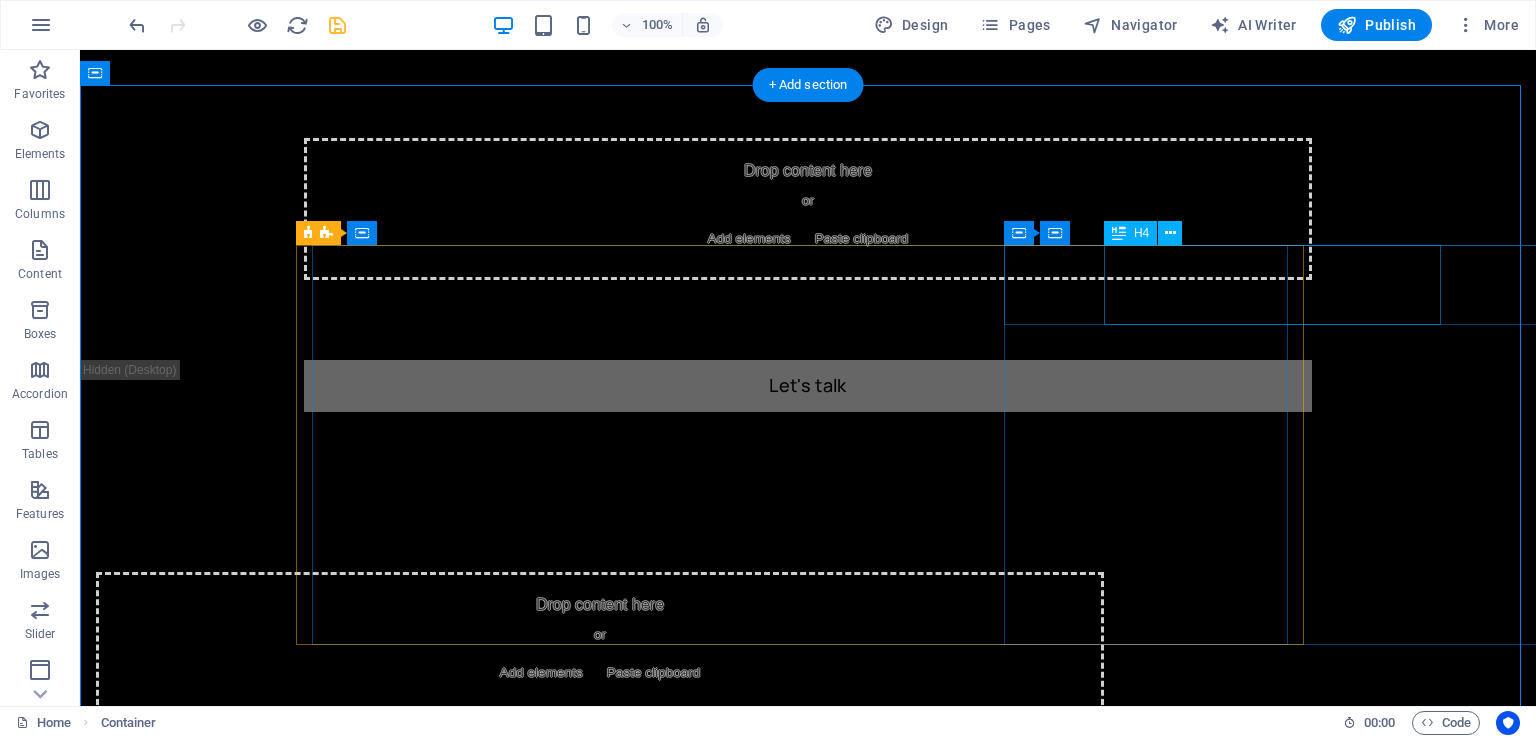 click on "Mobile Design" at bounding box center (2018, 1104) 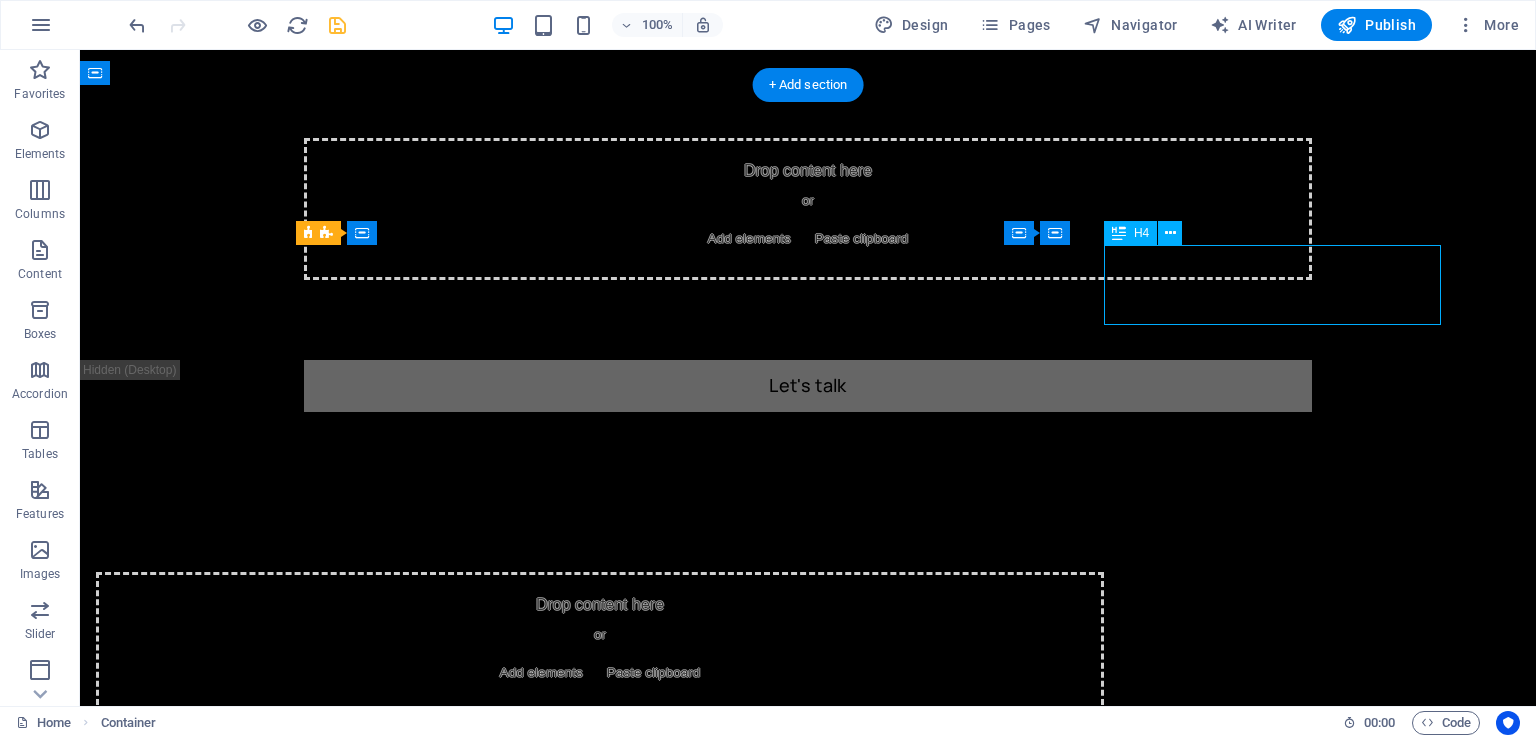 click on "Mobile Design" at bounding box center [2021, 1104] 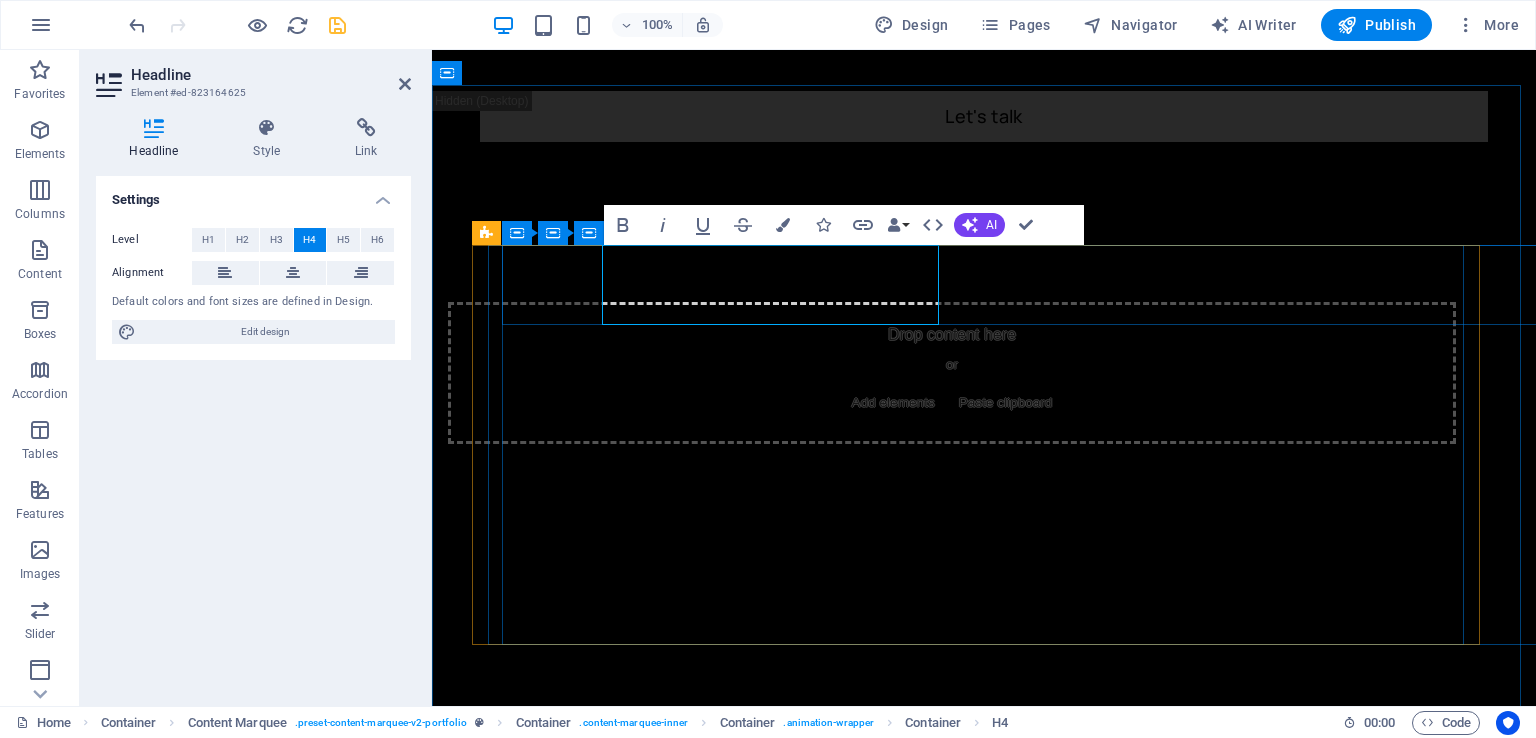 type 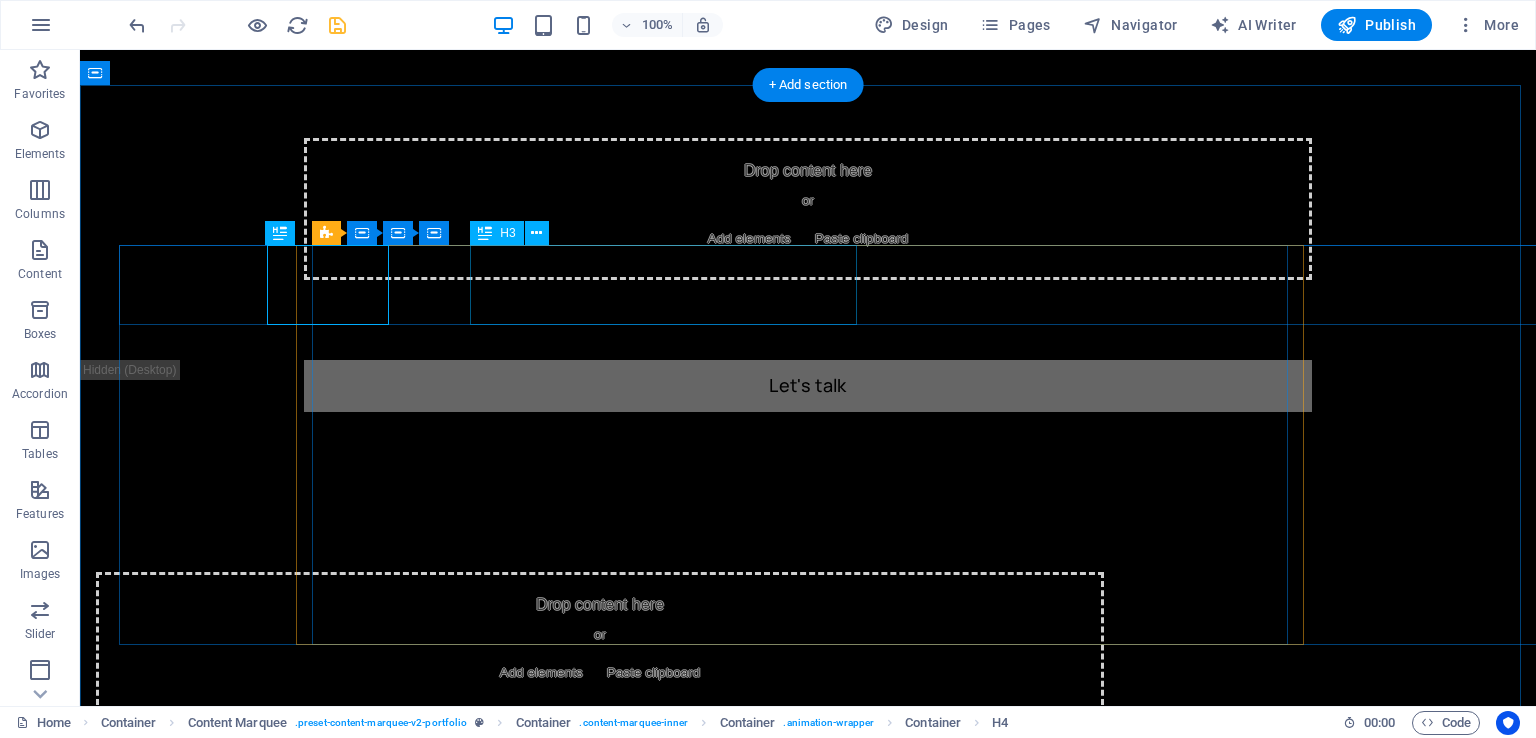 click on "Product Design" at bounding box center [2022, 1184] 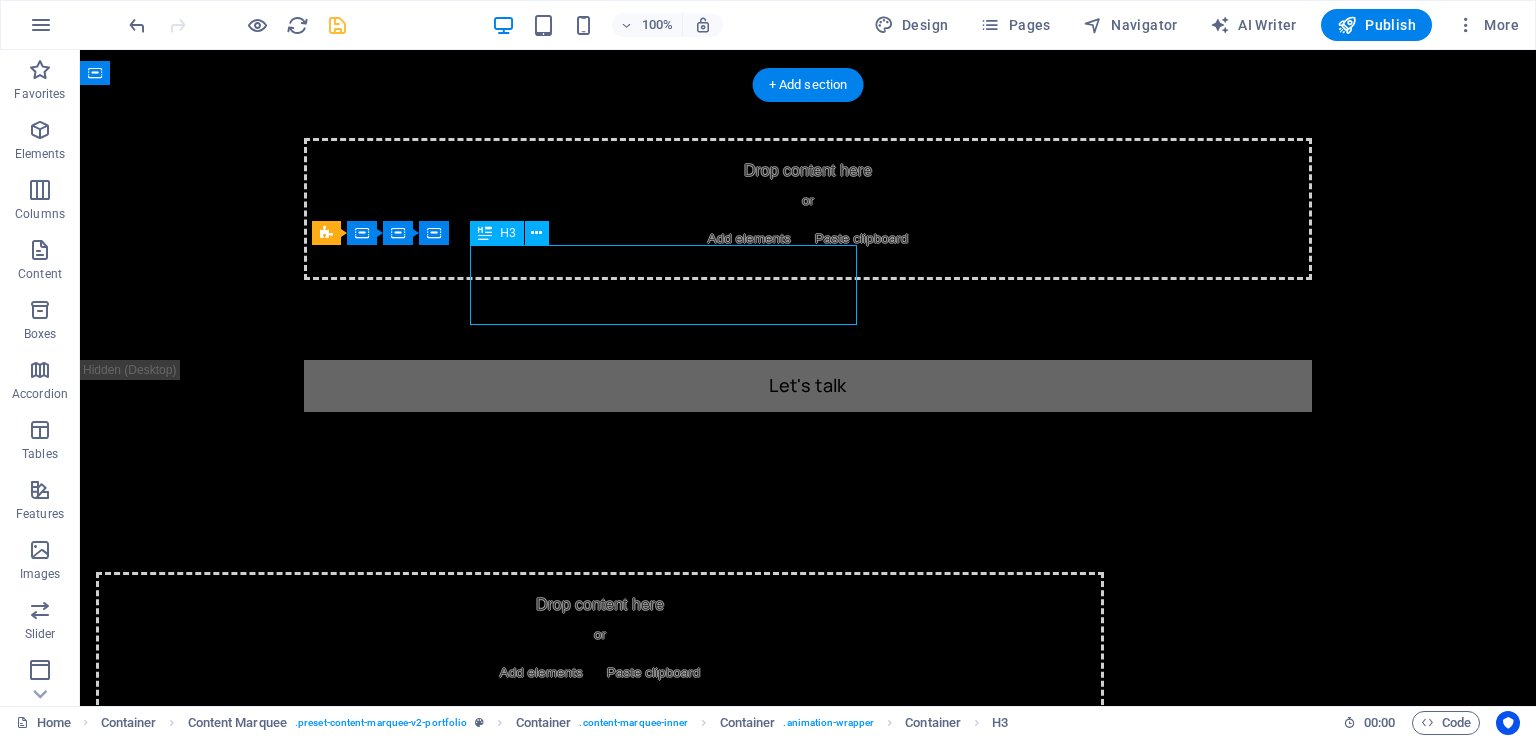 click on "Product Design" at bounding box center [2021, 1184] 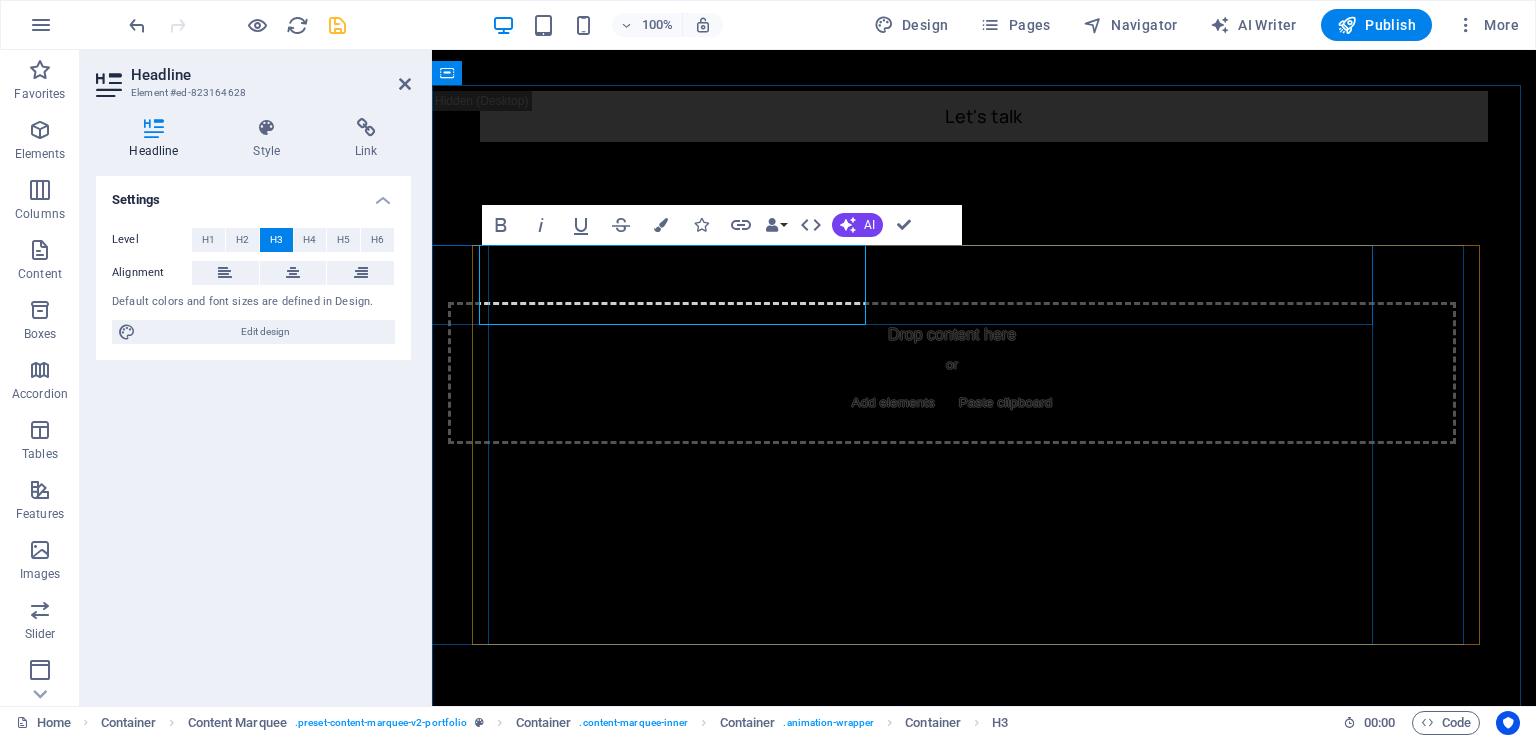 type 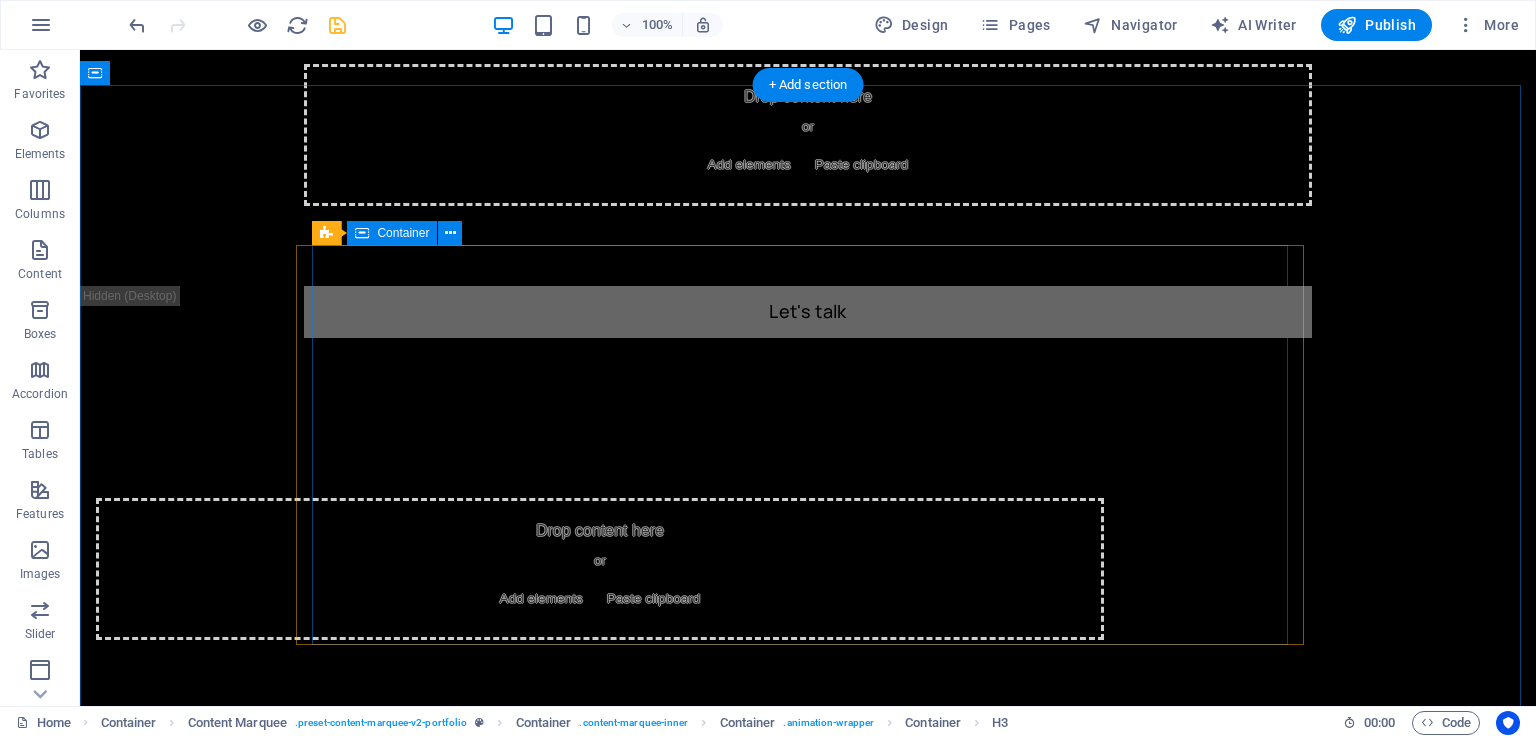 scroll, scrollTop: 3208, scrollLeft: 0, axis: vertical 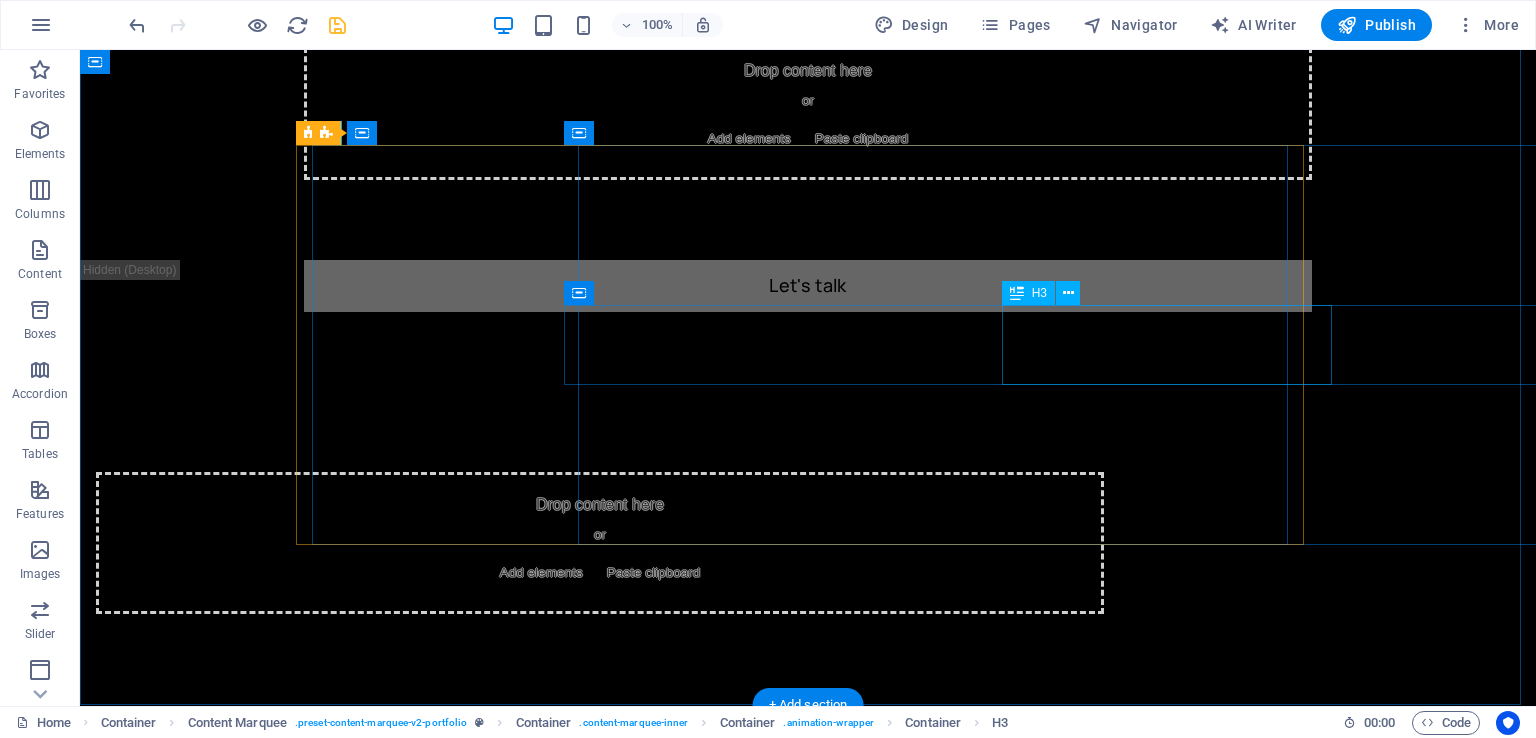 click on "UI/UX Design" at bounding box center (2020, 1484) 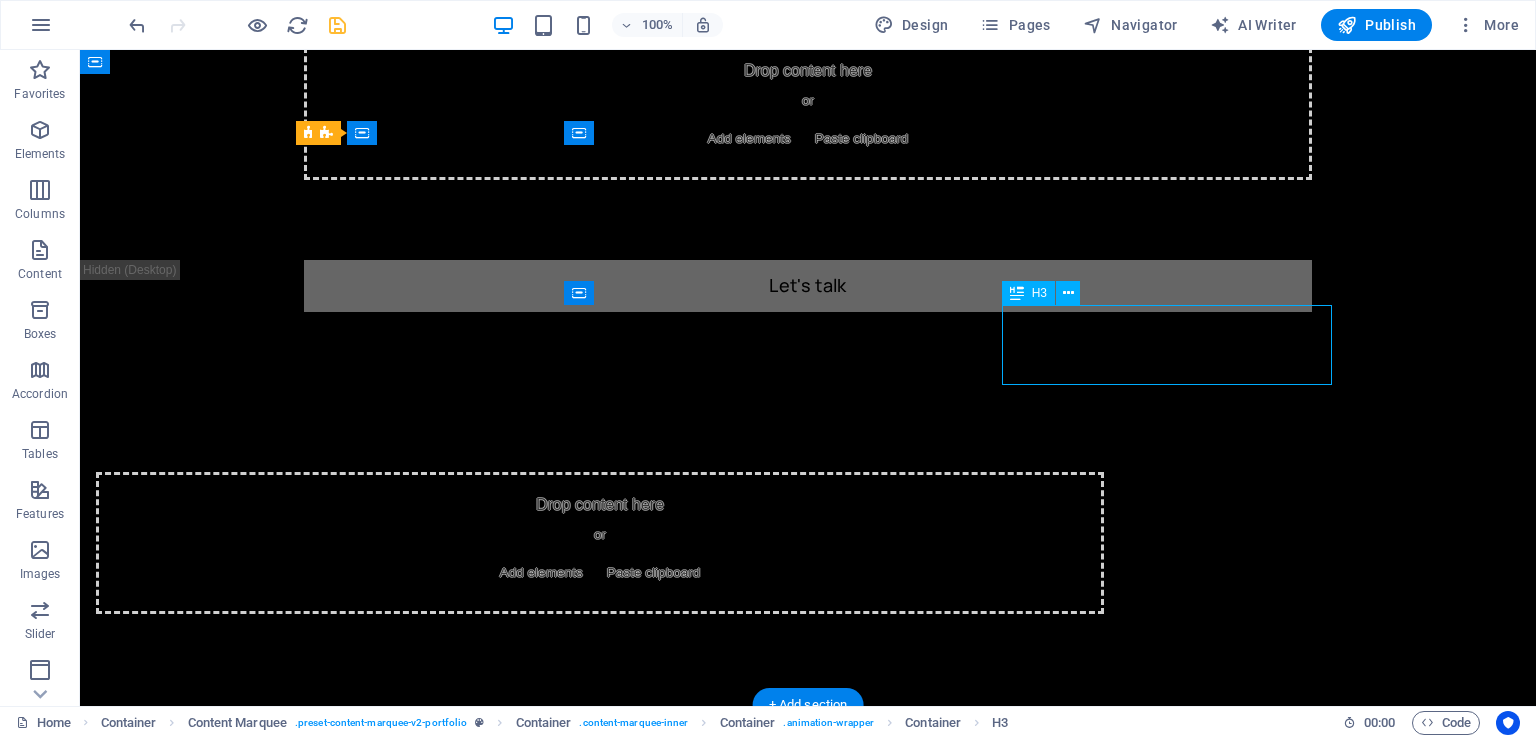 click on "UI/UX Design" at bounding box center [2020, 1484] 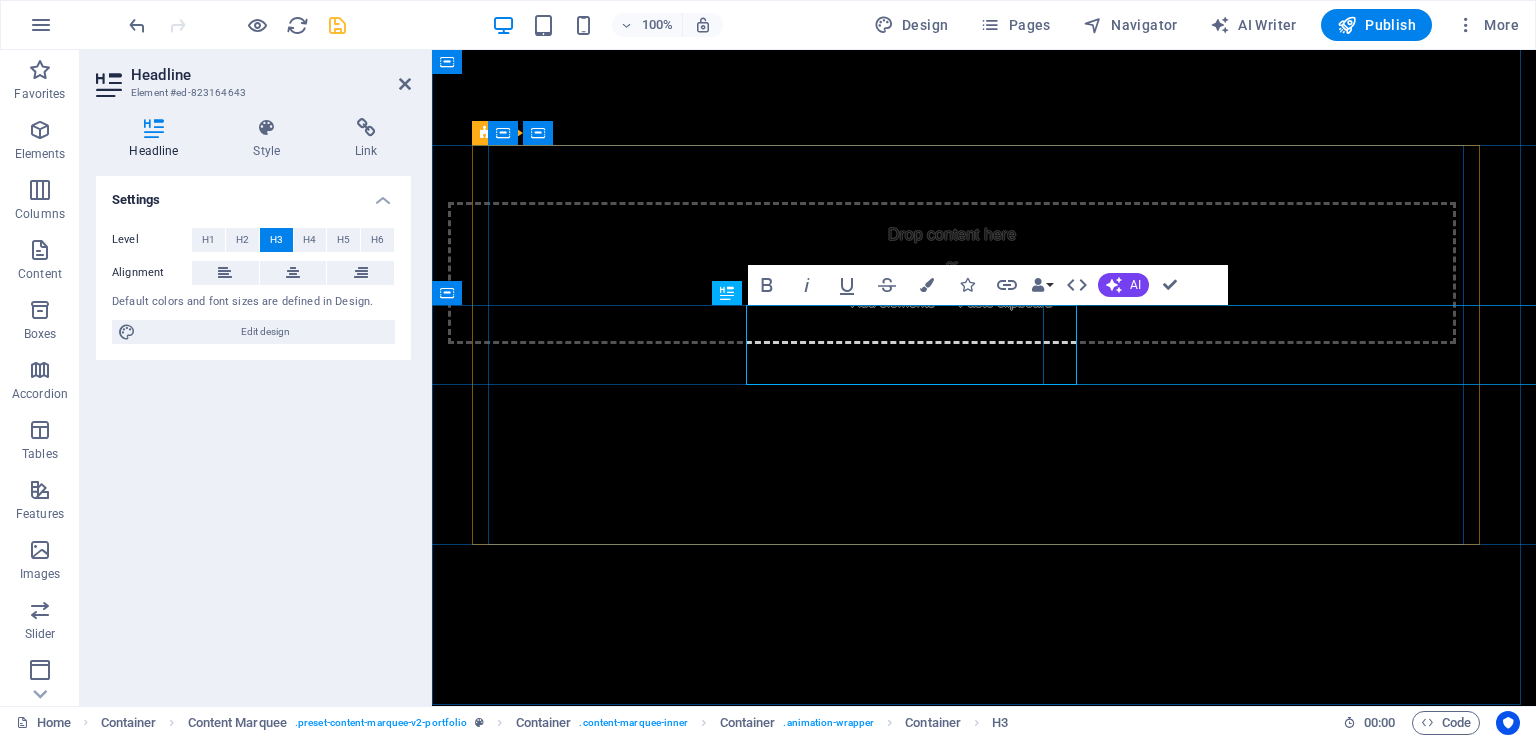 type 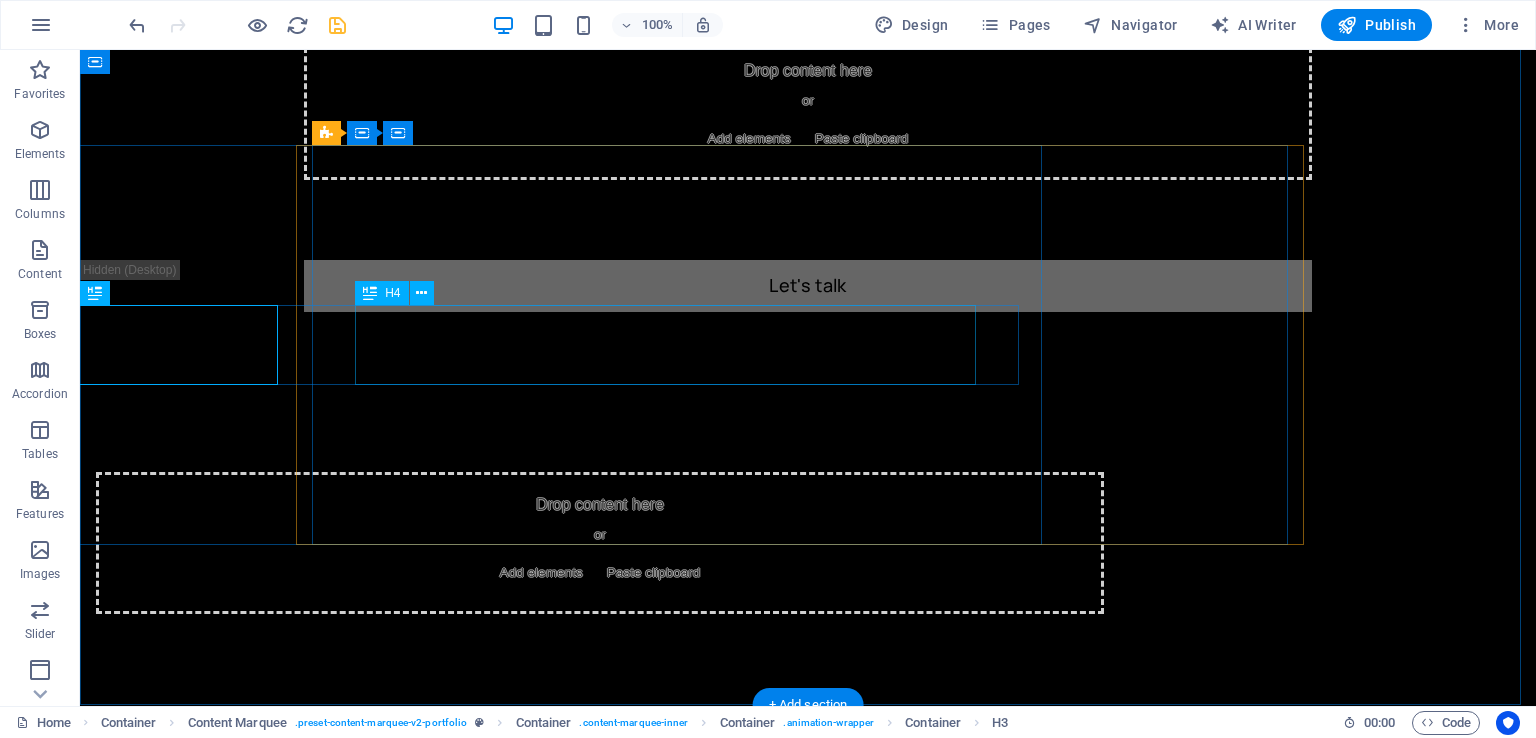 click on "Branding and Logo Design" at bounding box center [2022, 1564] 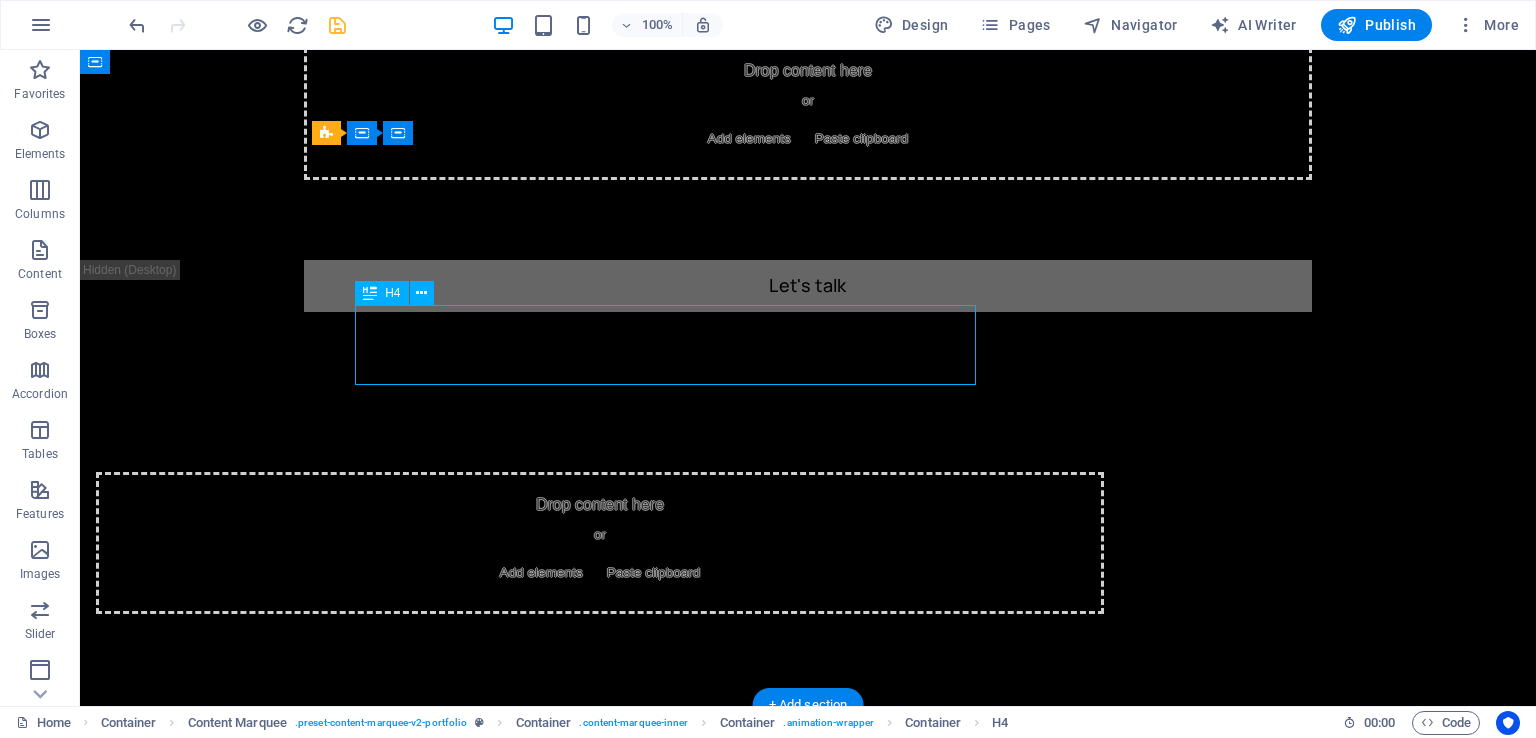 click on "Branding and Logo Design" at bounding box center (2021, 1564) 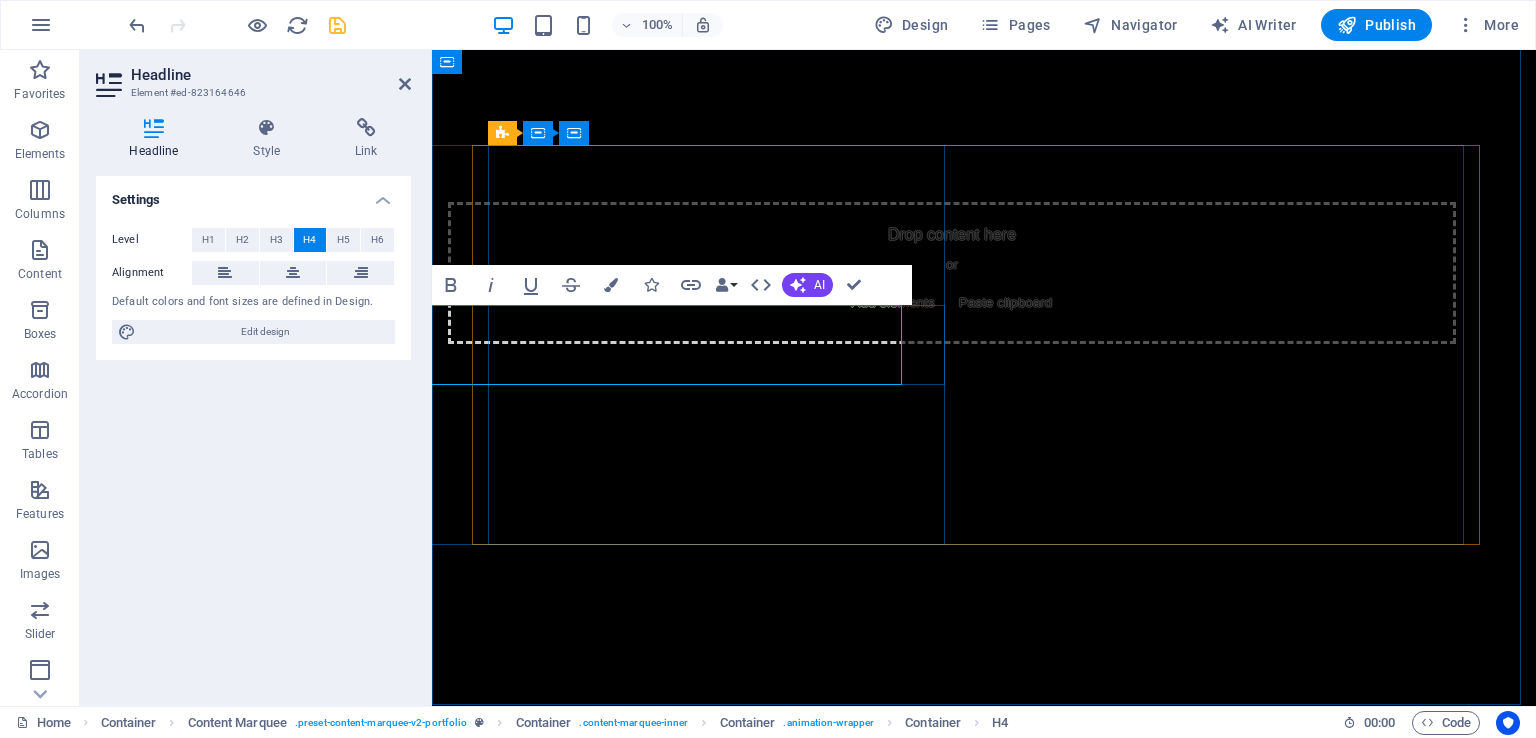 type 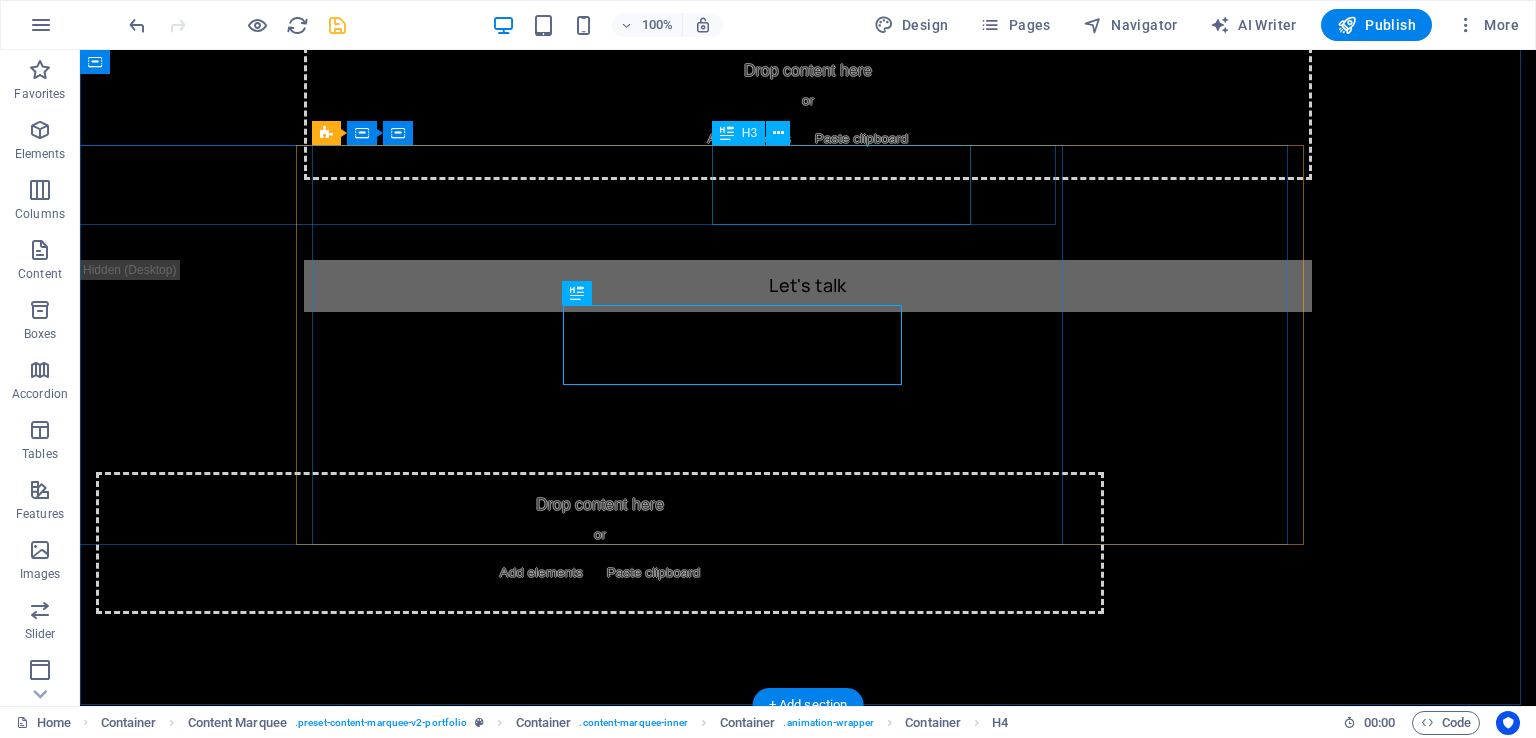 click on "Animation" at bounding box center (2021, 1244) 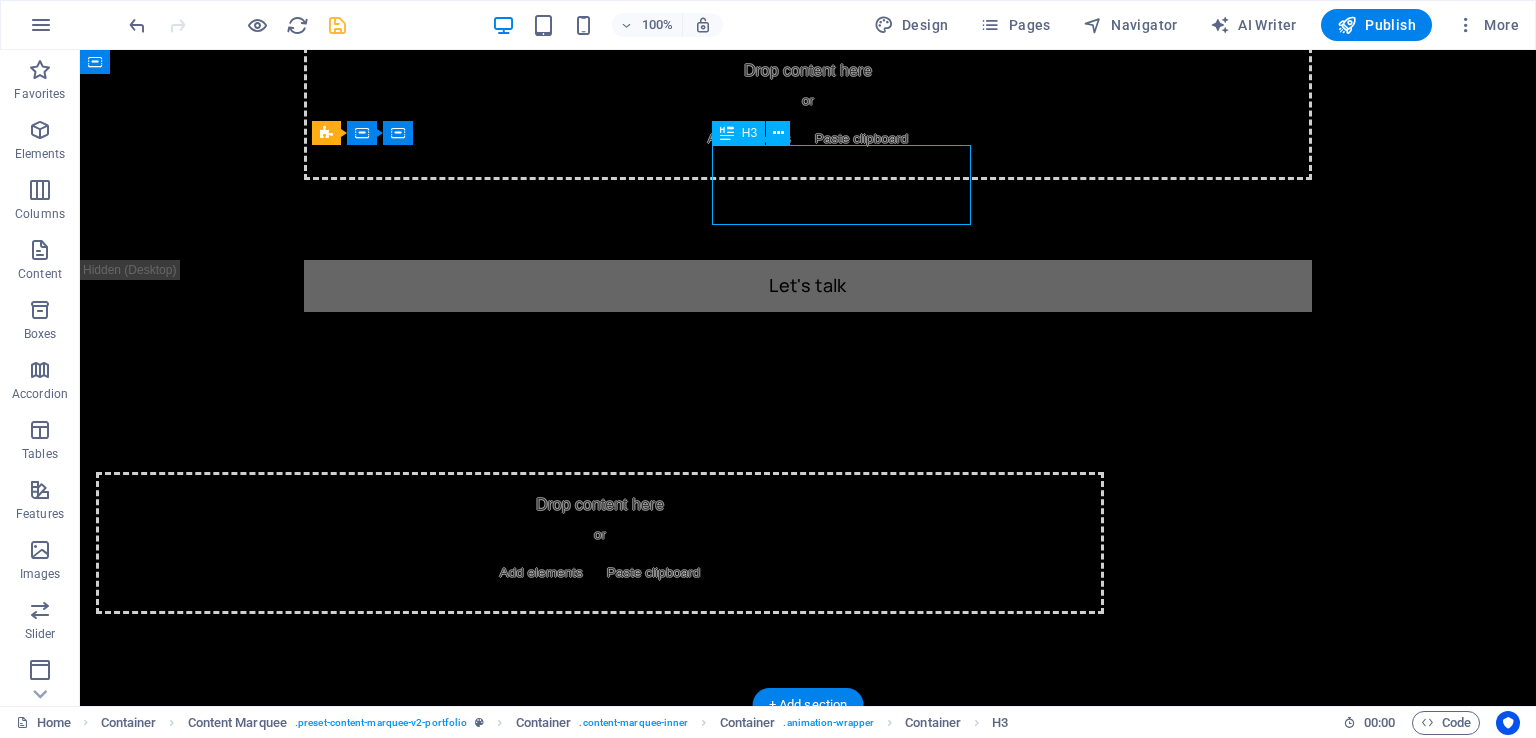 click on "Animation" at bounding box center [2021, 1244] 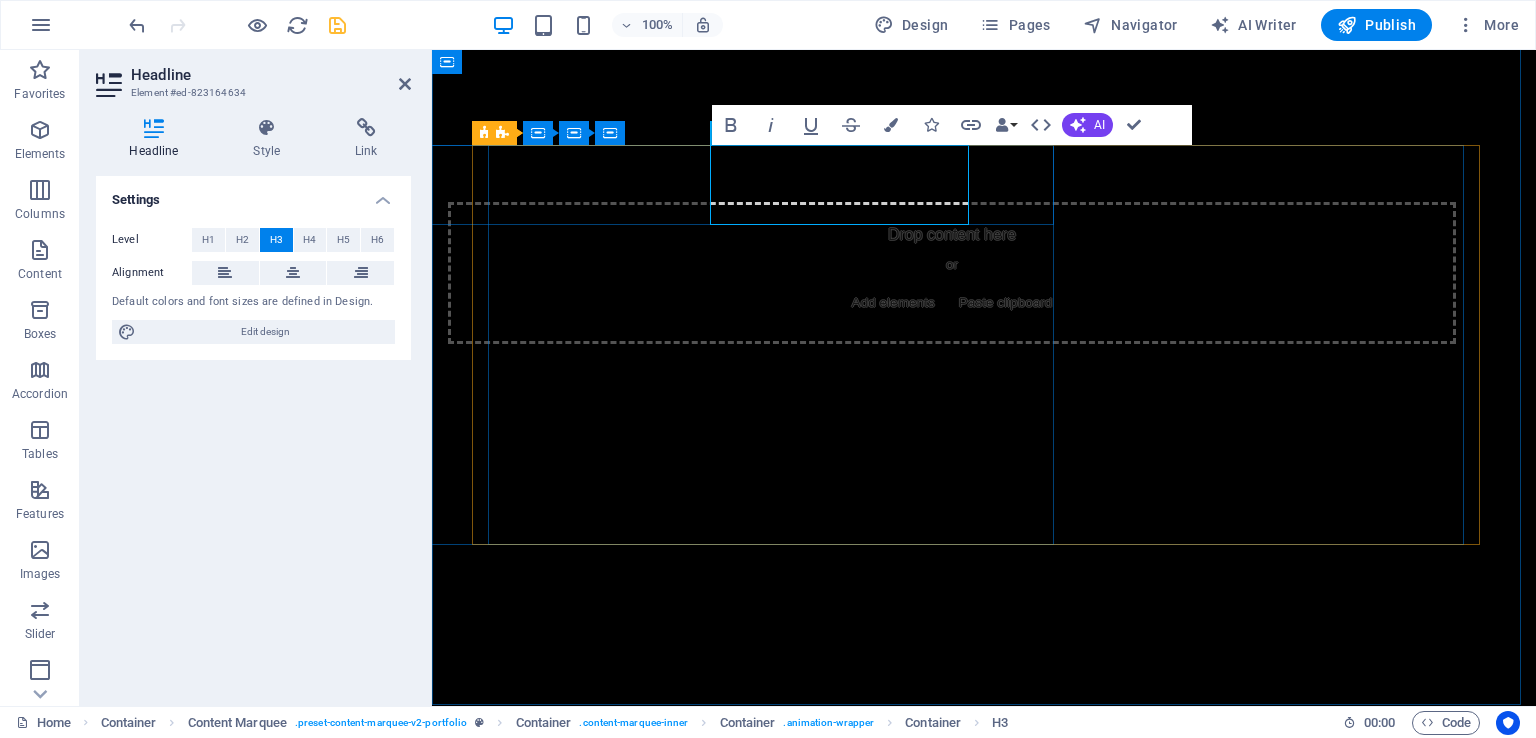 type 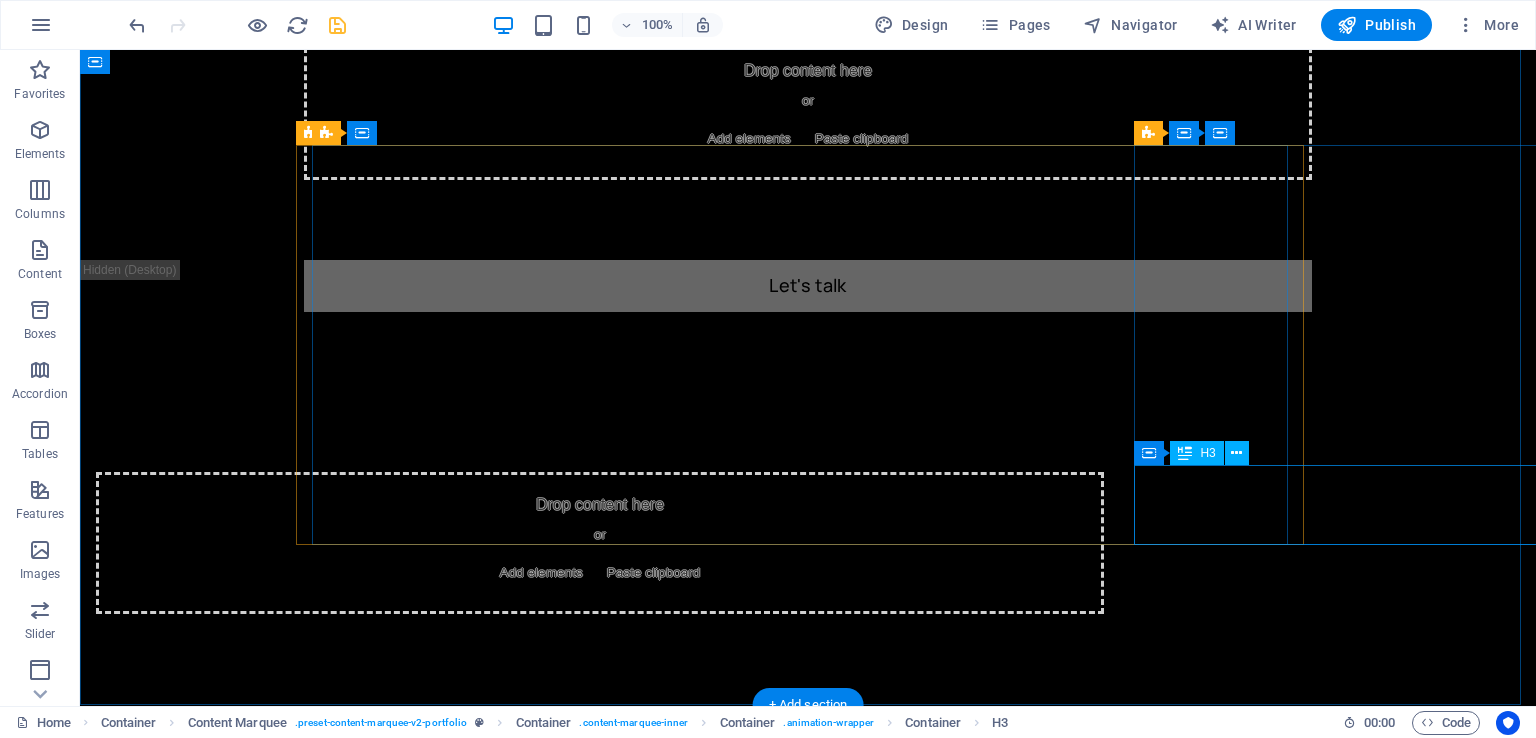 click on "Design Consultation" at bounding box center (2022, 1724) 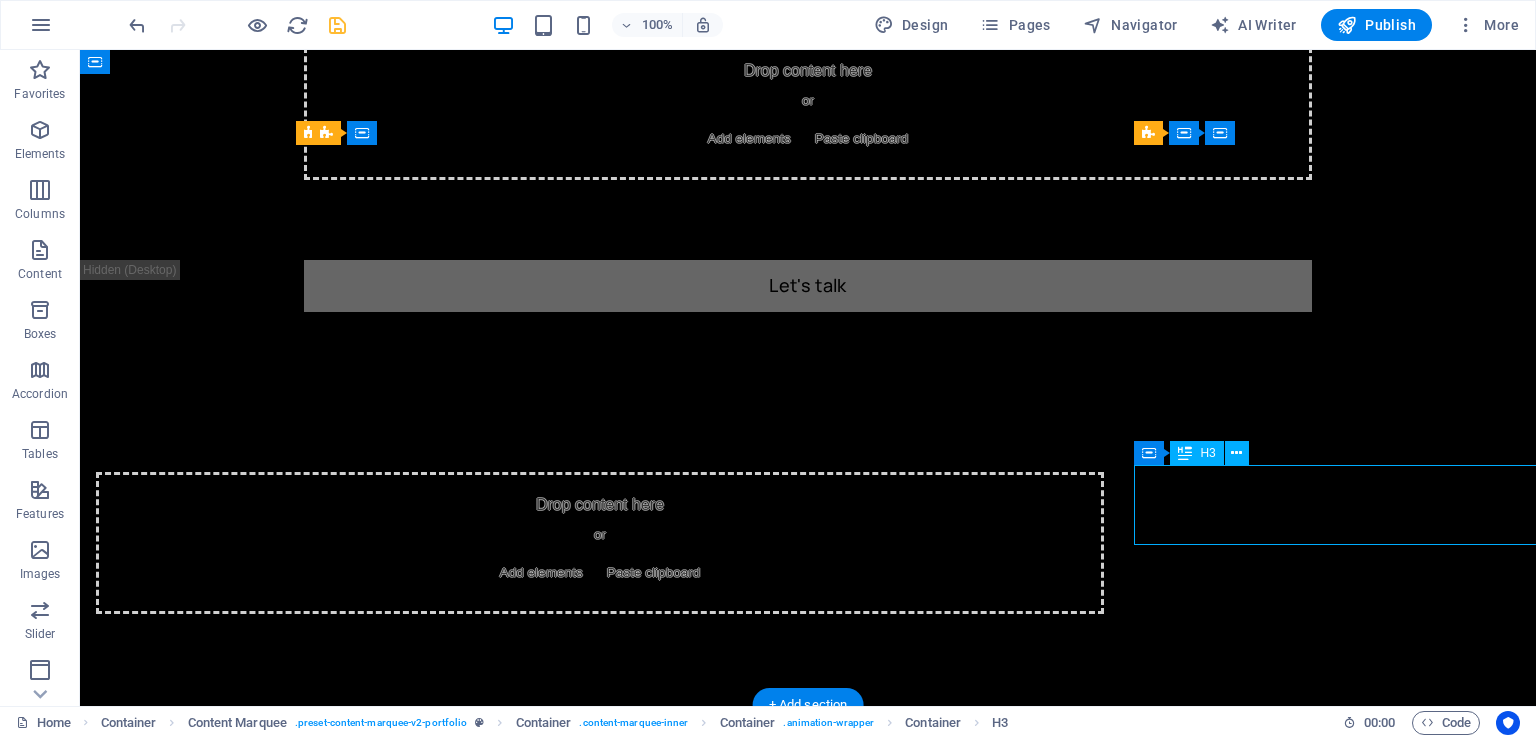 click on "Design Consultation" at bounding box center [2022, 1724] 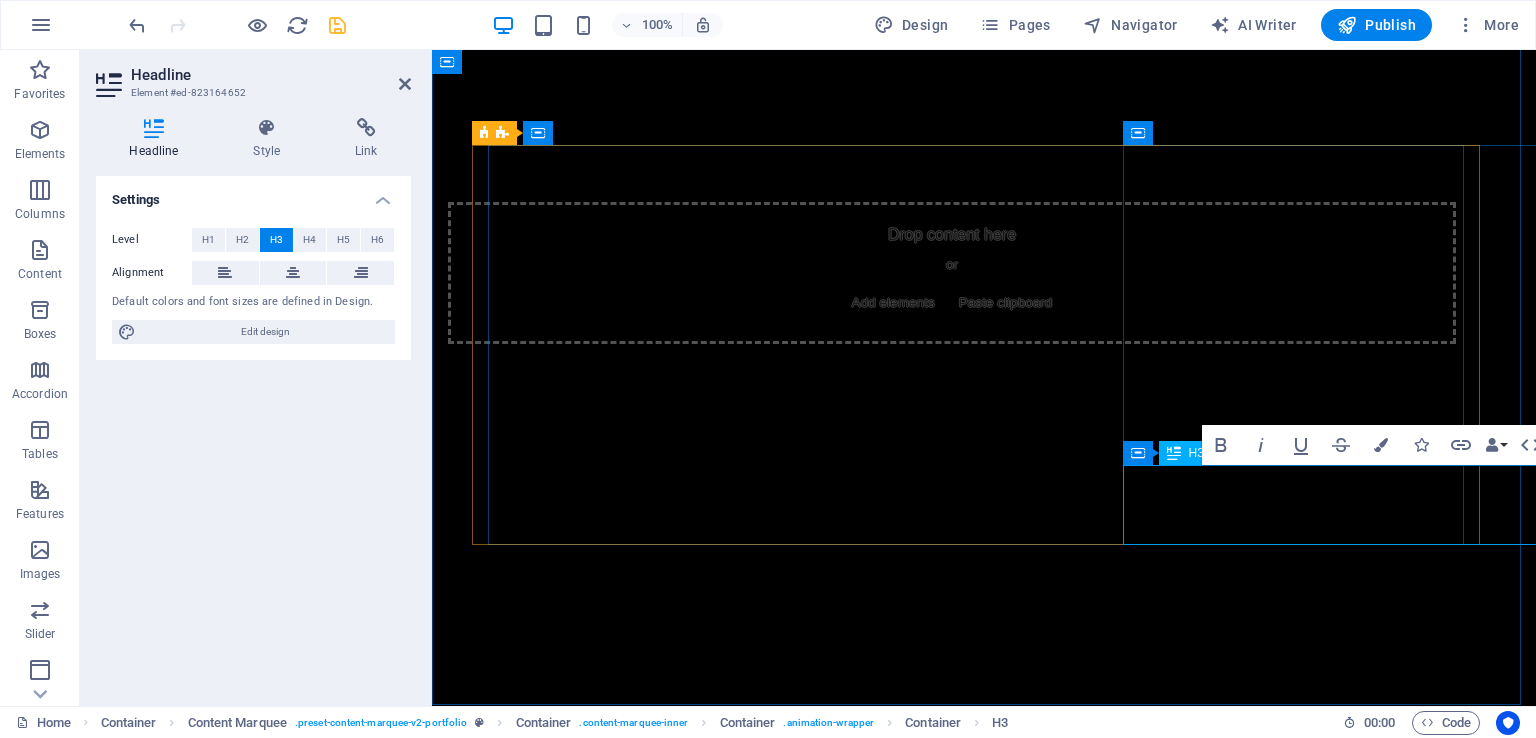 type 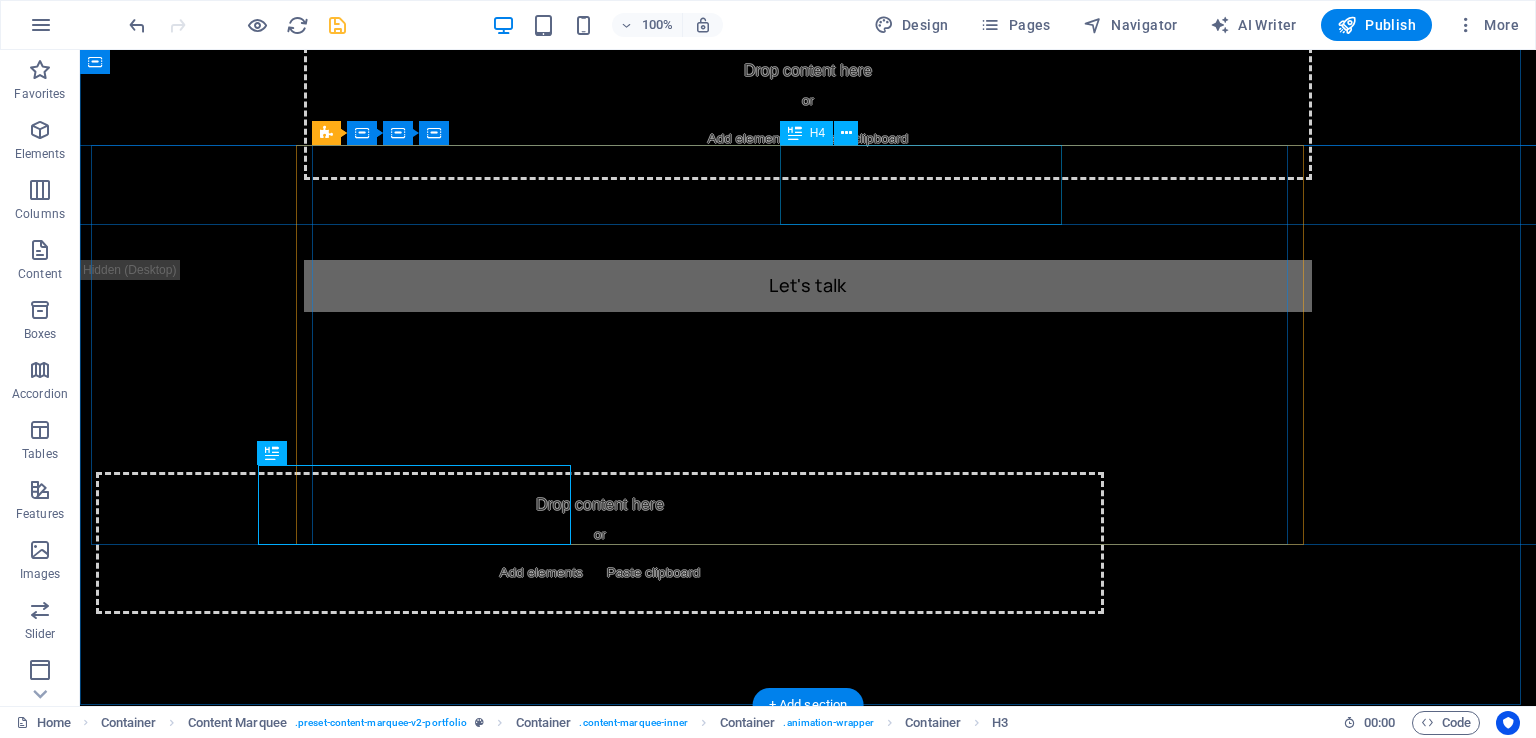 click on "Web Design" at bounding box center [2014, 1164] 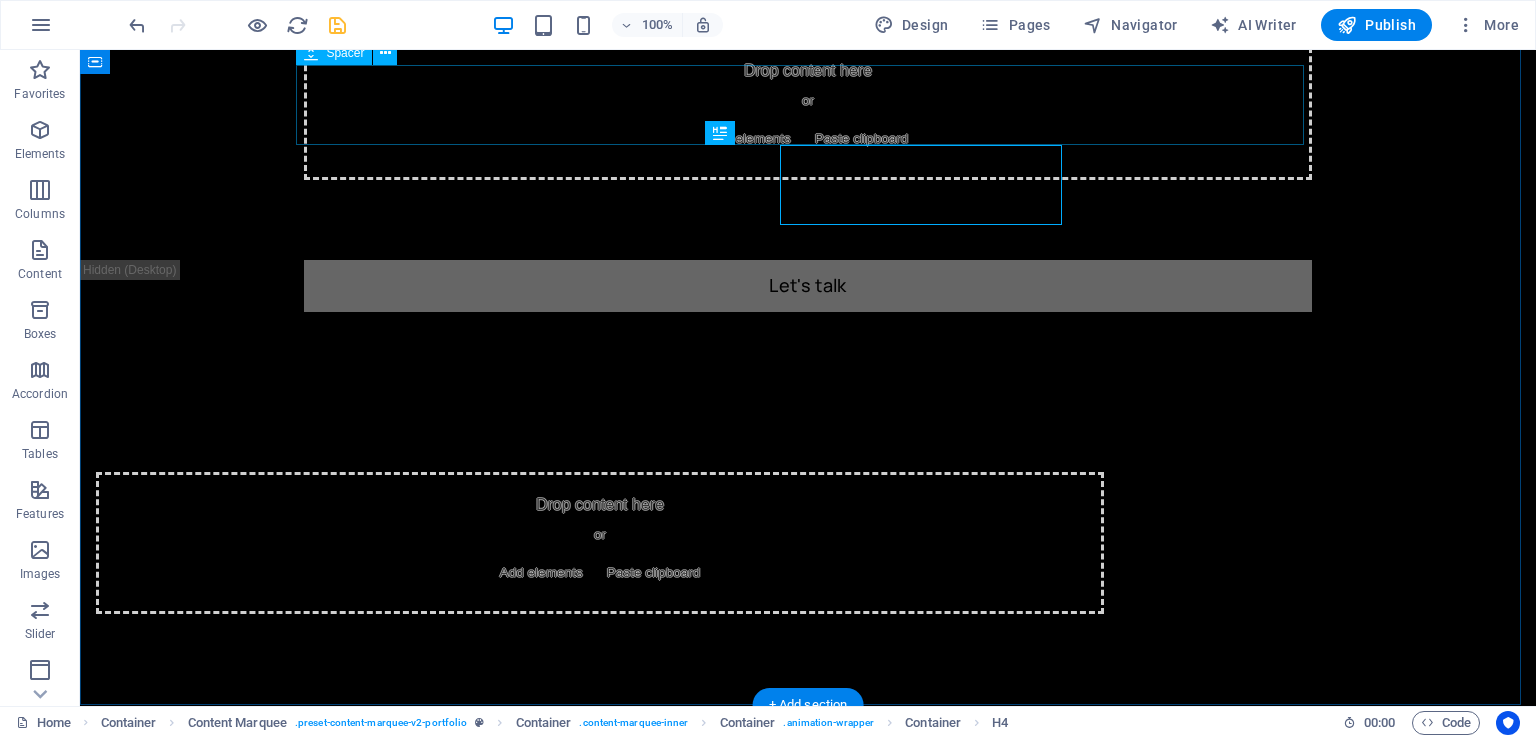 click at bounding box center [808, 924] 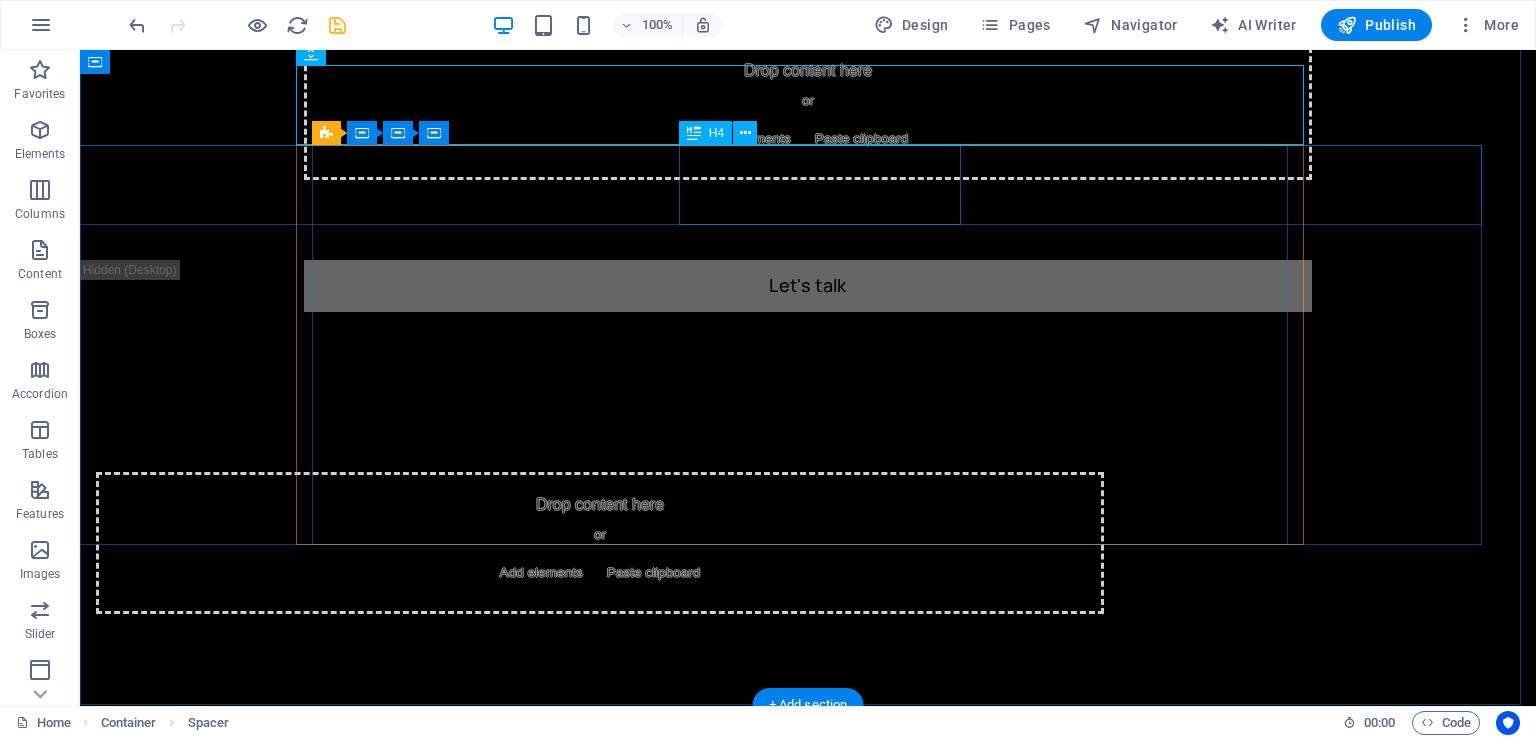 click on "Web Design" at bounding box center (2021, 1164) 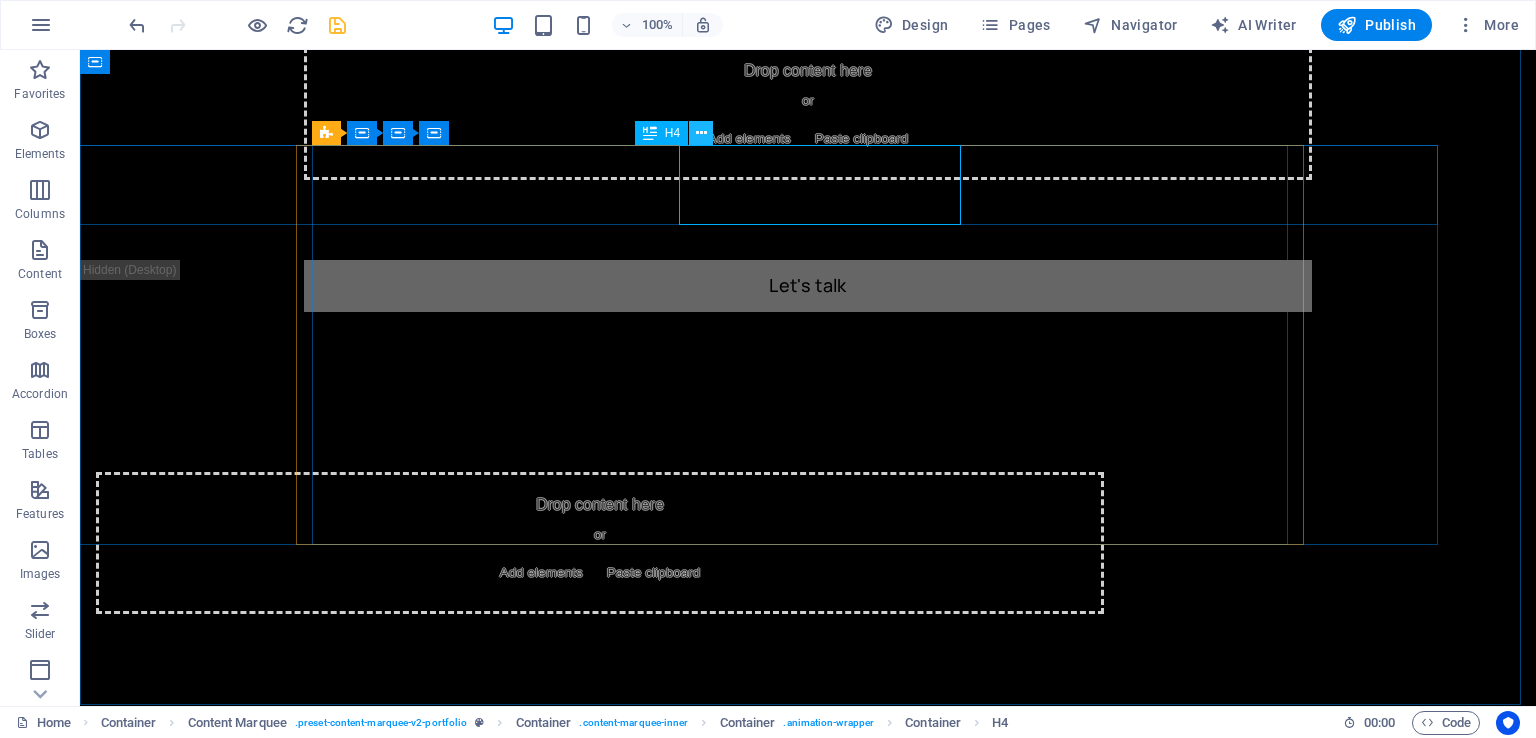click at bounding box center (701, 133) 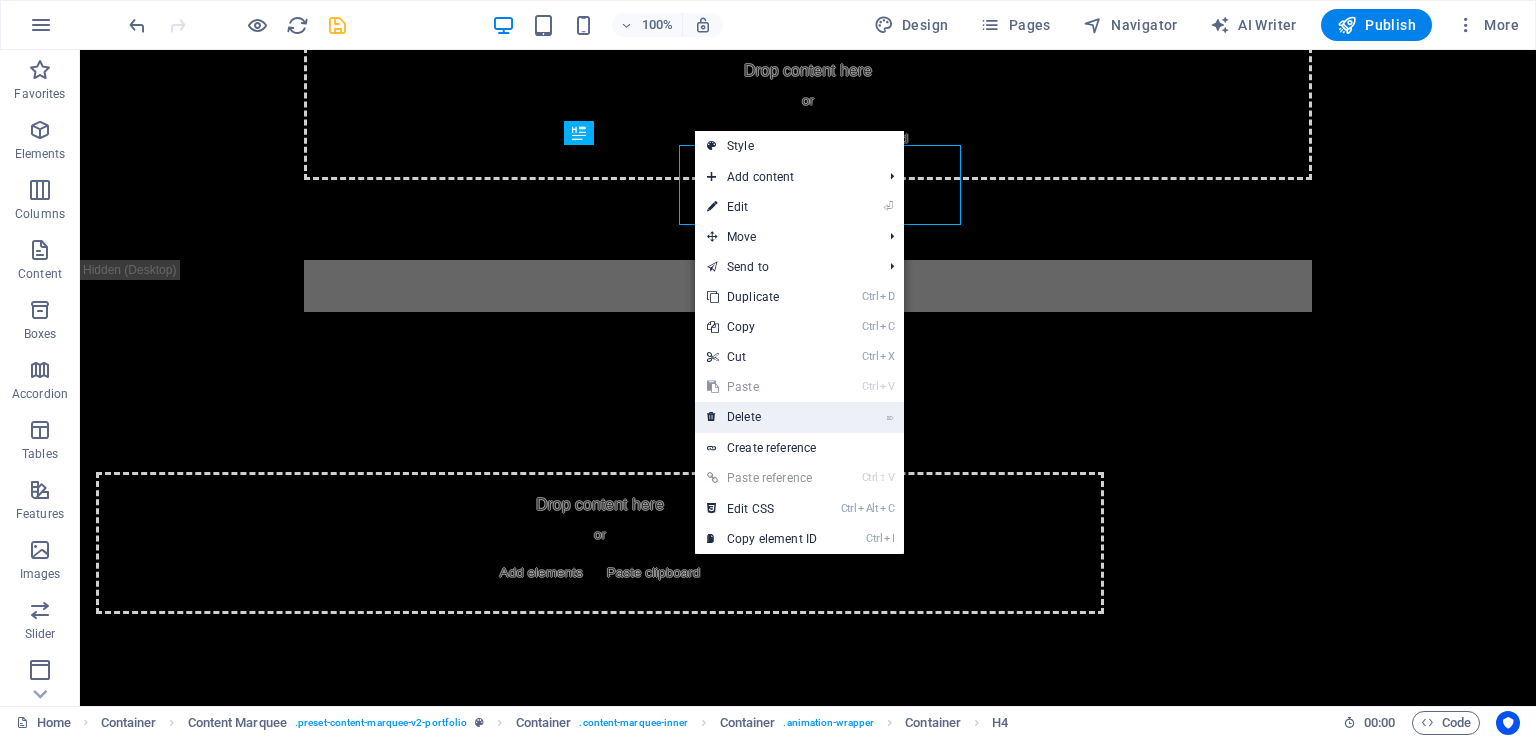 click on "⌦  Delete" at bounding box center [762, 417] 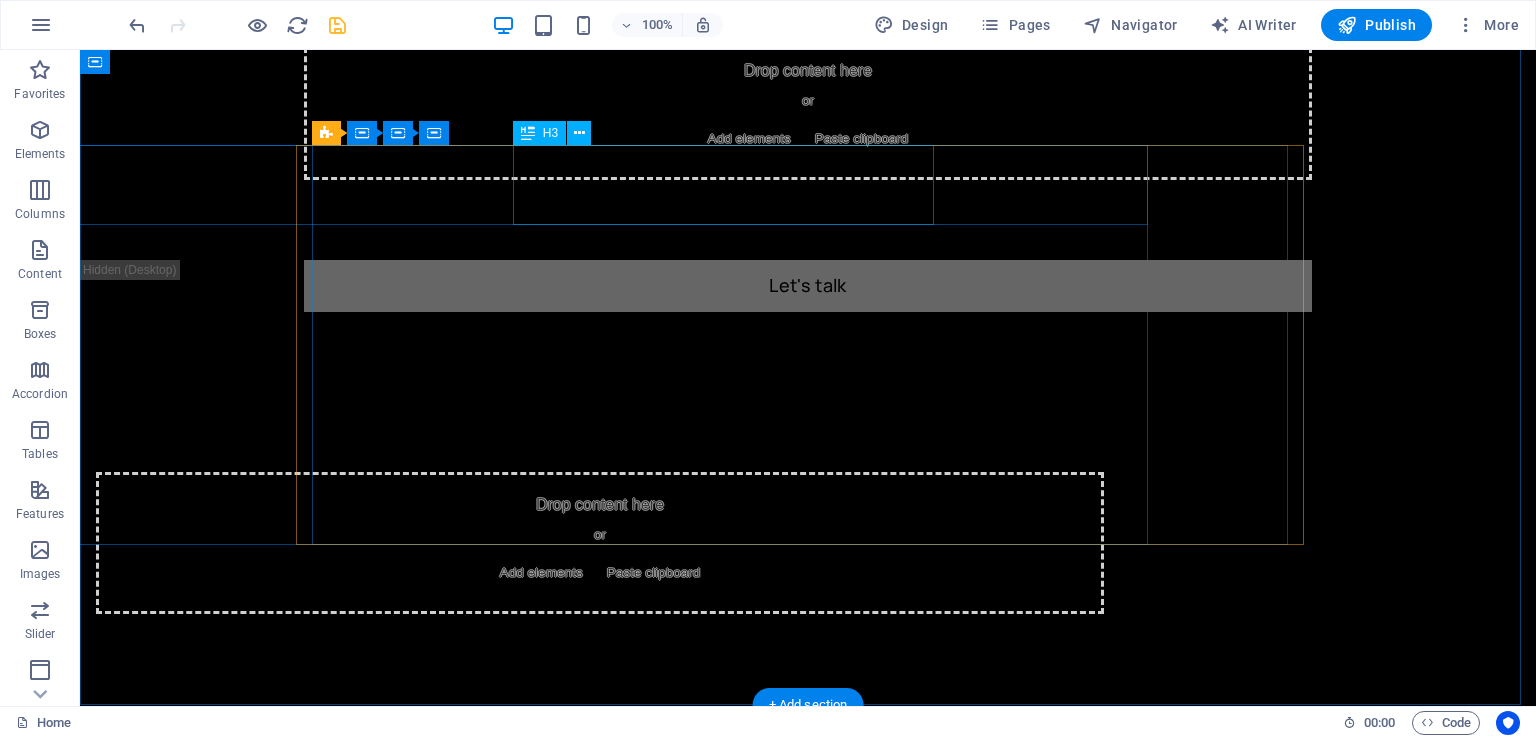 click on "Industry Leaders" at bounding box center (2022, 1164) 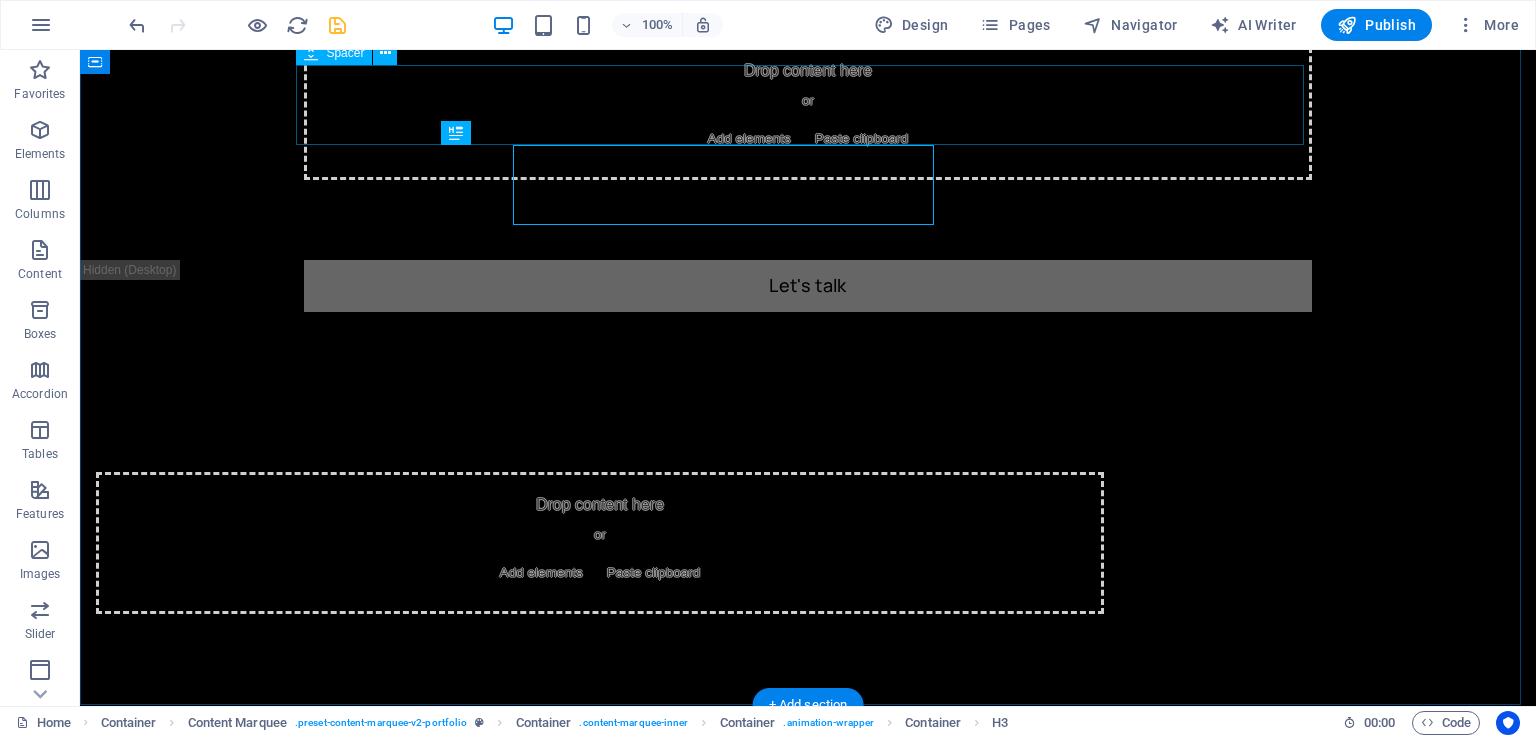 click at bounding box center [808, 924] 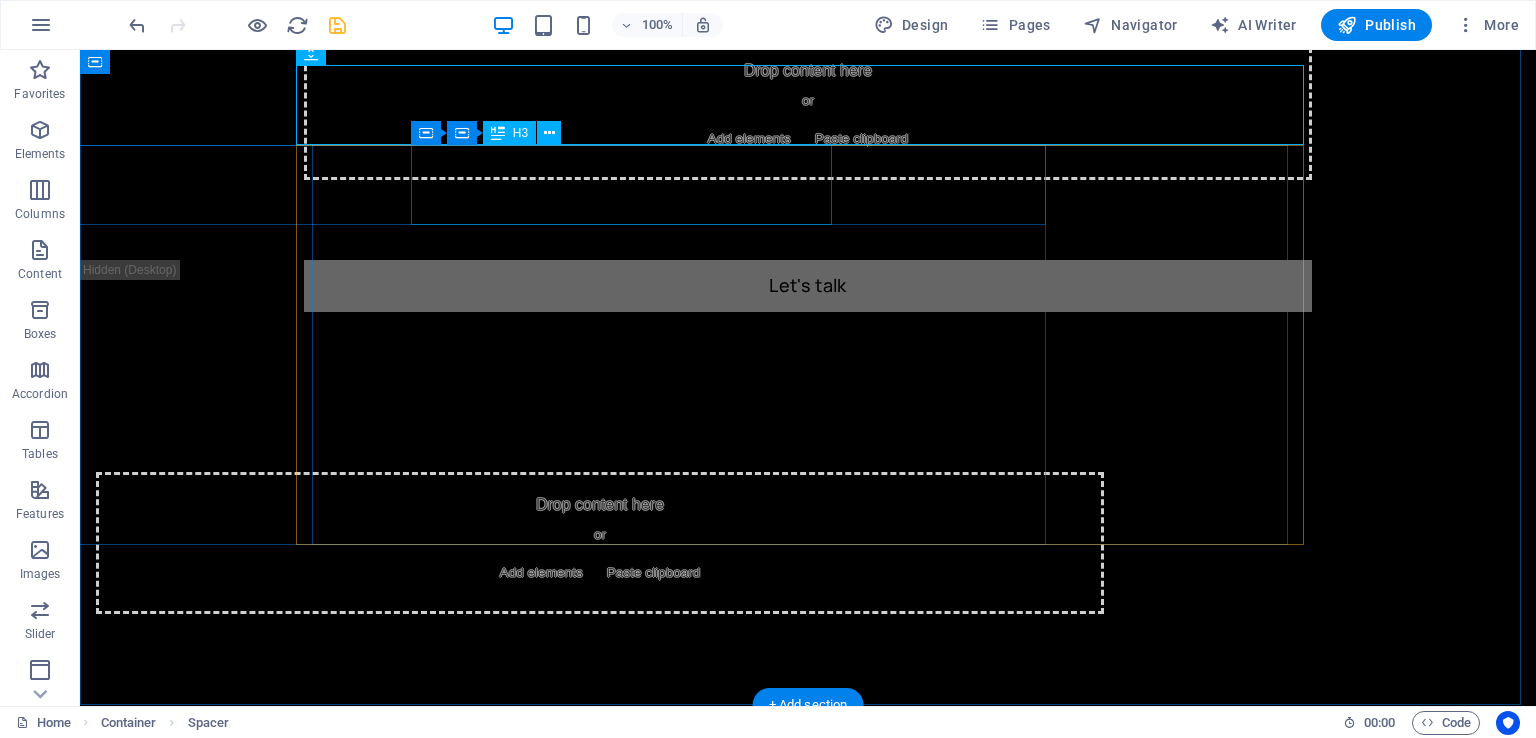 click on "Industry Leaders" at bounding box center [2023, 1164] 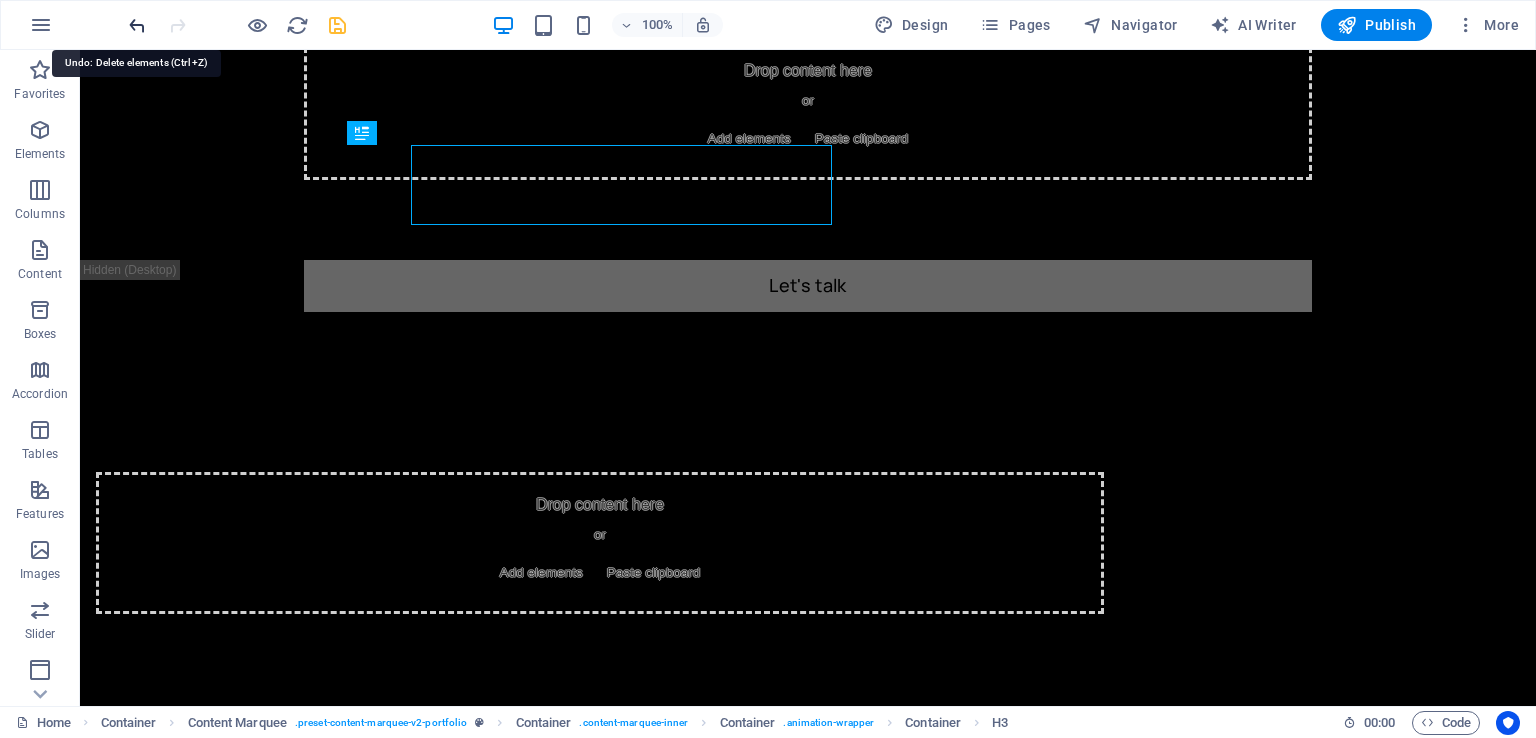 click at bounding box center [137, 25] 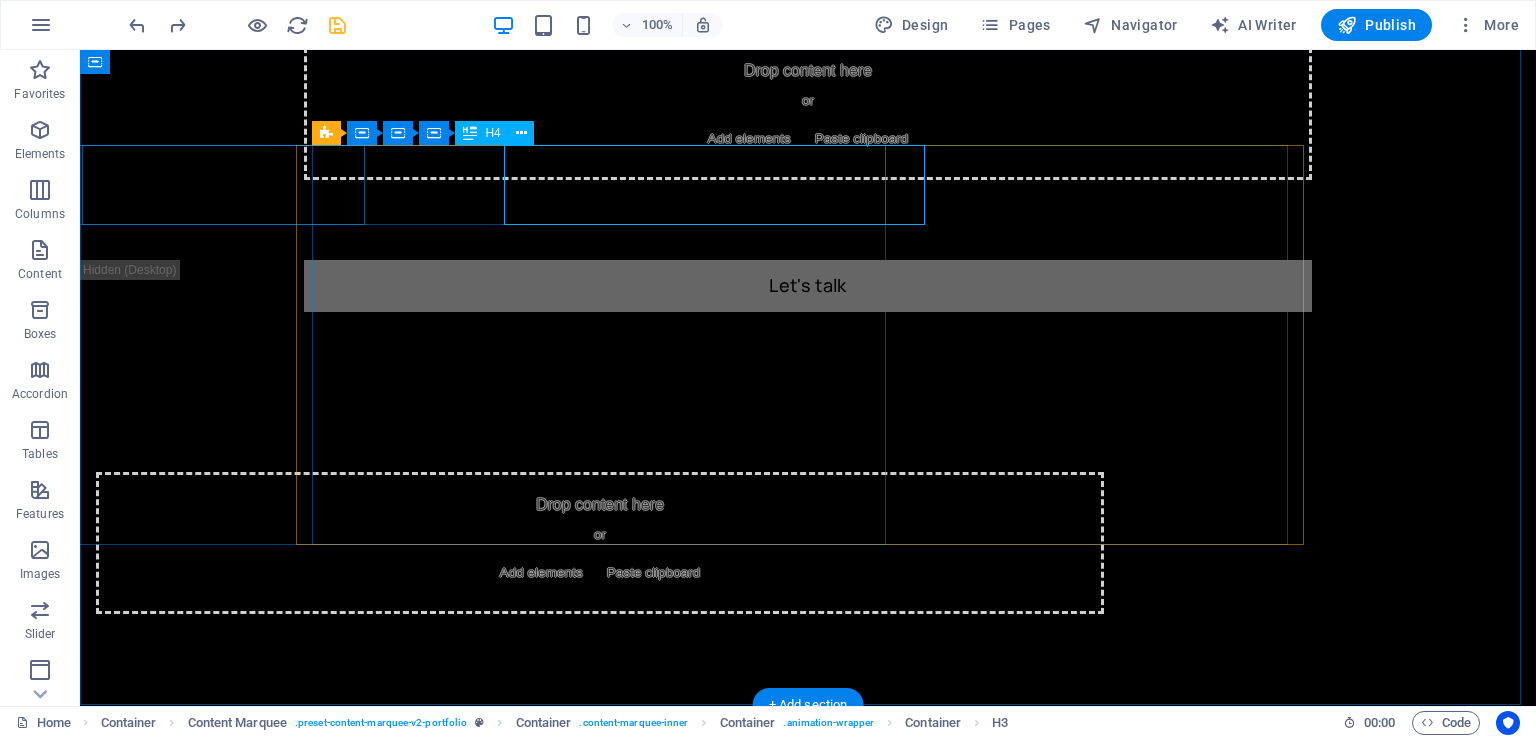 click on "Web Design" at bounding box center [2023, 1164] 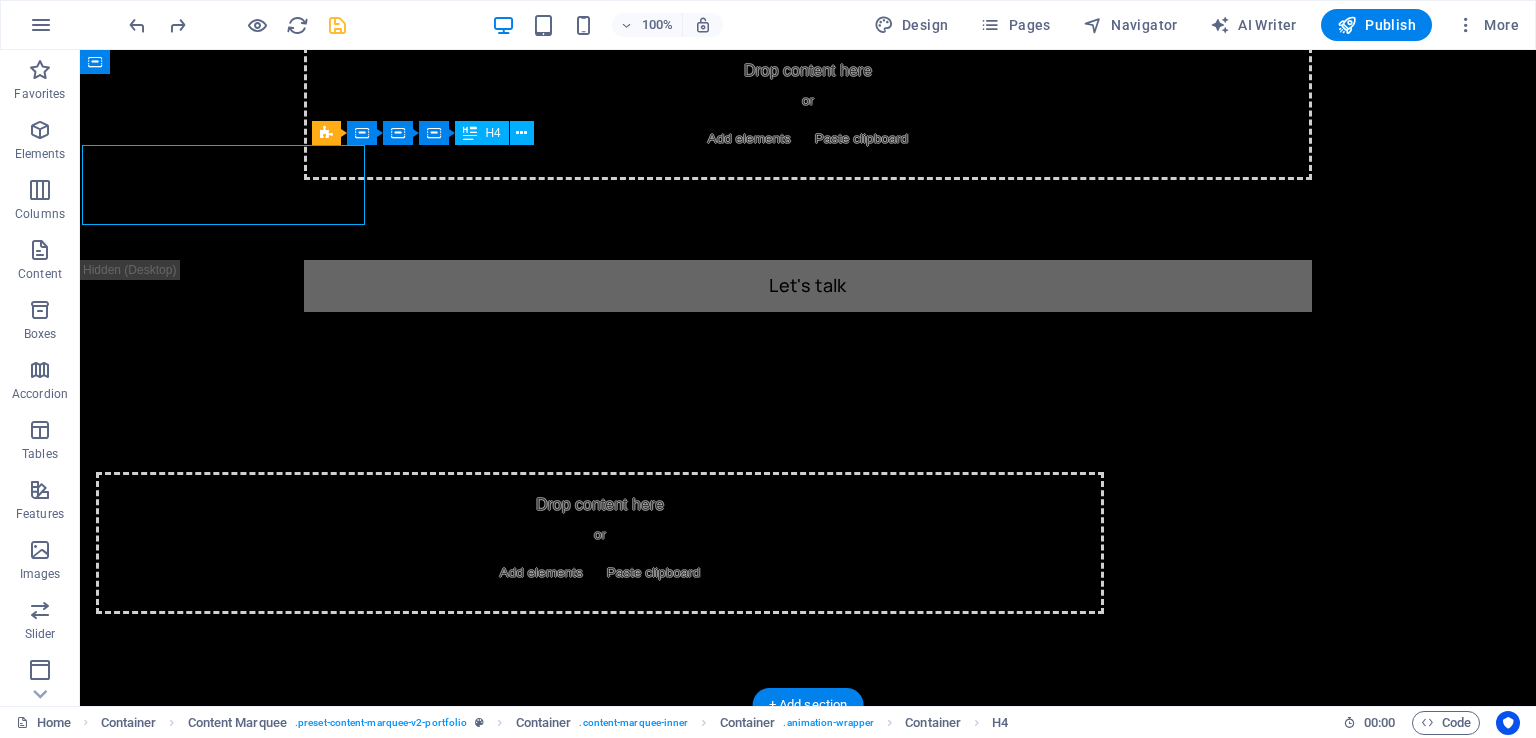 click on "Web Design" at bounding box center (2018, 1164) 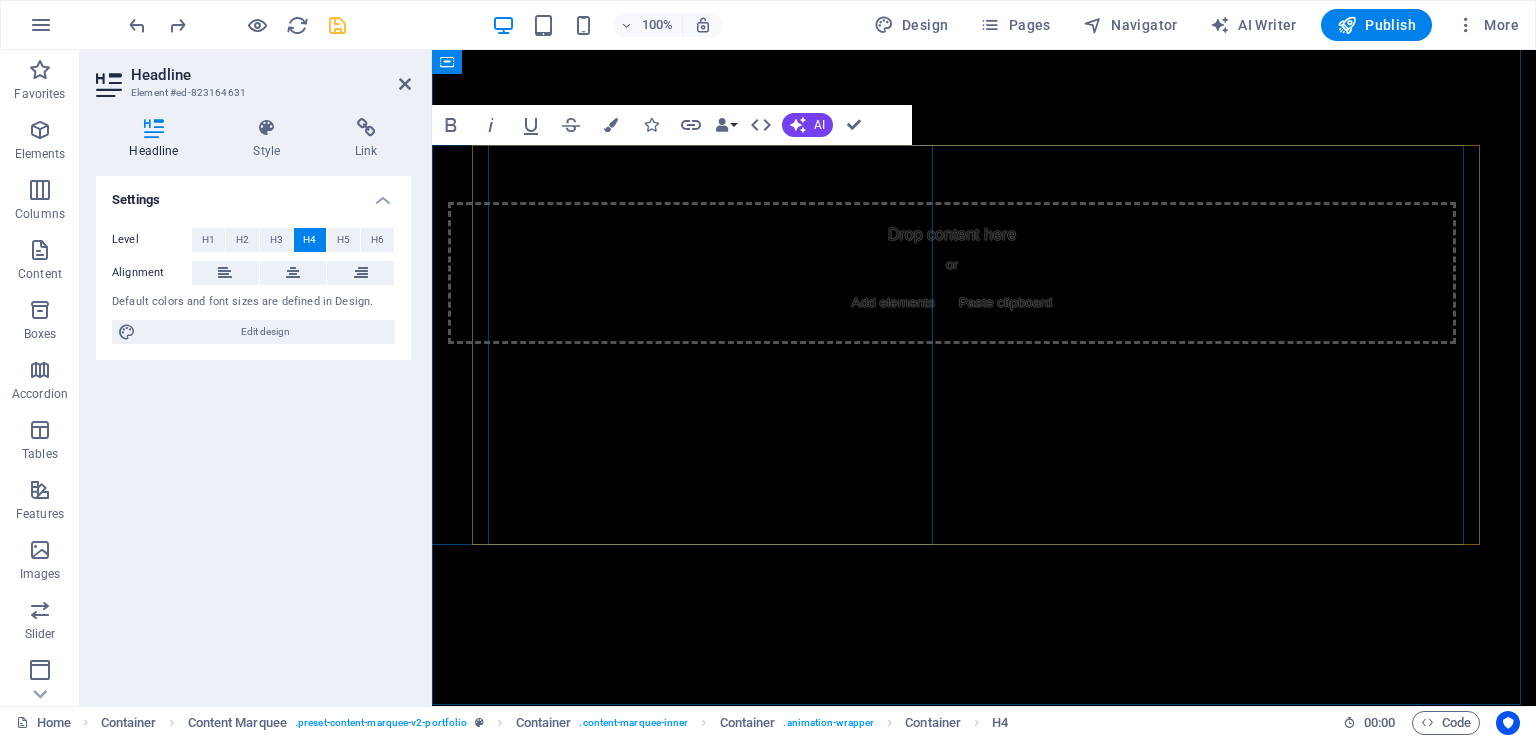type 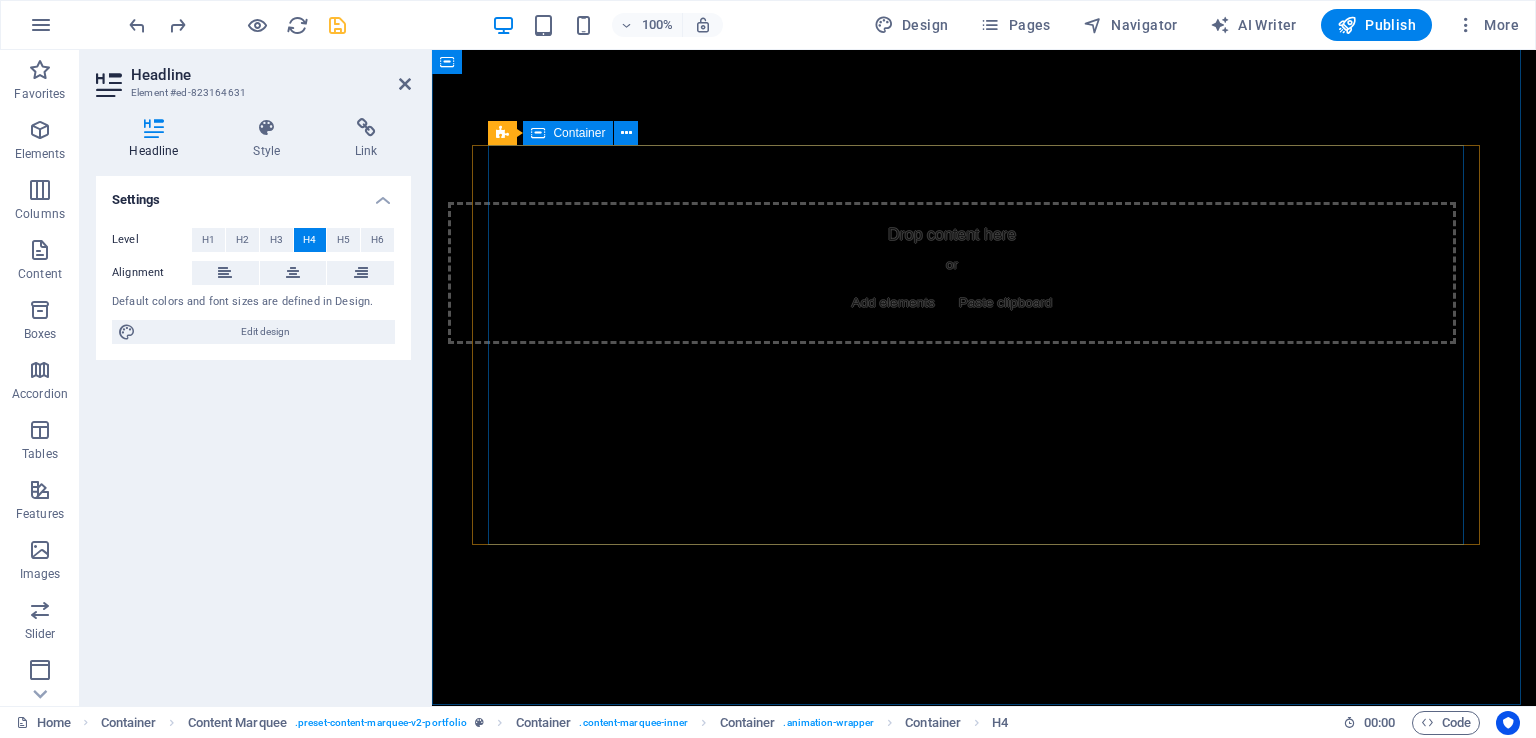 scroll, scrollTop: 0, scrollLeft: 963, axis: horizontal 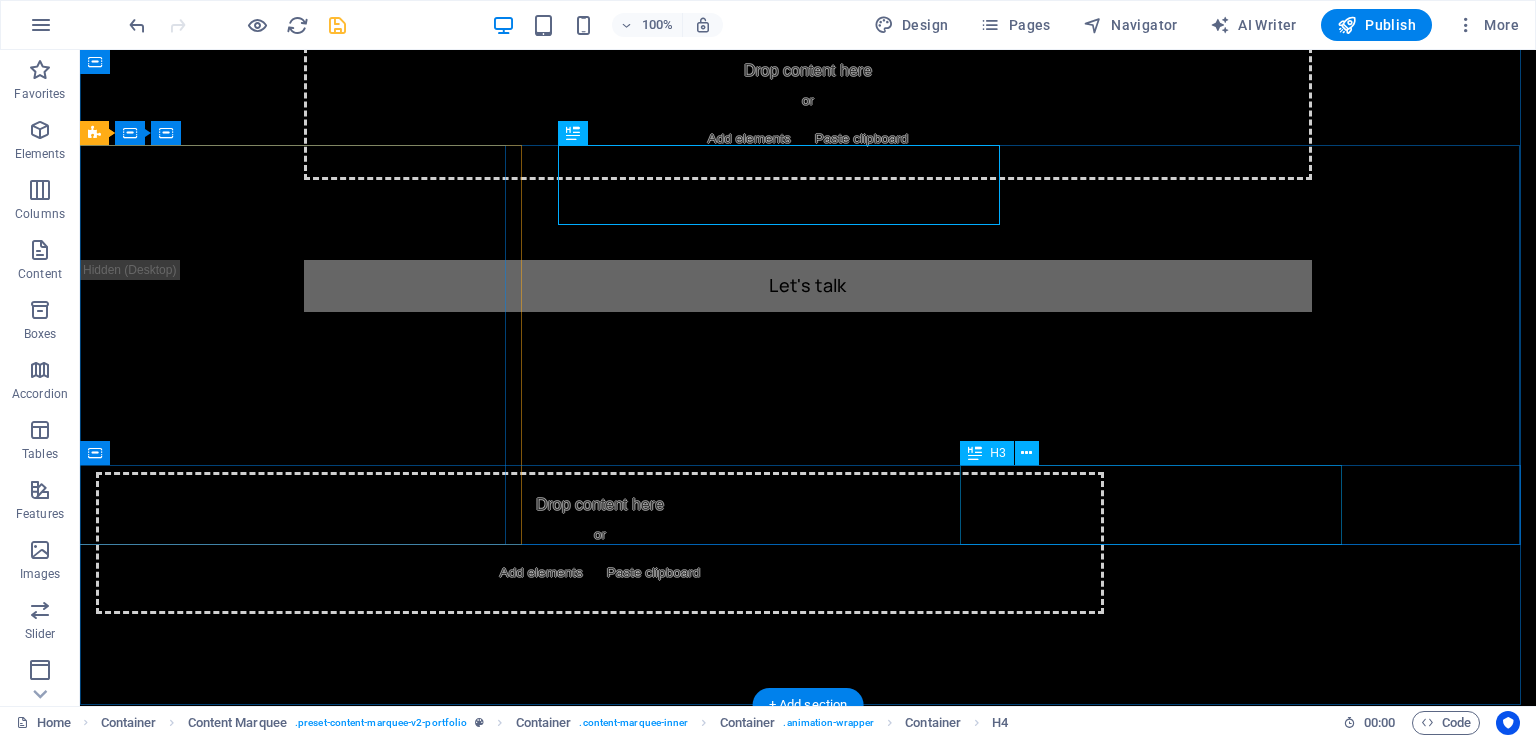 click on "Graphic Design" at bounding box center (2020, 1884) 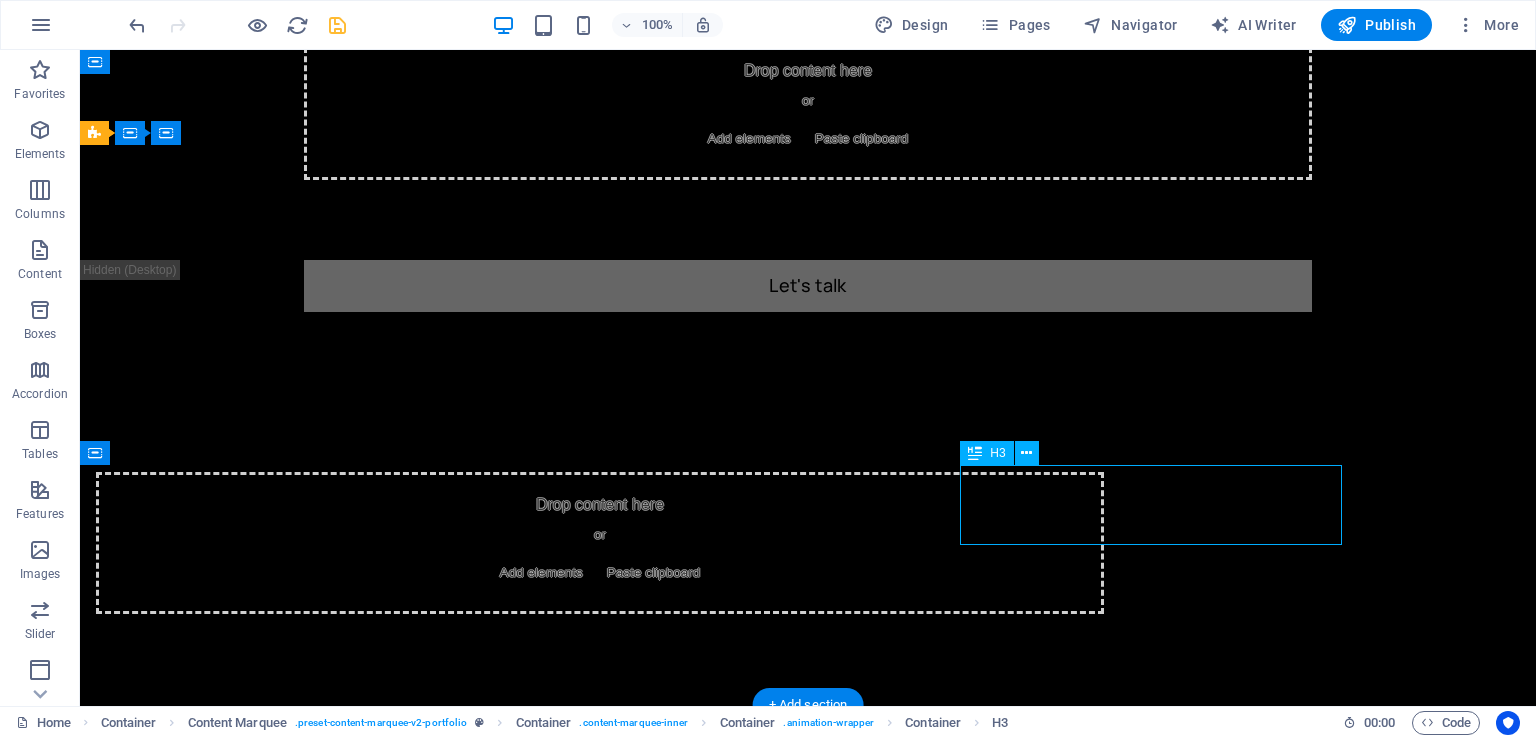 click on "Graphic Design" at bounding box center (2013, 1884) 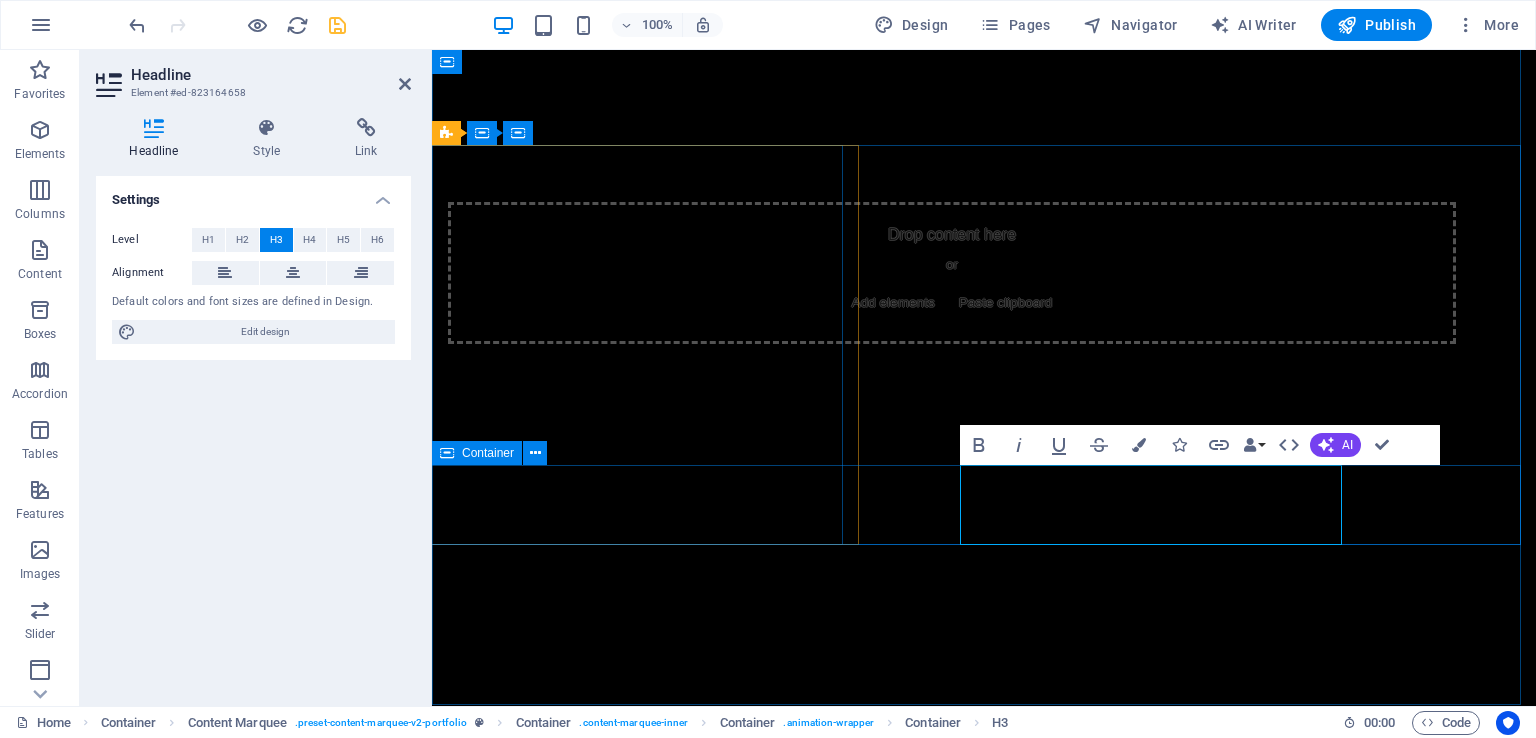 type 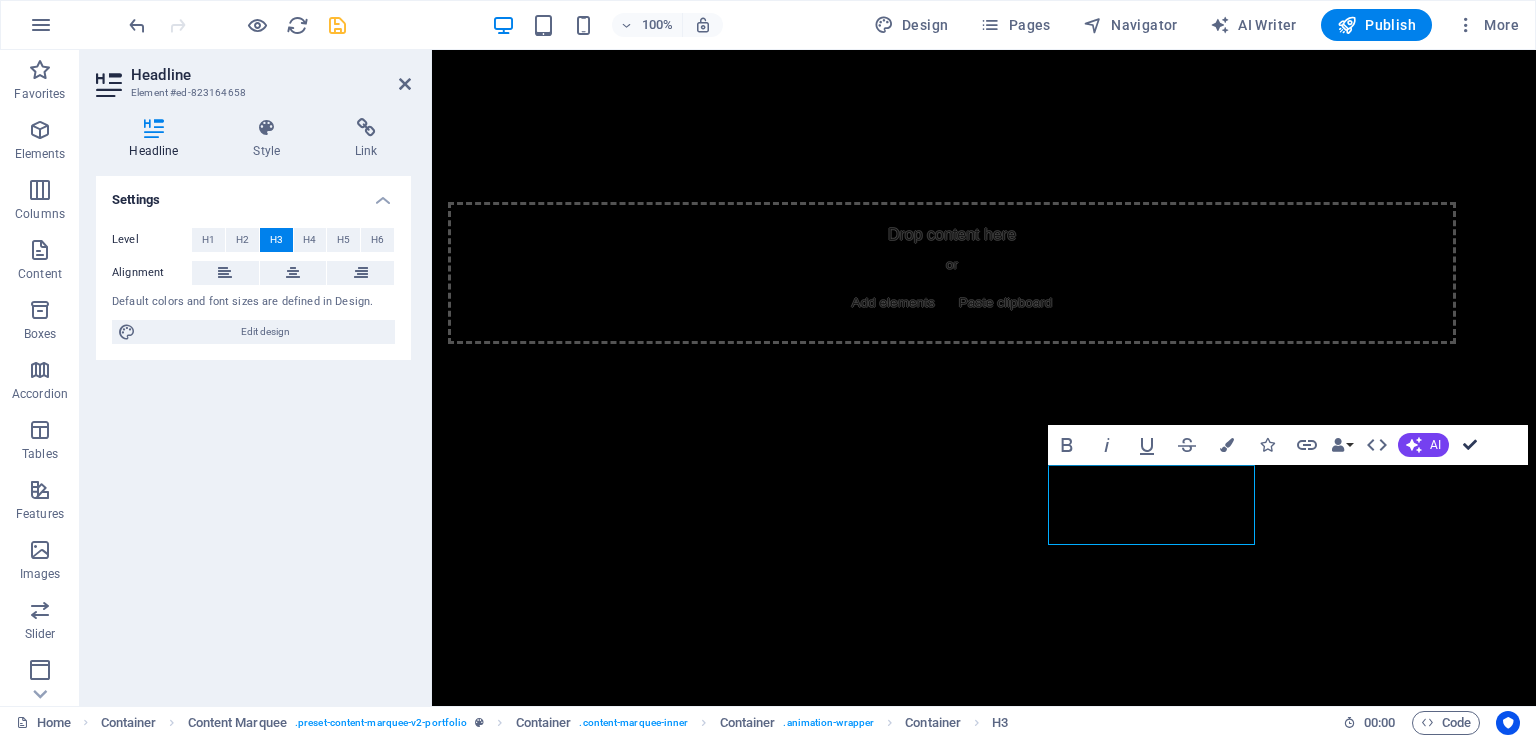 scroll, scrollTop: 0, scrollLeft: 0, axis: both 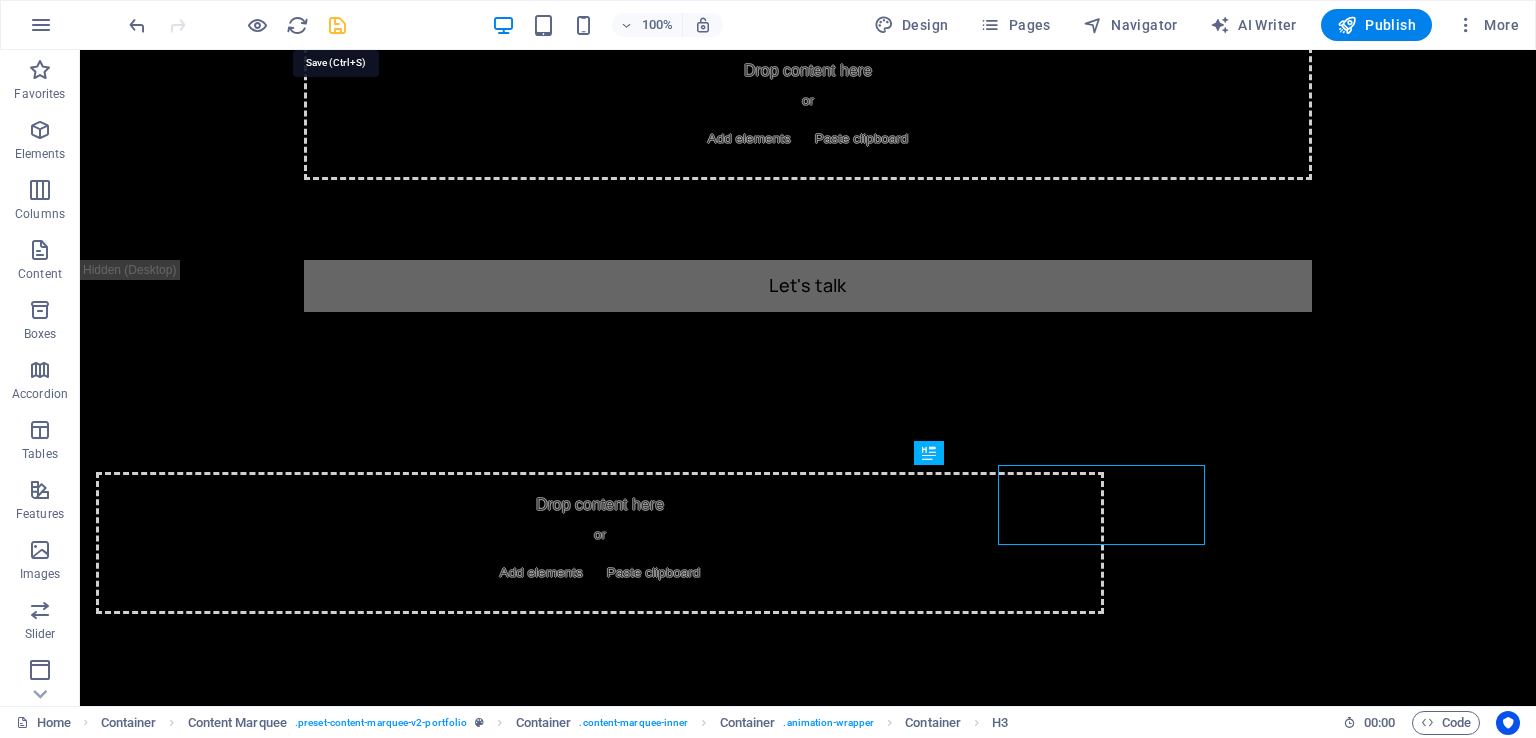click at bounding box center (337, 25) 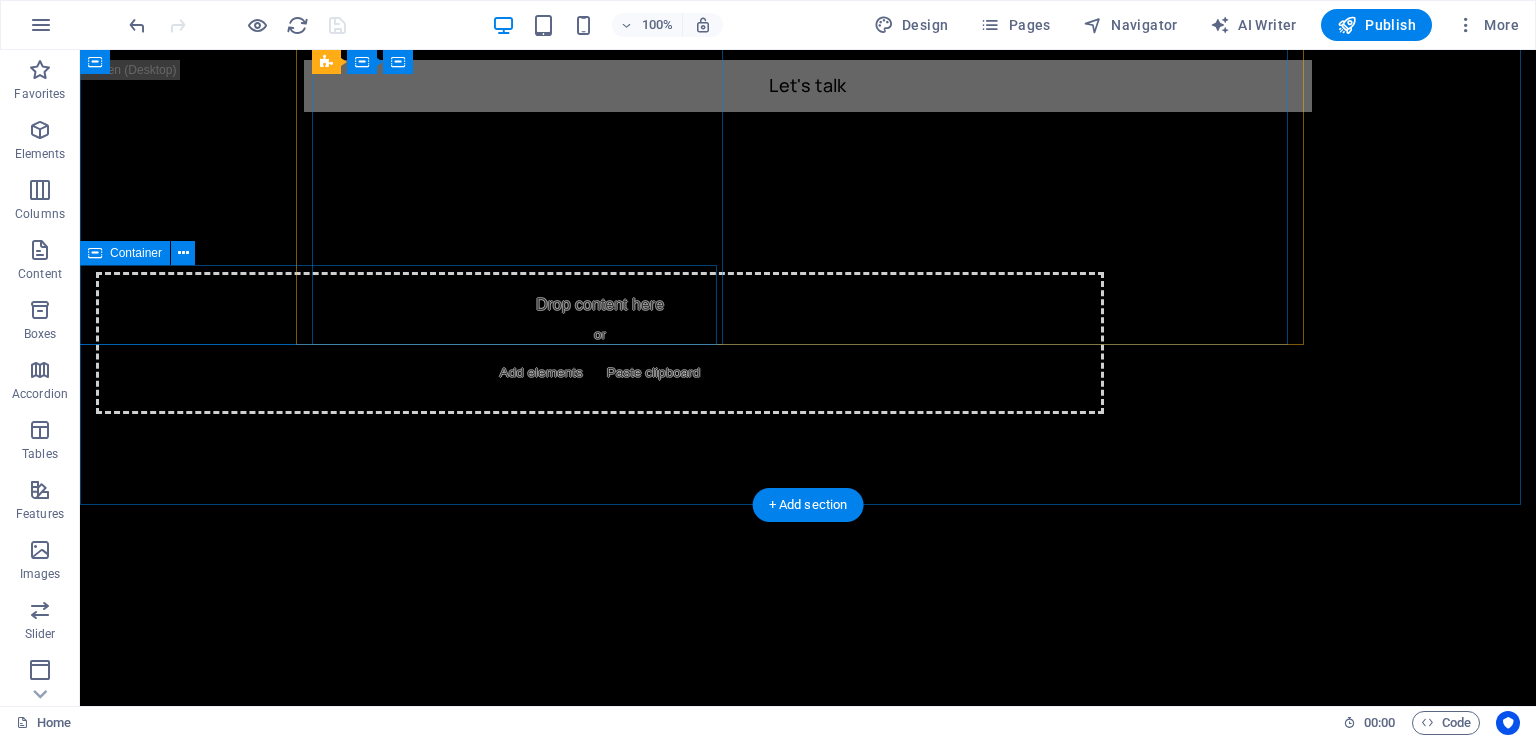 scroll, scrollTop: 3608, scrollLeft: 0, axis: vertical 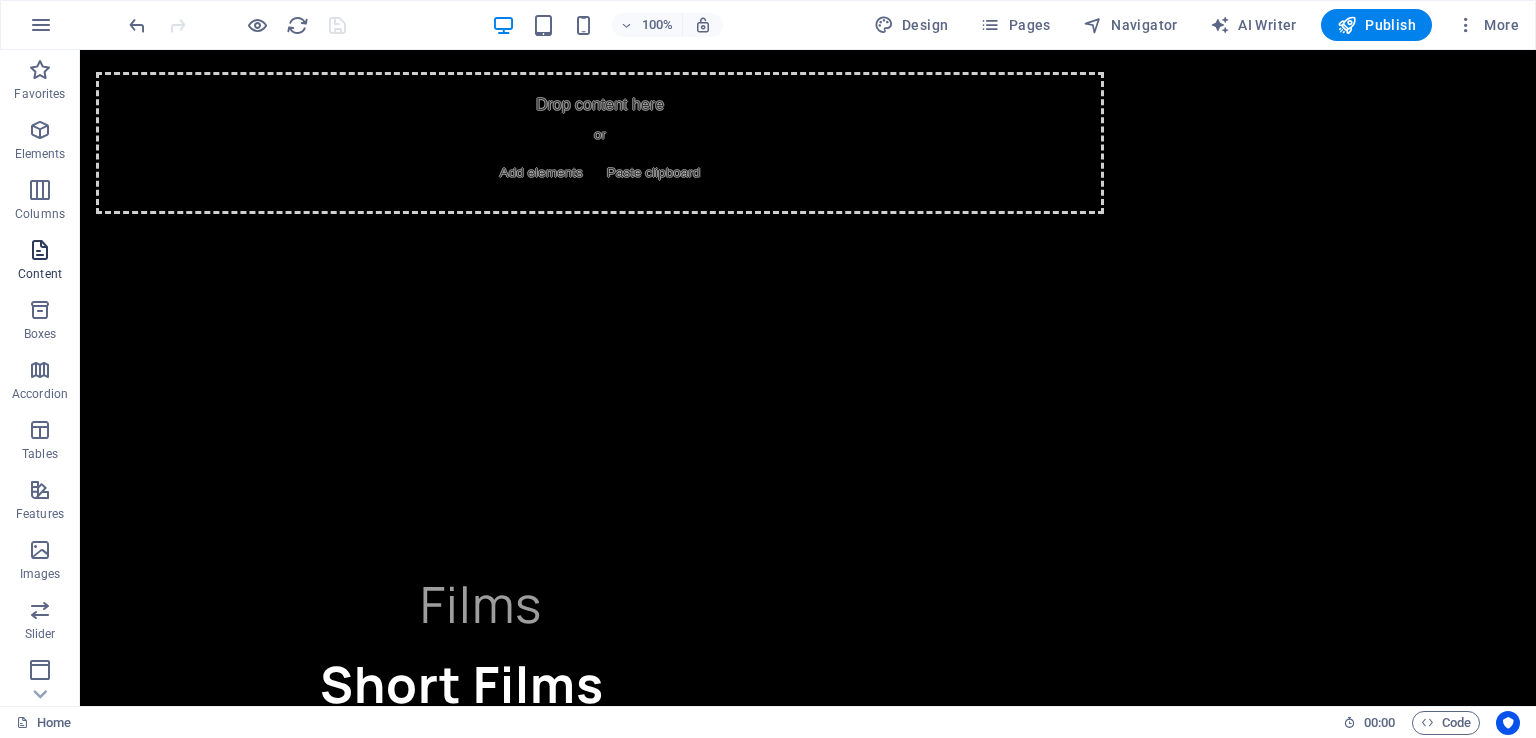 click at bounding box center (40, 250) 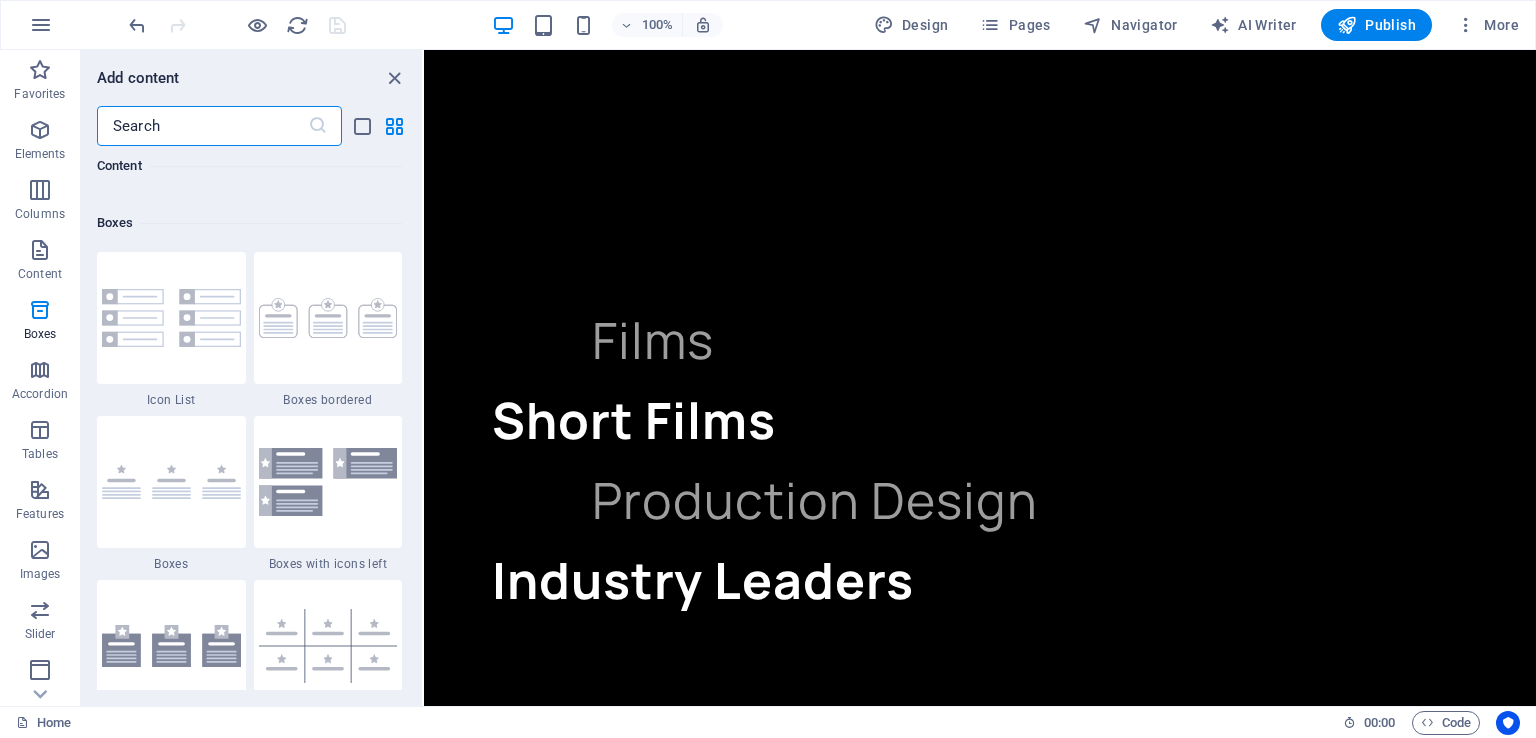 scroll, scrollTop: 5499, scrollLeft: 0, axis: vertical 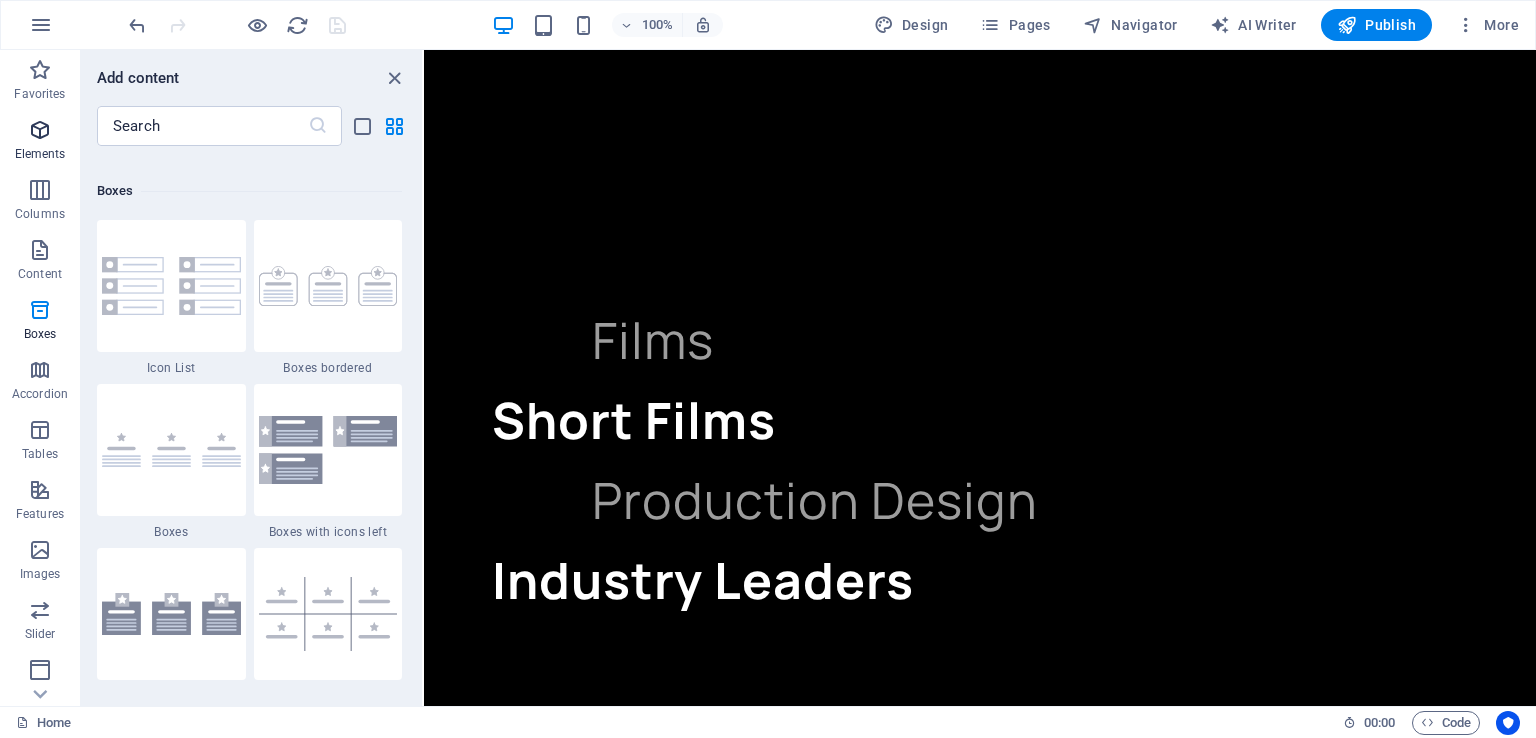 click at bounding box center (40, 130) 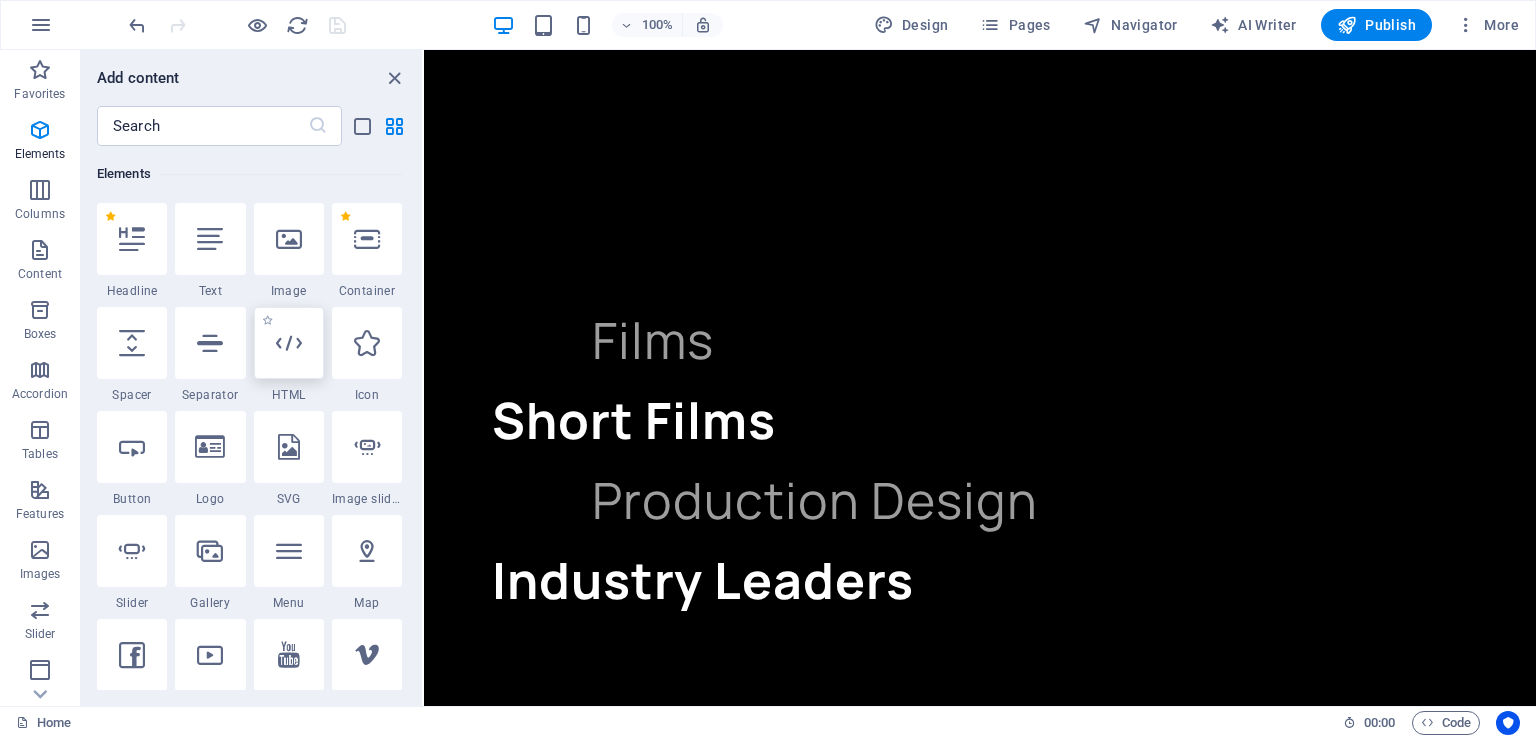 scroll, scrollTop: 313, scrollLeft: 0, axis: vertical 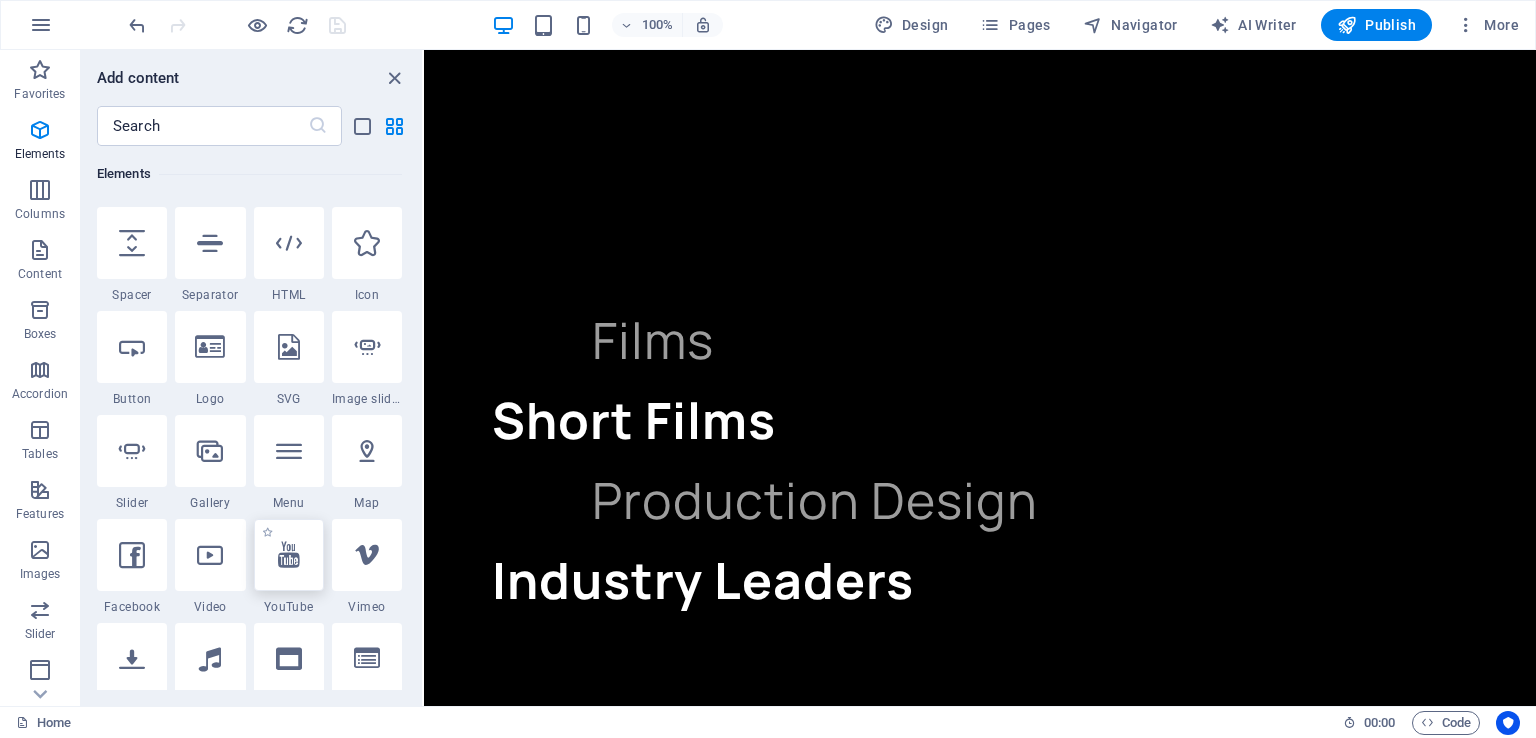 select on "ar16_9" 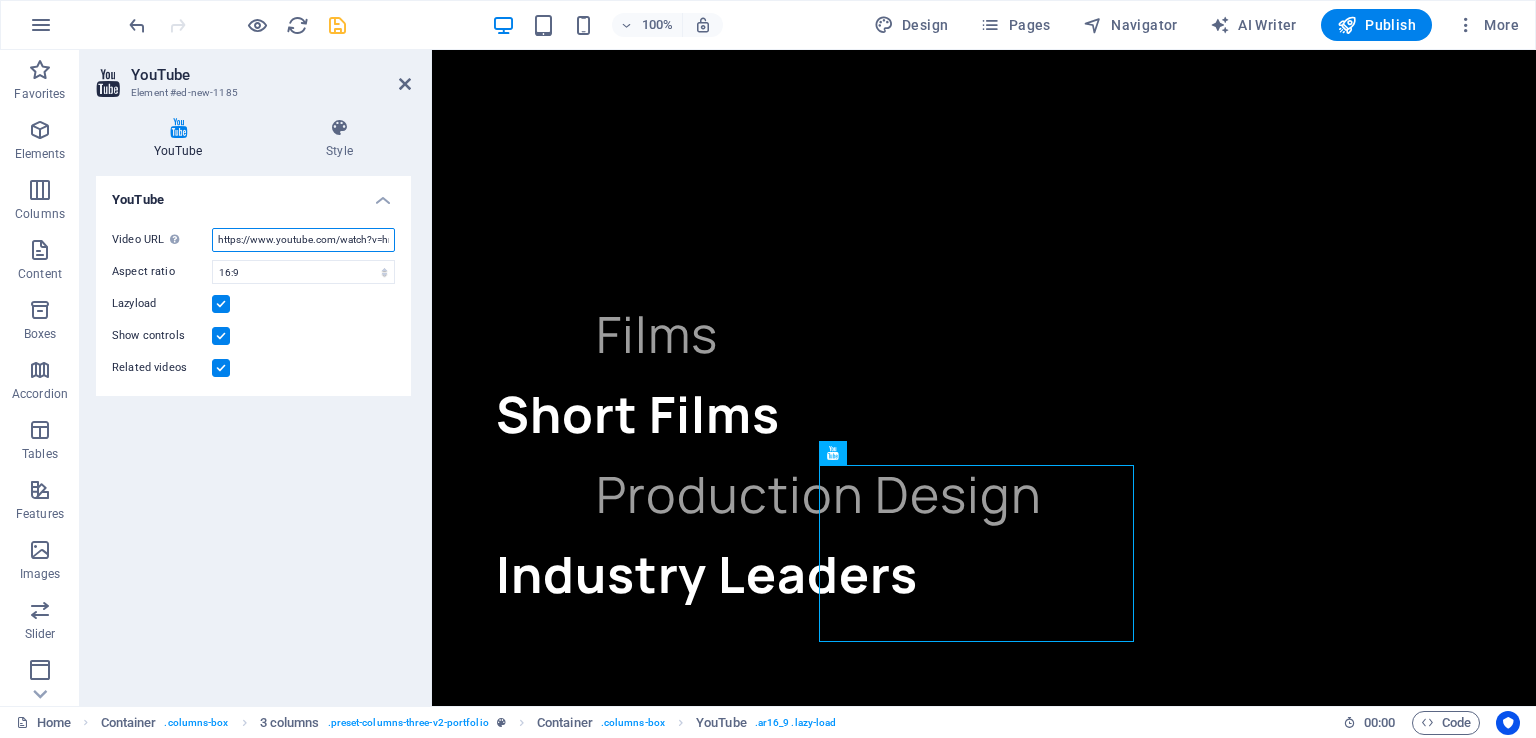 click on "https://www.youtube.com/watch?v=hnoviHgPHkY" at bounding box center [303, 240] 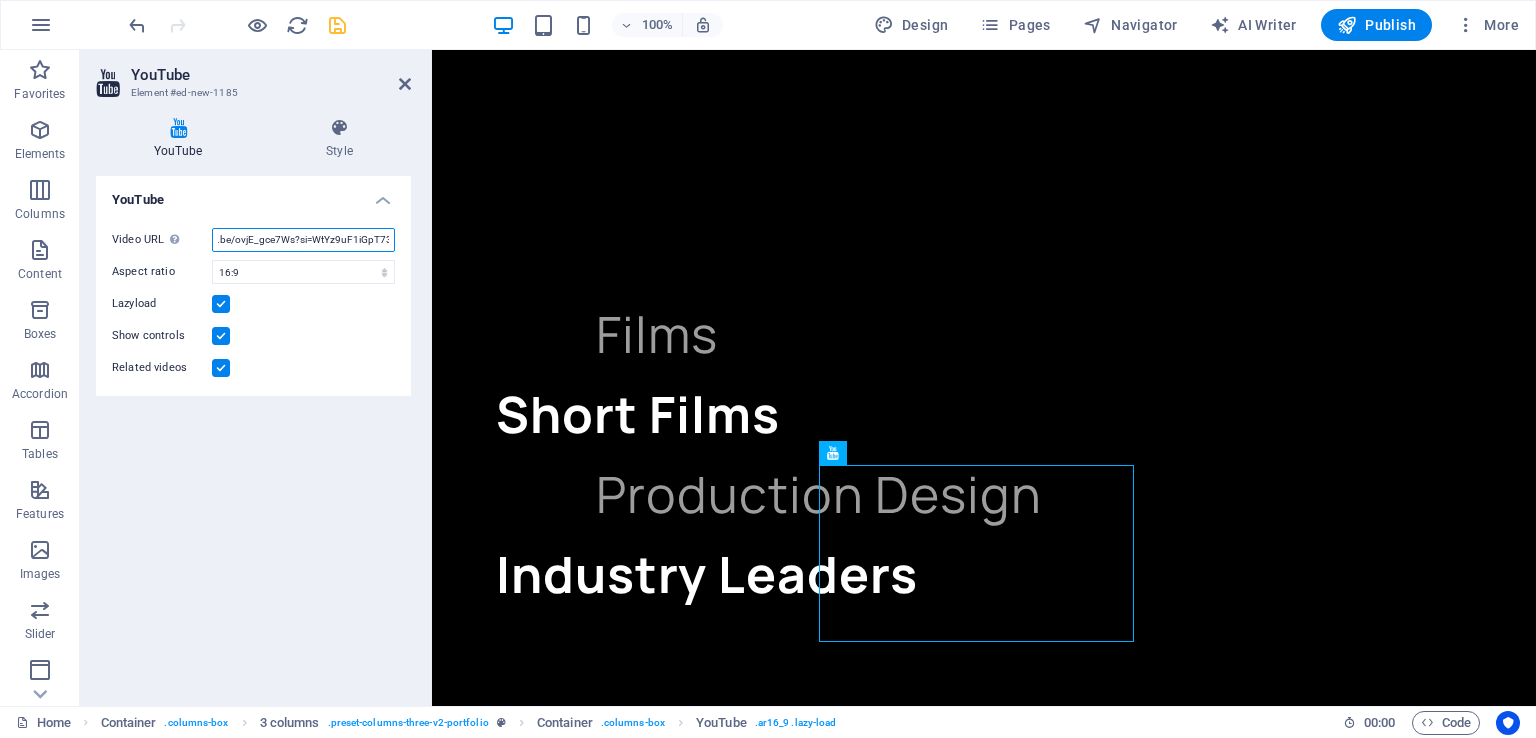 scroll, scrollTop: 0, scrollLeft: 64, axis: horizontal 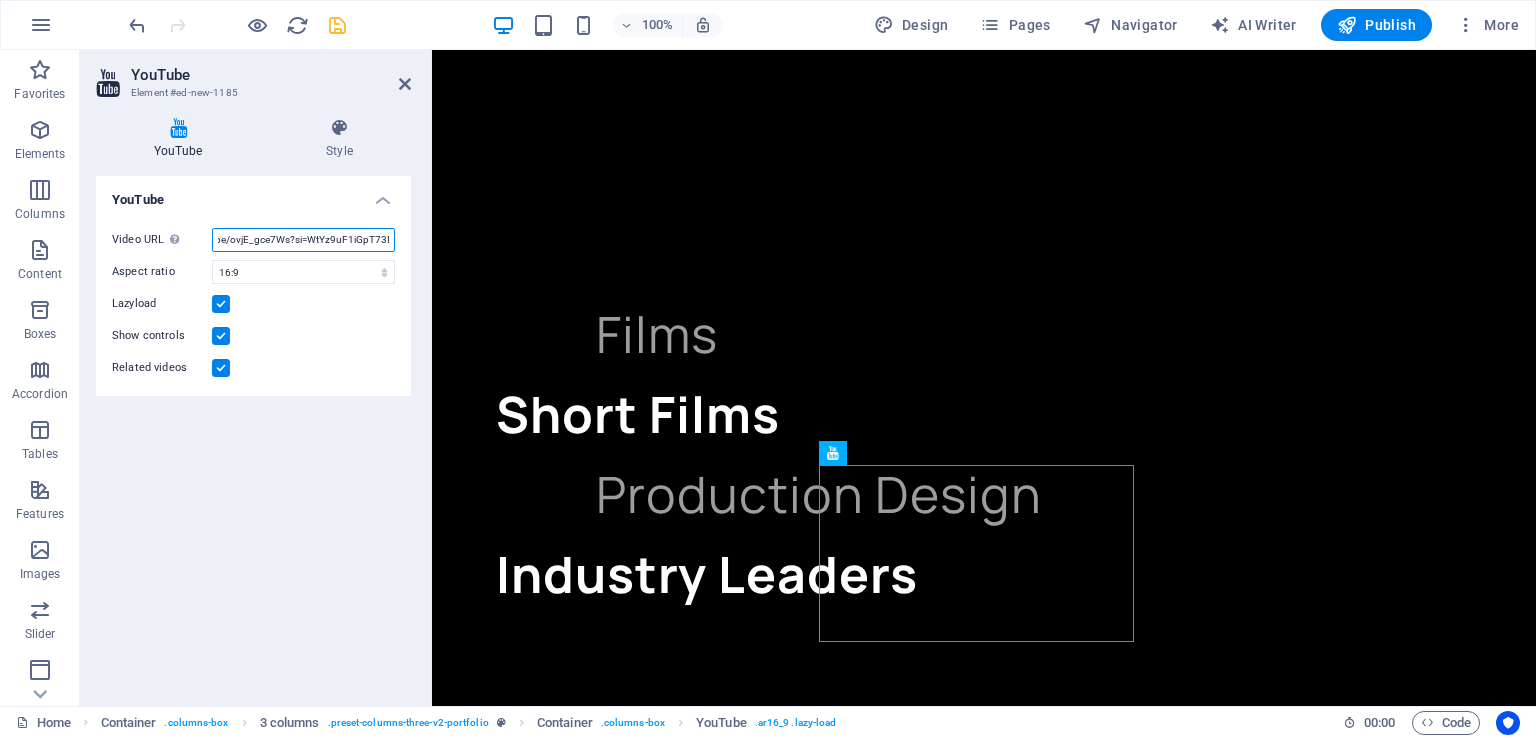 type on "https://youtu.be/ovjE_gce7Ws?si=WtYz9uF1iGpT73I9" 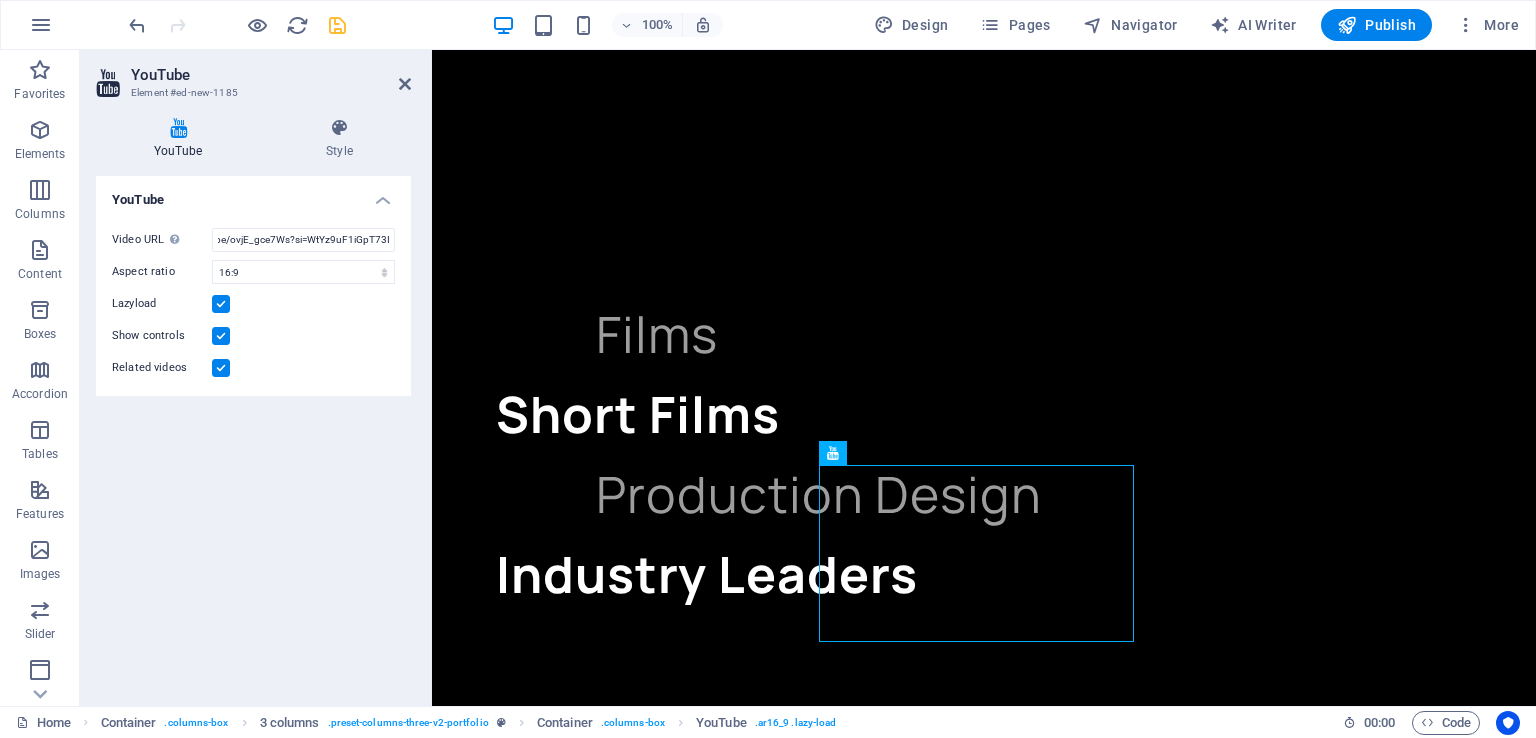 scroll, scrollTop: 0, scrollLeft: 0, axis: both 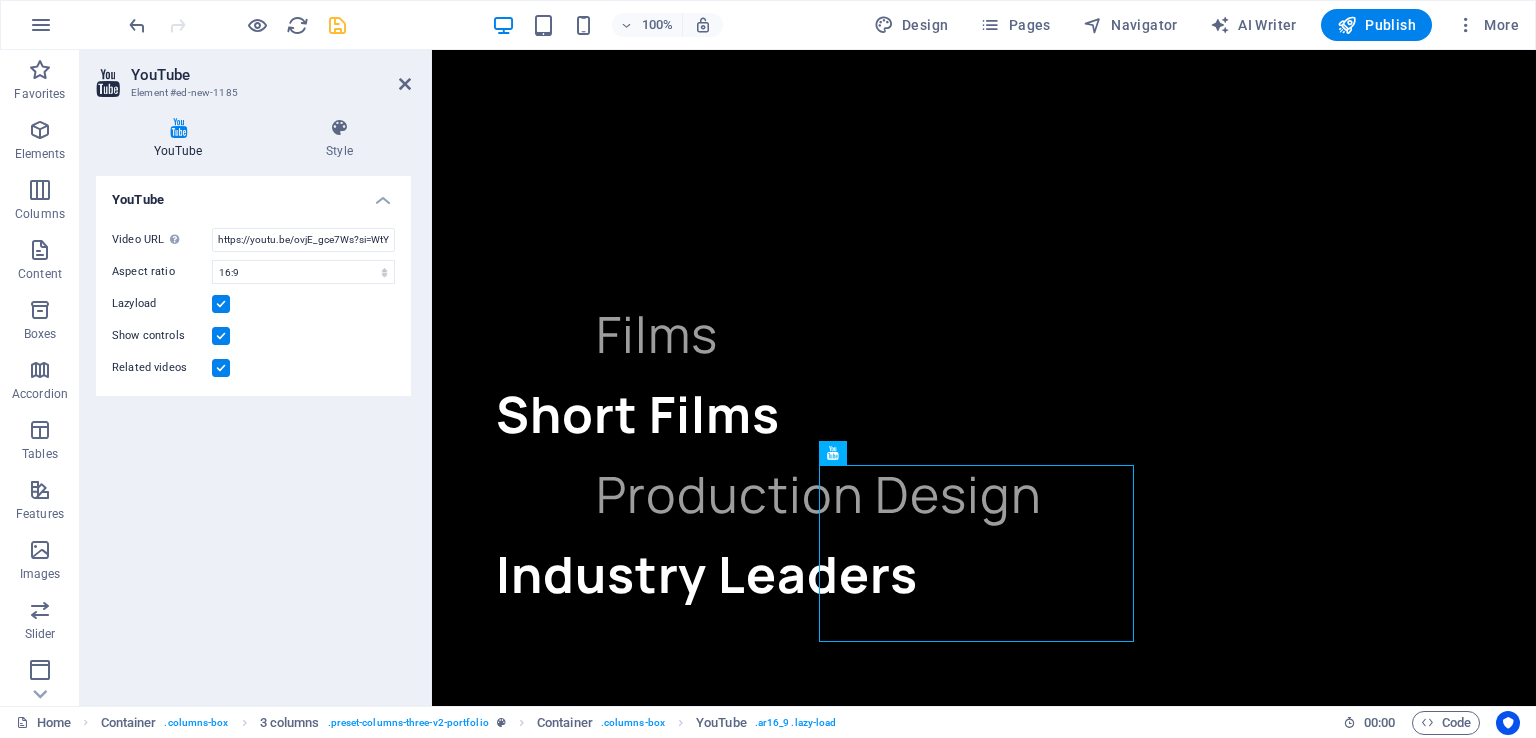click at bounding box center [221, 368] 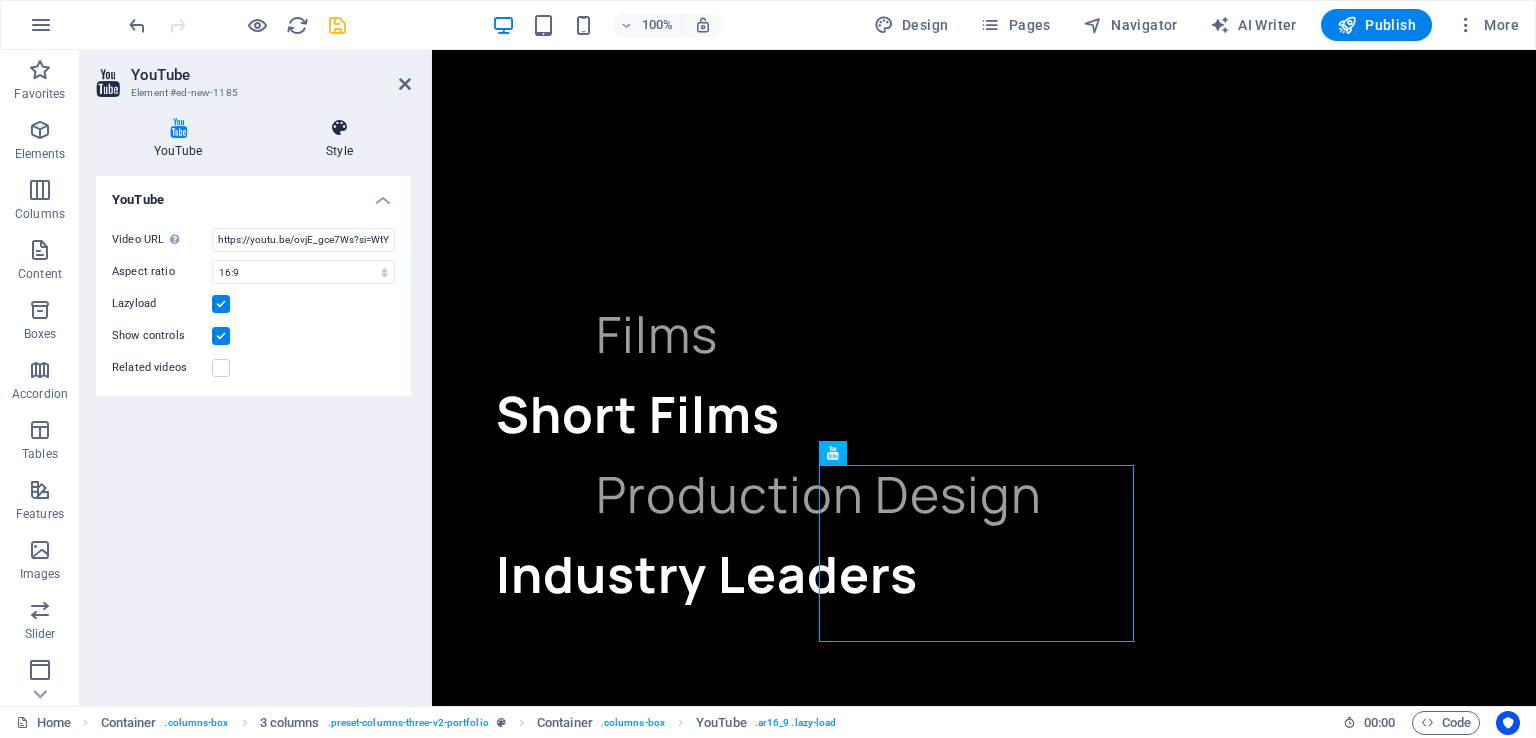 click on "Style" at bounding box center [339, 139] 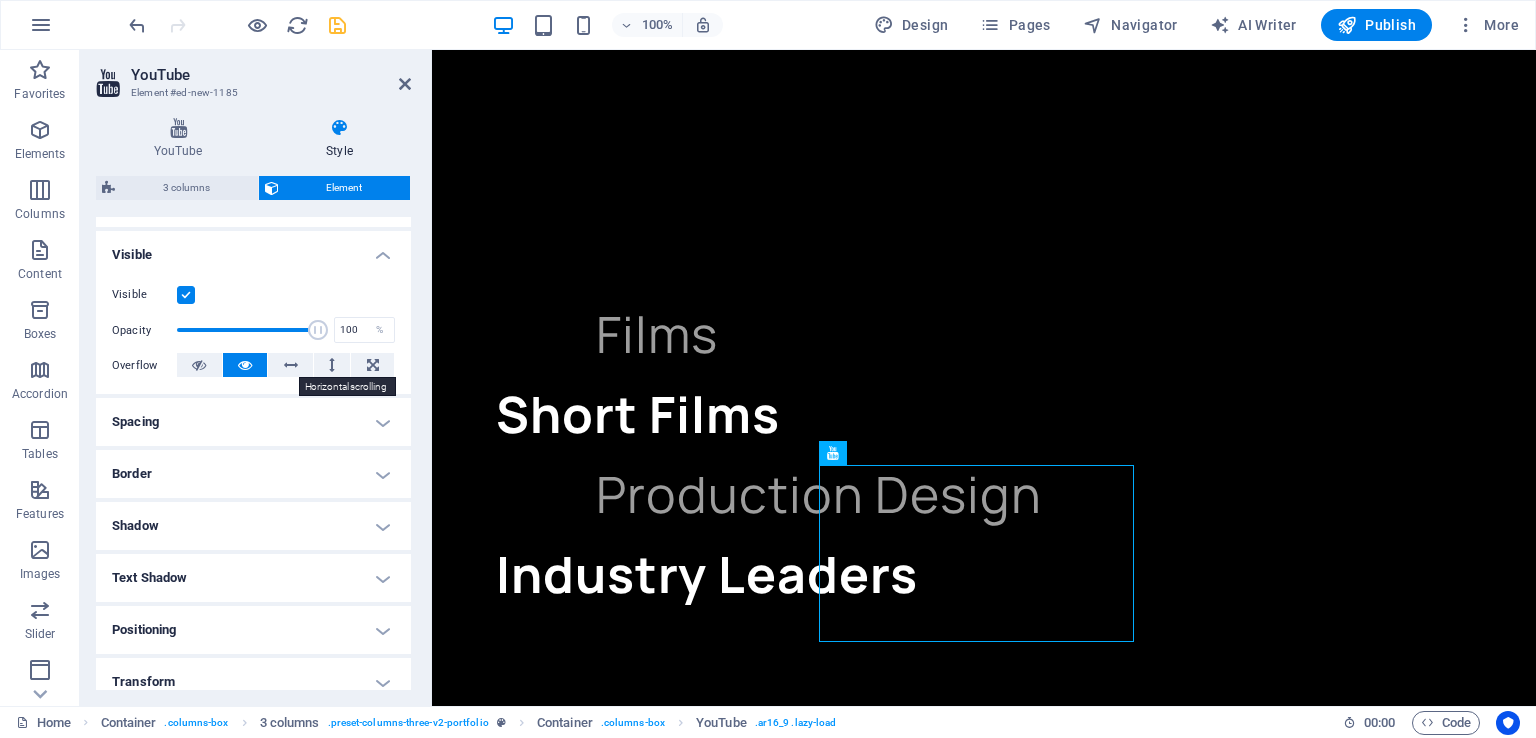 scroll, scrollTop: 300, scrollLeft: 0, axis: vertical 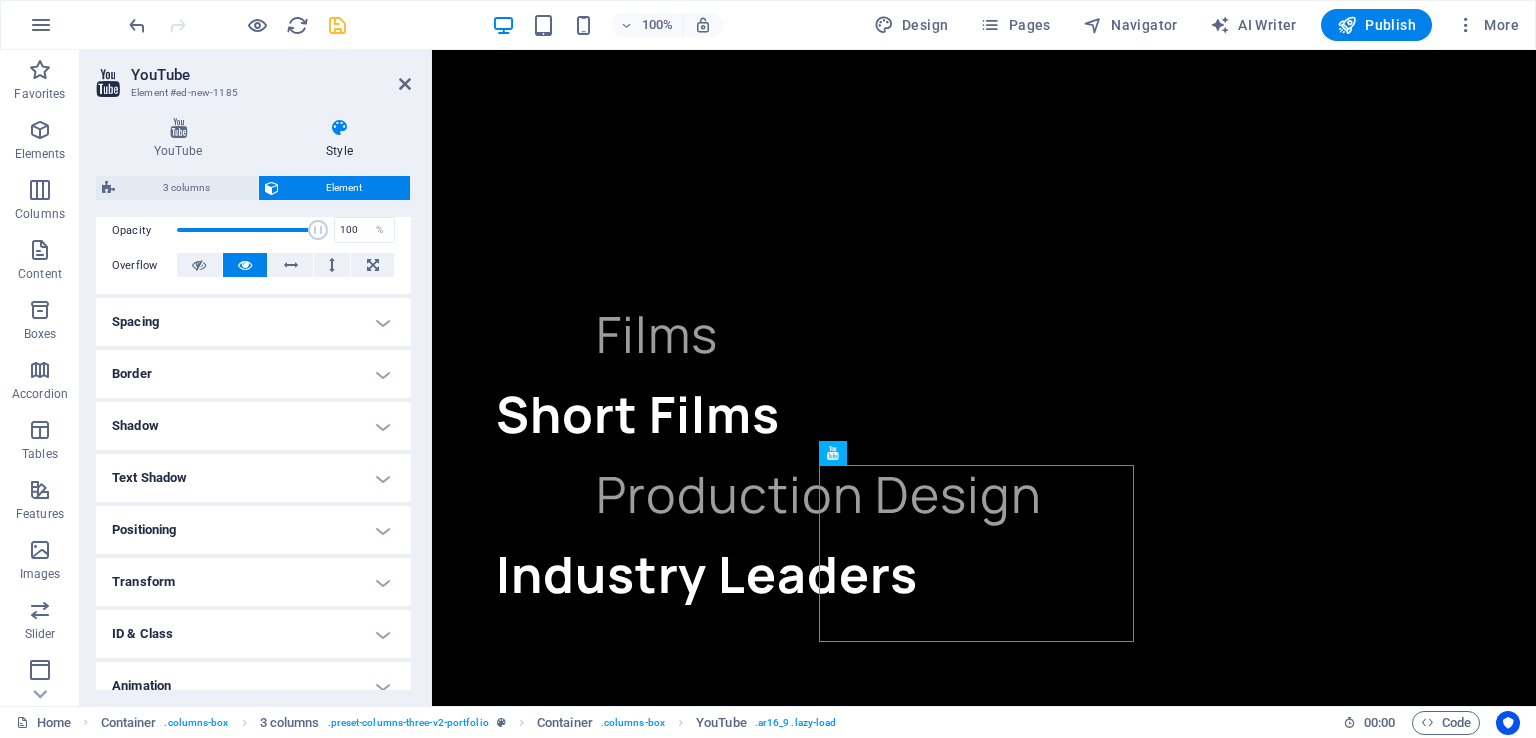 click on "Border" at bounding box center (253, 374) 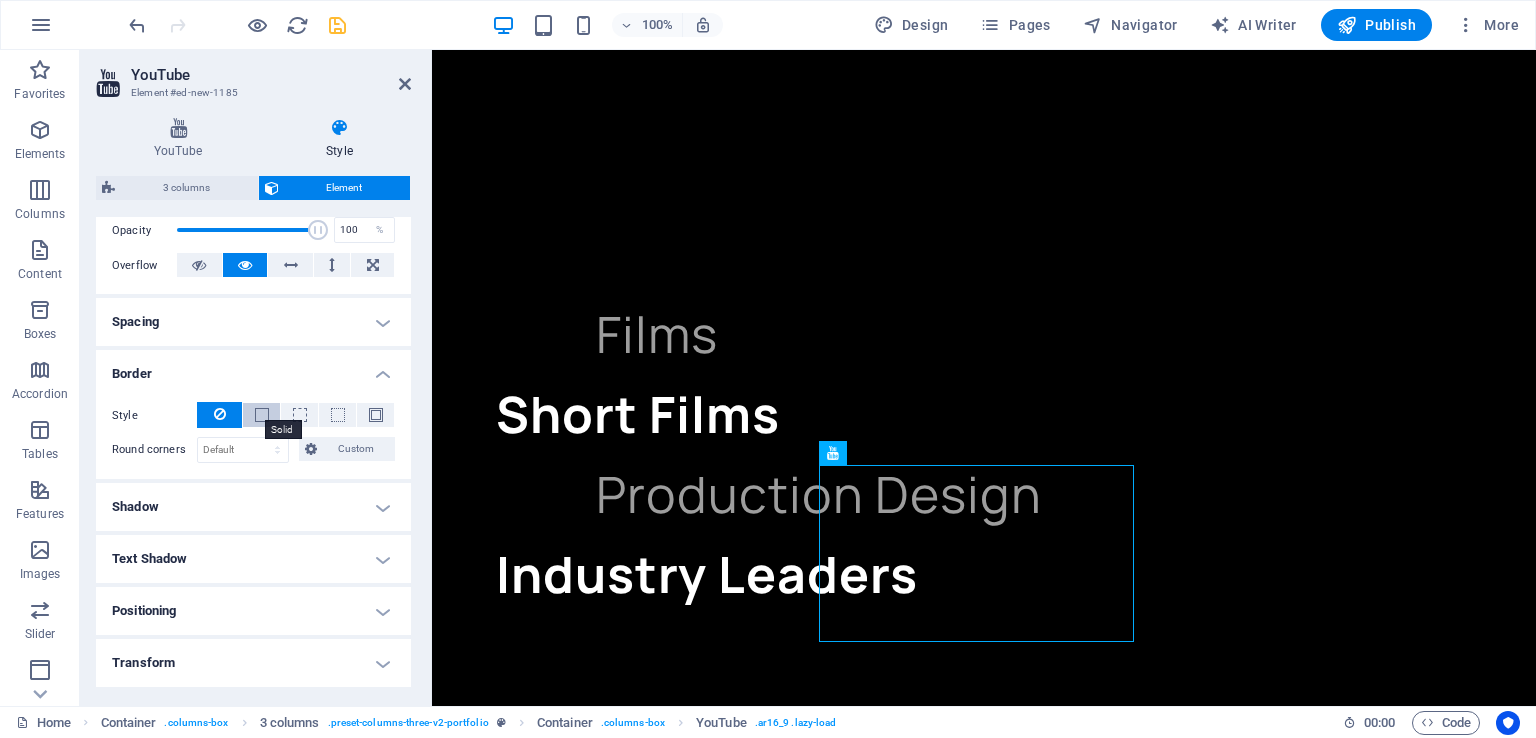 click at bounding box center [262, 415] 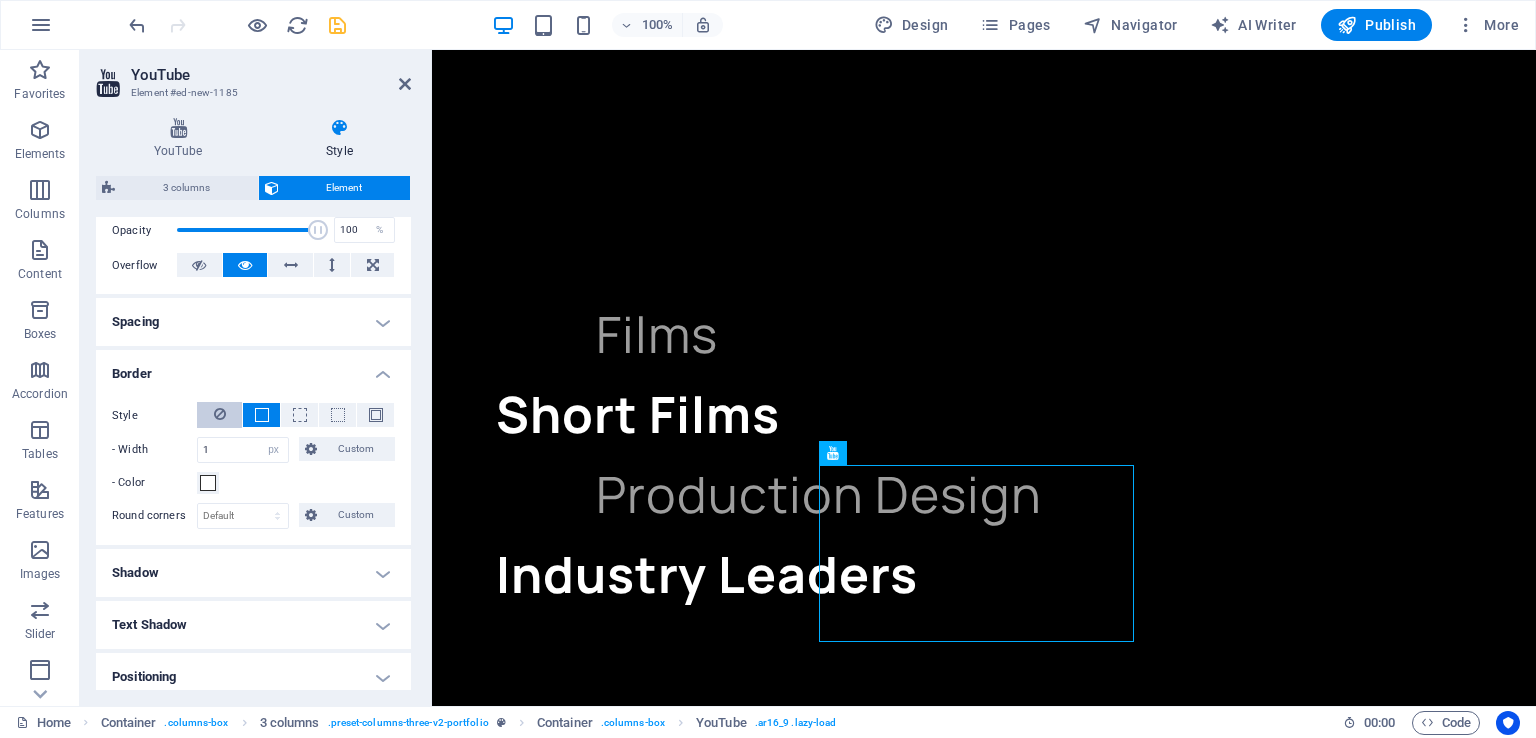 click at bounding box center (219, 415) 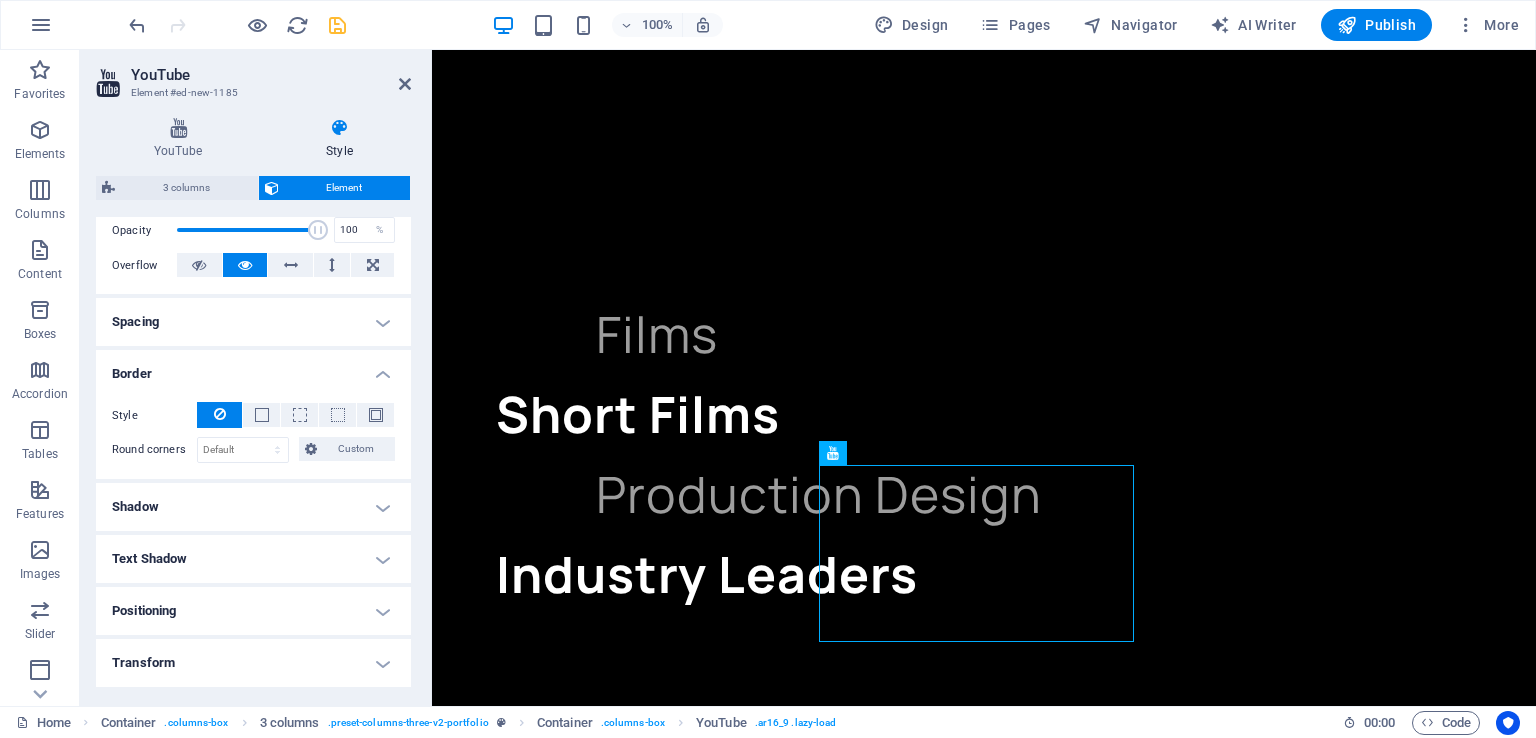 click on "Positioning" at bounding box center (253, 611) 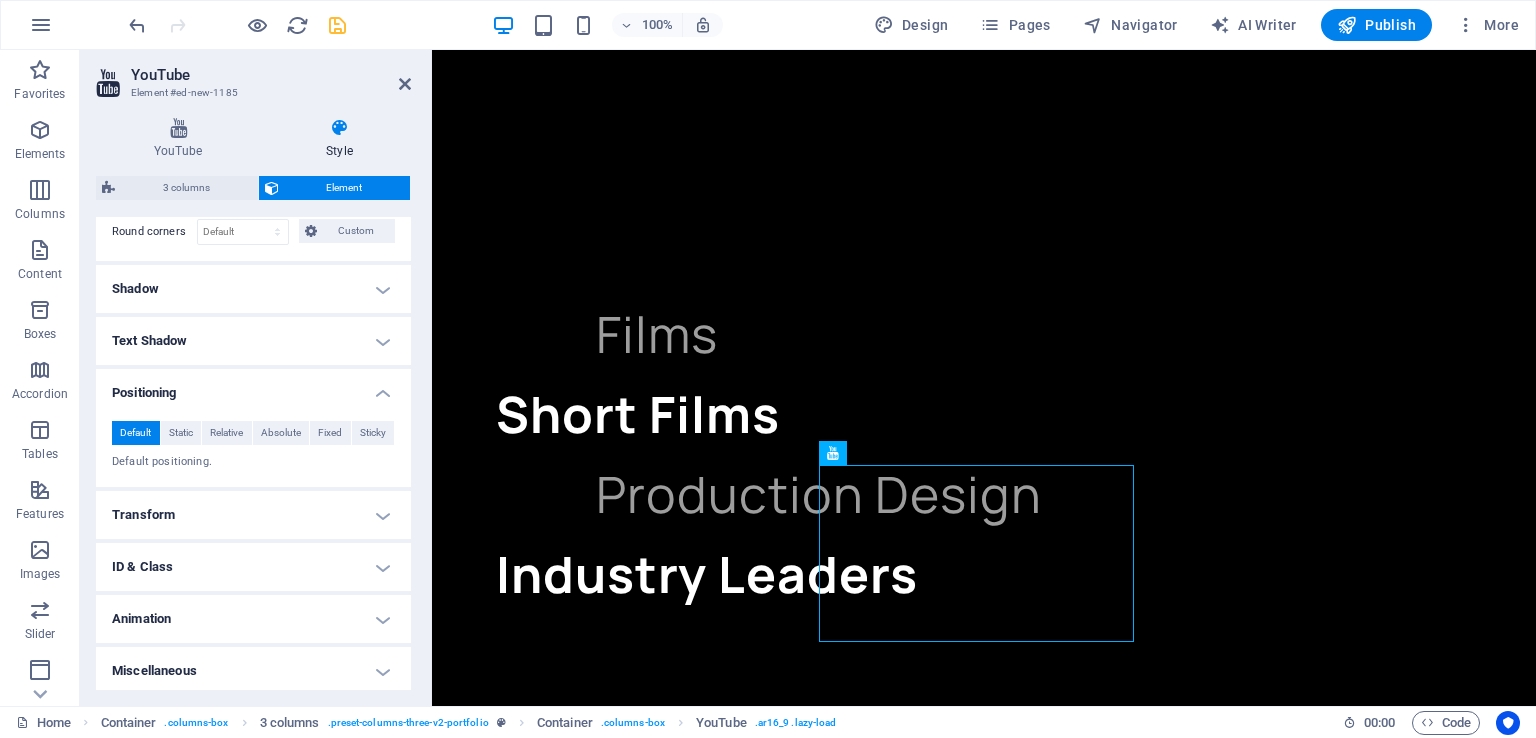 scroll, scrollTop: 521, scrollLeft: 0, axis: vertical 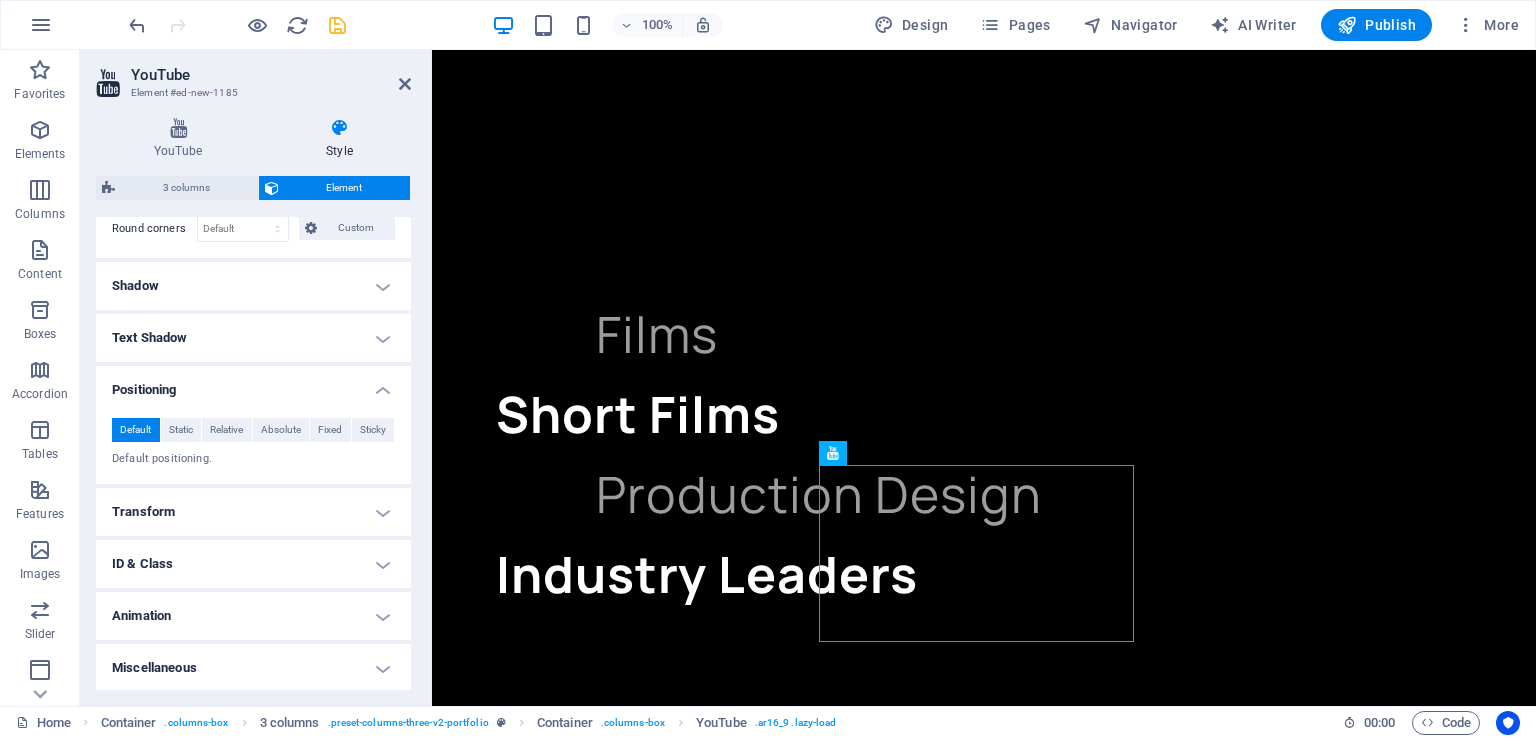 click on "Animation" at bounding box center (253, 616) 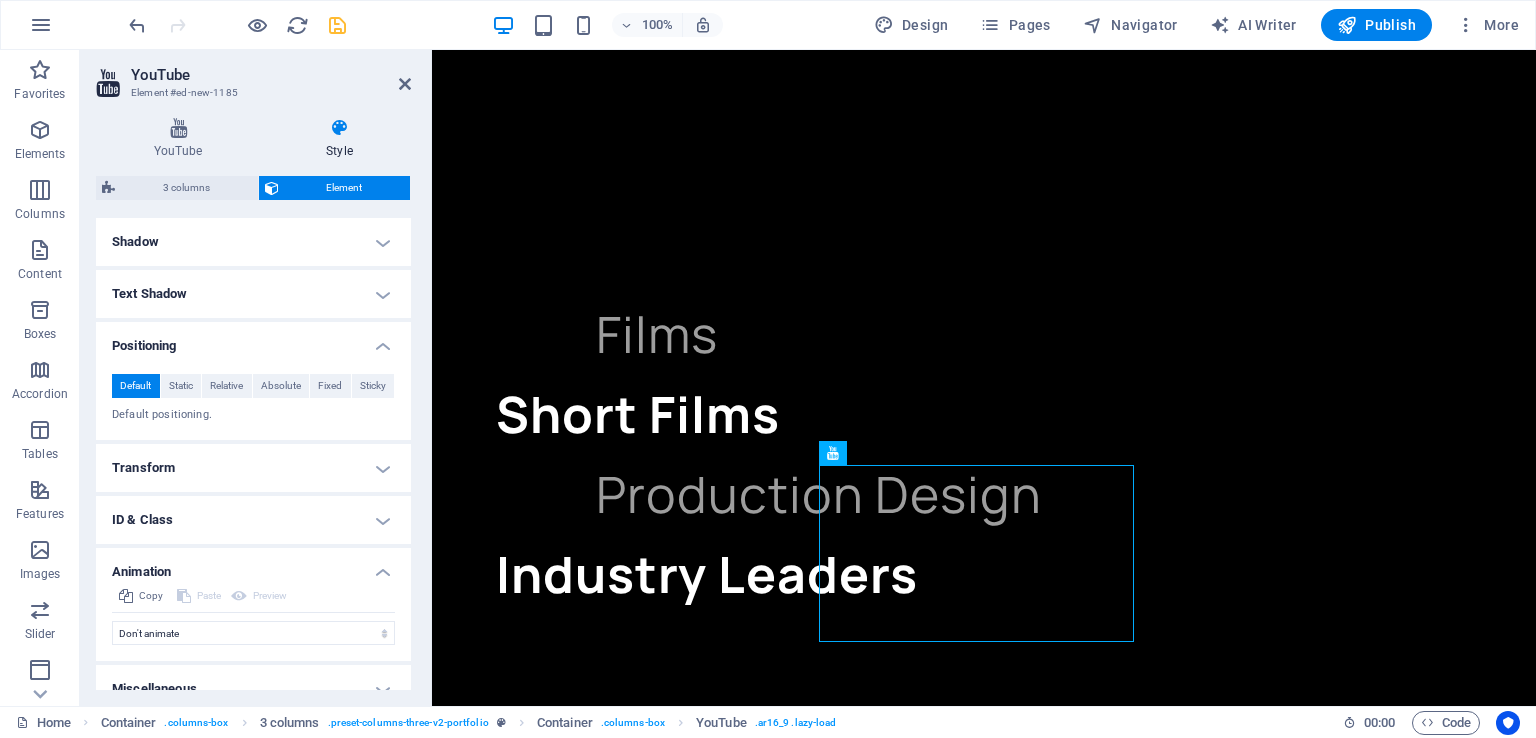 scroll, scrollTop: 586, scrollLeft: 0, axis: vertical 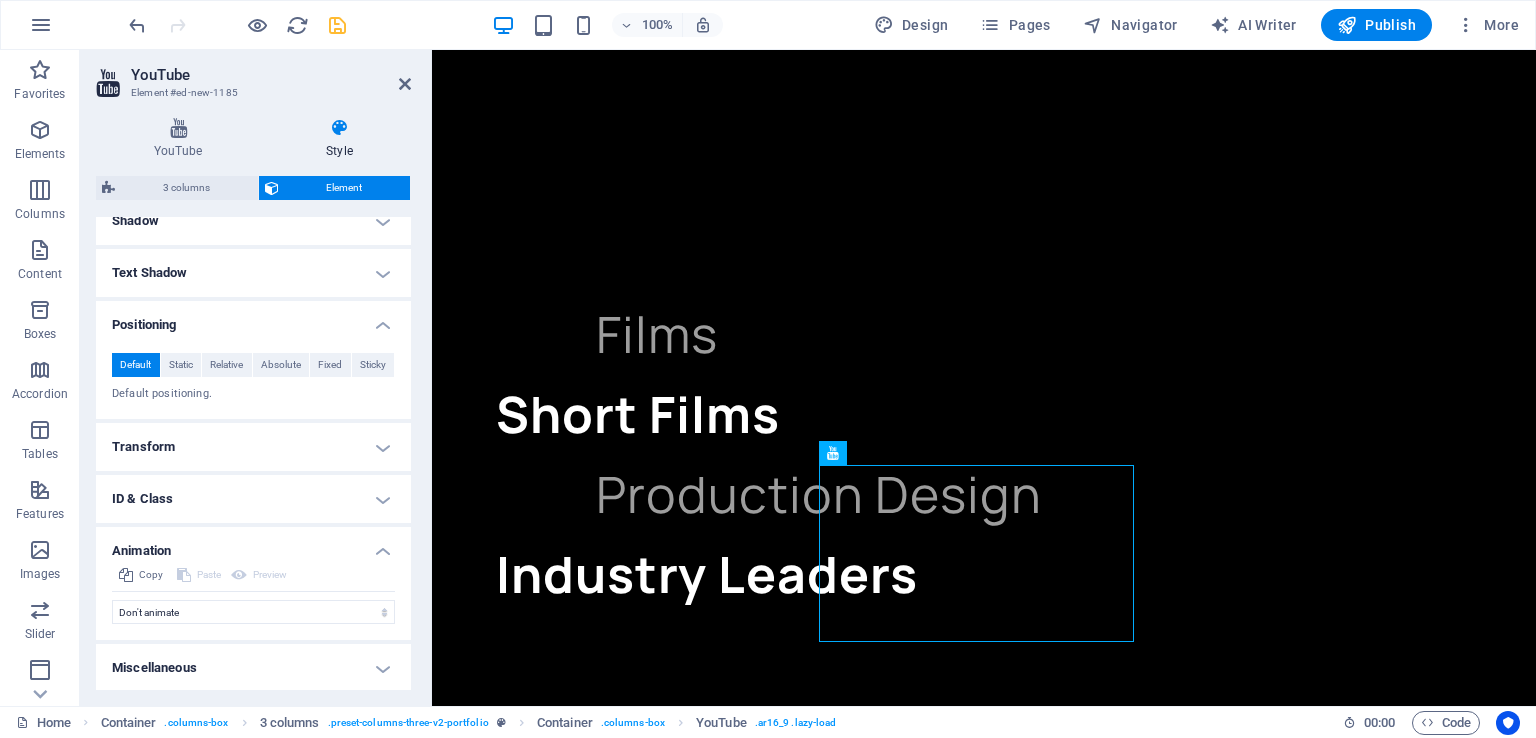 click on "ID & Class" at bounding box center (253, 499) 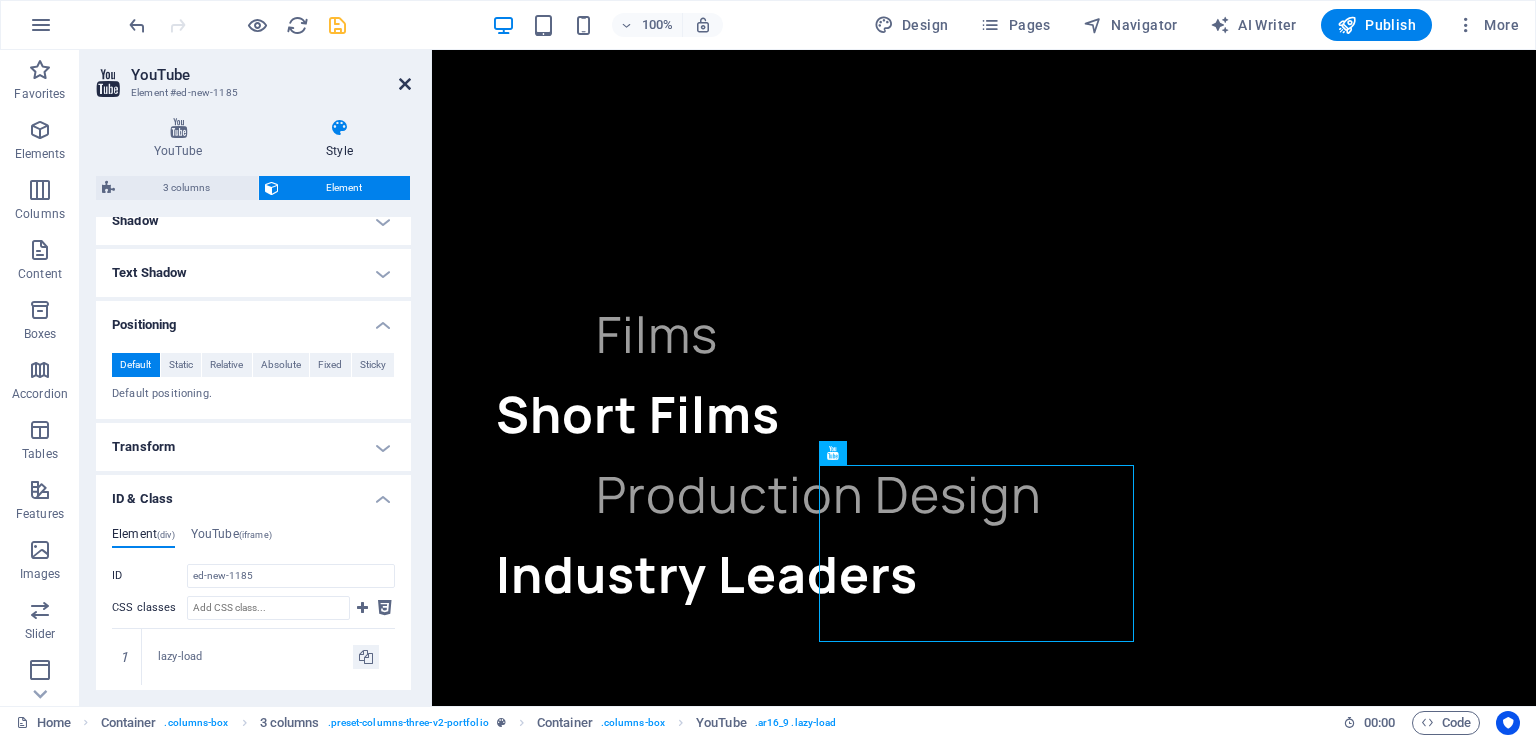click at bounding box center [405, 84] 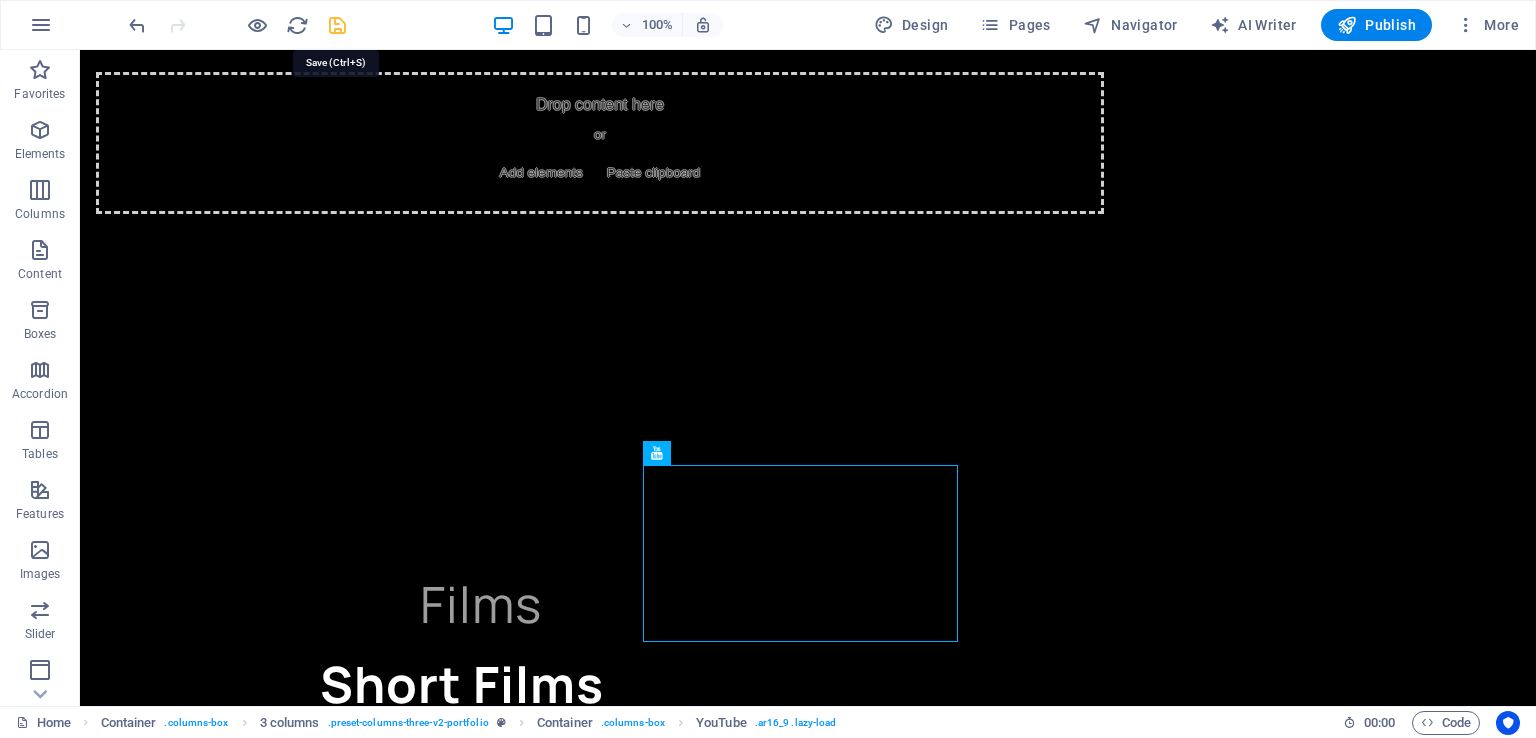 click at bounding box center (337, 25) 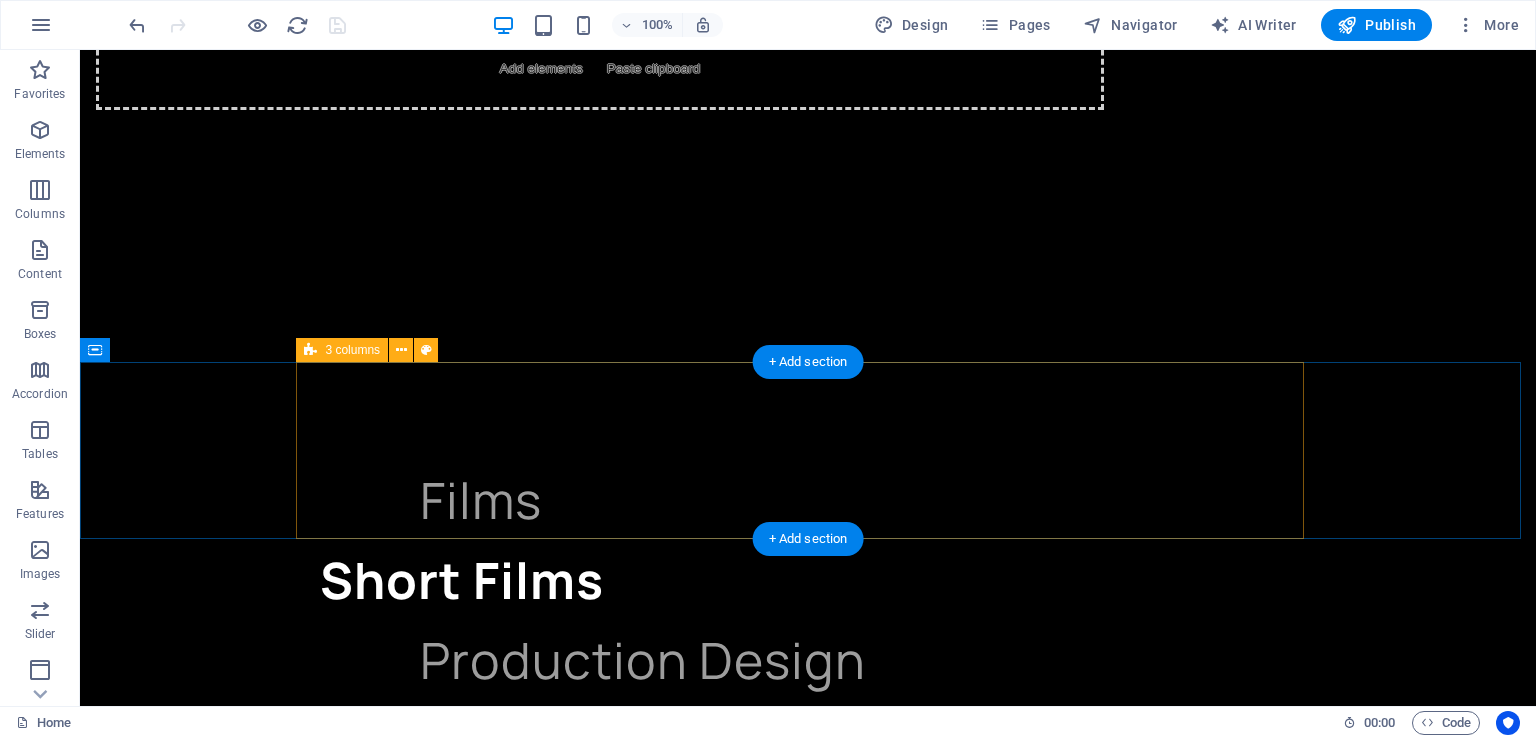scroll, scrollTop: 3708, scrollLeft: 0, axis: vertical 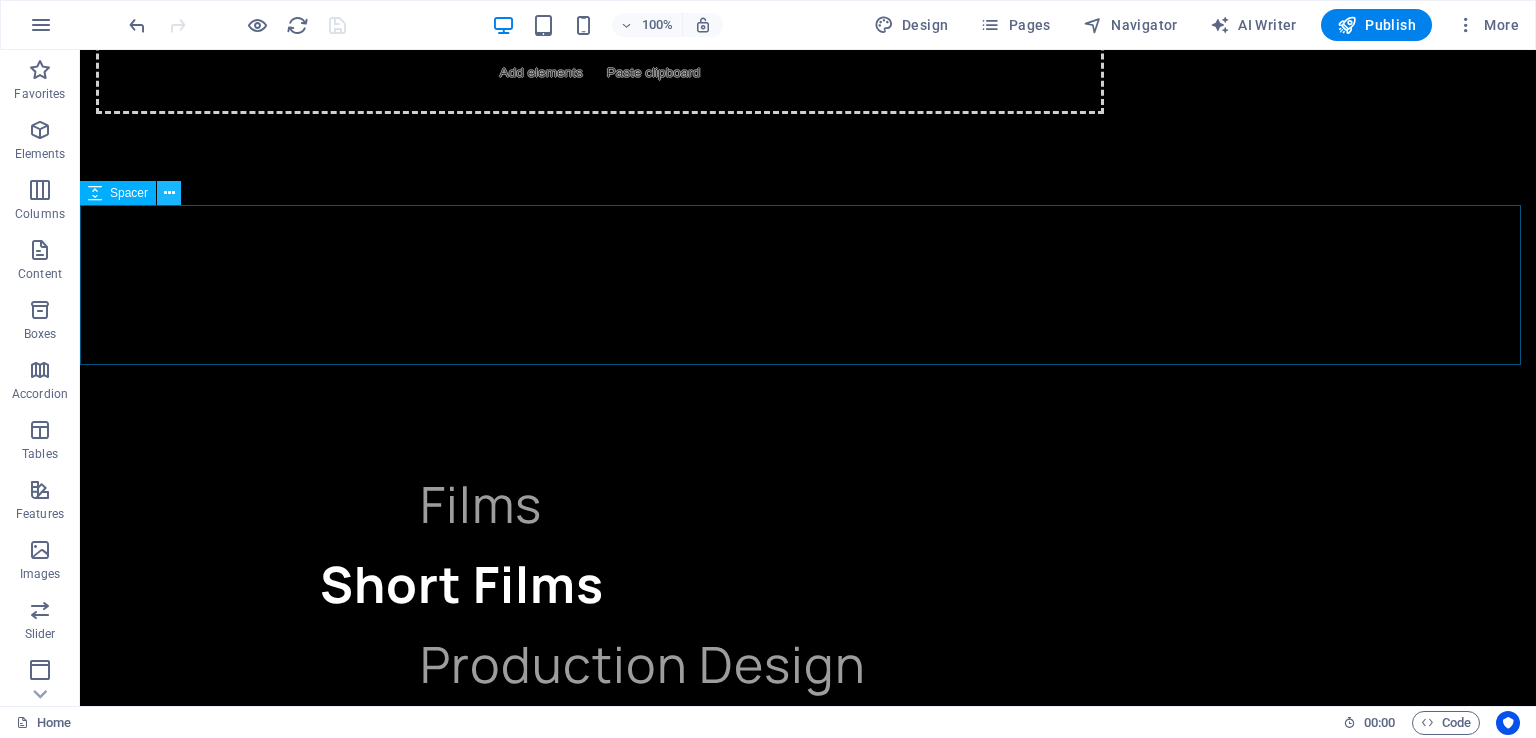 click at bounding box center [169, 193] 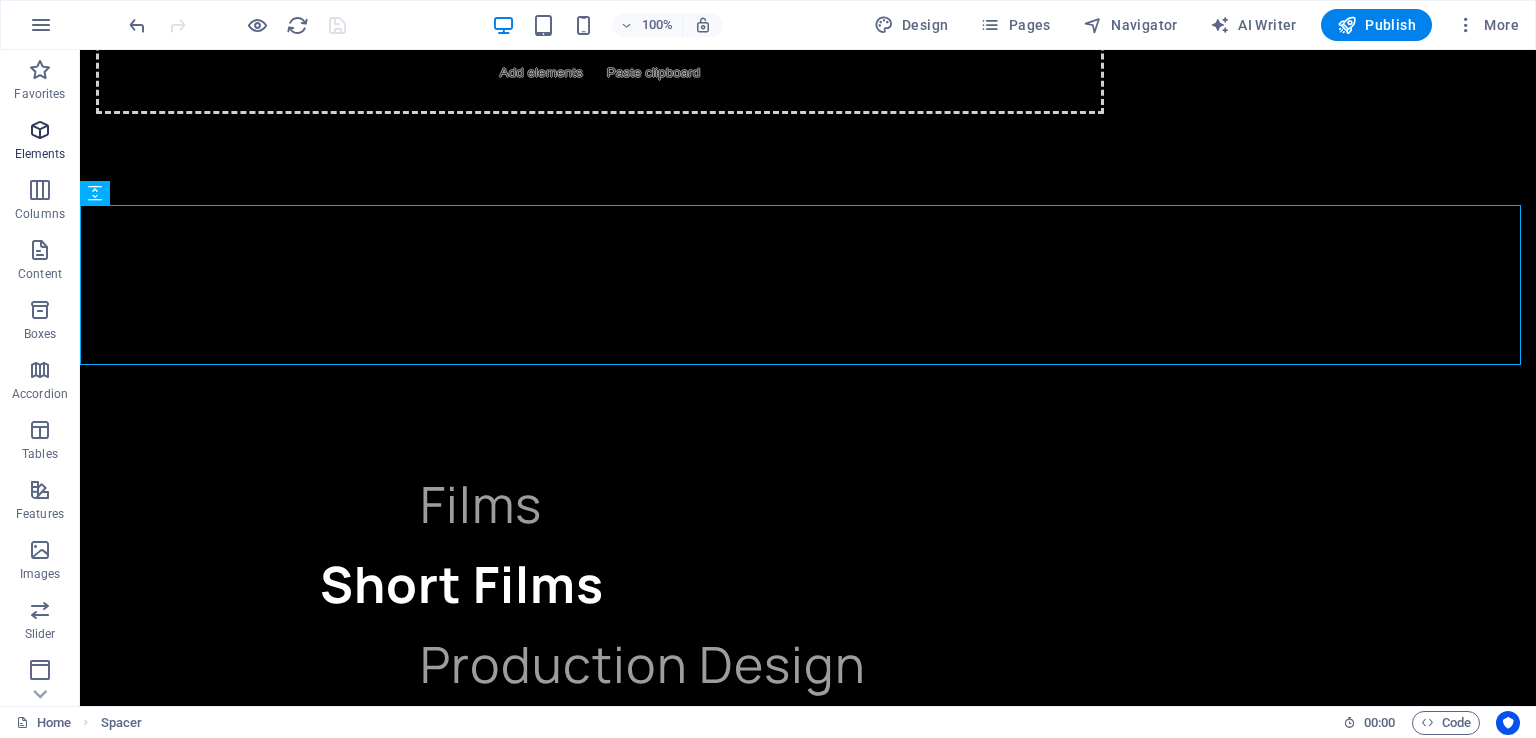 click on "Elements" at bounding box center (40, 142) 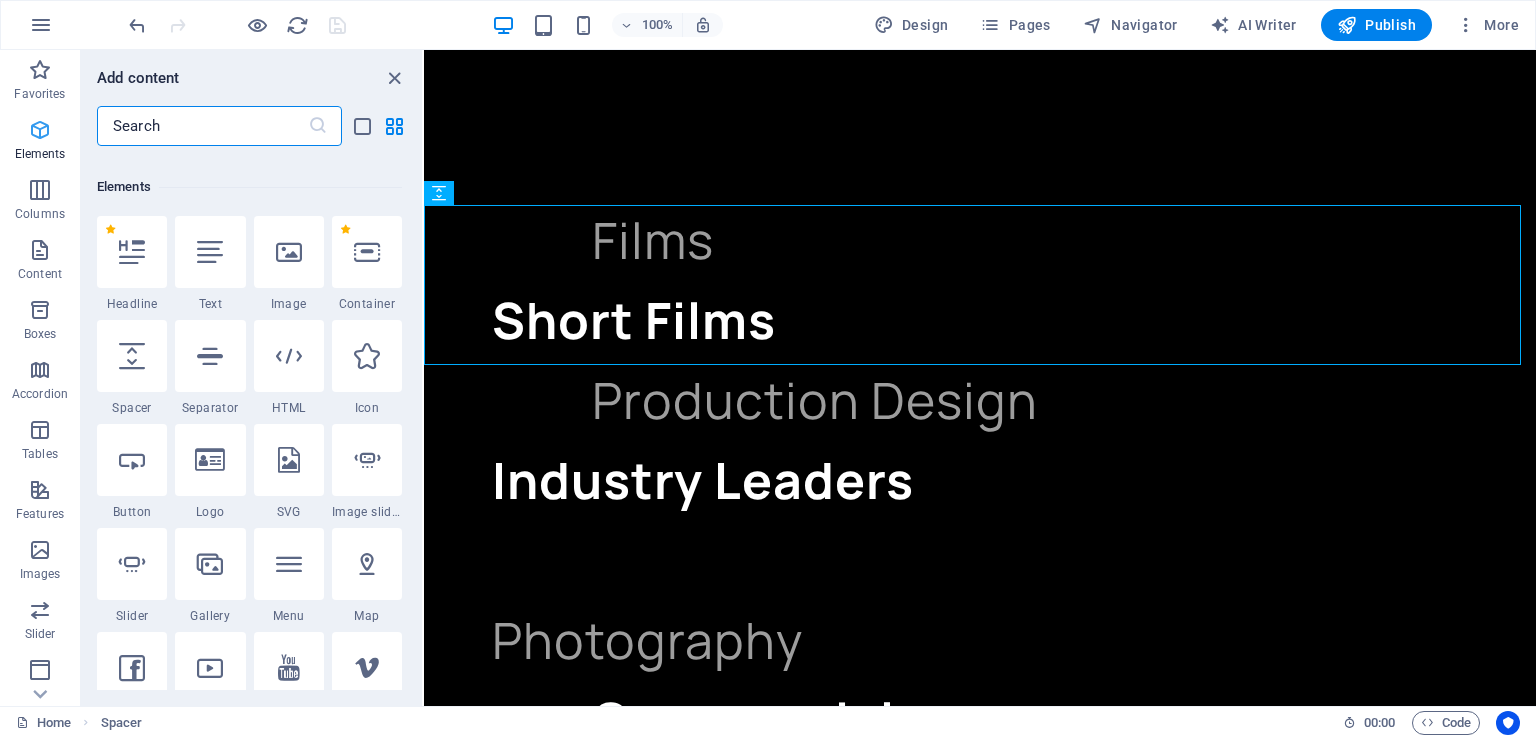 scroll, scrollTop: 212, scrollLeft: 0, axis: vertical 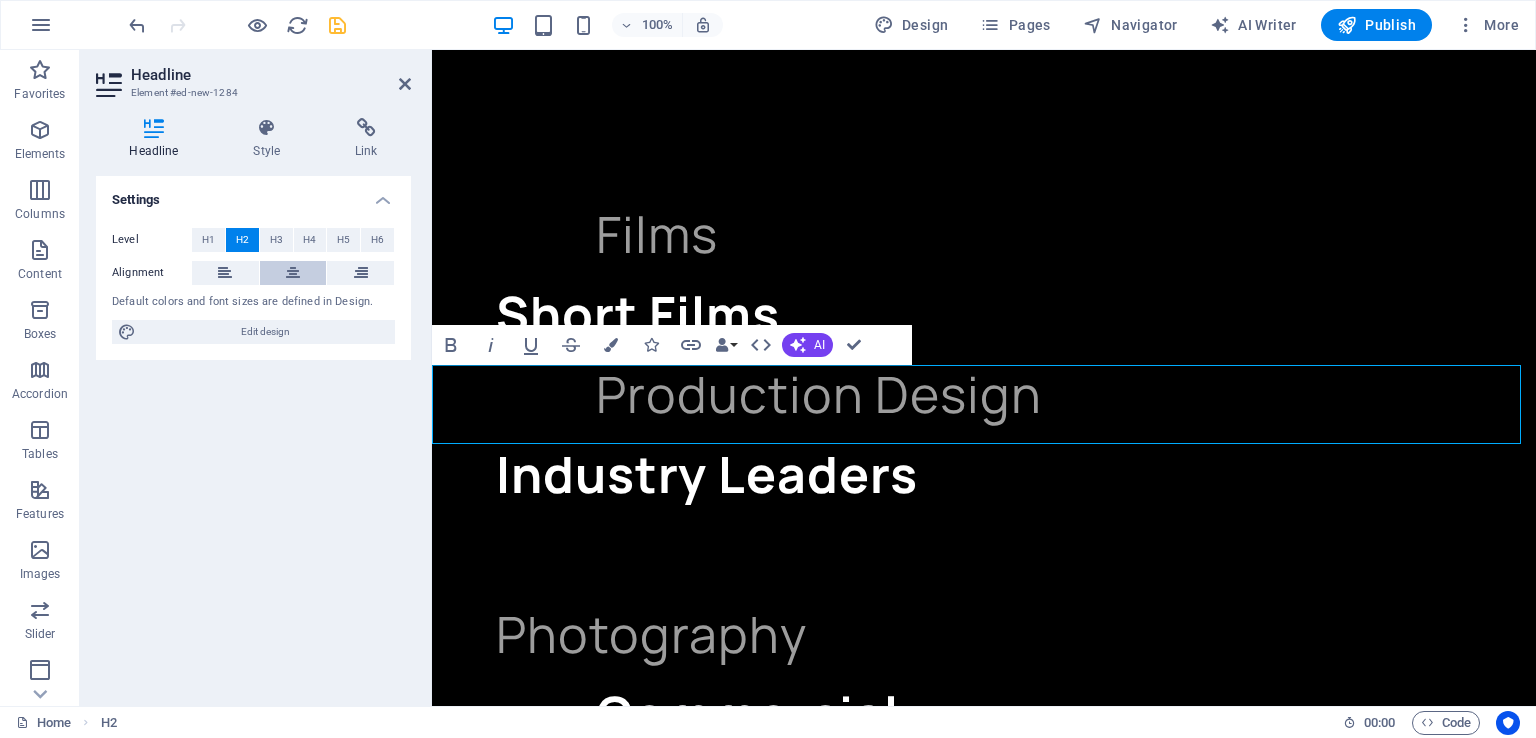 click at bounding box center [293, 273] 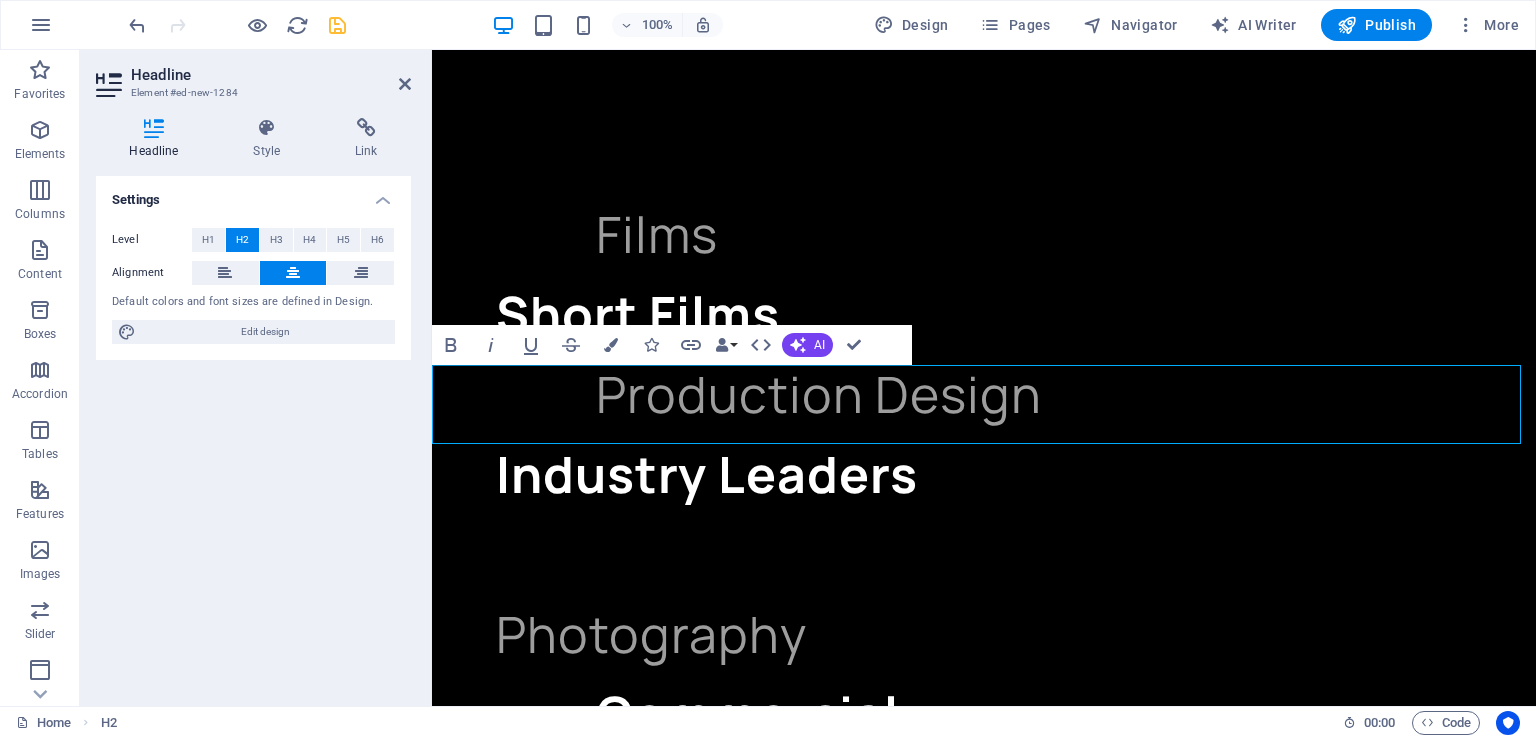 type 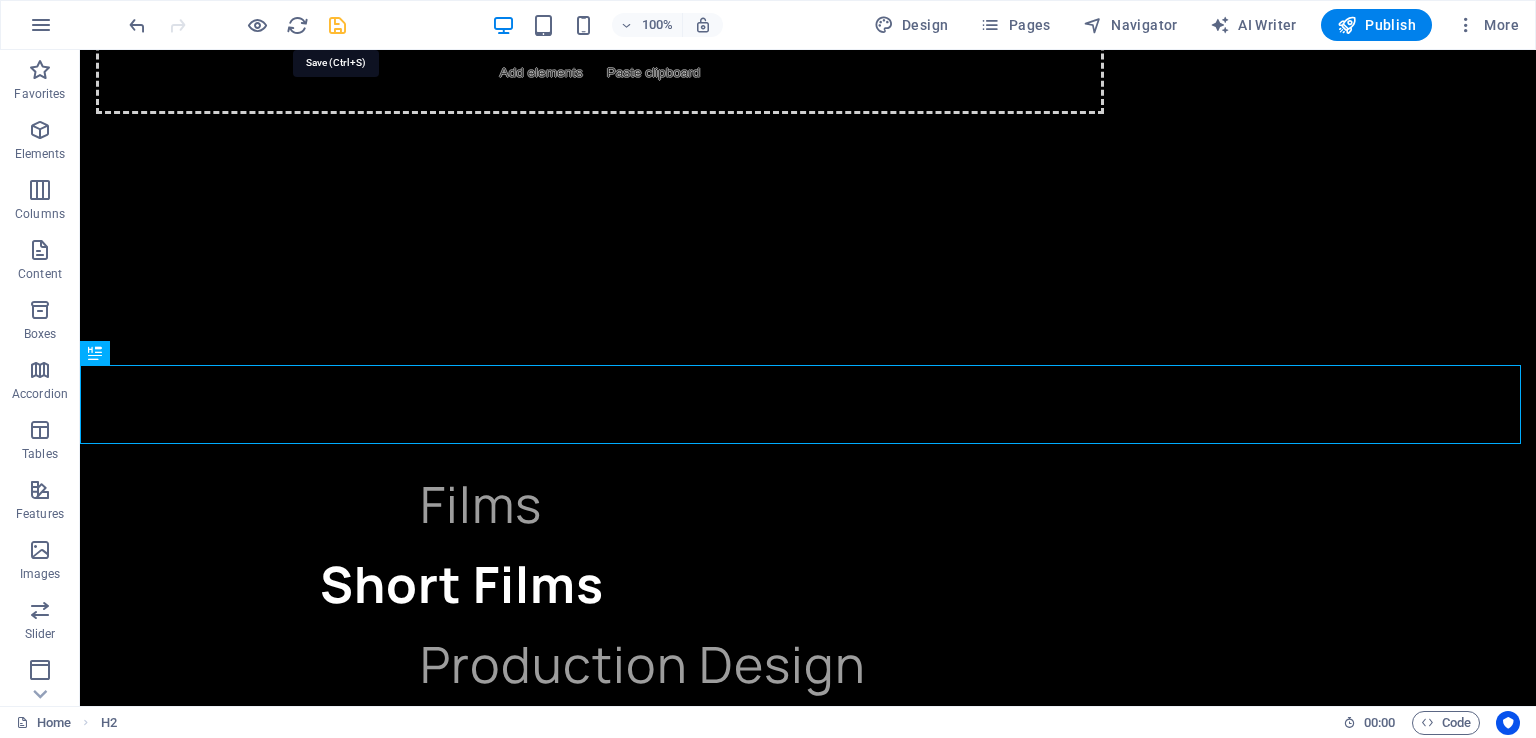 click at bounding box center [337, 25] 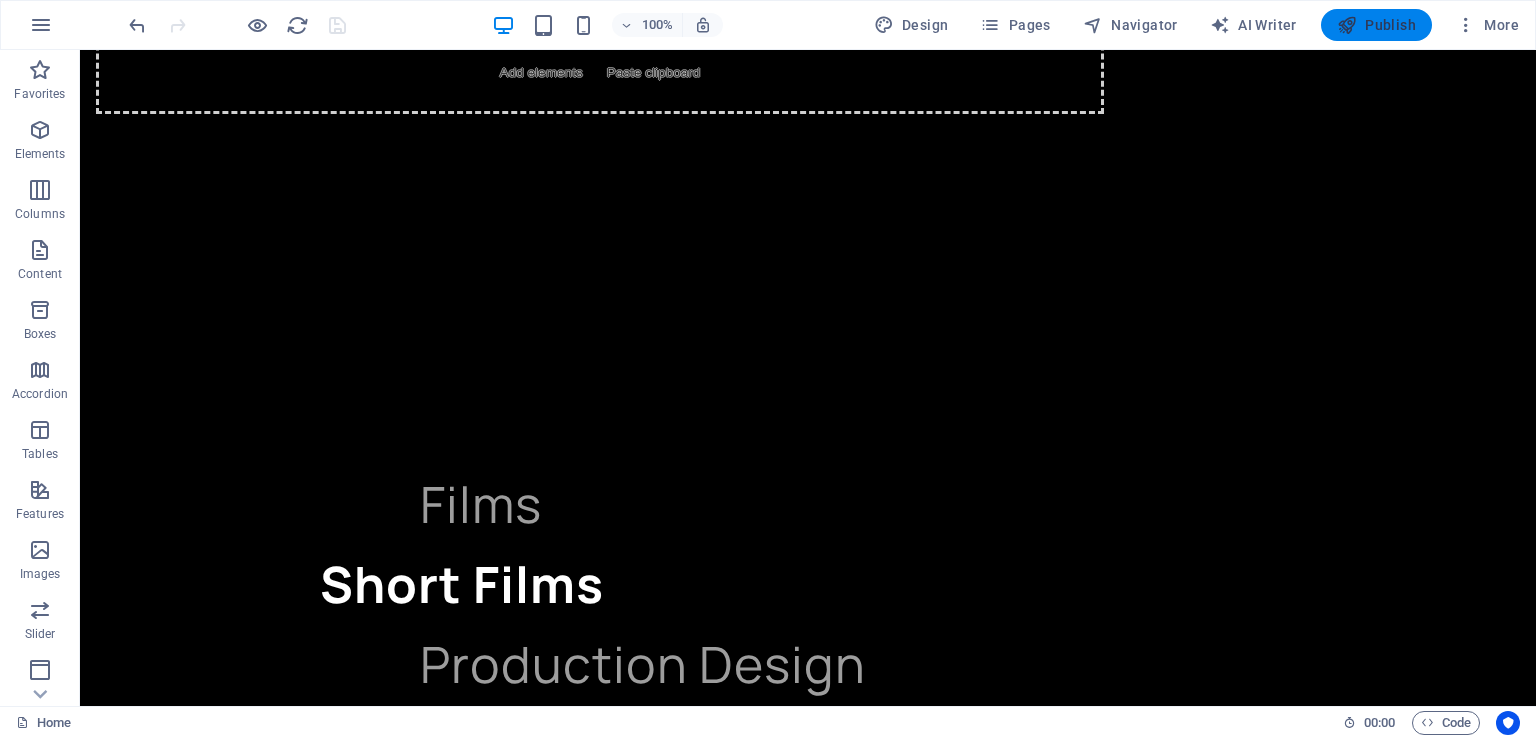 click on "Publish" at bounding box center (1376, 25) 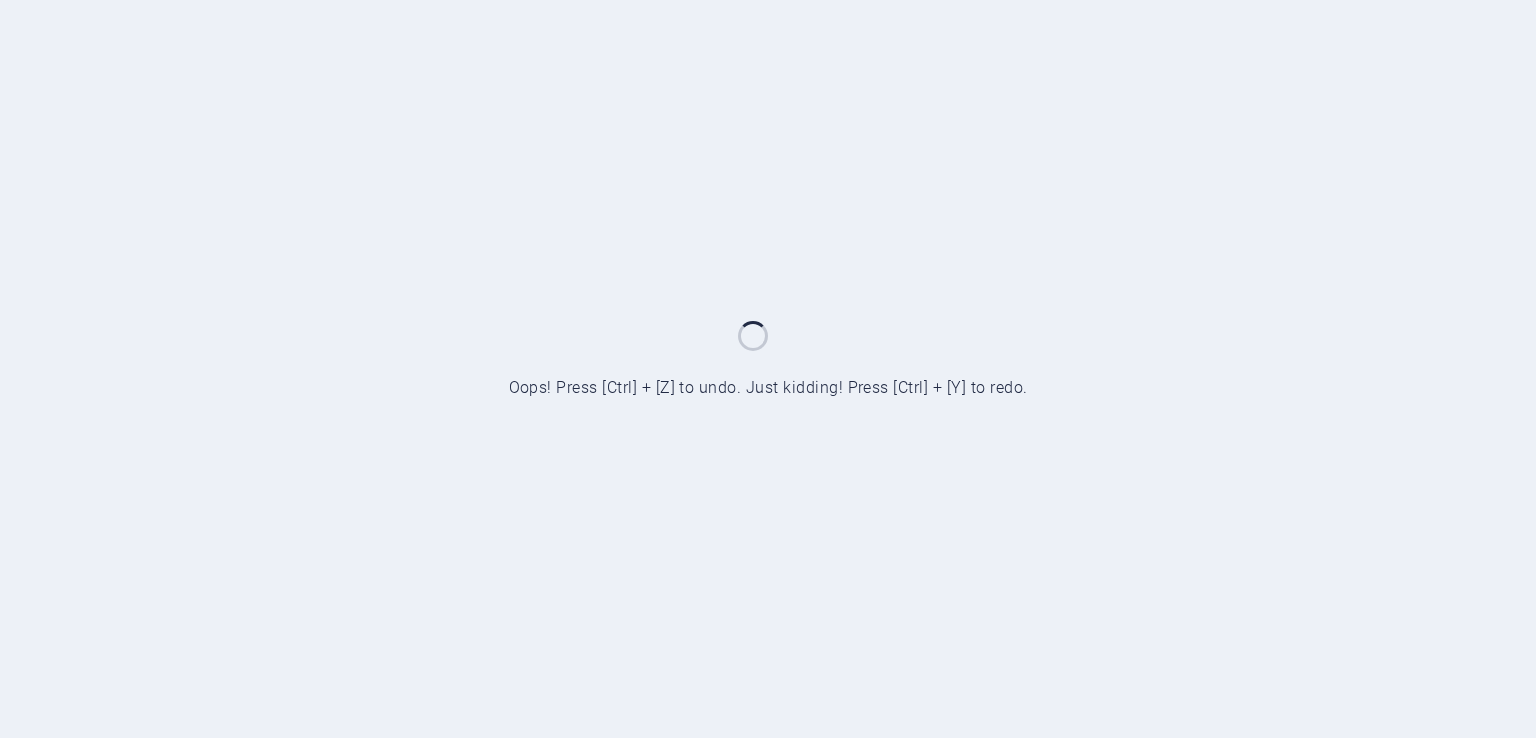 scroll, scrollTop: 0, scrollLeft: 0, axis: both 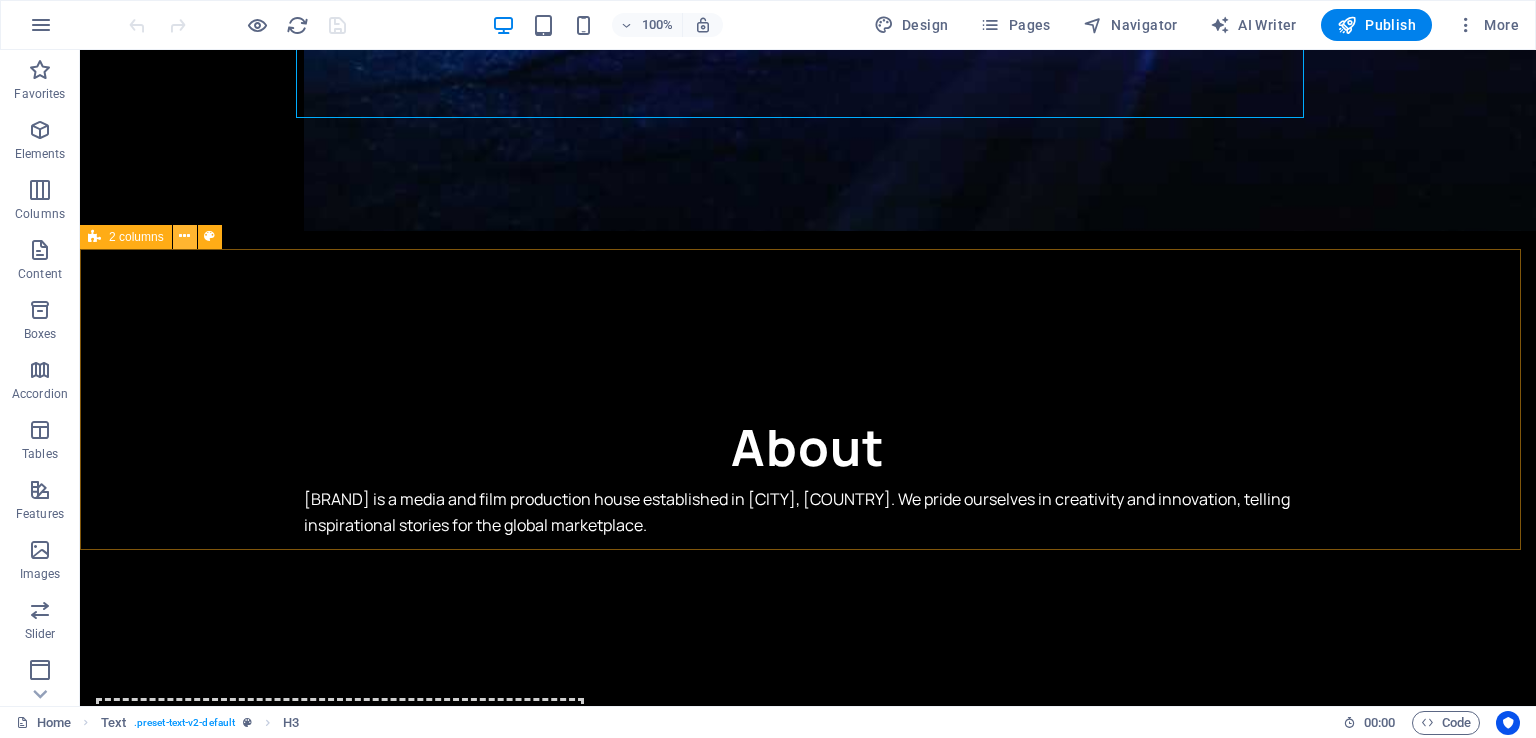 click at bounding box center (184, 236) 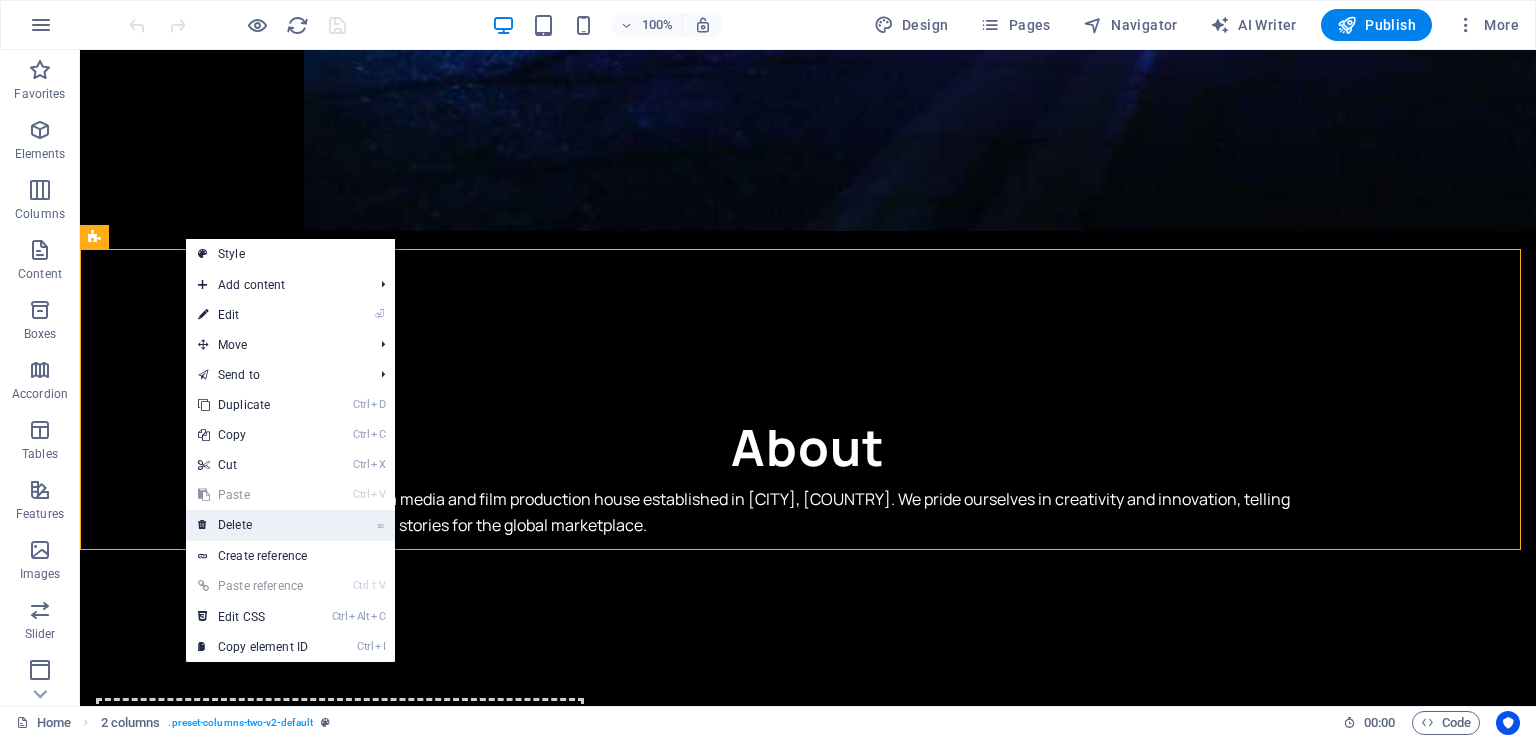 click on "⌦  Delete" at bounding box center (253, 525) 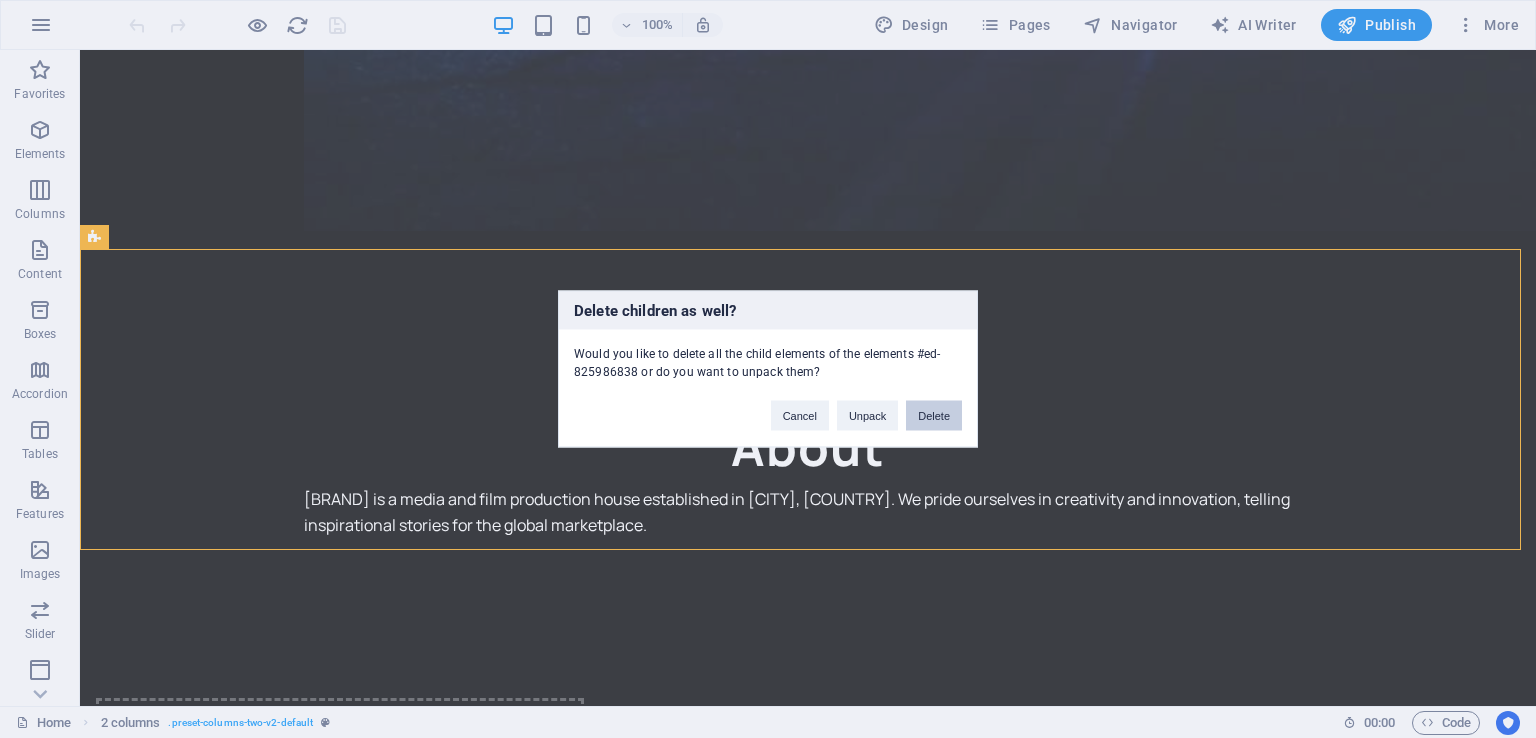 click on "Delete" at bounding box center (934, 416) 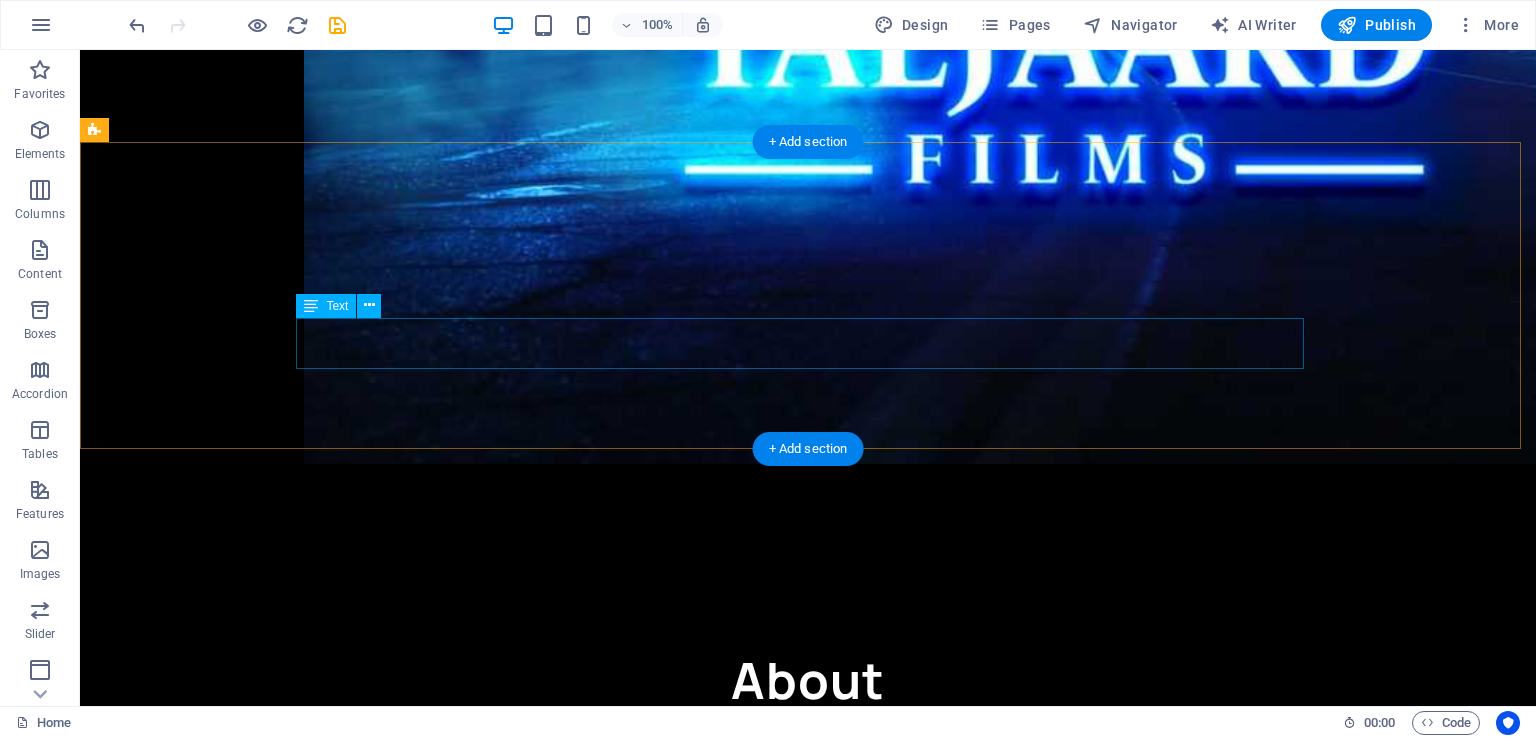 scroll, scrollTop: 1013, scrollLeft: 0, axis: vertical 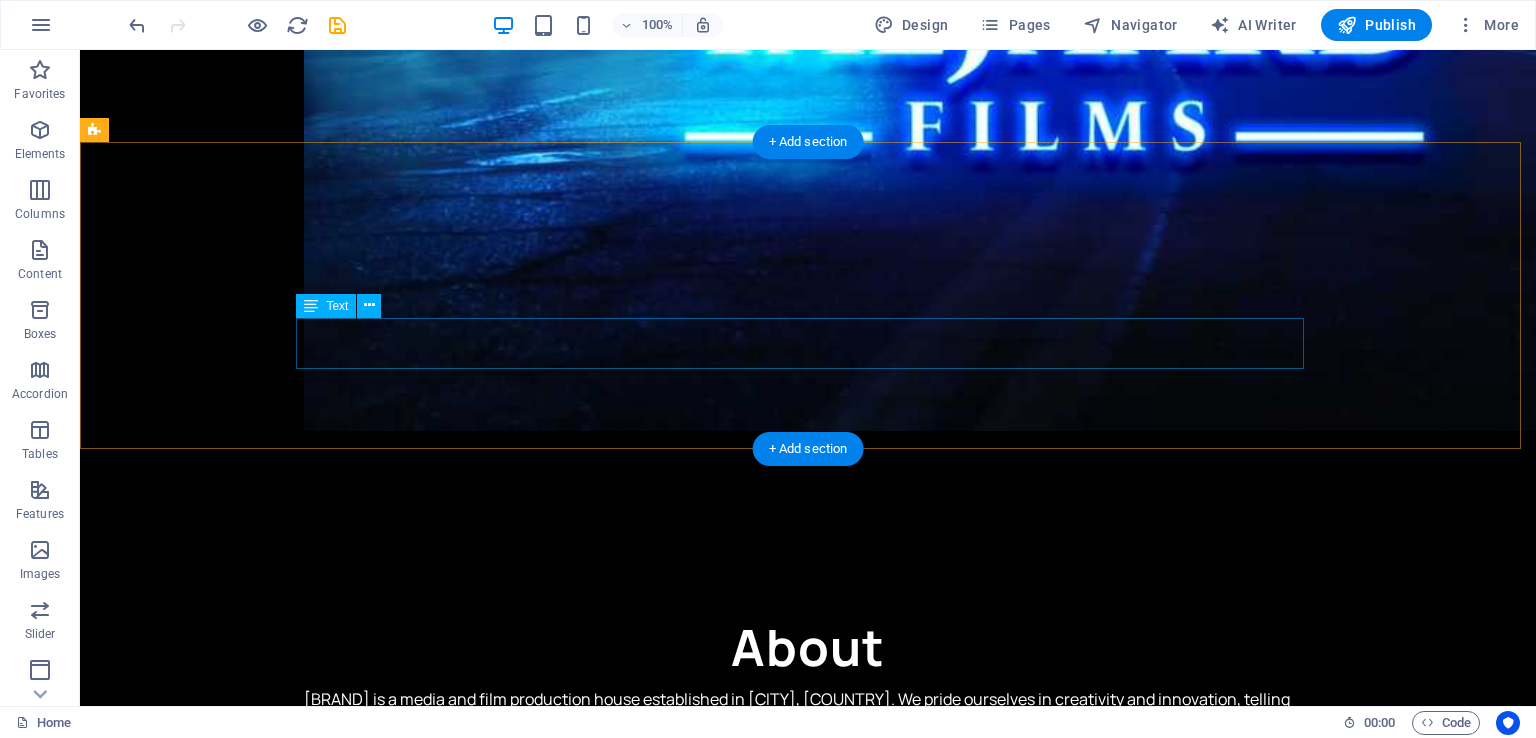click on "[BRAND] is a media and film production house established in [CITY], [COUNTRY]. We pride ourselves in creativity and innovation, telling inspirational stories for the global marketplace." at bounding box center (808, 712) 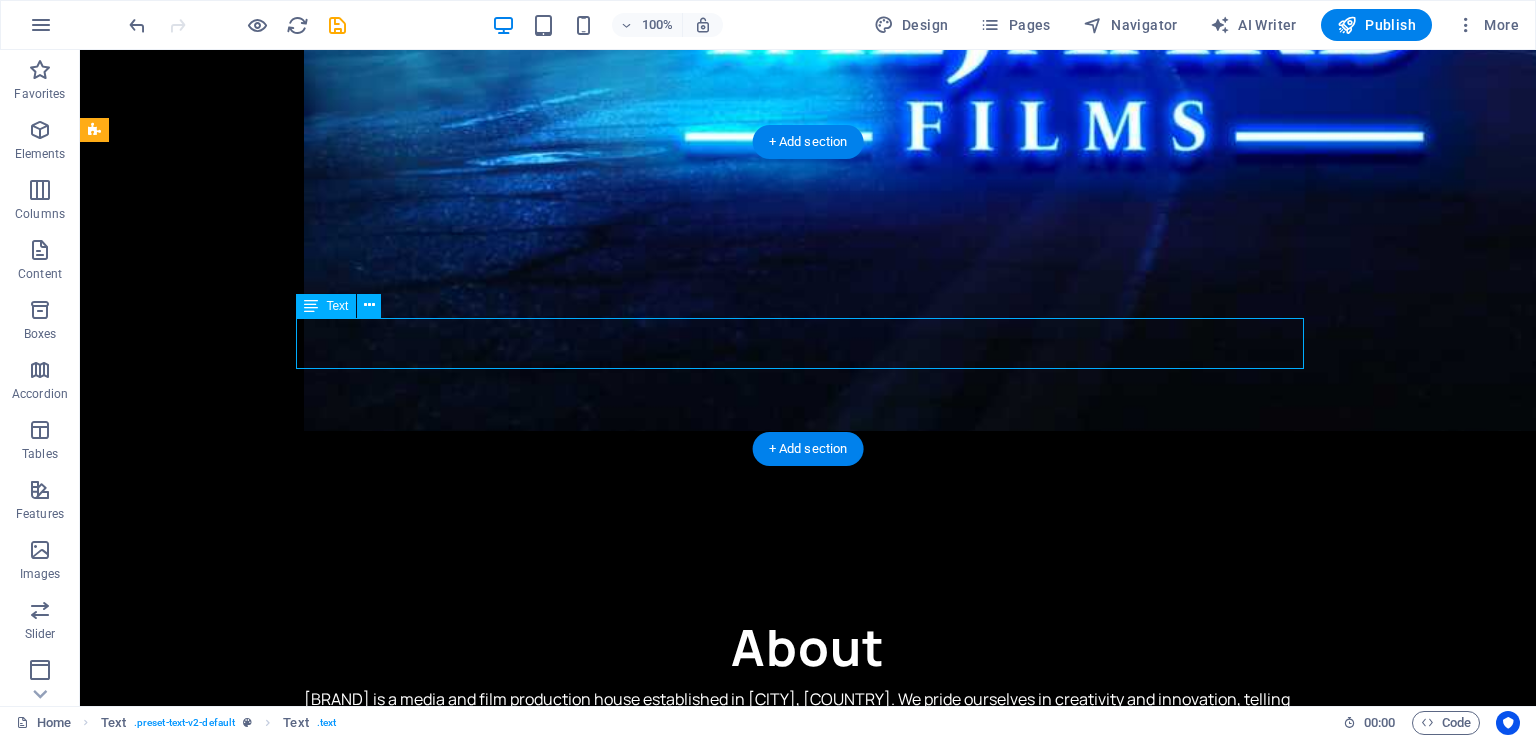 click on "[BRAND] is a media and film production house established in [CITY], [COUNTRY]. We pride ourselves in creativity and innovation, telling inspirational stories for the global marketplace." at bounding box center (808, 712) 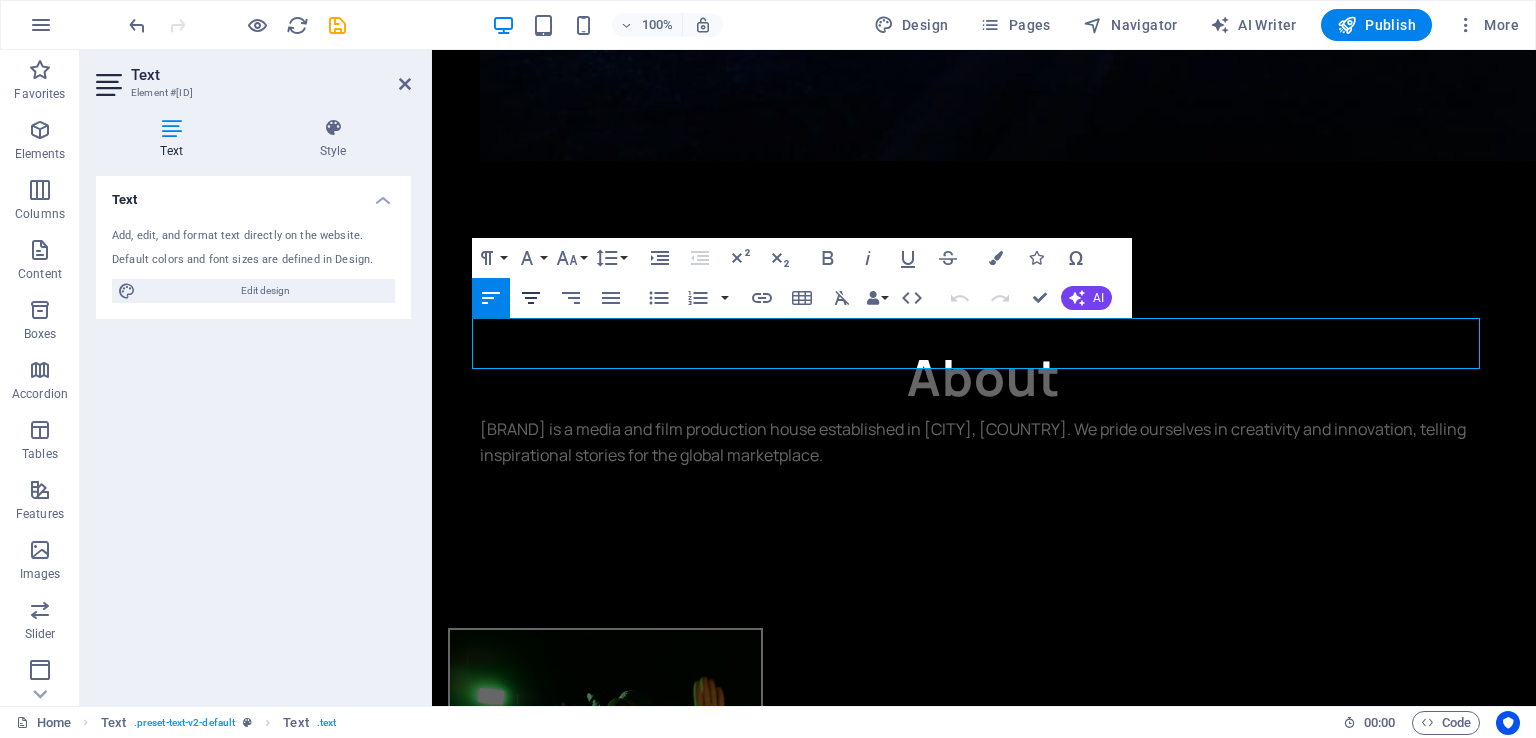 click 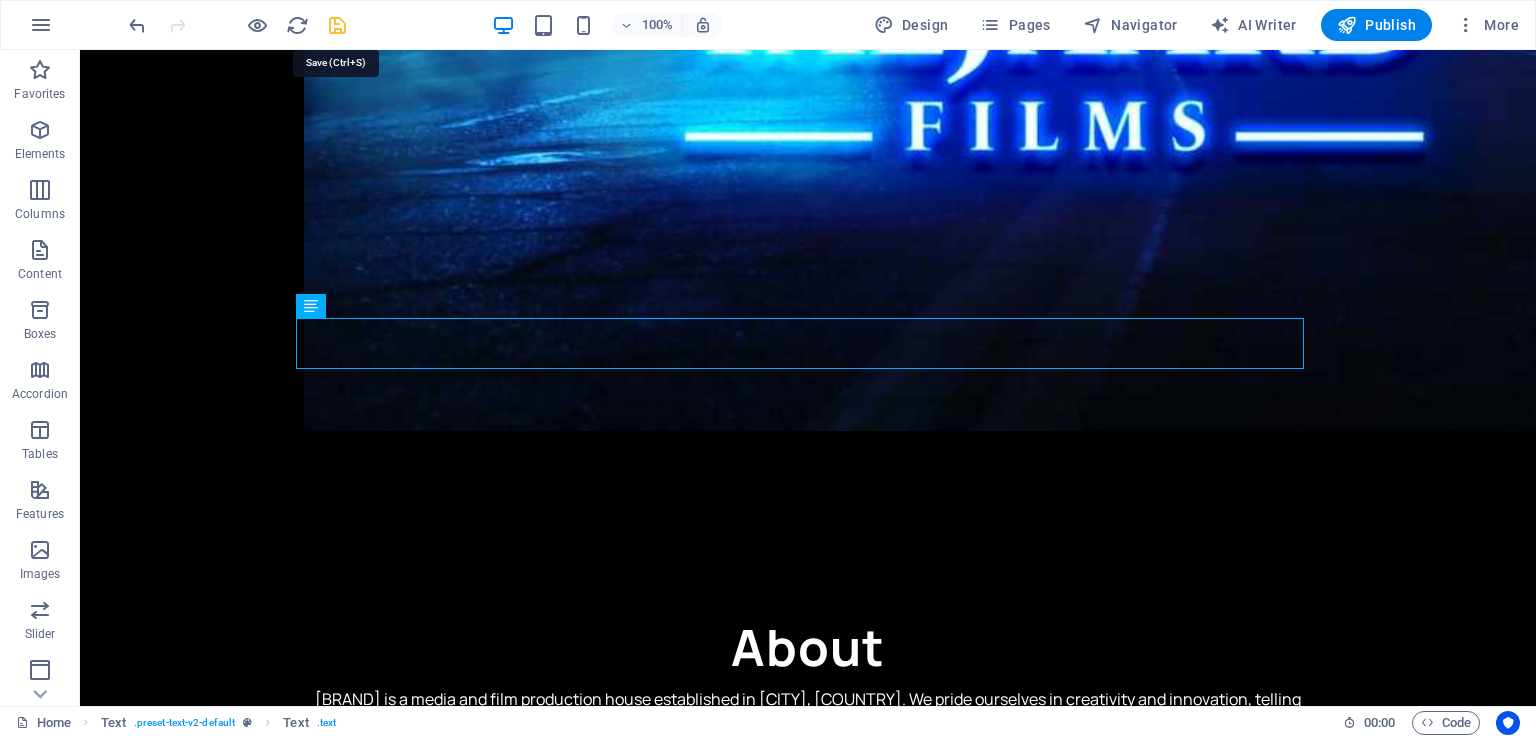 click at bounding box center (337, 25) 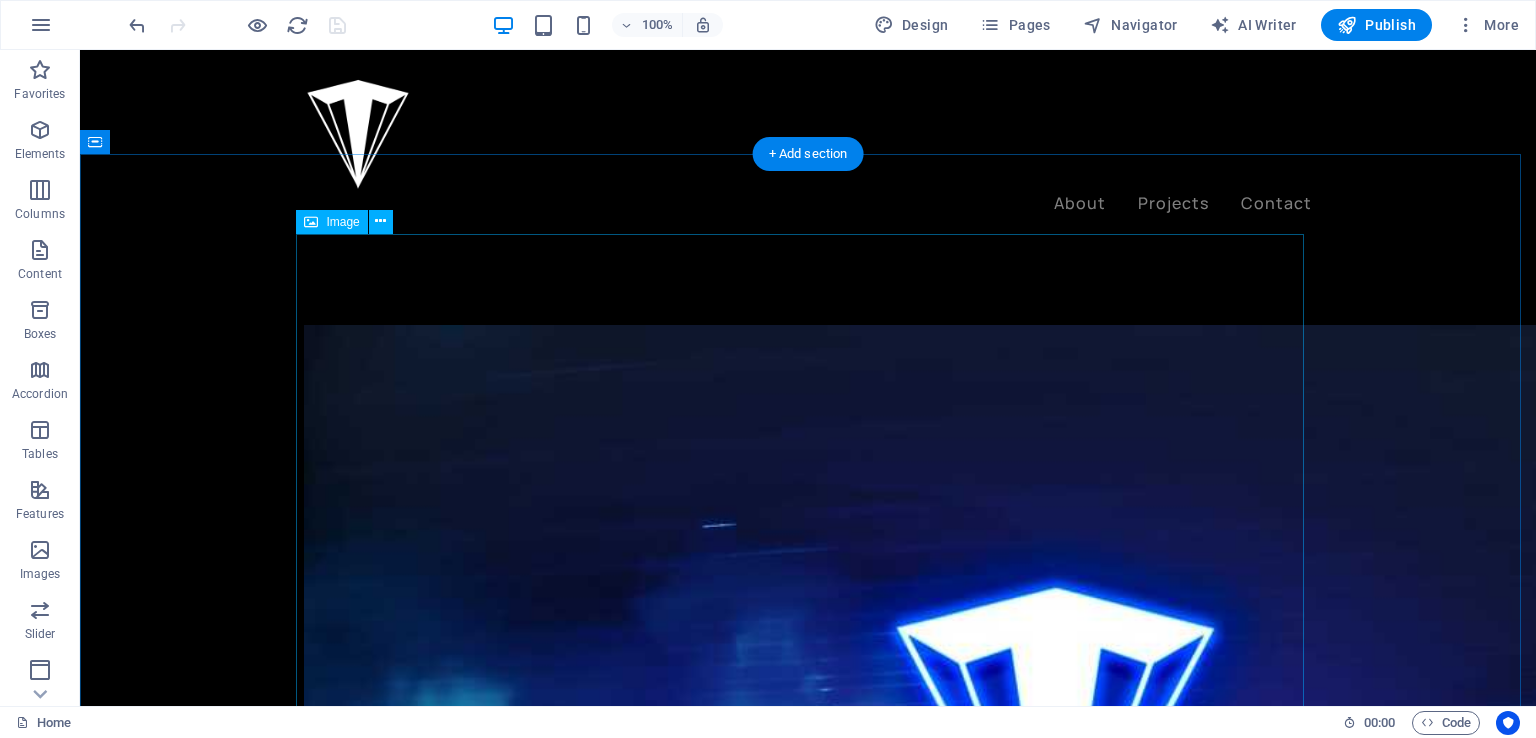 scroll, scrollTop: 0, scrollLeft: 0, axis: both 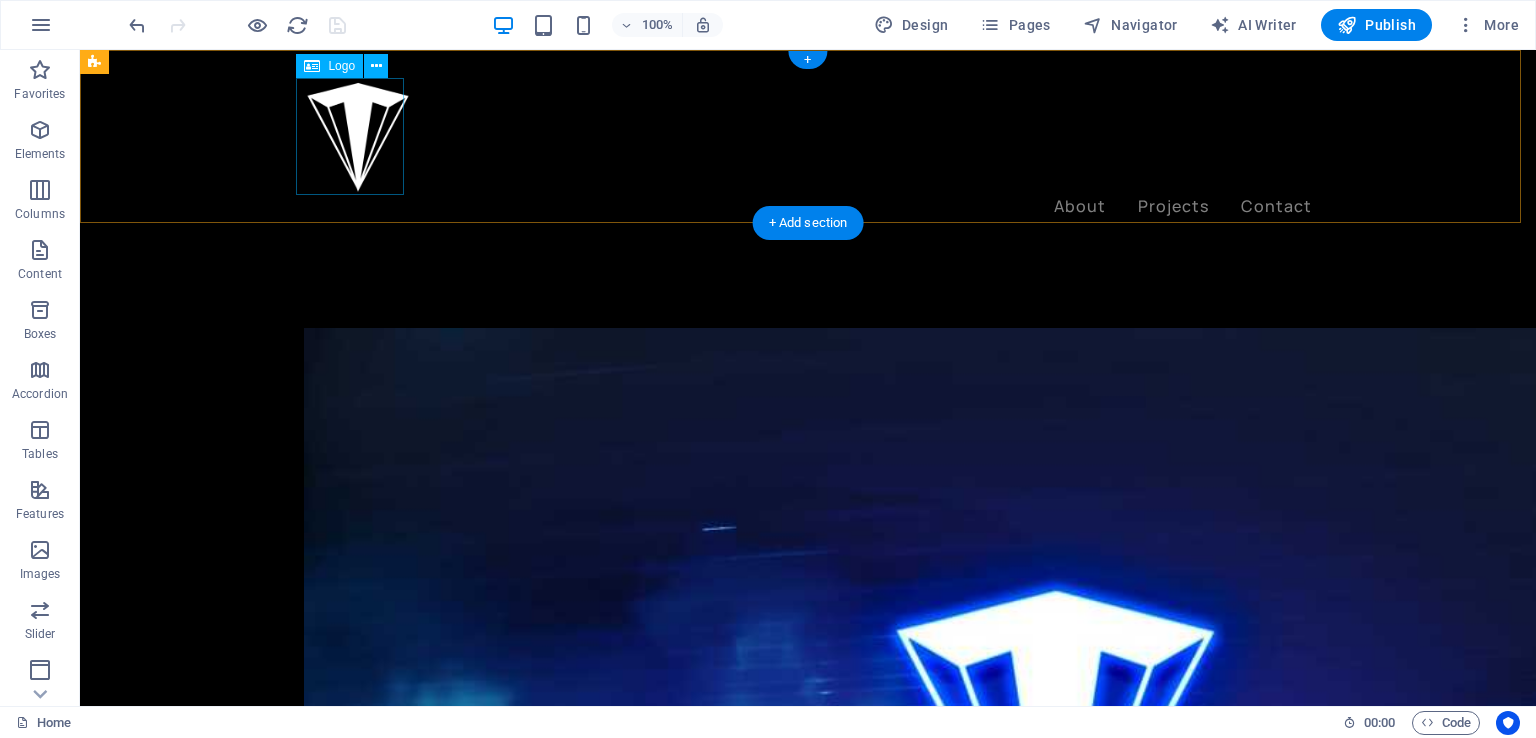 click at bounding box center [808, 136] 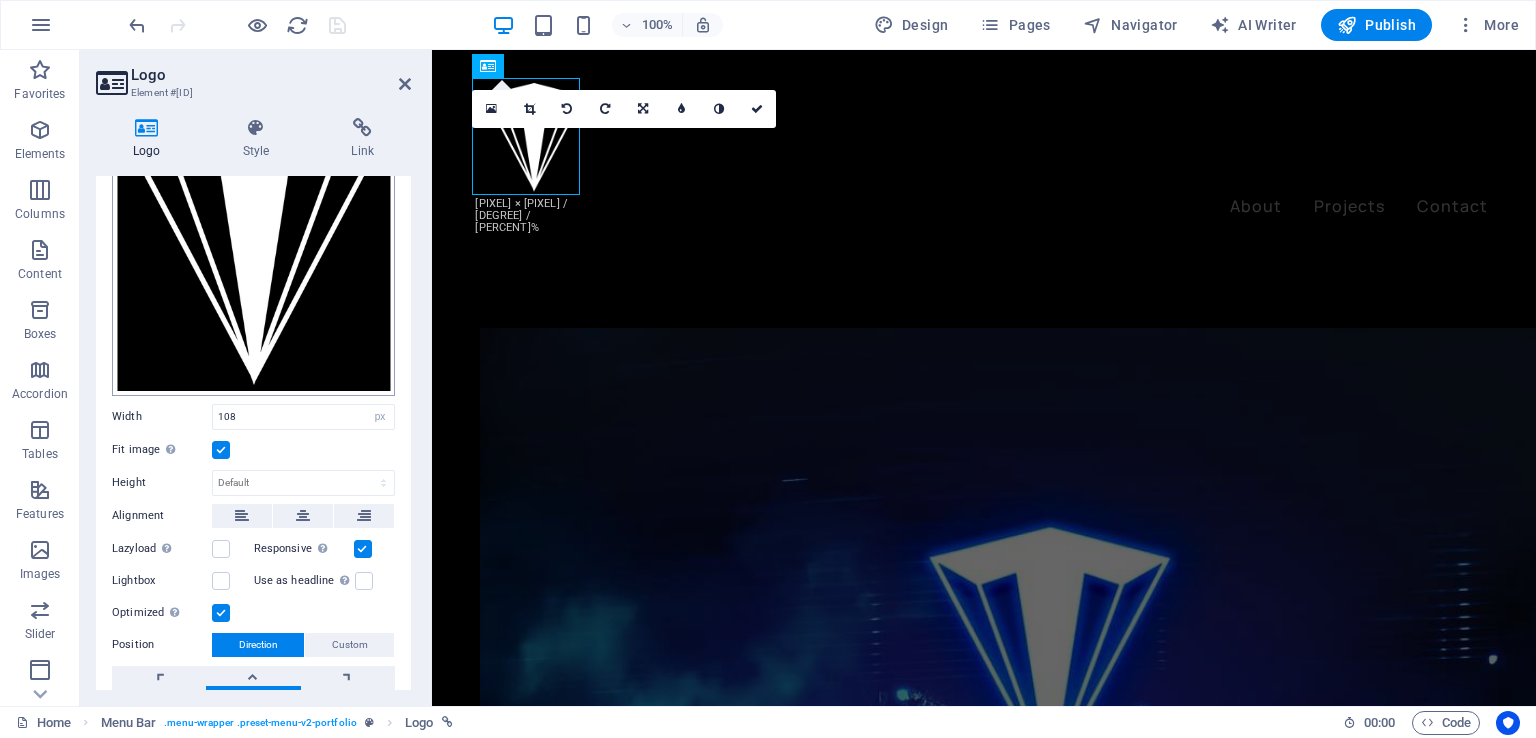 scroll, scrollTop: 200, scrollLeft: 0, axis: vertical 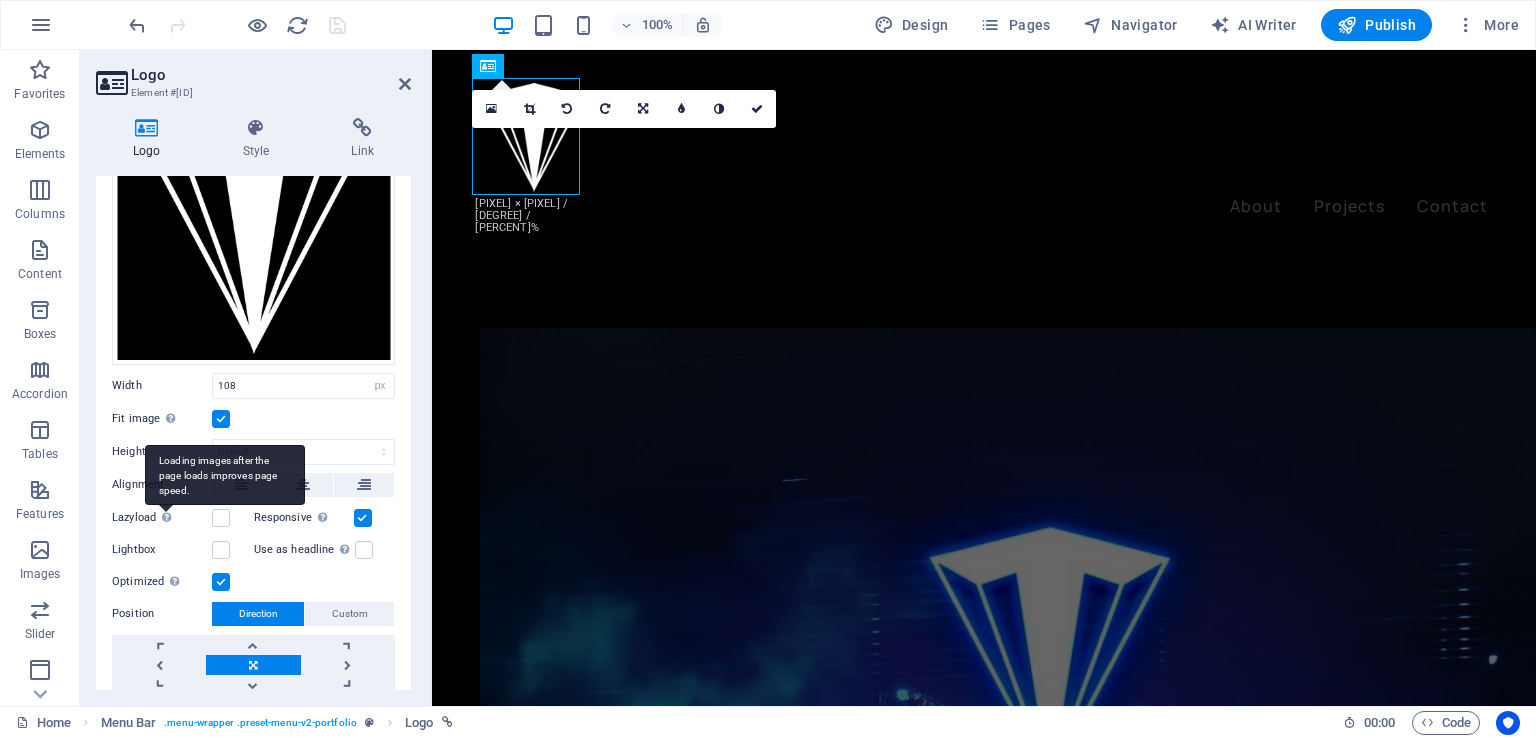 click at bounding box center [166, 517] 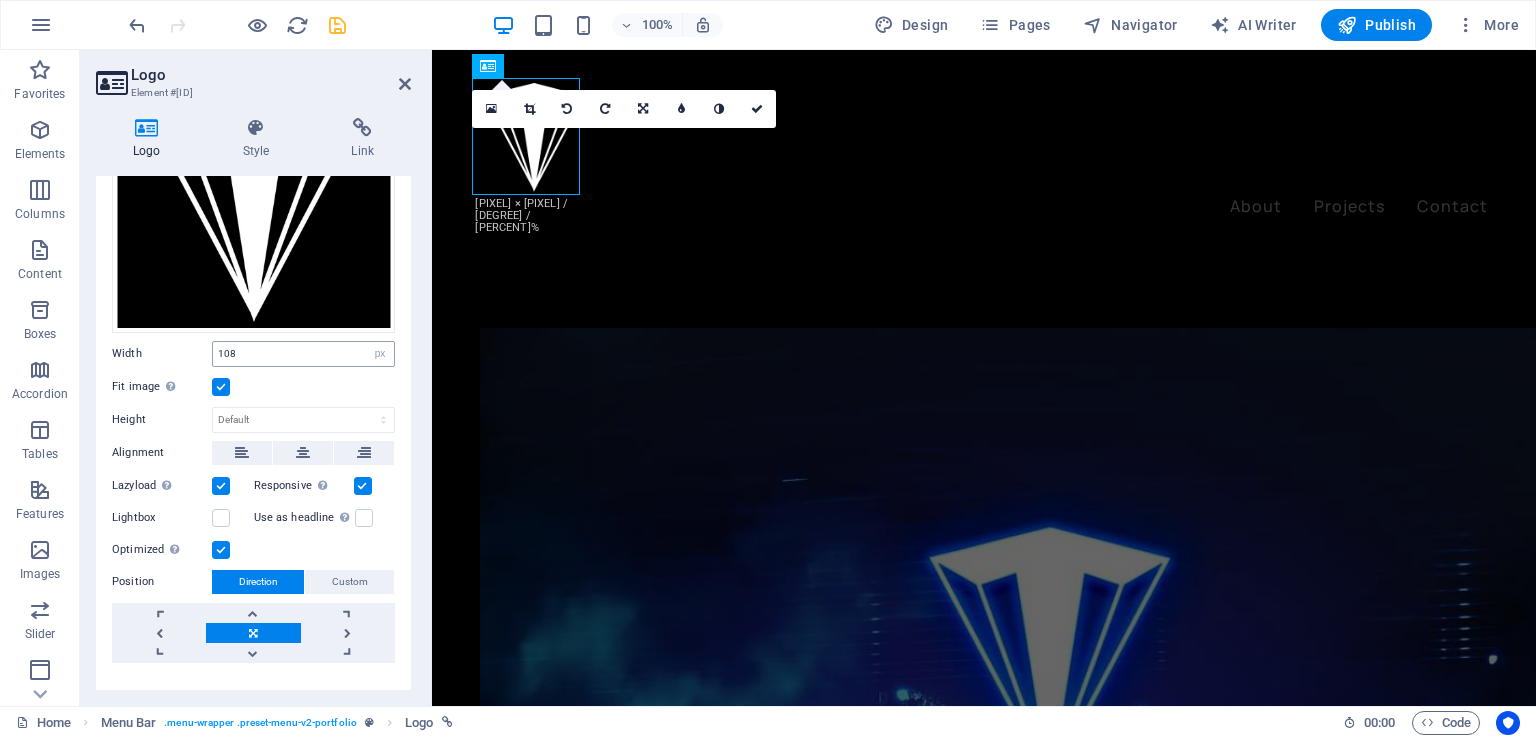 scroll, scrollTop: 264, scrollLeft: 0, axis: vertical 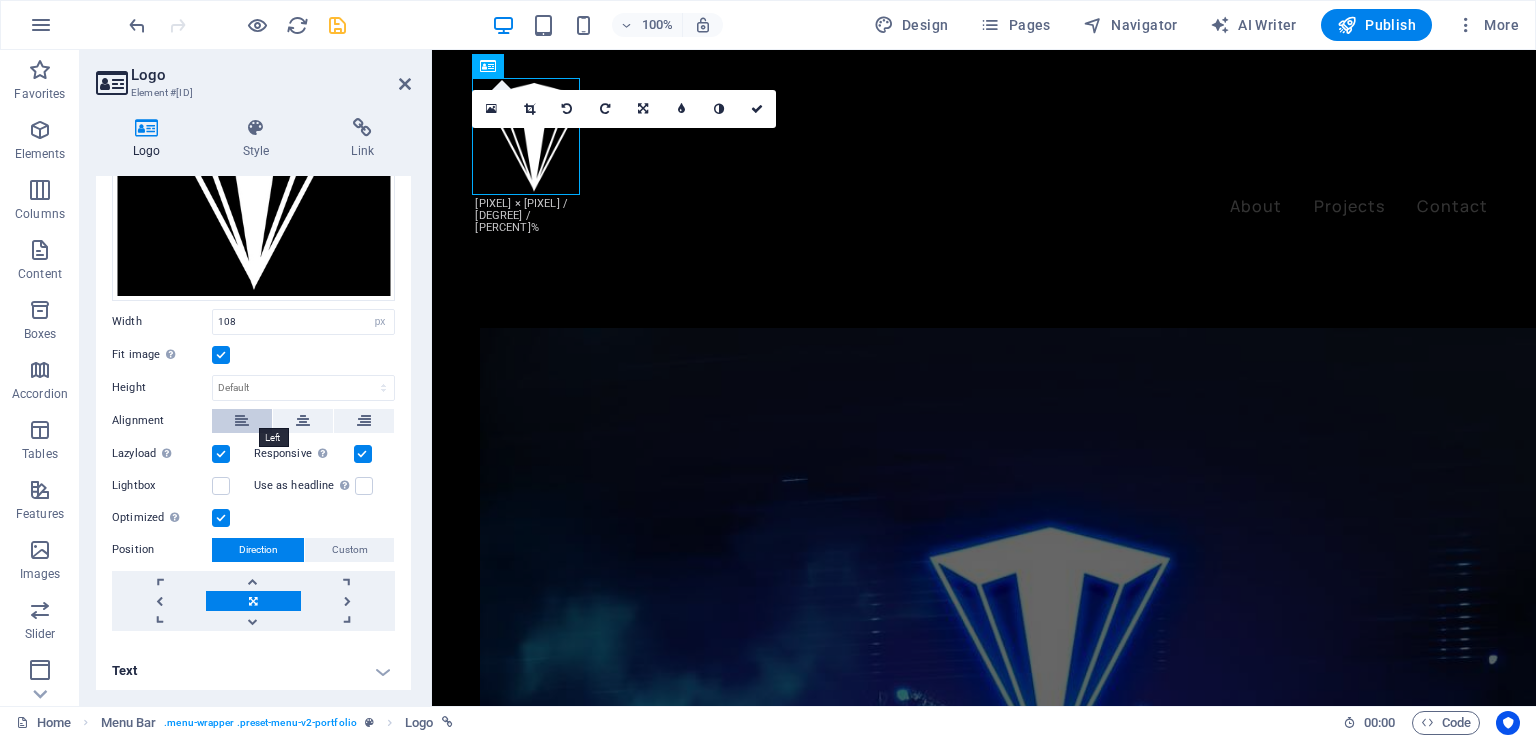 click at bounding box center [242, 421] 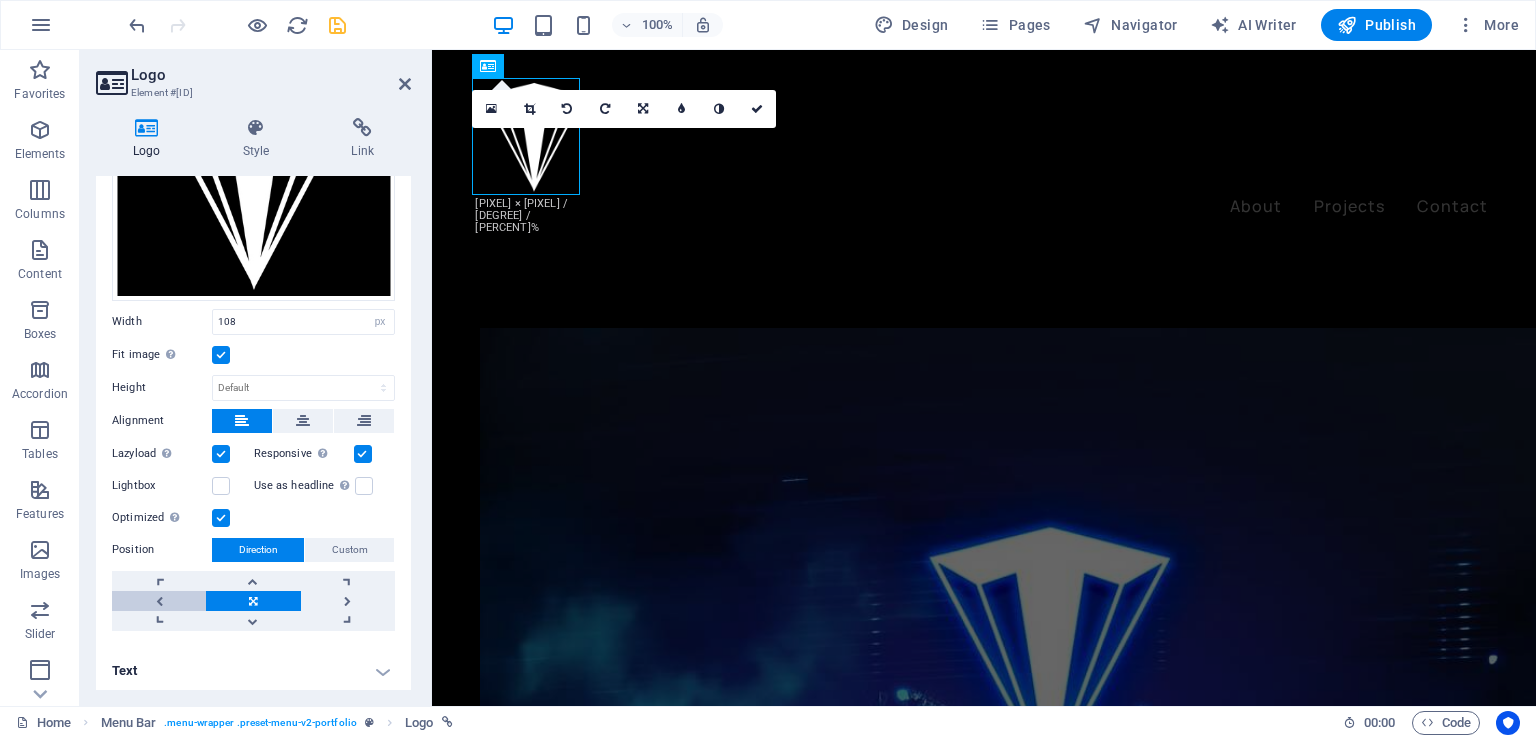 click at bounding box center (159, 601) 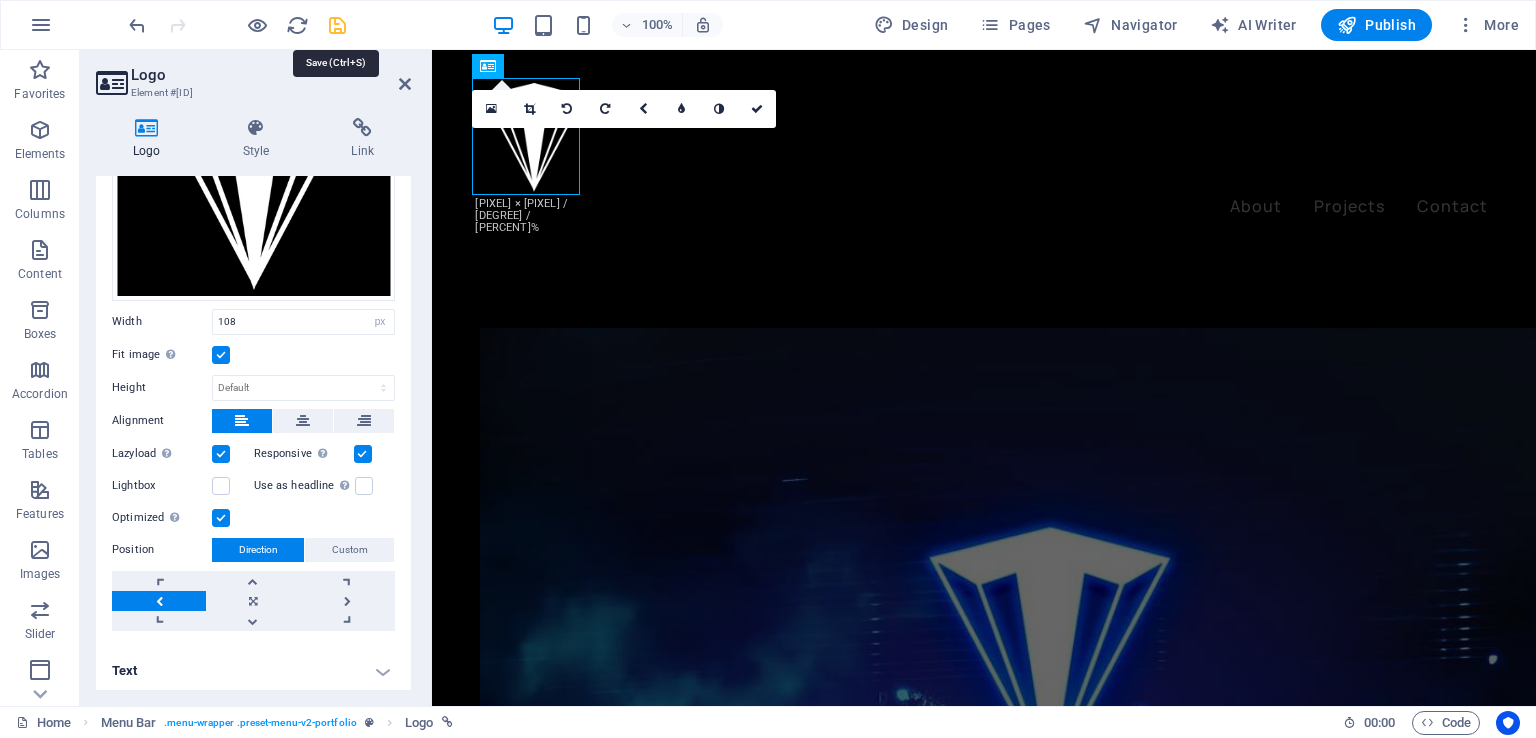 click at bounding box center [337, 25] 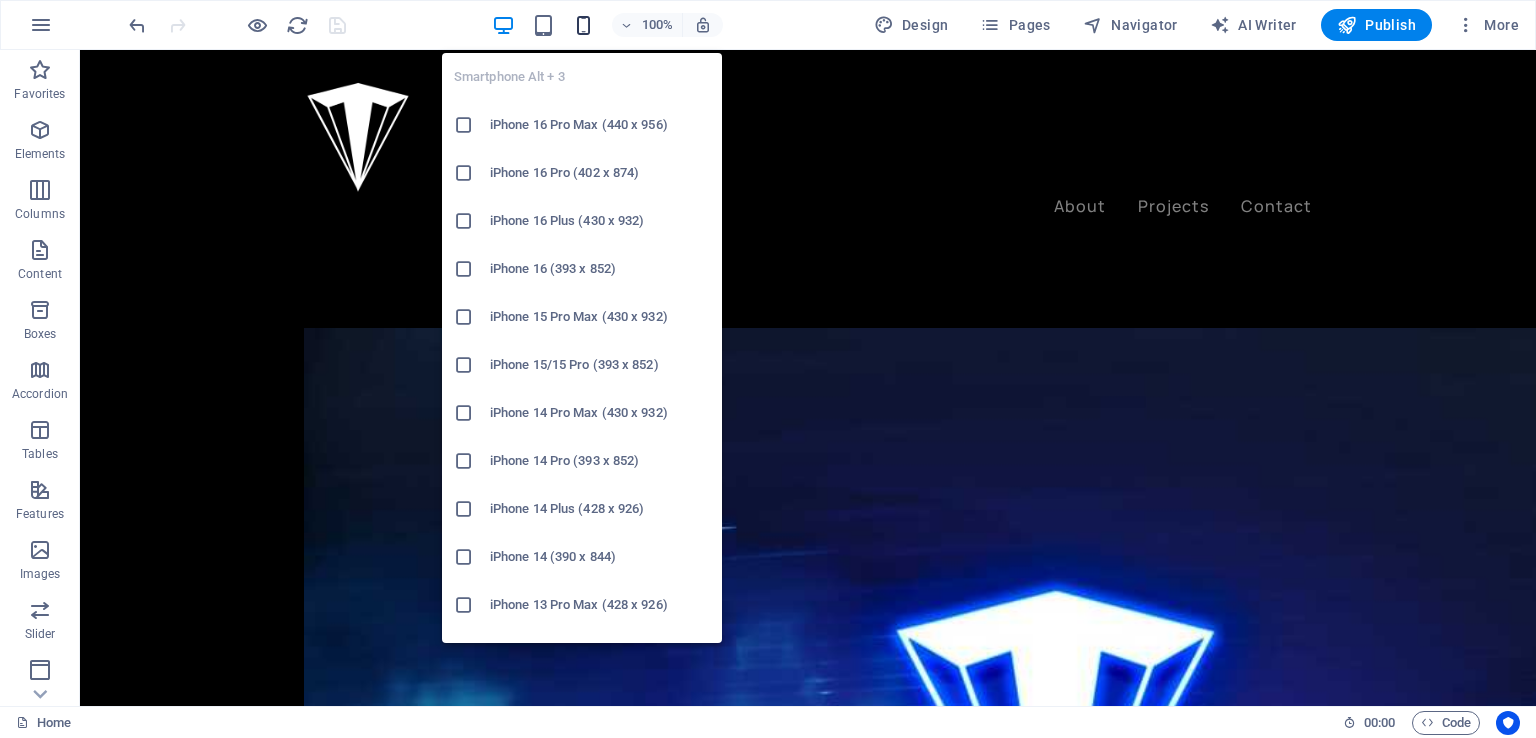 click at bounding box center [583, 25] 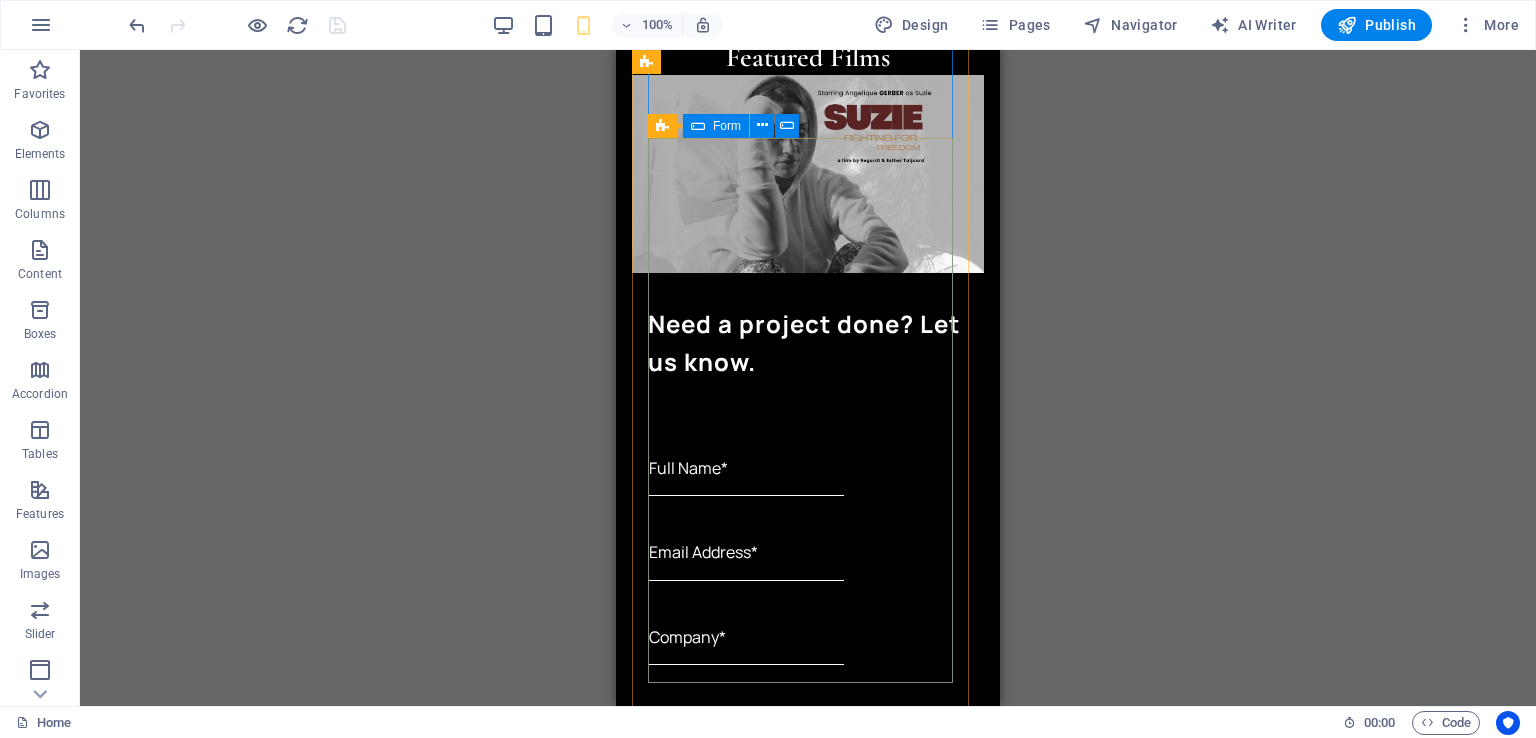 scroll, scrollTop: 3000, scrollLeft: 0, axis: vertical 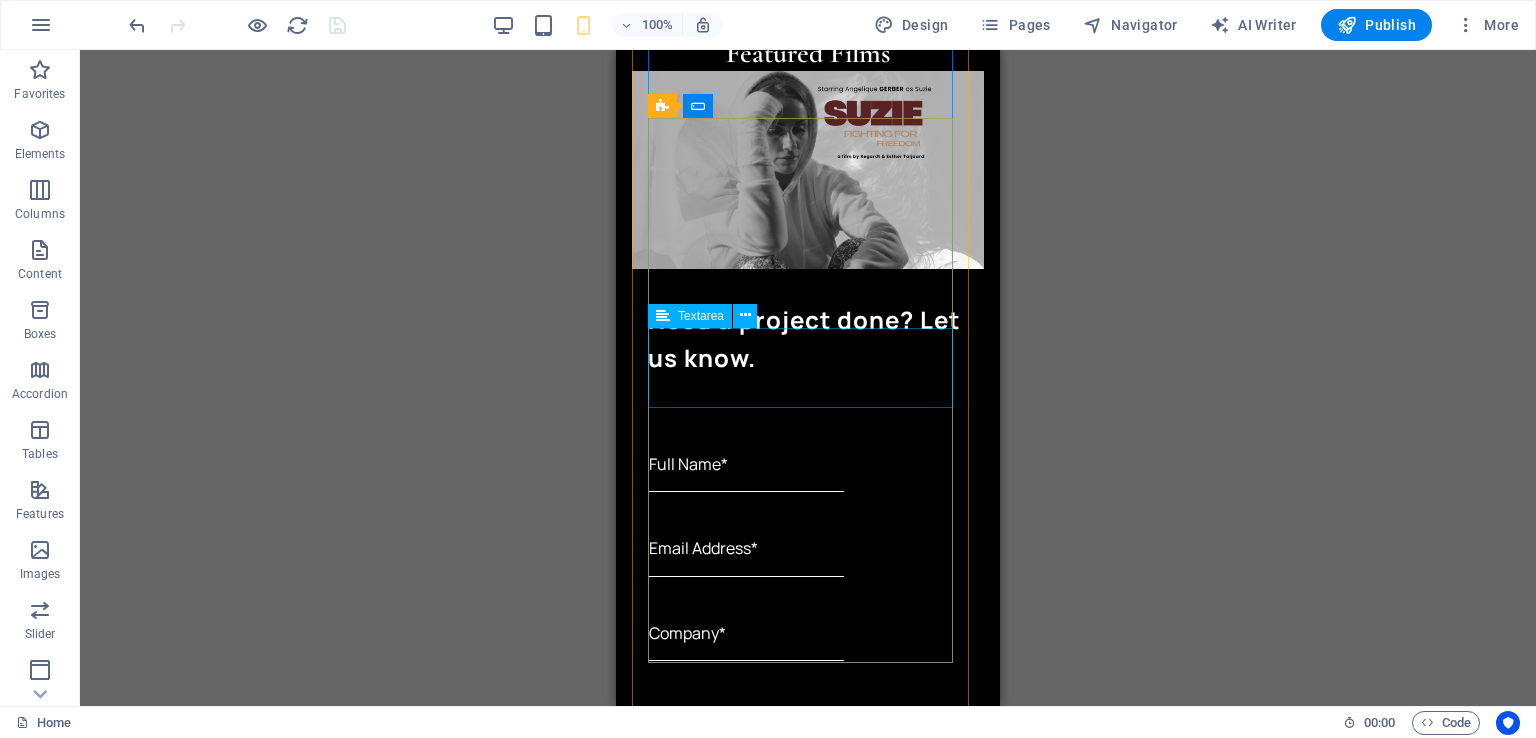 click on "Textarea" at bounding box center [701, 316] 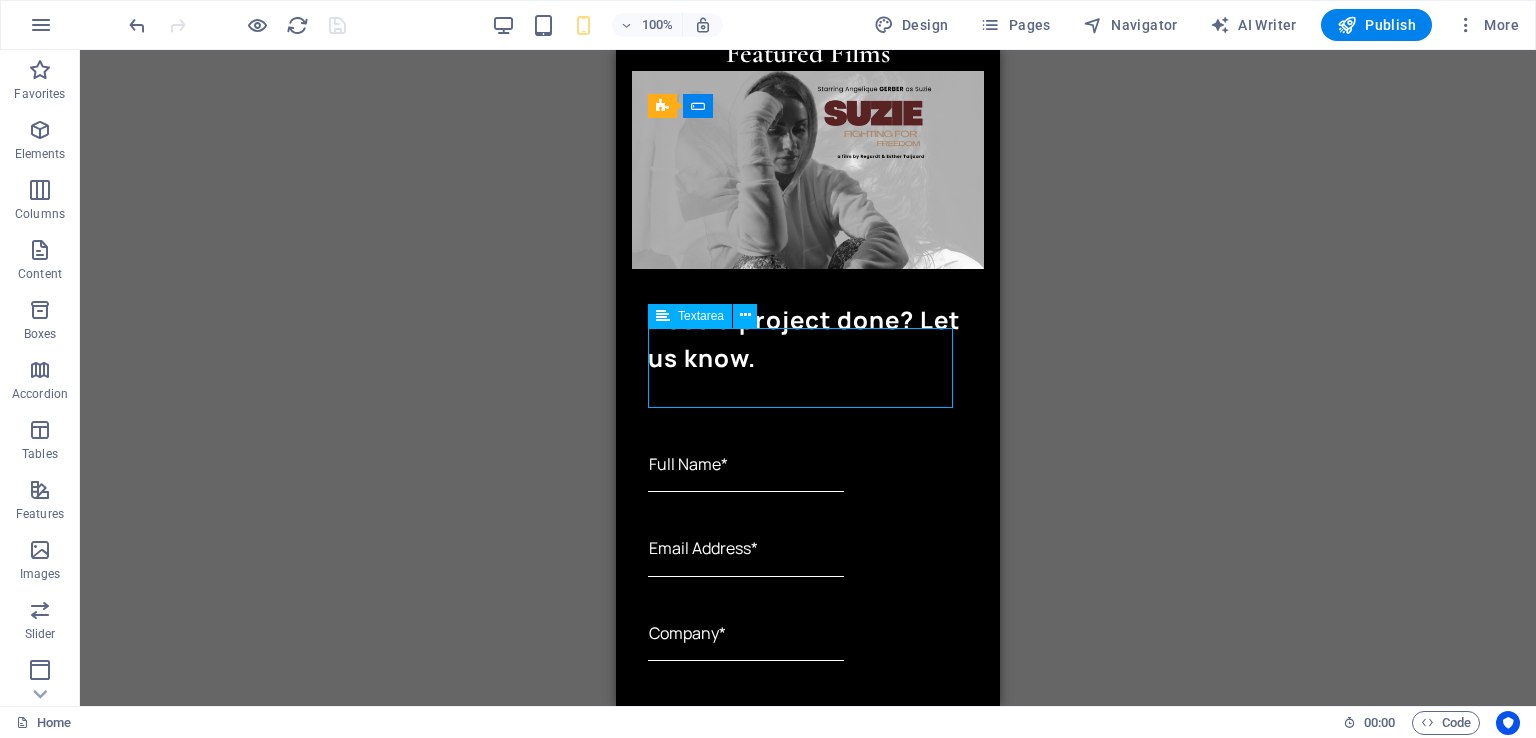 click on "Textarea" at bounding box center [701, 316] 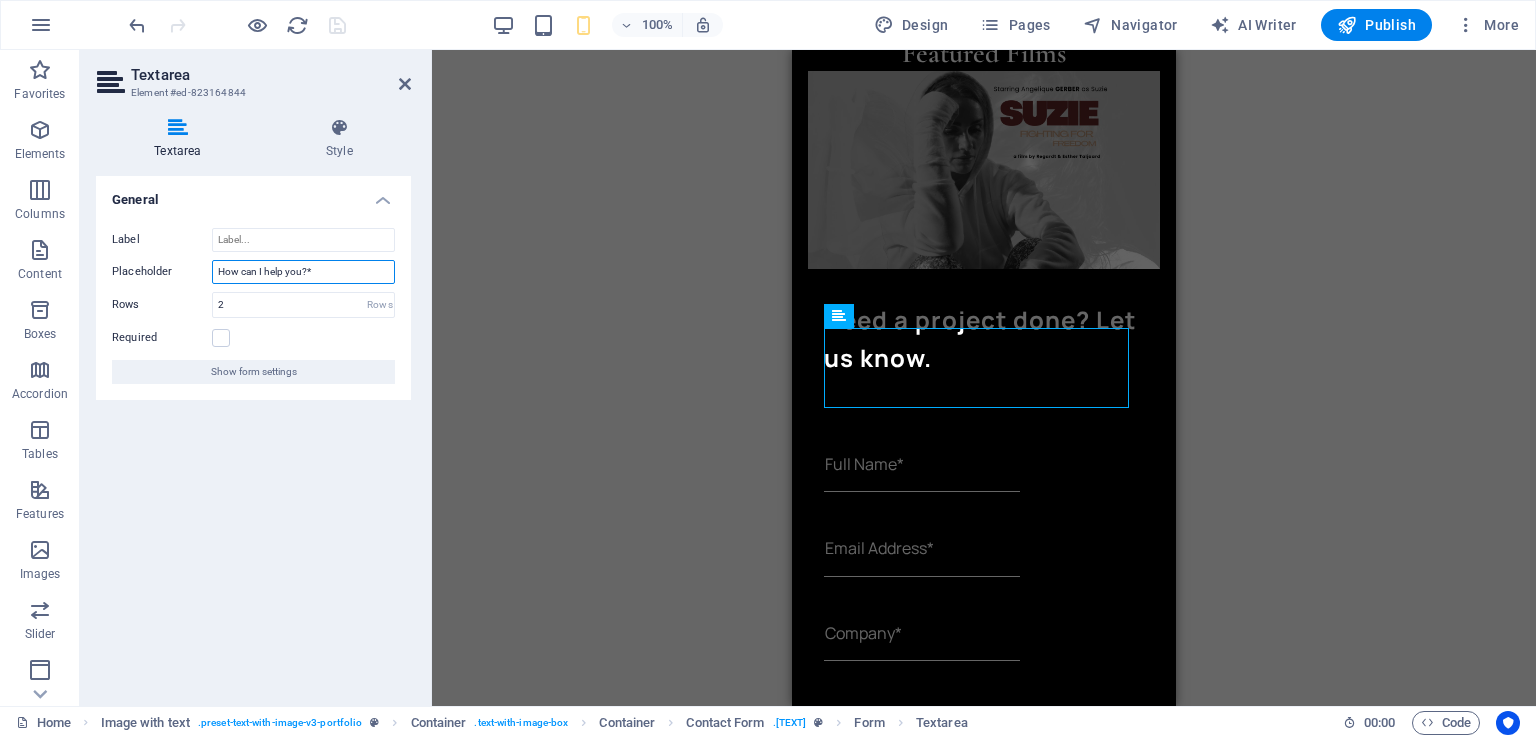 click on "How can I help you?*" at bounding box center (303, 272) 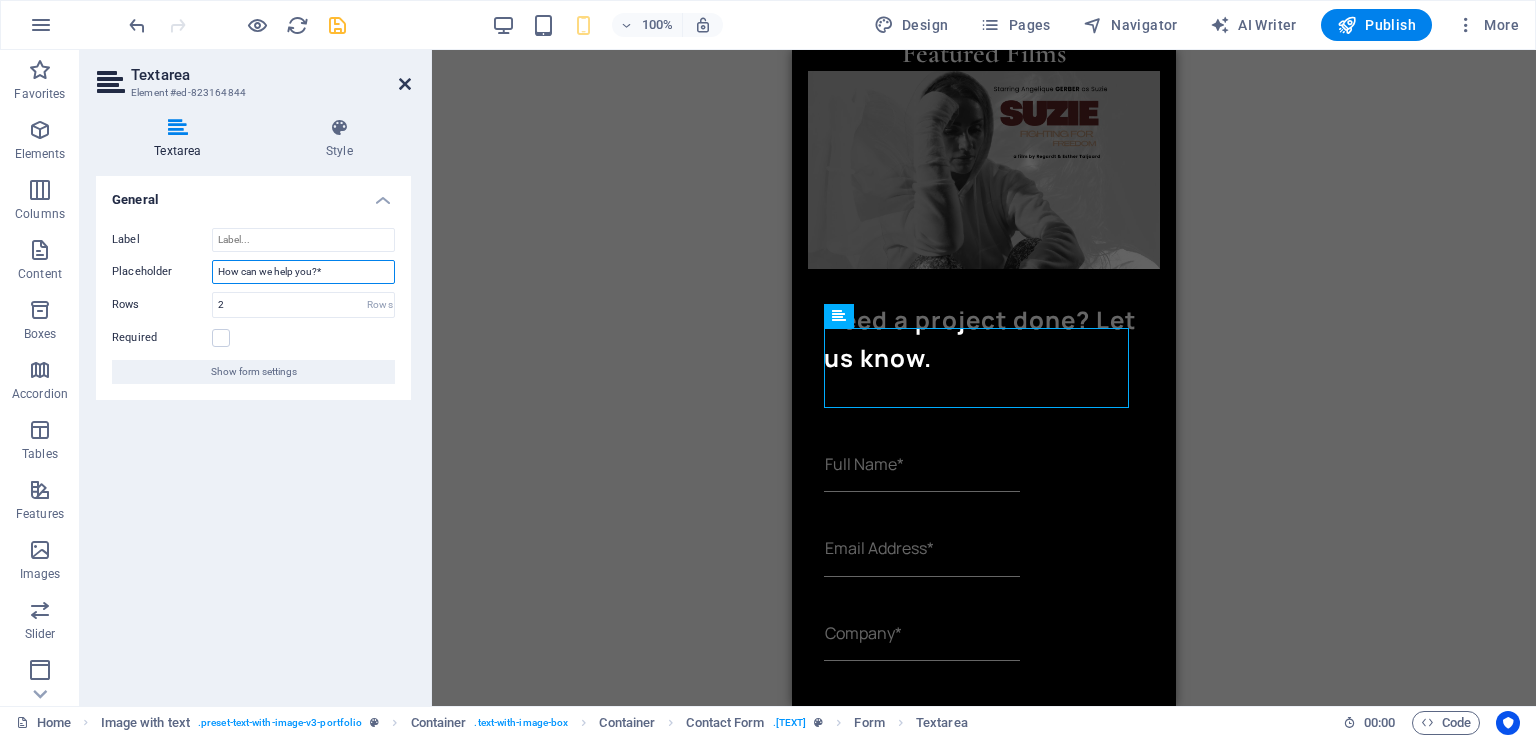 type on "How can we help you?*" 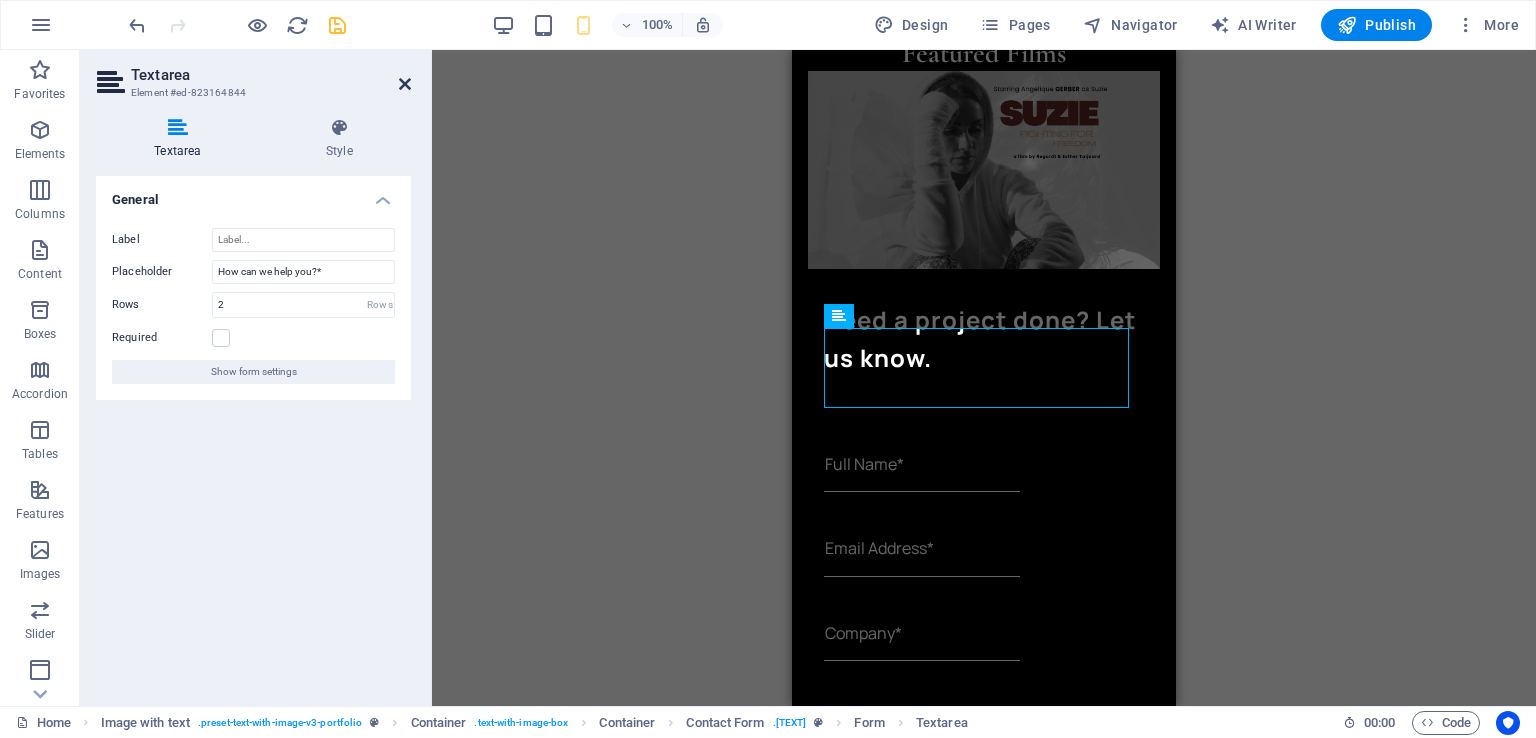 click at bounding box center (405, 84) 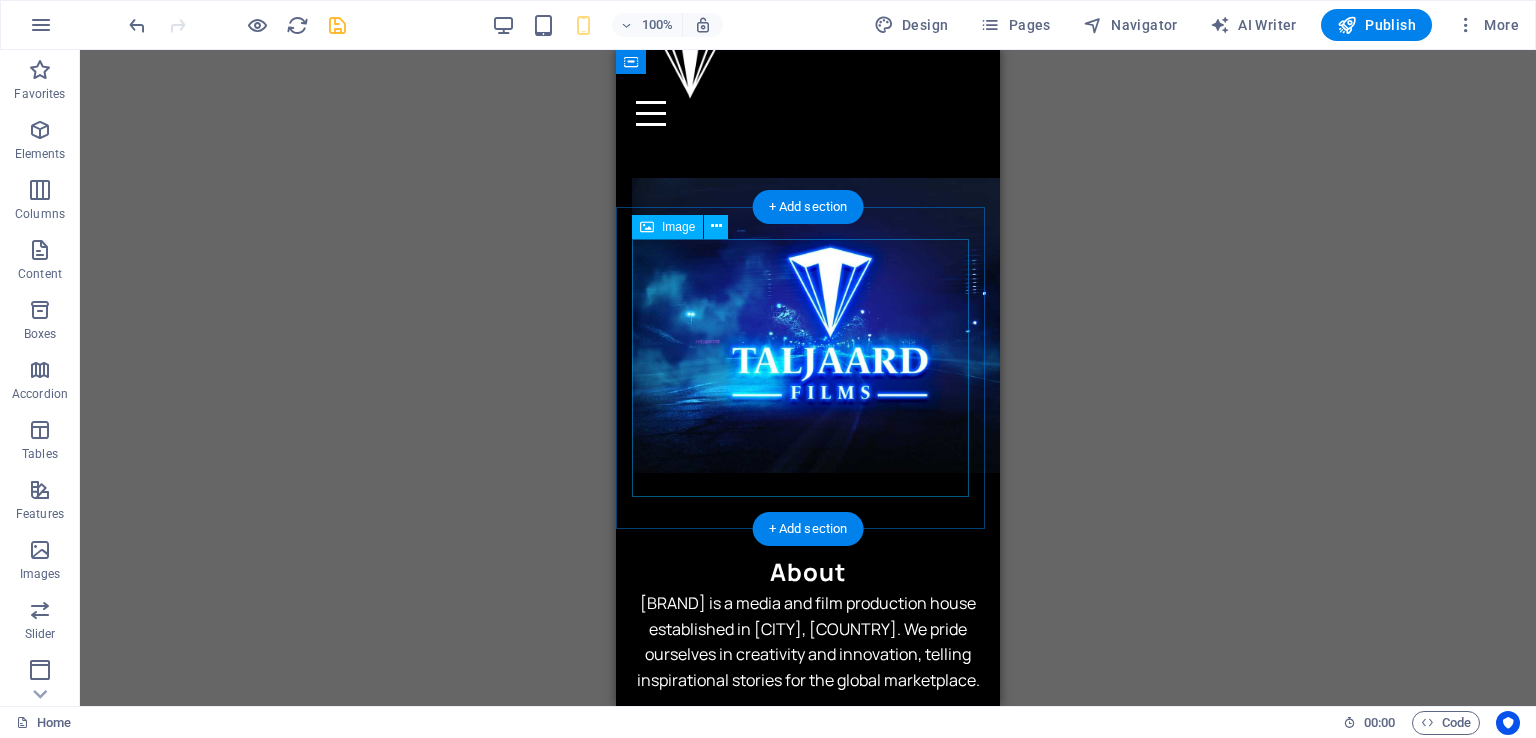 scroll, scrollTop: 0, scrollLeft: 0, axis: both 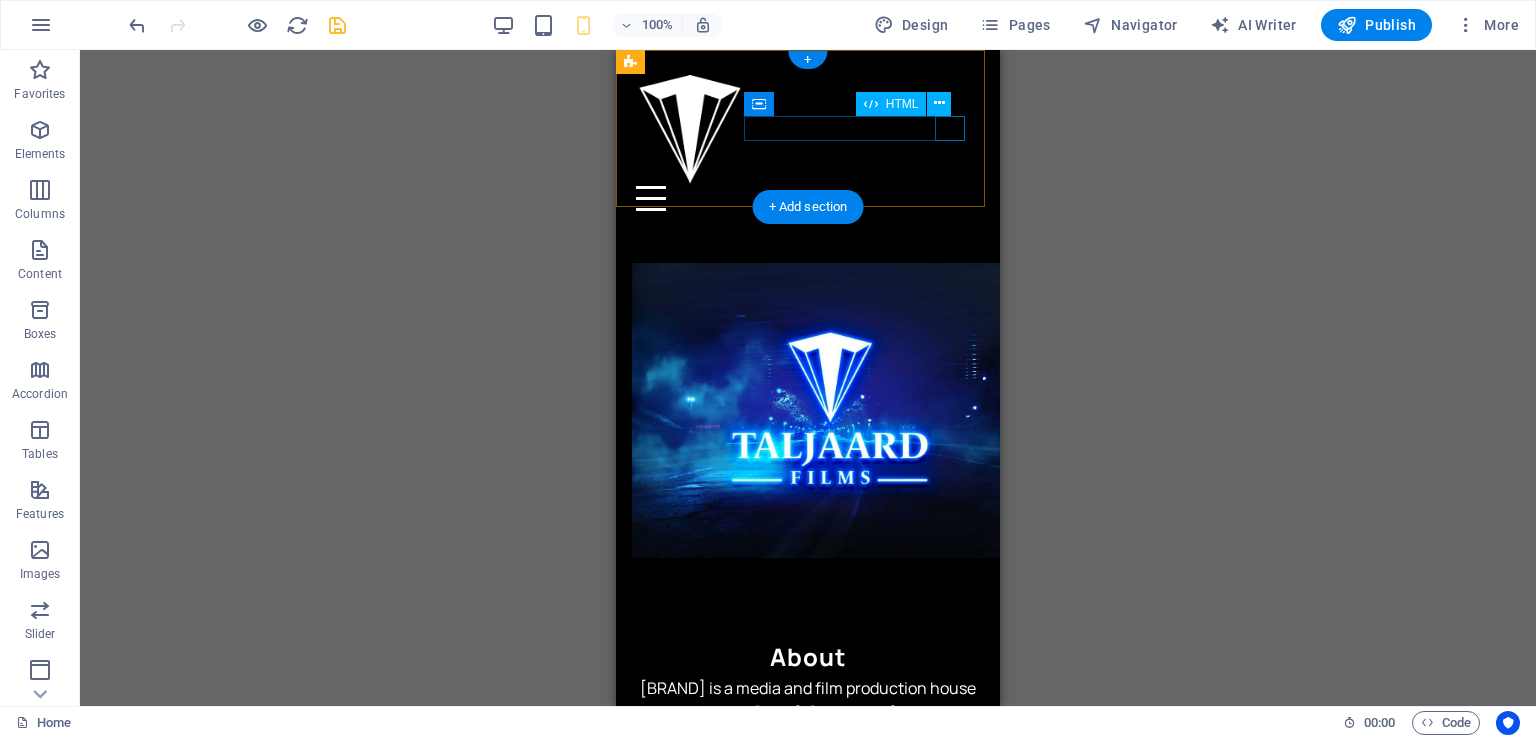 click at bounding box center (808, 198) 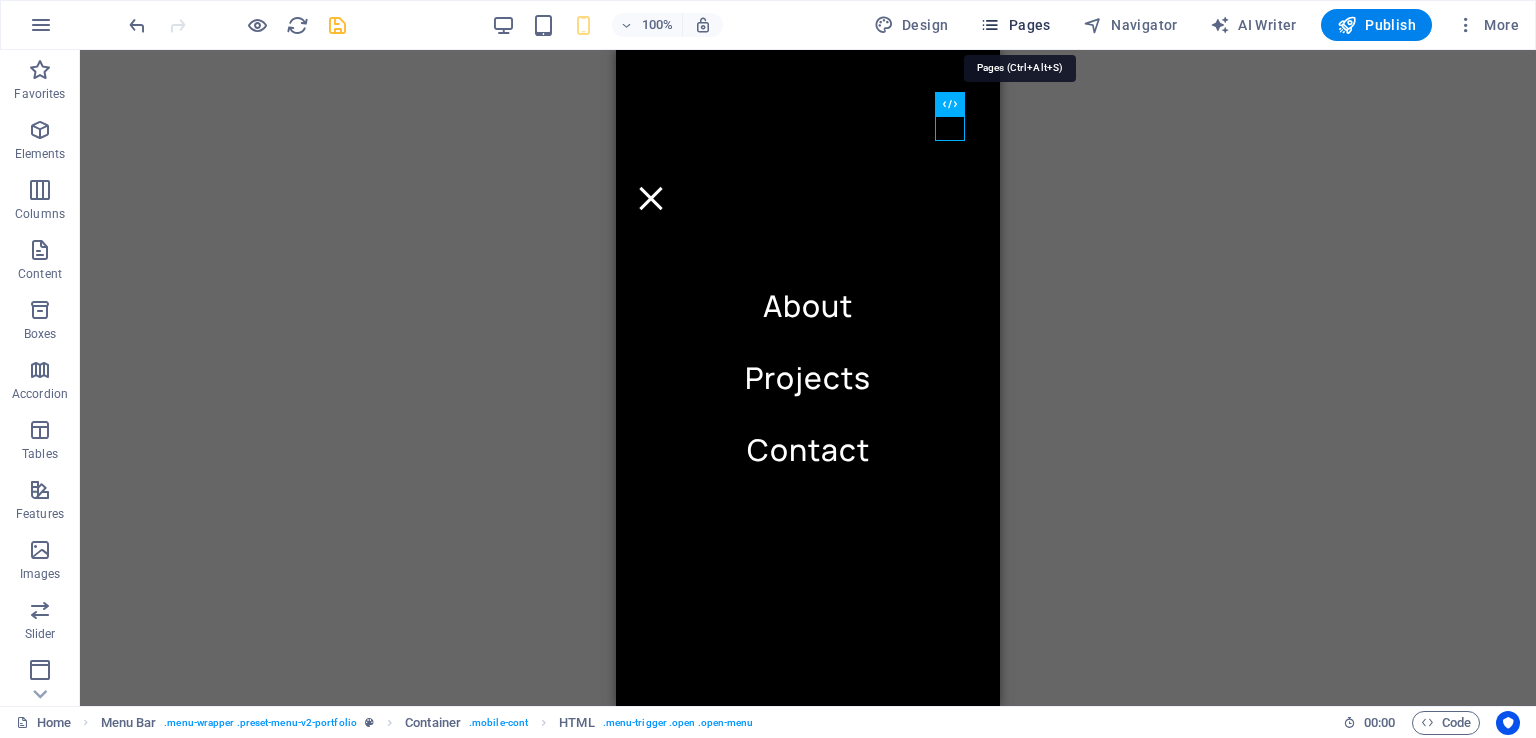 click on "Pages" at bounding box center (1015, 25) 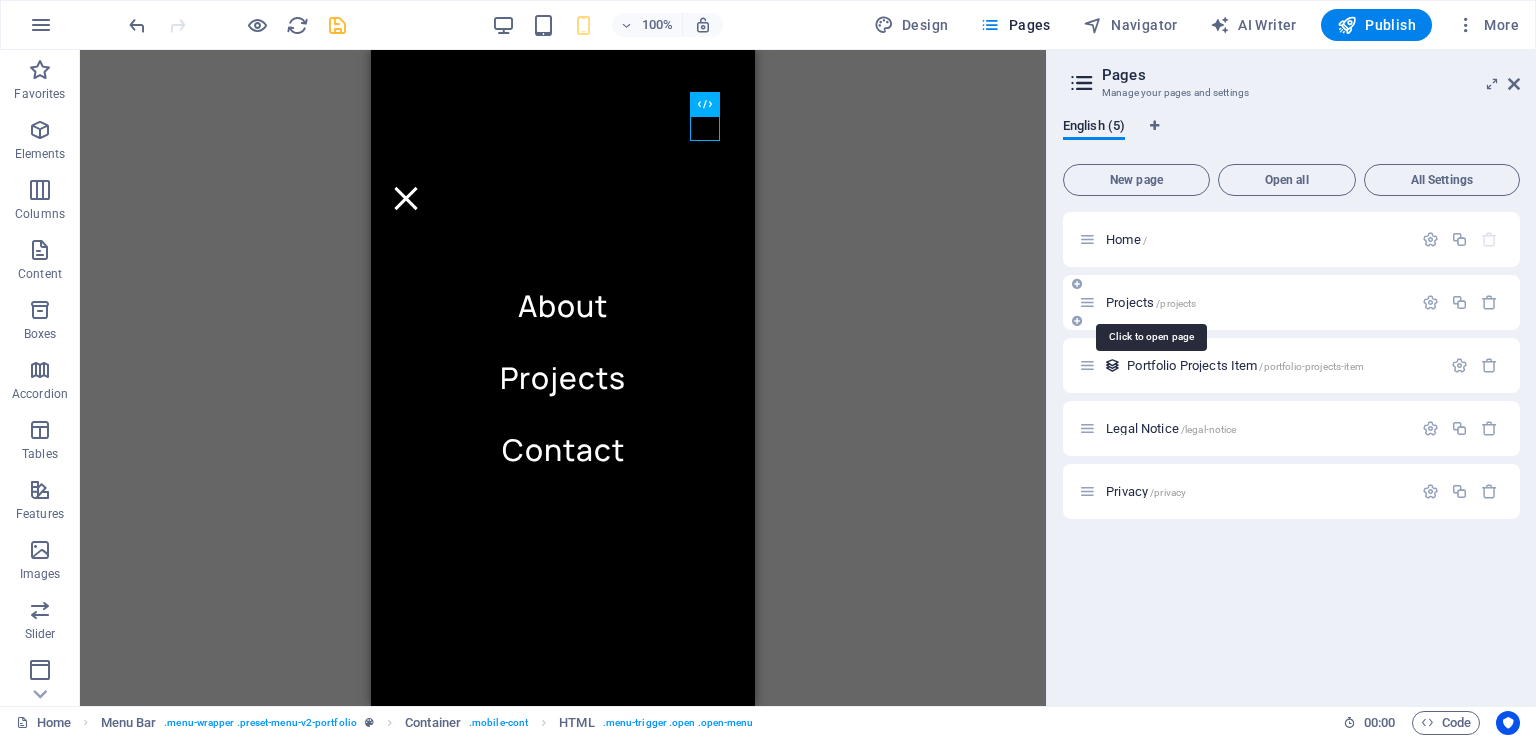 click on "Projects /projects" at bounding box center (1151, 302) 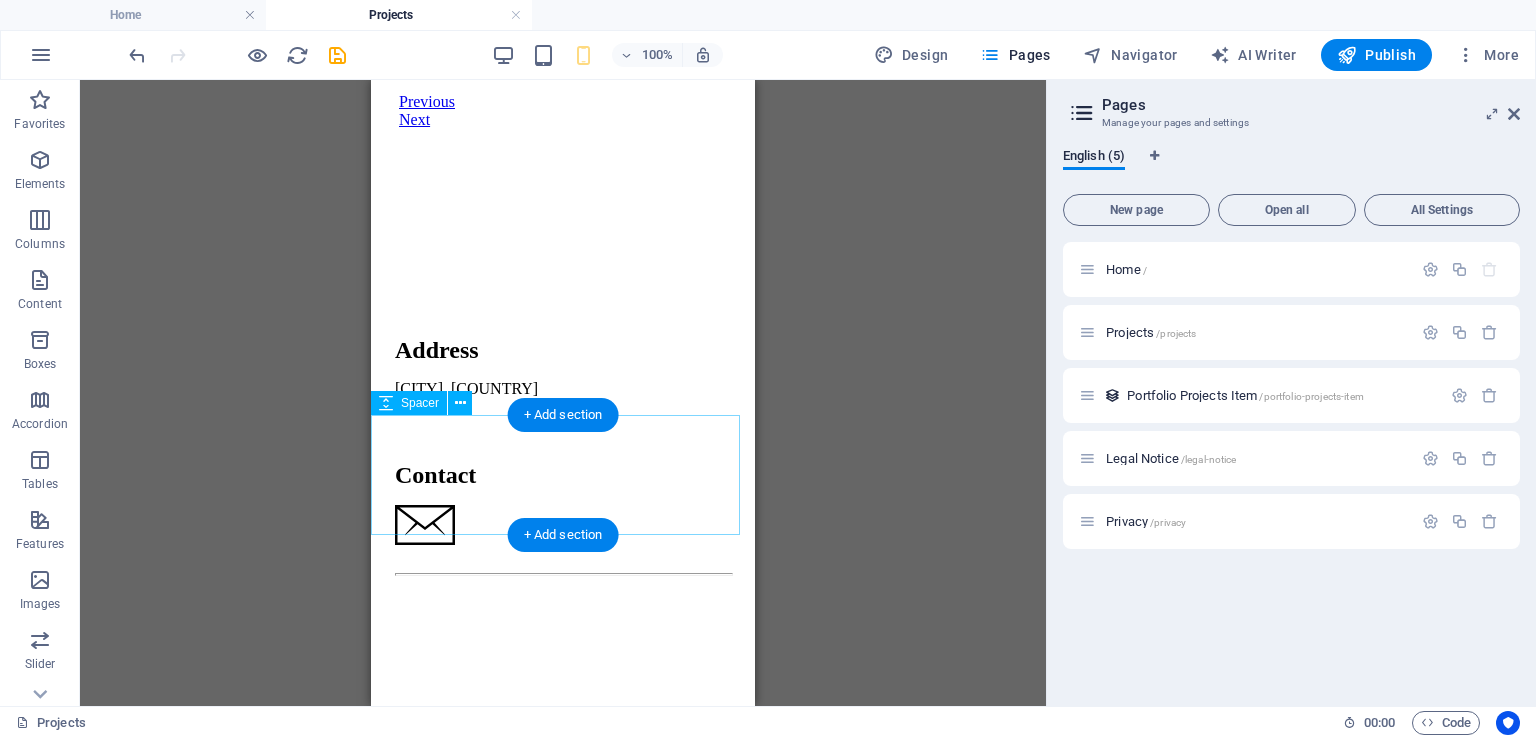 scroll, scrollTop: 1800, scrollLeft: 0, axis: vertical 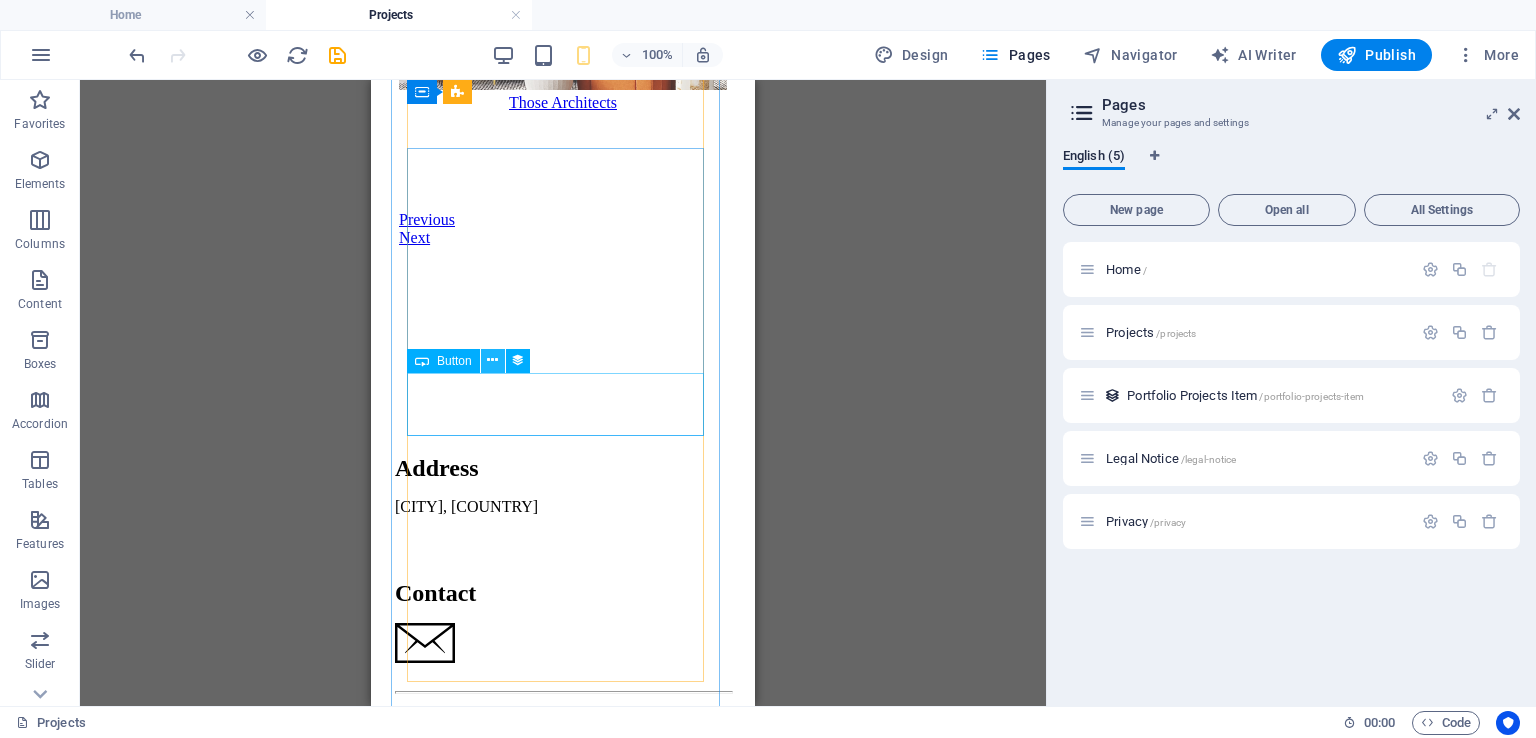 click at bounding box center (492, 360) 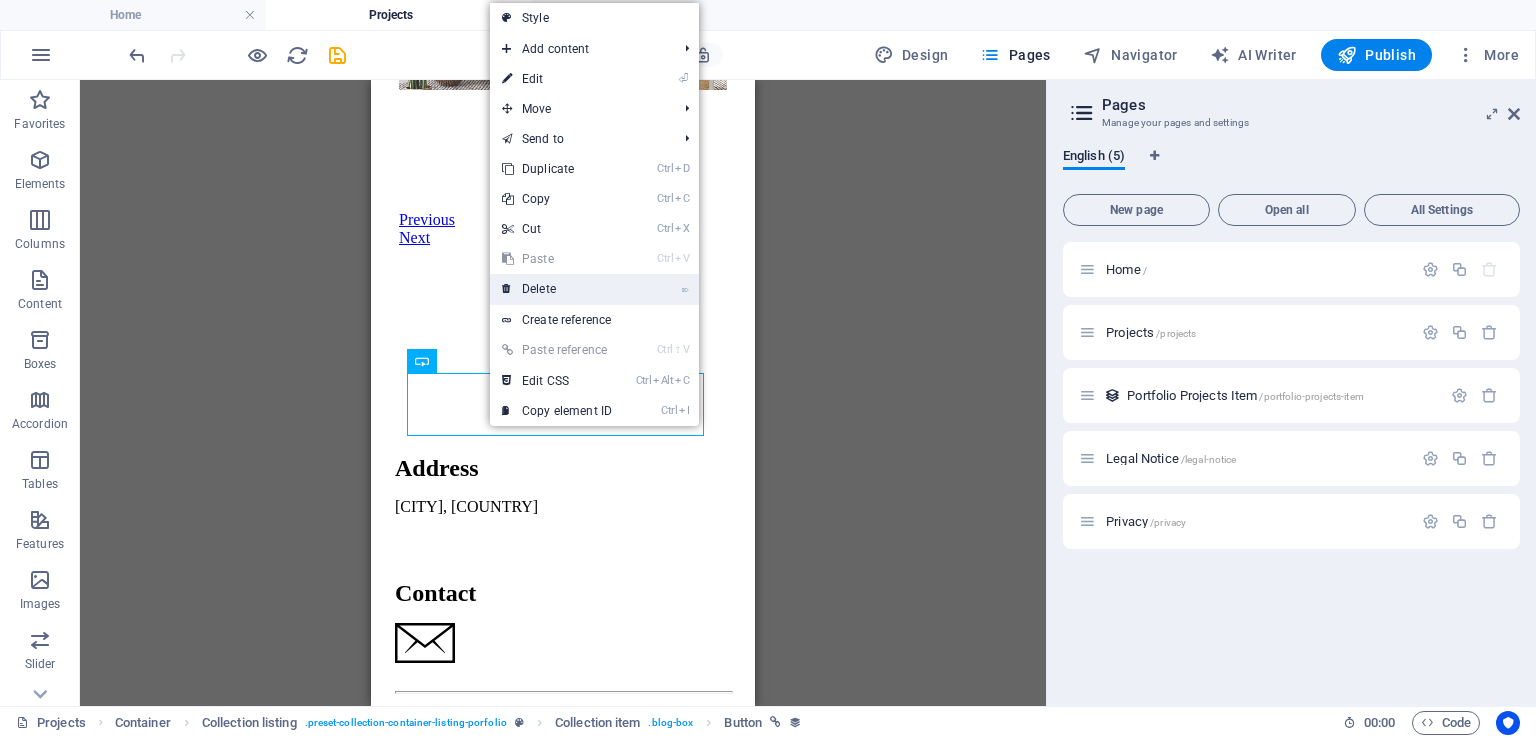 click on "⌦  Delete" at bounding box center [557, 289] 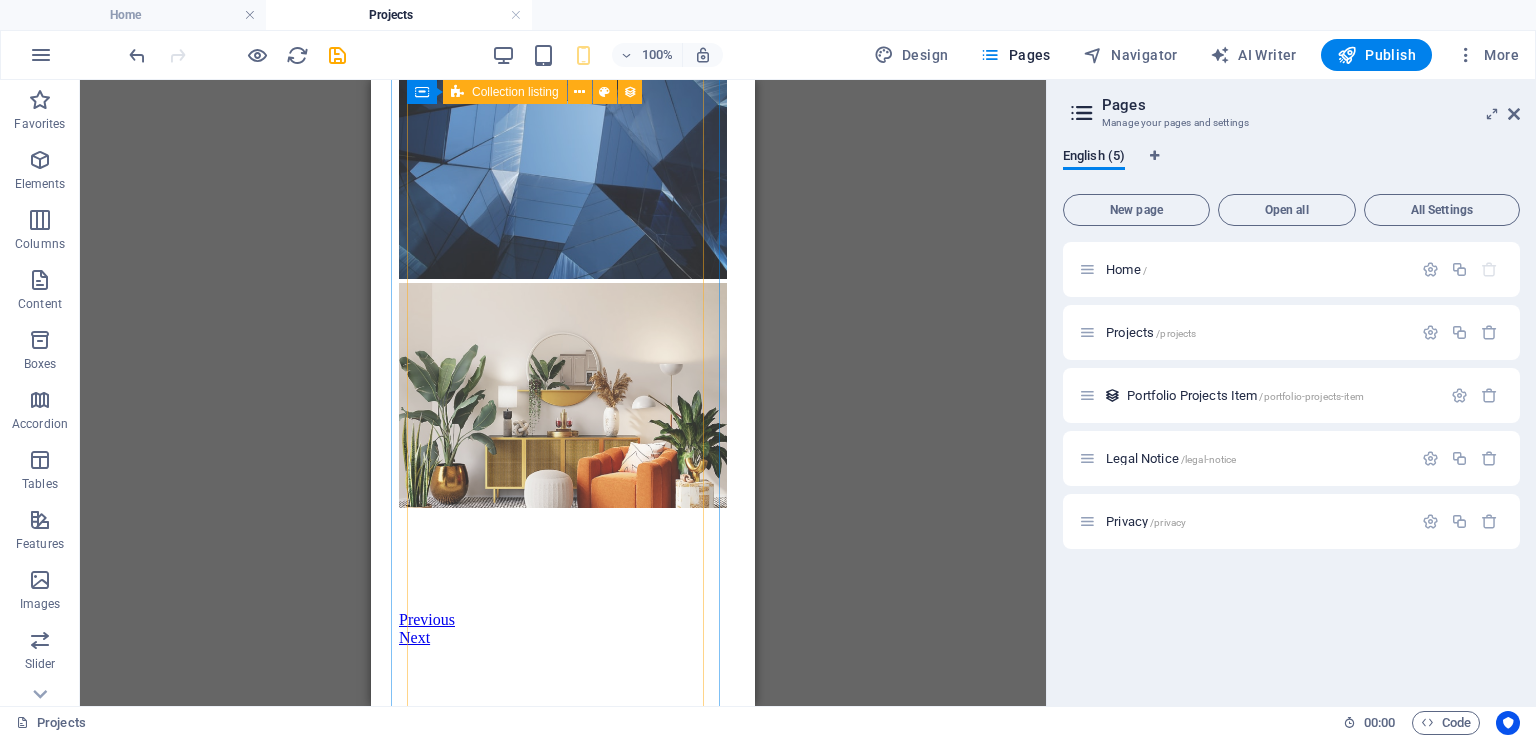 scroll, scrollTop: 1284, scrollLeft: 0, axis: vertical 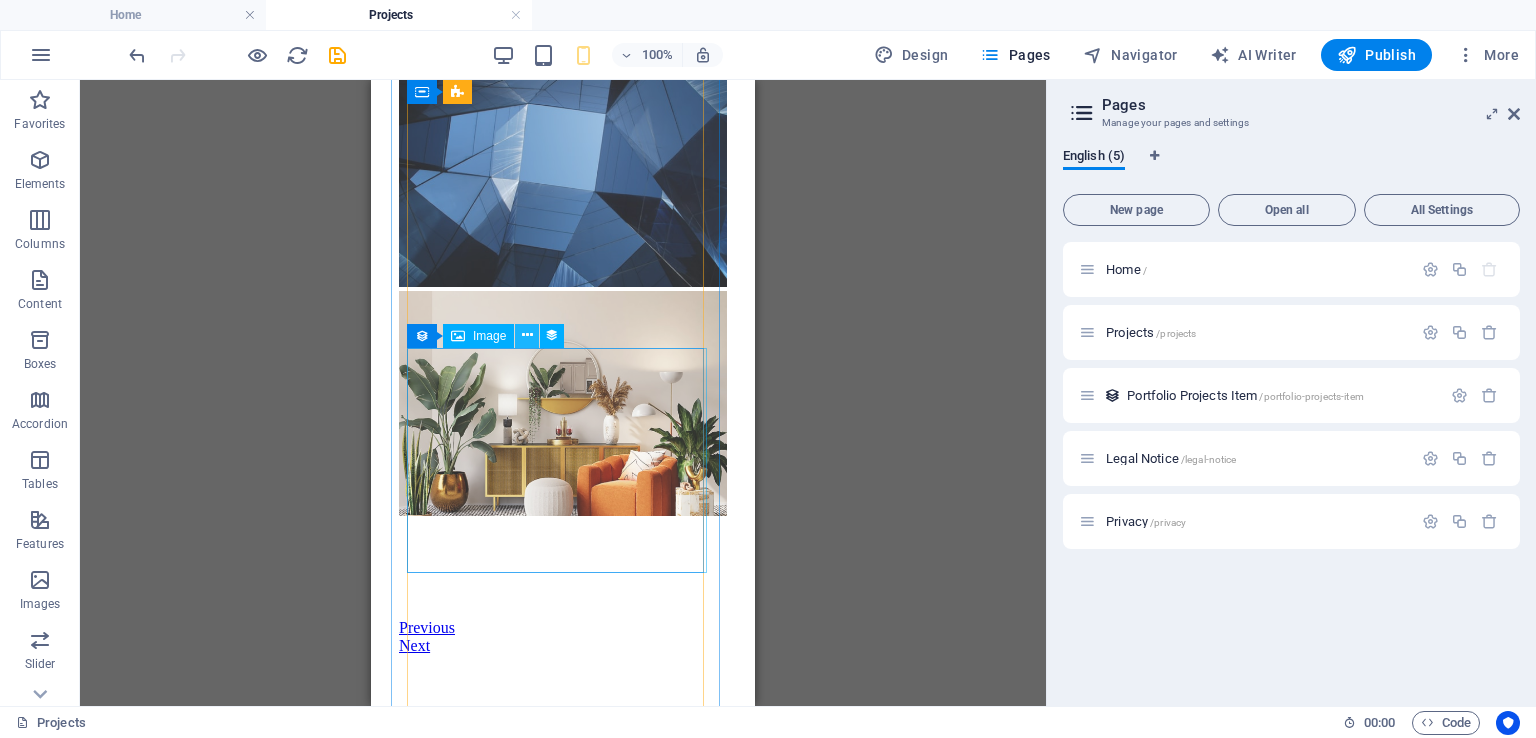 click at bounding box center [527, 335] 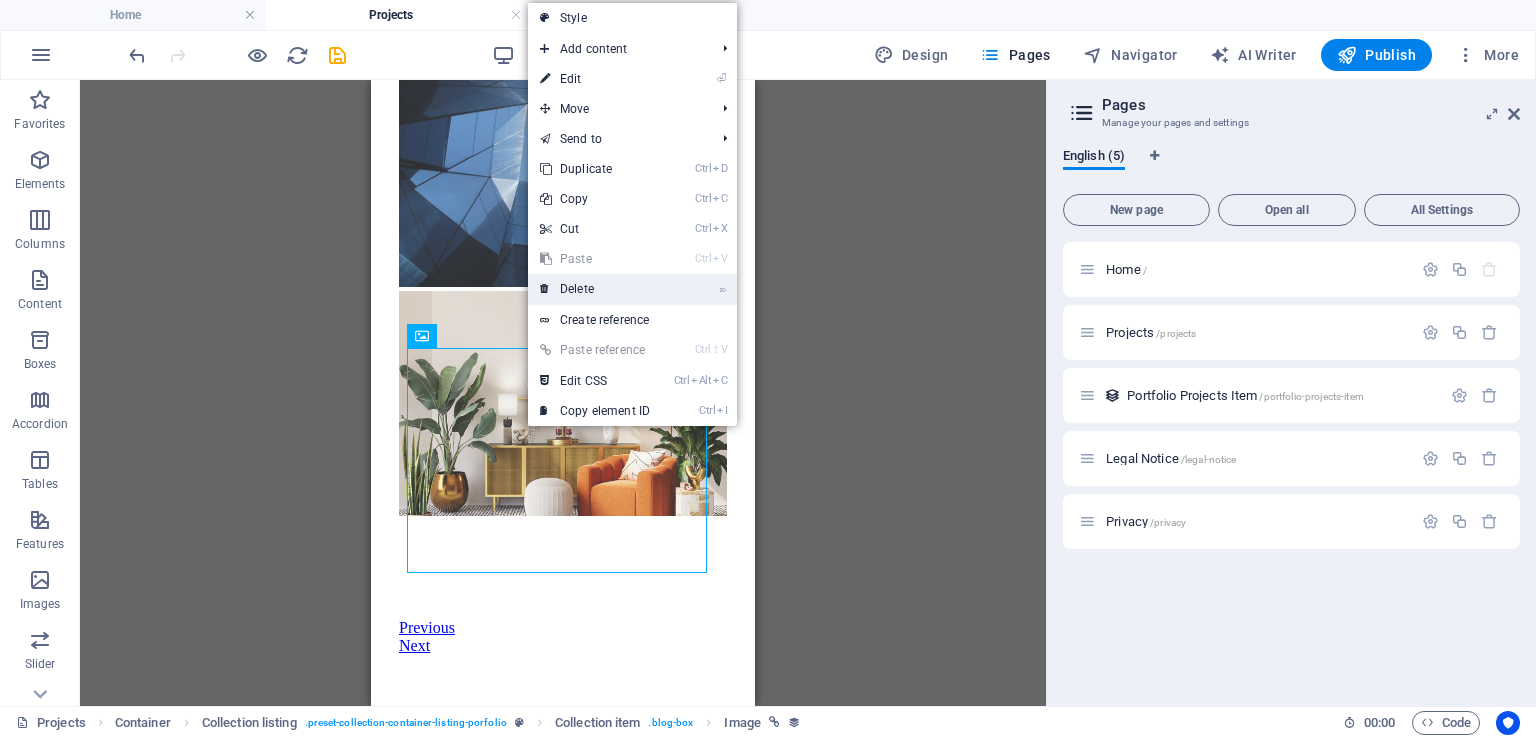 click on "⌦  Delete" at bounding box center (595, 289) 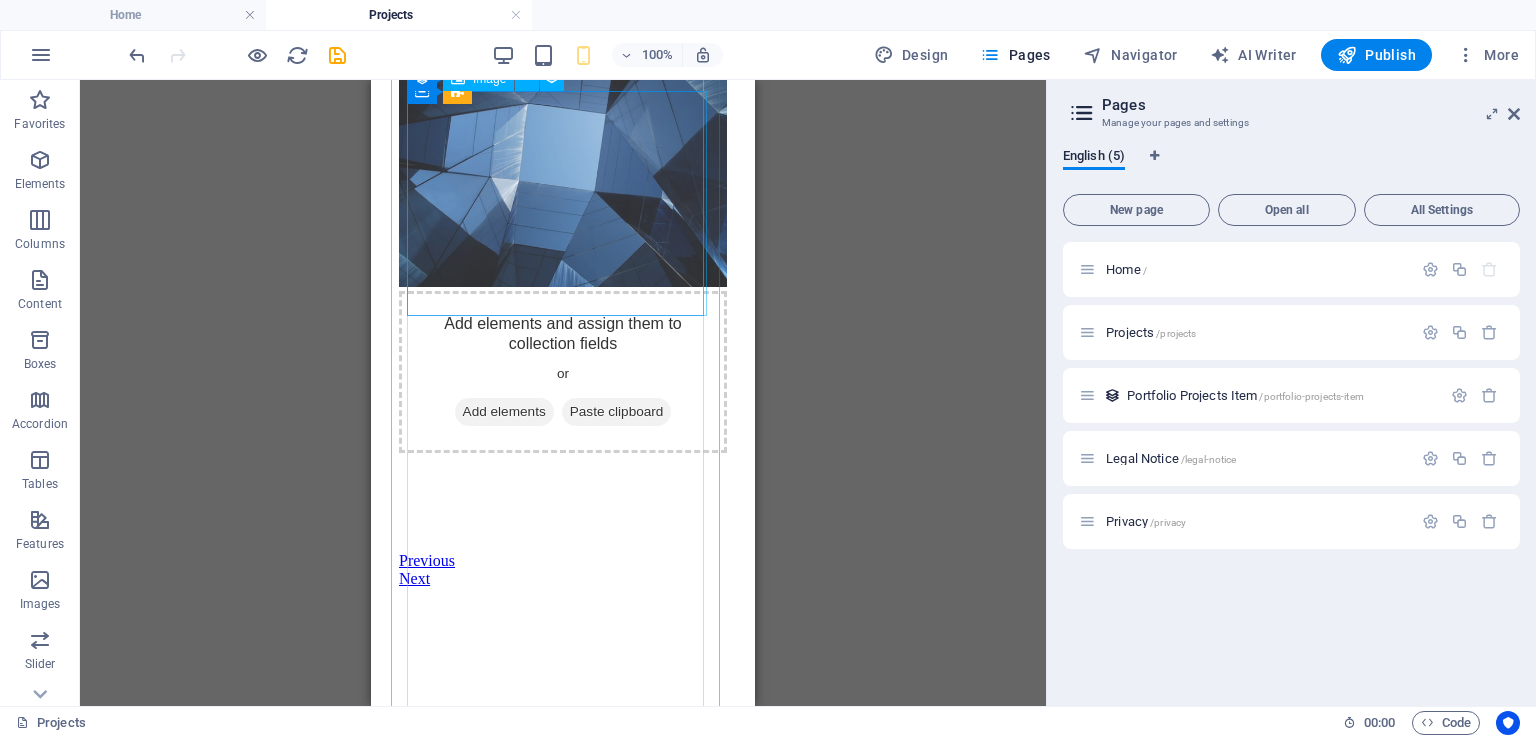 scroll, scrollTop: 1143, scrollLeft: 0, axis: vertical 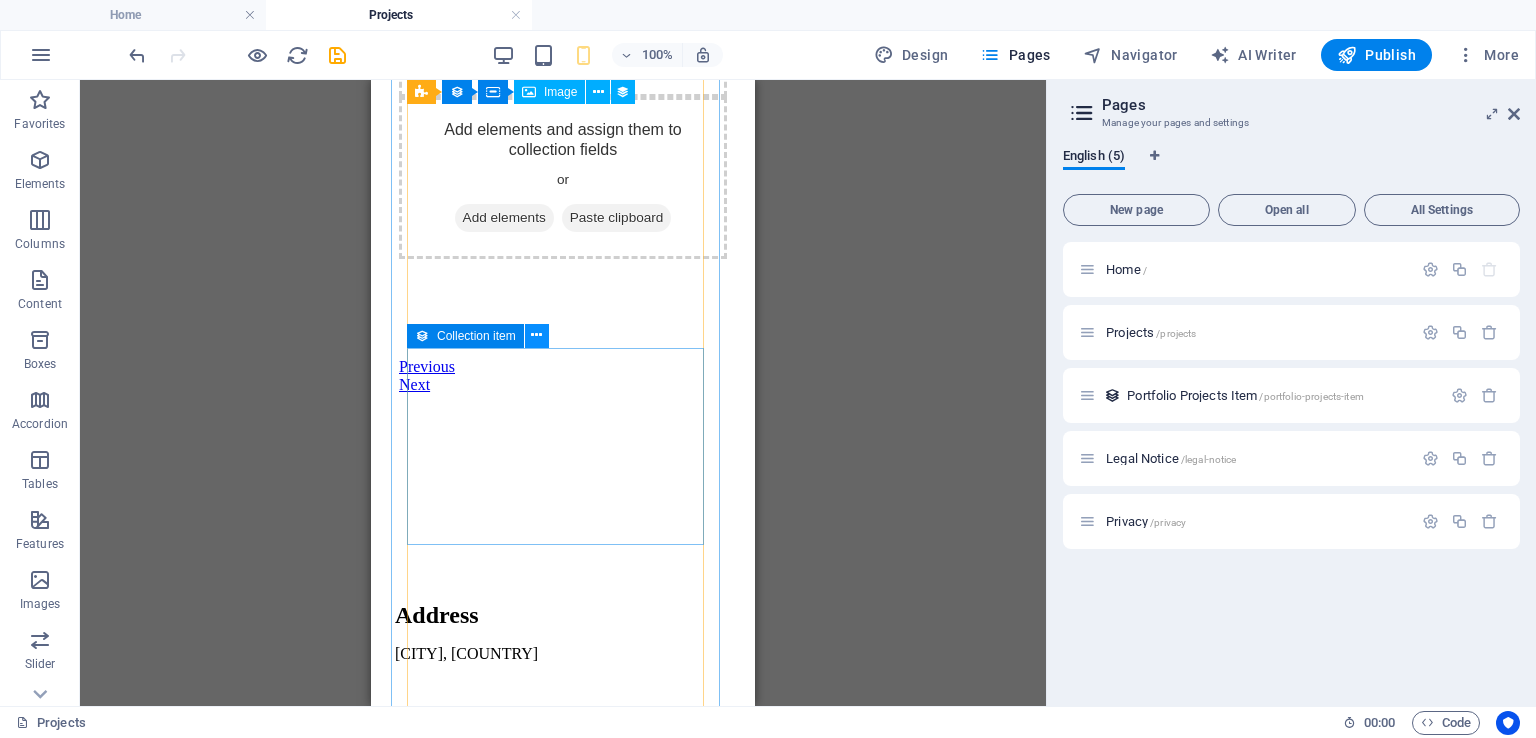 click at bounding box center [536, 335] 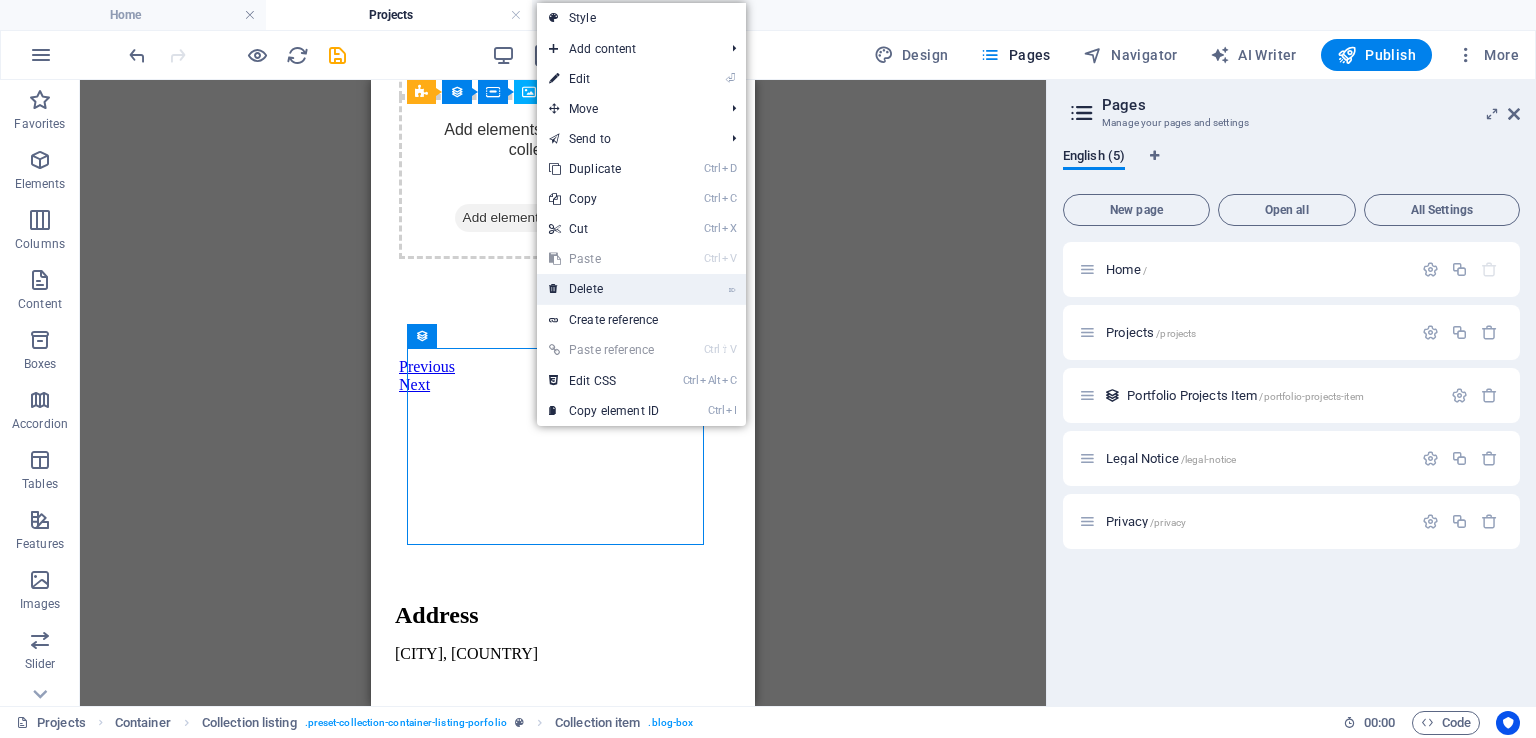 click on "⌦  Delete" at bounding box center [604, 289] 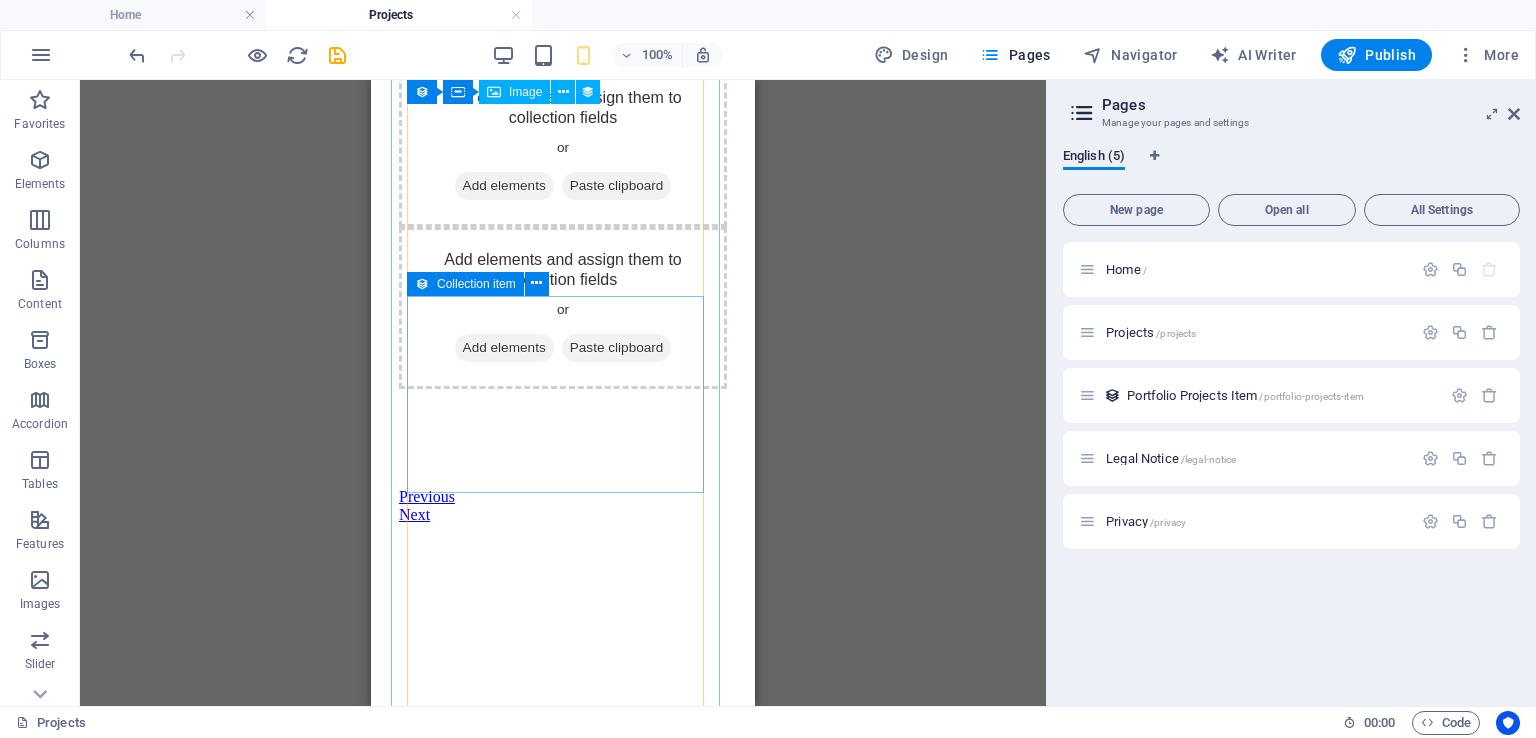scroll, scrollTop: 843, scrollLeft: 0, axis: vertical 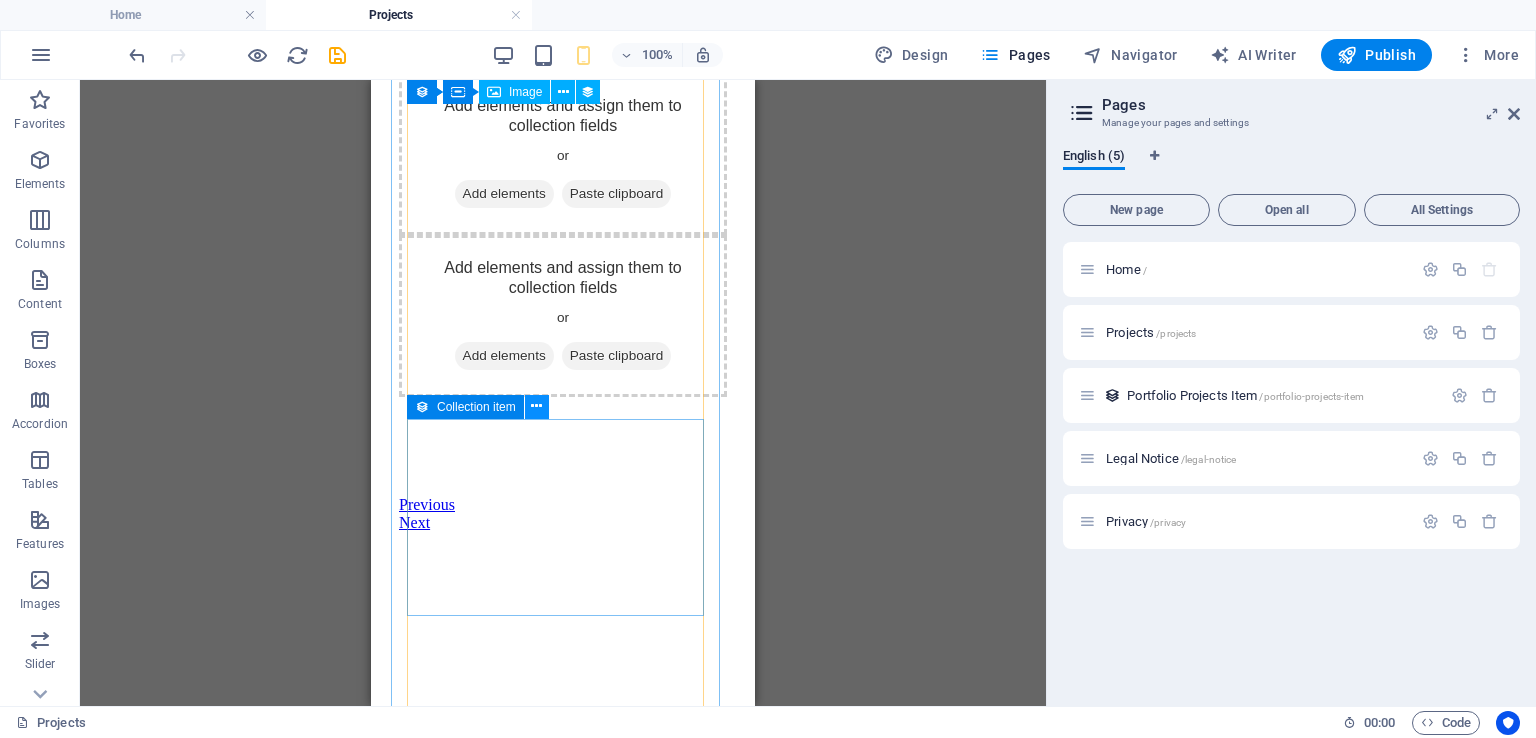 click at bounding box center [536, 406] 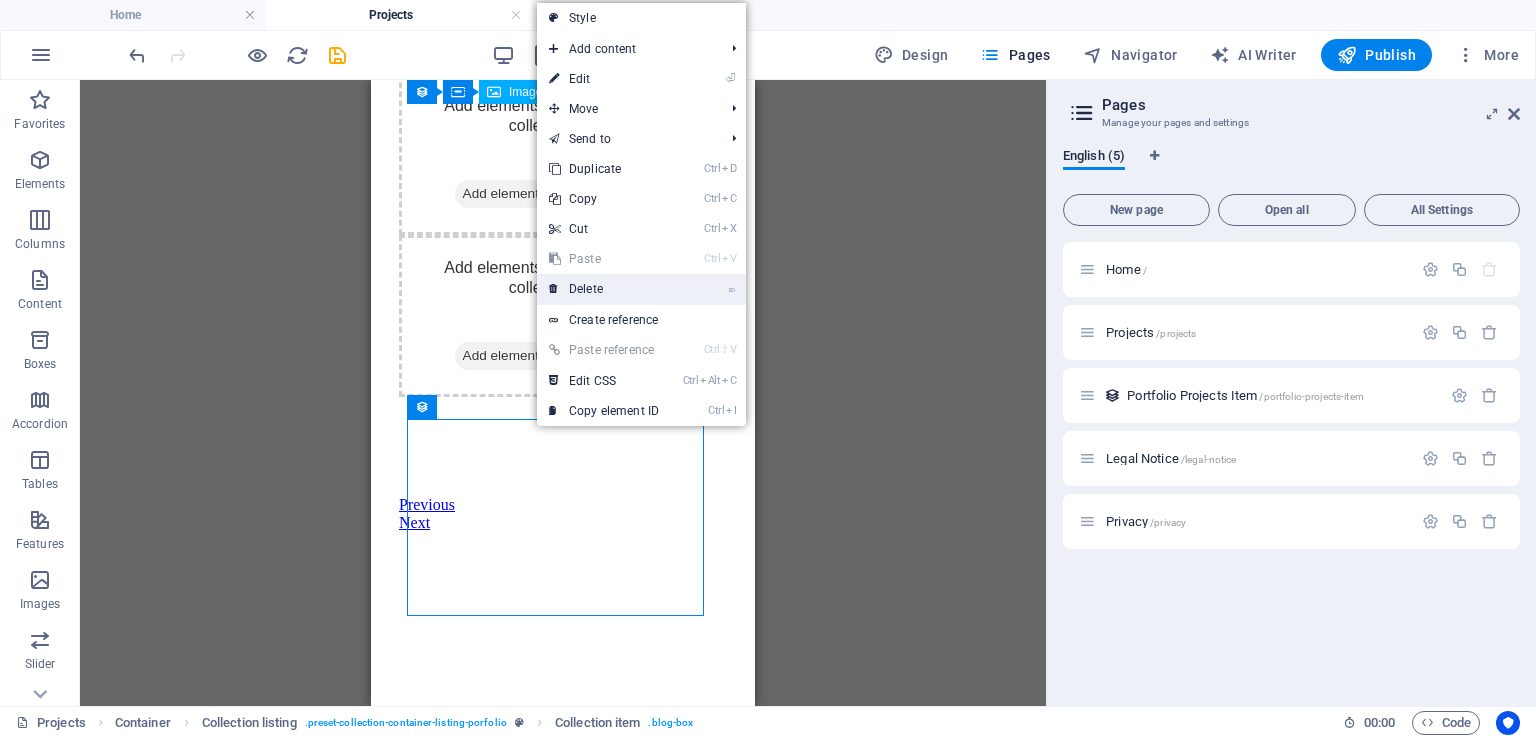 click on "⌦  Delete" at bounding box center [604, 289] 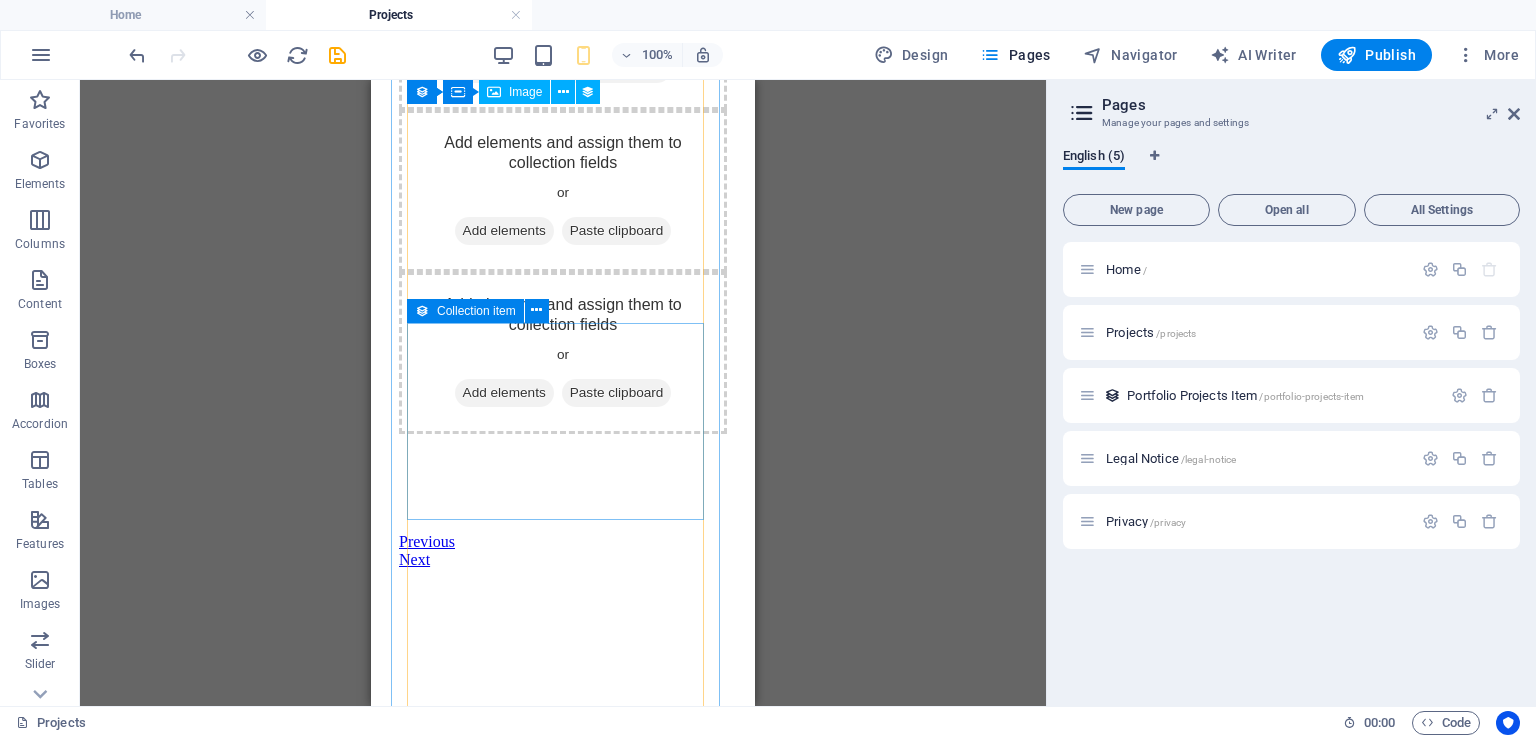 scroll, scrollTop: 643, scrollLeft: 0, axis: vertical 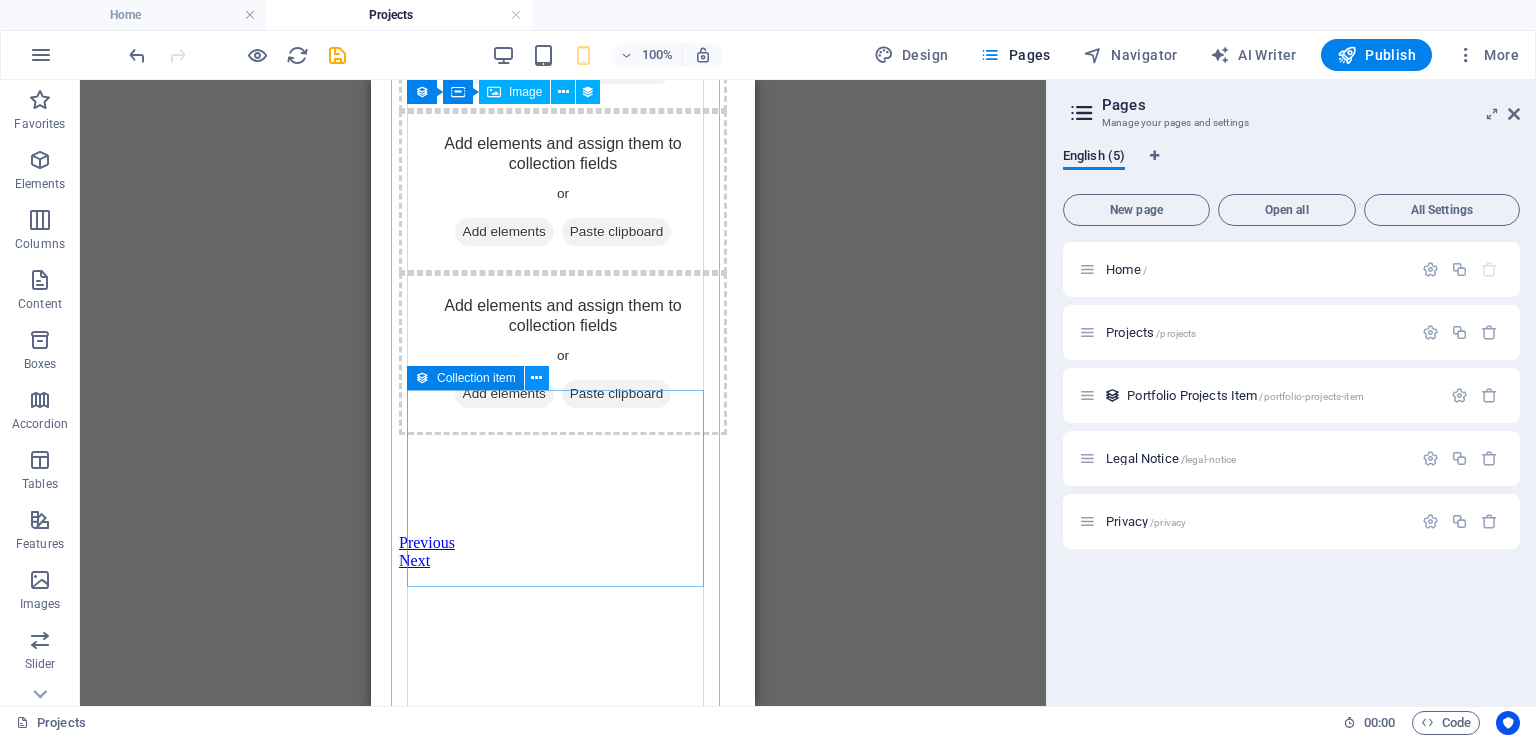 click at bounding box center [537, 378] 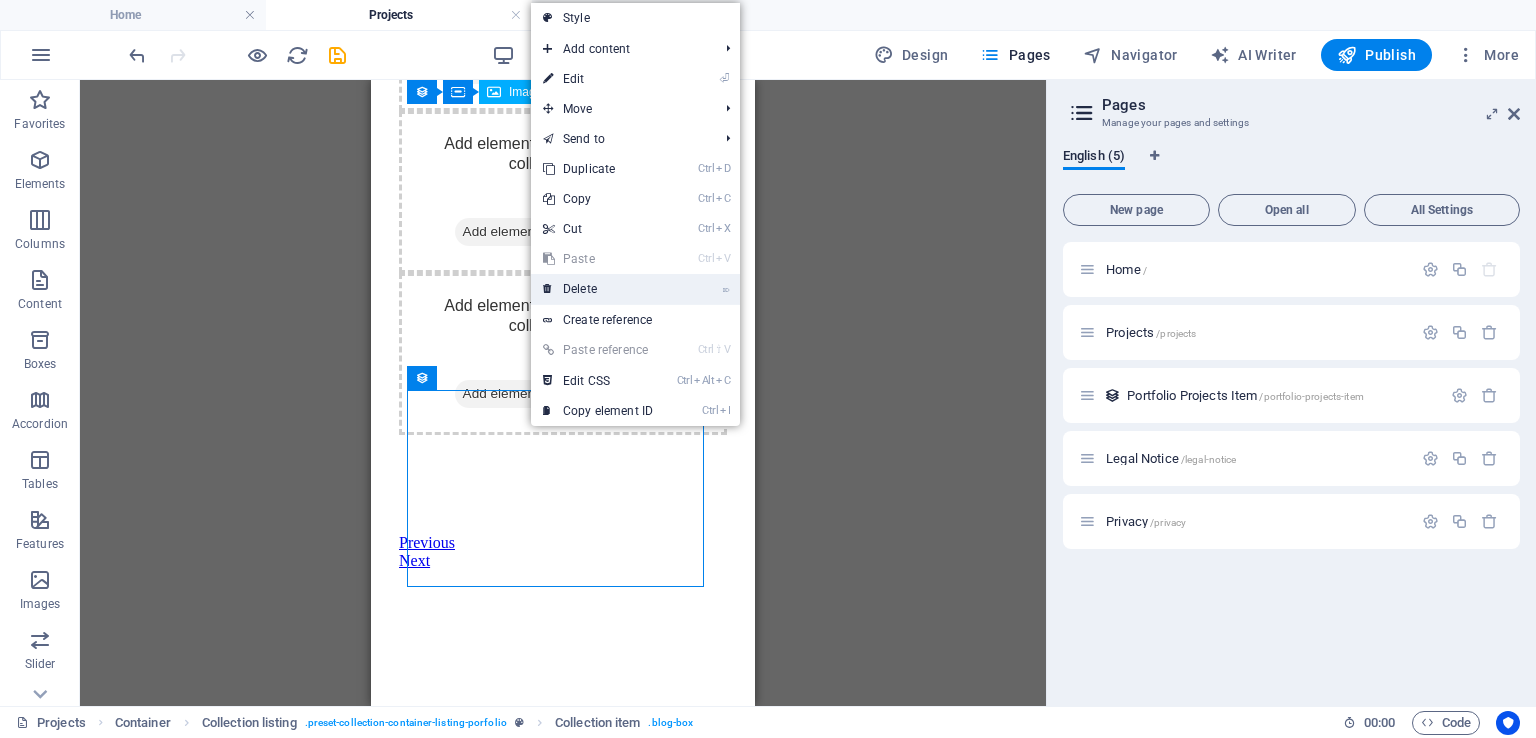 click on "⌦  Delete" at bounding box center (598, 289) 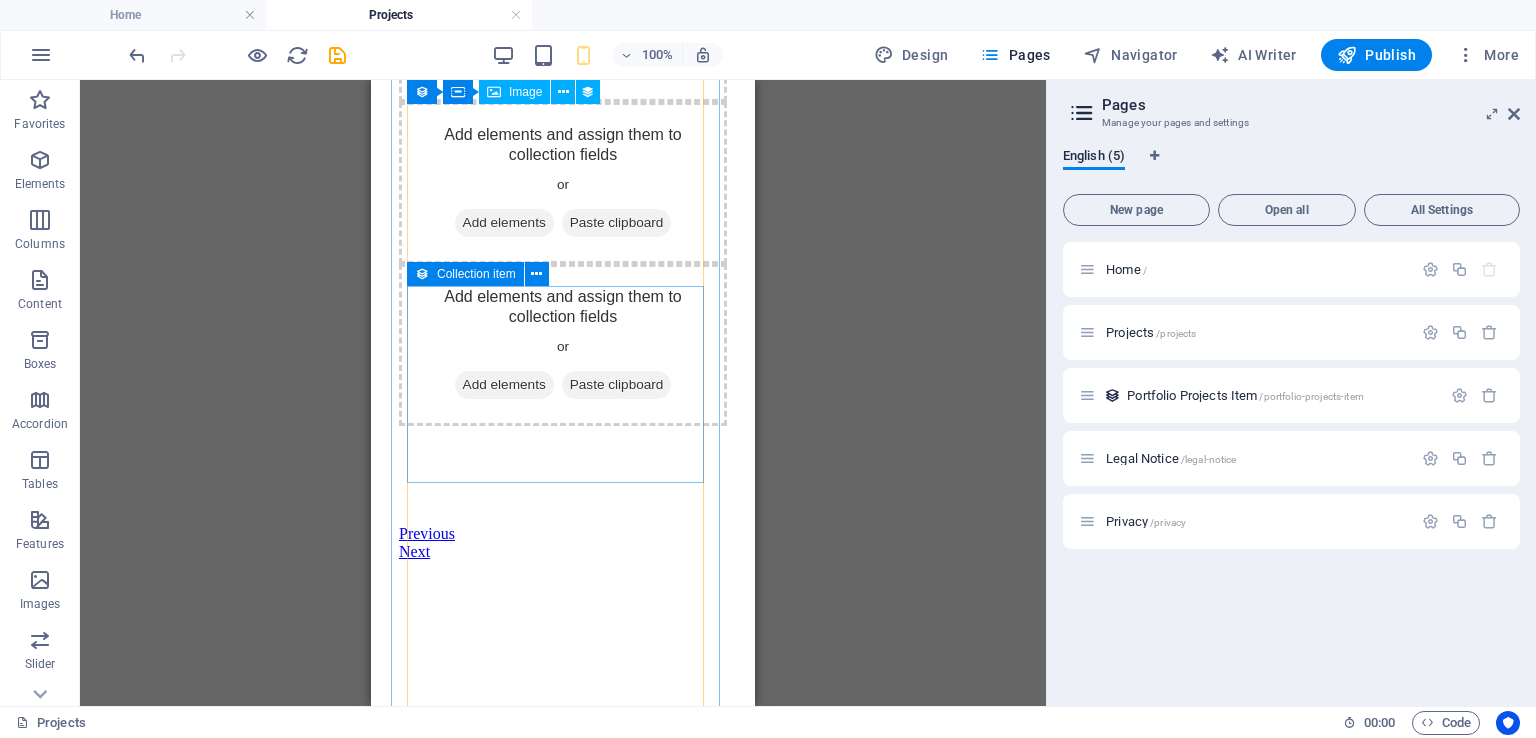 scroll, scrollTop: 443, scrollLeft: 0, axis: vertical 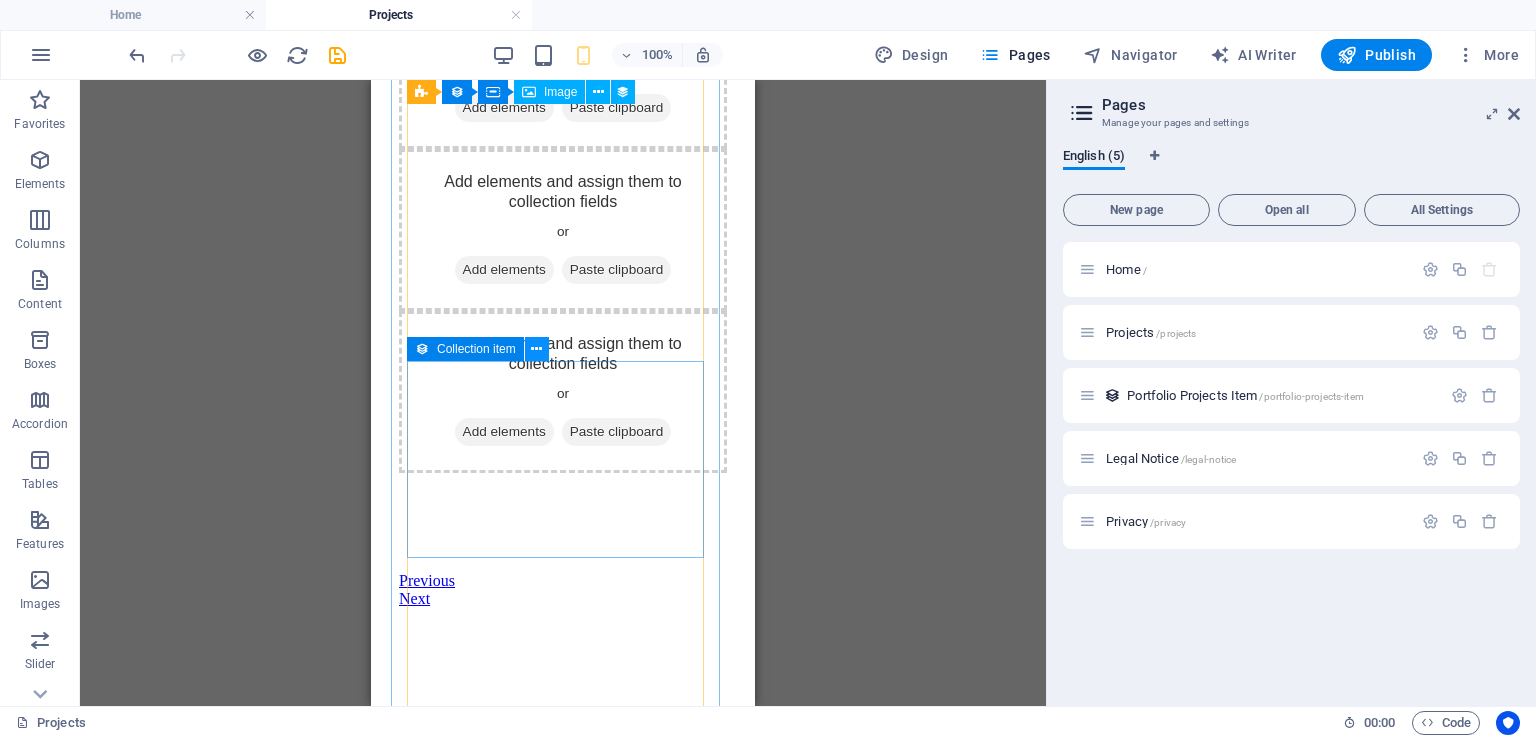 click at bounding box center [536, 349] 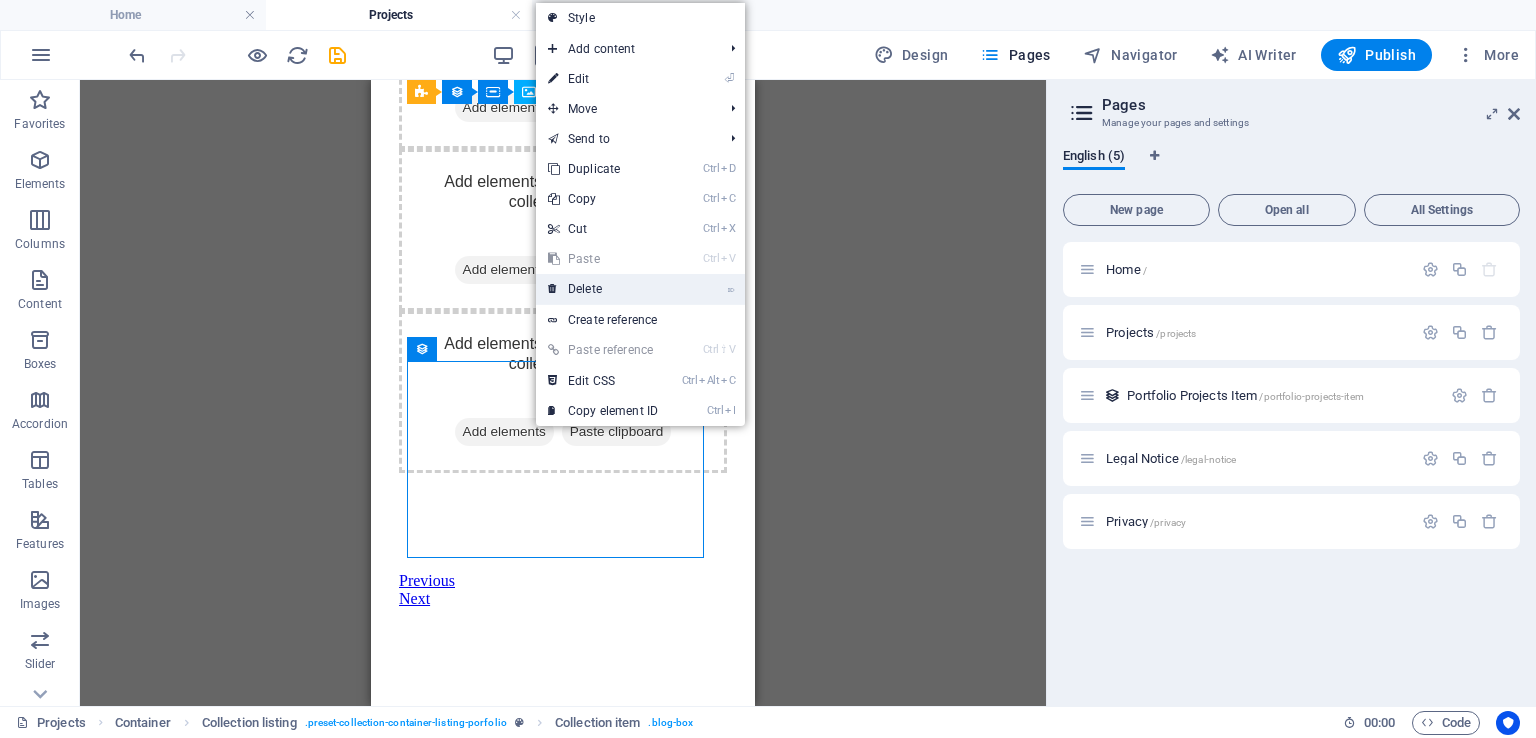 click on "⌦  Delete" at bounding box center [603, 289] 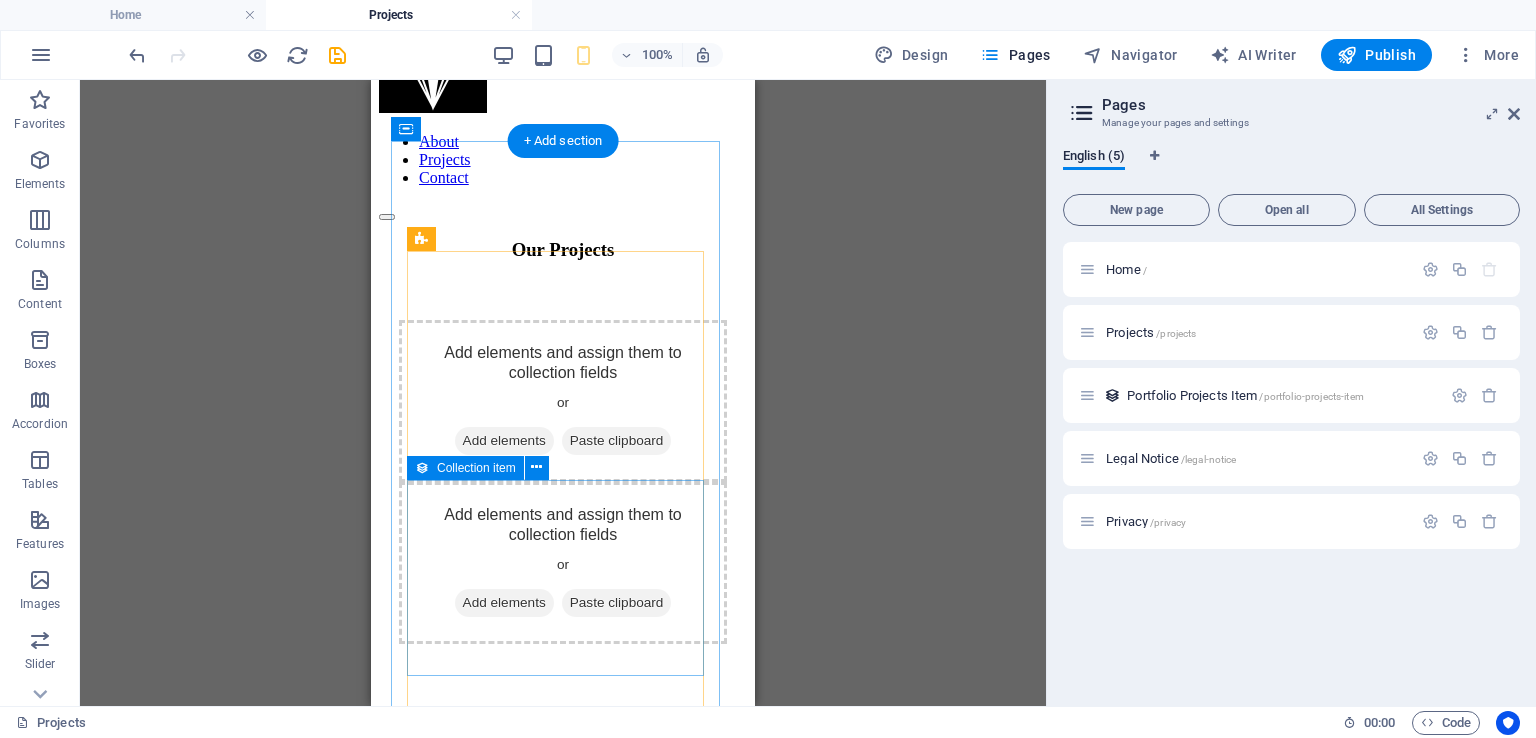 scroll, scrollTop: 143, scrollLeft: 0, axis: vertical 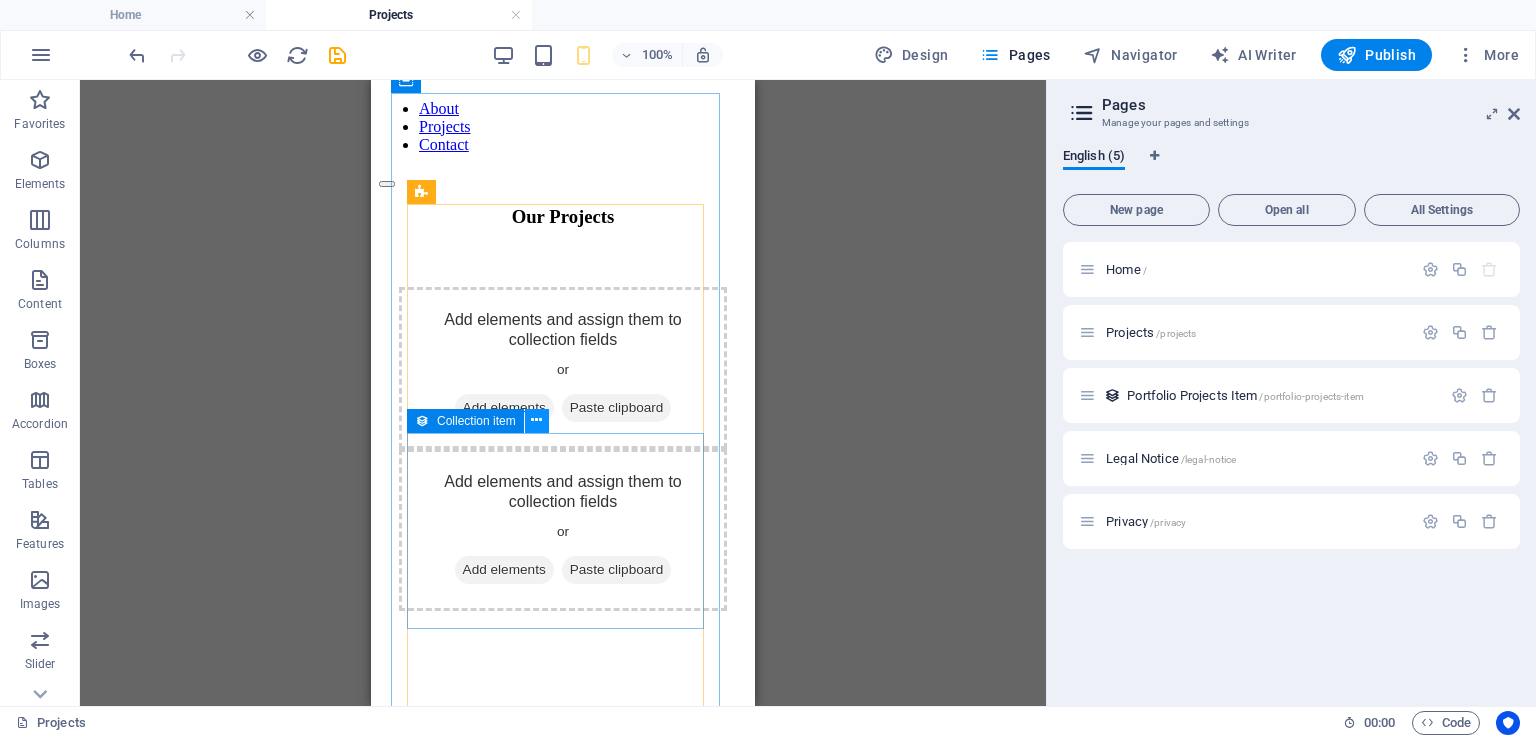 click at bounding box center (536, 420) 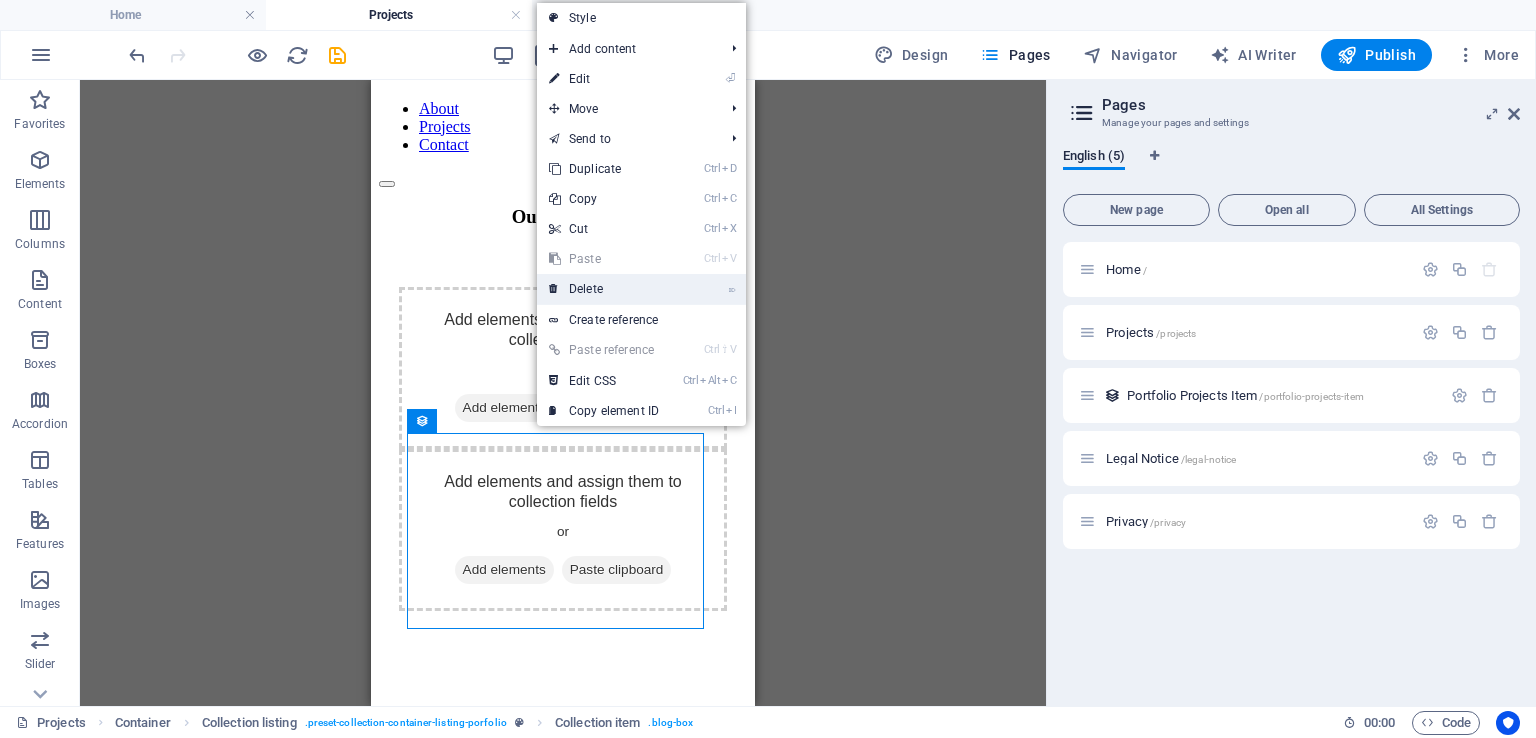 click on "⌦  Delete" at bounding box center (604, 289) 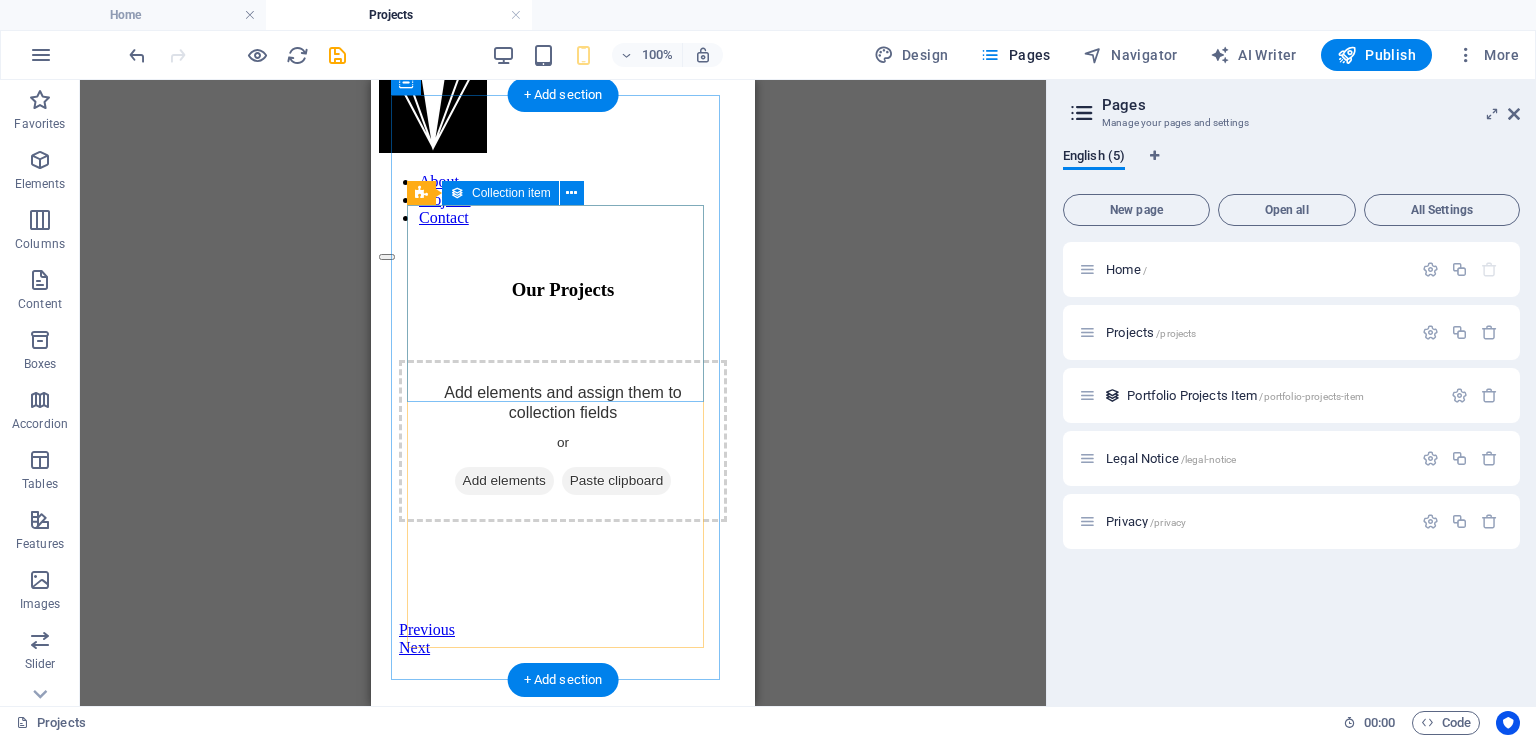 scroll, scrollTop: 43, scrollLeft: 0, axis: vertical 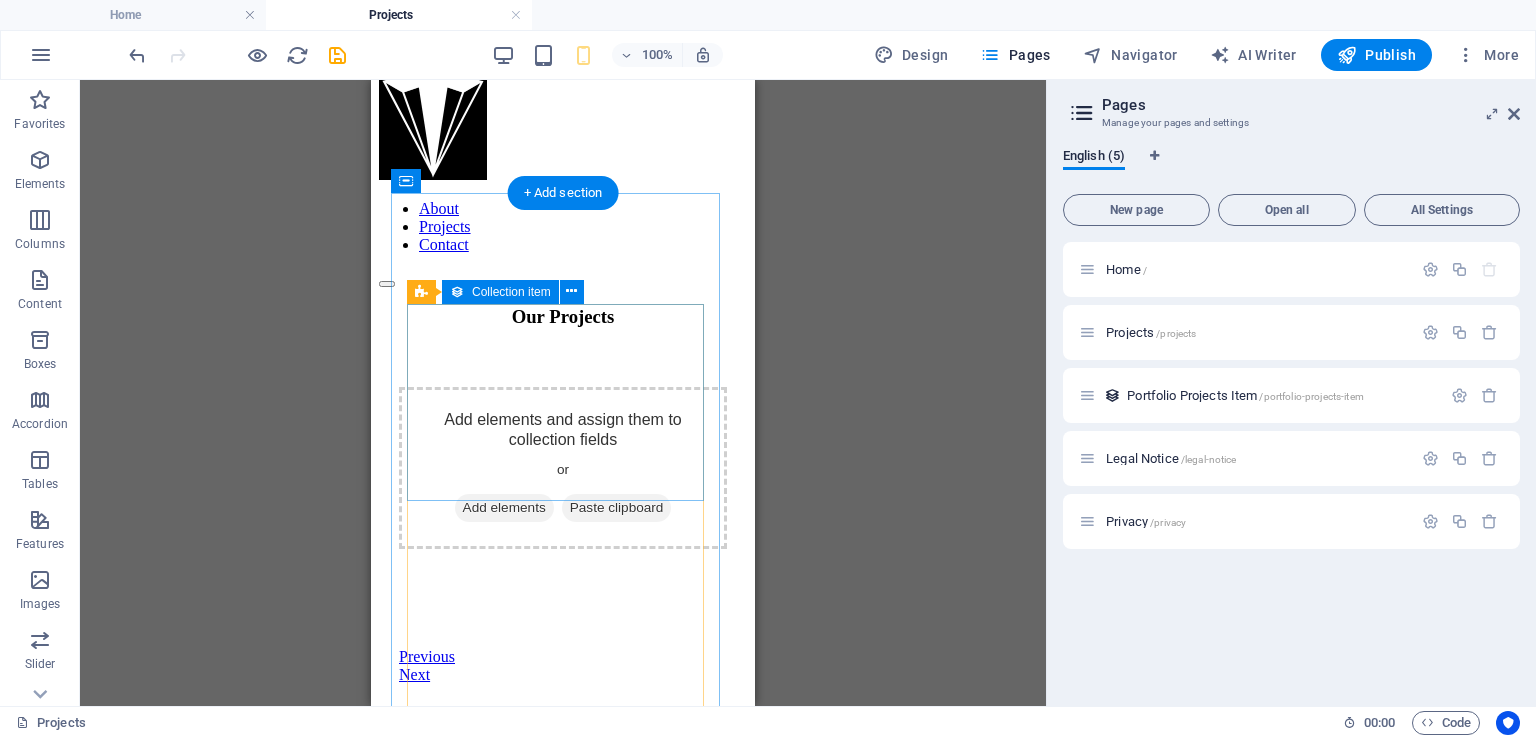 click on "Add elements" at bounding box center (504, 508) 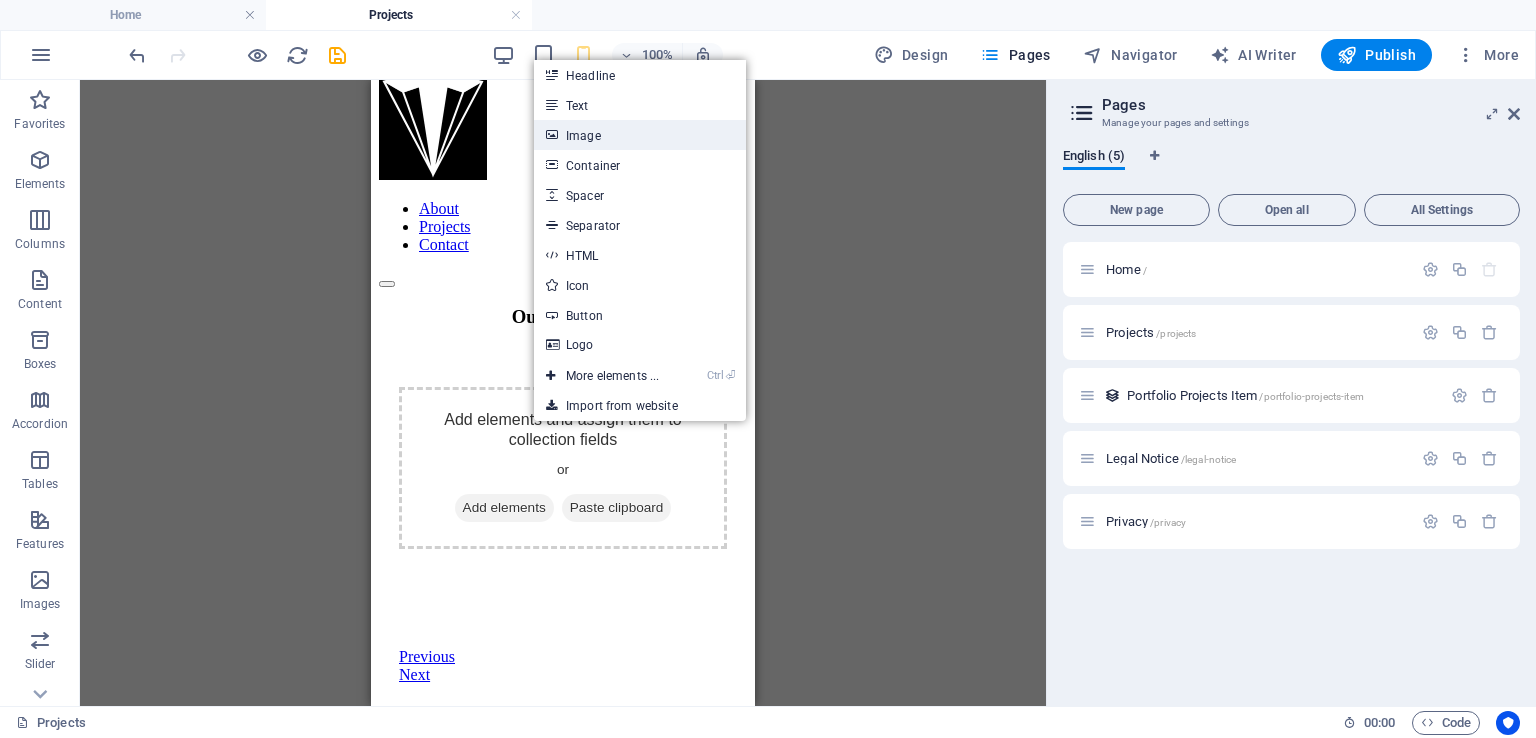 click on "Image" at bounding box center [640, 135] 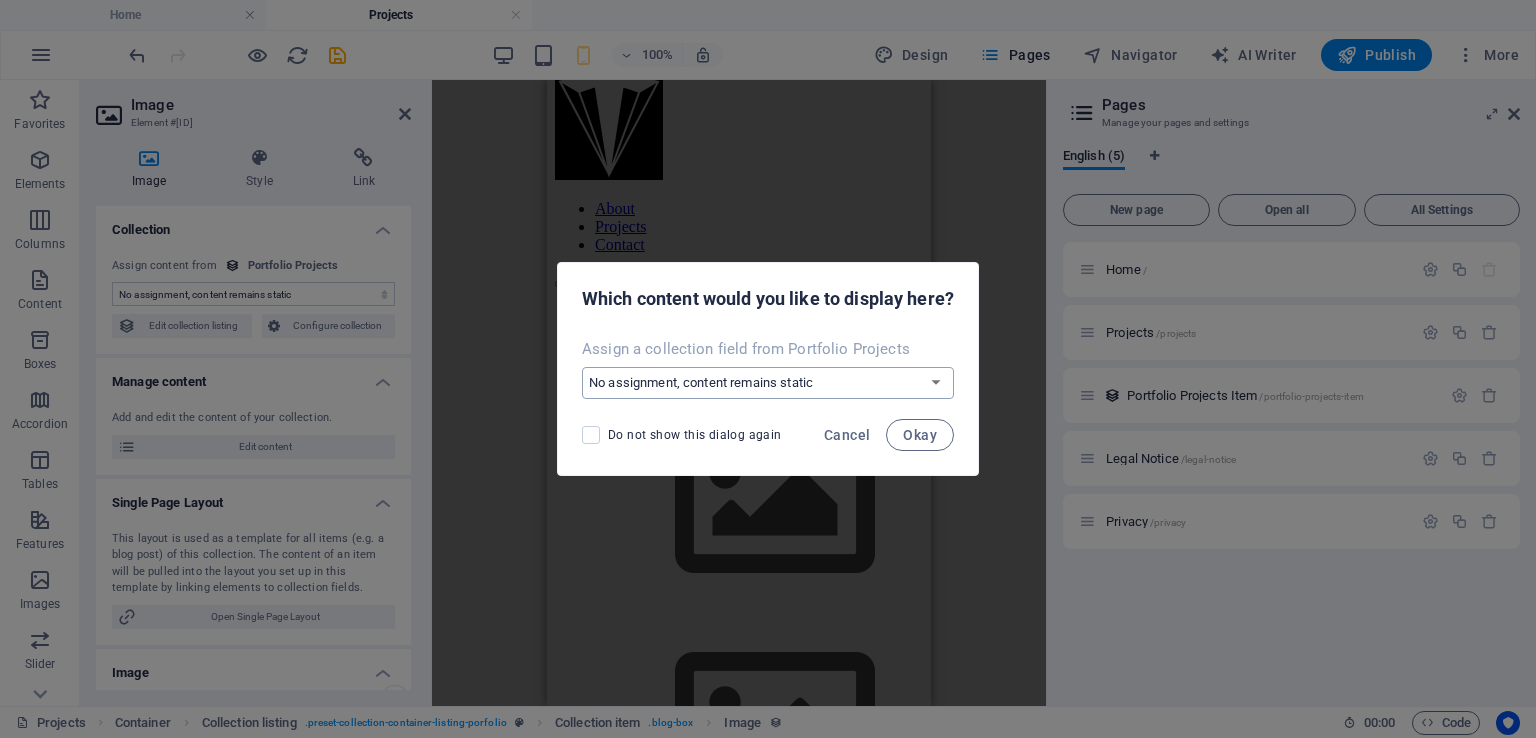 click on "No assignment, content remains static Create a new field Created at (Date) Updated at (Date) About Project (CMS) Client Name (Plain Text) Previous Project (Link) Next Project (Link) Thumbnail Image (File) Project Images Tab1 (Multiple Files) Project Images Tab2 (Multiple Files) Project Images Tab3 (Multiple Files) Slug (Plain Text) Service Provided (Choice) Description (Rich Text) Hero Image (File)" at bounding box center (768, 383) 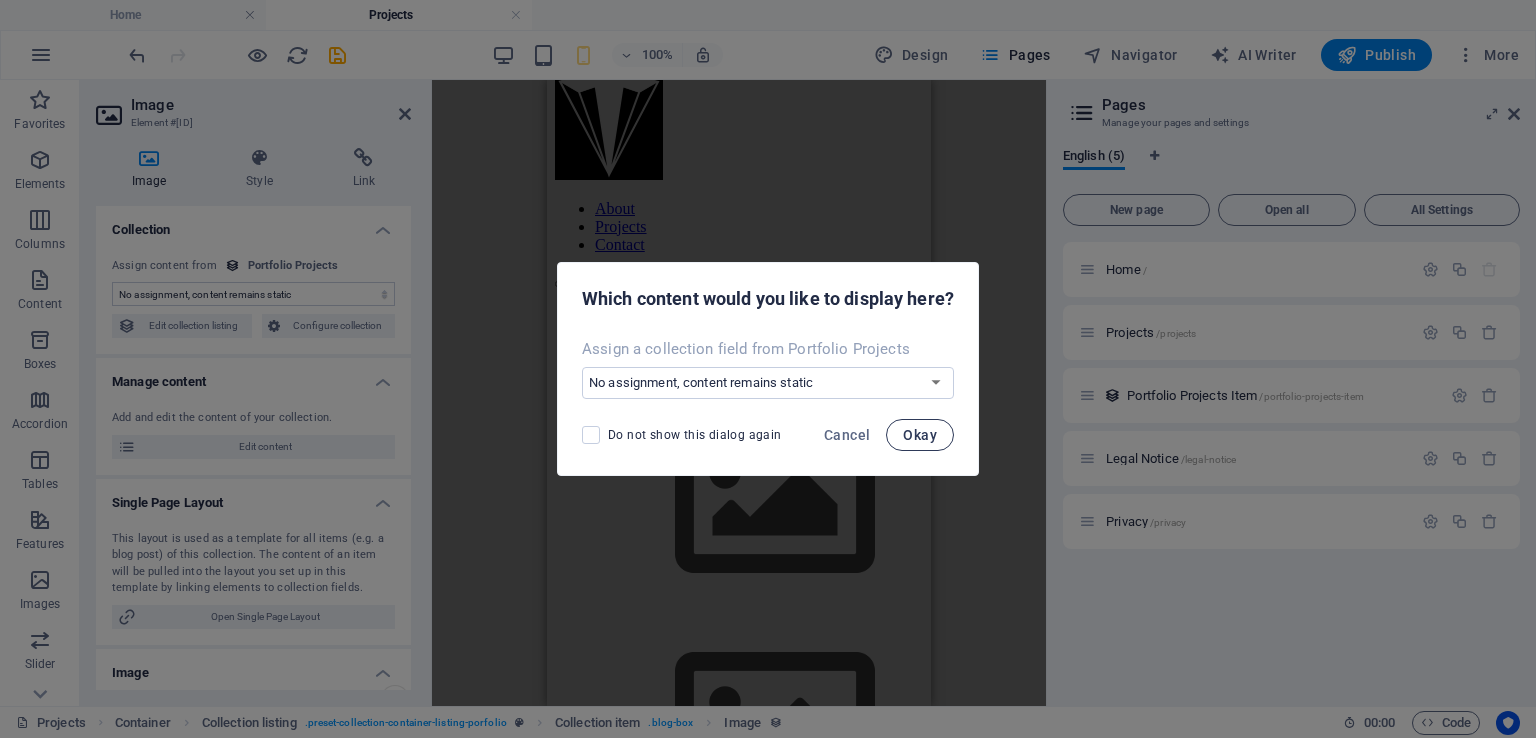 click on "Okay" at bounding box center [920, 435] 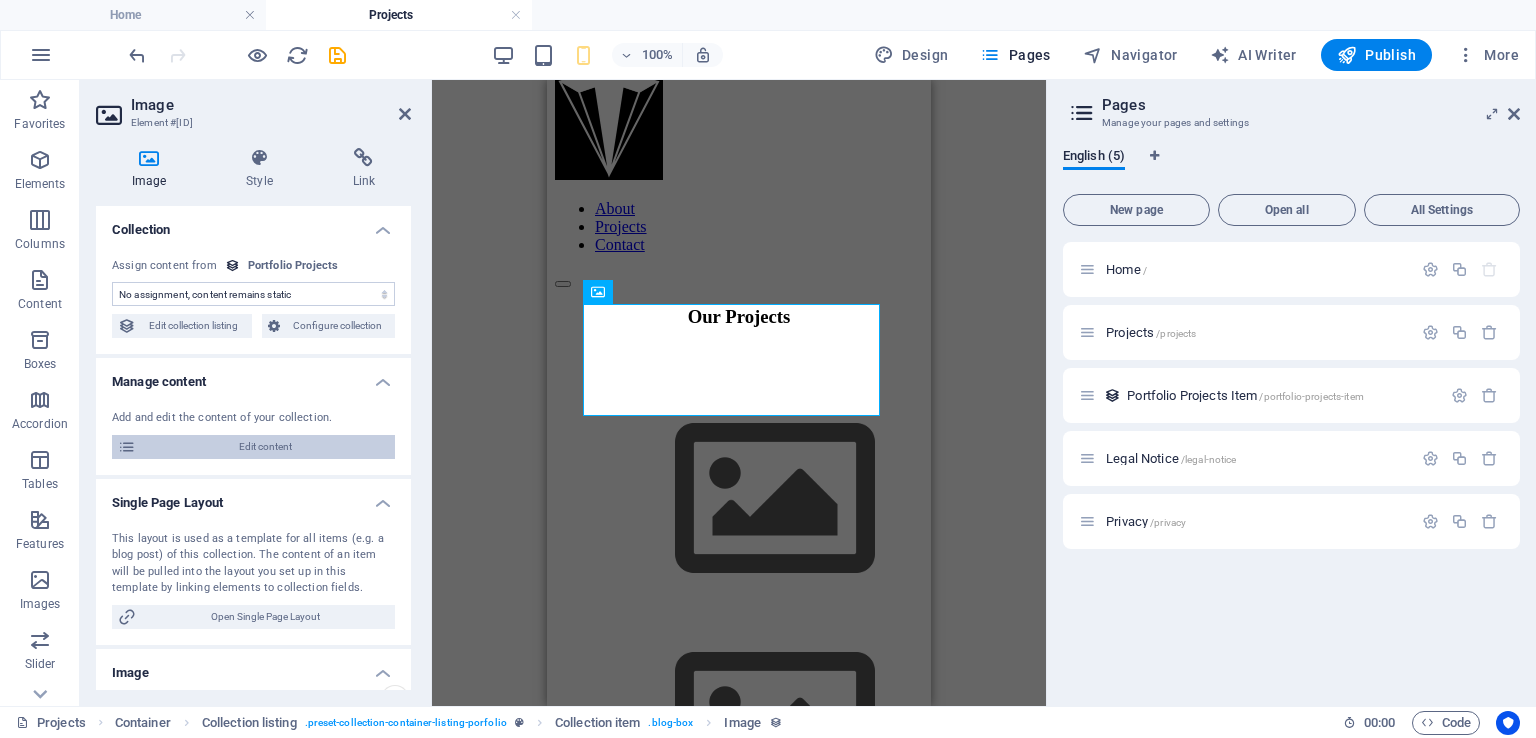 click on "Edit content" at bounding box center (265, 447) 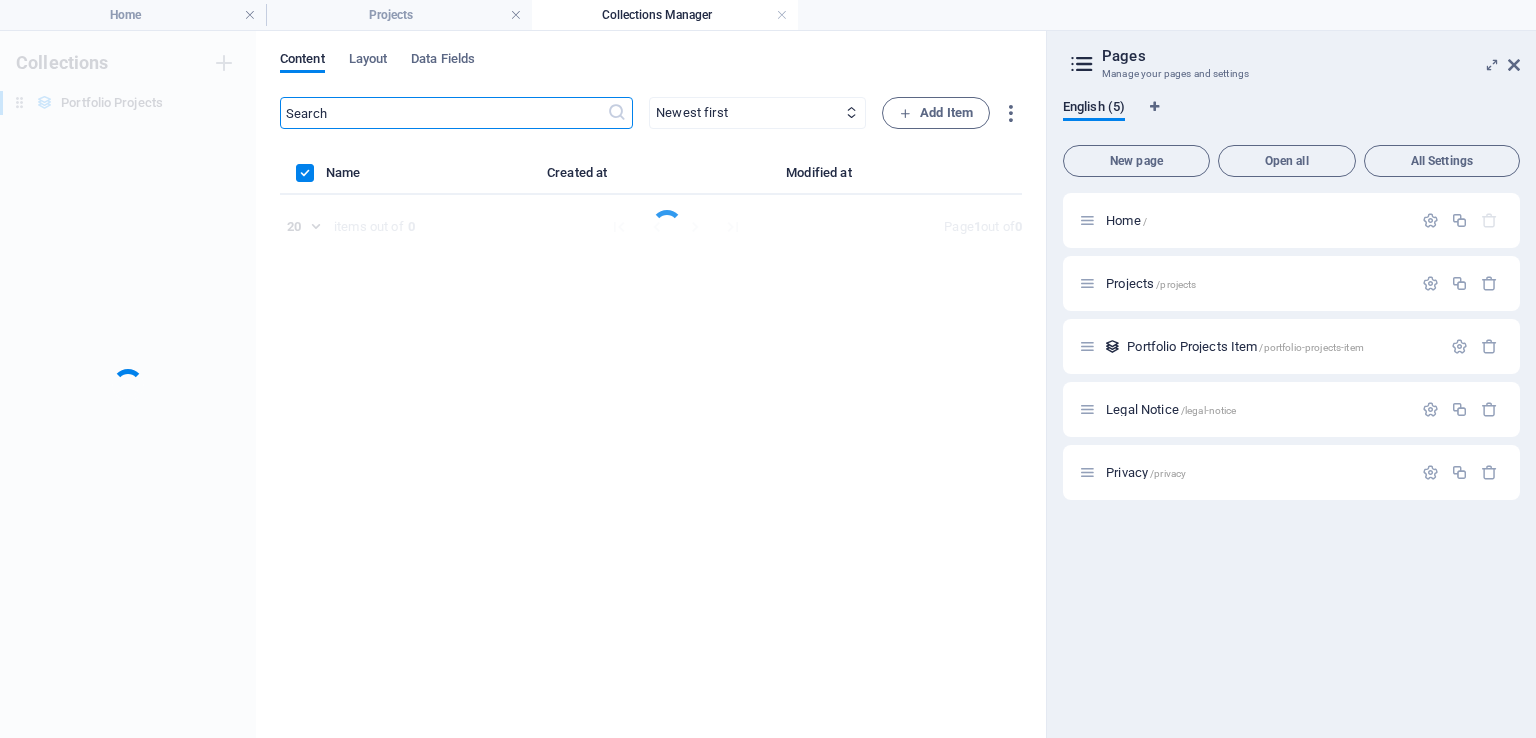 scroll, scrollTop: 0, scrollLeft: 0, axis: both 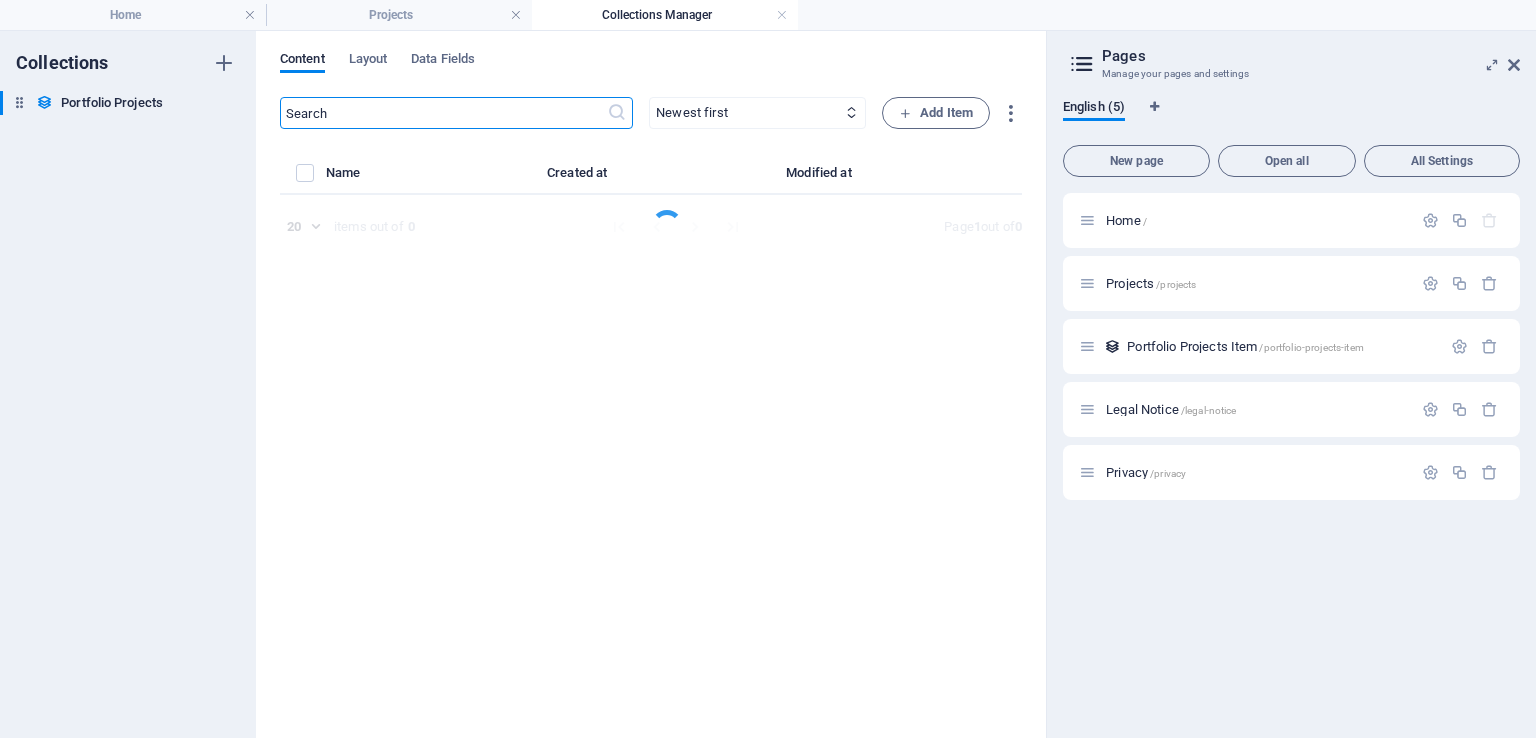 select on "Web Design" 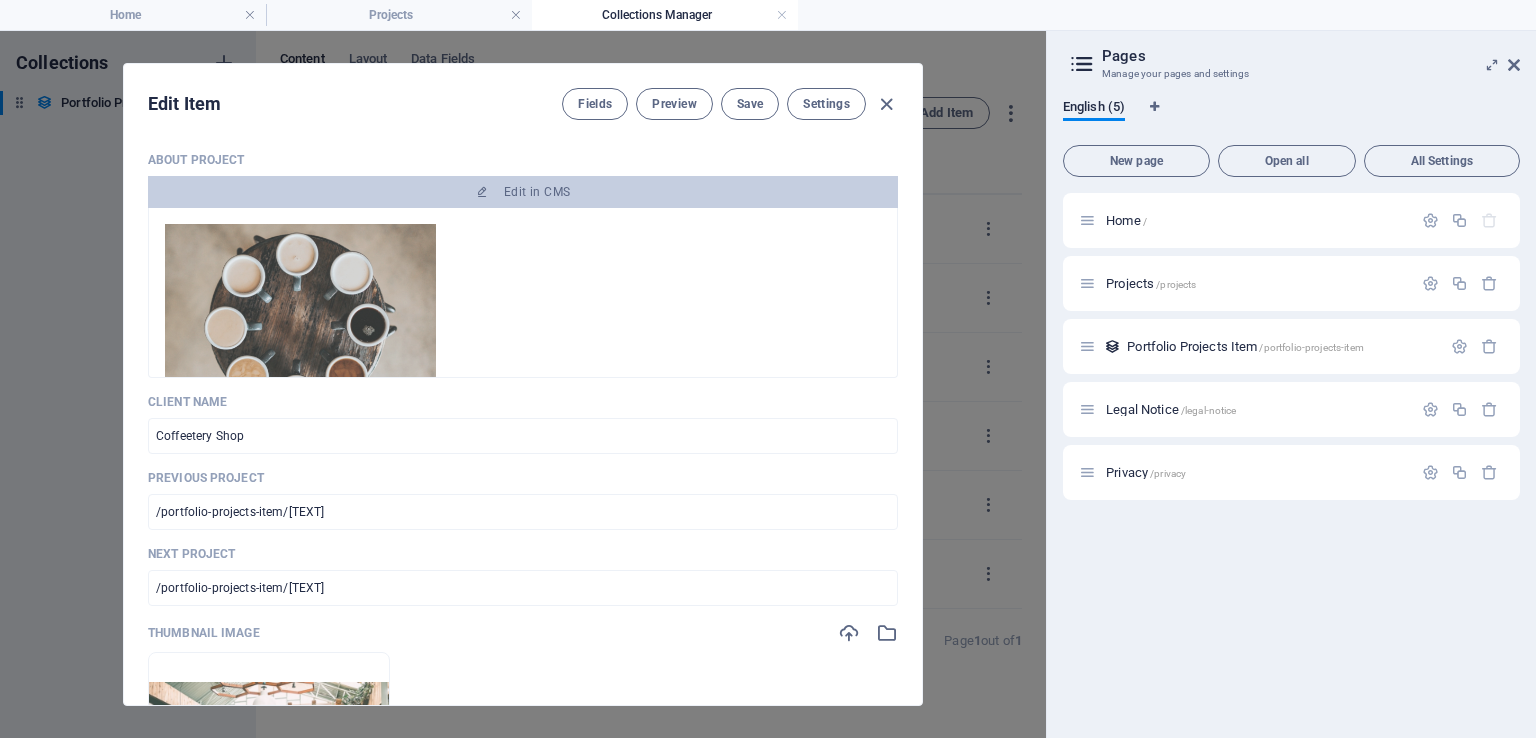 scroll, scrollTop: 0, scrollLeft: 0, axis: both 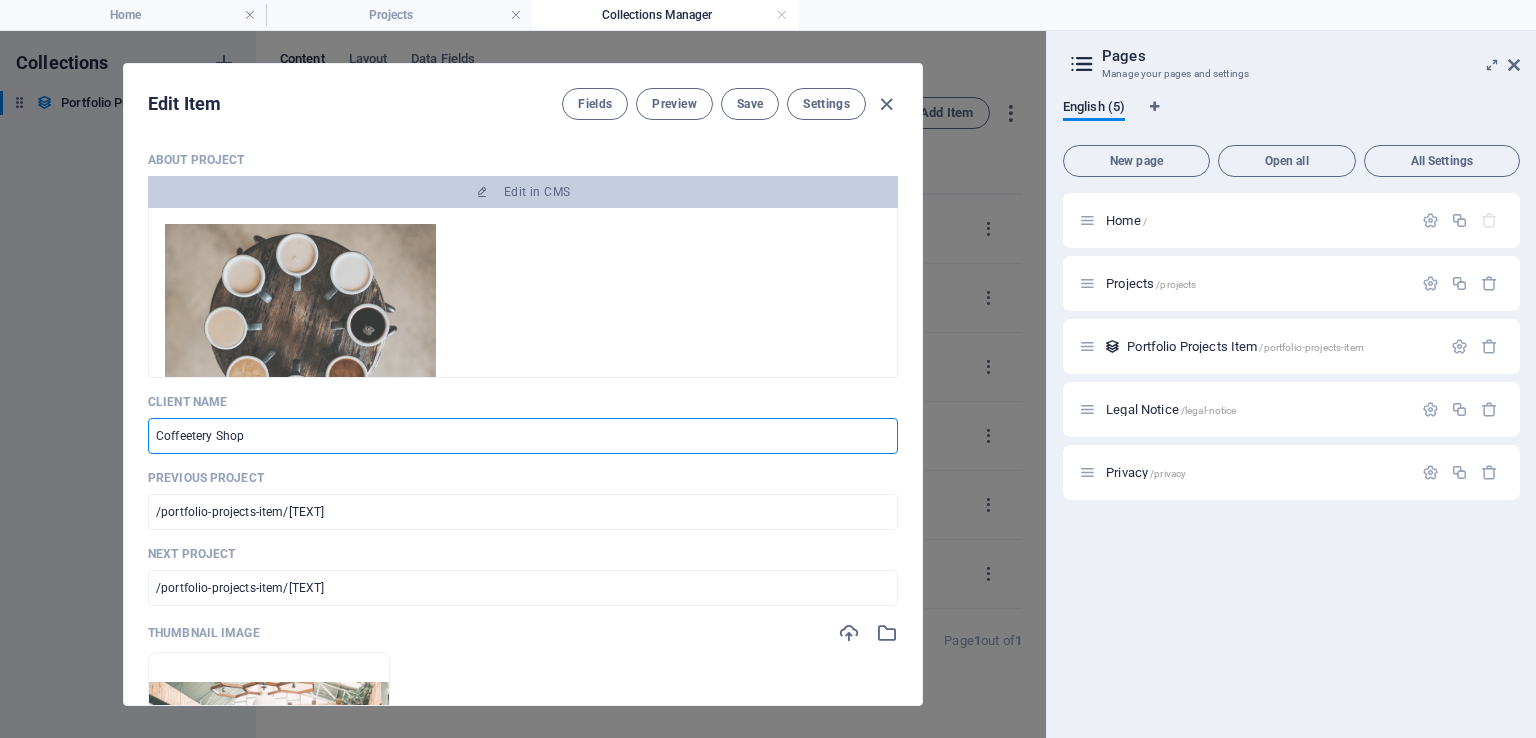 drag, startPoint x: 290, startPoint y: 430, endPoint x: 155, endPoint y: 437, distance: 135.18137 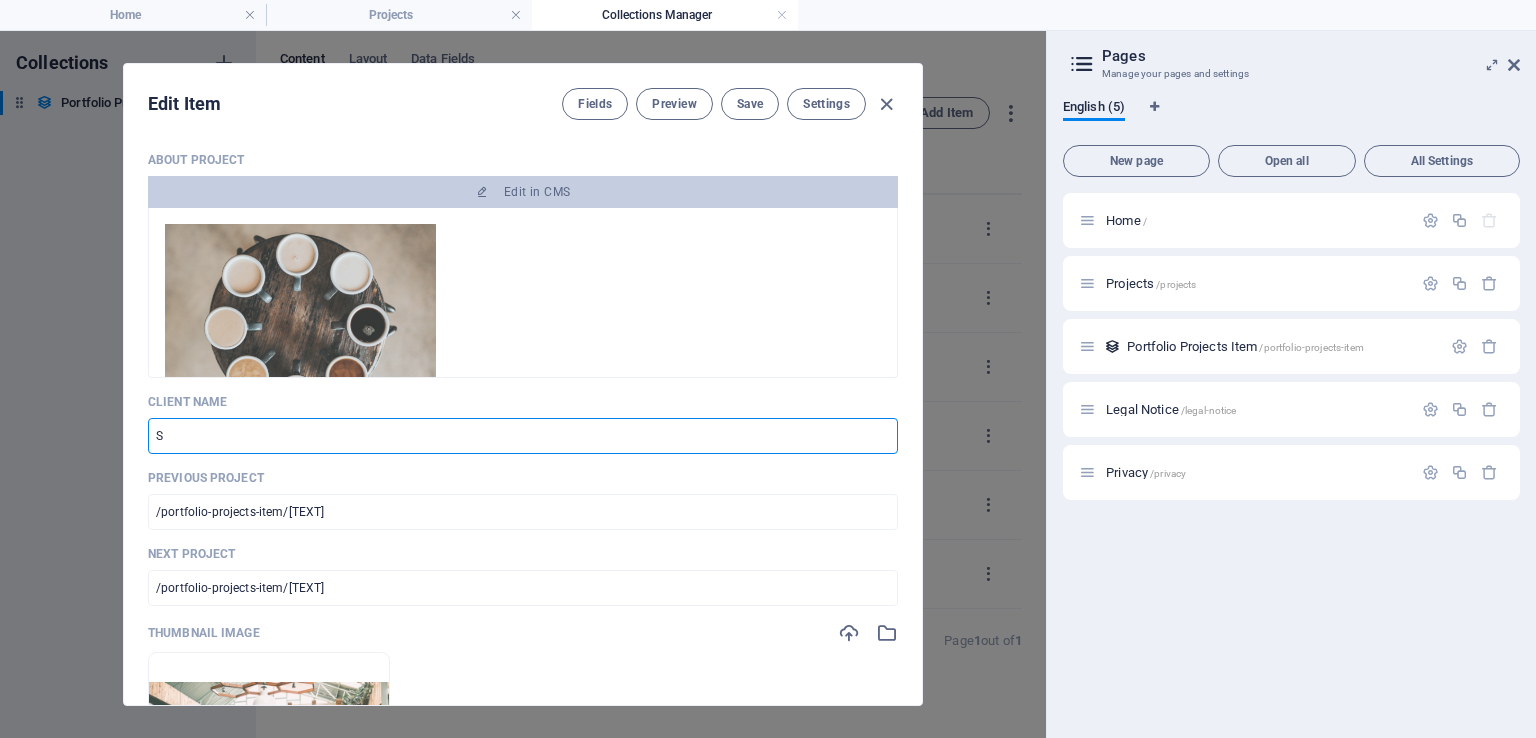 type on "s" 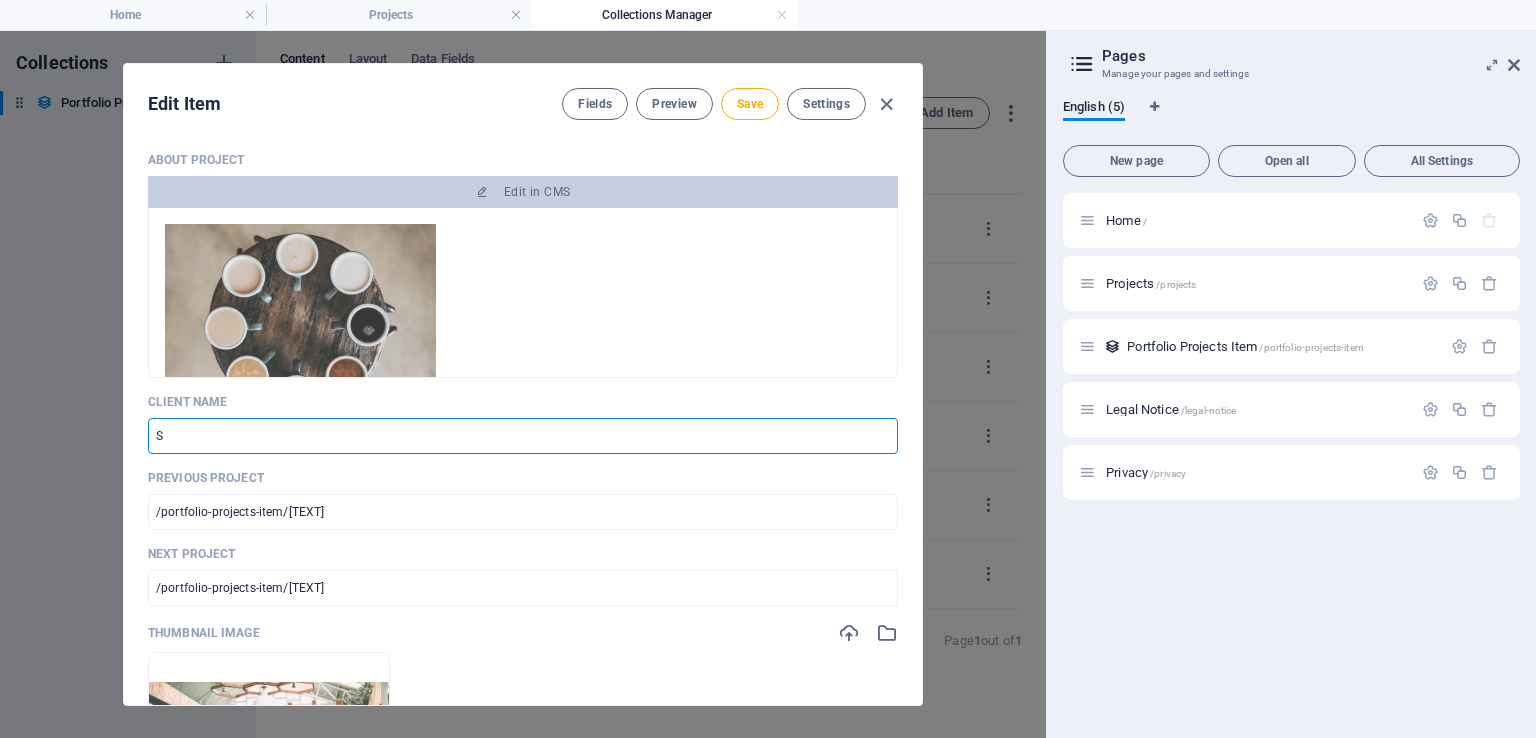 type on "Sh" 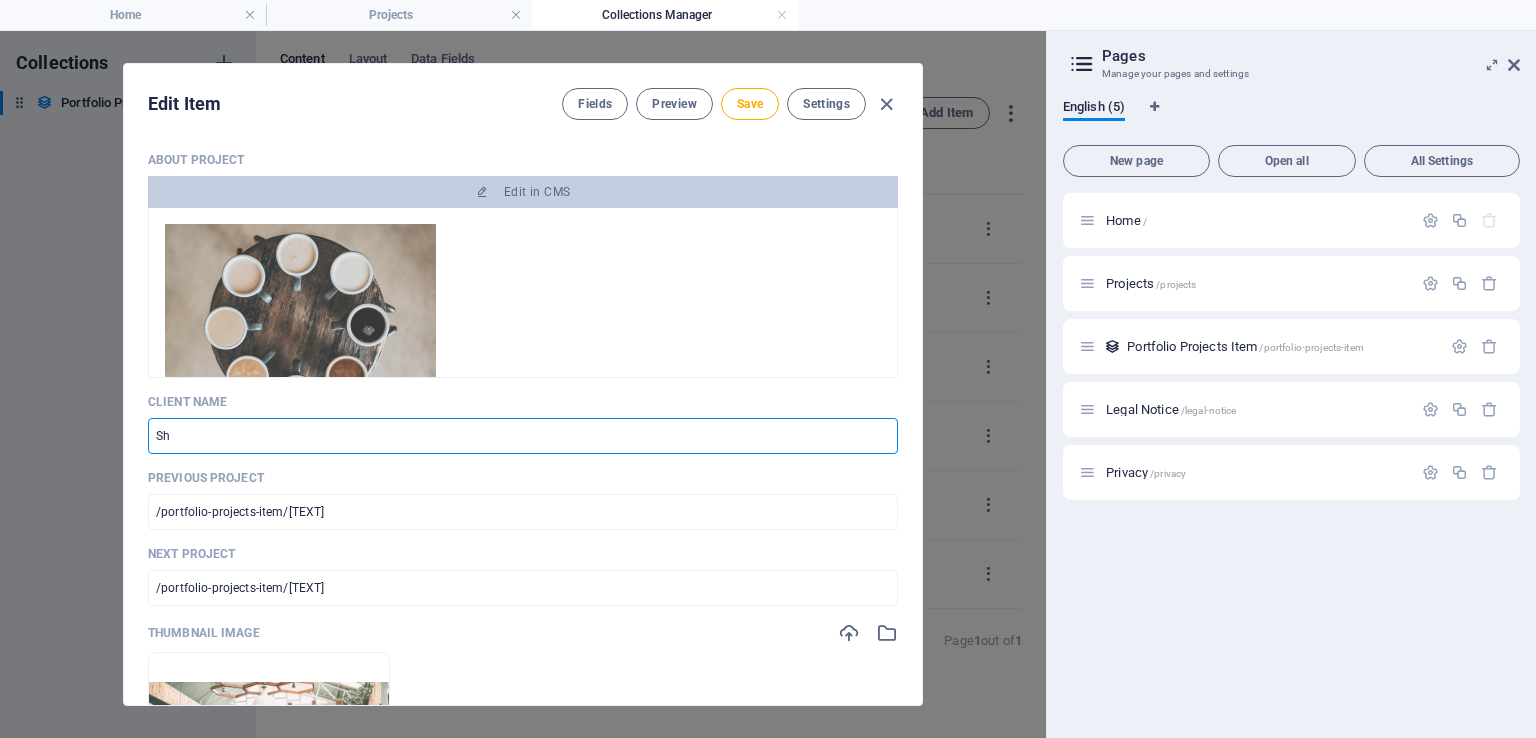 type on "sh" 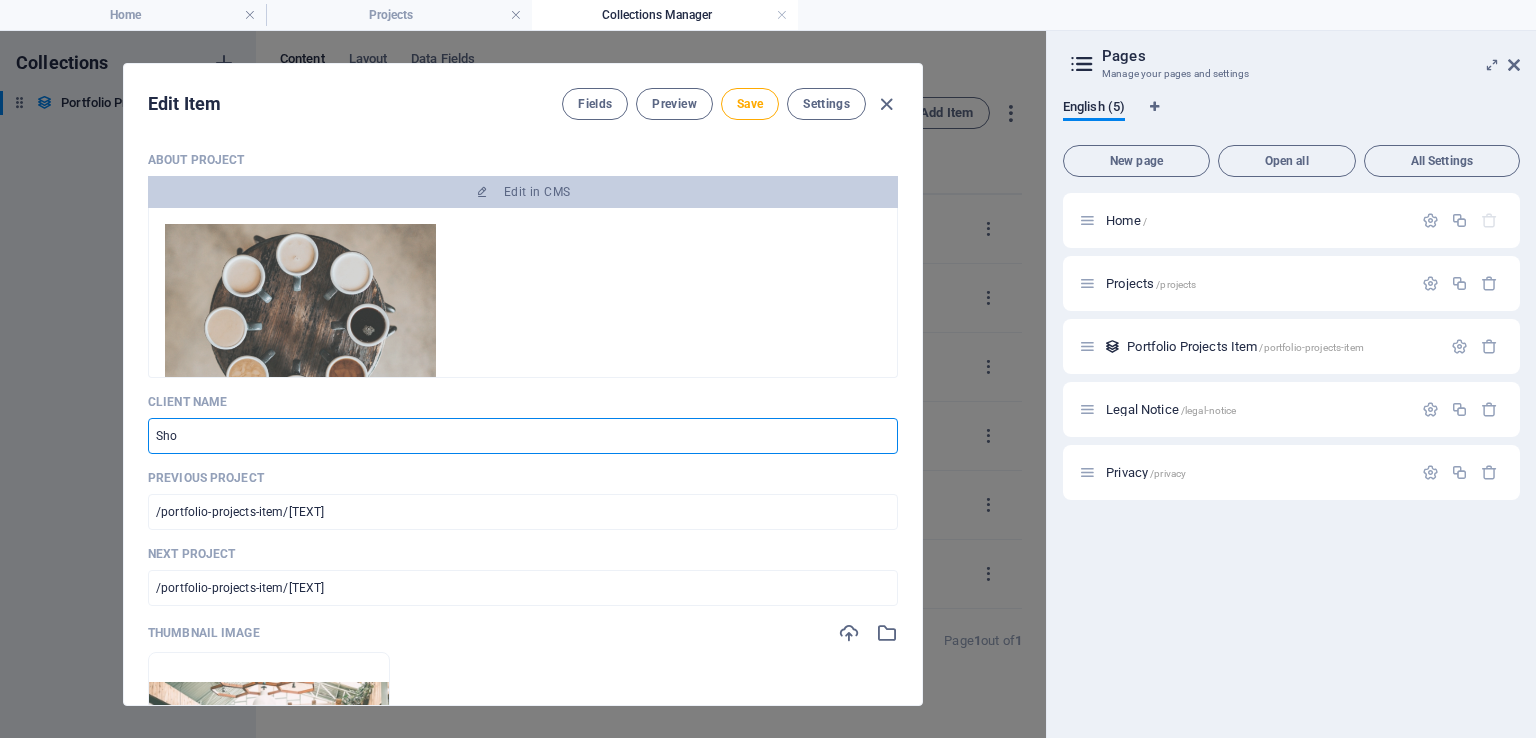 type on "Shor" 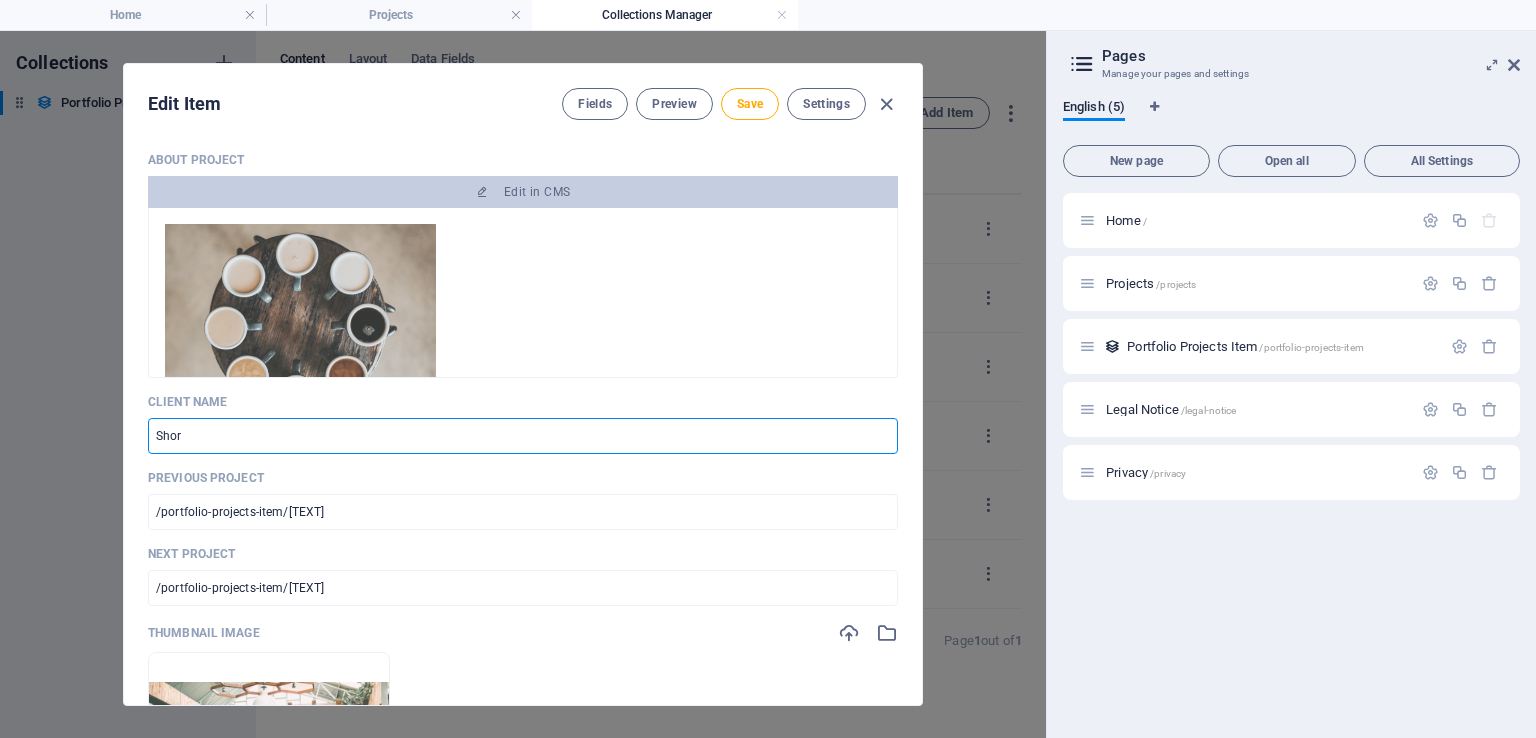 type on "shor" 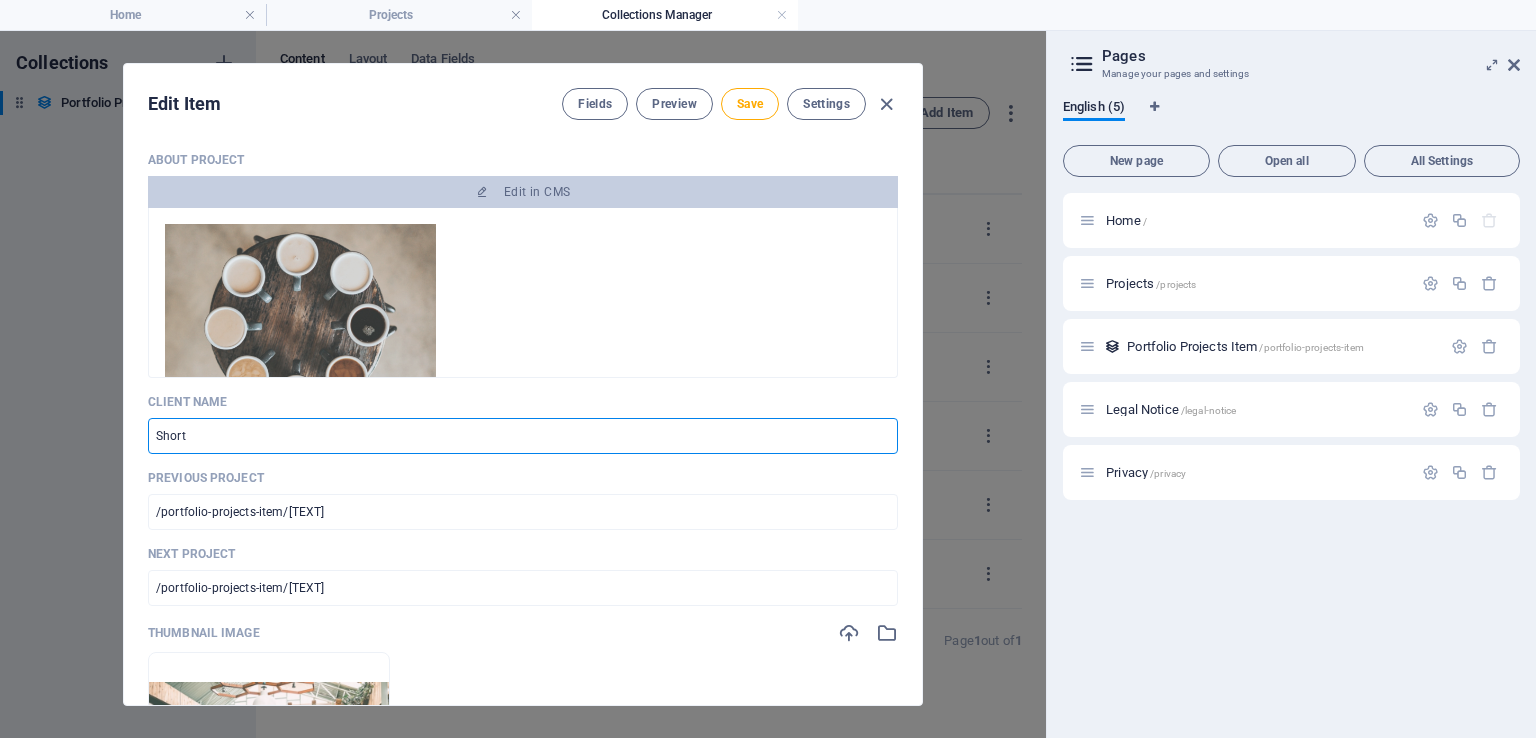 type on "short" 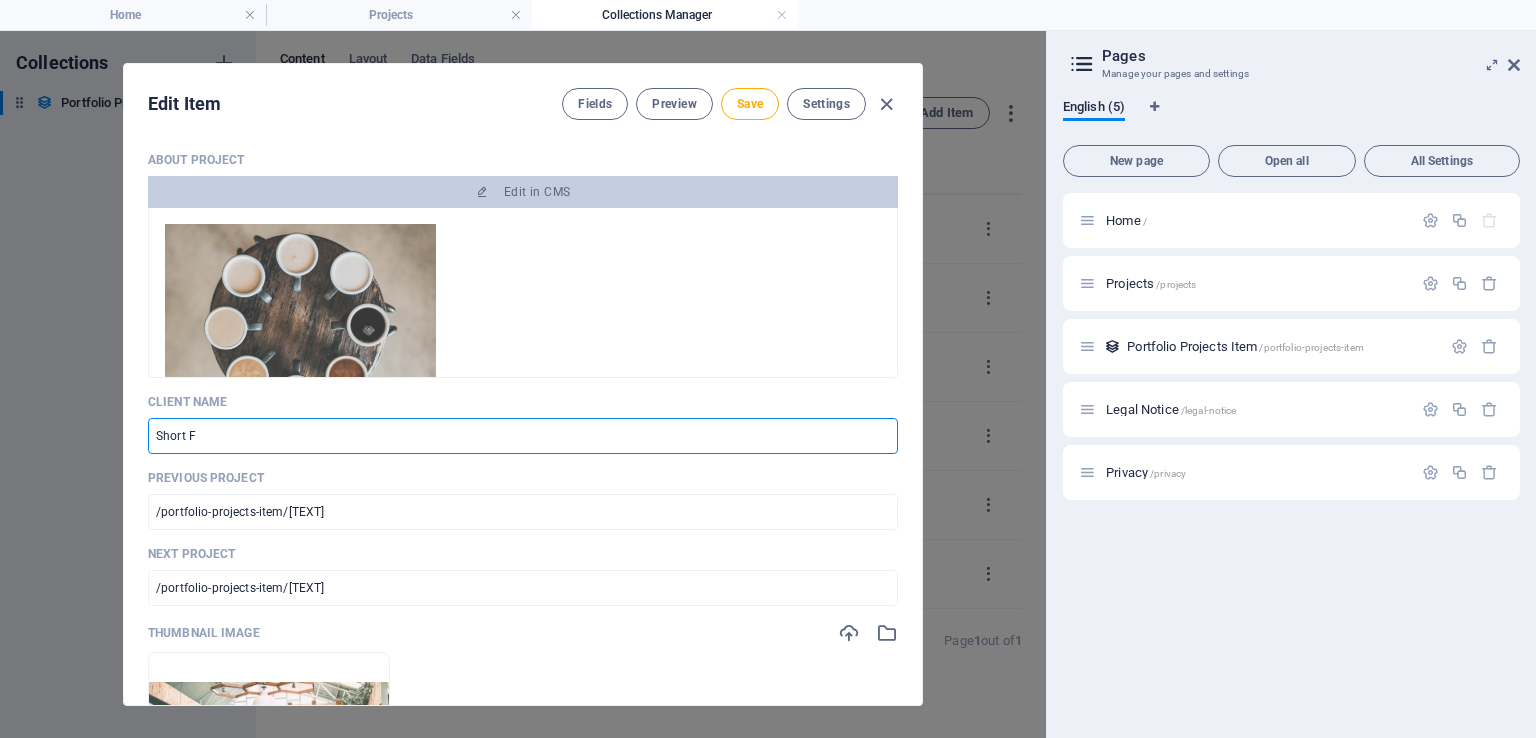 type on "Short Fi" 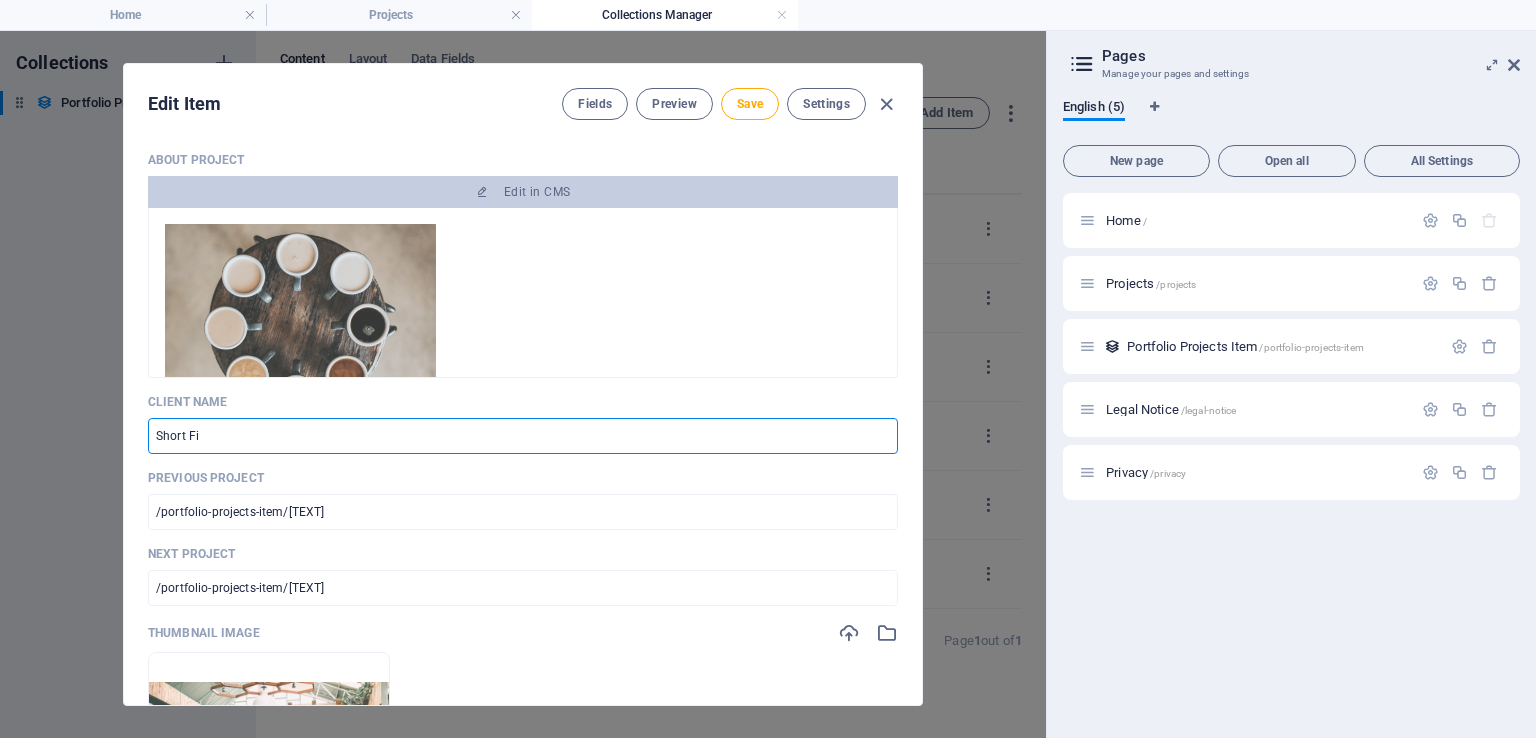 type on "[TEXT]" 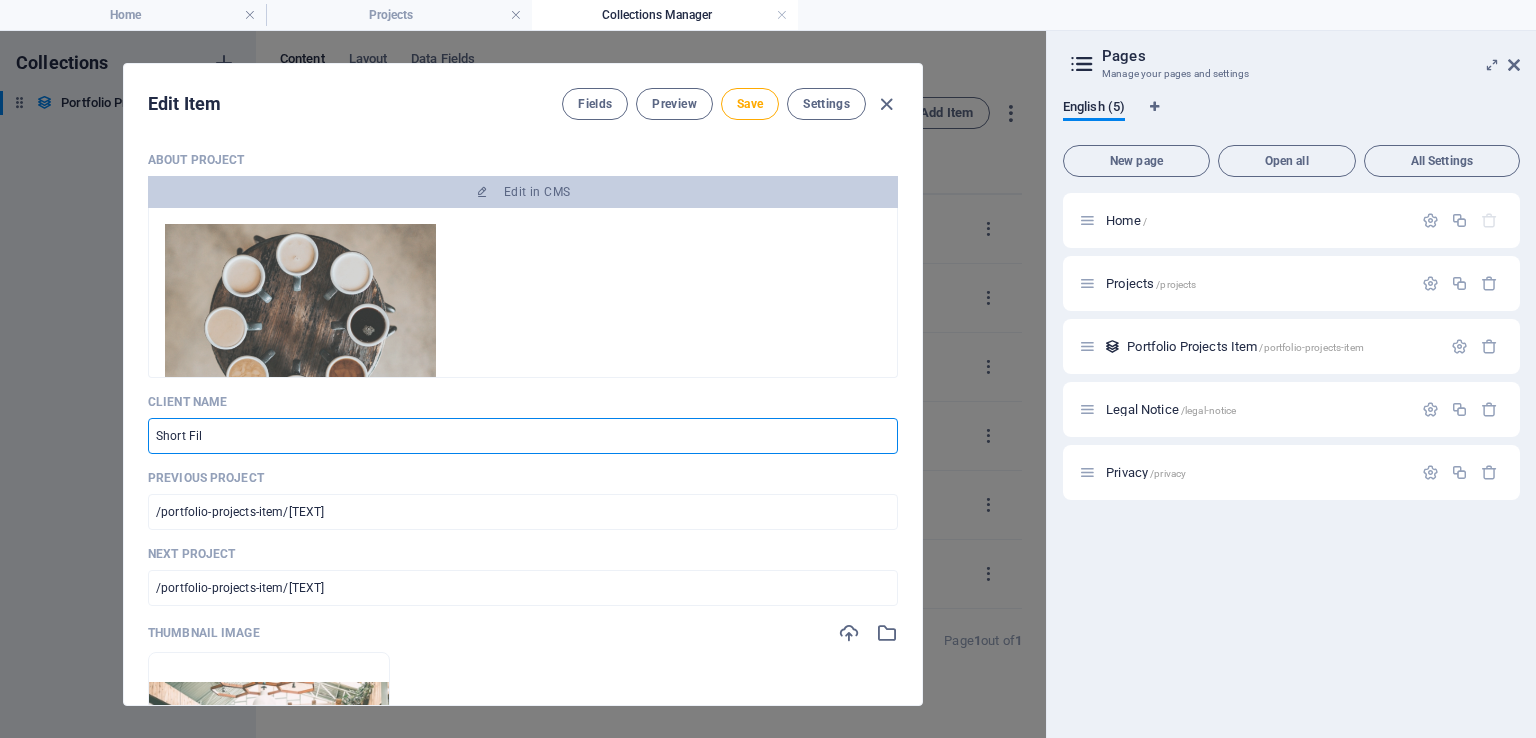 type on "short-fil" 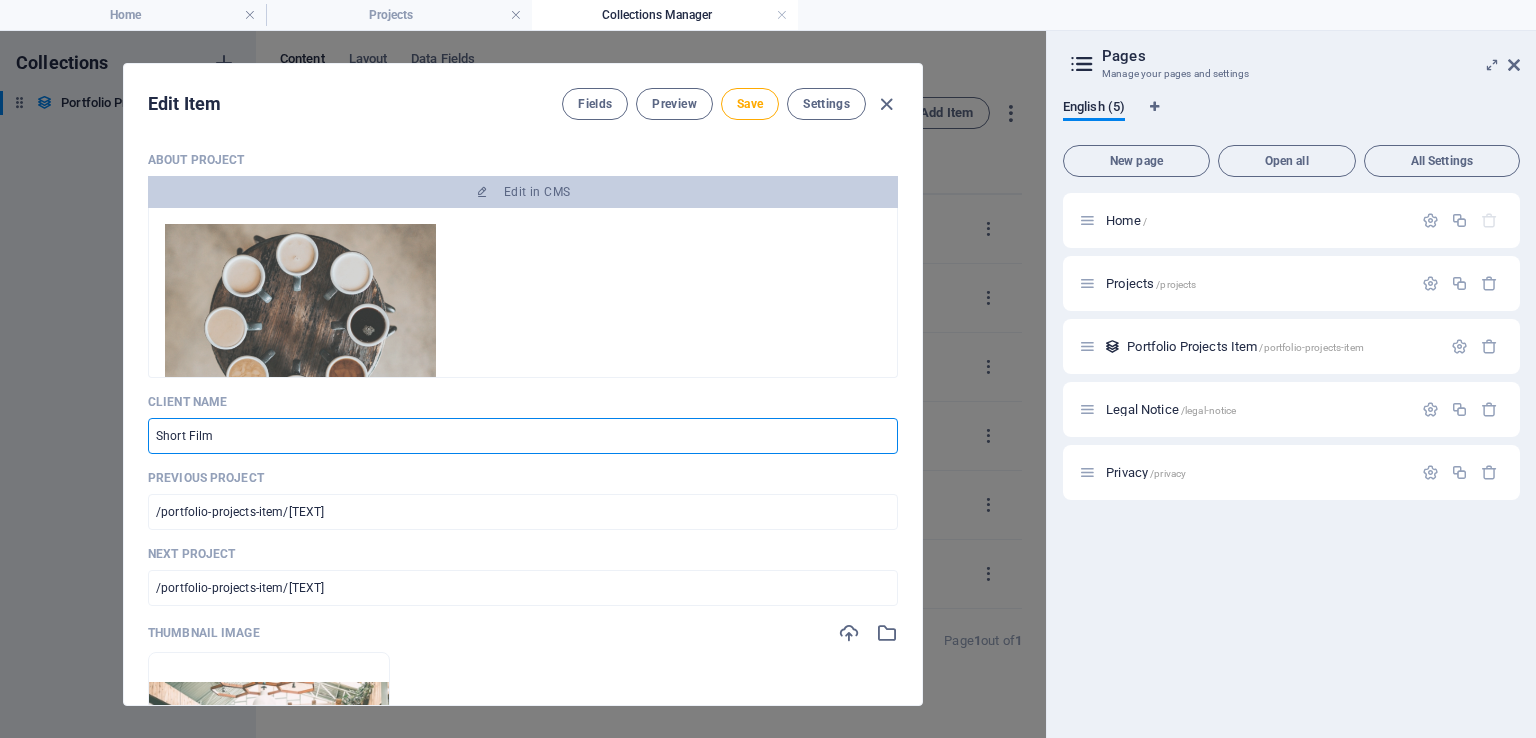 type on "Short Fil" 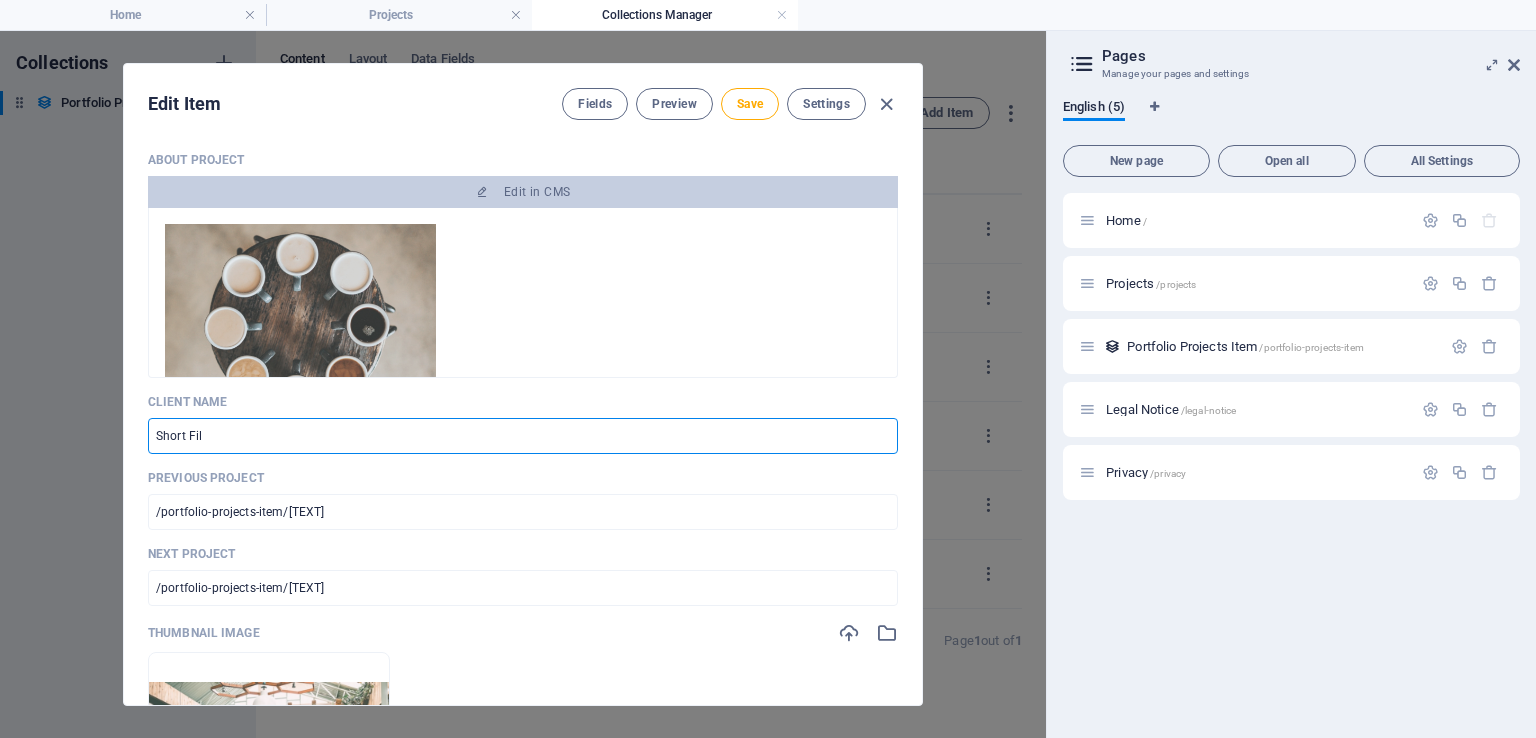 type on "short-fil" 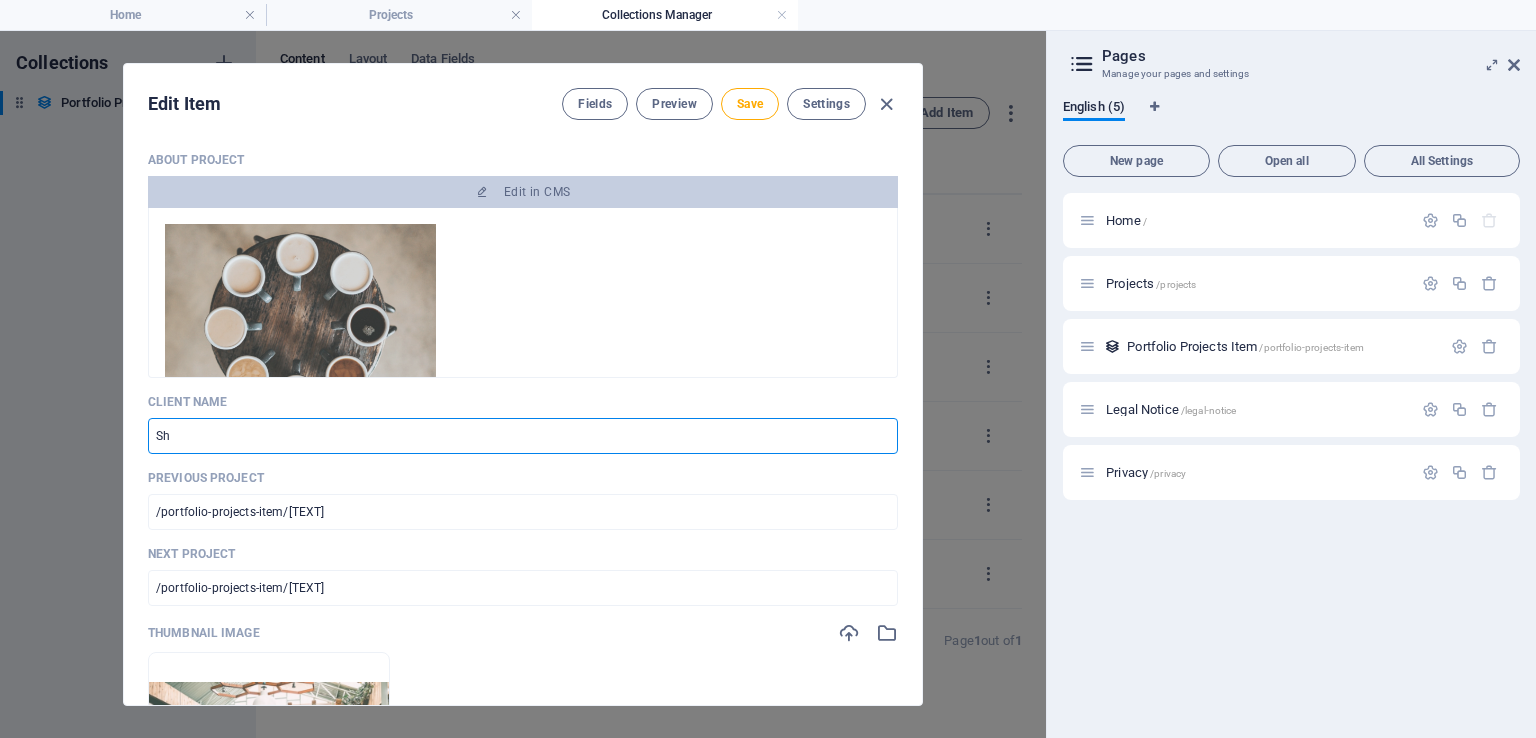 type on "S" 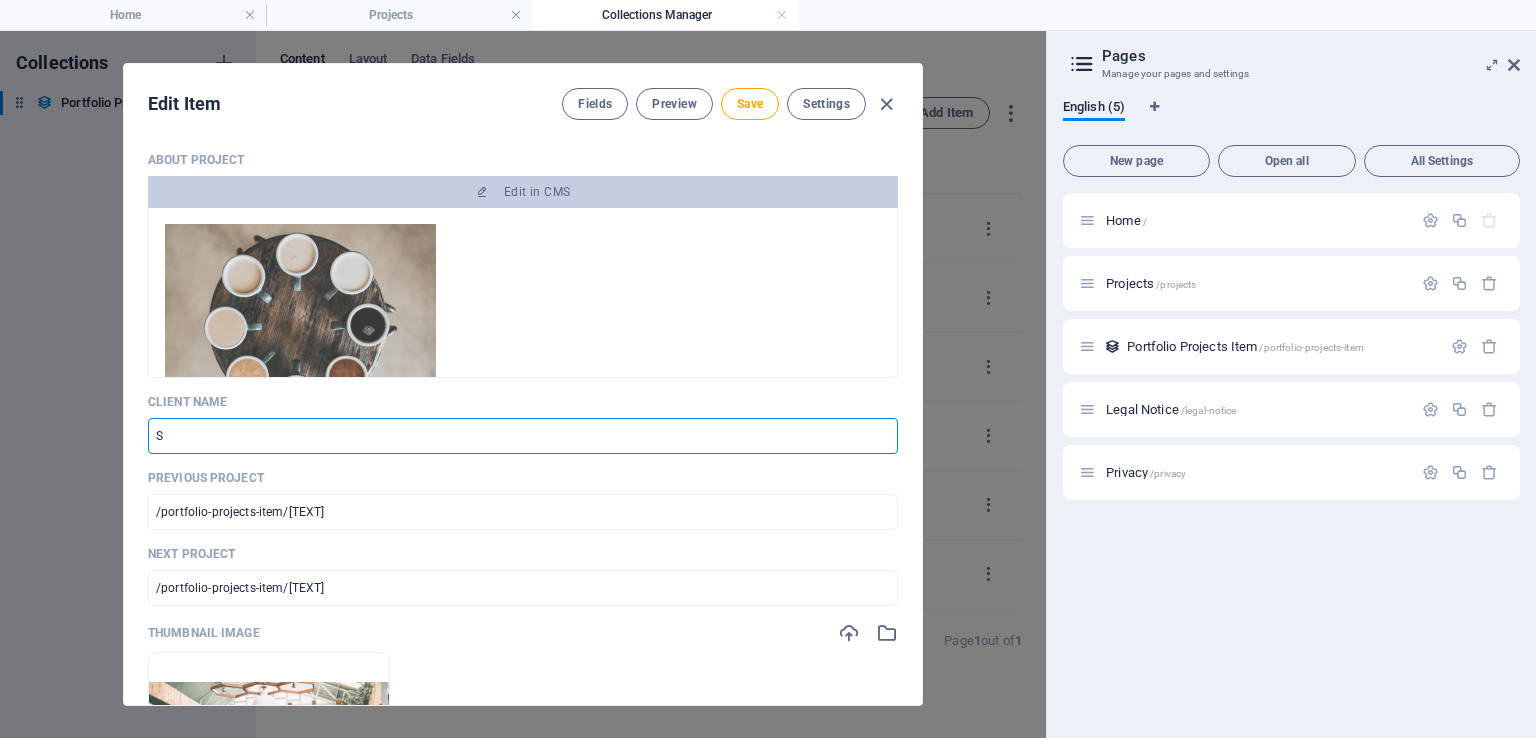 type 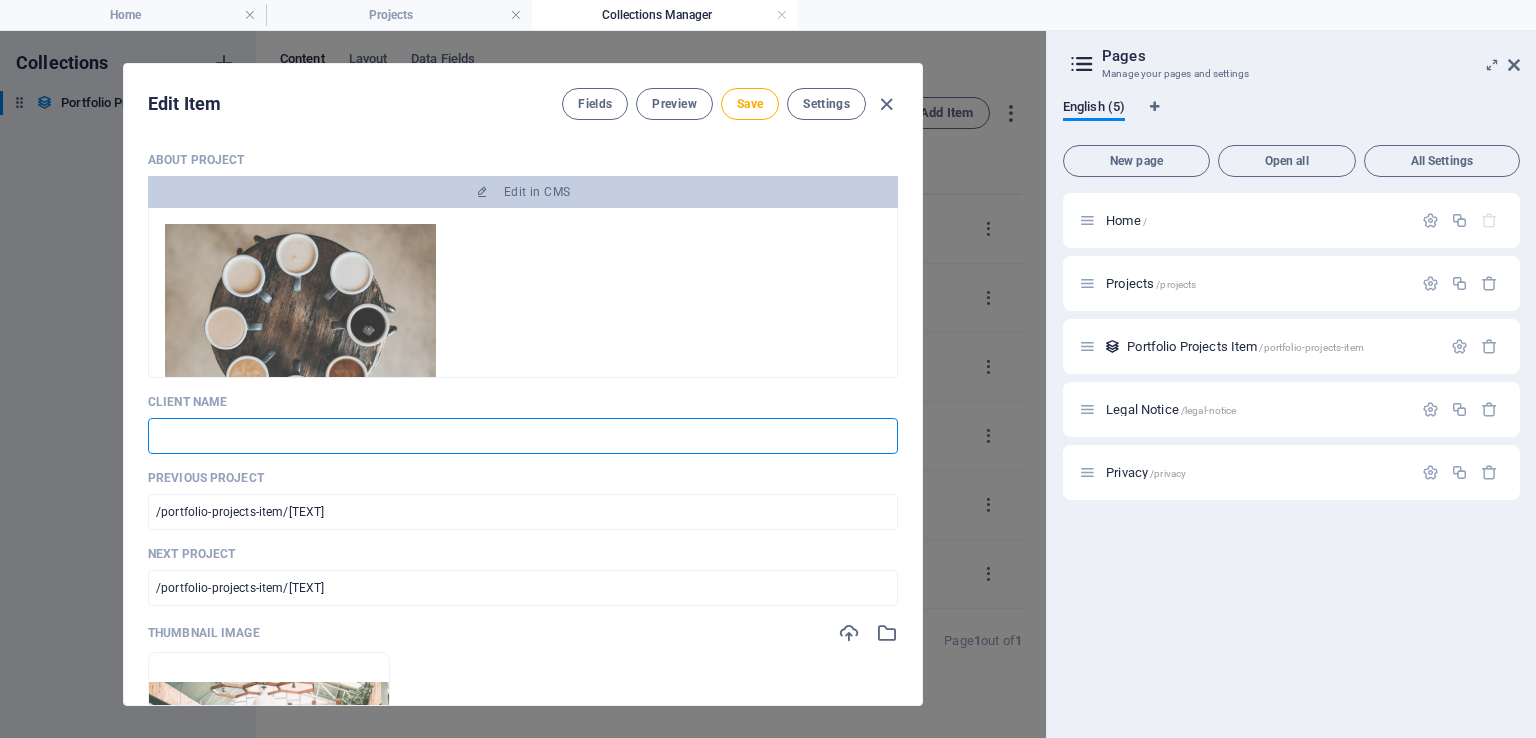 type 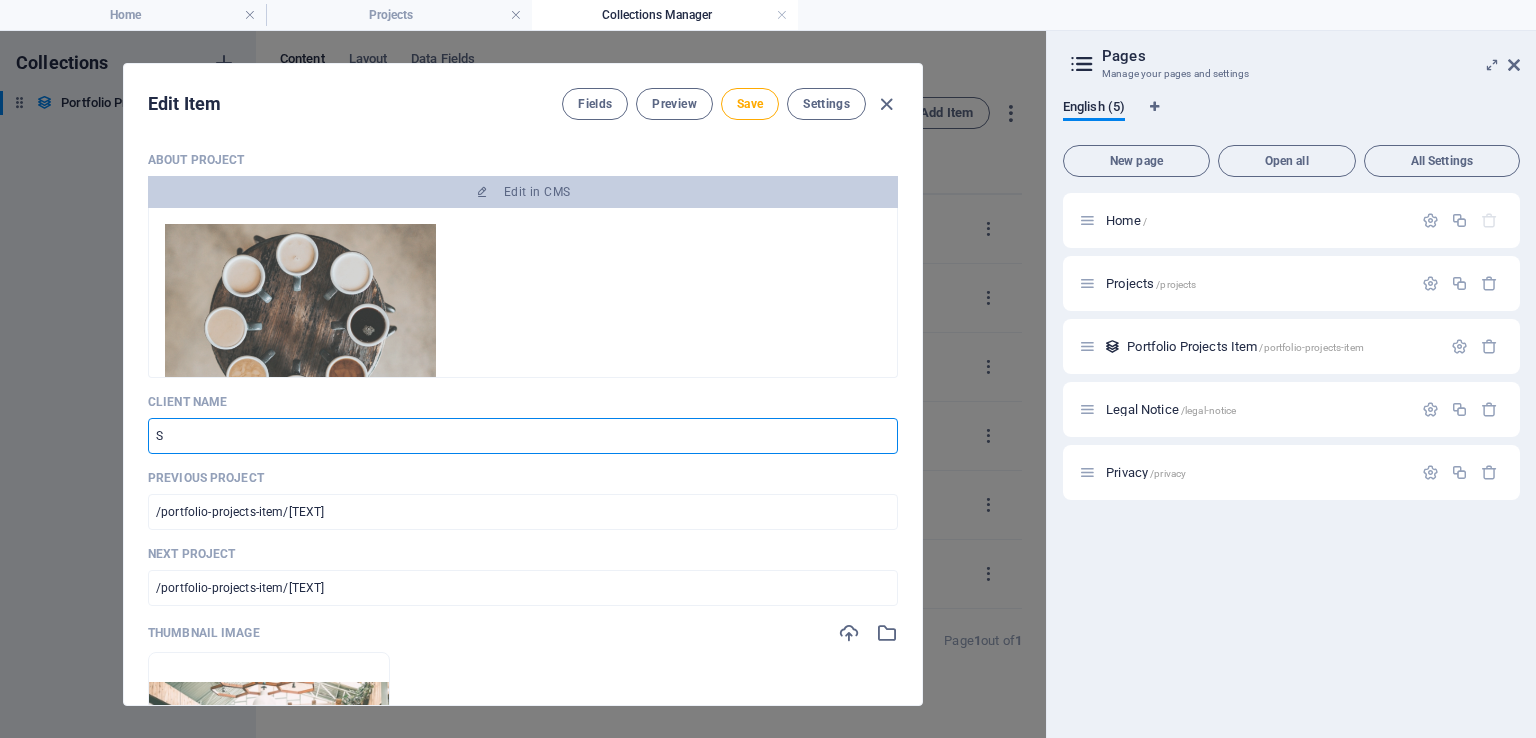 type on "SU" 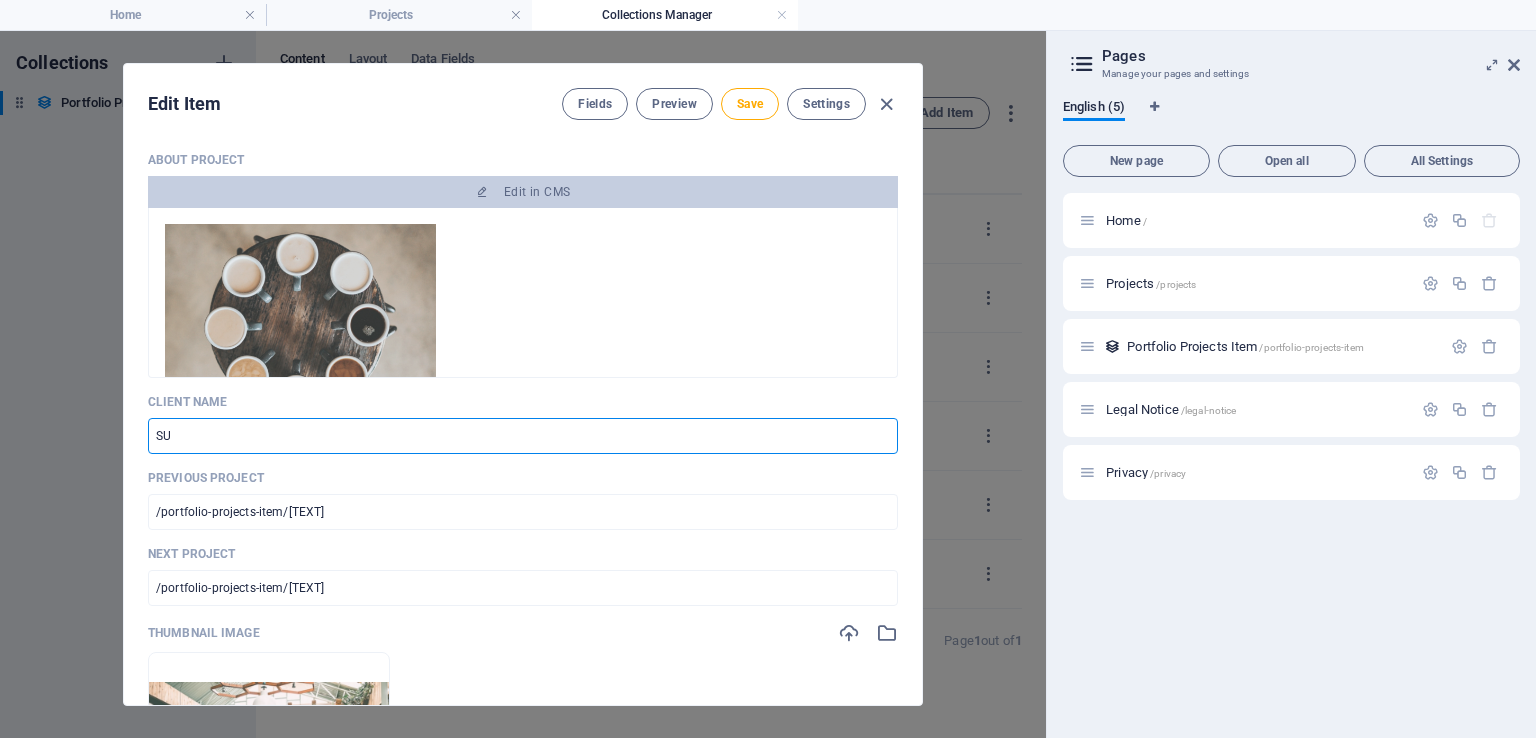 type on "su" 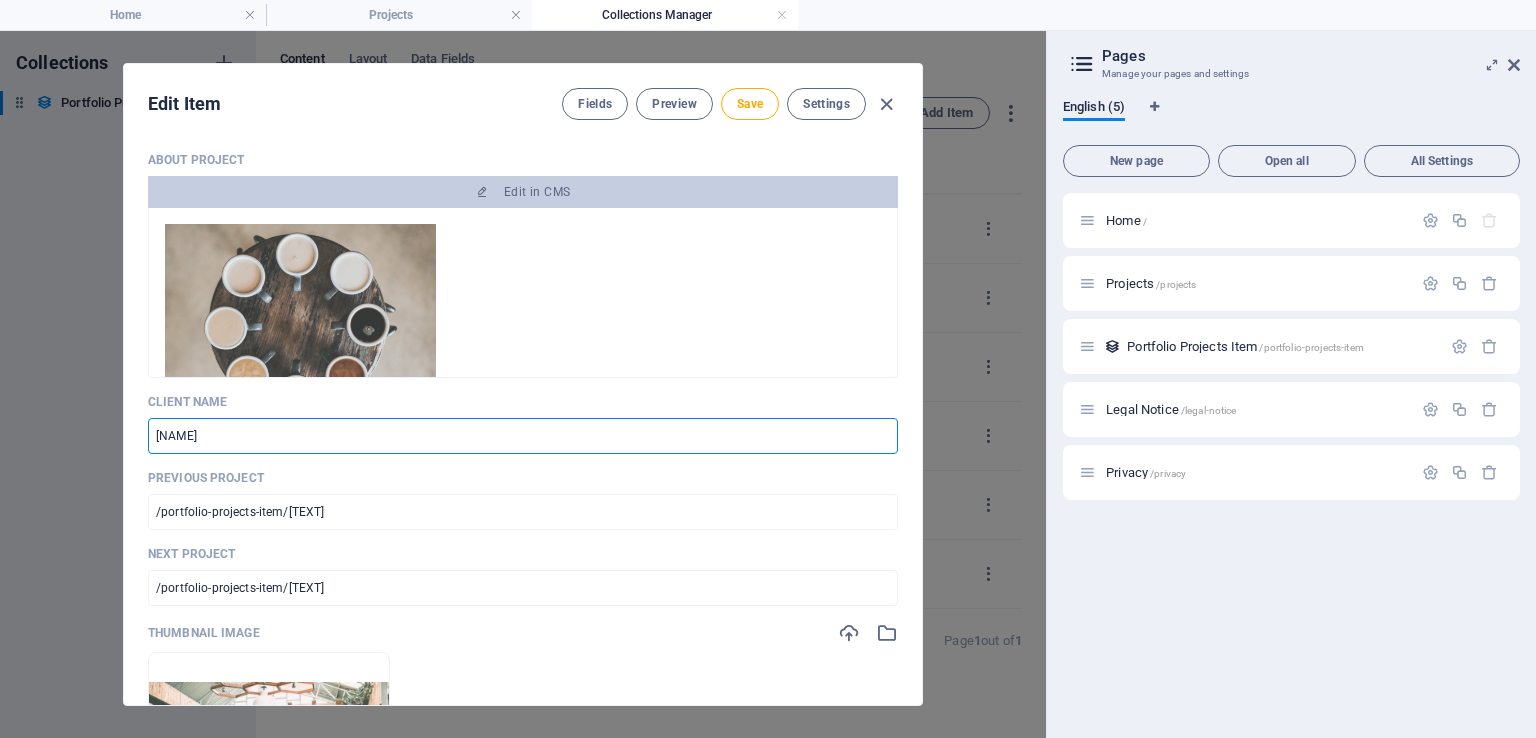type on "[NAME]" 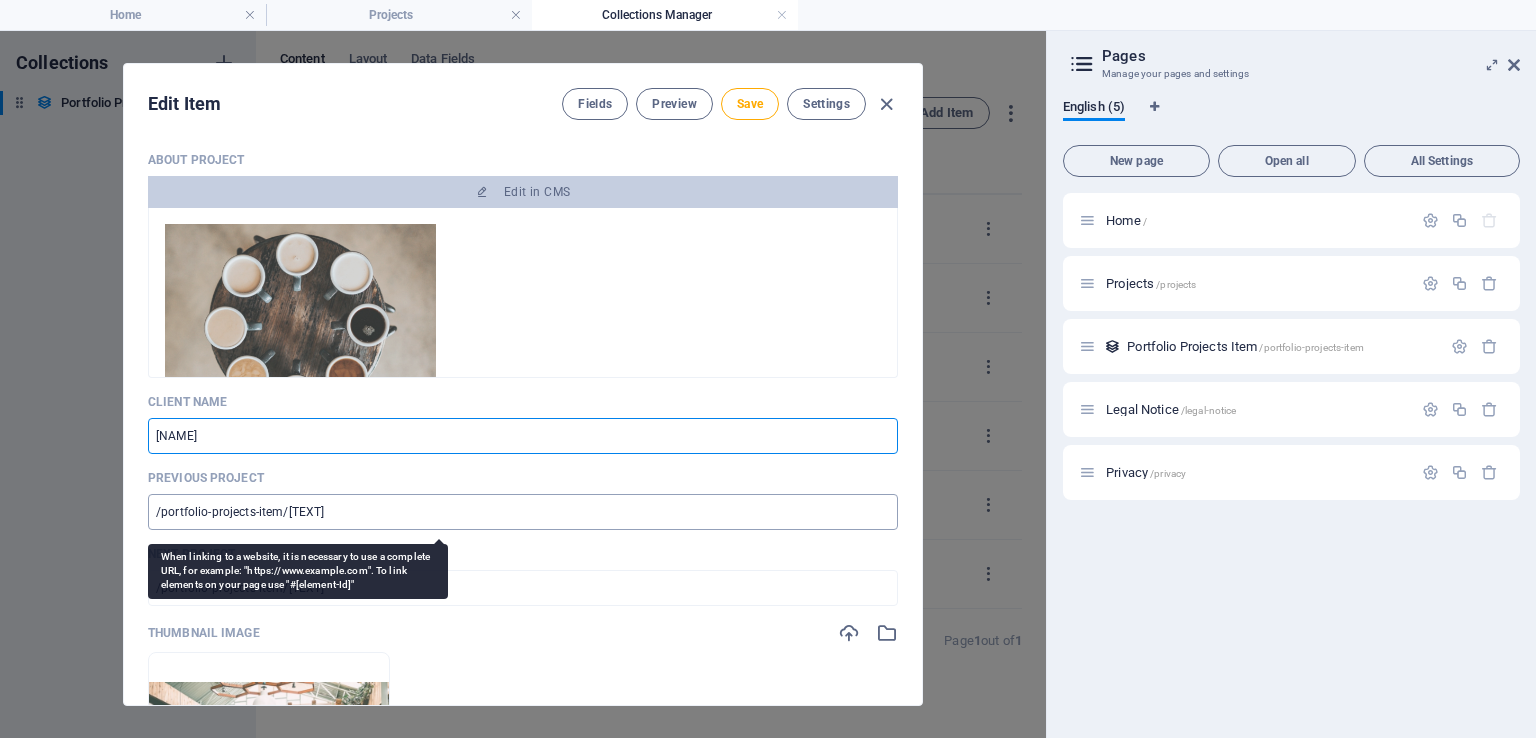 type on "SUZIE" 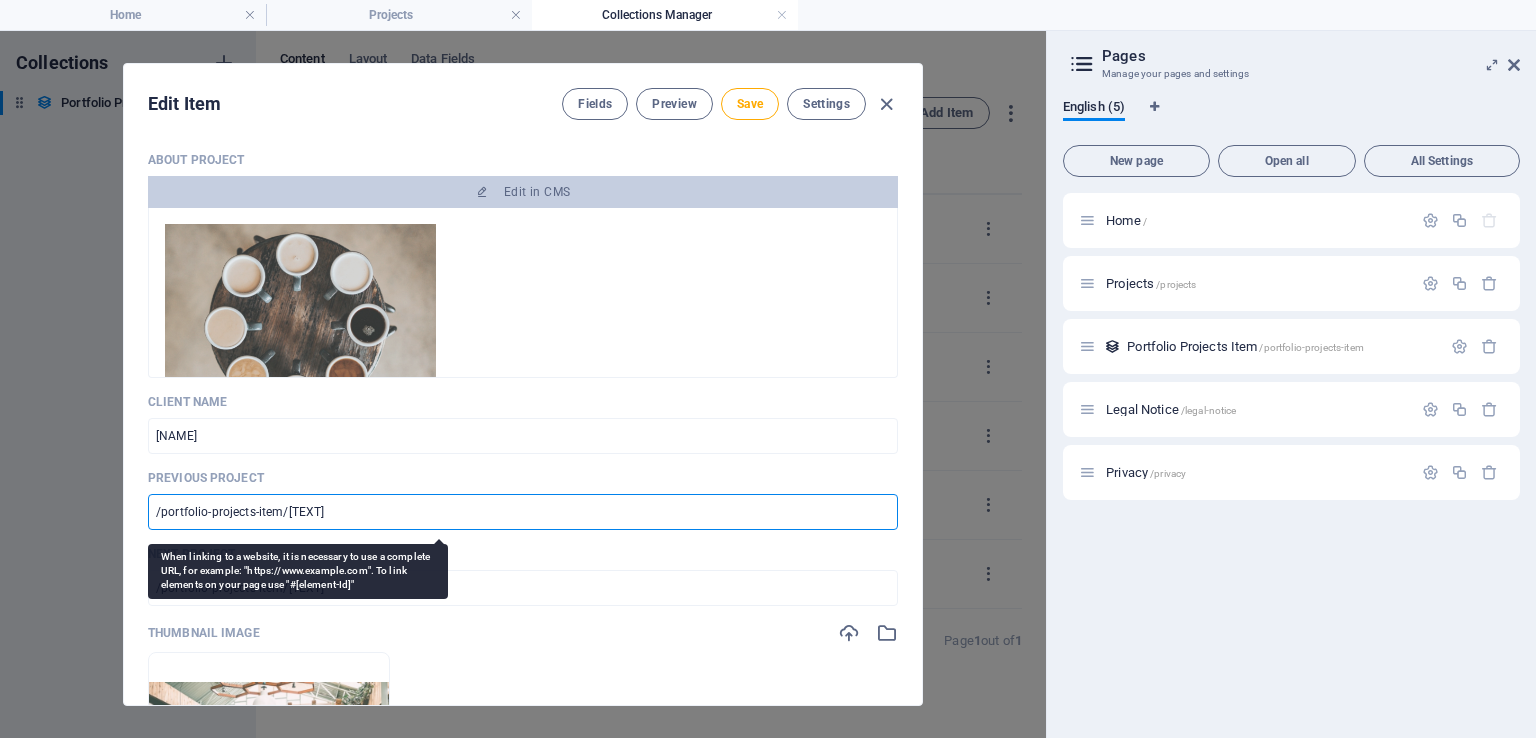 click on "/portfolio-projects-item/those-architects" at bounding box center (523, 512) 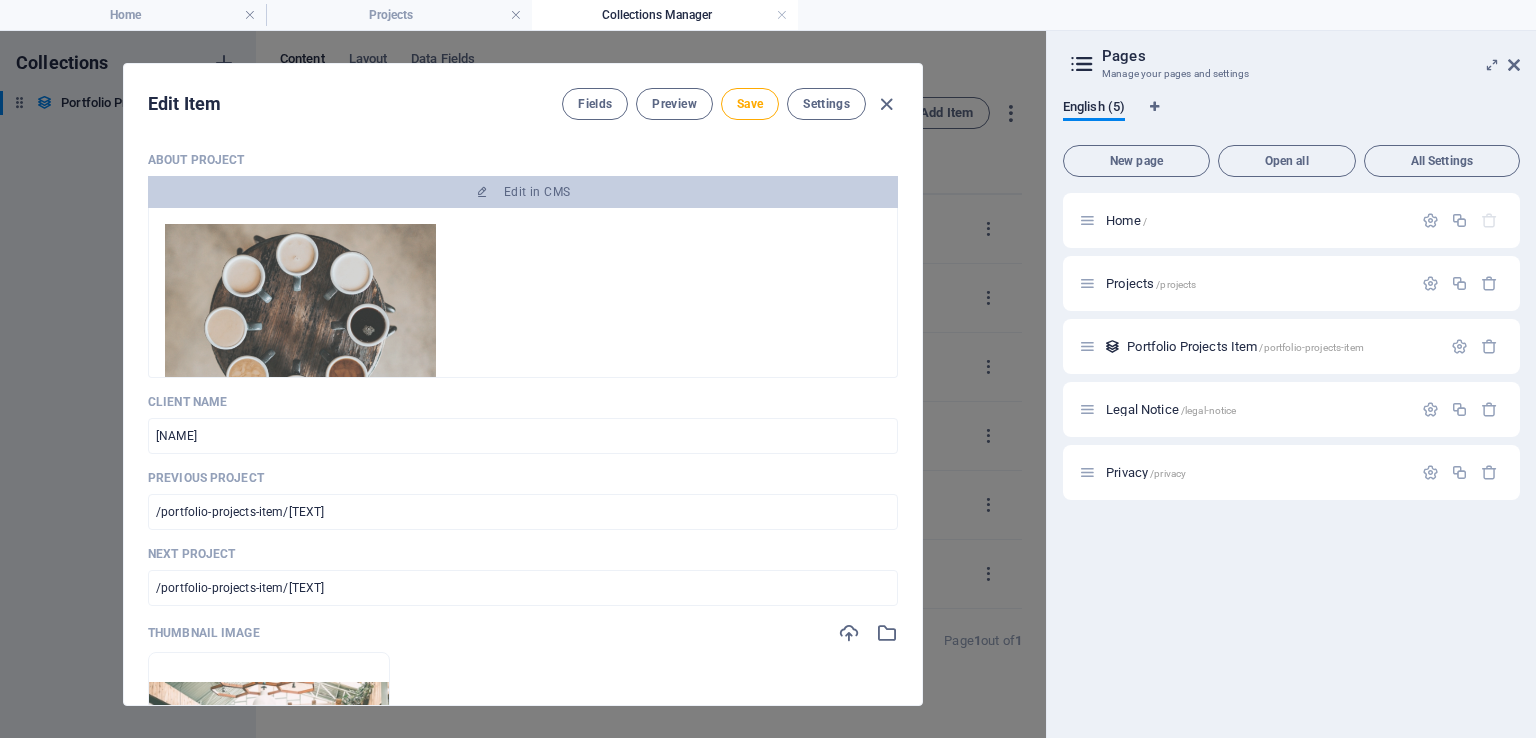click at bounding box center [300, 324] 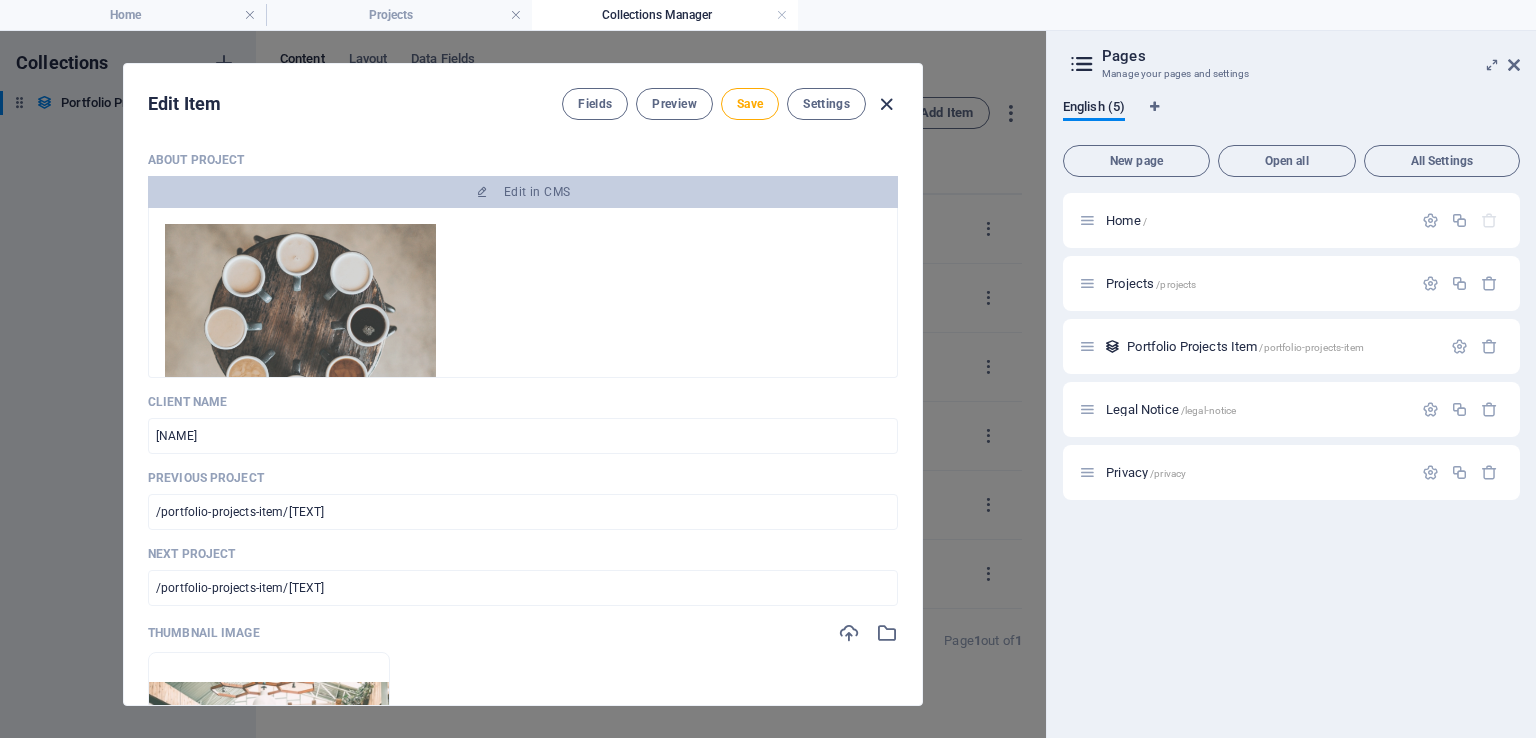 click at bounding box center (886, 104) 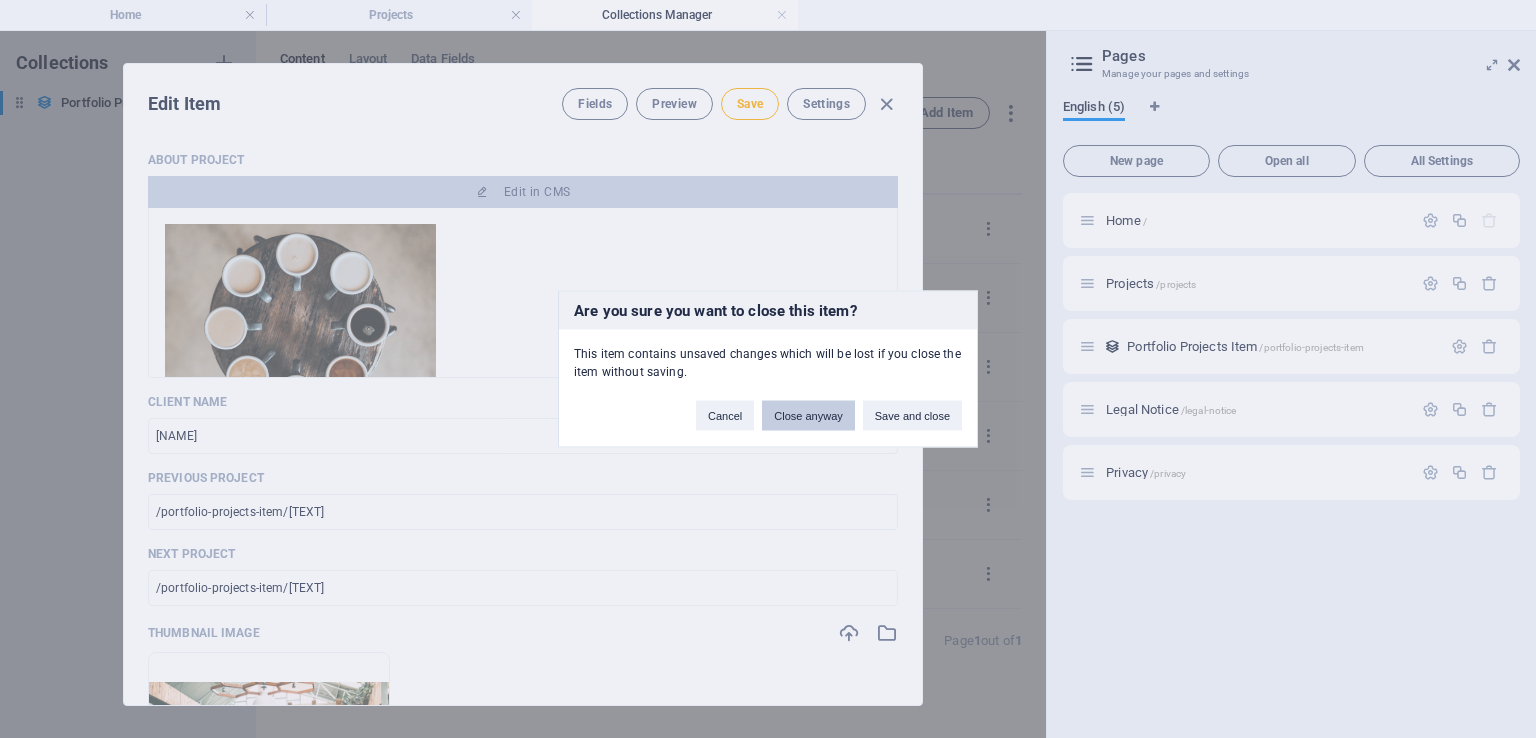 click on "Close anyway" at bounding box center [808, 416] 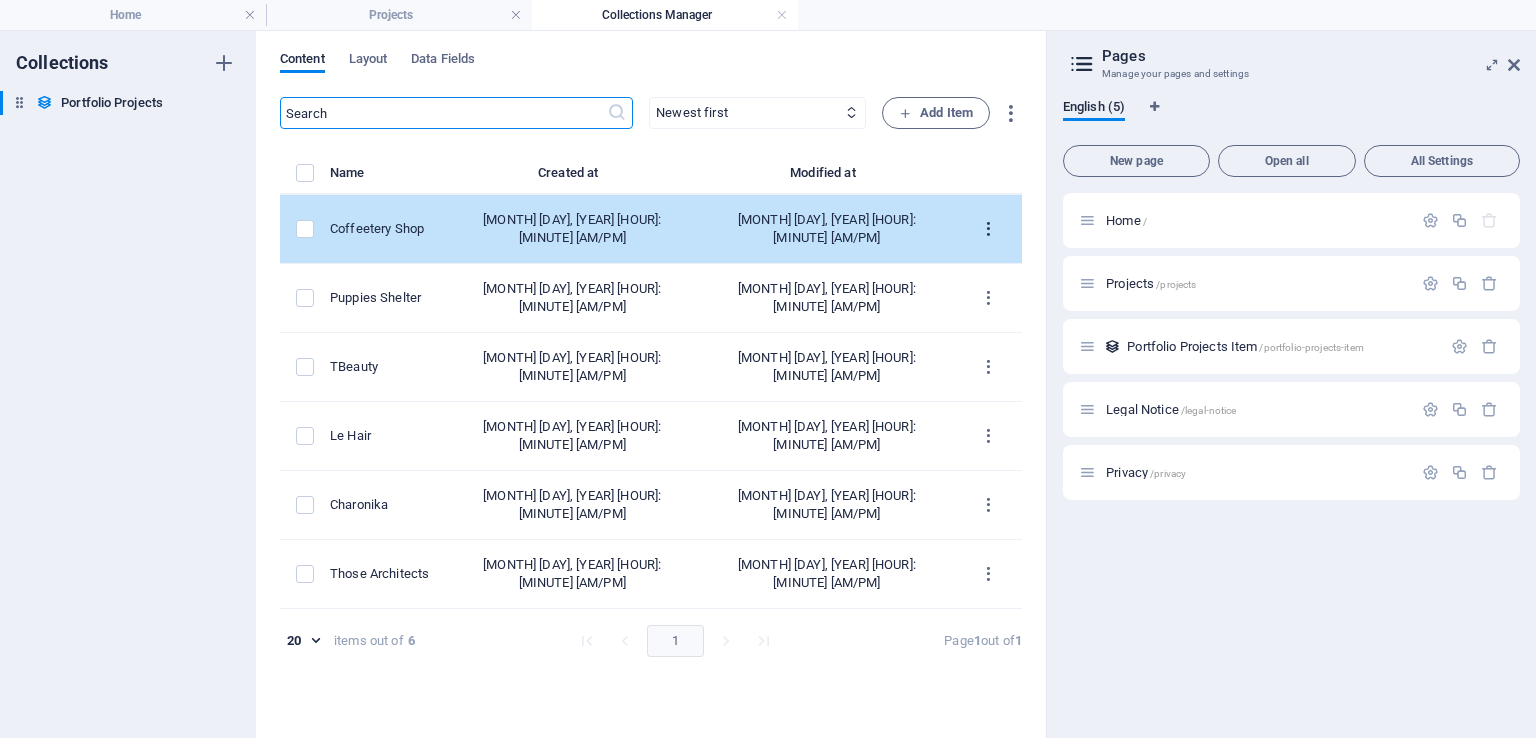 click at bounding box center (988, 229) 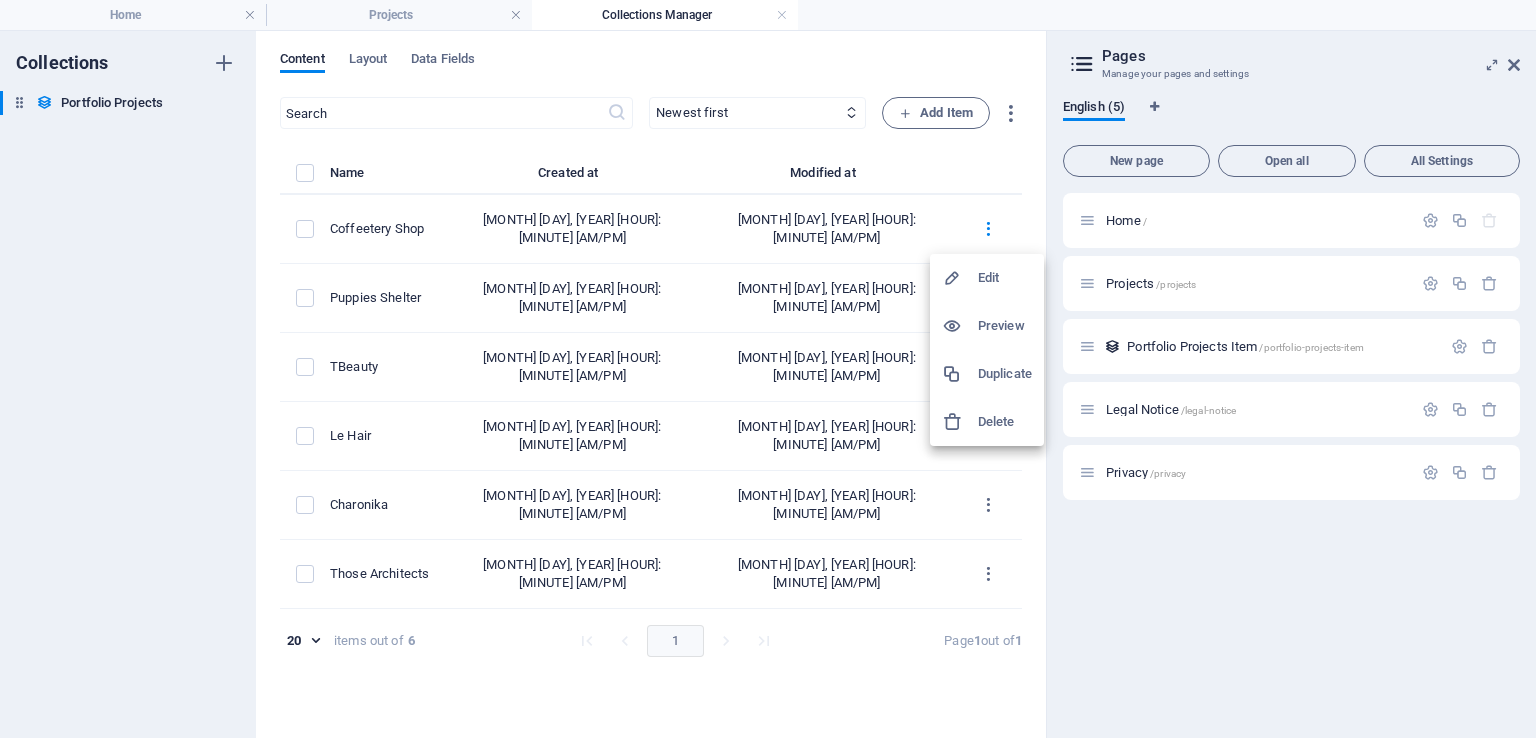 click on "Edit" at bounding box center [1005, 278] 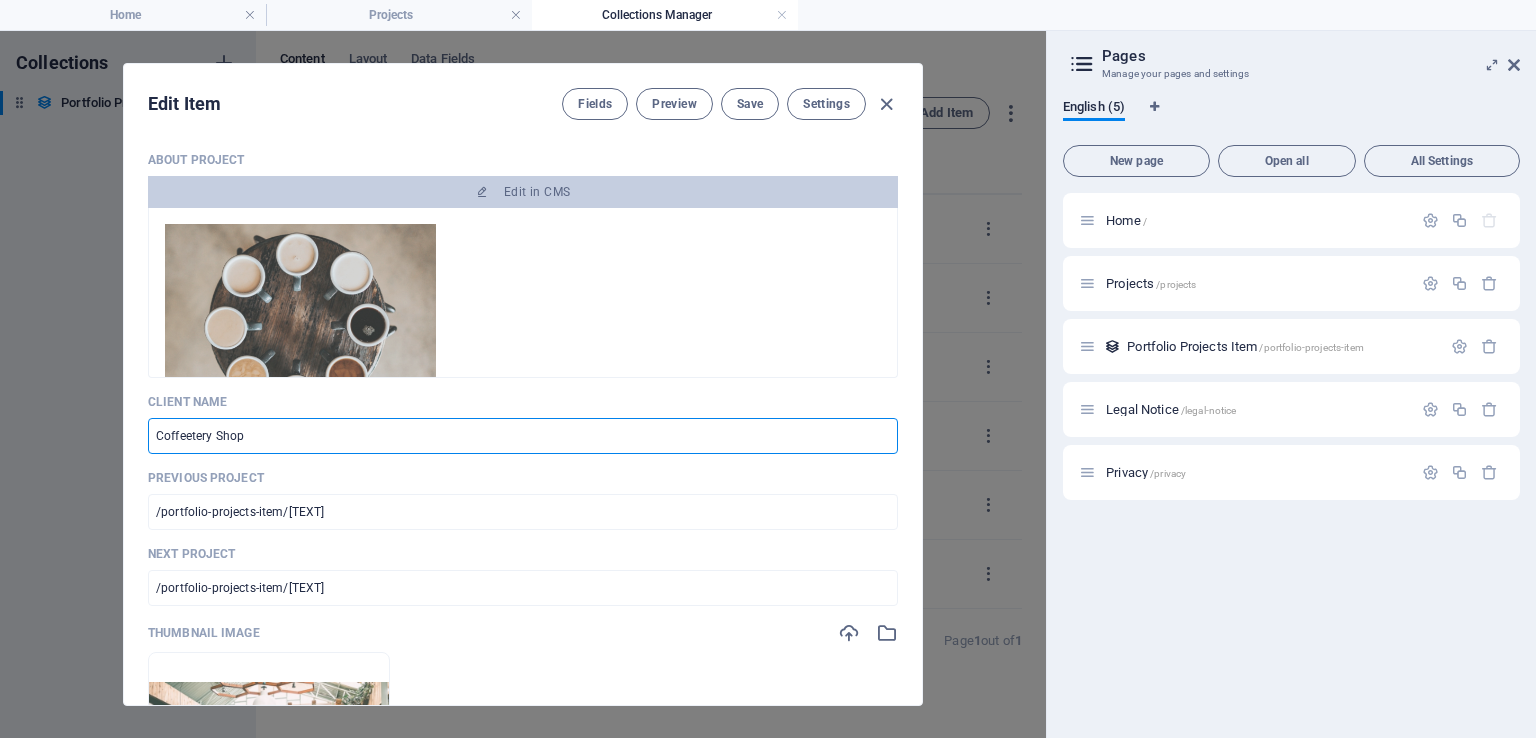 click on "Coffeetery Shop" at bounding box center [523, 436] 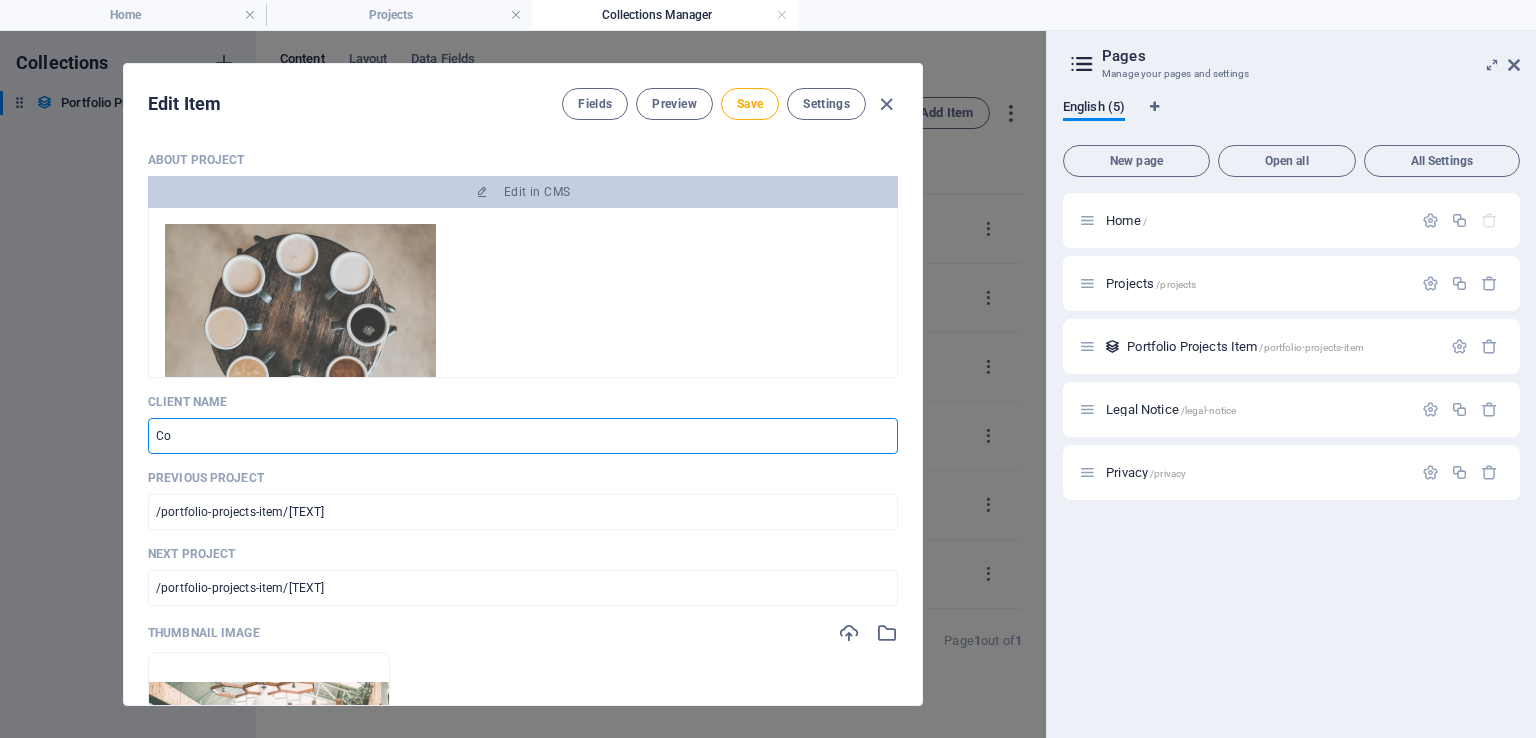 type on "C" 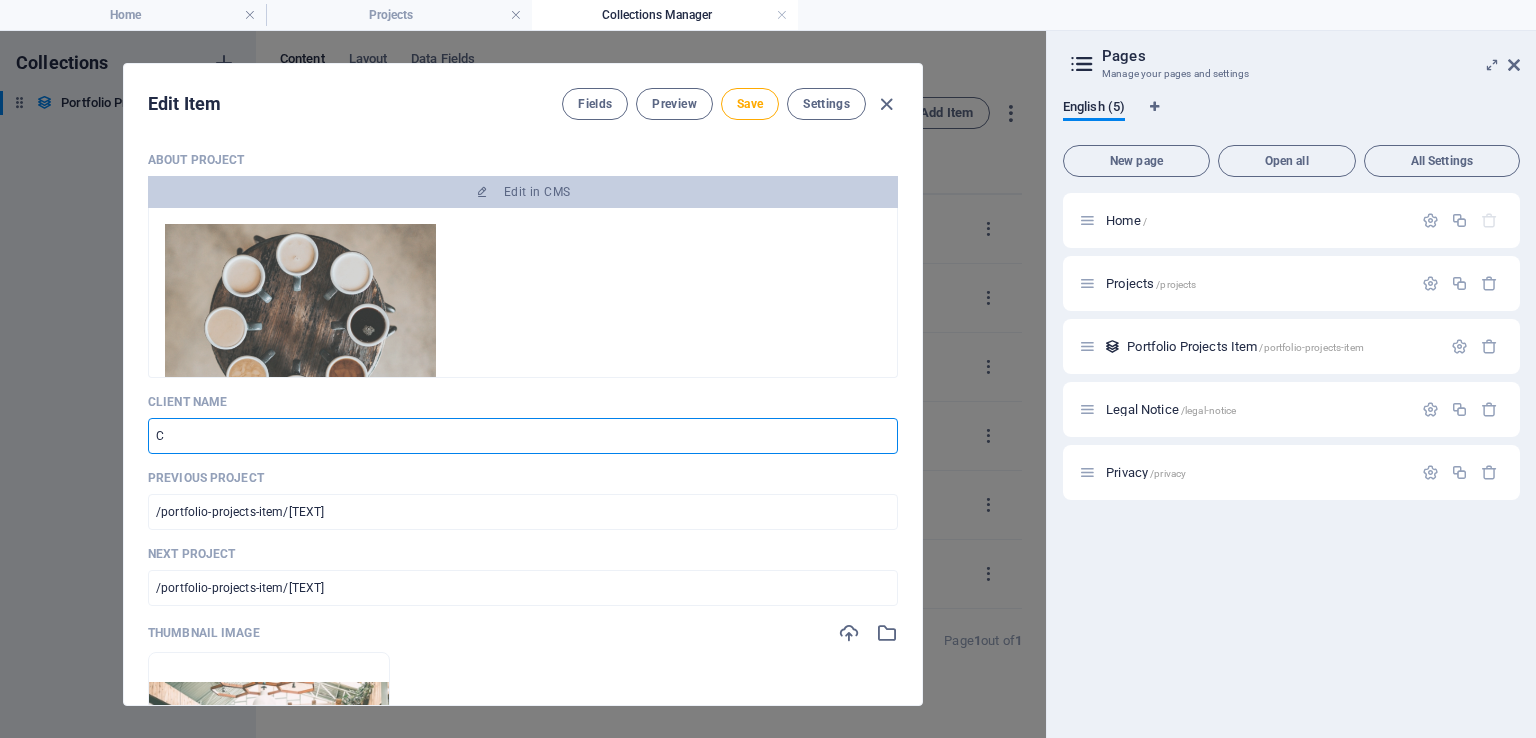 type 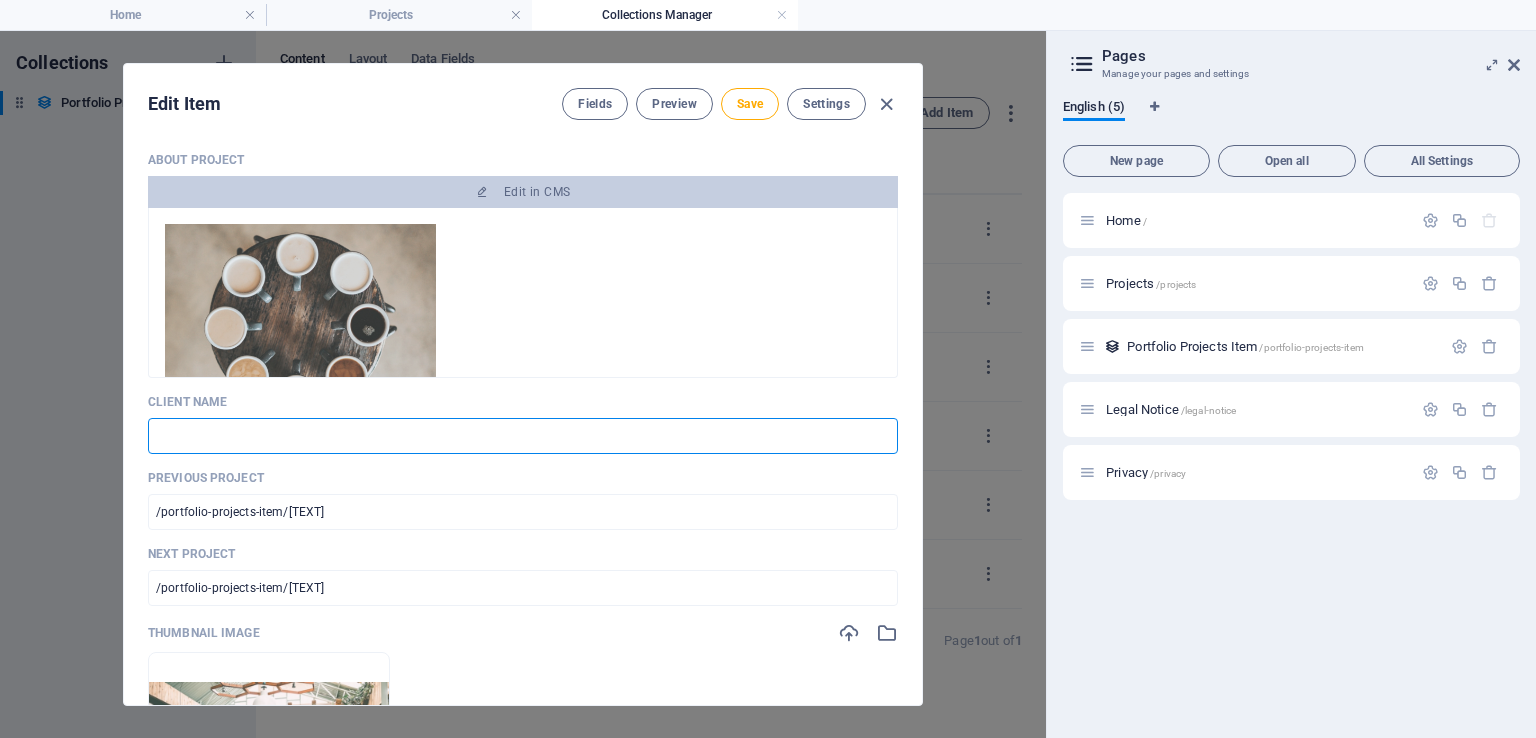 type 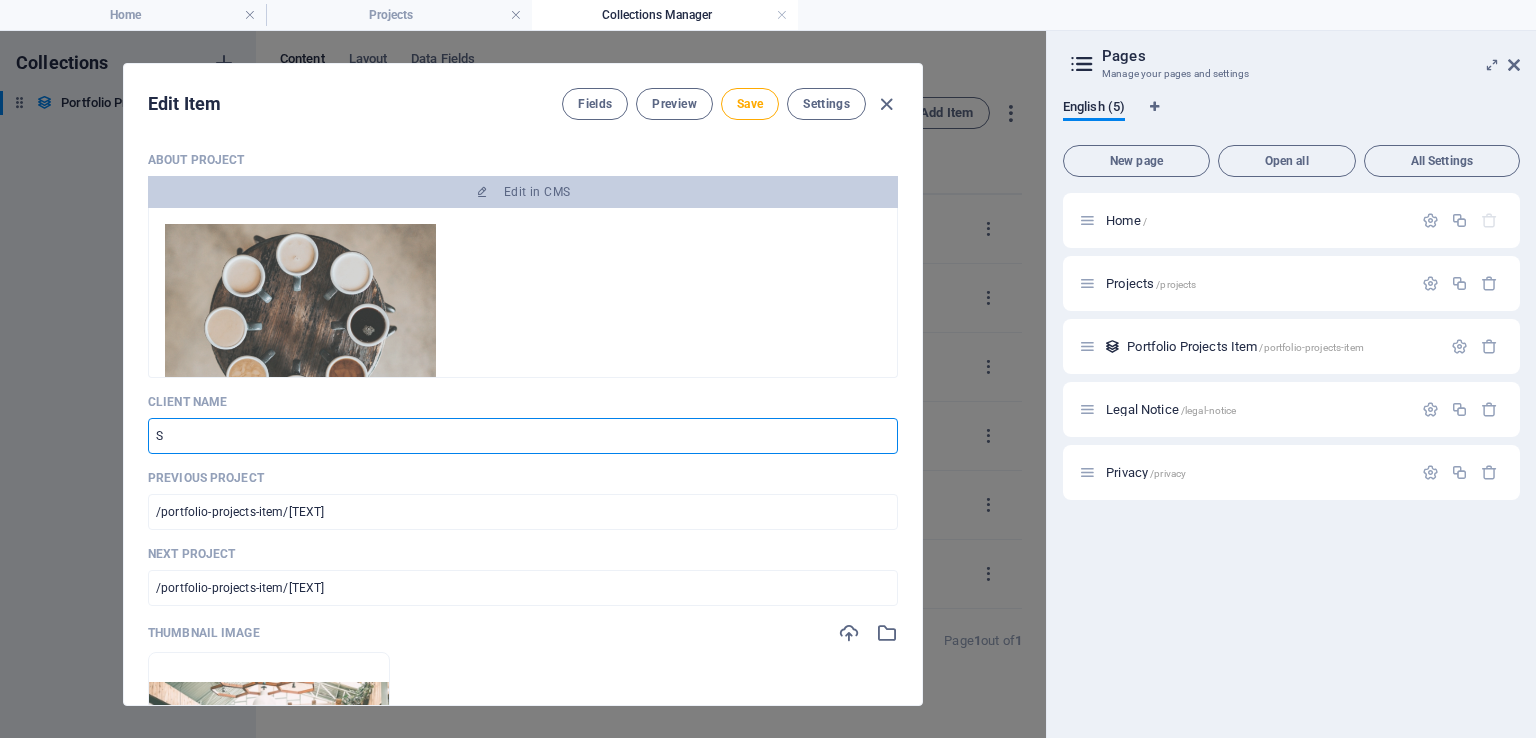 type on "SU" 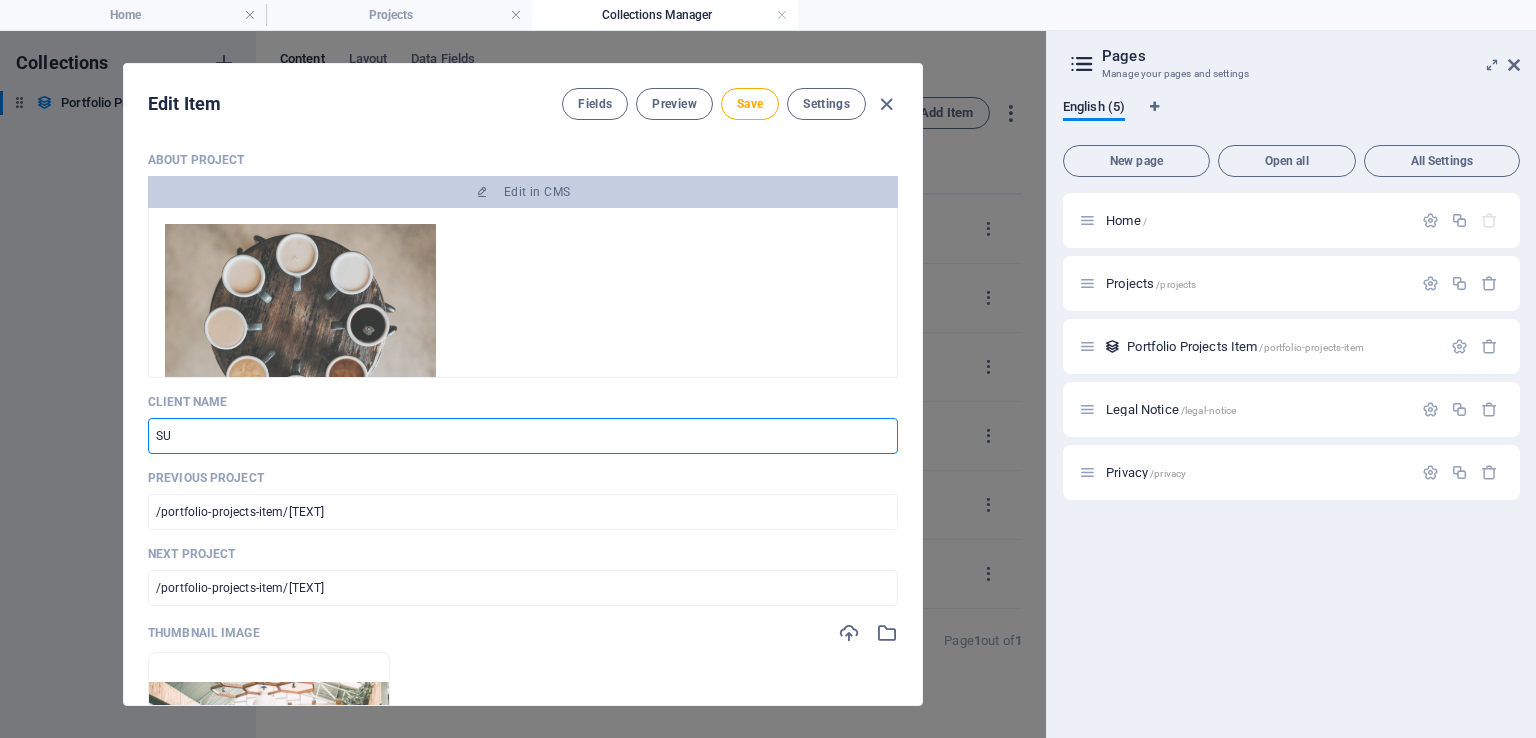 type on "SUZ" 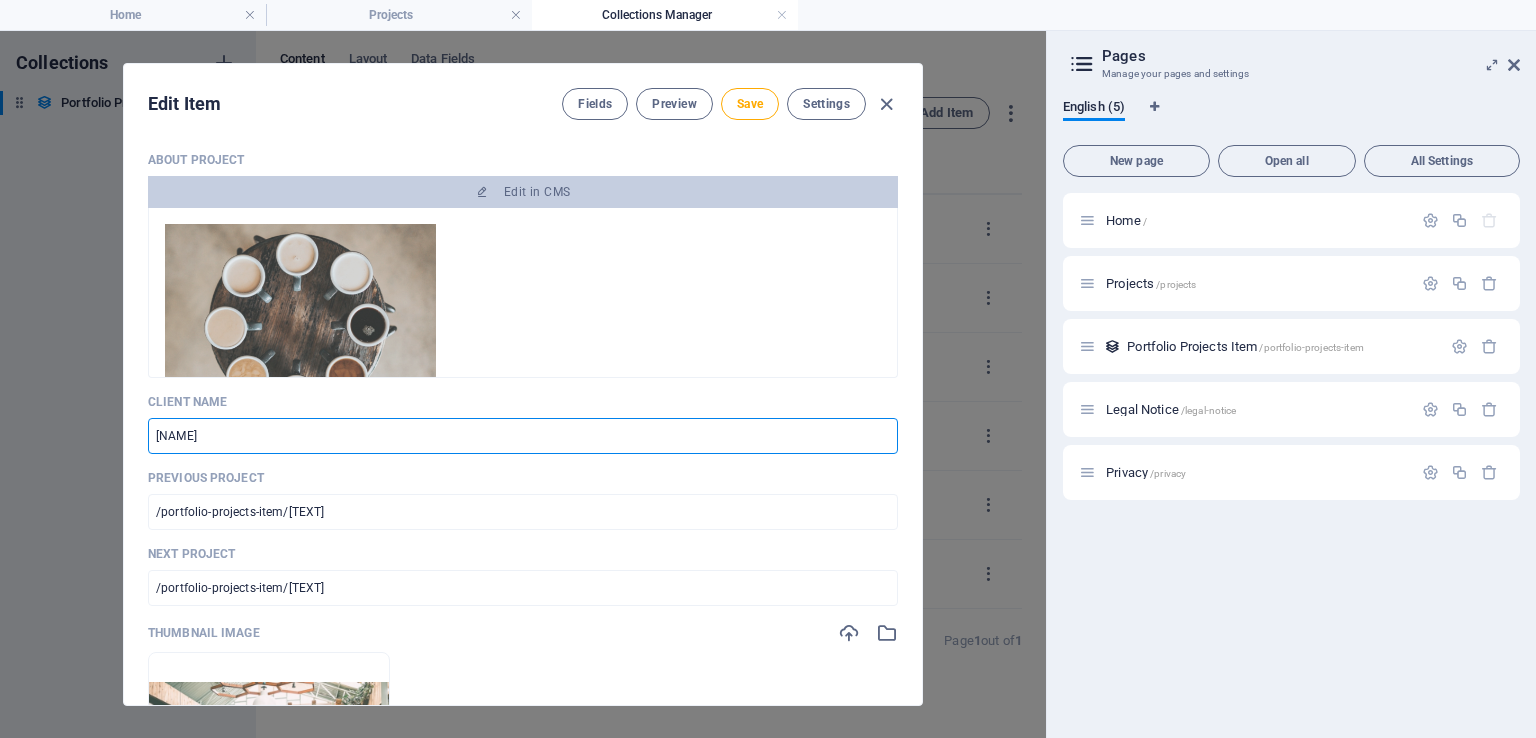 type on "suz" 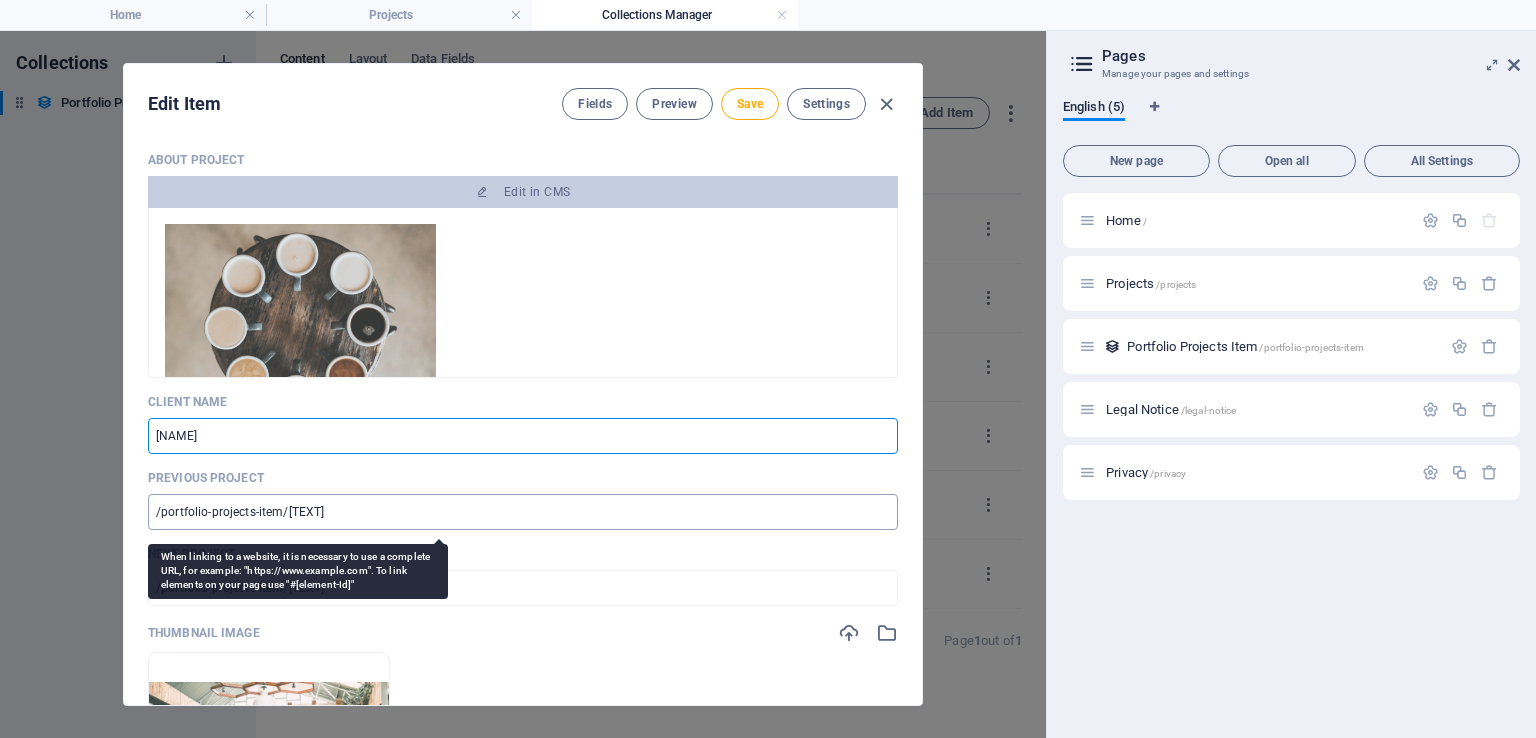 type on "SUZIE" 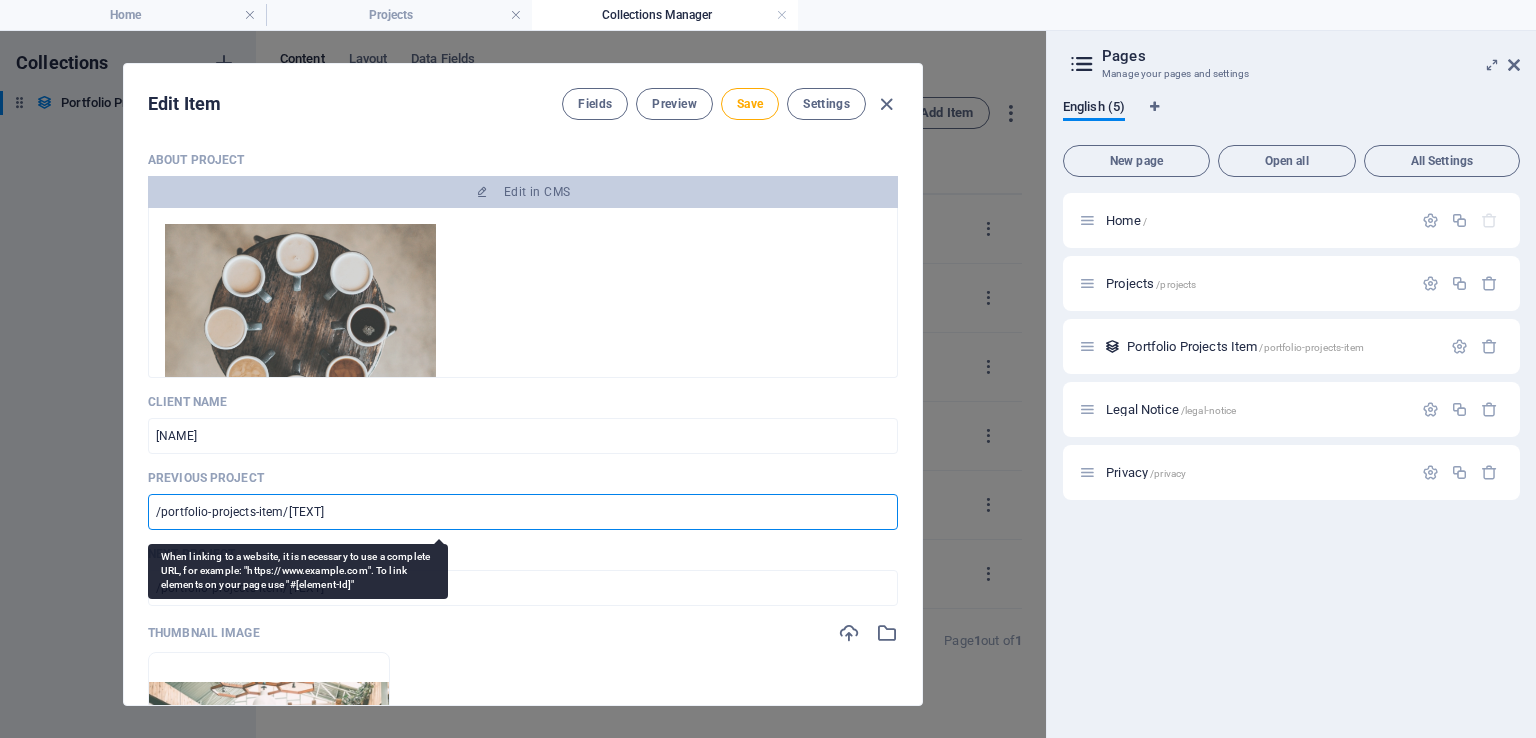 click on "/portfolio-projects-item/those-architects" at bounding box center [523, 512] 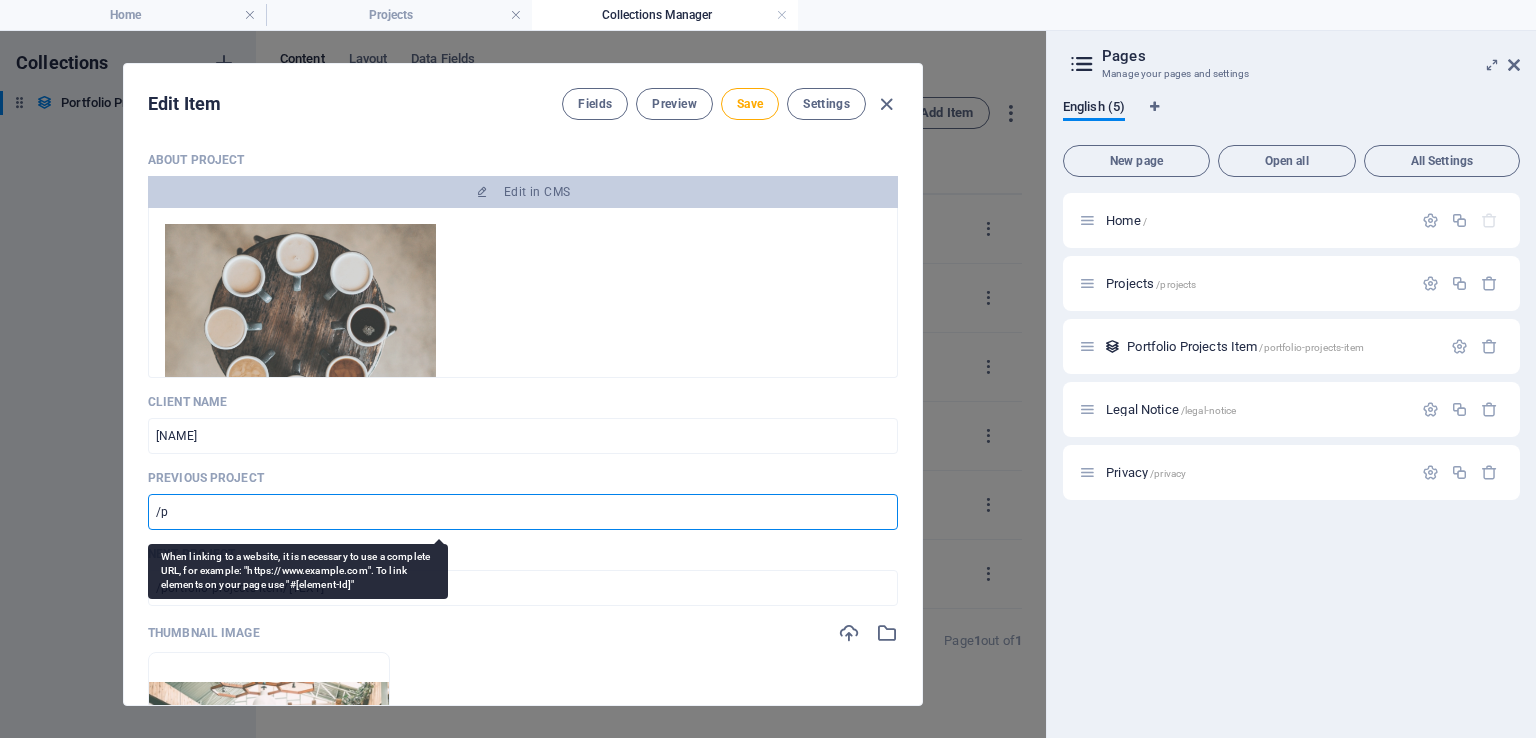 type on "/" 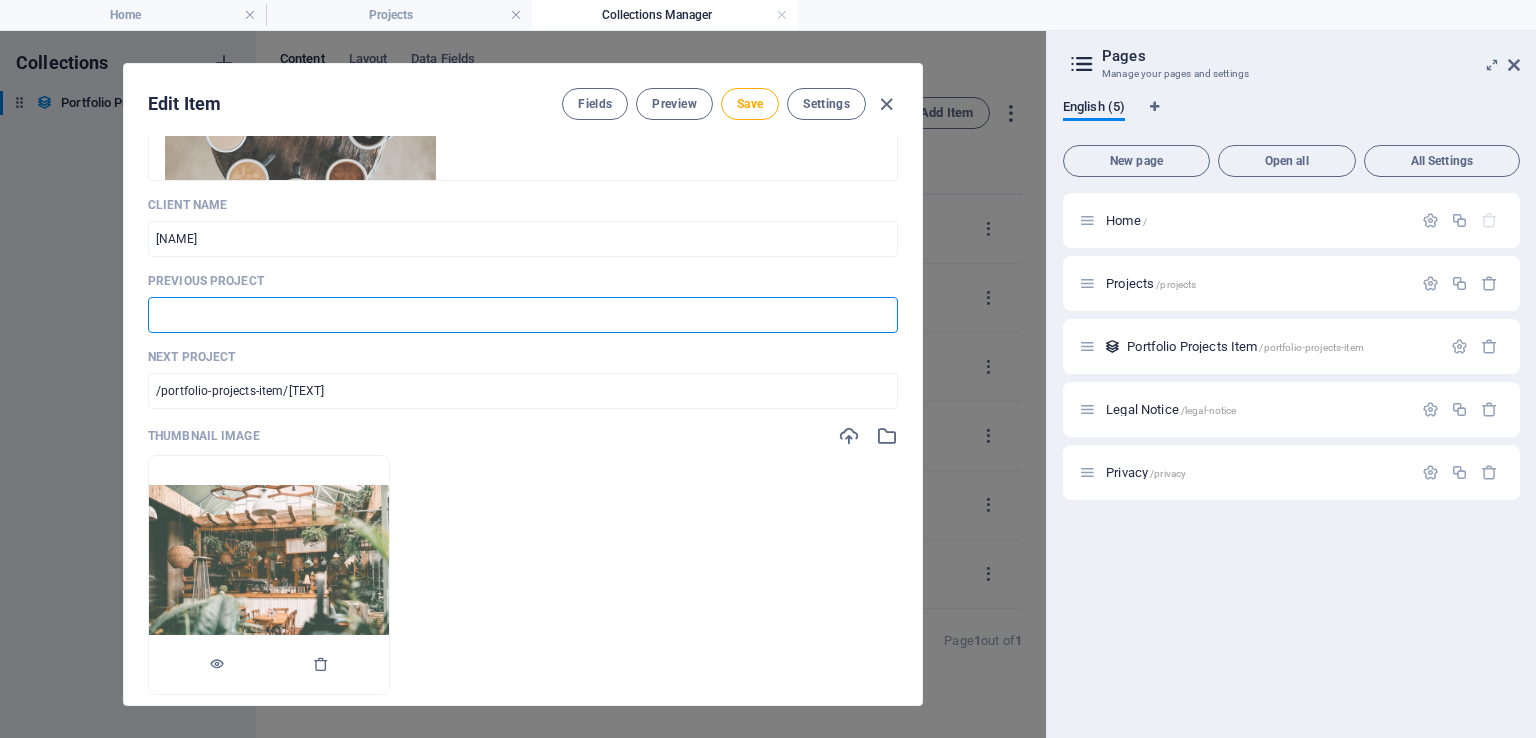 scroll, scrollTop: 200, scrollLeft: 0, axis: vertical 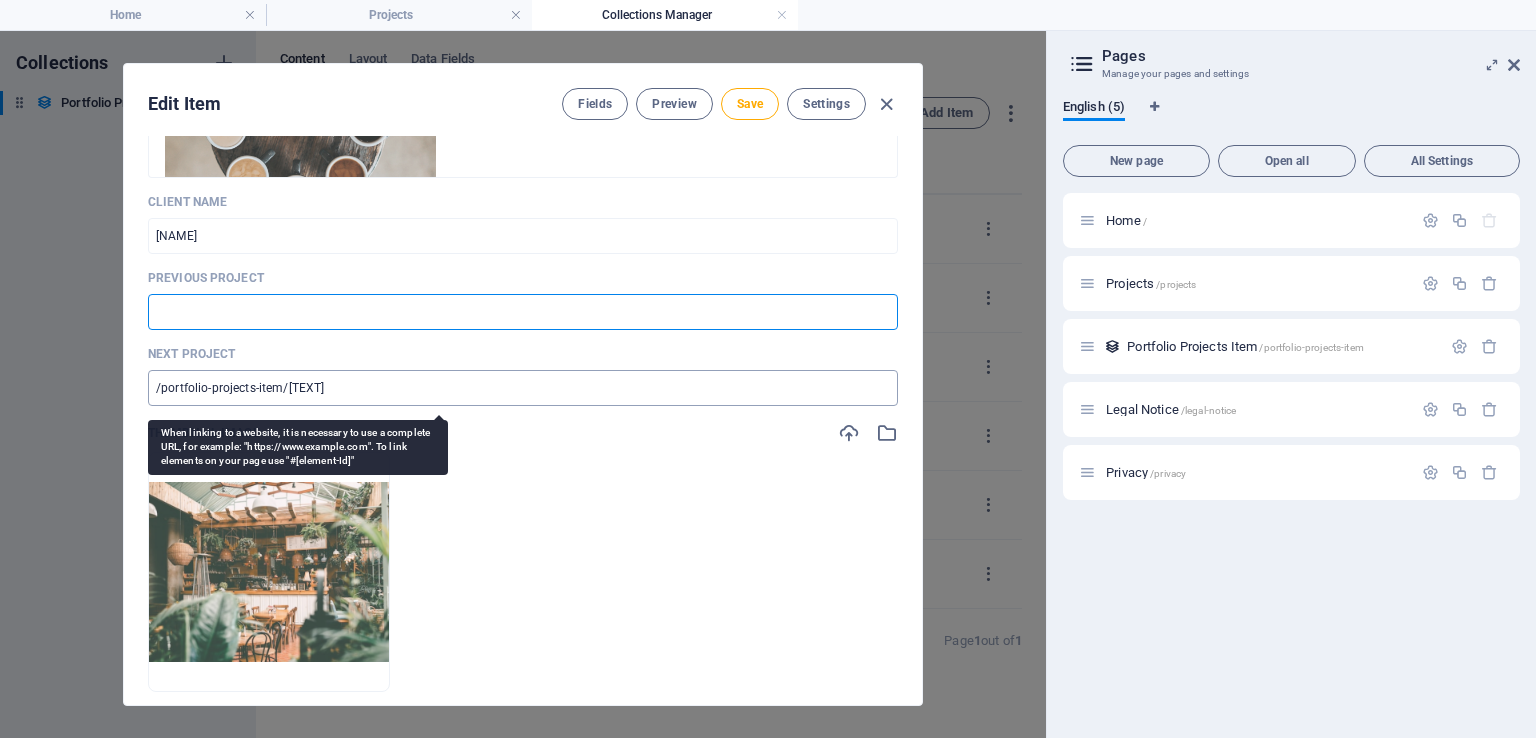 type 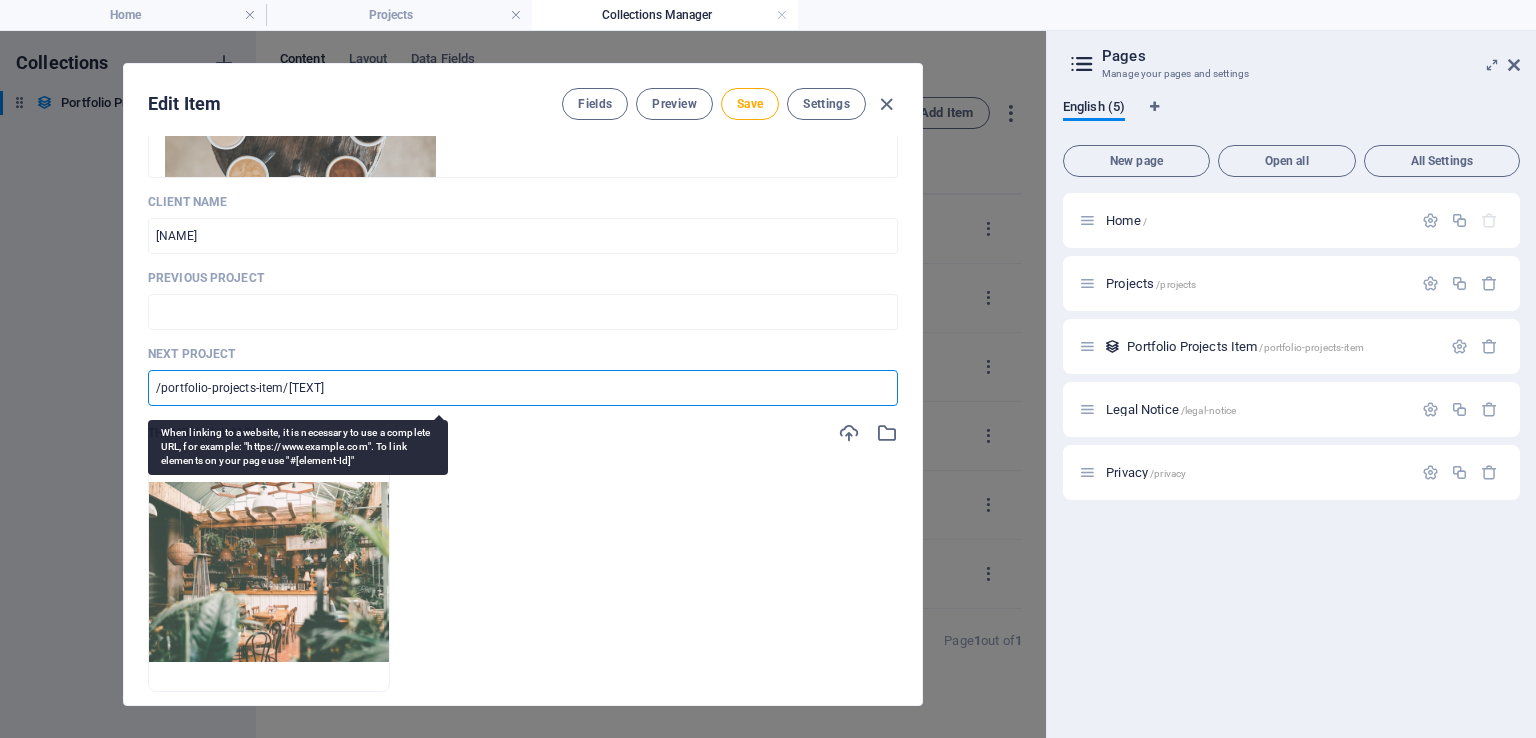 click on "/portfolio-projects-item/puppies-shelter" at bounding box center [523, 388] 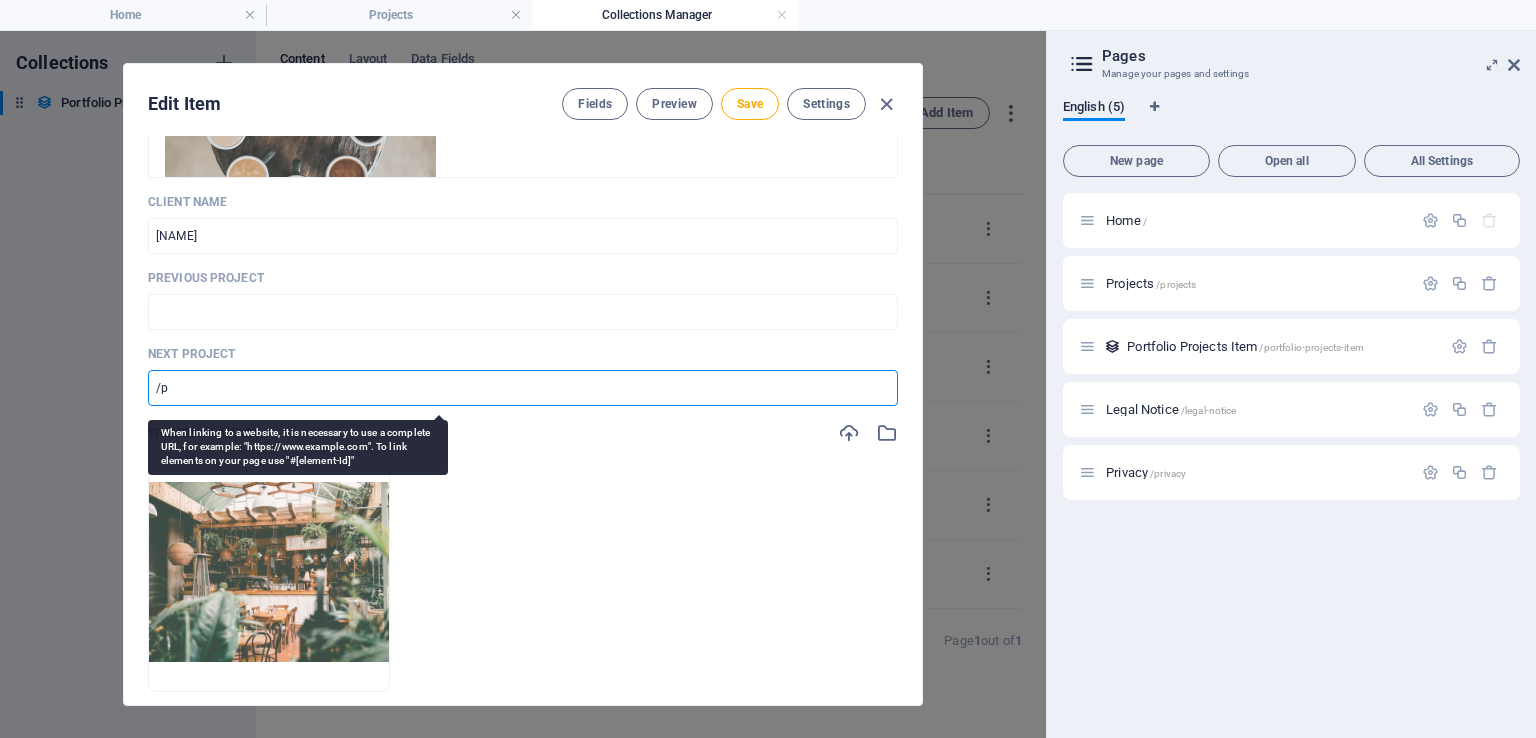 type on "/" 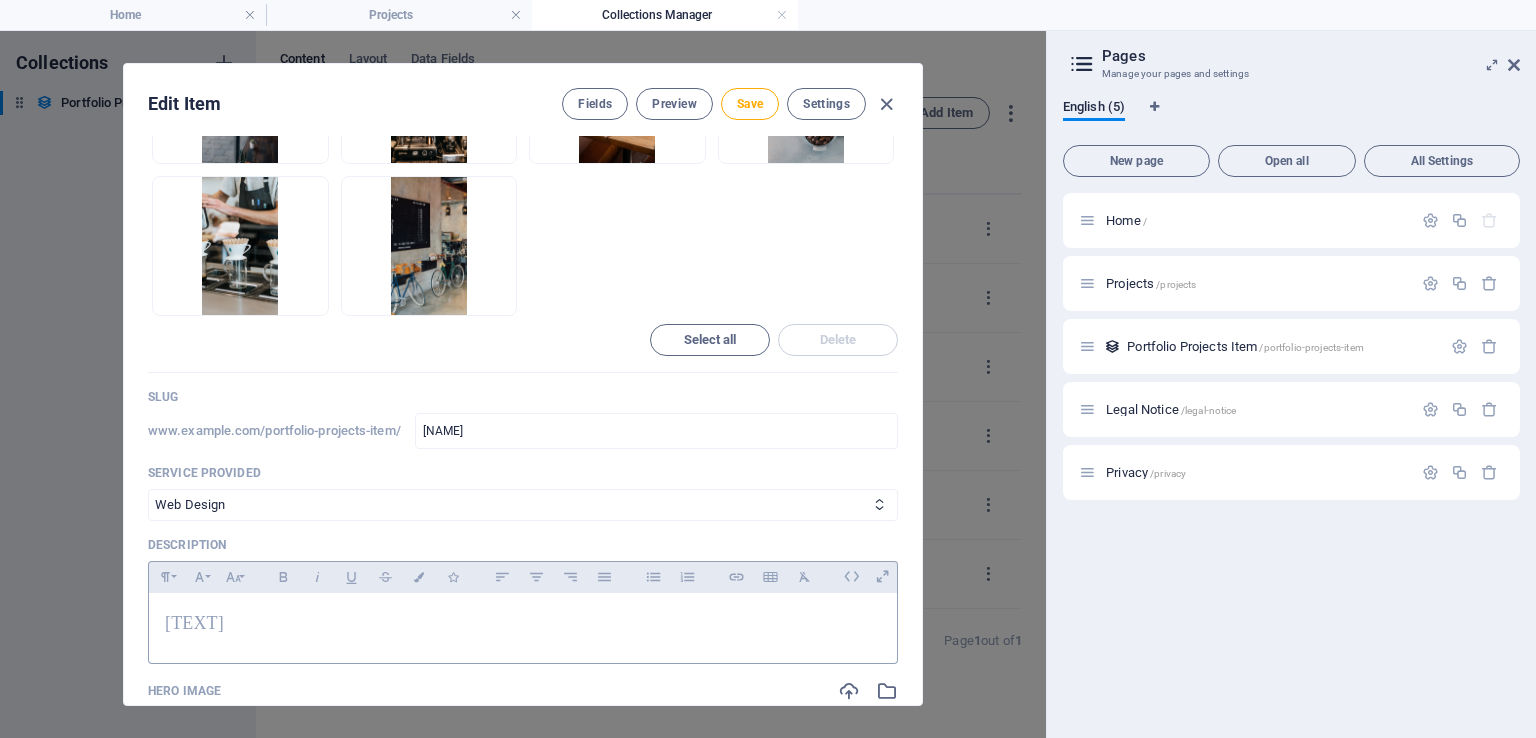 scroll, scrollTop: 1700, scrollLeft: 0, axis: vertical 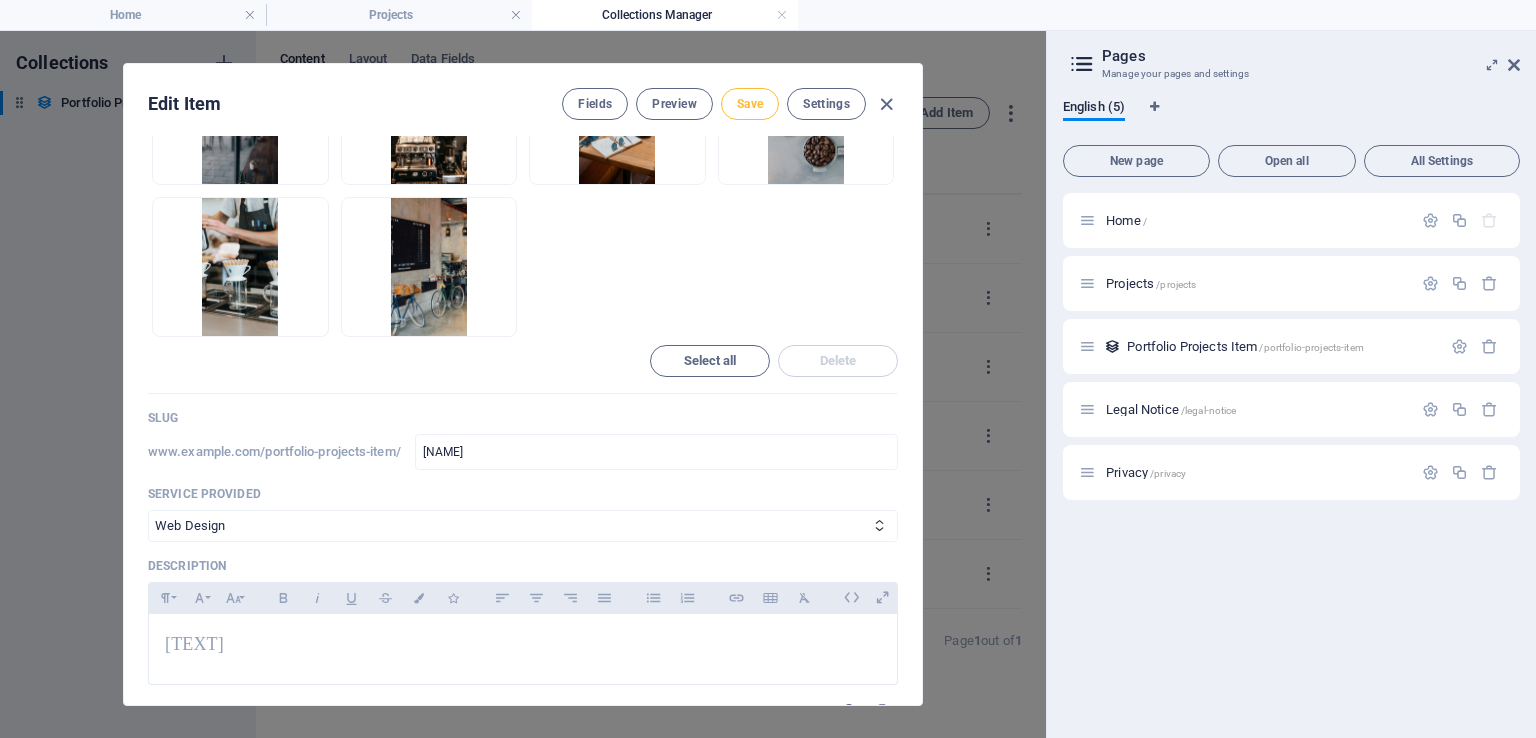 type 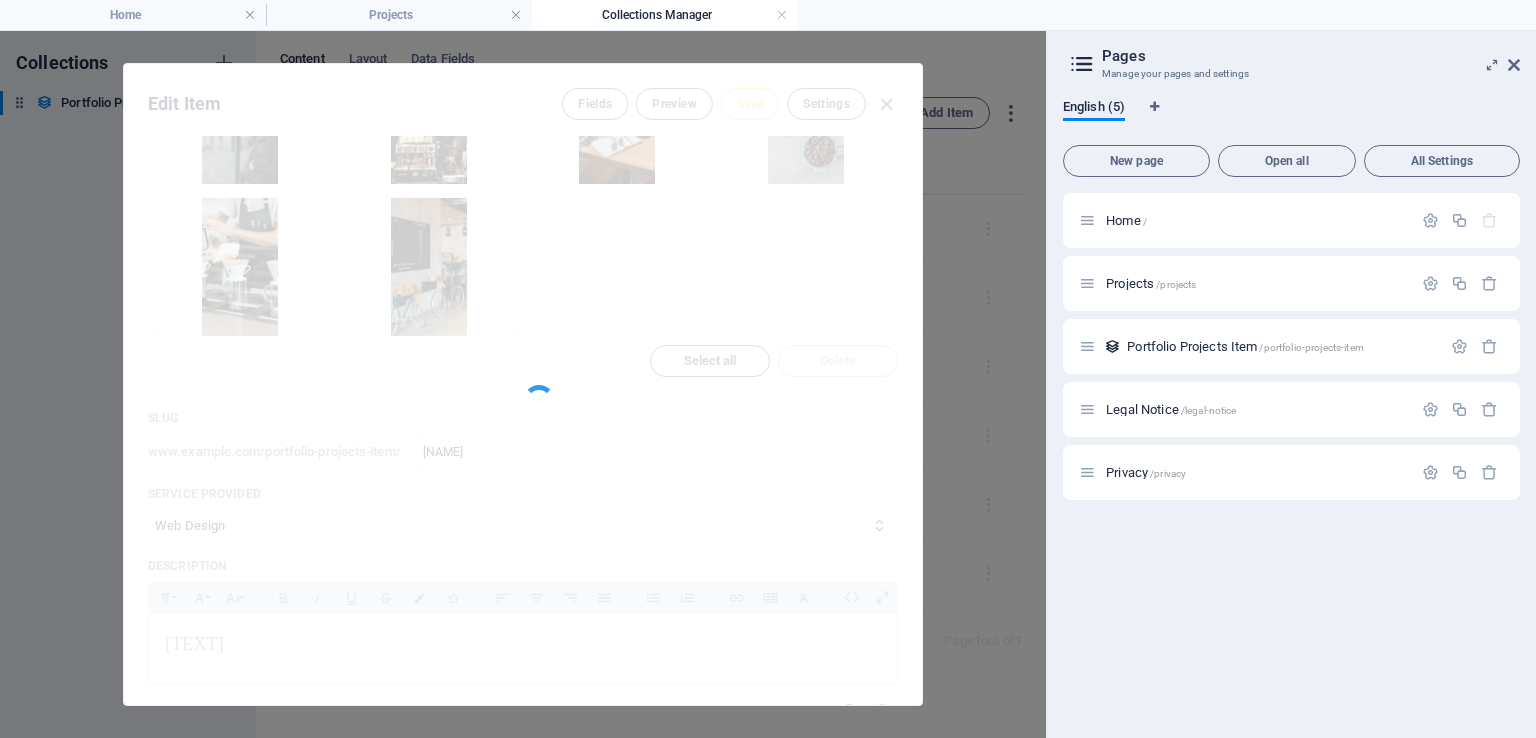 type on "suzie" 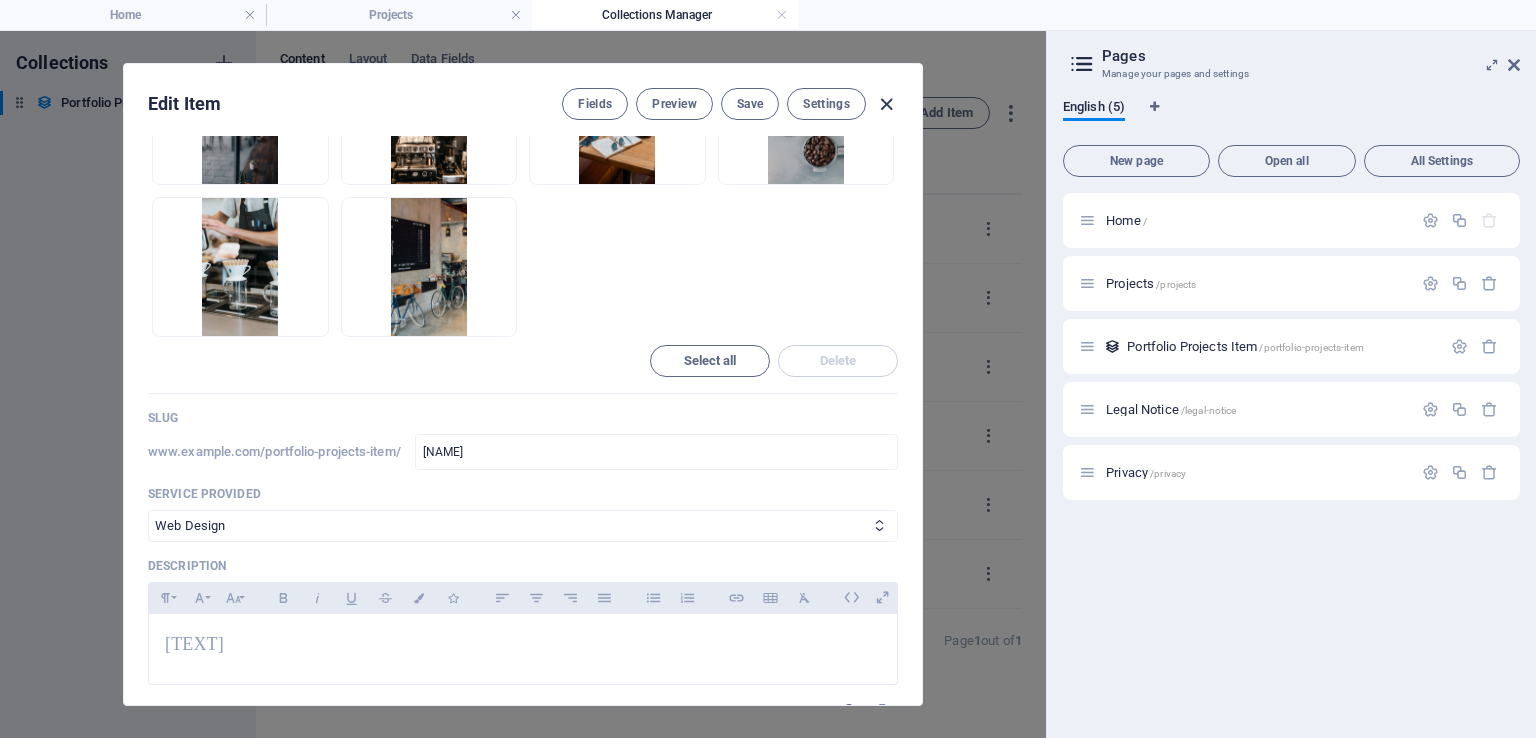 click at bounding box center [886, 104] 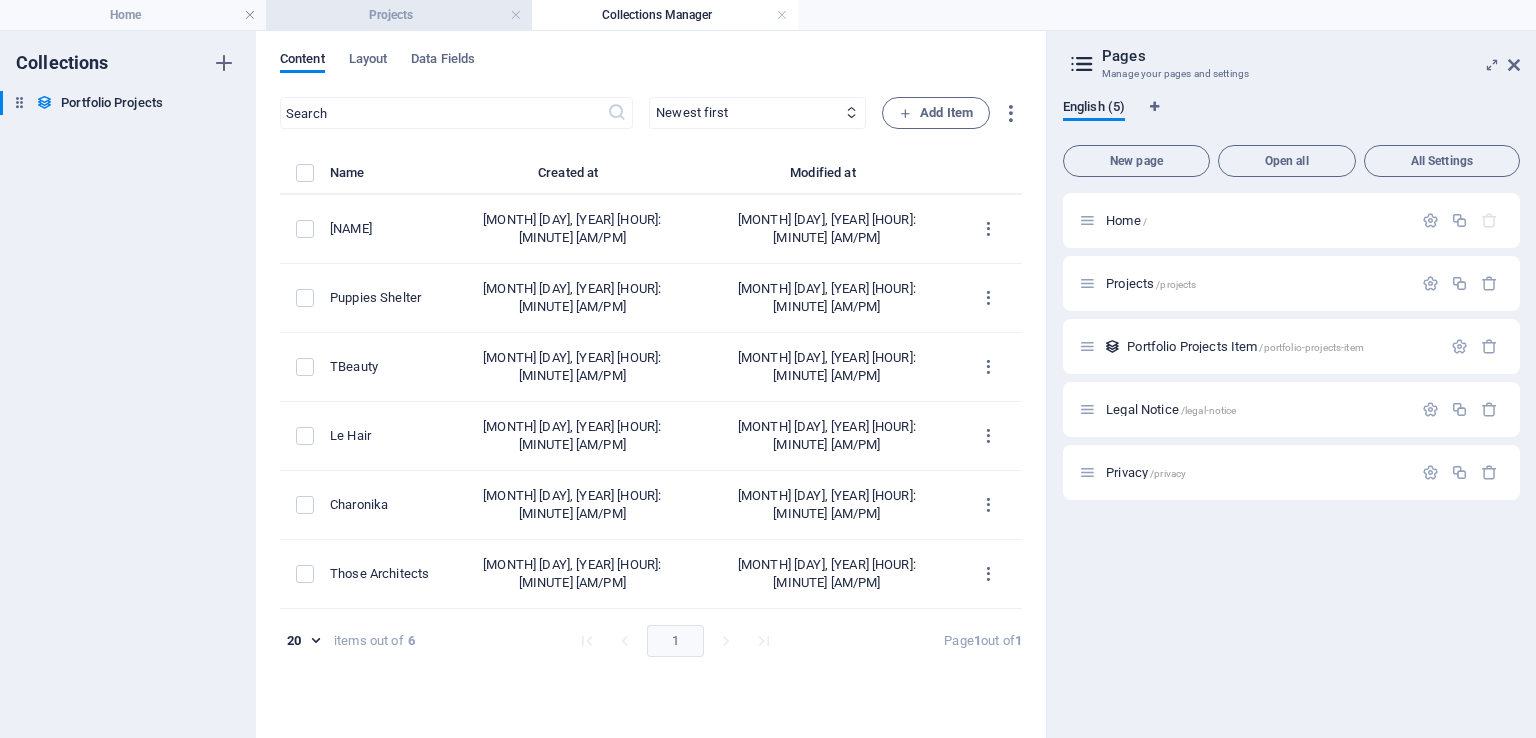 click on "Projects" at bounding box center (399, 15) 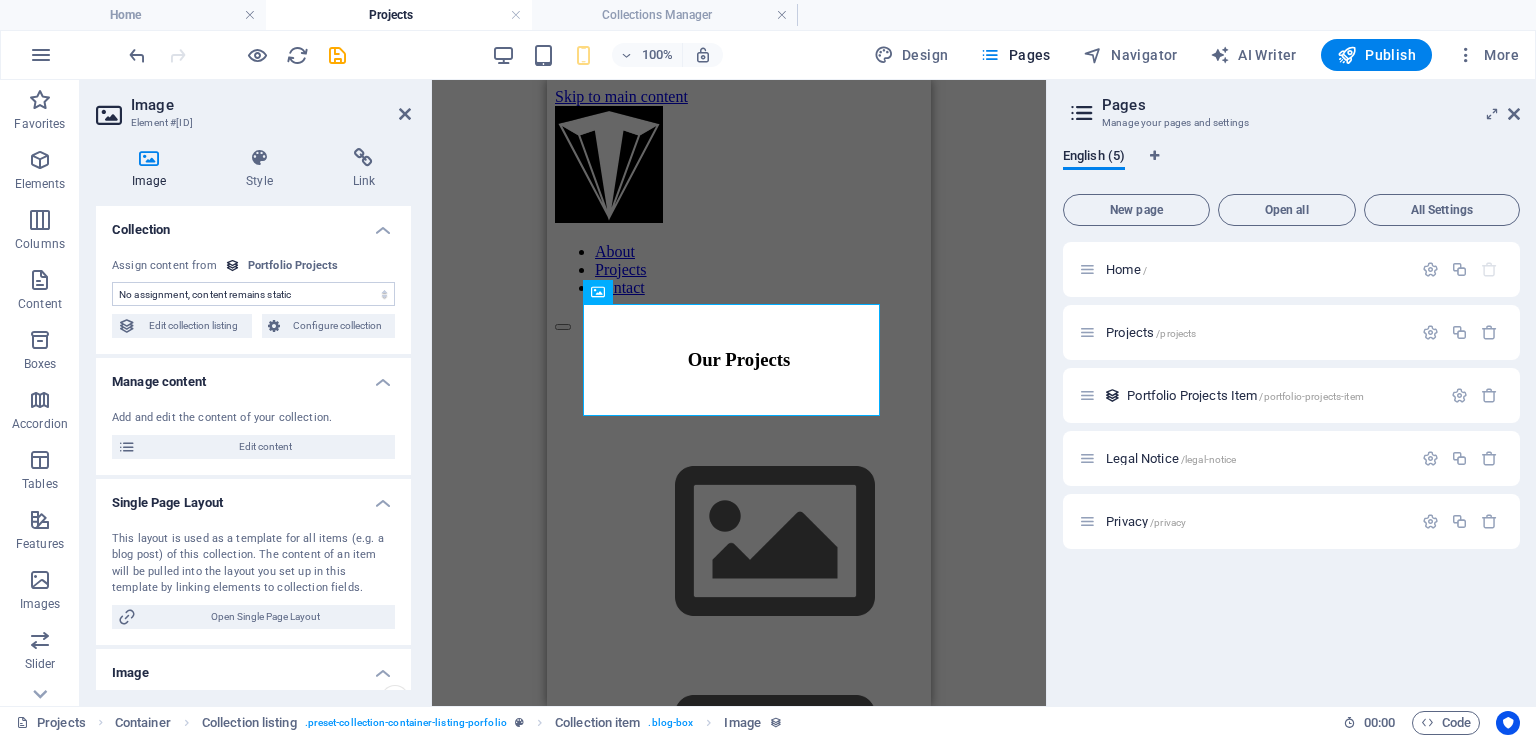 scroll, scrollTop: 43, scrollLeft: 0, axis: vertical 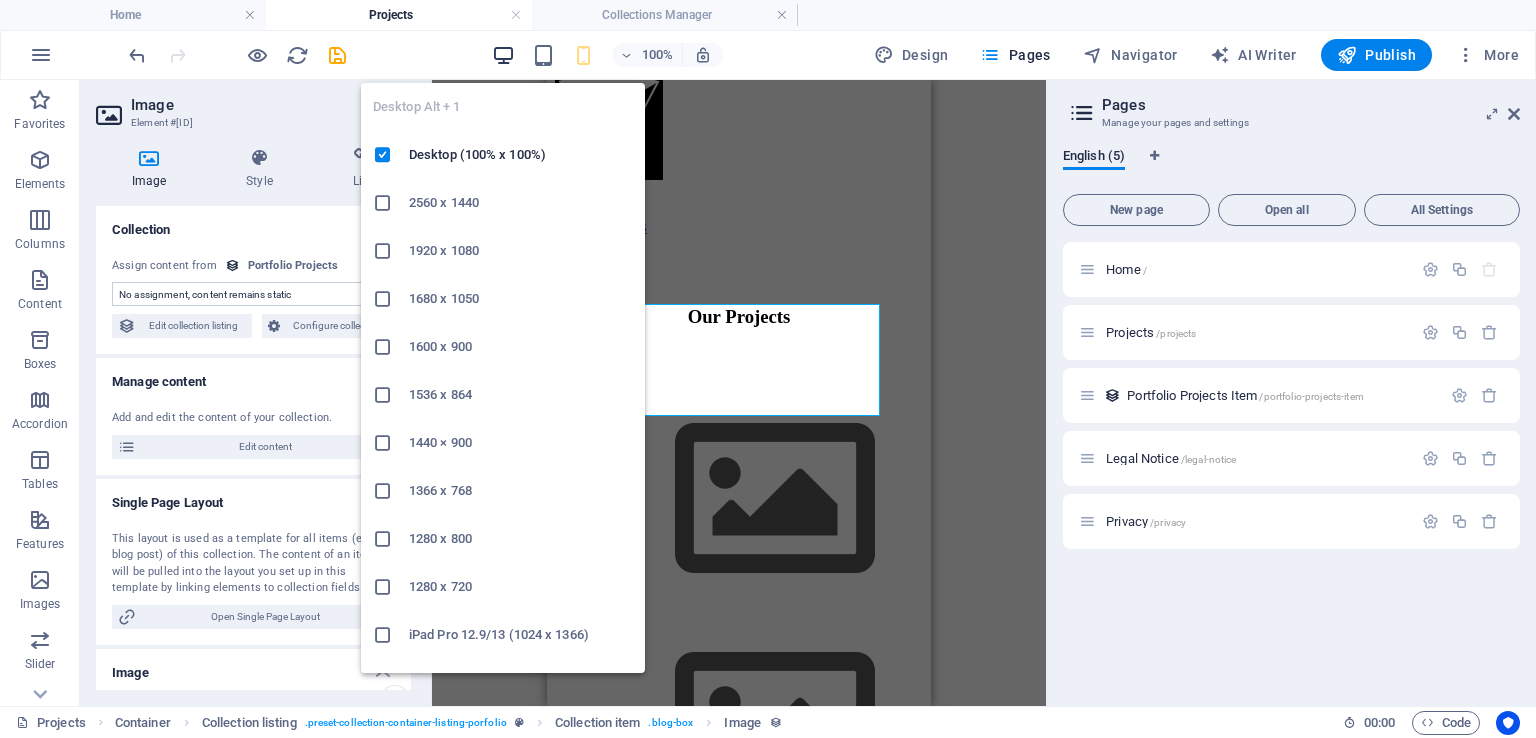 click at bounding box center (503, 55) 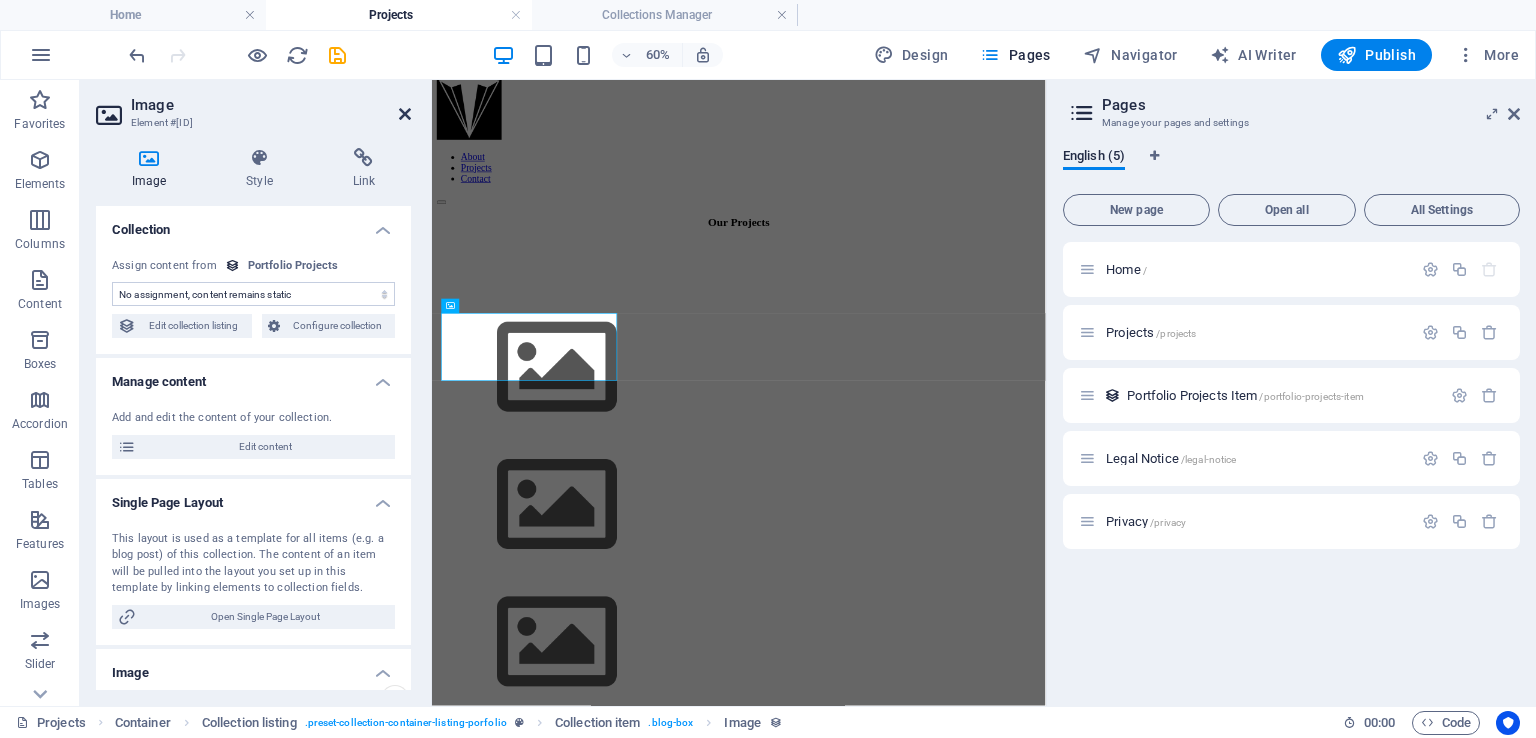 click at bounding box center (405, 114) 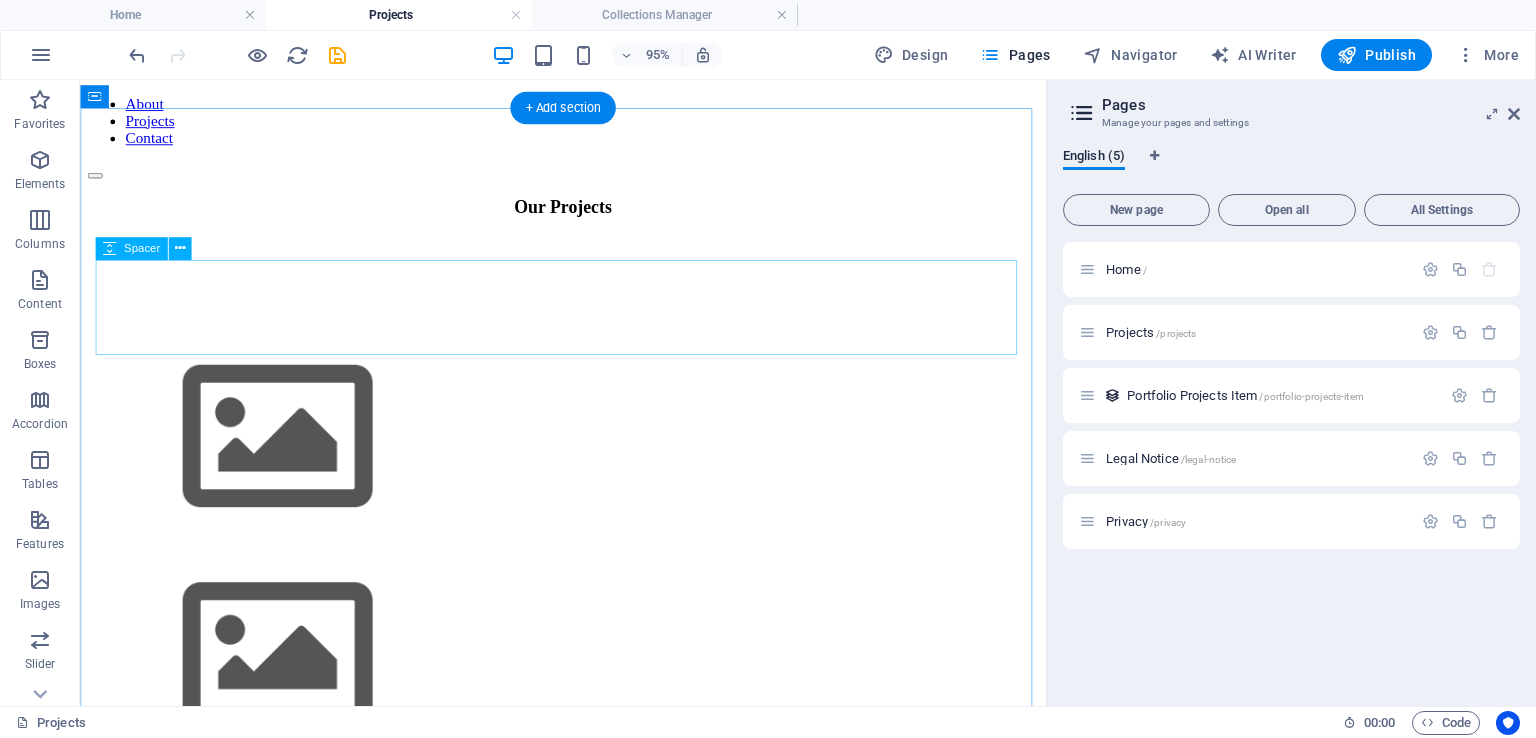 scroll, scrollTop: 143, scrollLeft: 0, axis: vertical 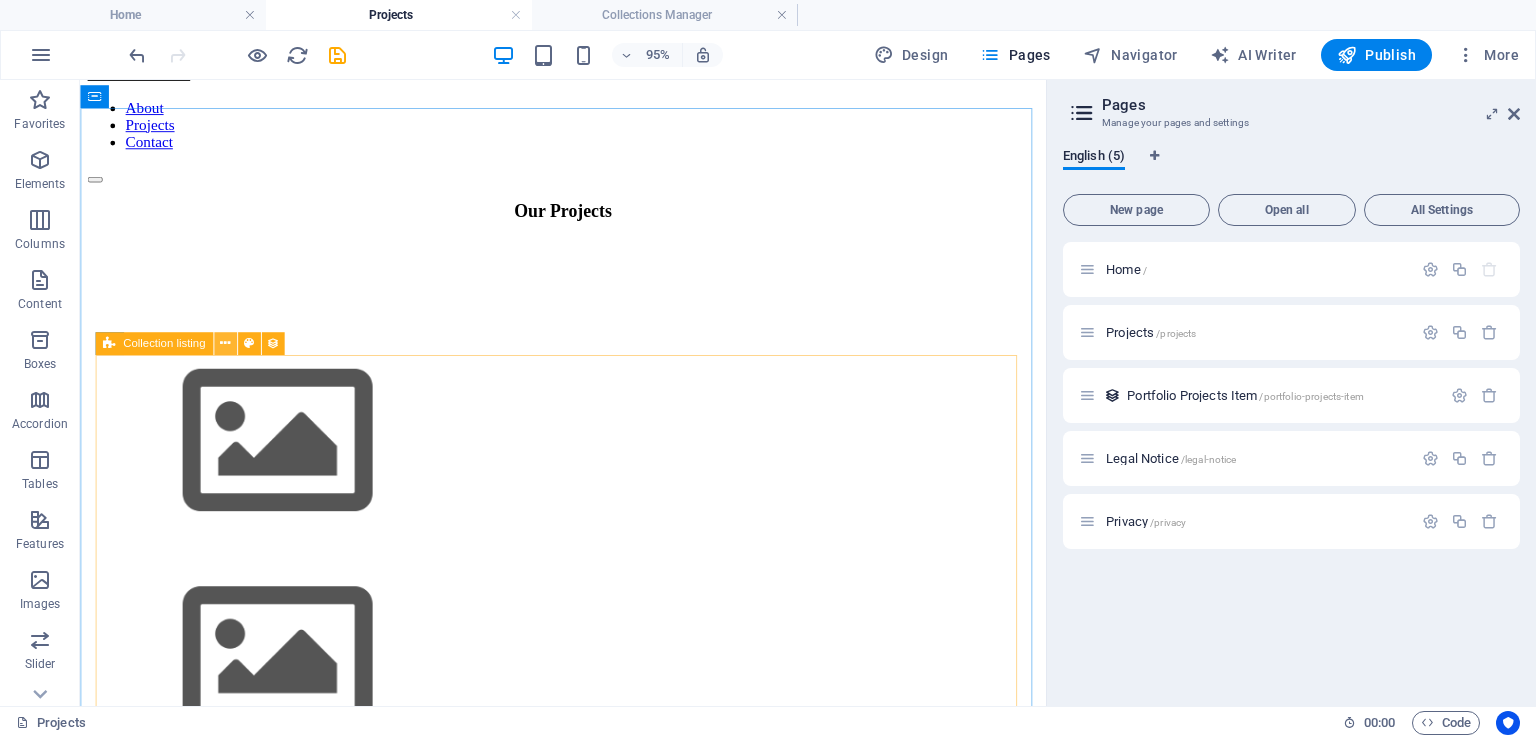 click at bounding box center (225, 343) 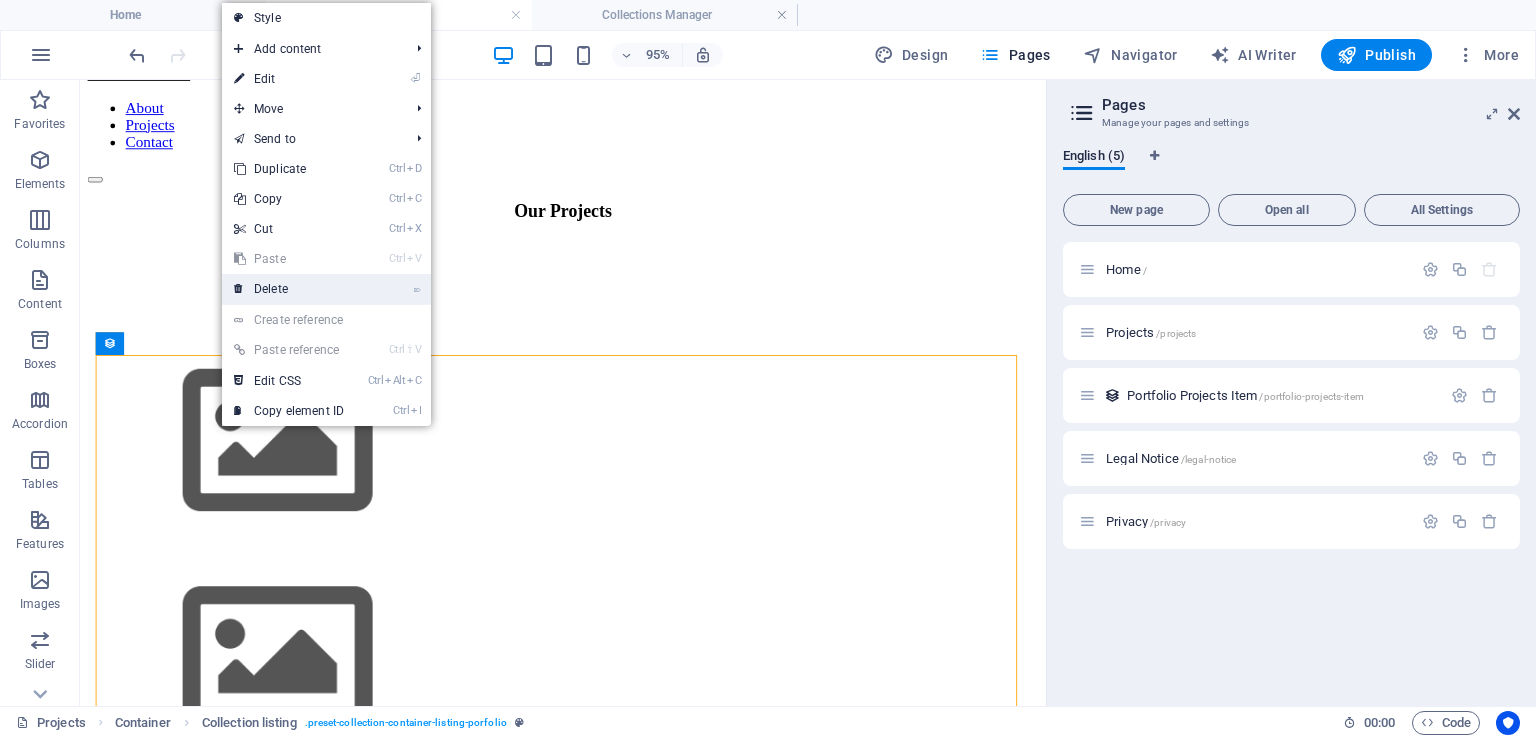 click on "⌦  Delete" at bounding box center (289, 289) 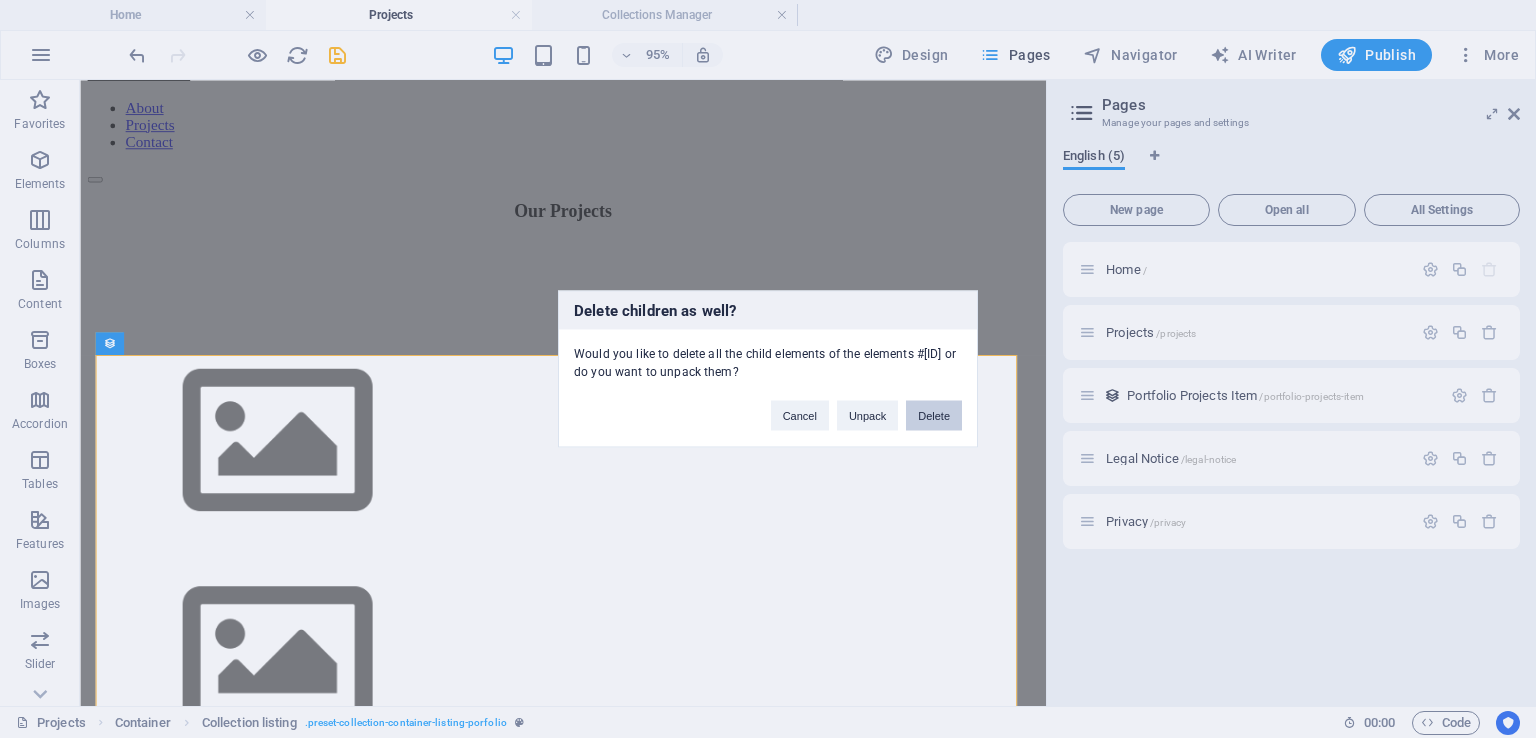 click on "Delete" at bounding box center [934, 416] 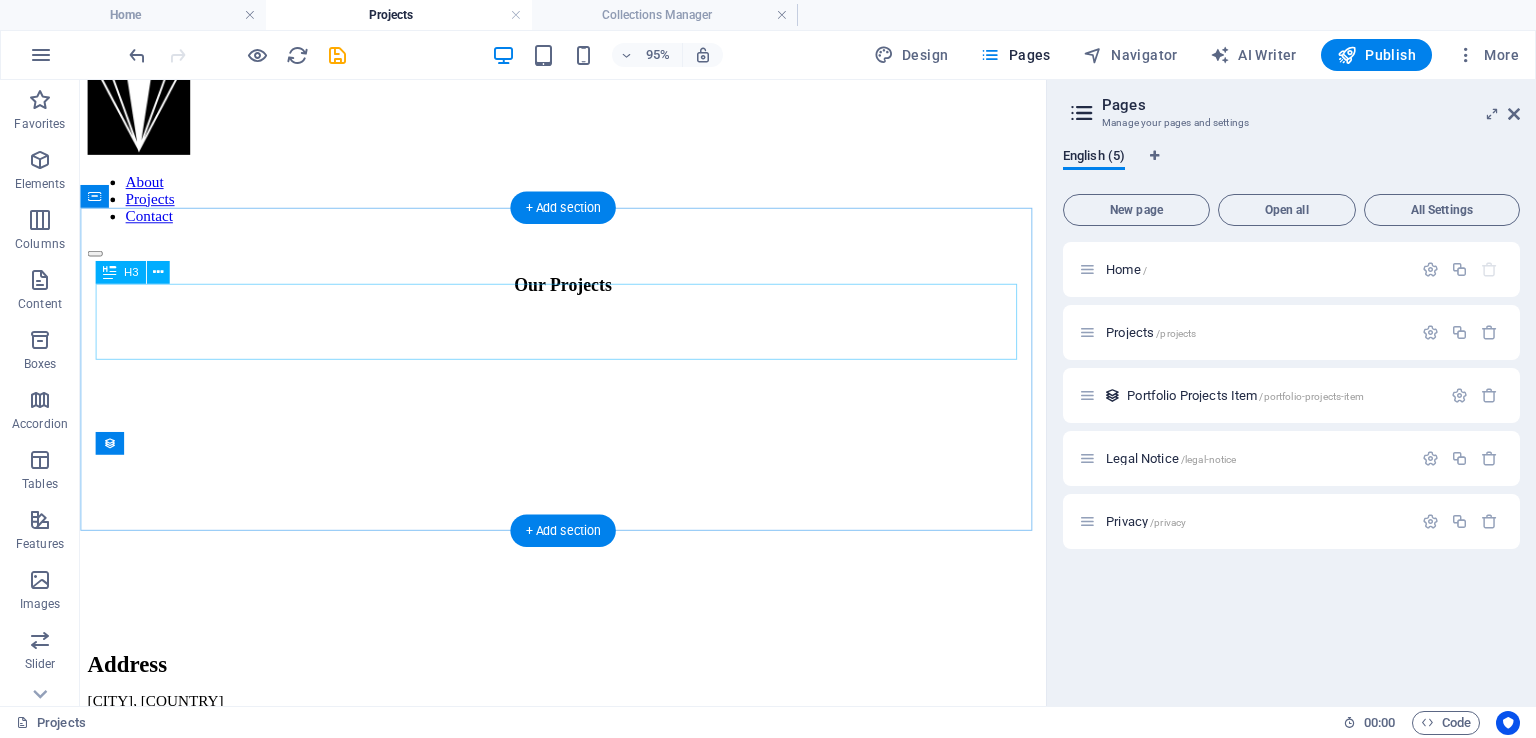 scroll, scrollTop: 16, scrollLeft: 0, axis: vertical 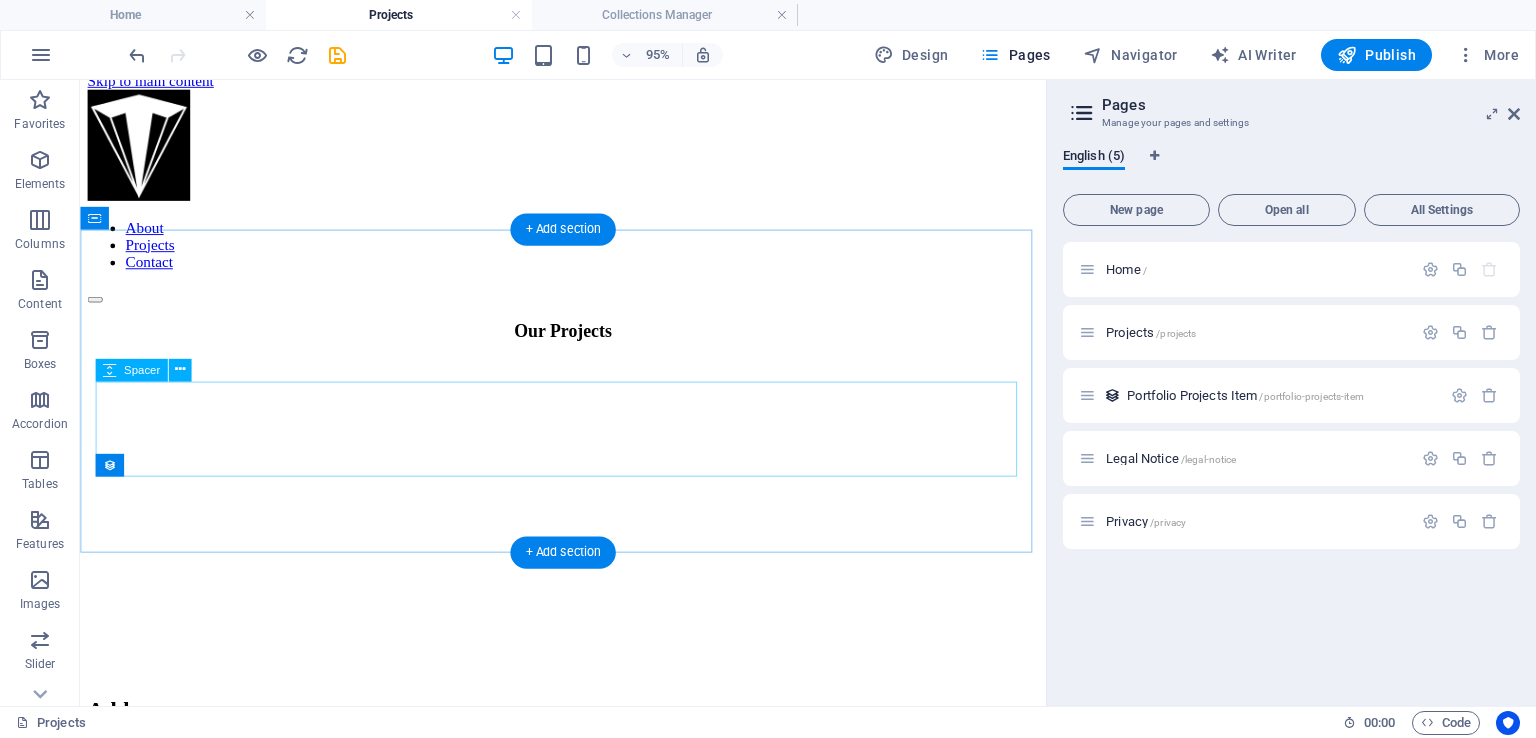click at bounding box center [588, 424] 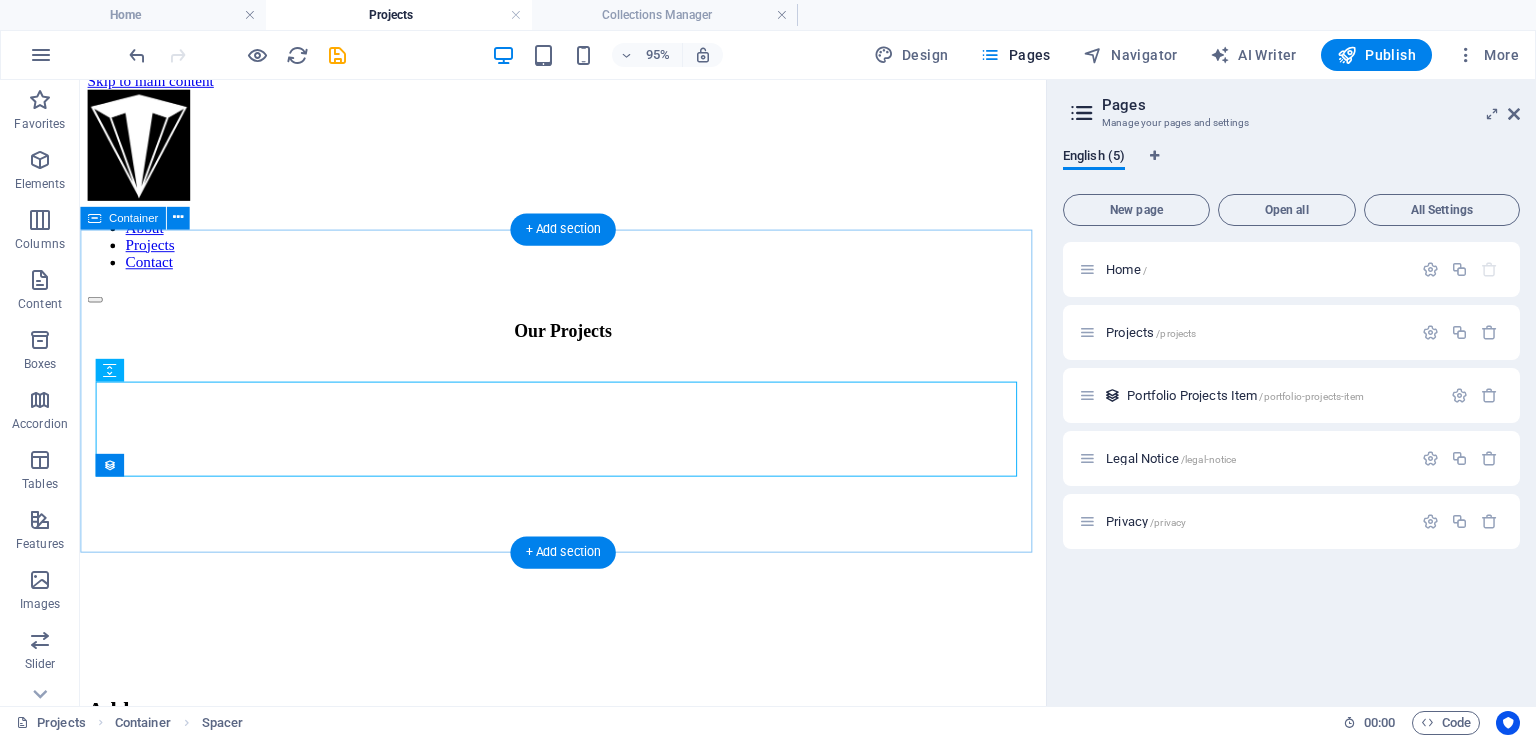 click on "Our Projects" at bounding box center [588, 403] 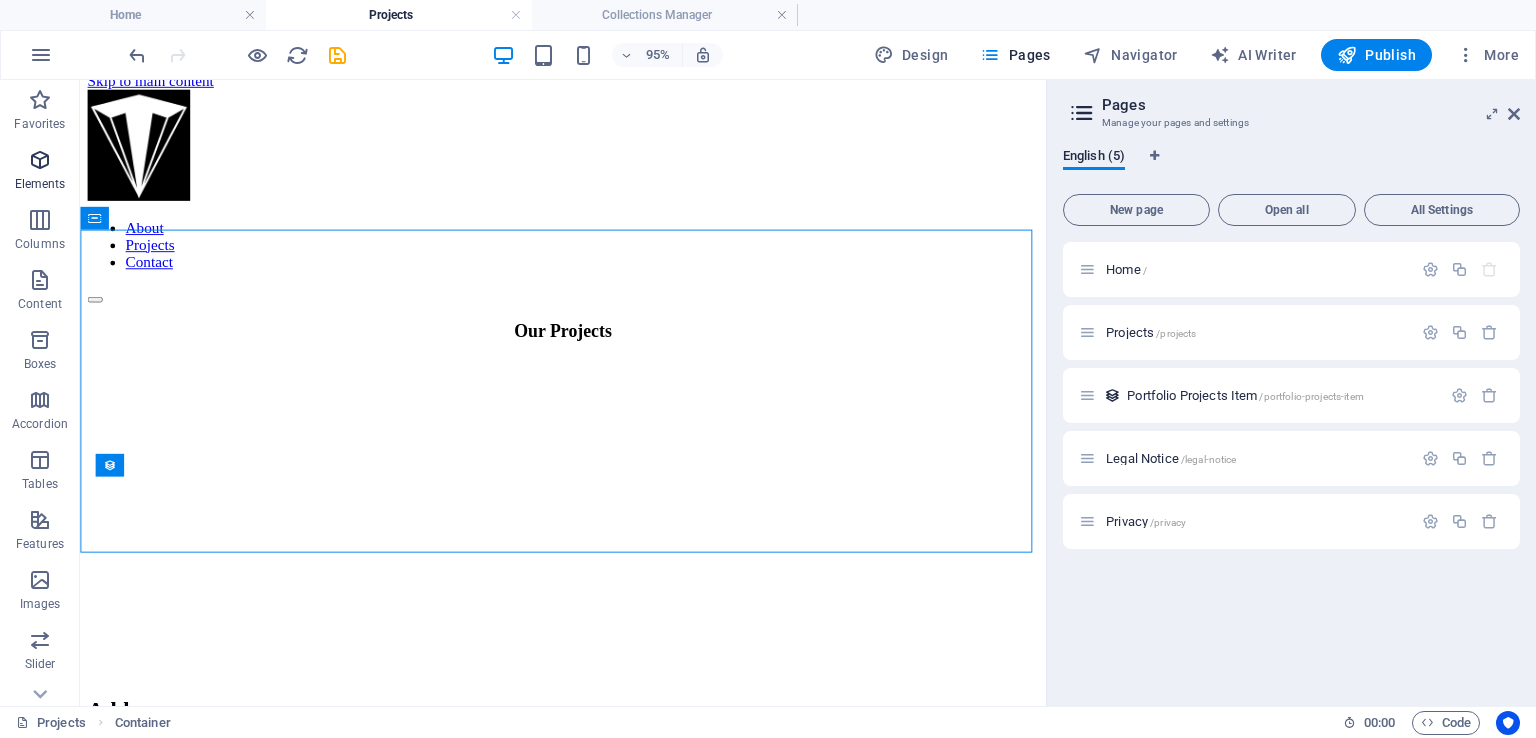 click on "Elements" at bounding box center [40, 172] 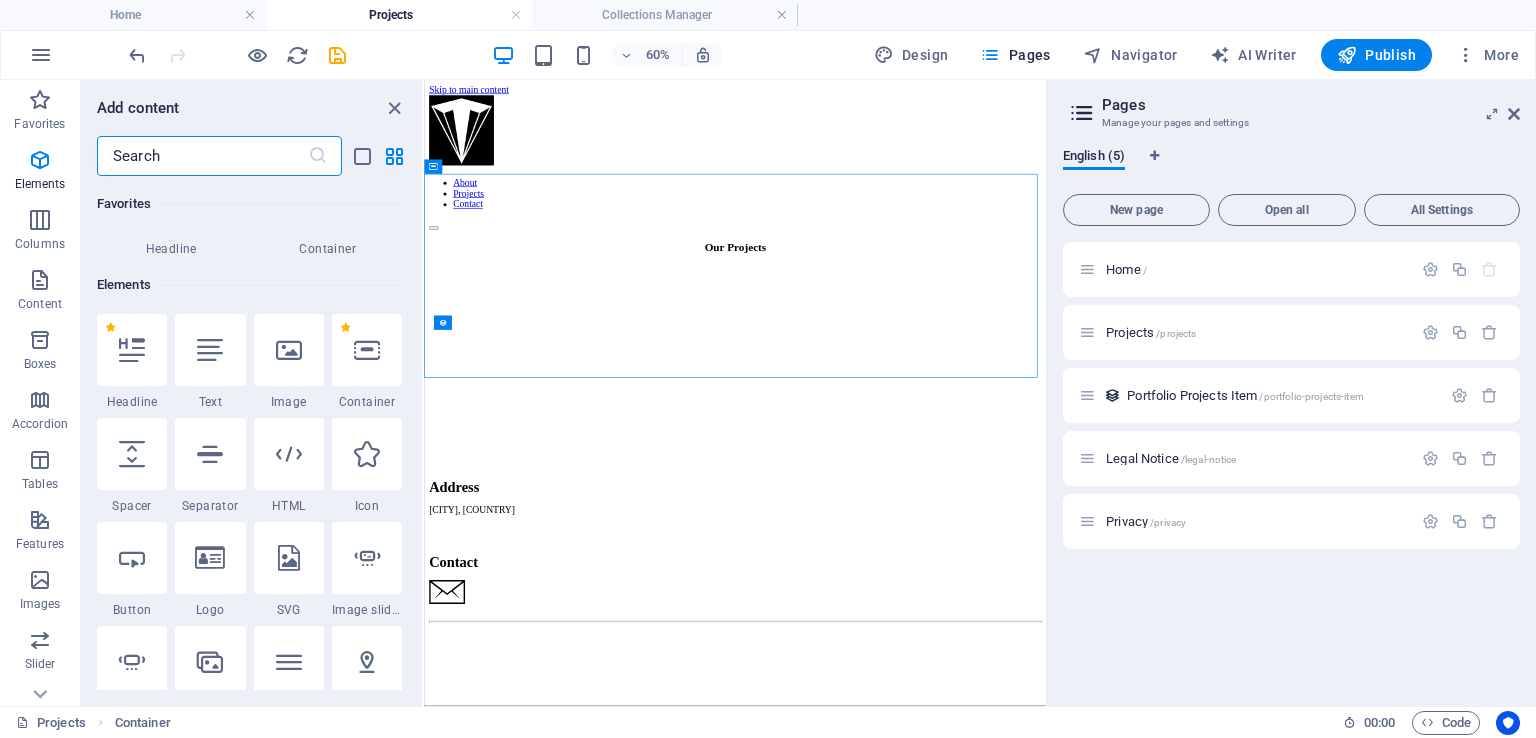 scroll, scrollTop: 212, scrollLeft: 0, axis: vertical 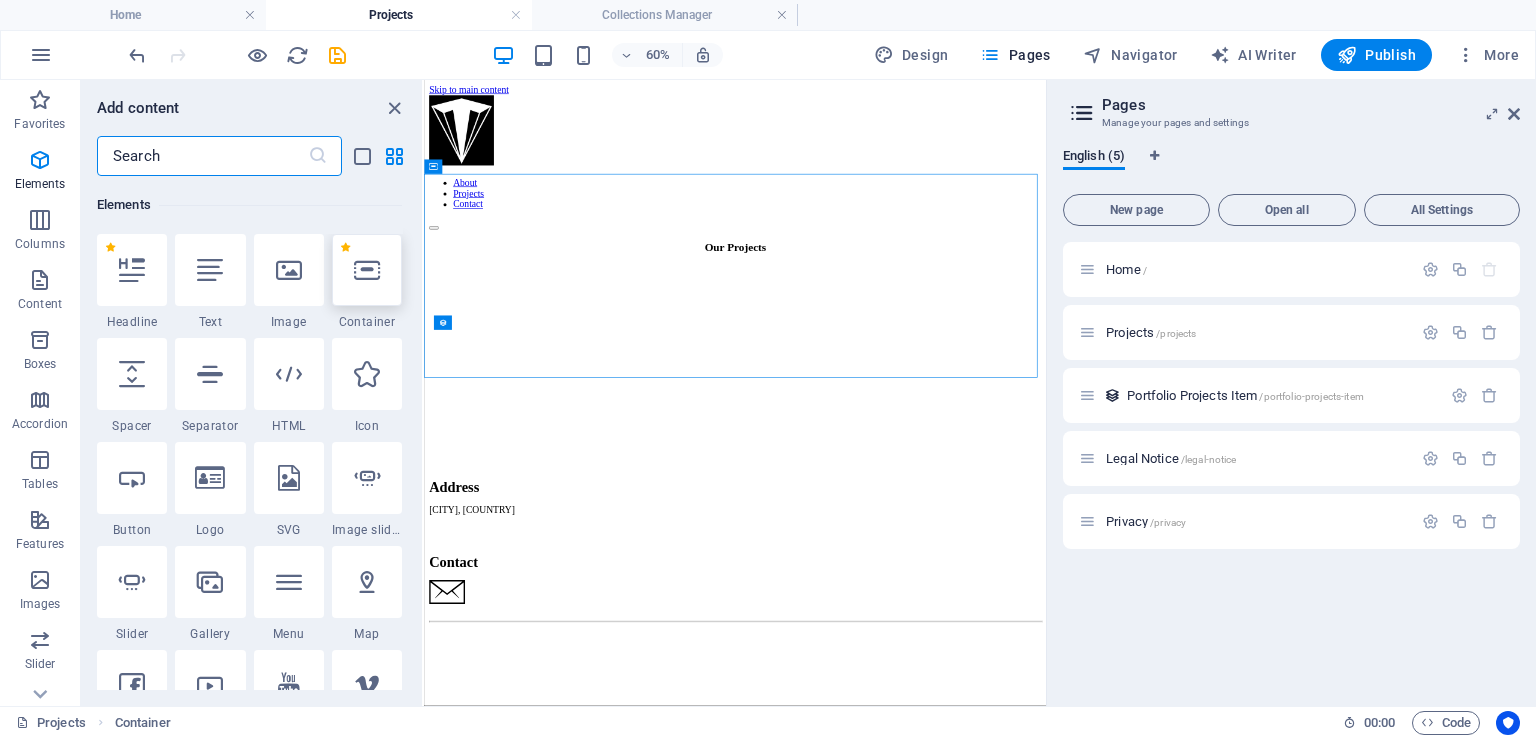 click at bounding box center (367, 270) 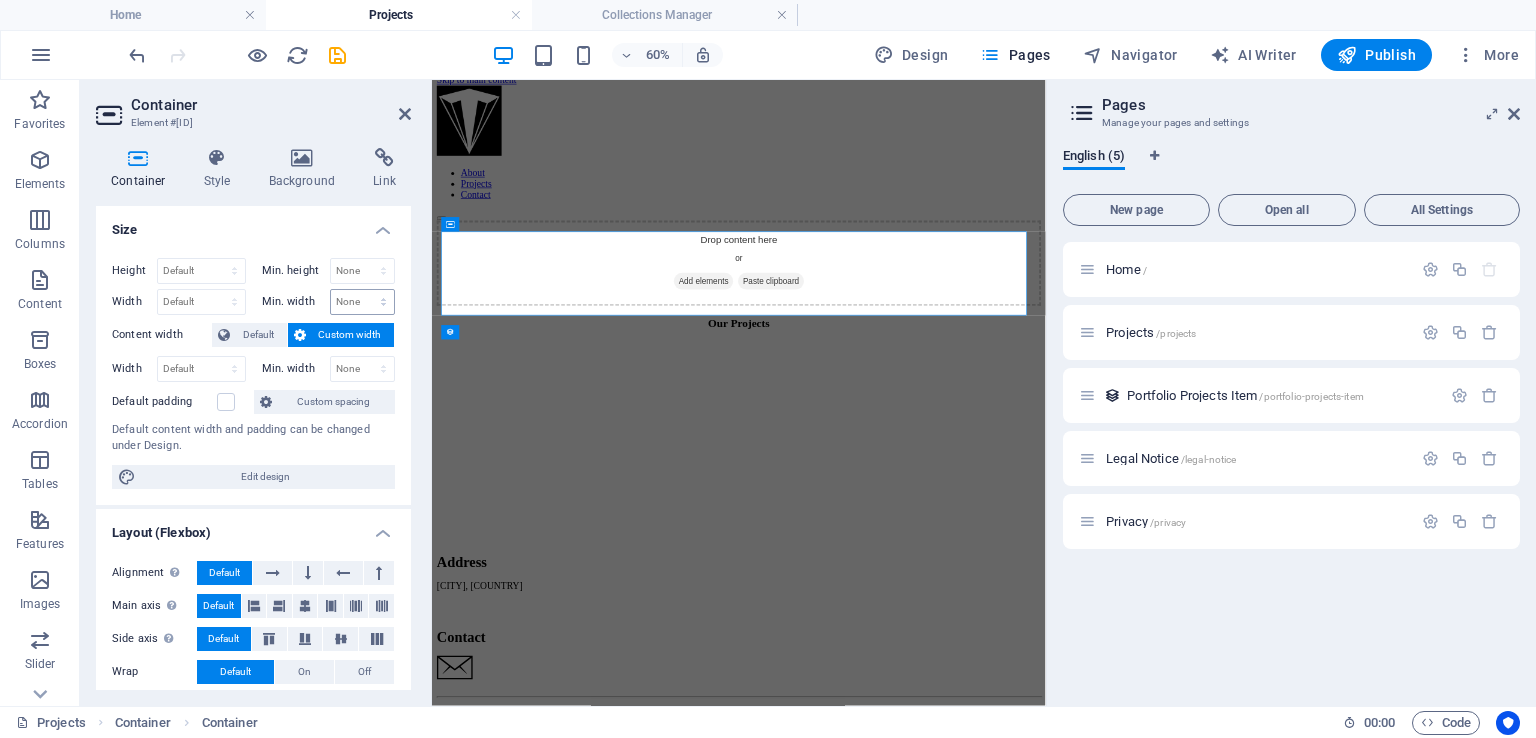 scroll, scrollTop: 0, scrollLeft: 0, axis: both 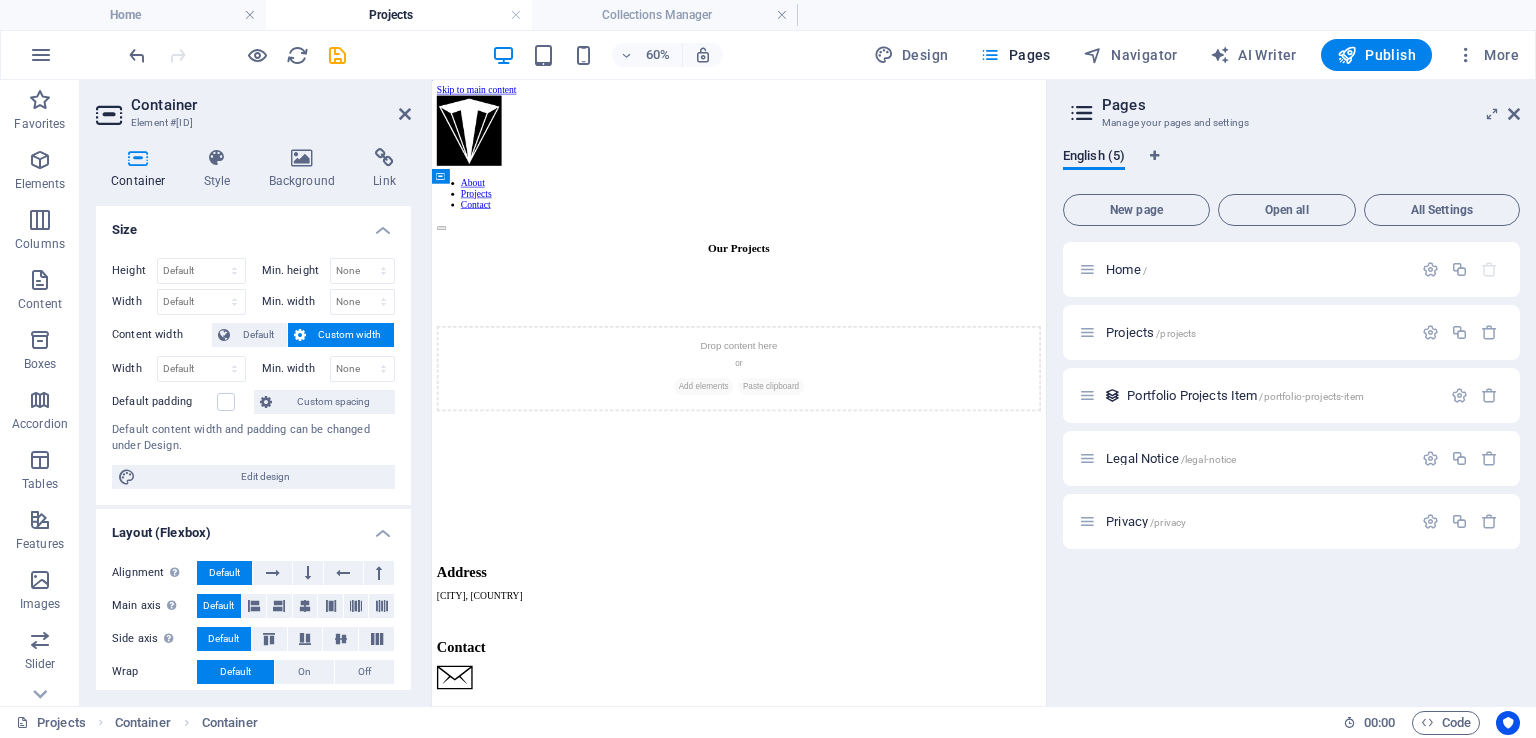 drag, startPoint x: 907, startPoint y: 304, endPoint x: 551, endPoint y: 604, distance: 465.54913 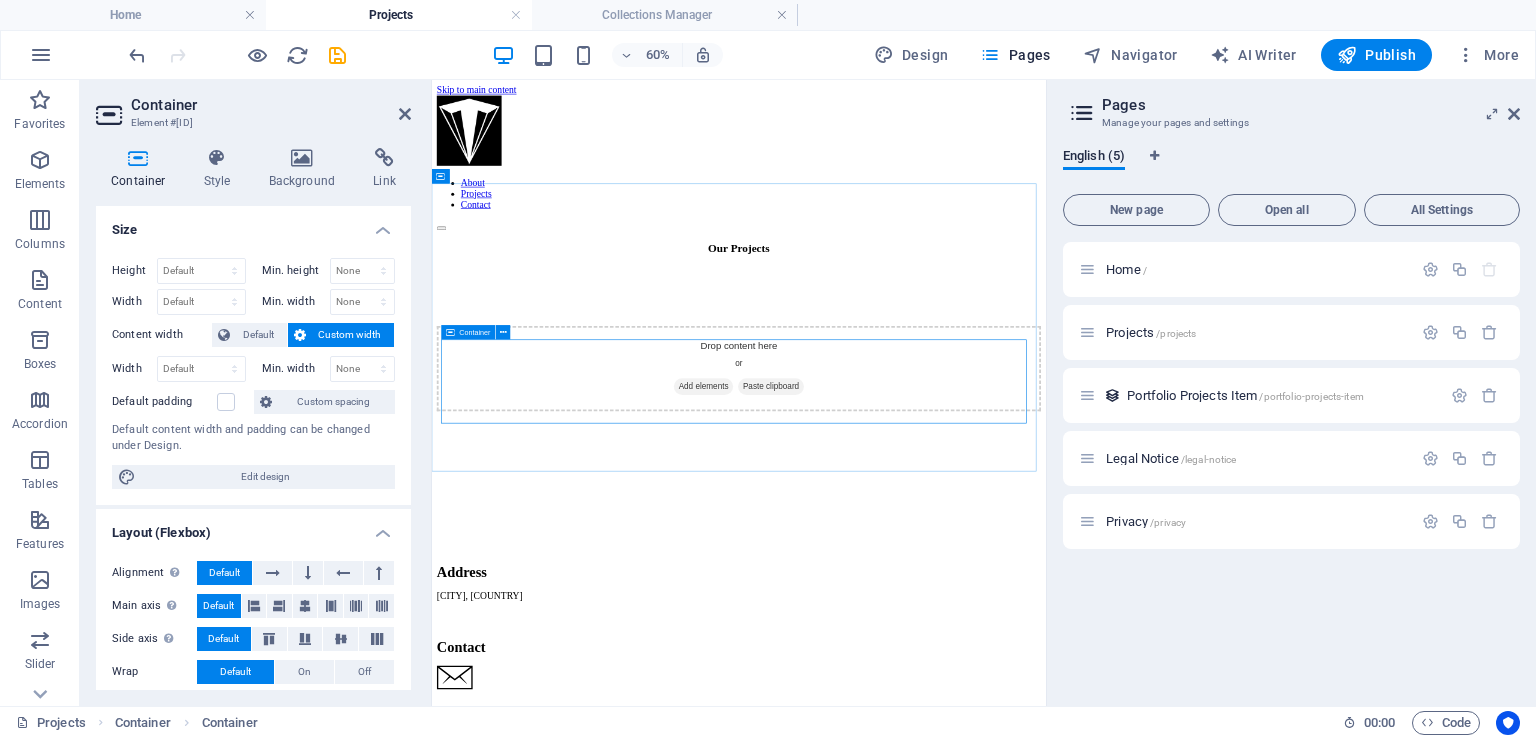 click on "Add elements" at bounding box center [884, 591] 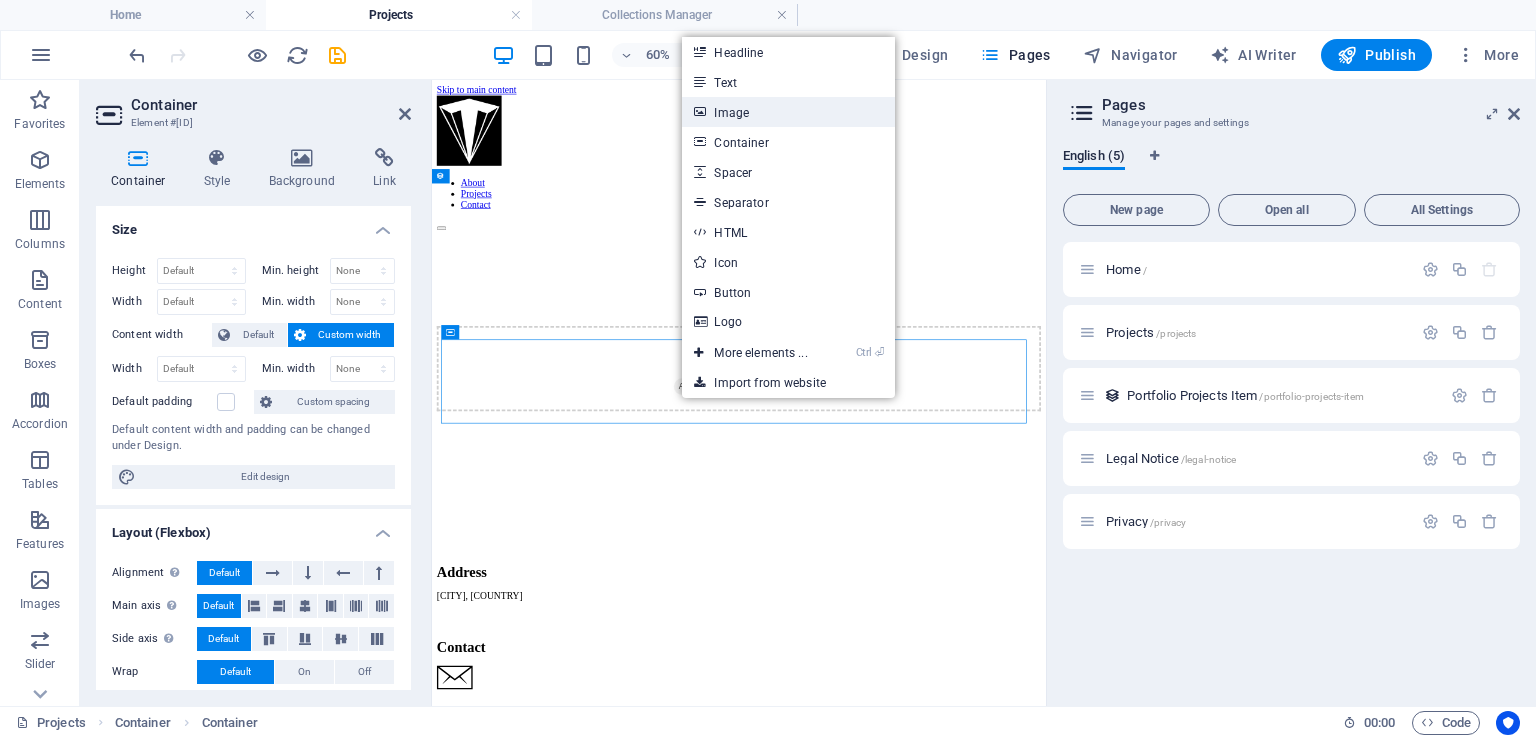 click on "Image" at bounding box center (788, 112) 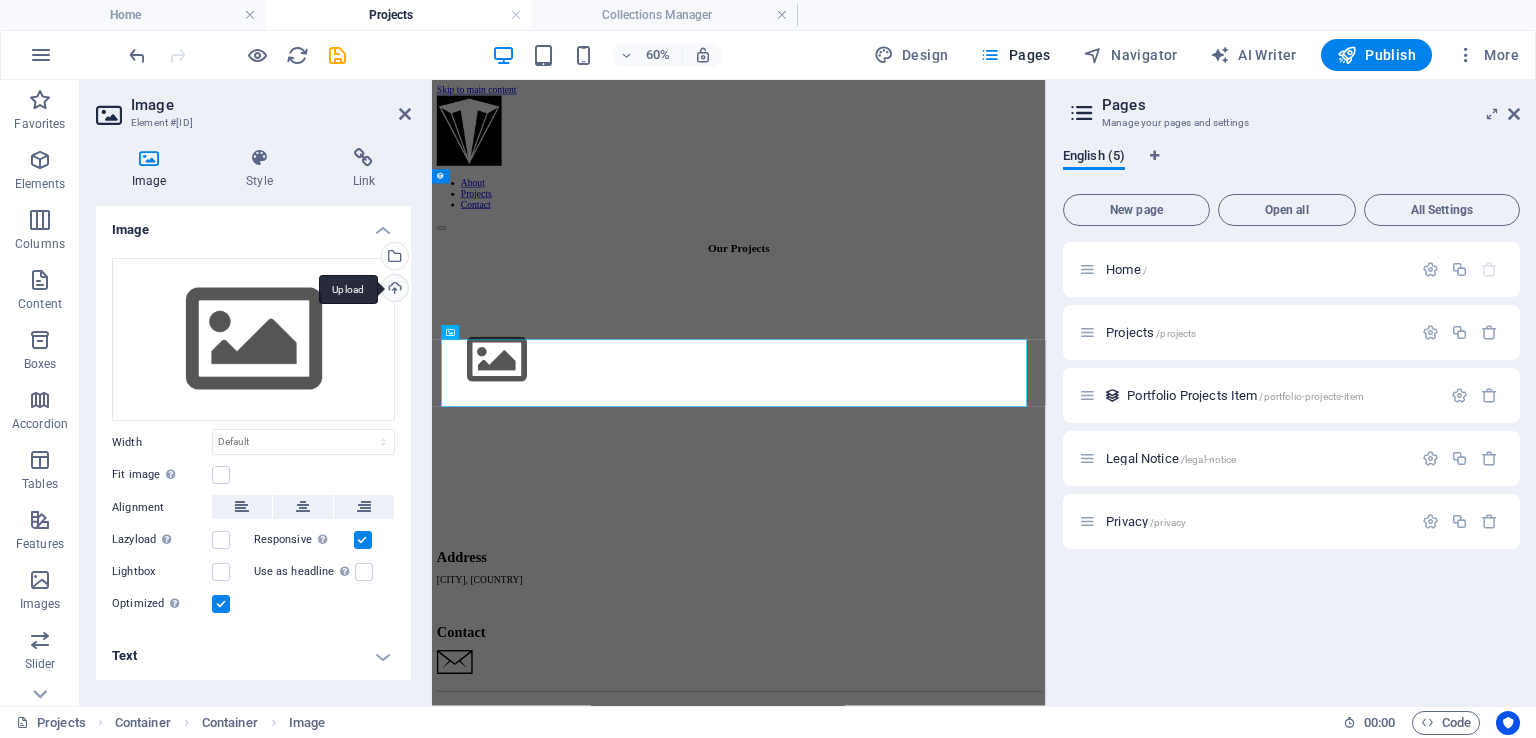 click on "Upload" at bounding box center (393, 290) 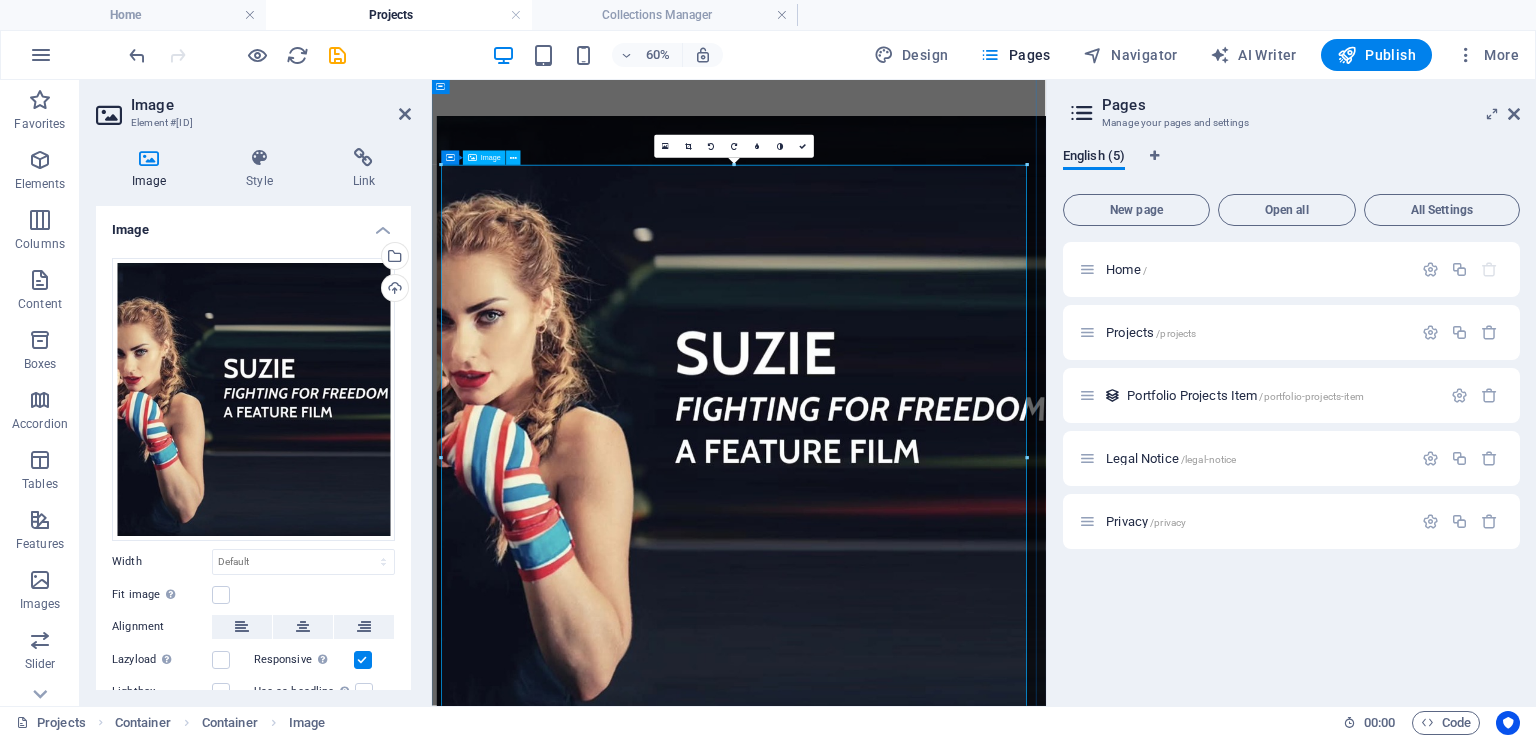 scroll, scrollTop: 400, scrollLeft: 0, axis: vertical 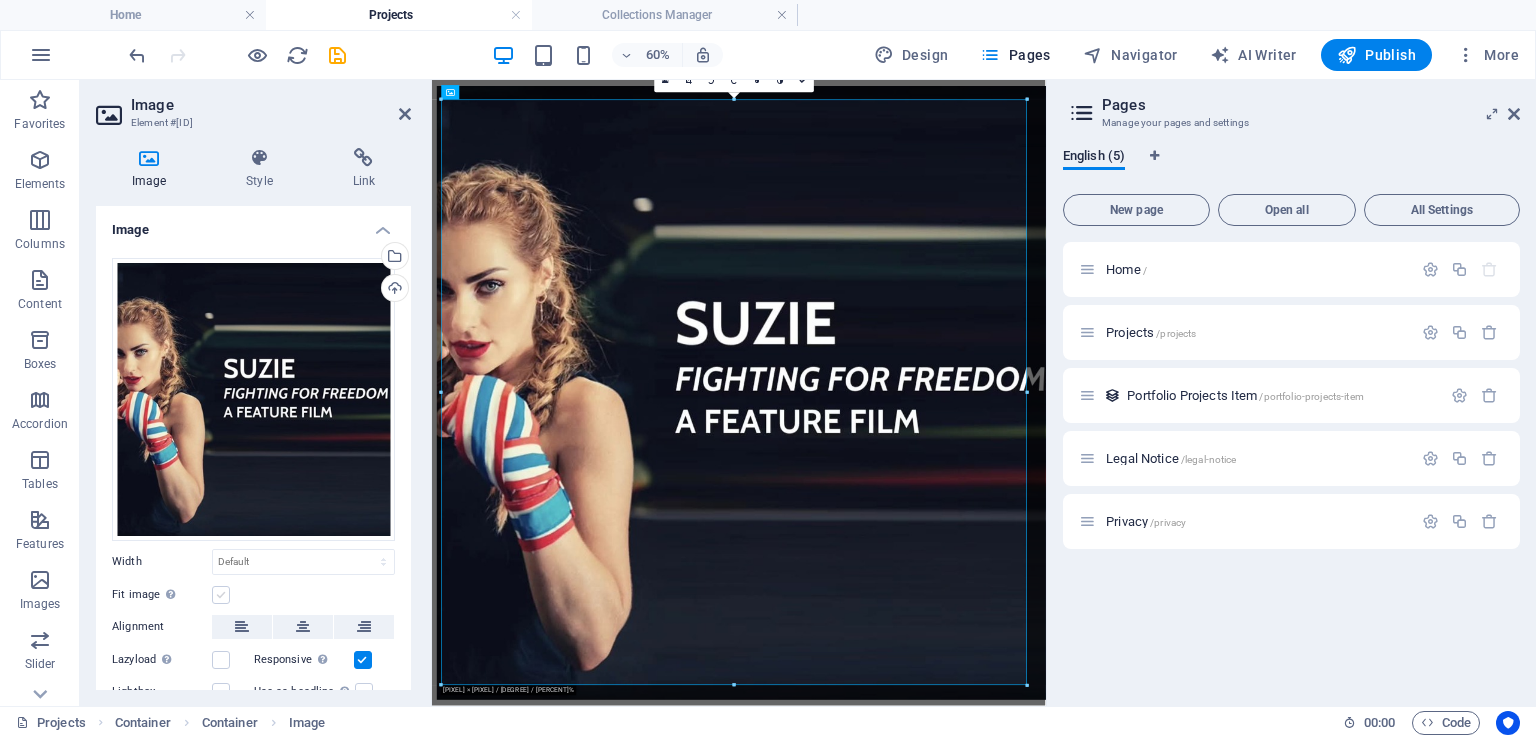 click at bounding box center [221, 595] 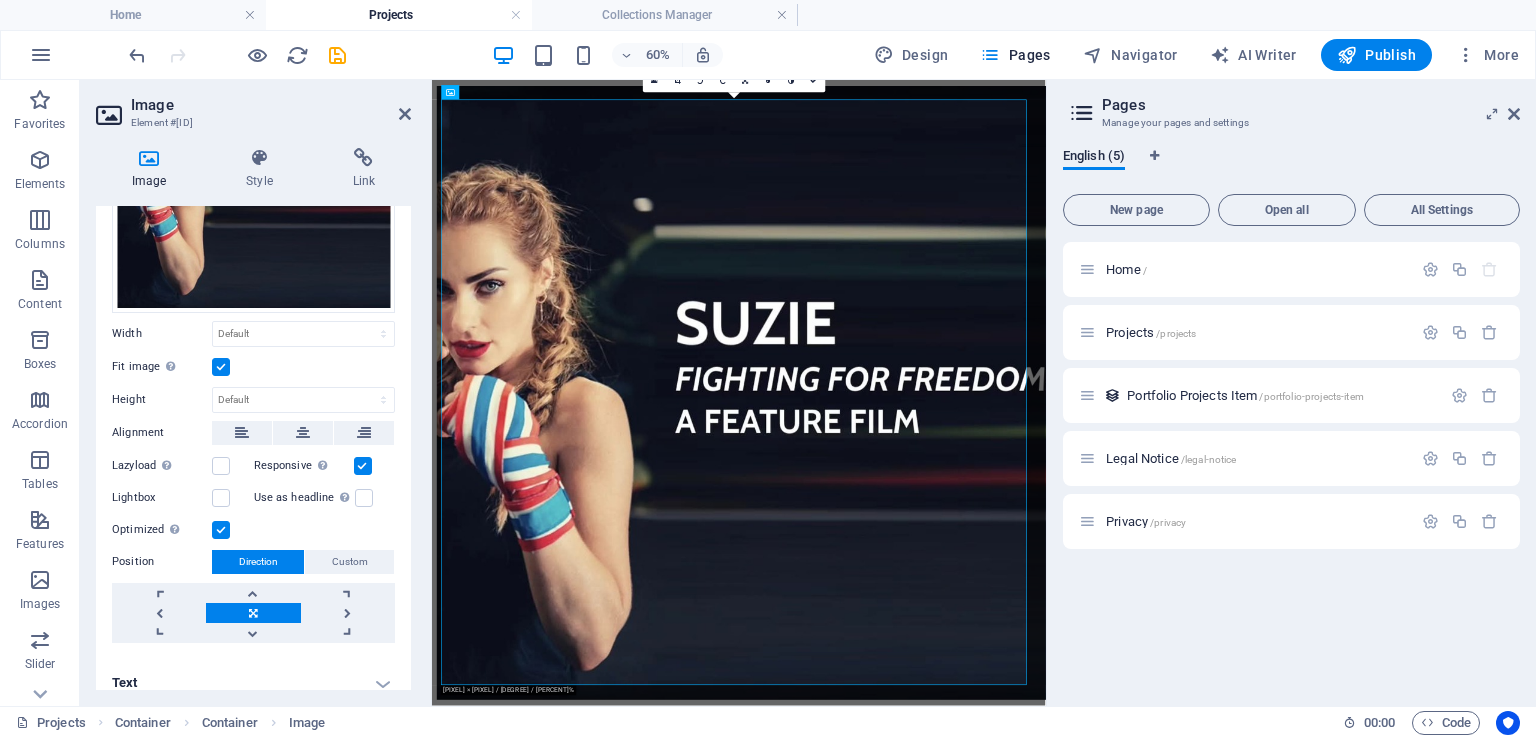 scroll, scrollTop: 240, scrollLeft: 0, axis: vertical 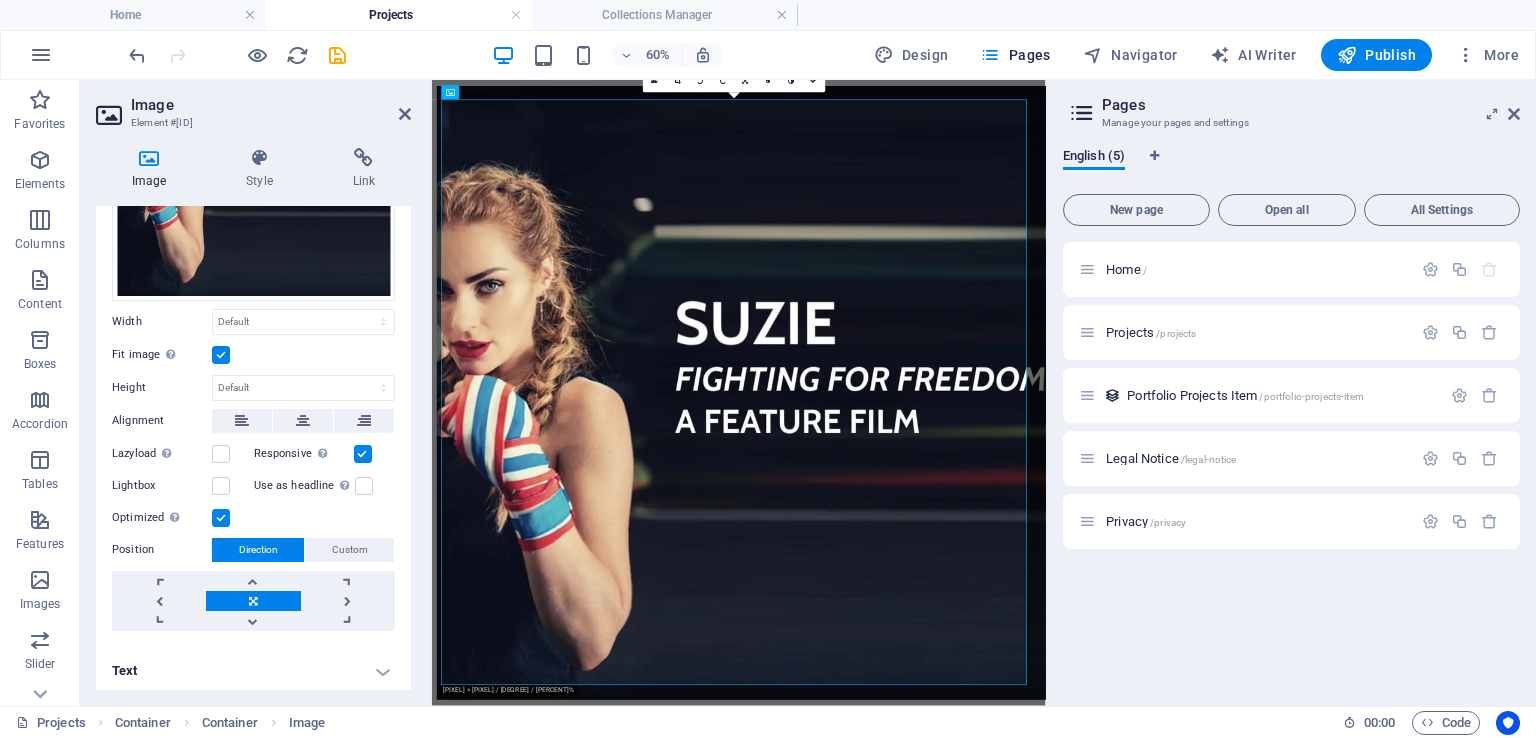 click on "Text" at bounding box center [253, 671] 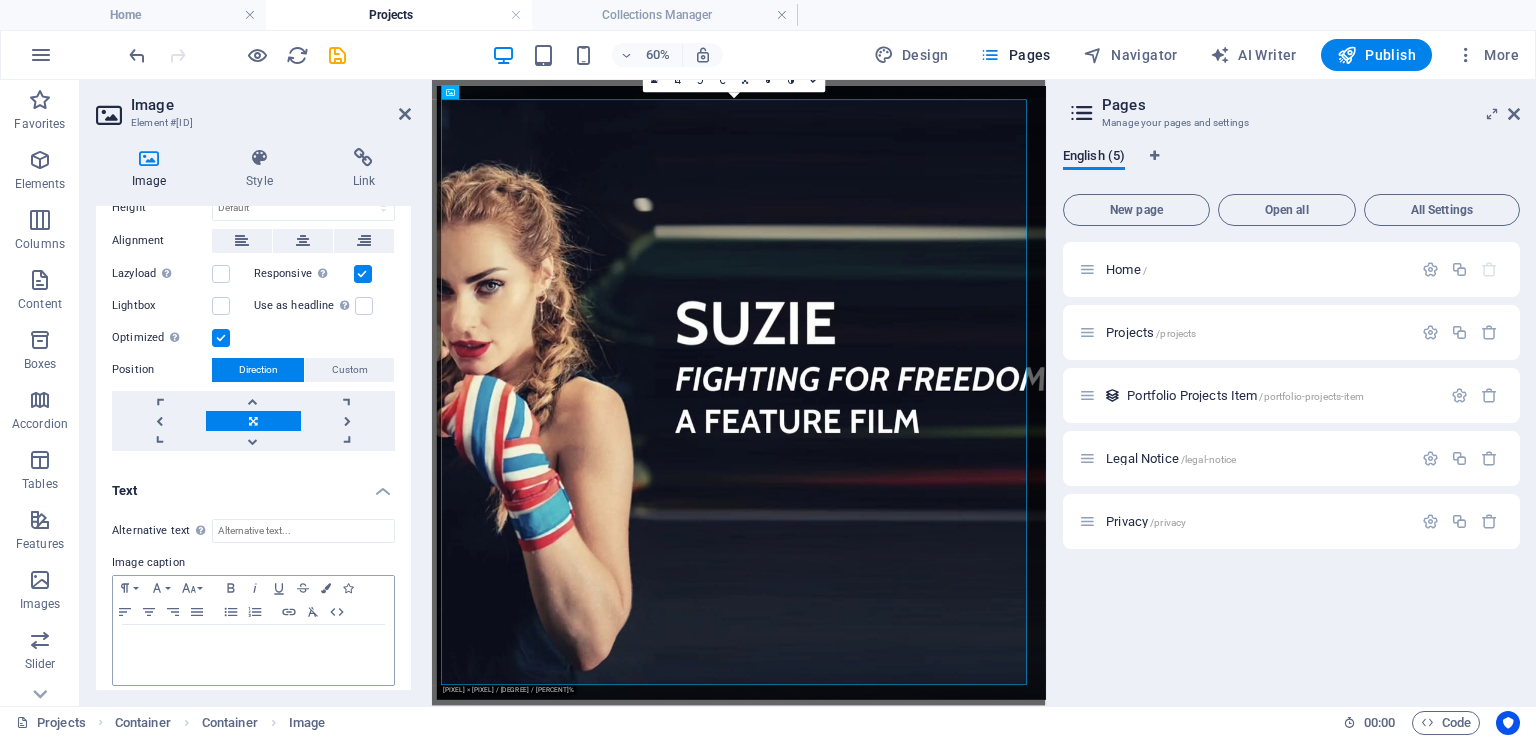 scroll, scrollTop: 428, scrollLeft: 0, axis: vertical 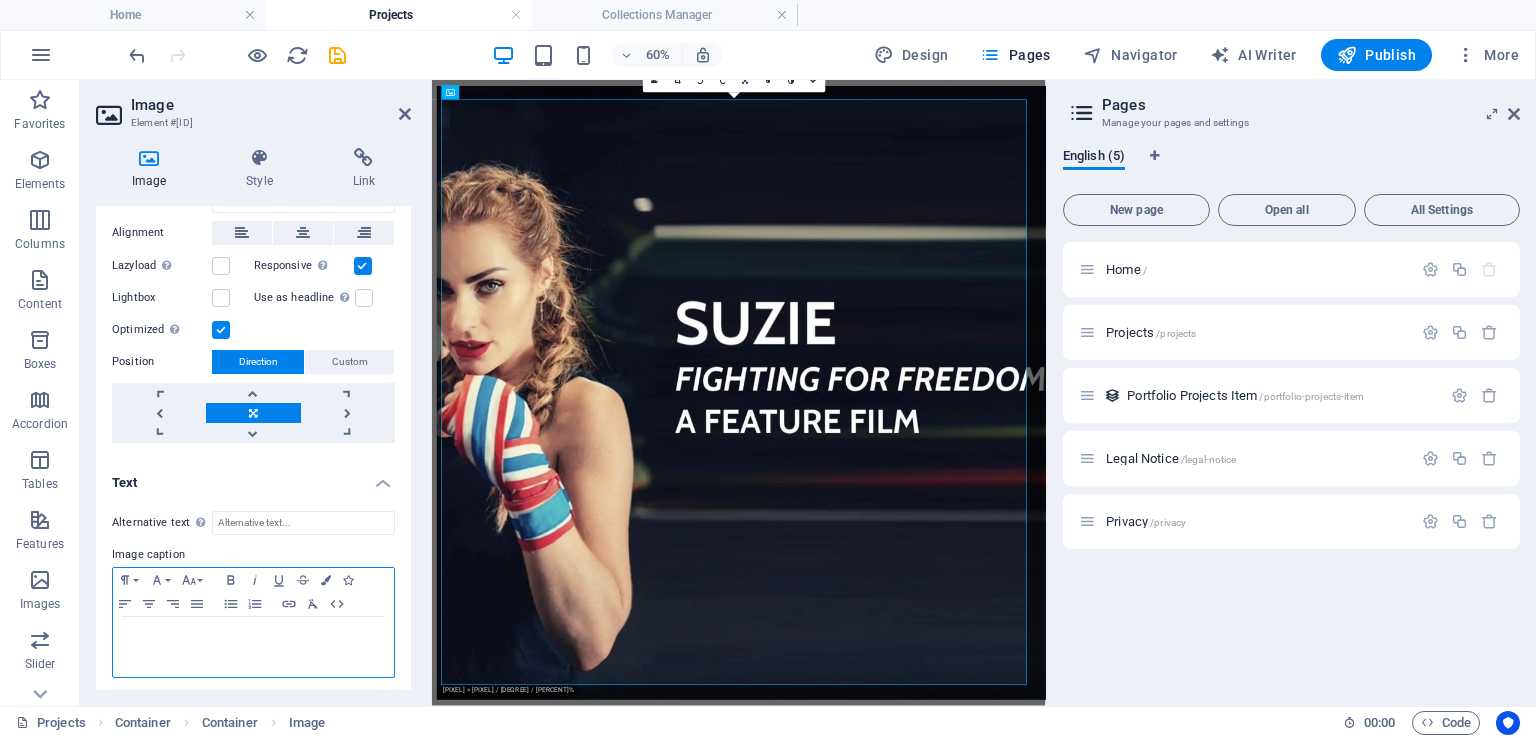 click at bounding box center [253, 636] 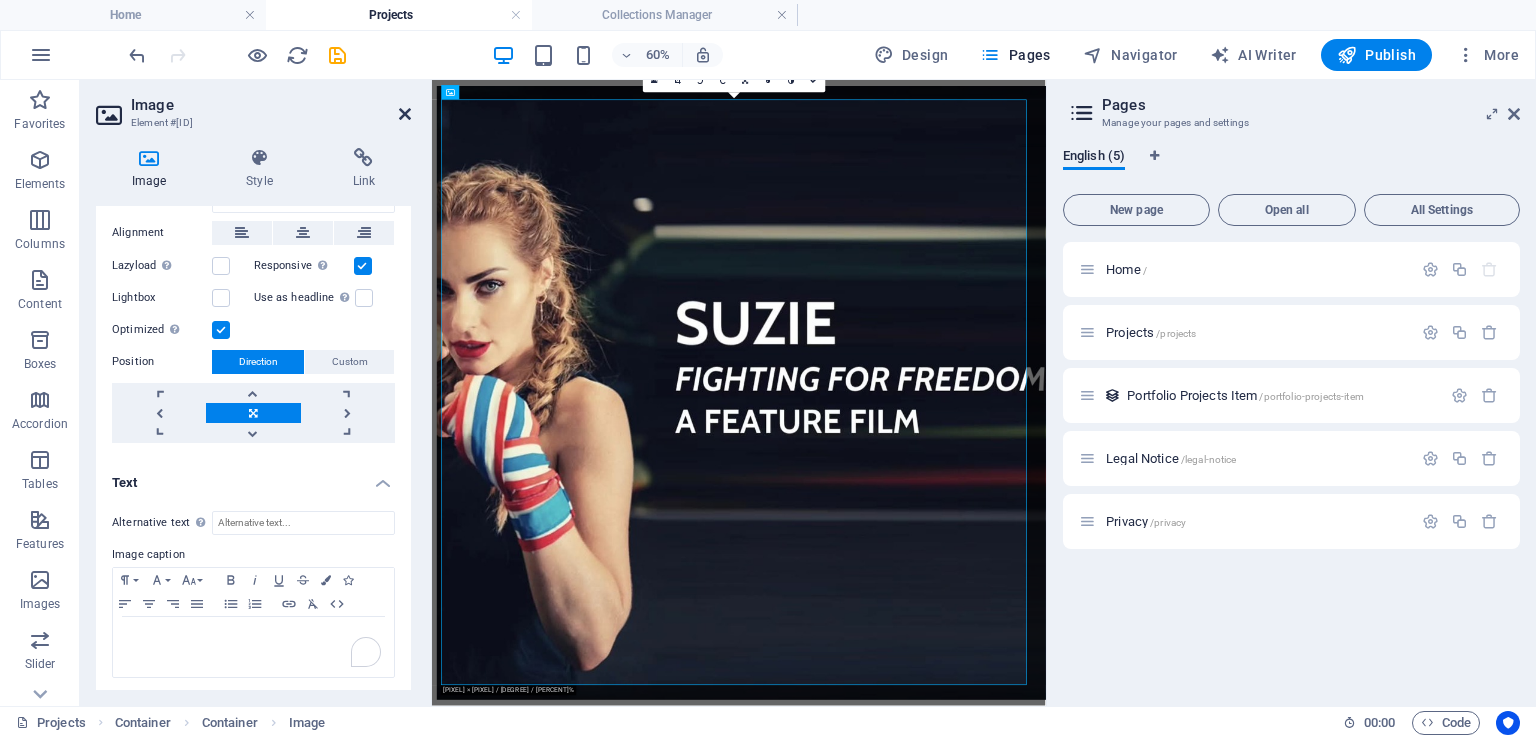 click at bounding box center (405, 114) 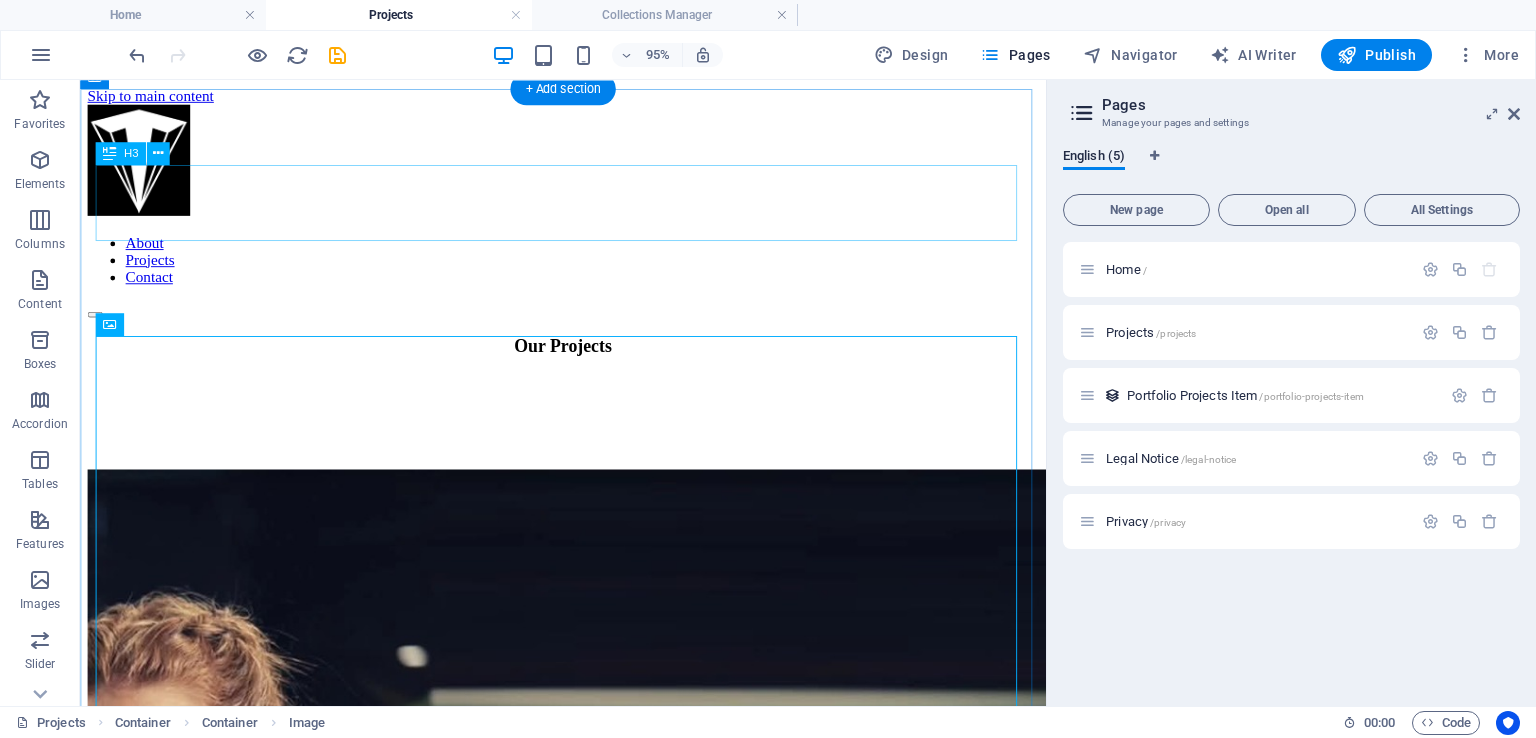 scroll, scrollTop: 0, scrollLeft: 0, axis: both 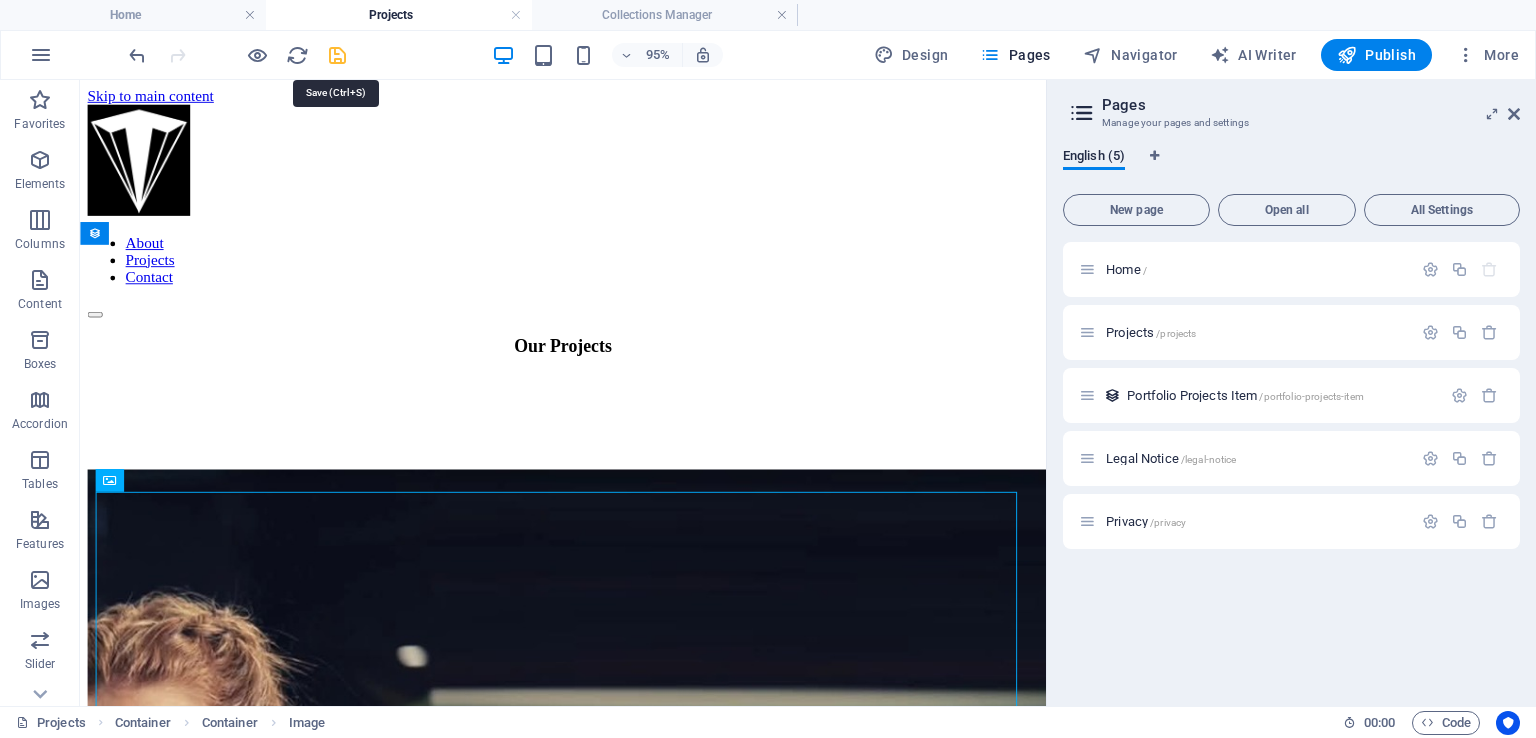 click at bounding box center (337, 55) 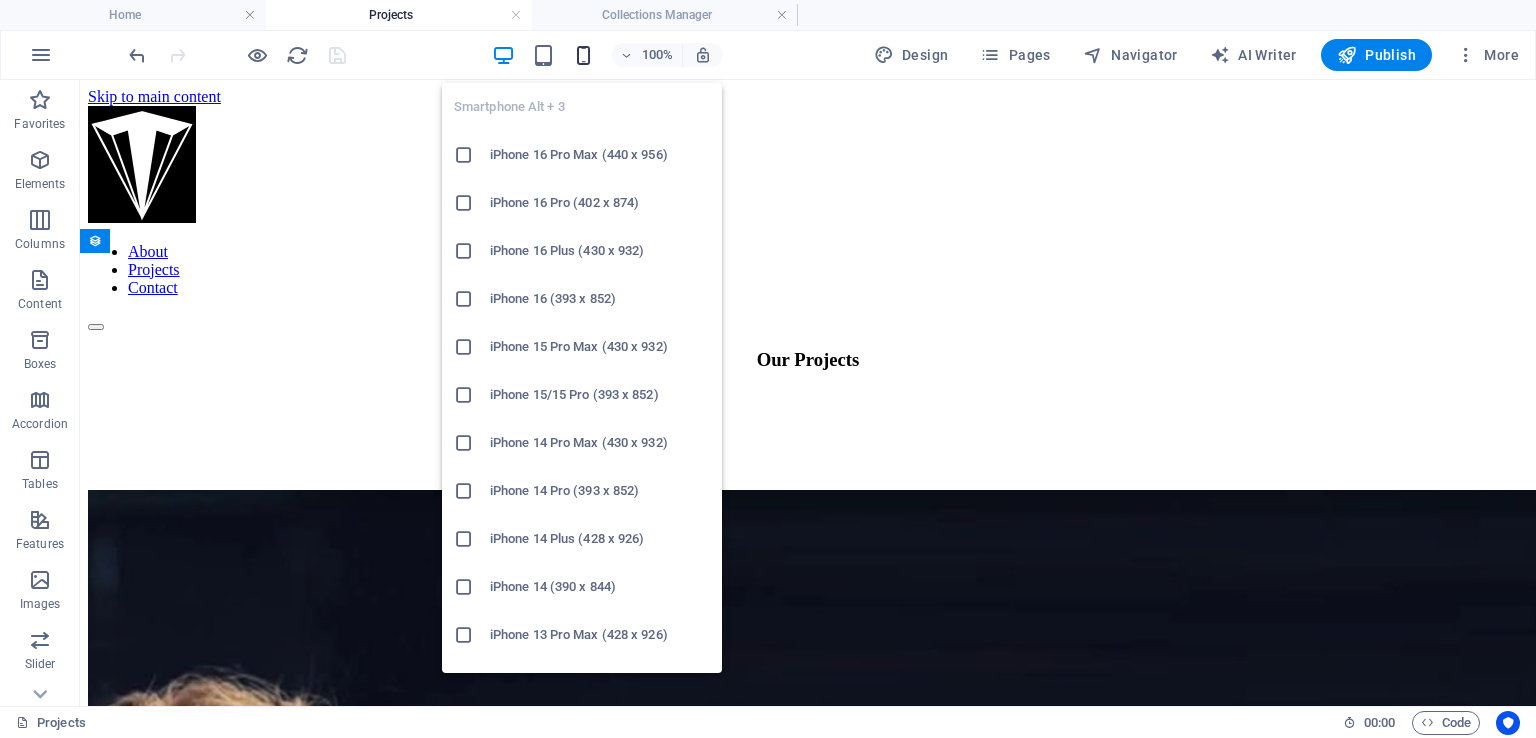 click at bounding box center [583, 55] 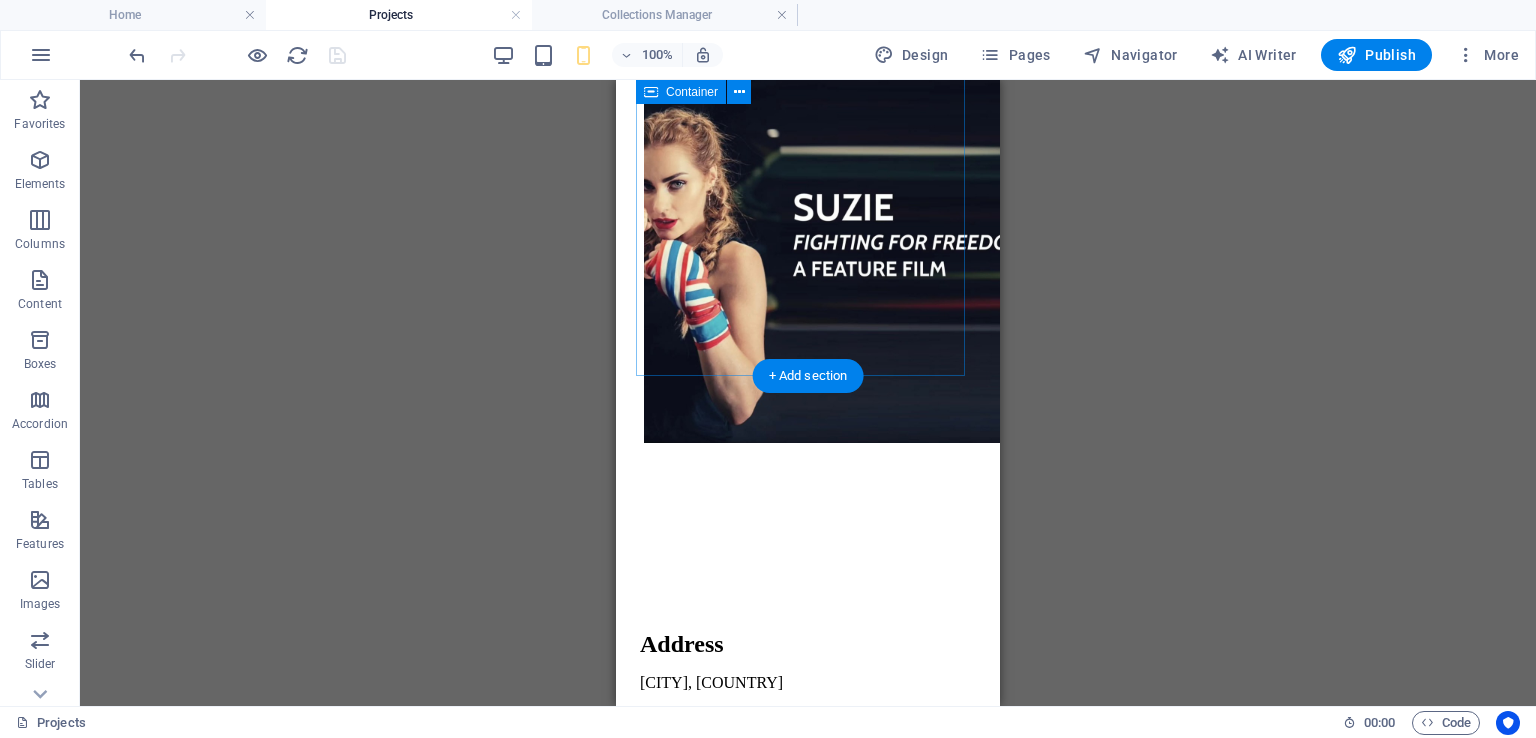 scroll, scrollTop: 400, scrollLeft: 0, axis: vertical 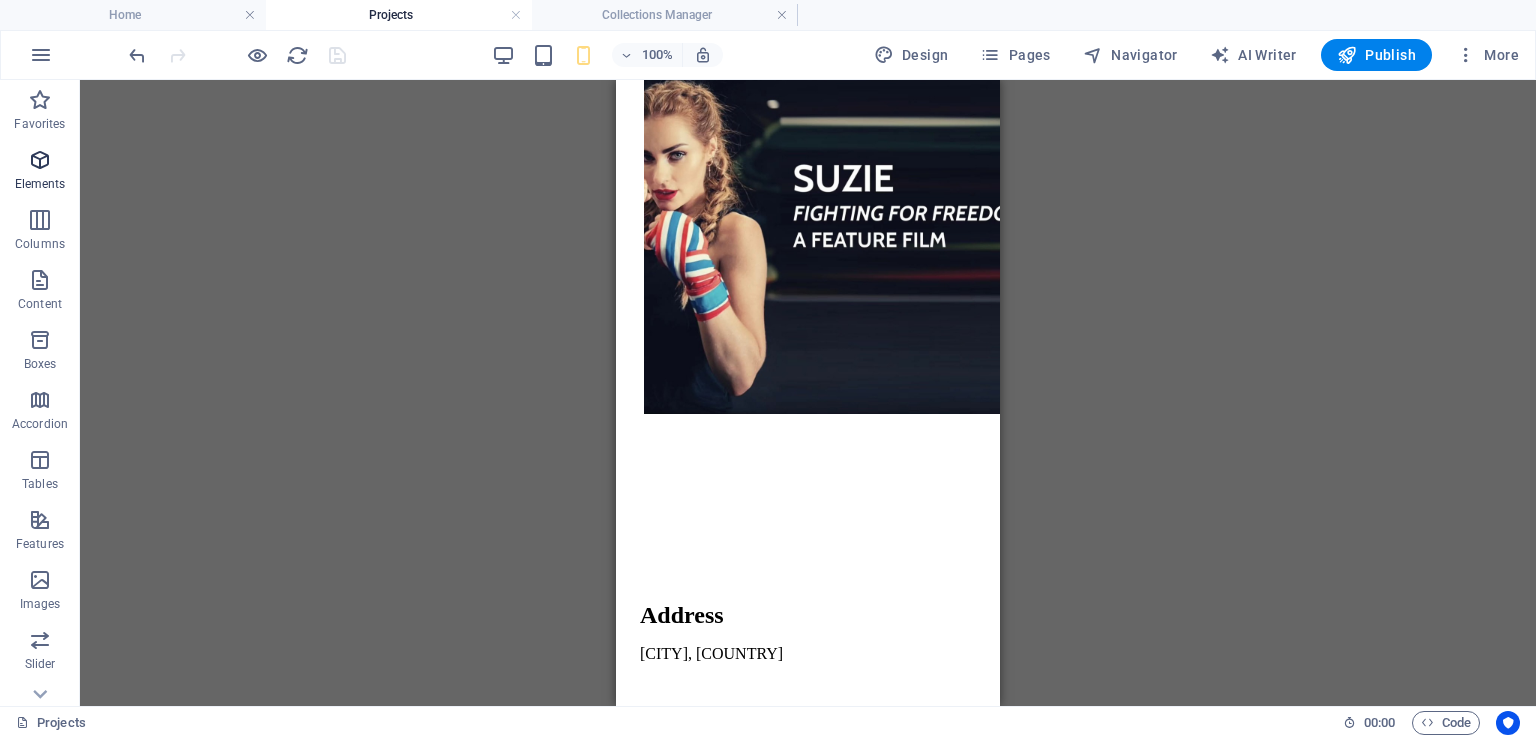 click on "Elements" at bounding box center [40, 172] 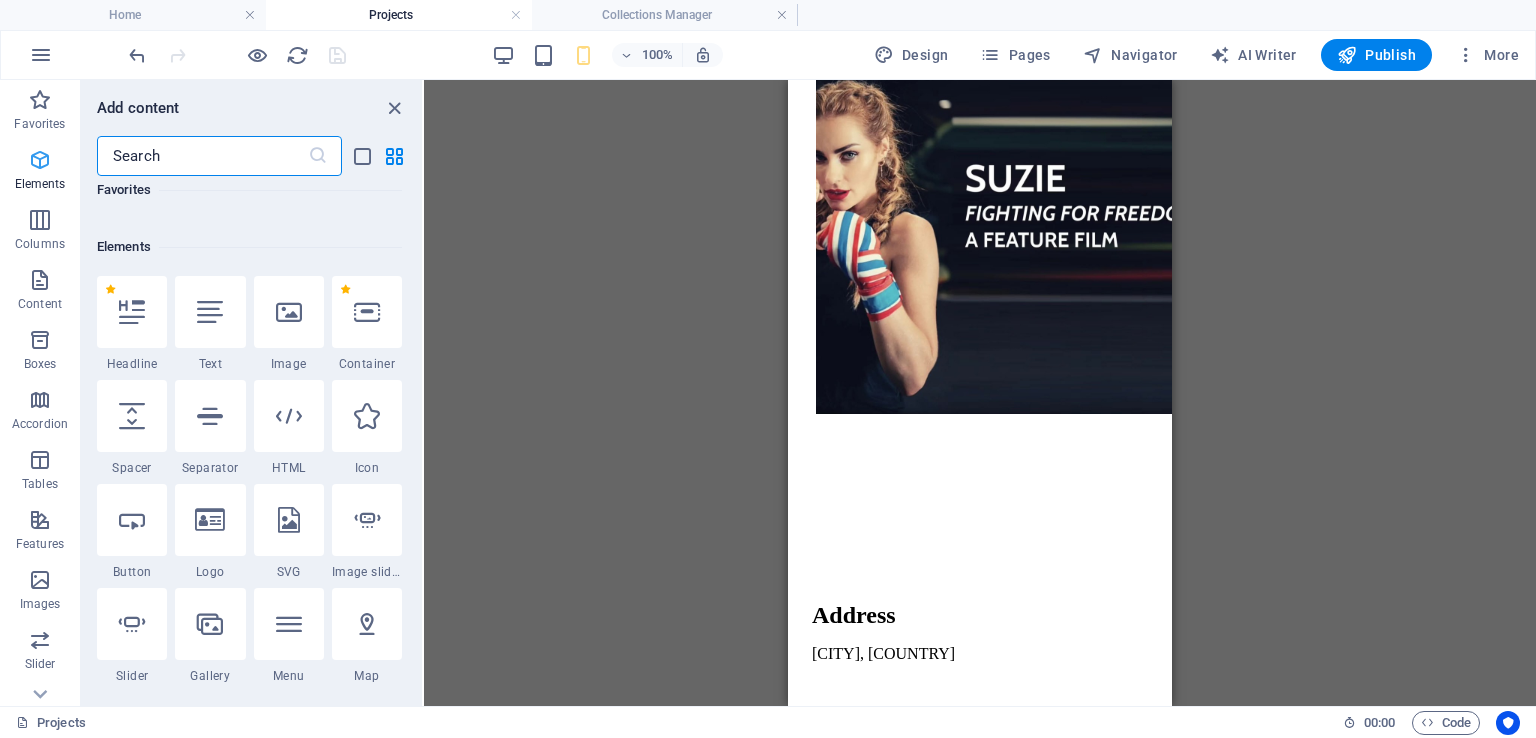 scroll, scrollTop: 212, scrollLeft: 0, axis: vertical 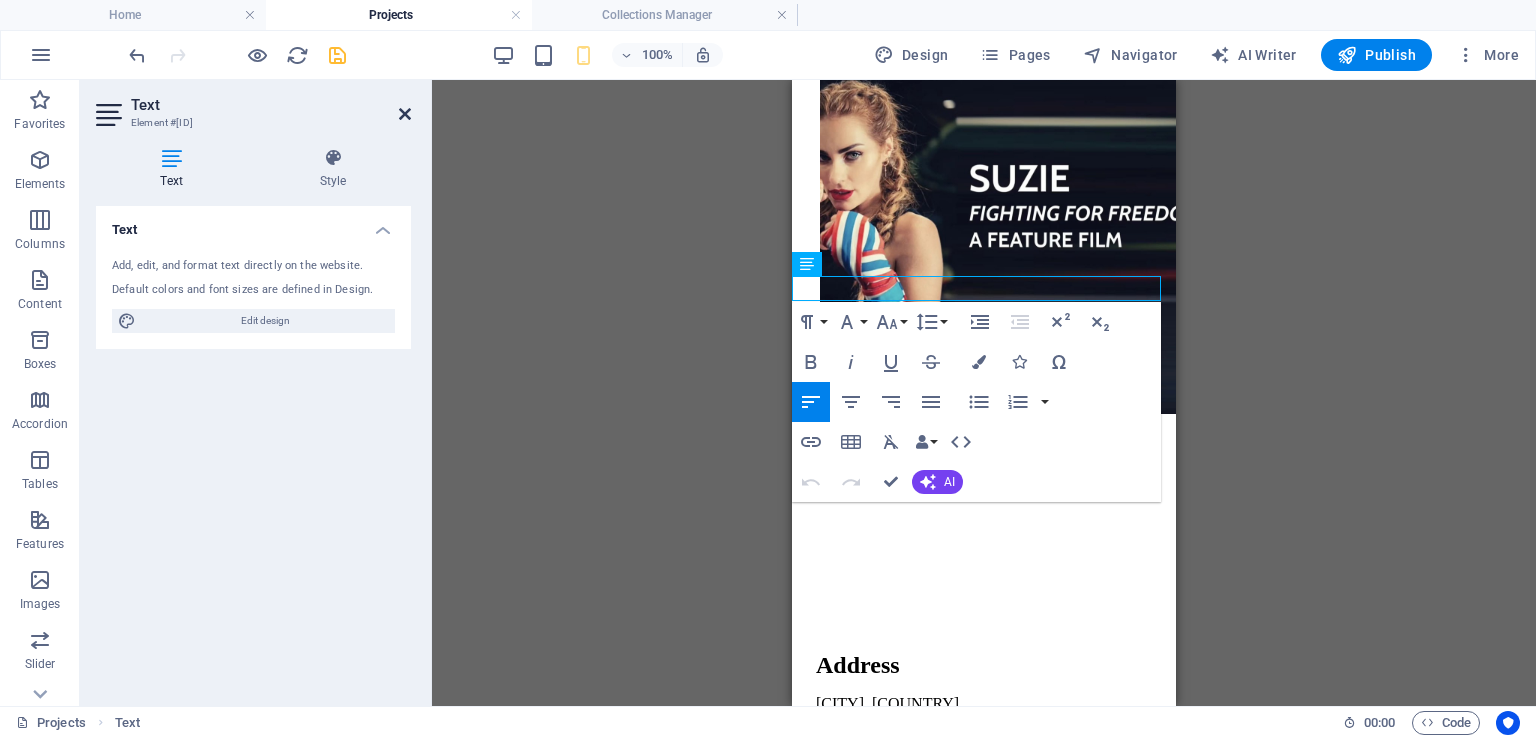 click at bounding box center [405, 114] 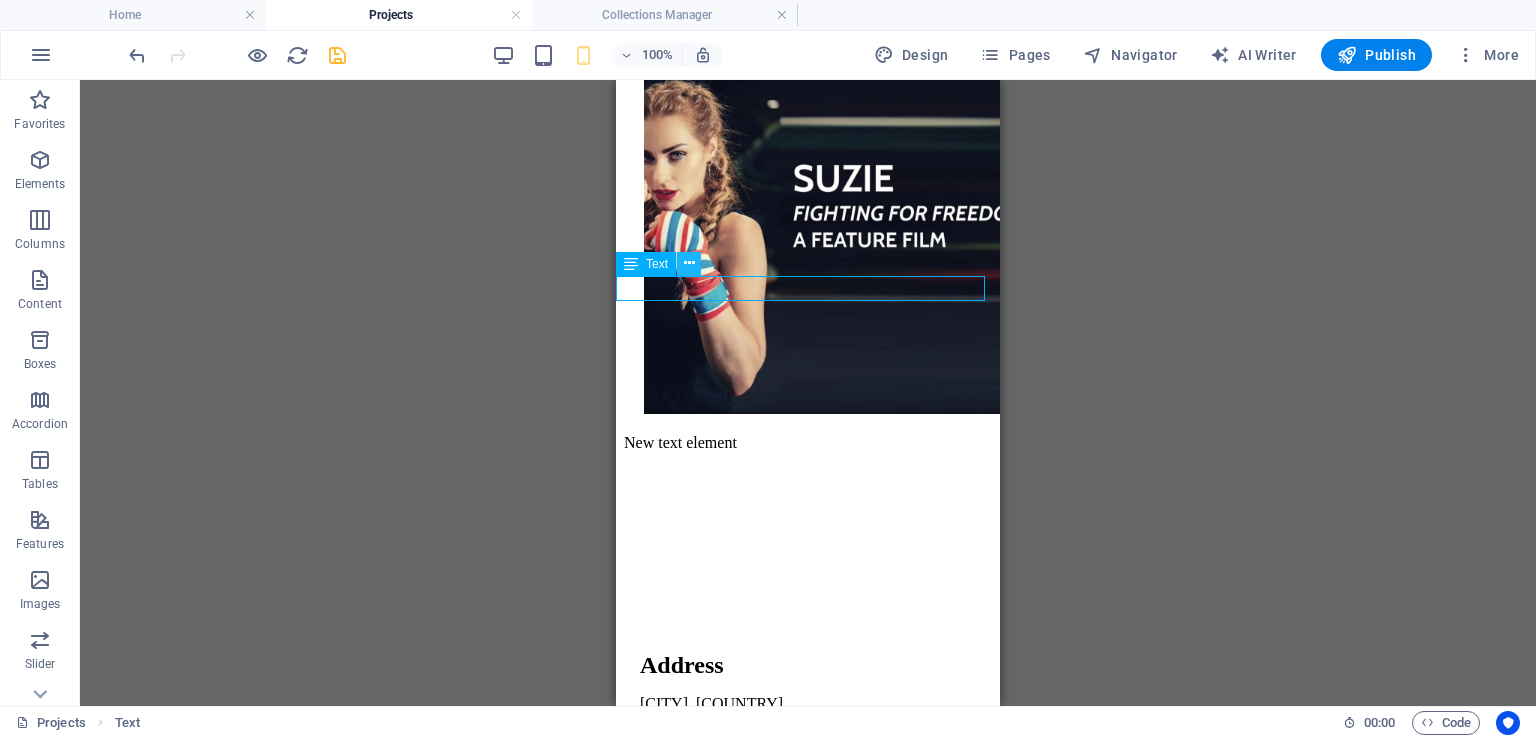 click at bounding box center [689, 263] 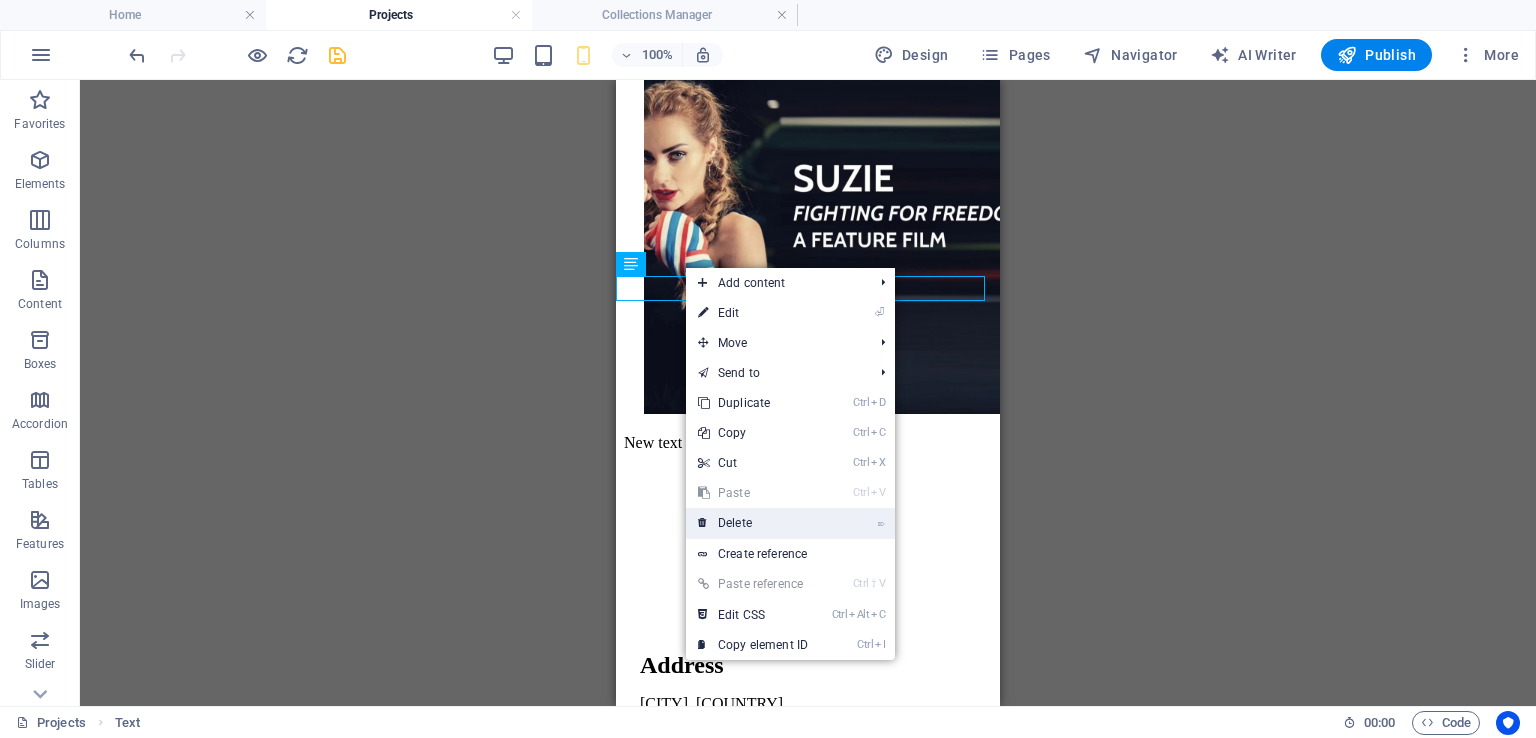 click on "⌦  Delete" at bounding box center [753, 523] 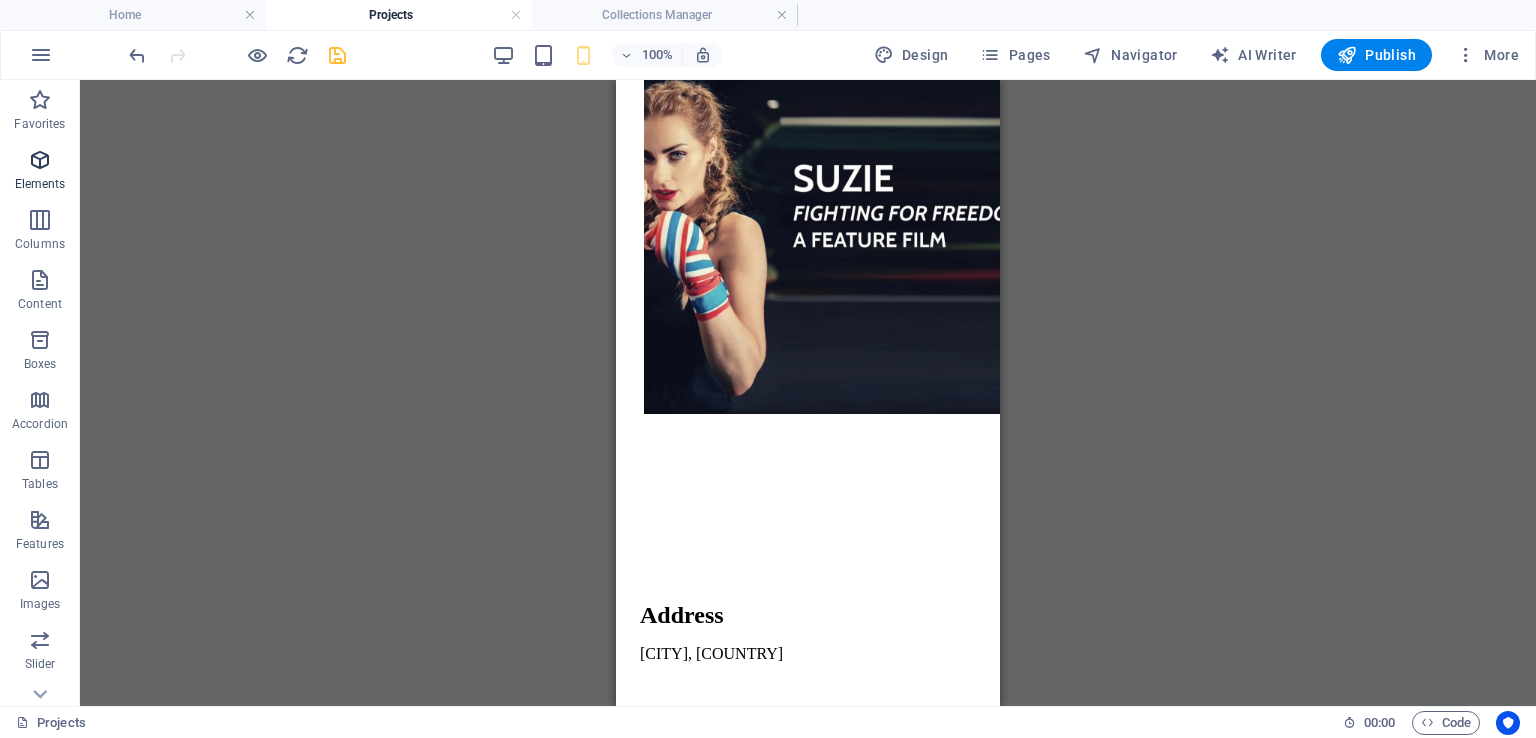 click at bounding box center (40, 160) 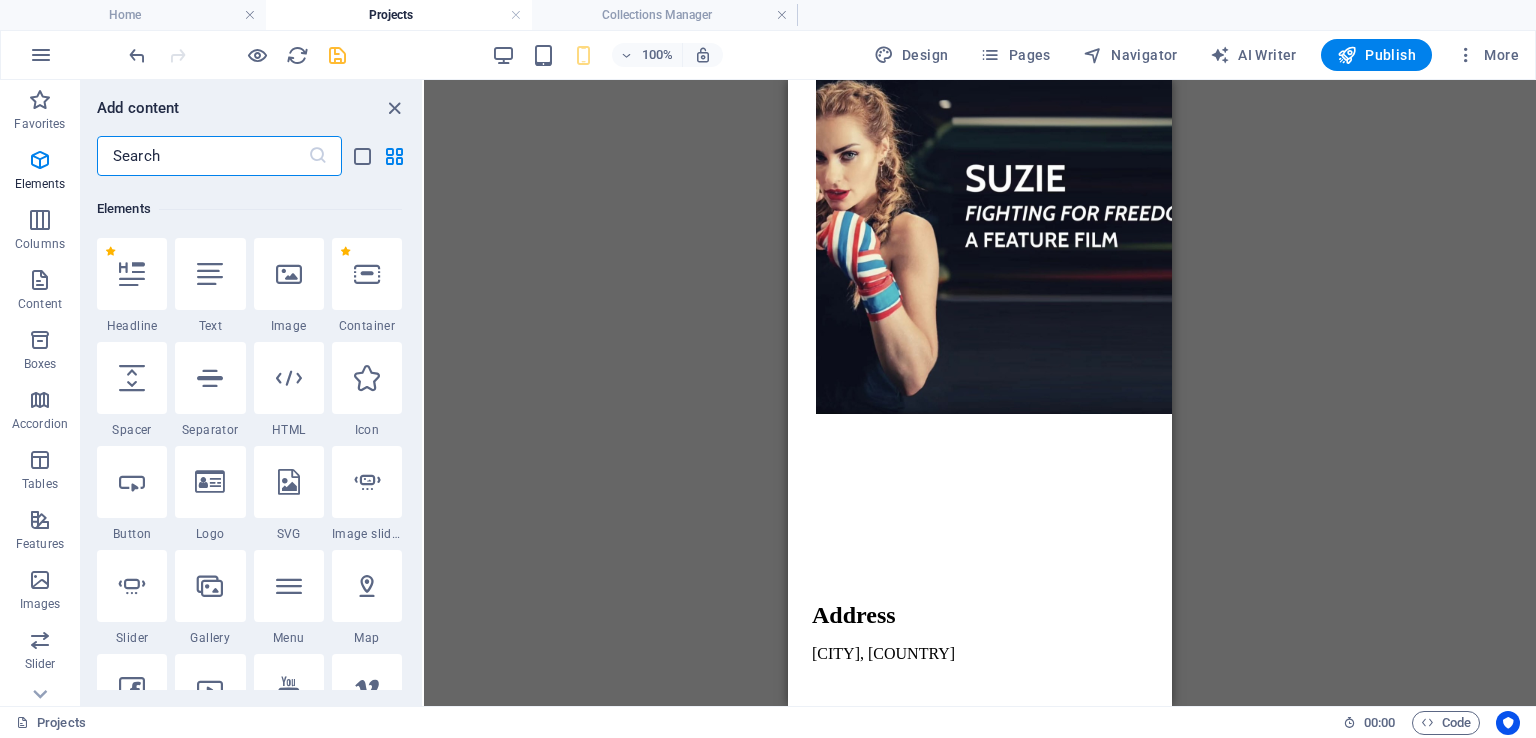 scroll, scrollTop: 212, scrollLeft: 0, axis: vertical 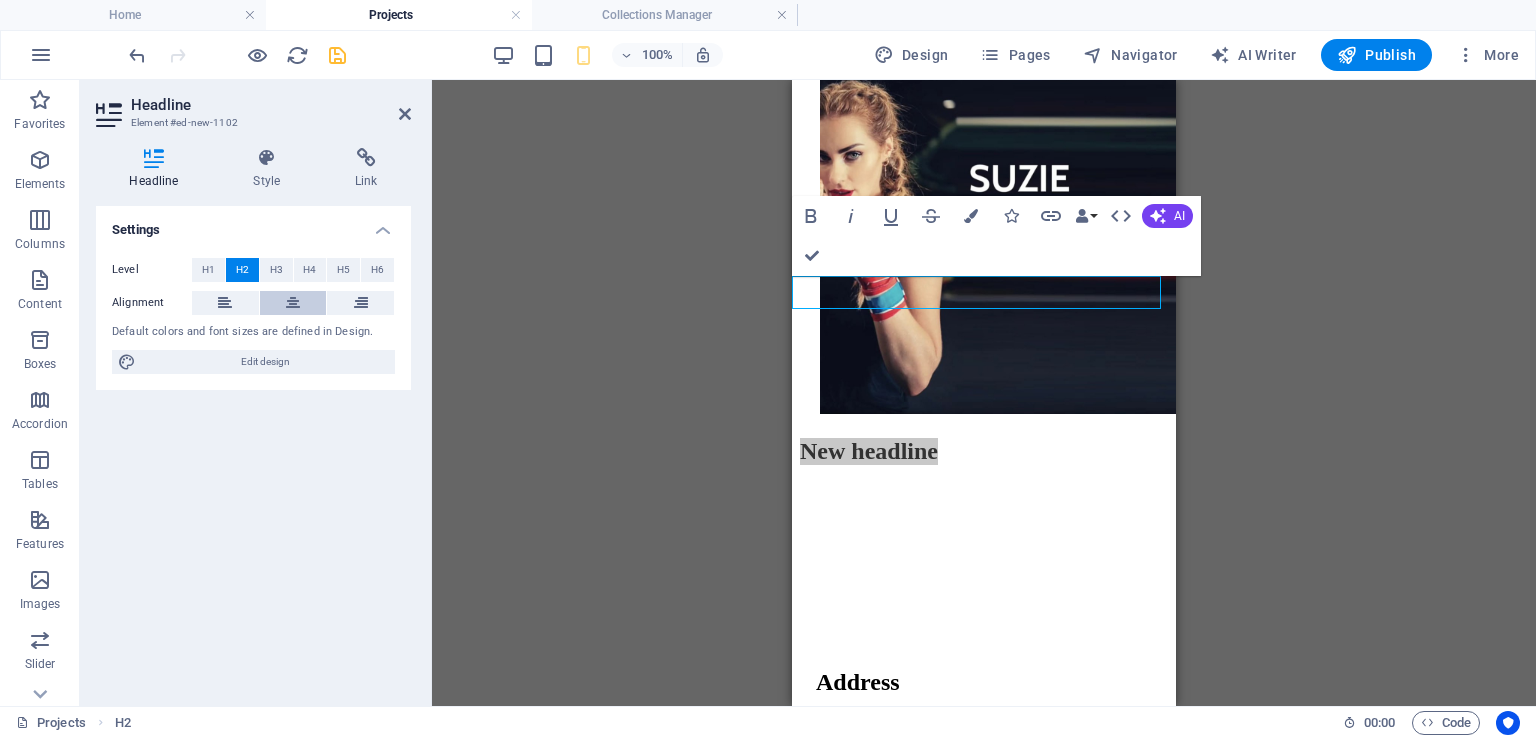 click at bounding box center (293, 303) 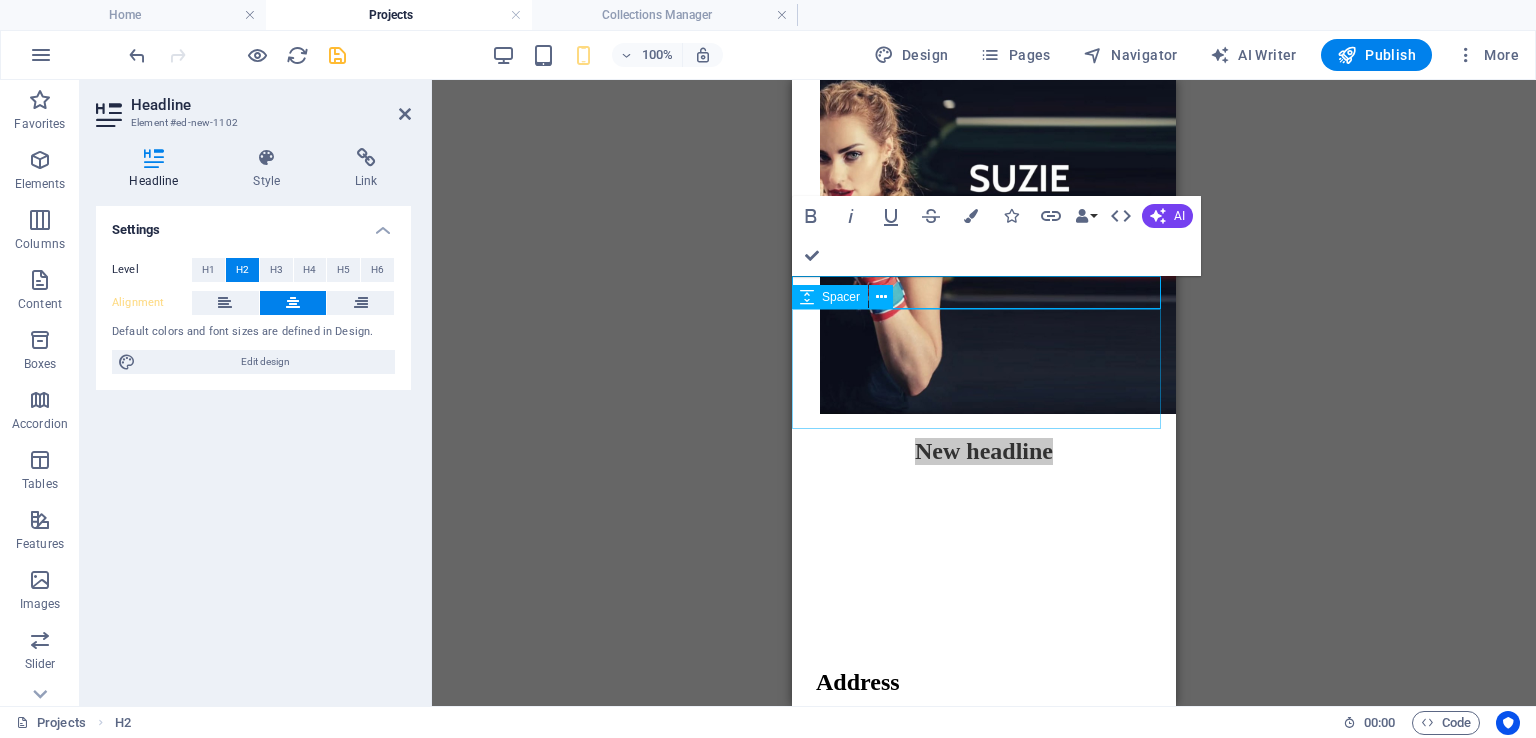 type 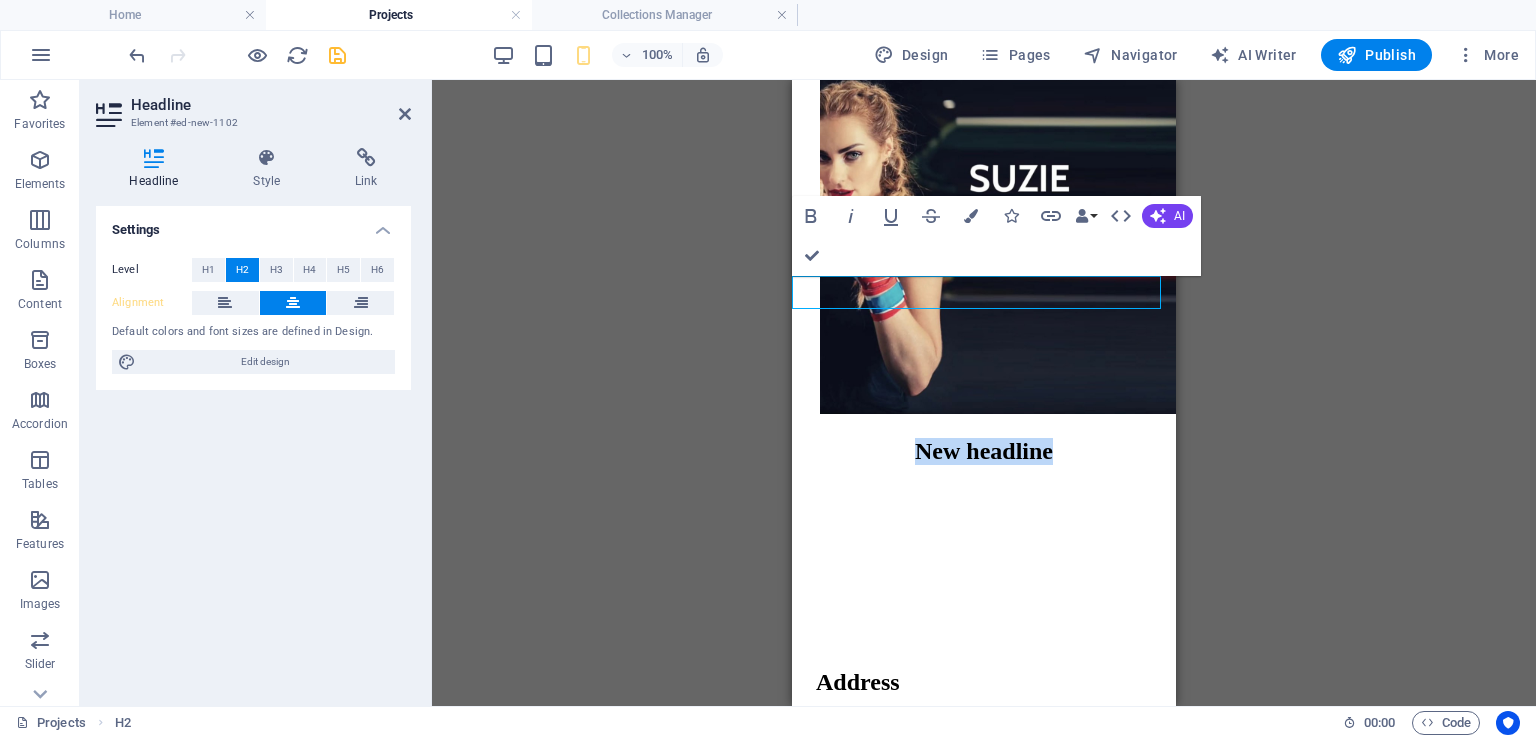 click on "New headline" at bounding box center (984, 451) 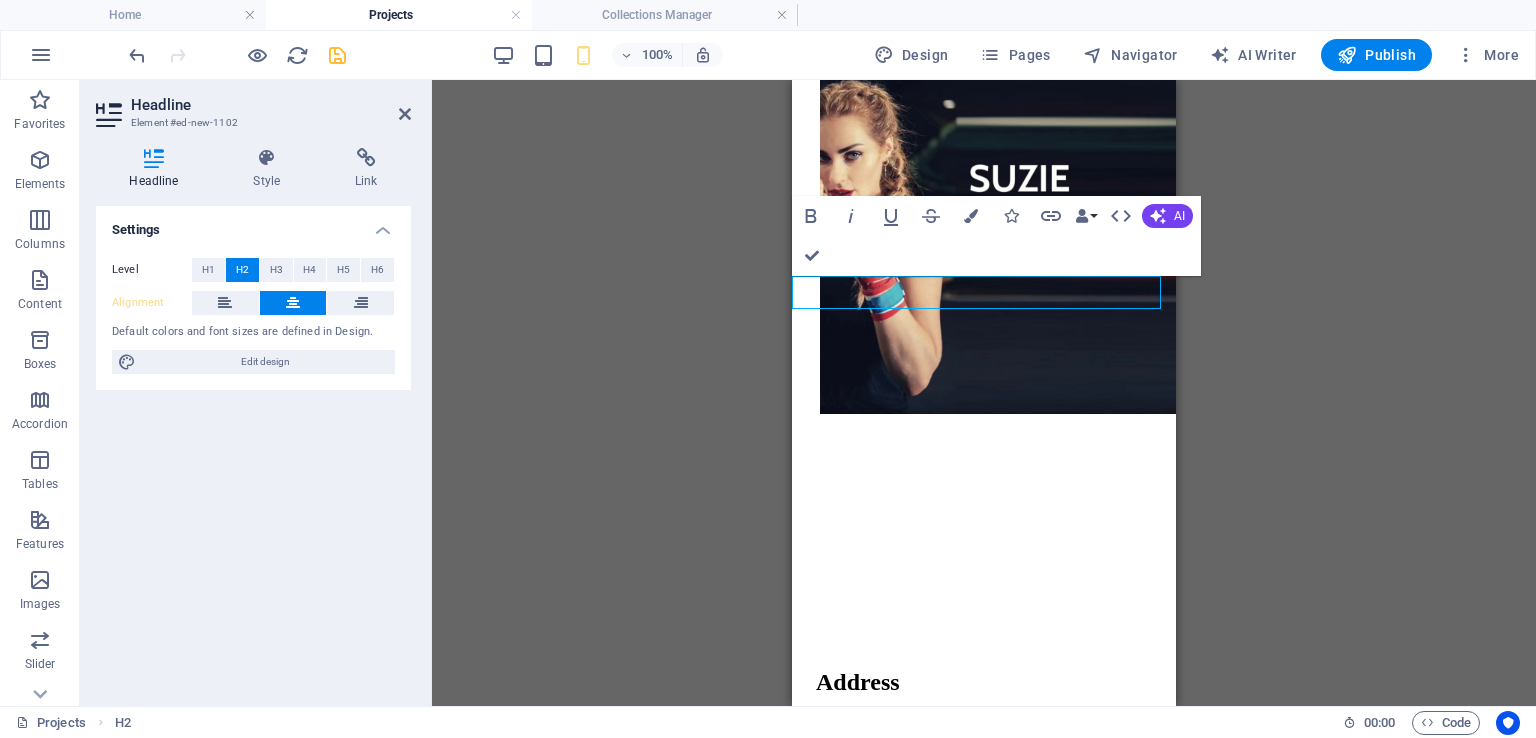 type 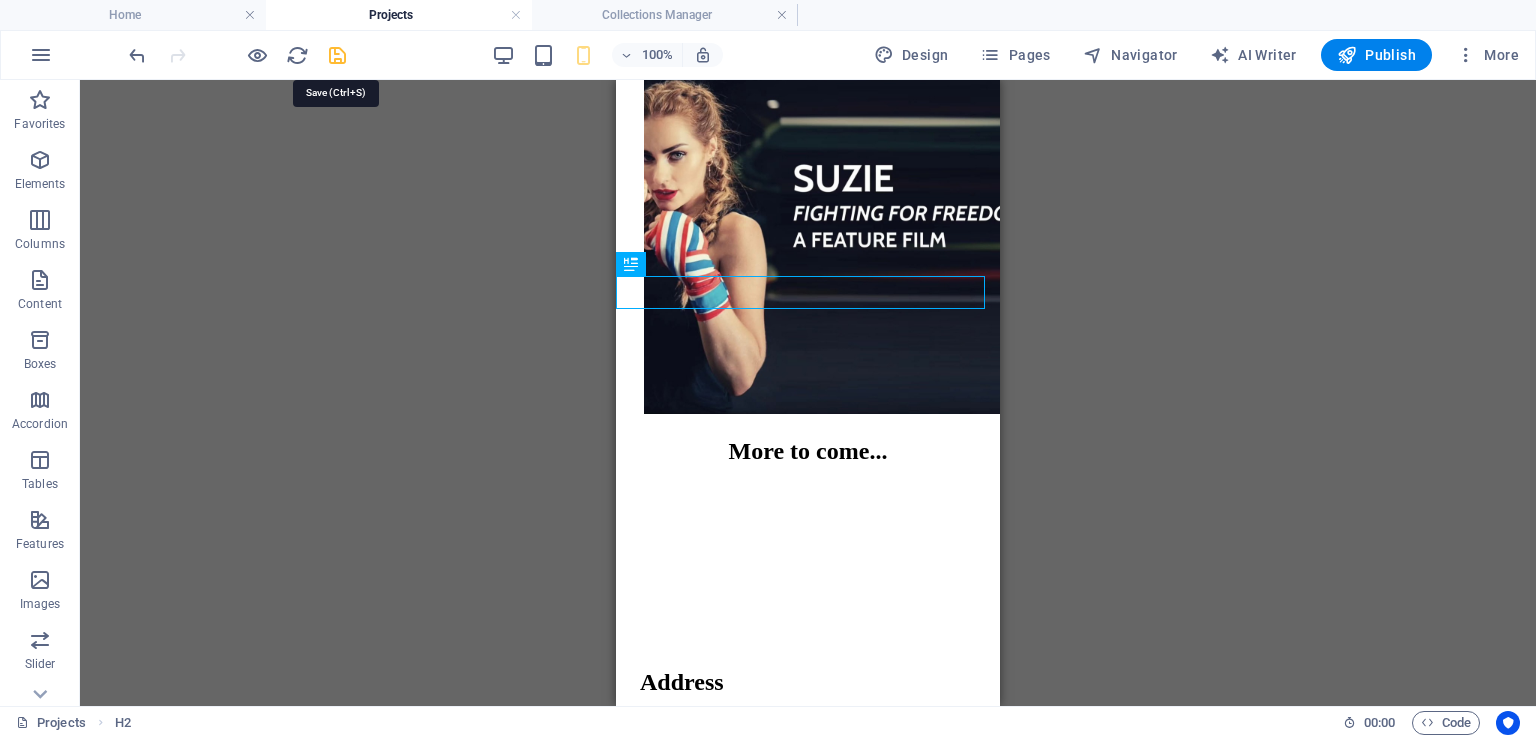click at bounding box center [337, 55] 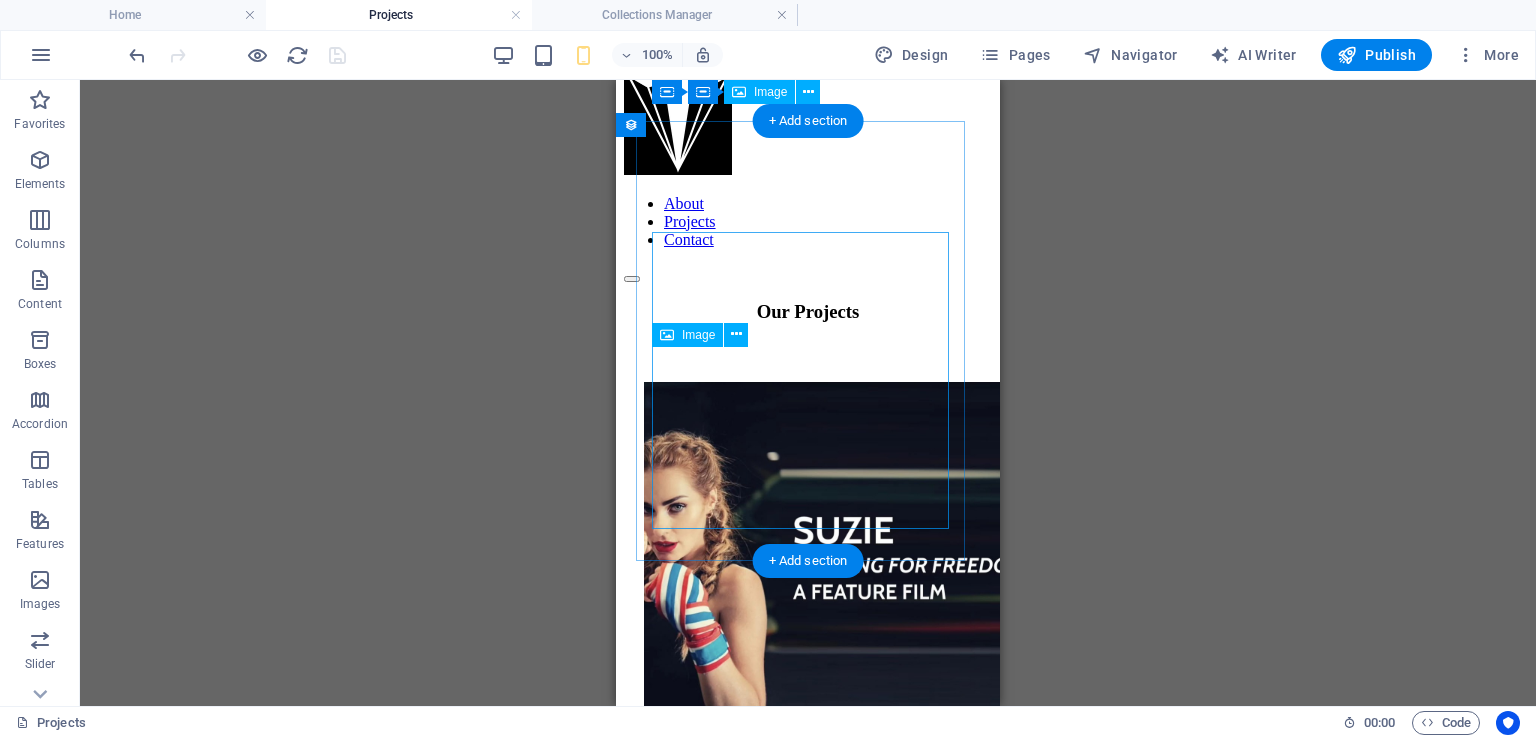 scroll, scrollTop: 0, scrollLeft: 0, axis: both 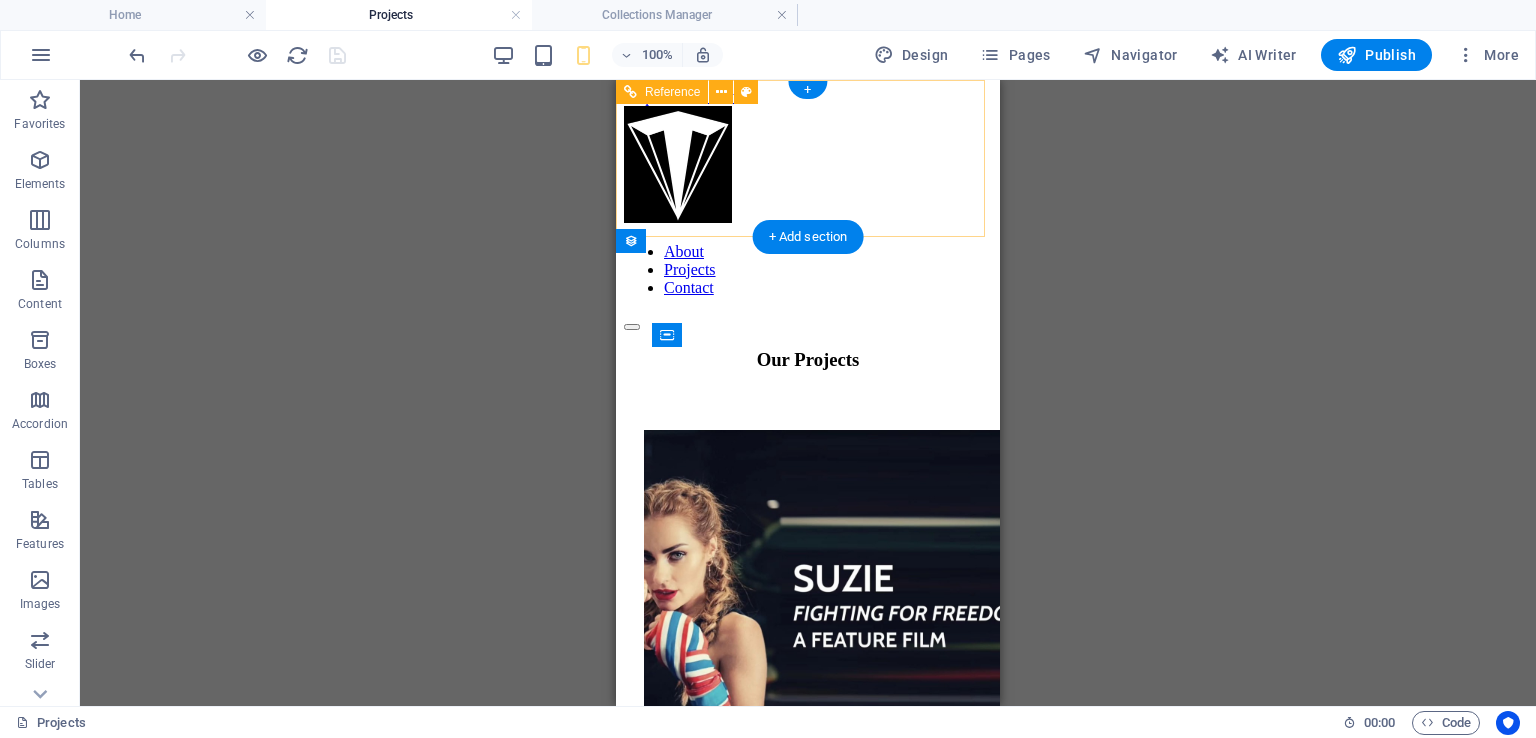 click at bounding box center [808, 322] 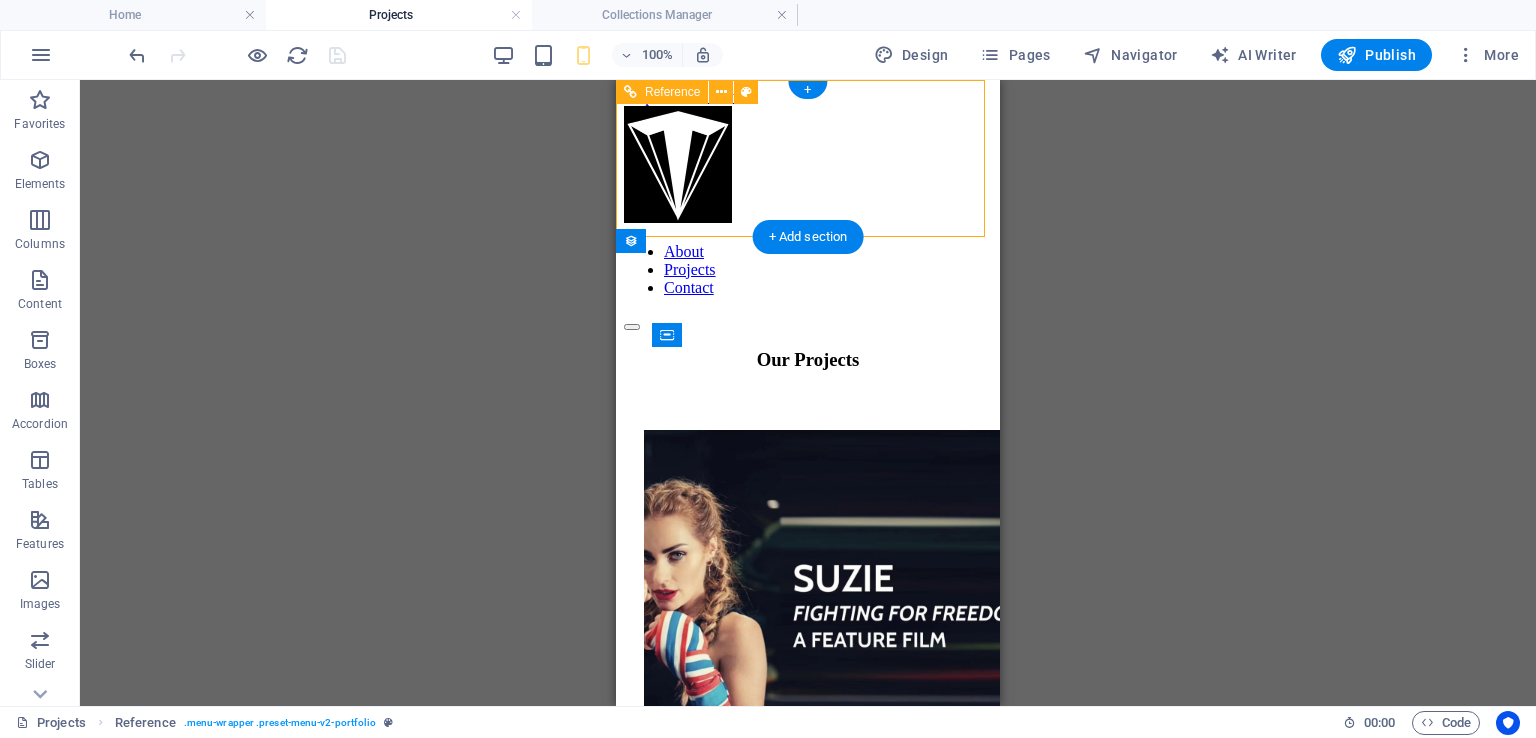 click on "About Projects Contact" at bounding box center (808, 270) 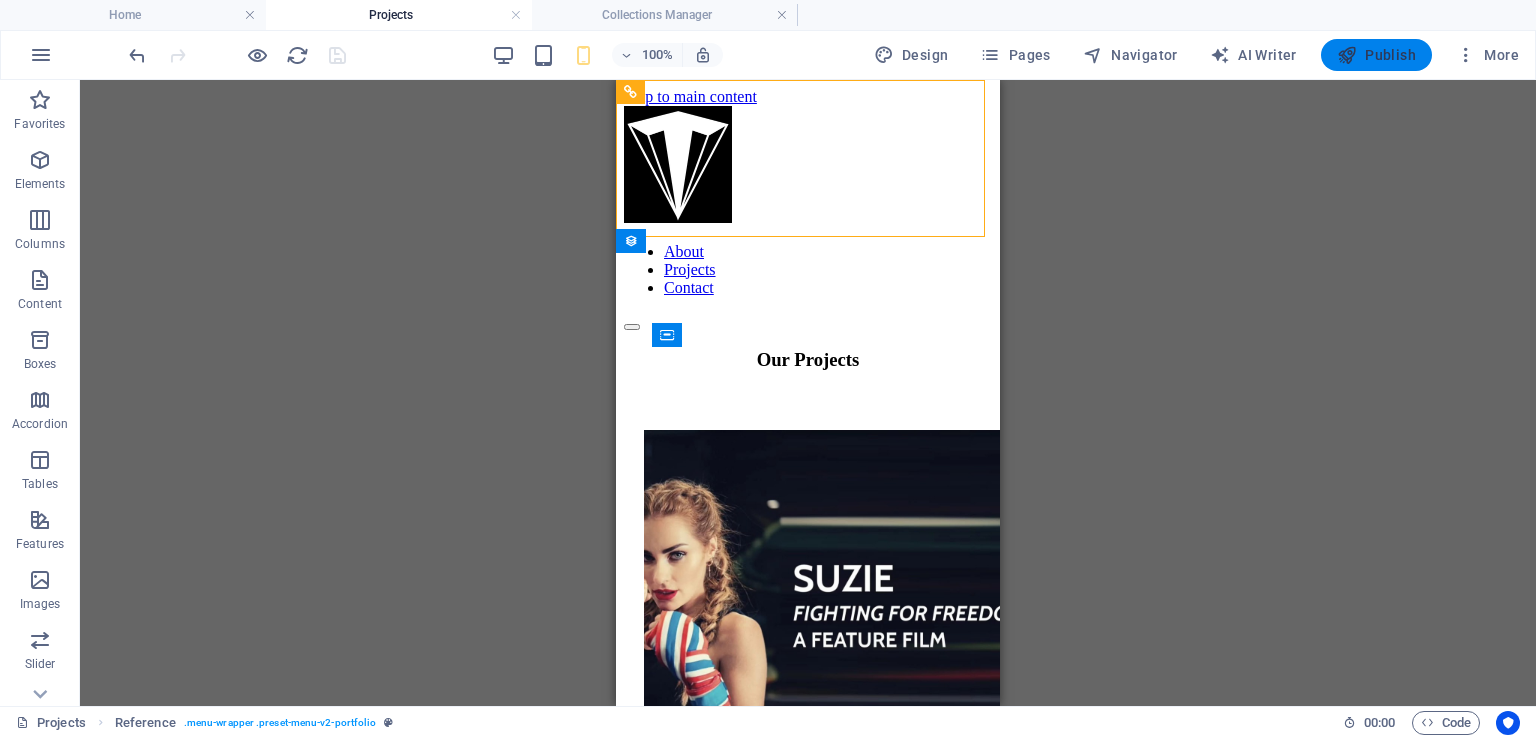 click on "Publish" at bounding box center [1376, 55] 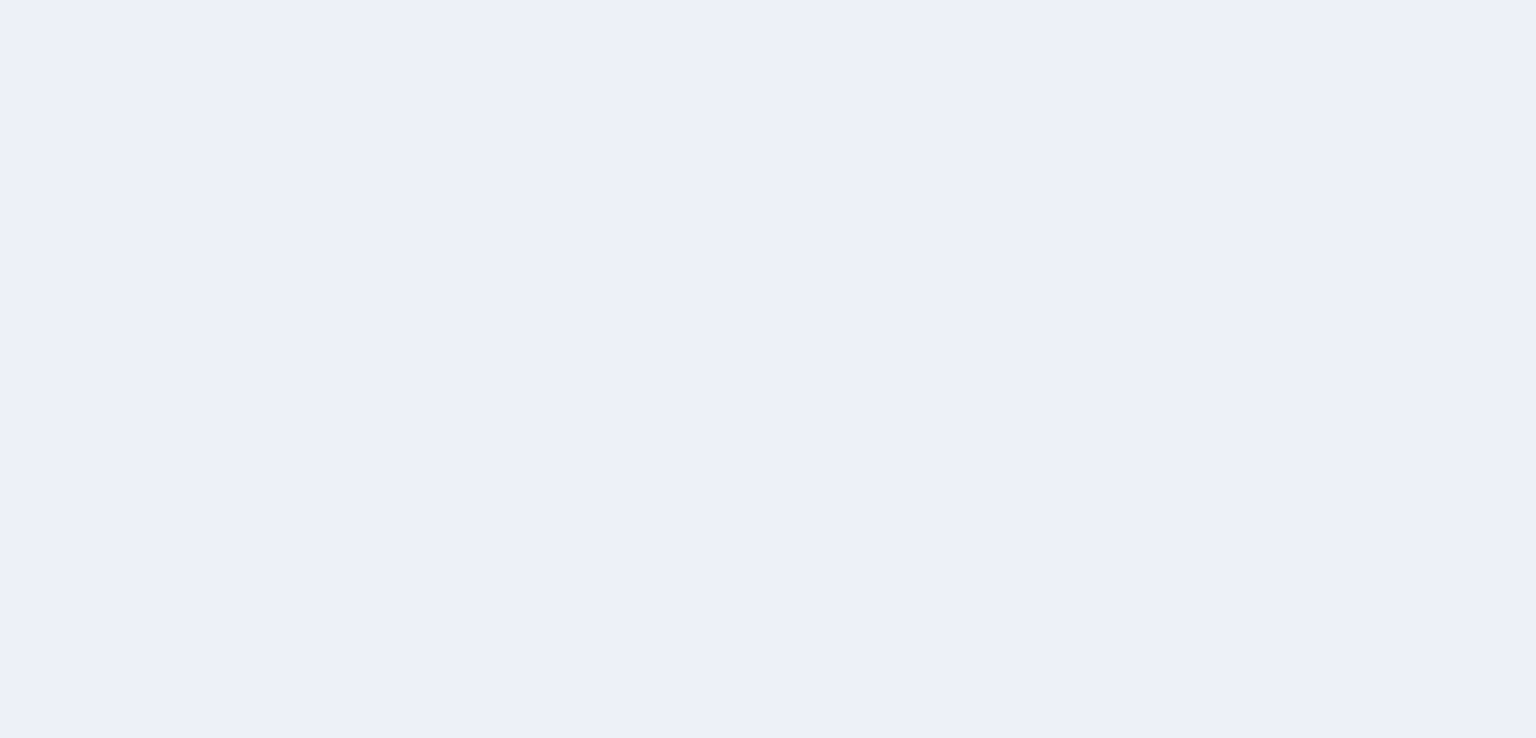scroll, scrollTop: 0, scrollLeft: 0, axis: both 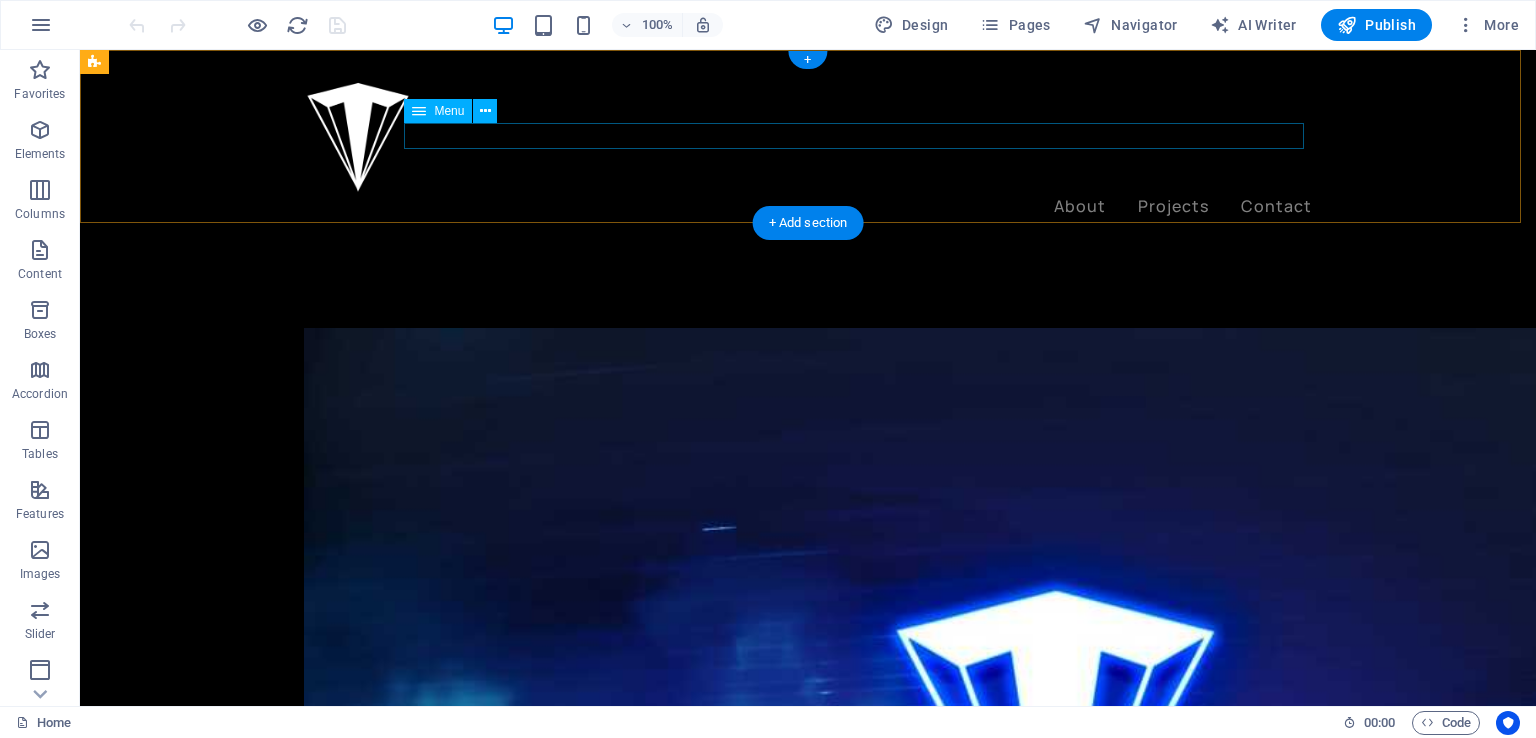 click on "About Projects Contact" at bounding box center [808, 207] 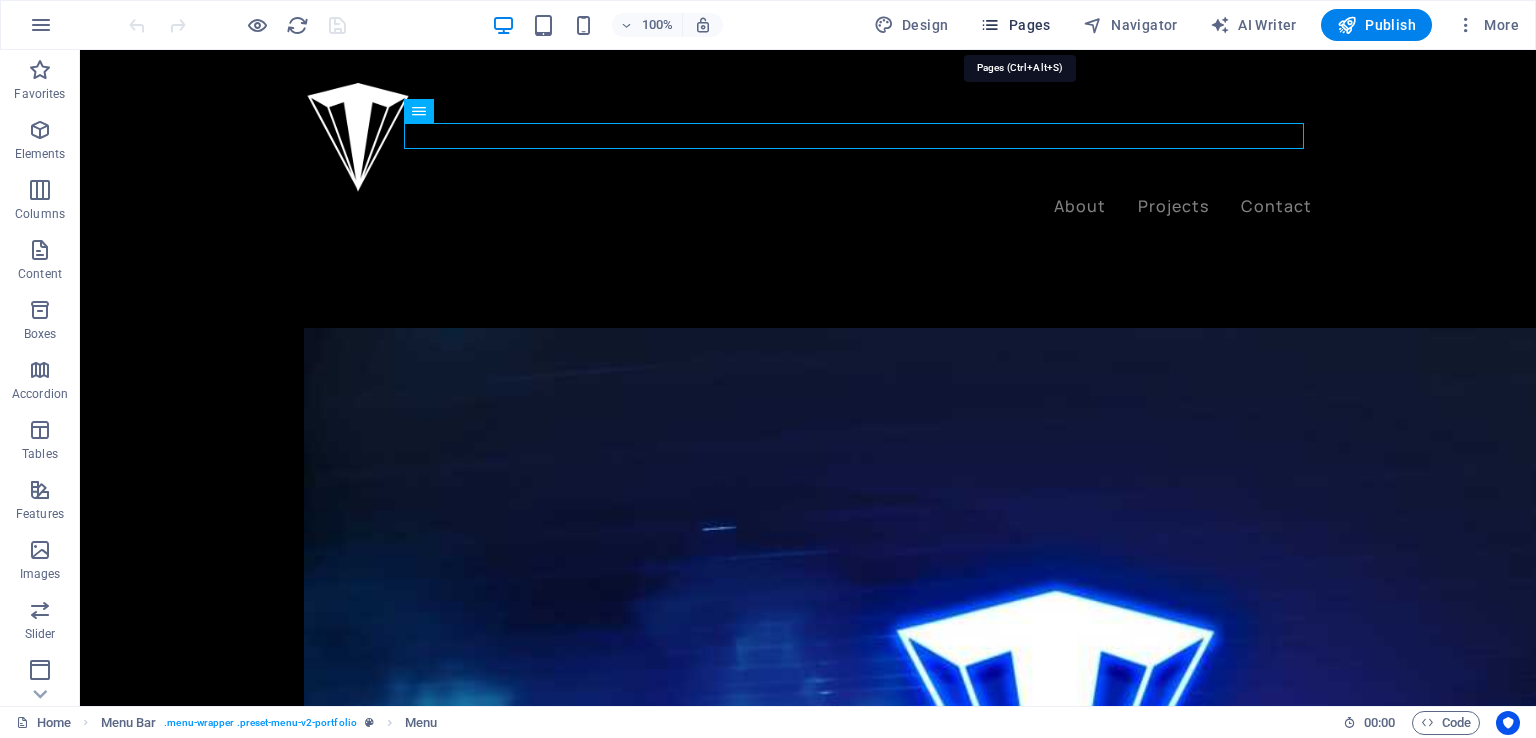 click on "Pages" at bounding box center (1015, 25) 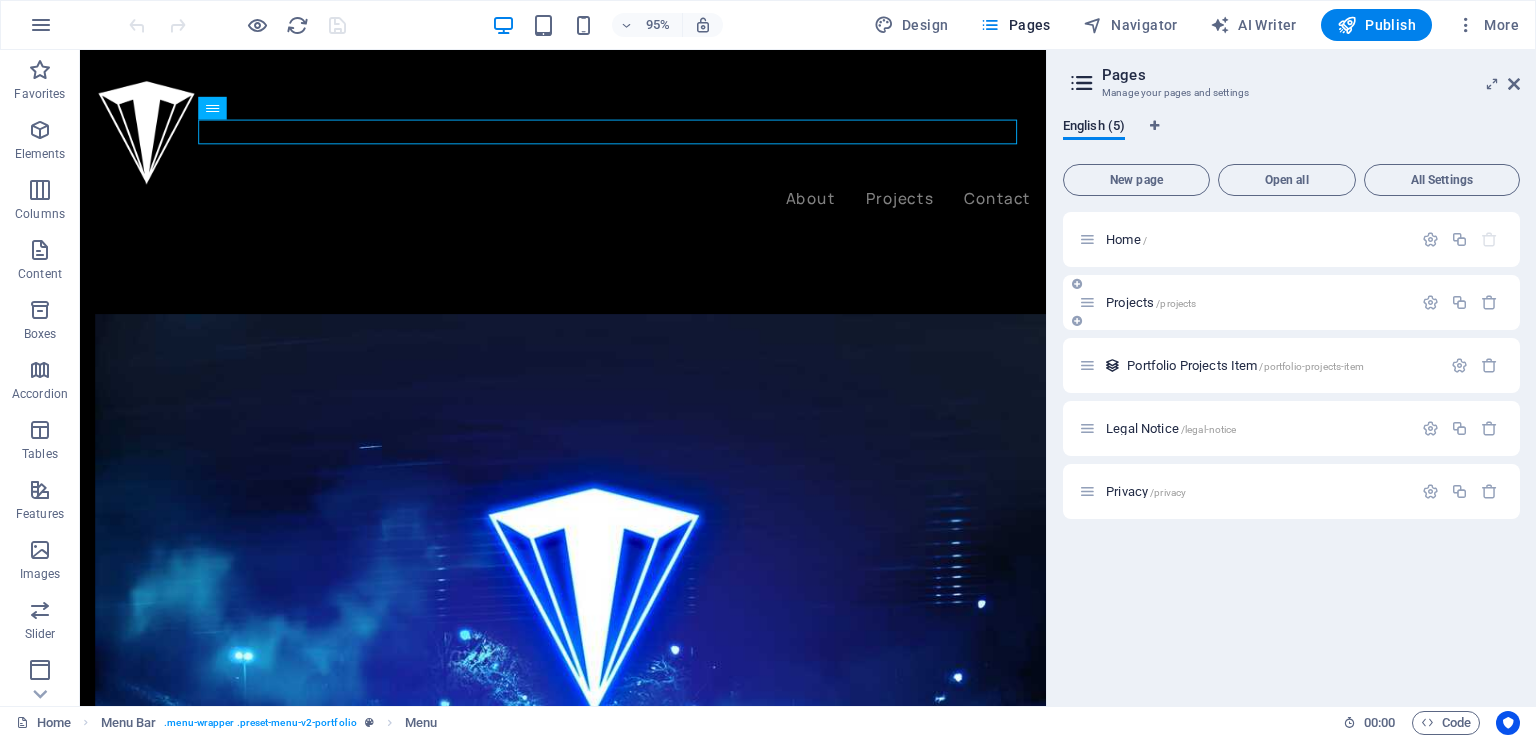 click on "Projects /projects" at bounding box center [1151, 302] 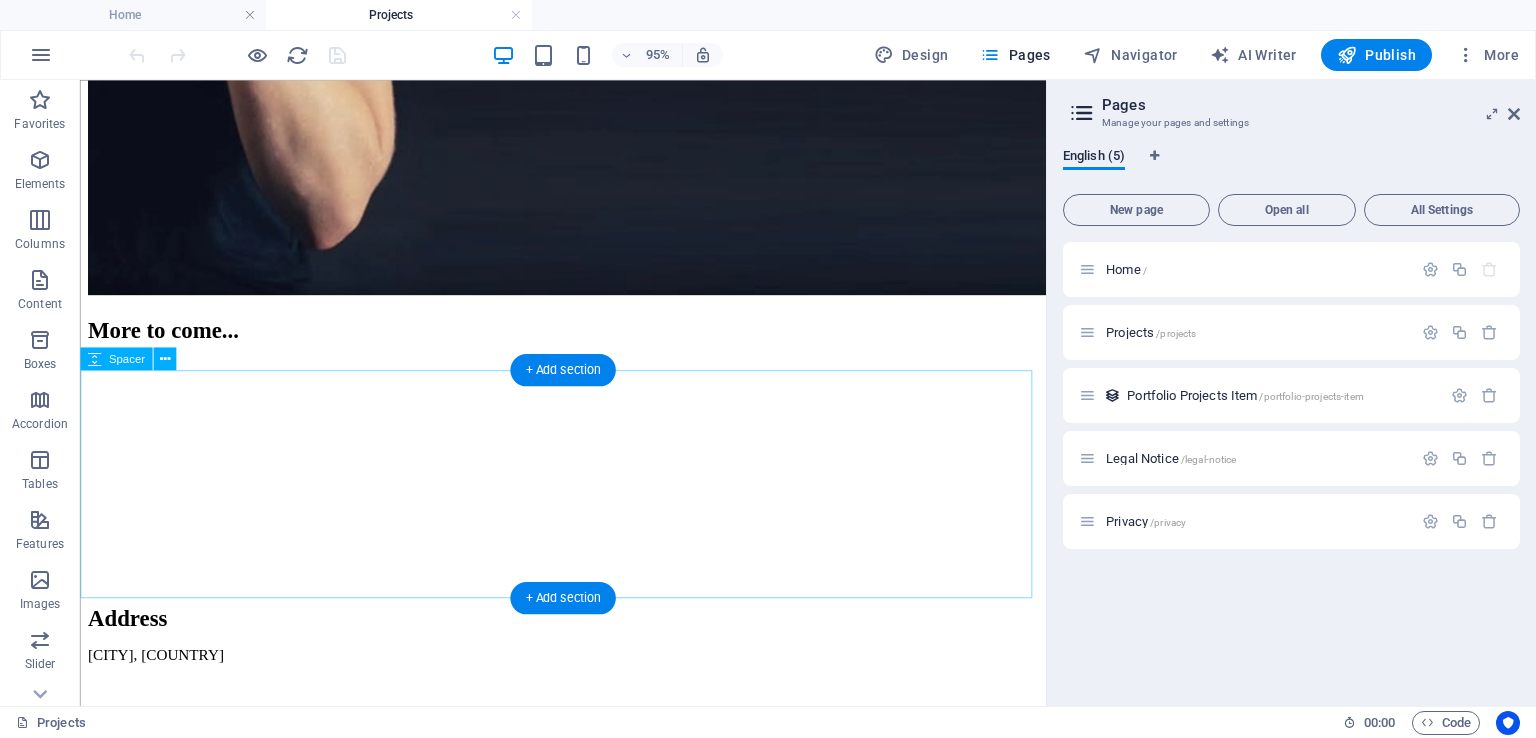 scroll, scrollTop: 1200, scrollLeft: 0, axis: vertical 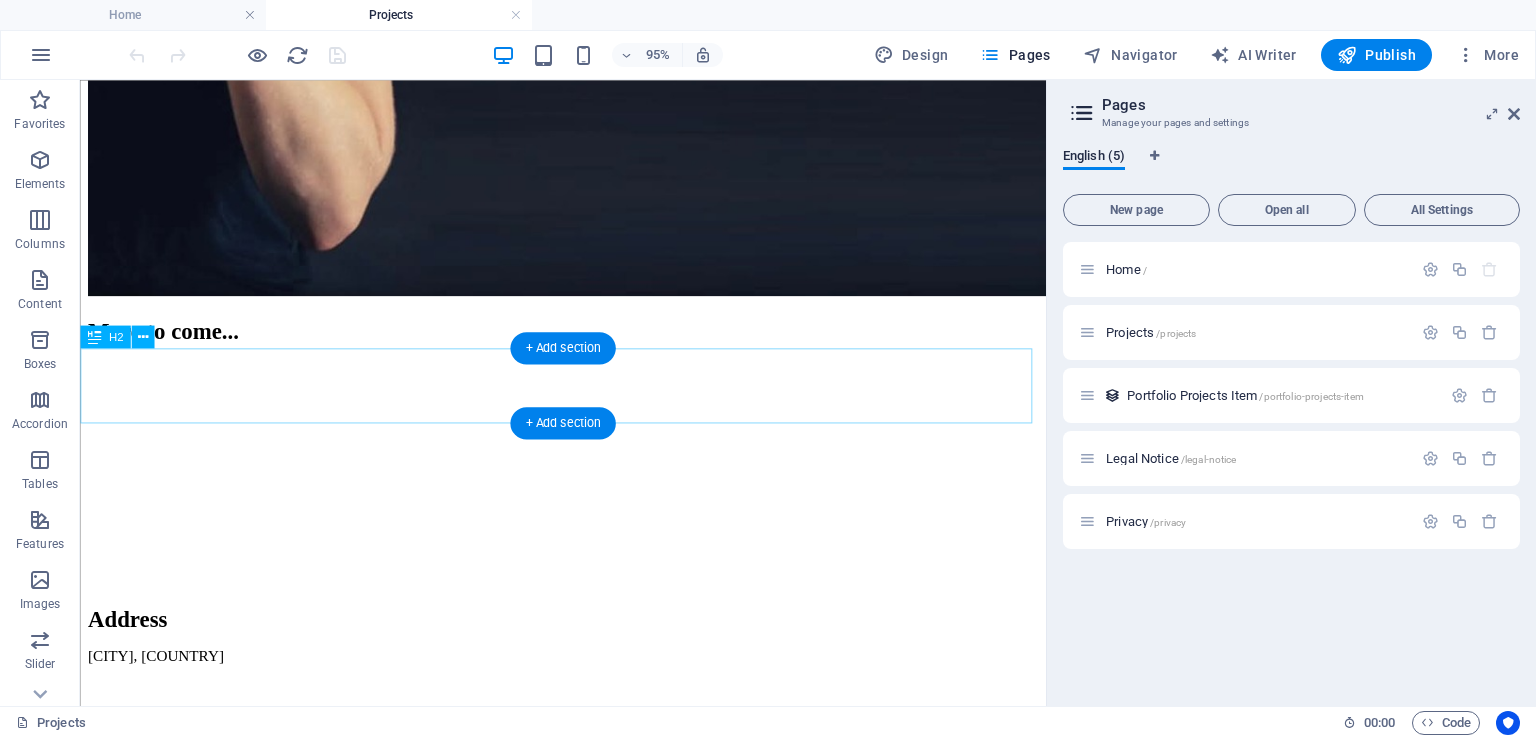 click on "More to come..." at bounding box center [588, 344] 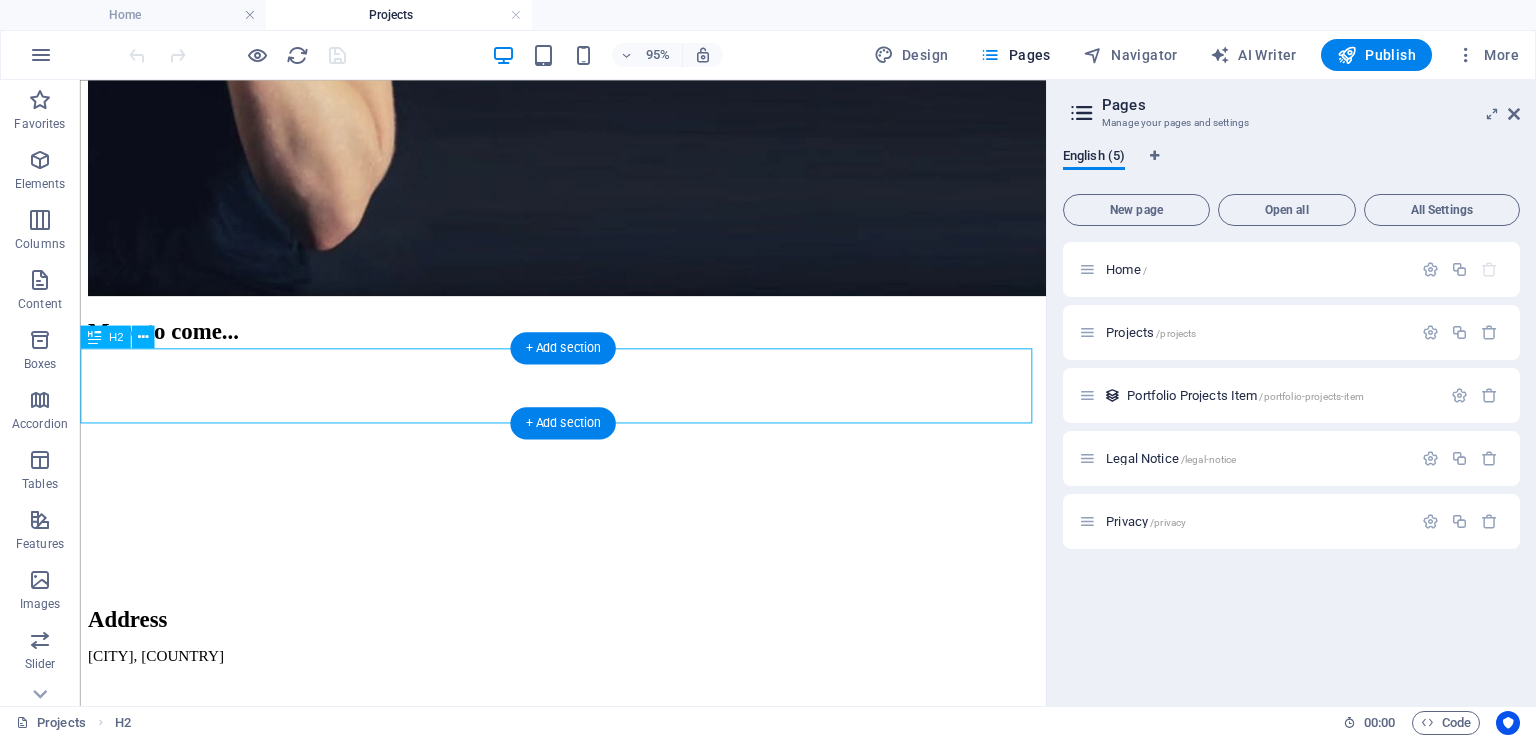 click on "More to come..." at bounding box center [588, 344] 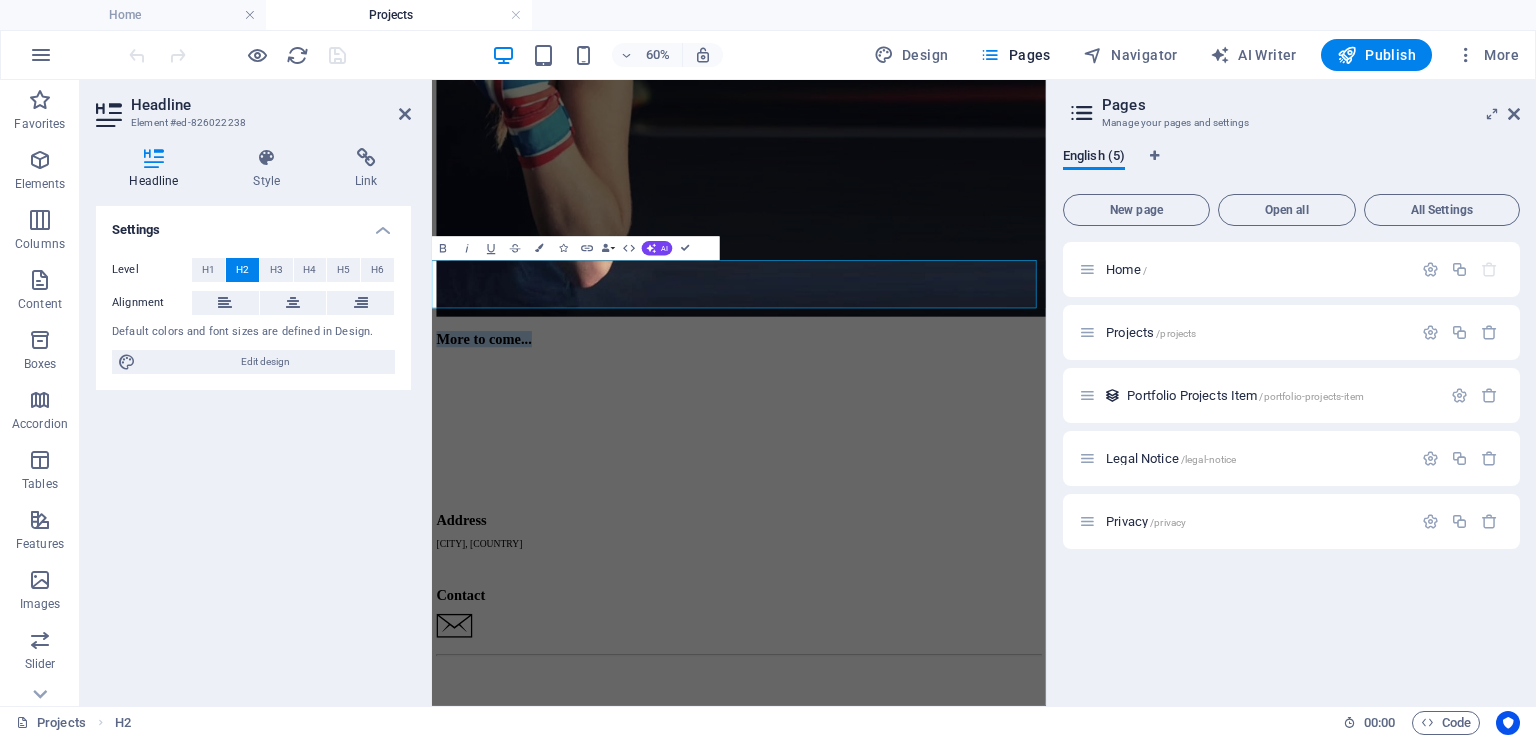 scroll, scrollTop: 1187, scrollLeft: 0, axis: vertical 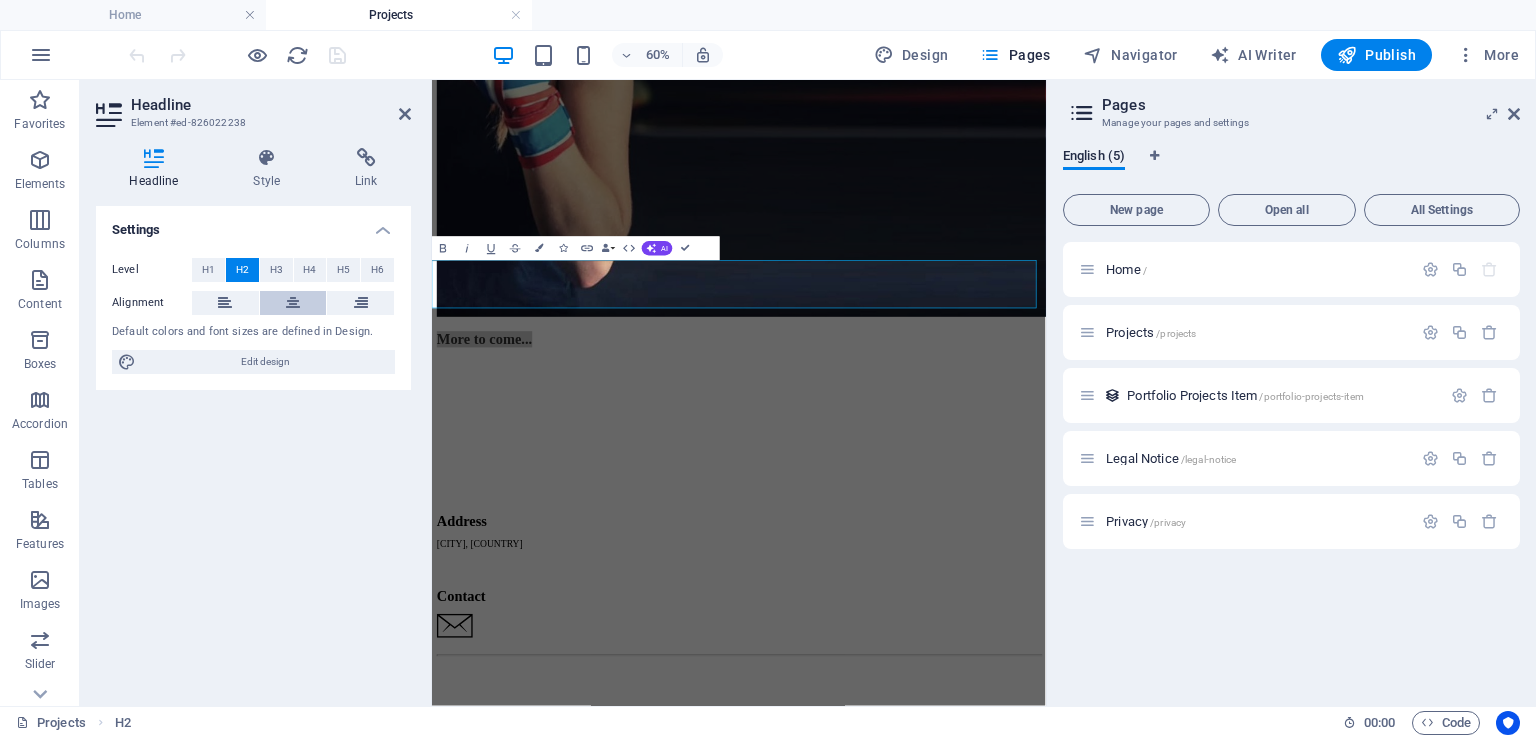 click at bounding box center (293, 303) 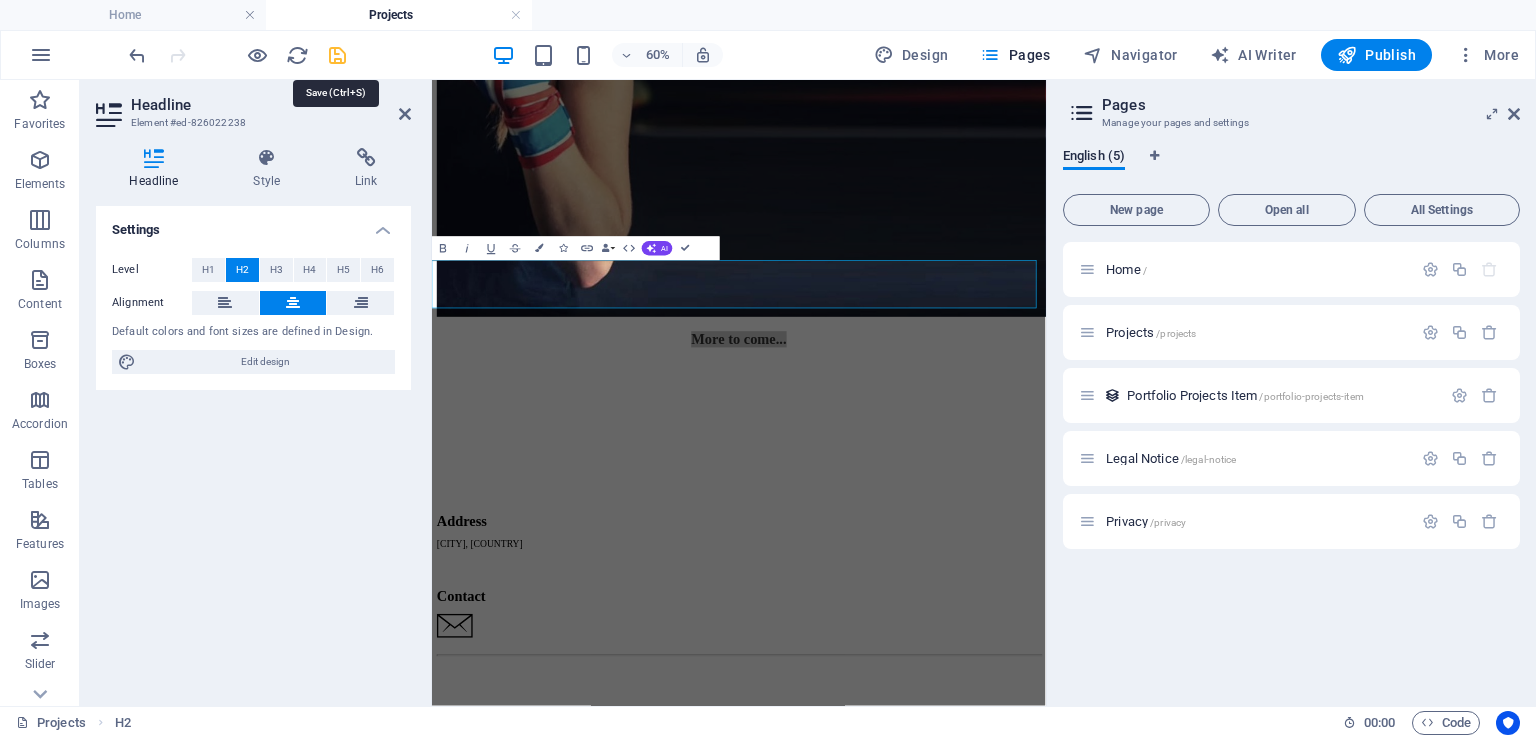 click at bounding box center (337, 55) 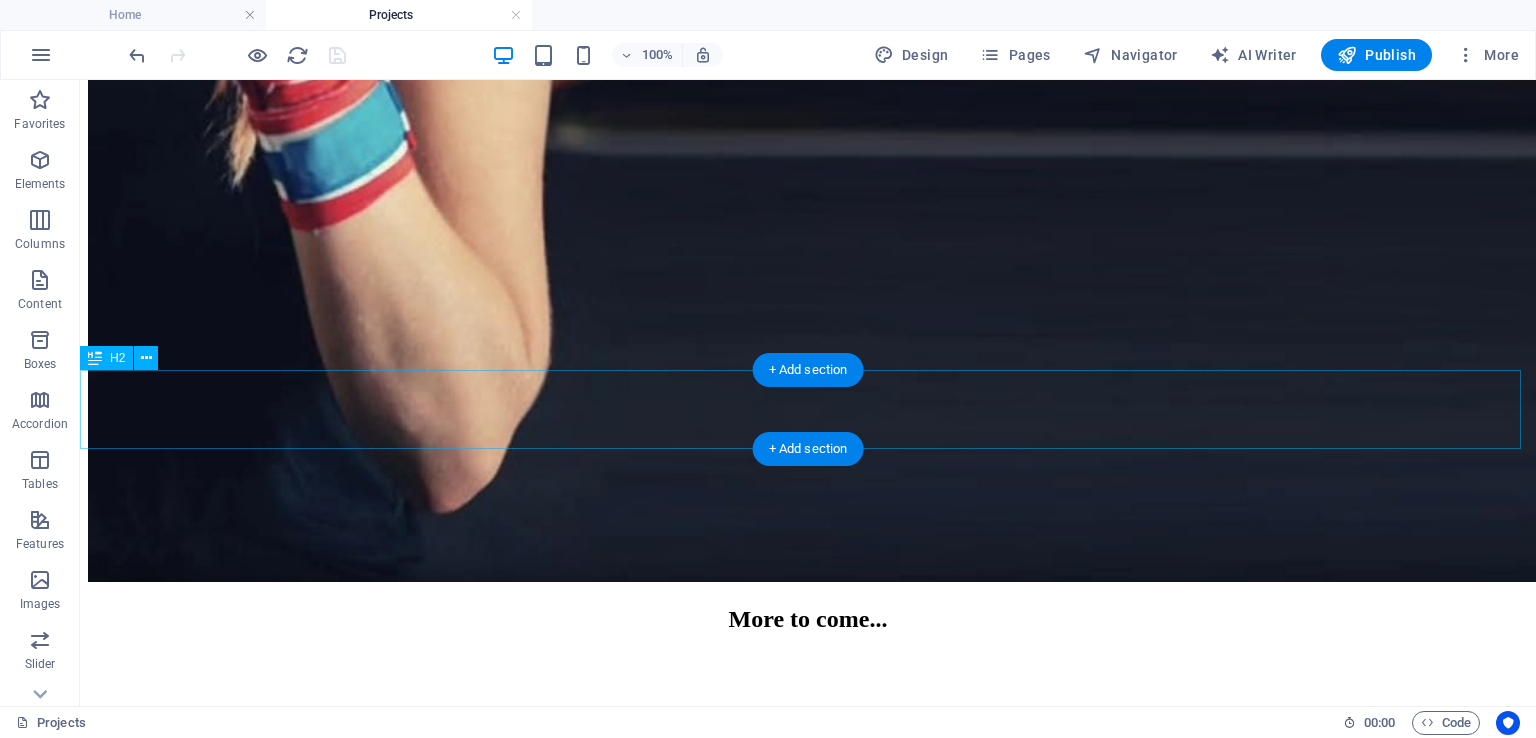 scroll, scrollTop: 1387, scrollLeft: 0, axis: vertical 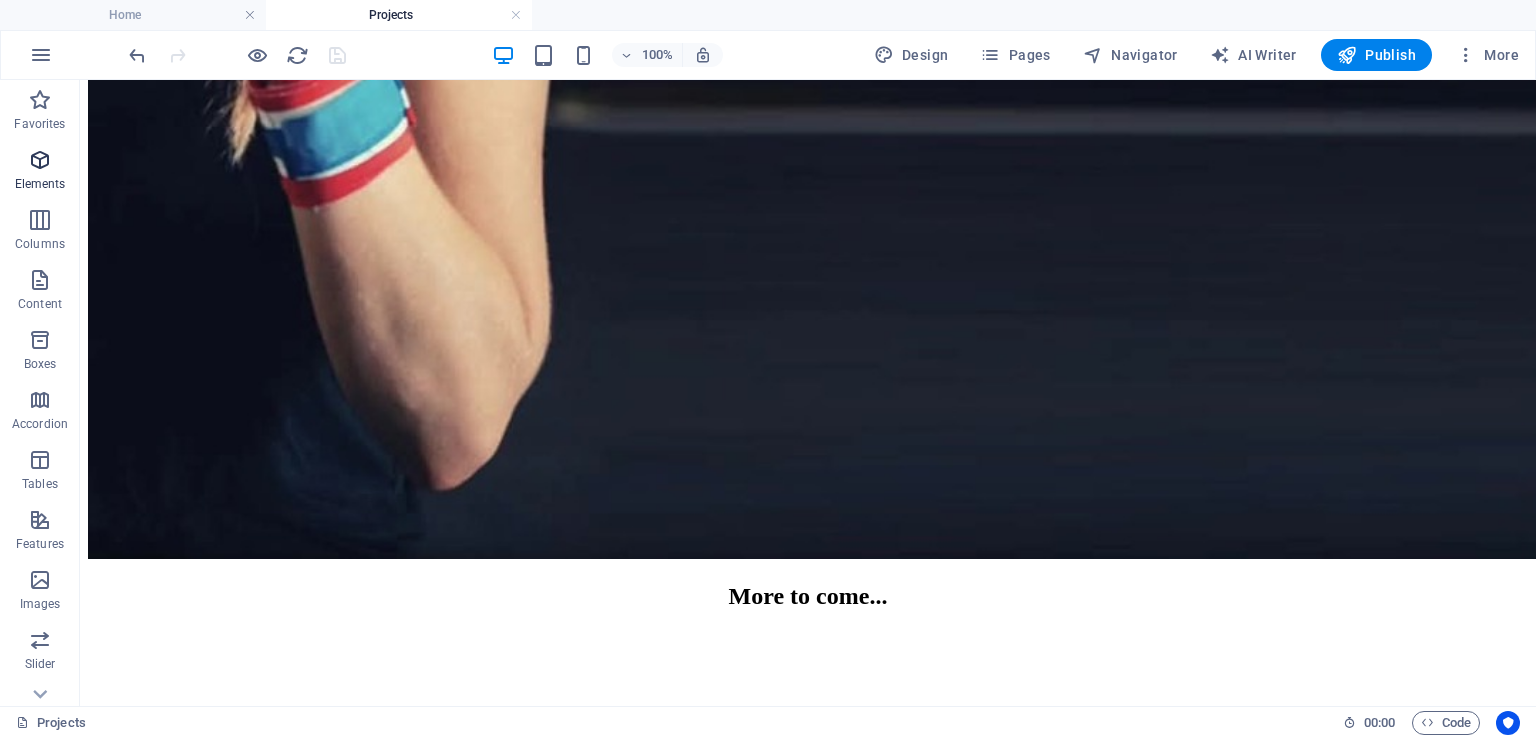 click at bounding box center [40, 160] 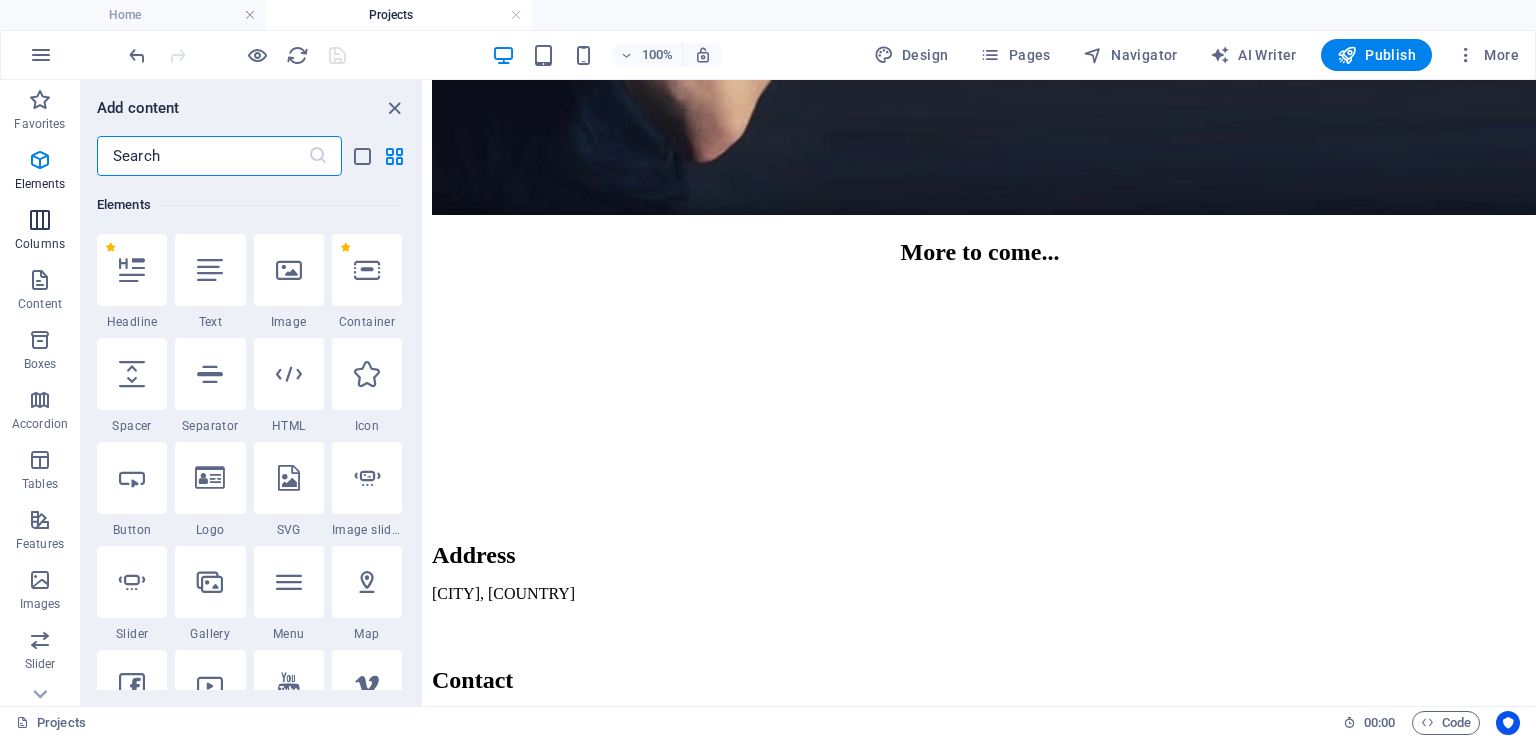 scroll, scrollTop: 212, scrollLeft: 0, axis: vertical 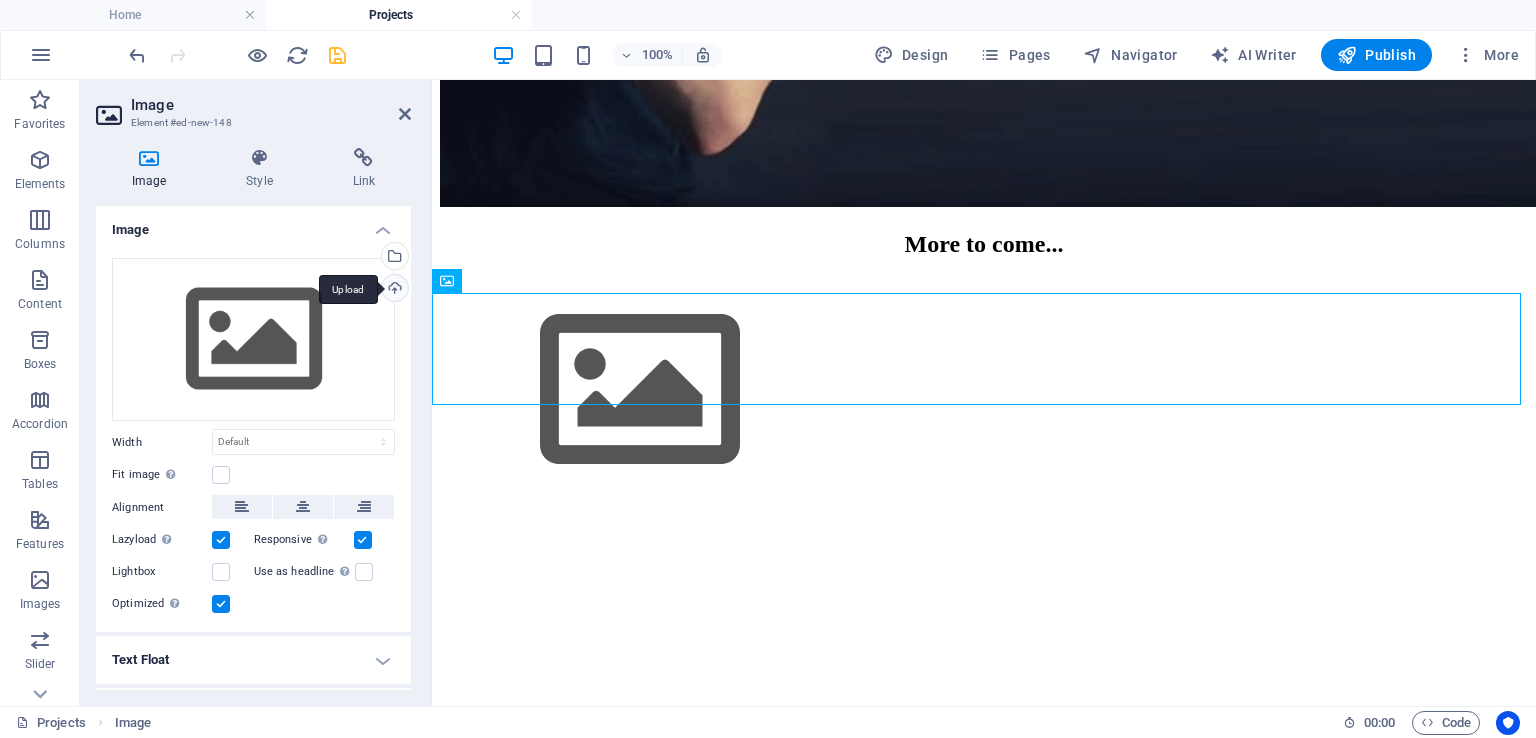 click on "Upload" at bounding box center (393, 290) 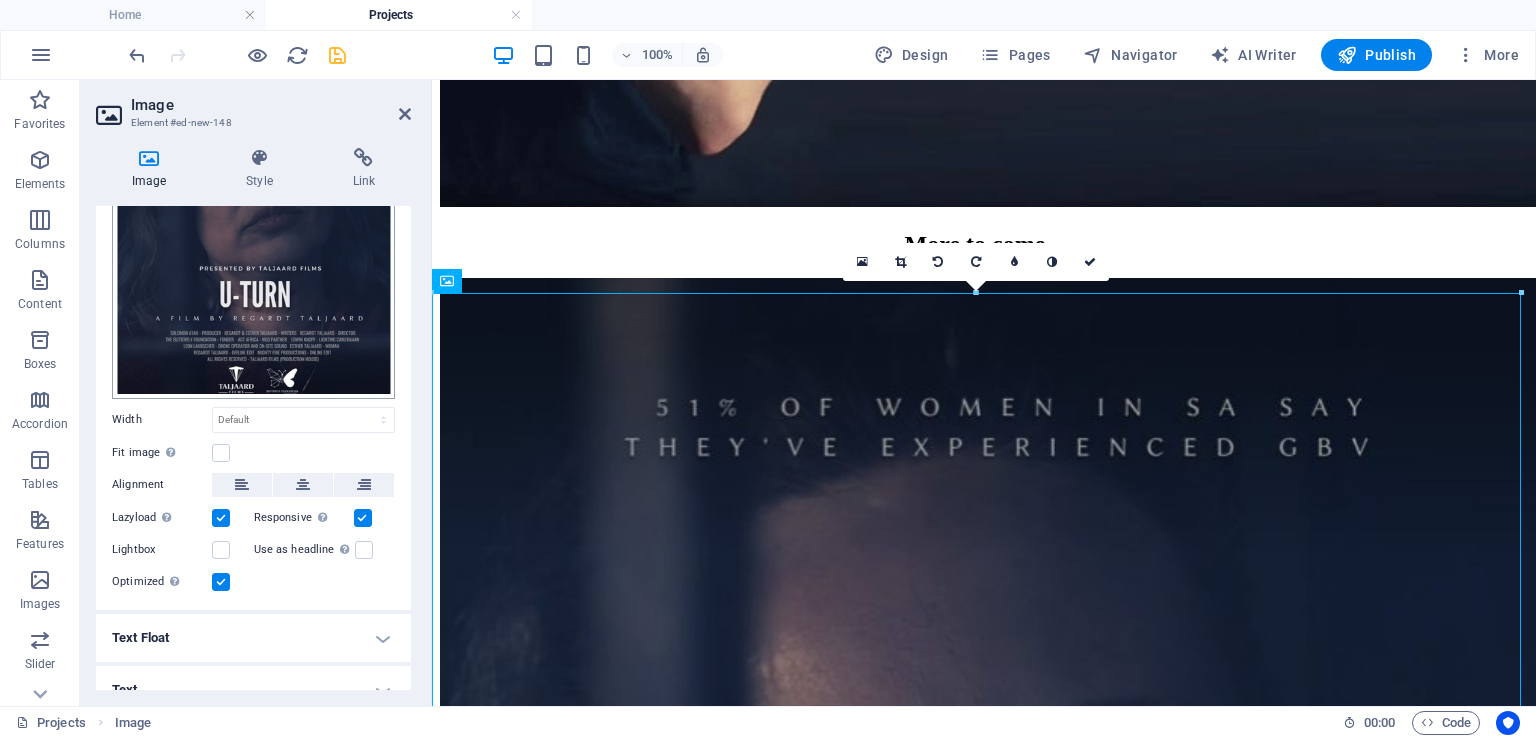 scroll, scrollTop: 277, scrollLeft: 0, axis: vertical 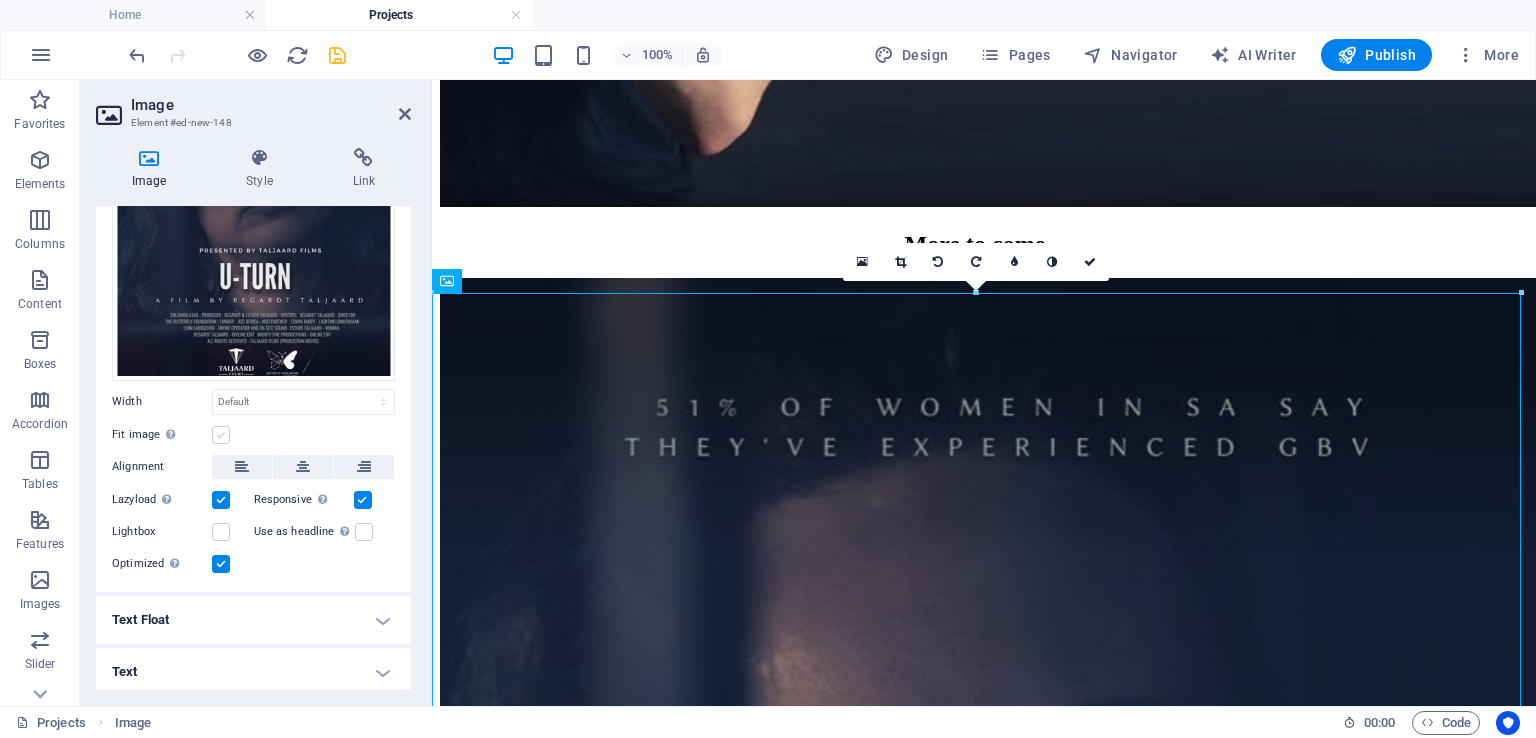 click at bounding box center [221, 435] 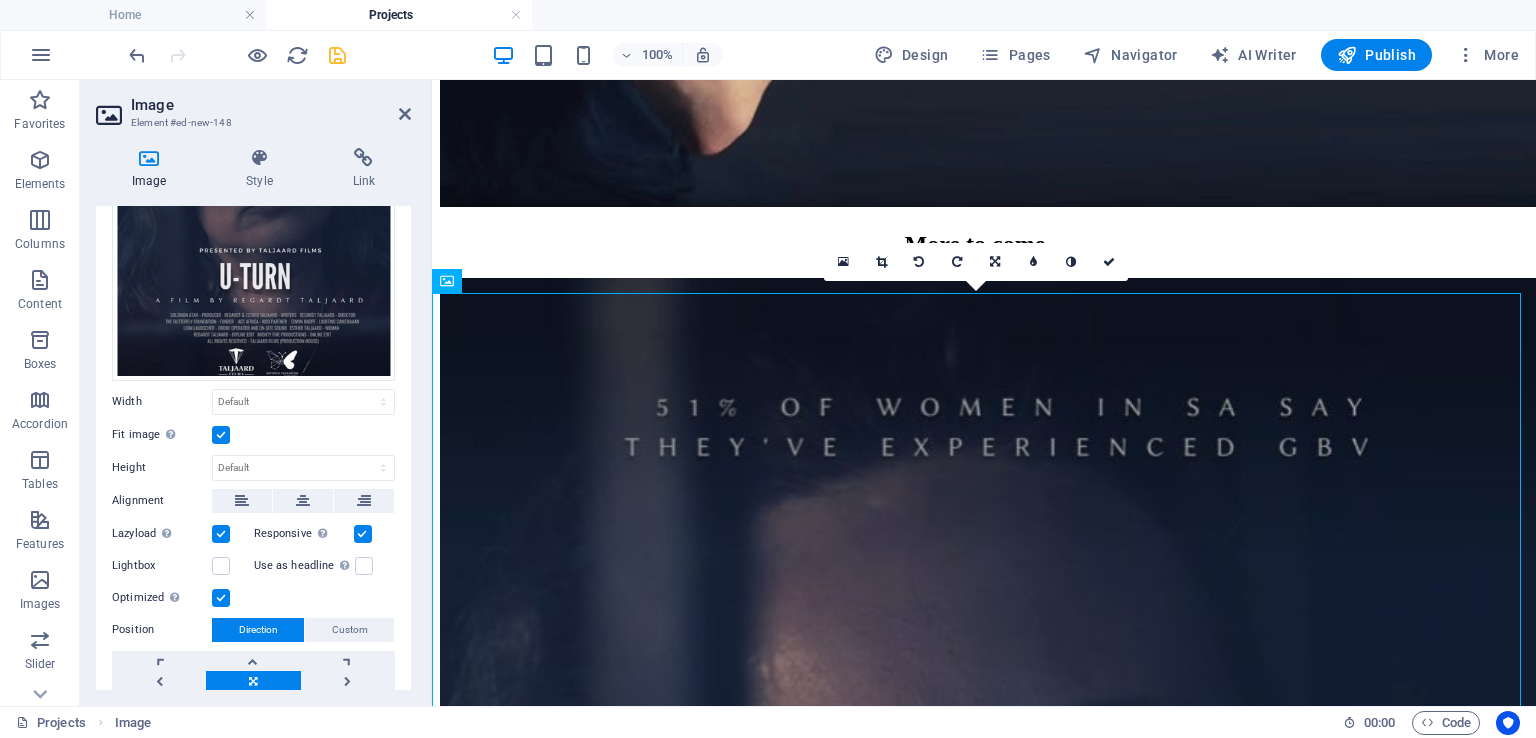 click at bounding box center [221, 435] 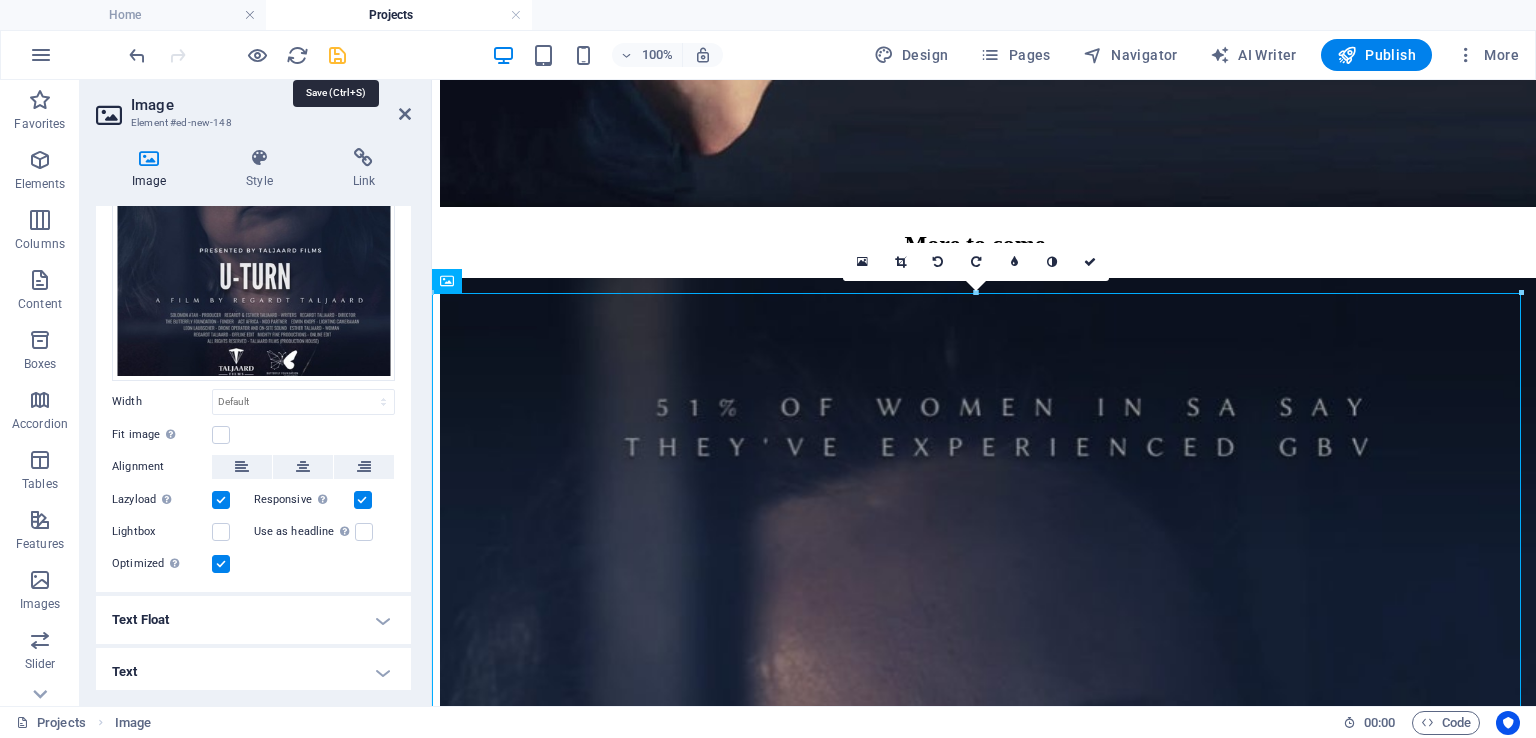 click at bounding box center (337, 55) 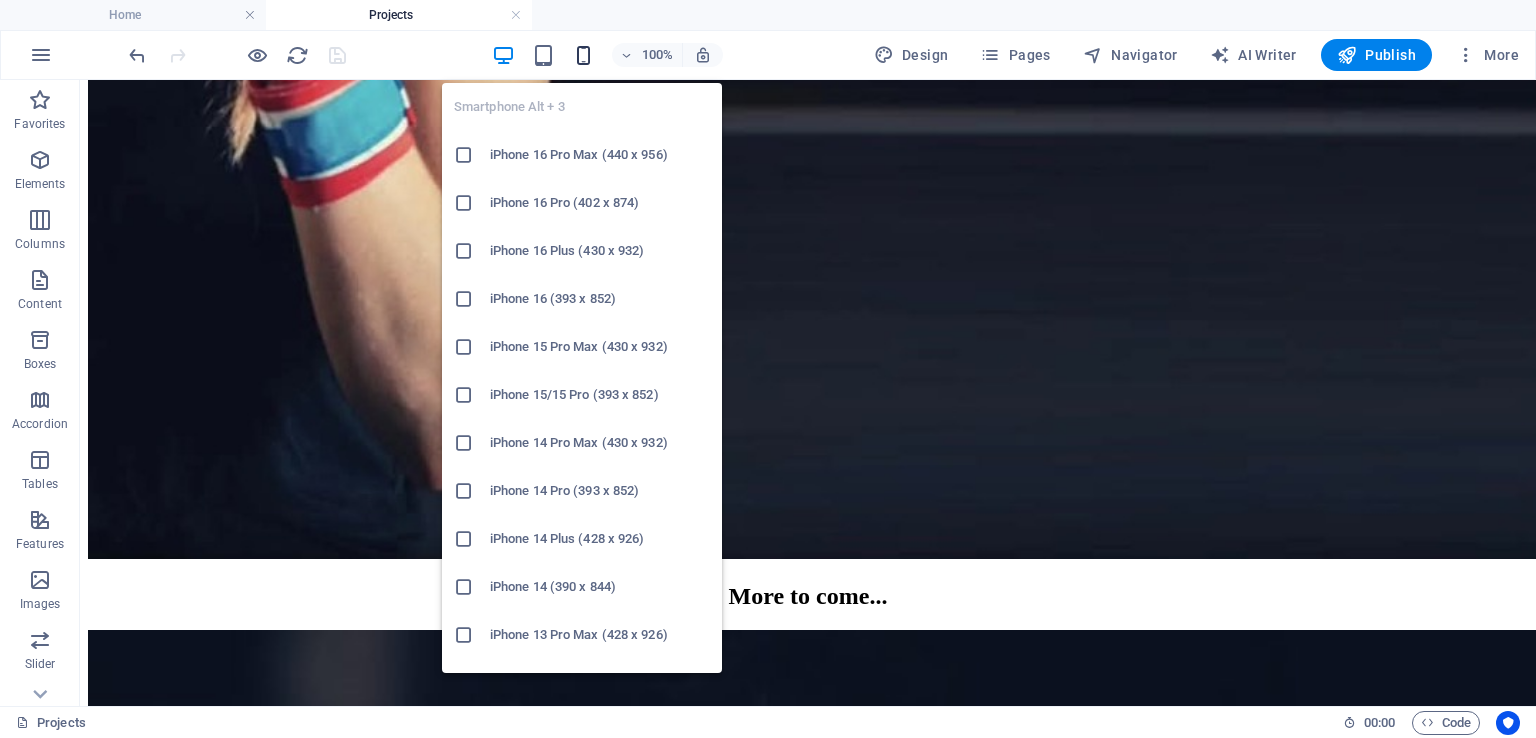 click at bounding box center (583, 55) 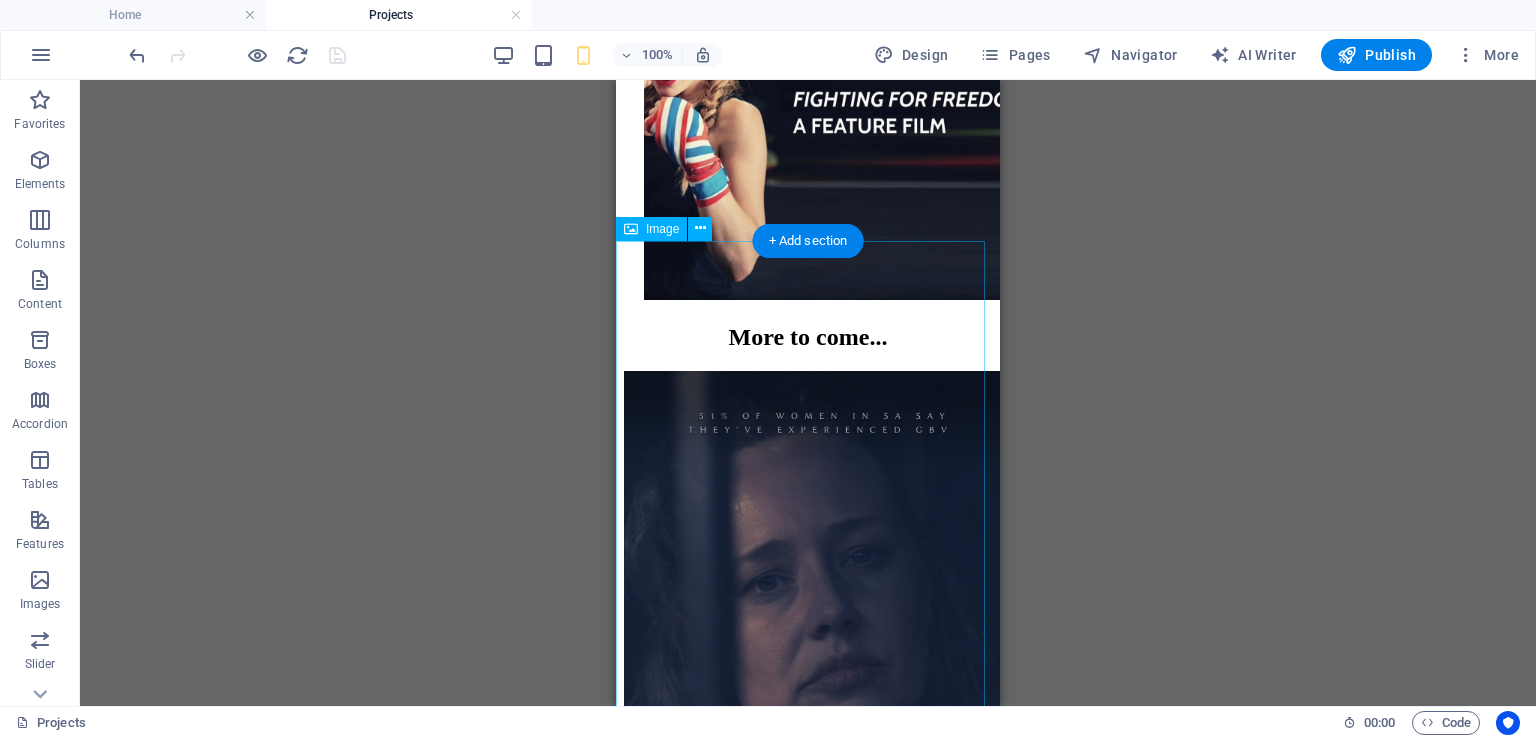 scroll, scrollTop: 568, scrollLeft: 0, axis: vertical 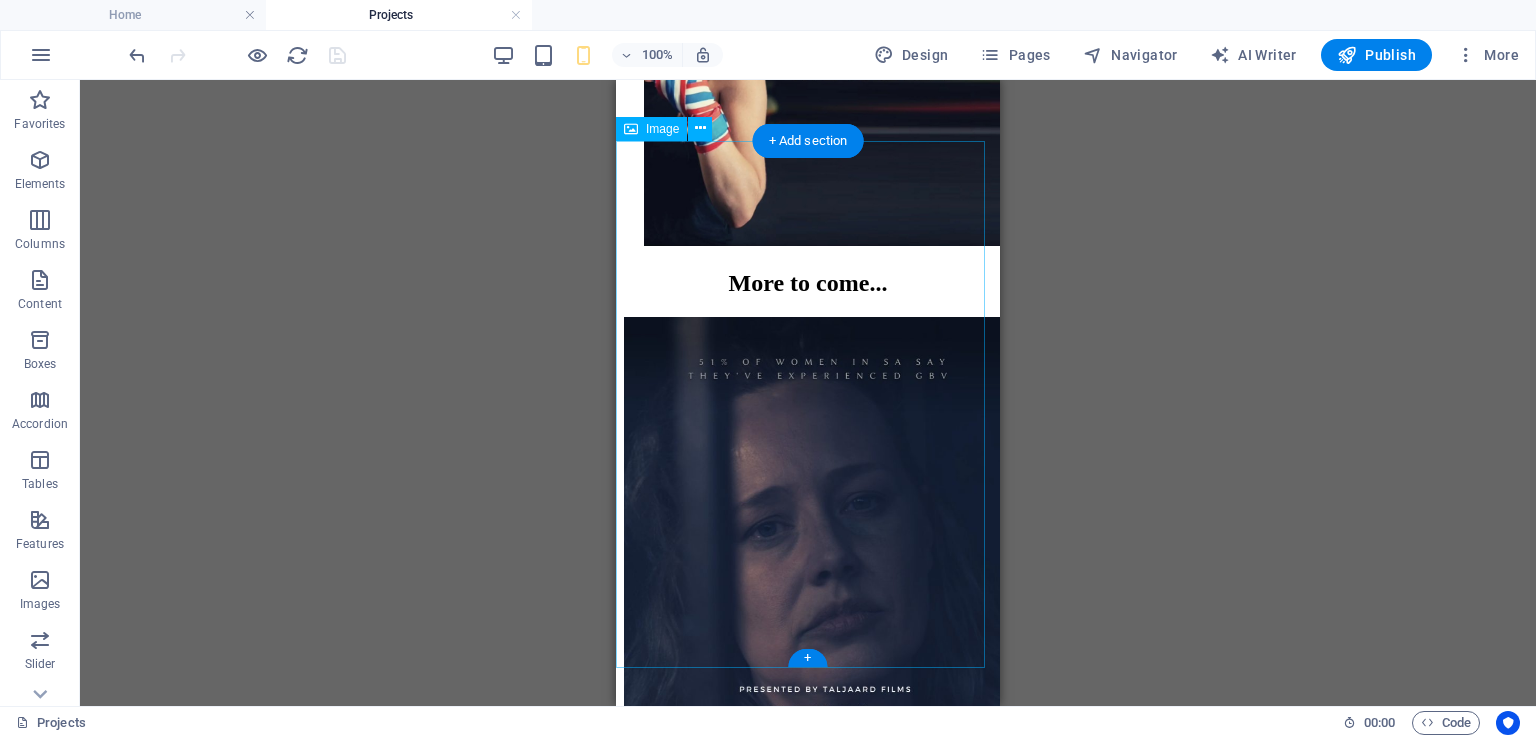 click at bounding box center [808, 593] 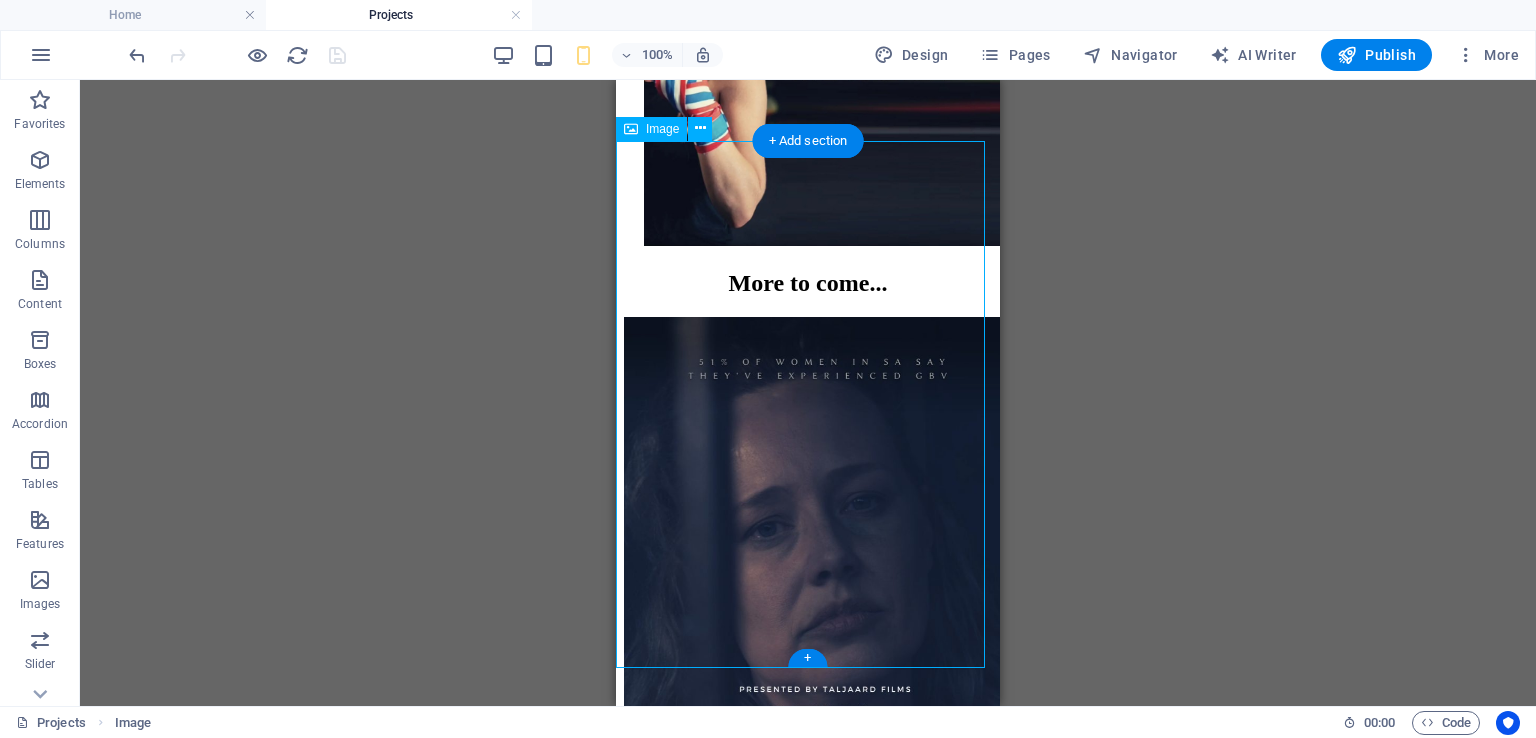 click at bounding box center (808, 593) 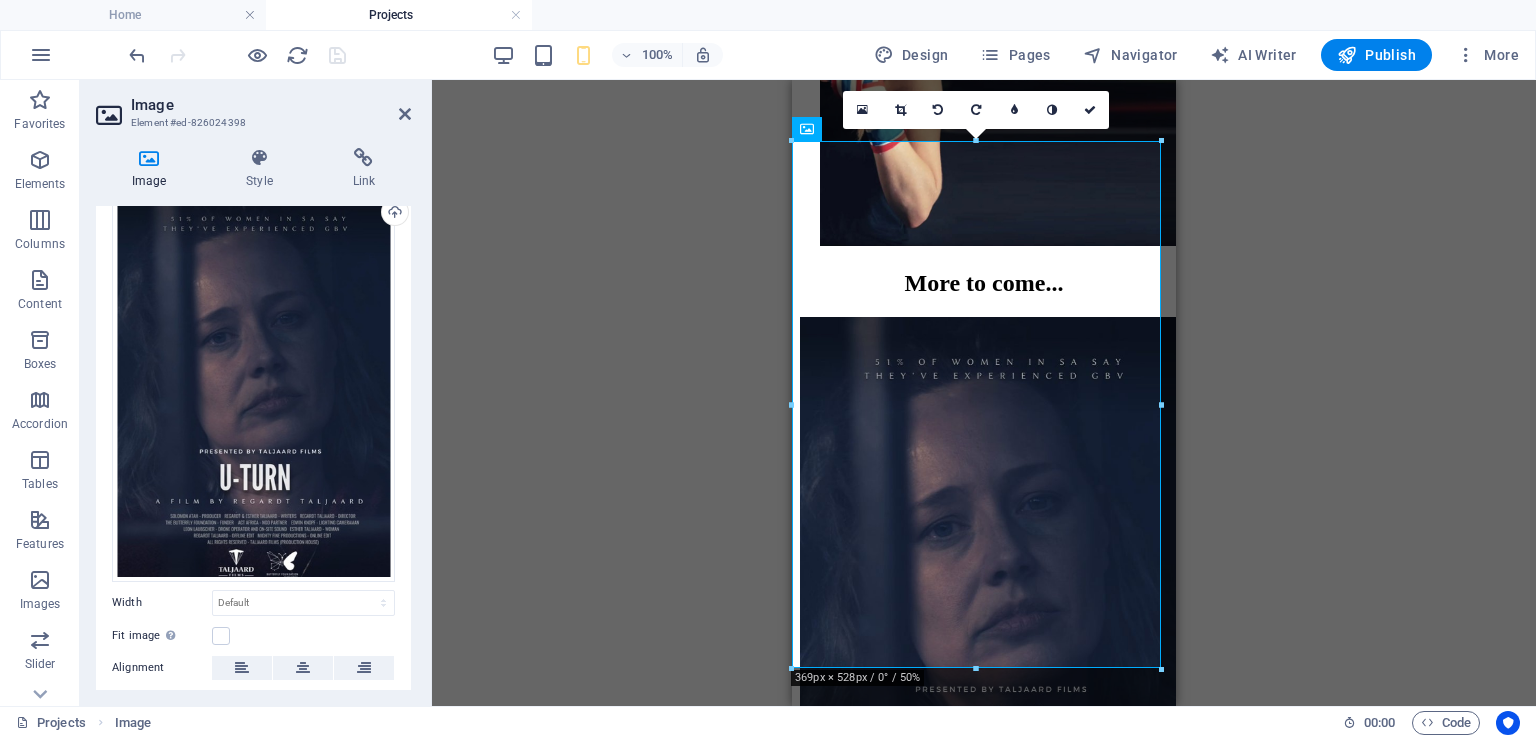 scroll, scrollTop: 0, scrollLeft: 0, axis: both 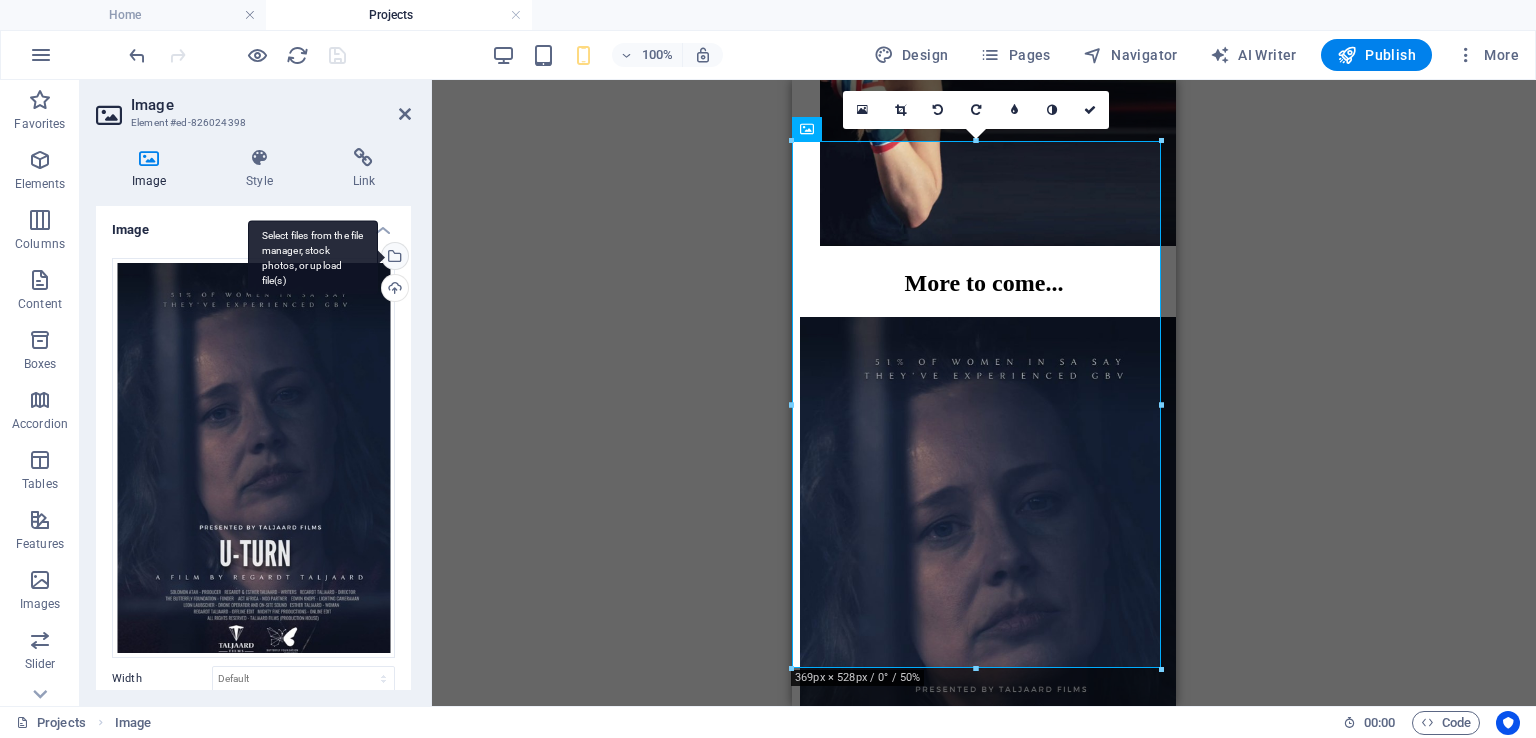 click on "Select files from the file manager, stock photos, or upload file(s)" at bounding box center (393, 258) 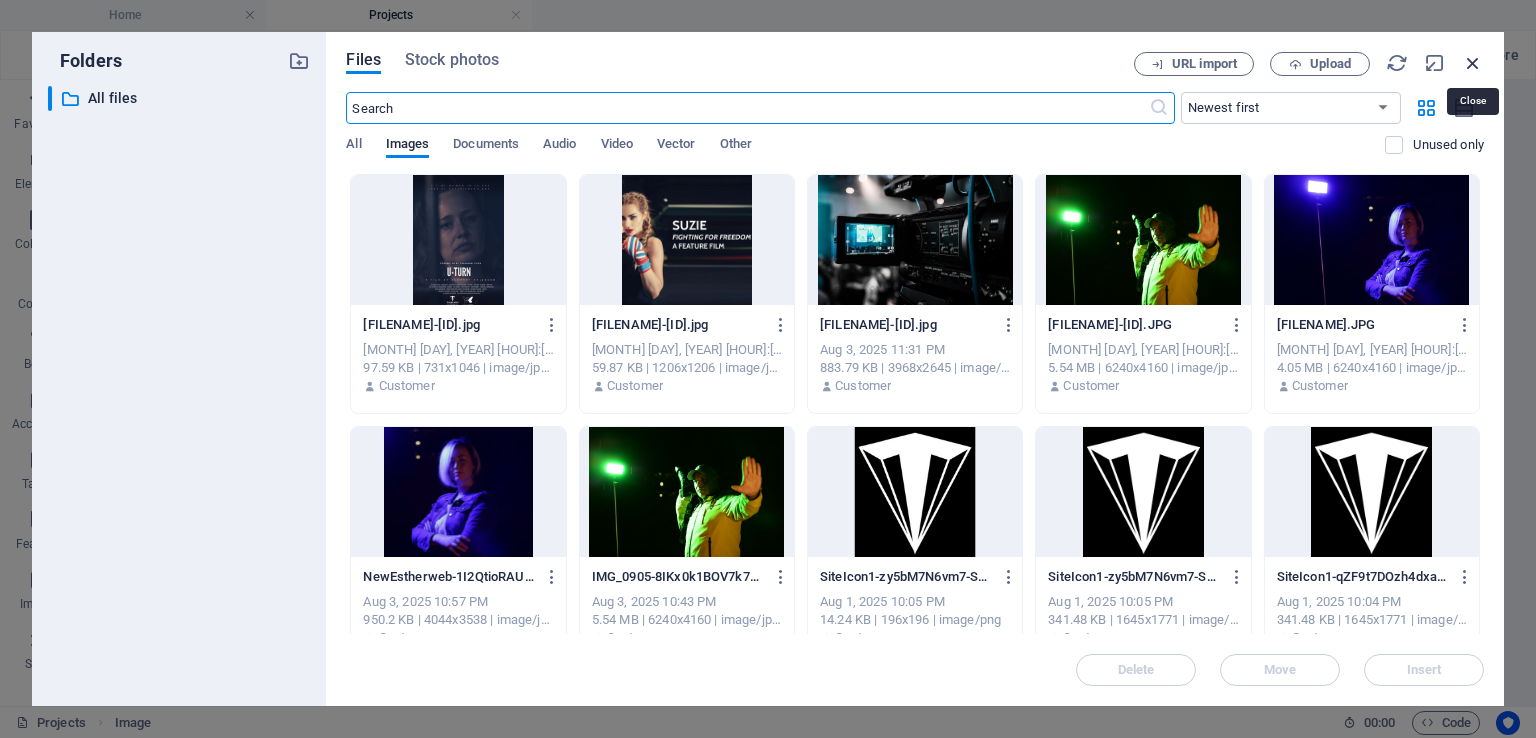 click at bounding box center [1473, 63] 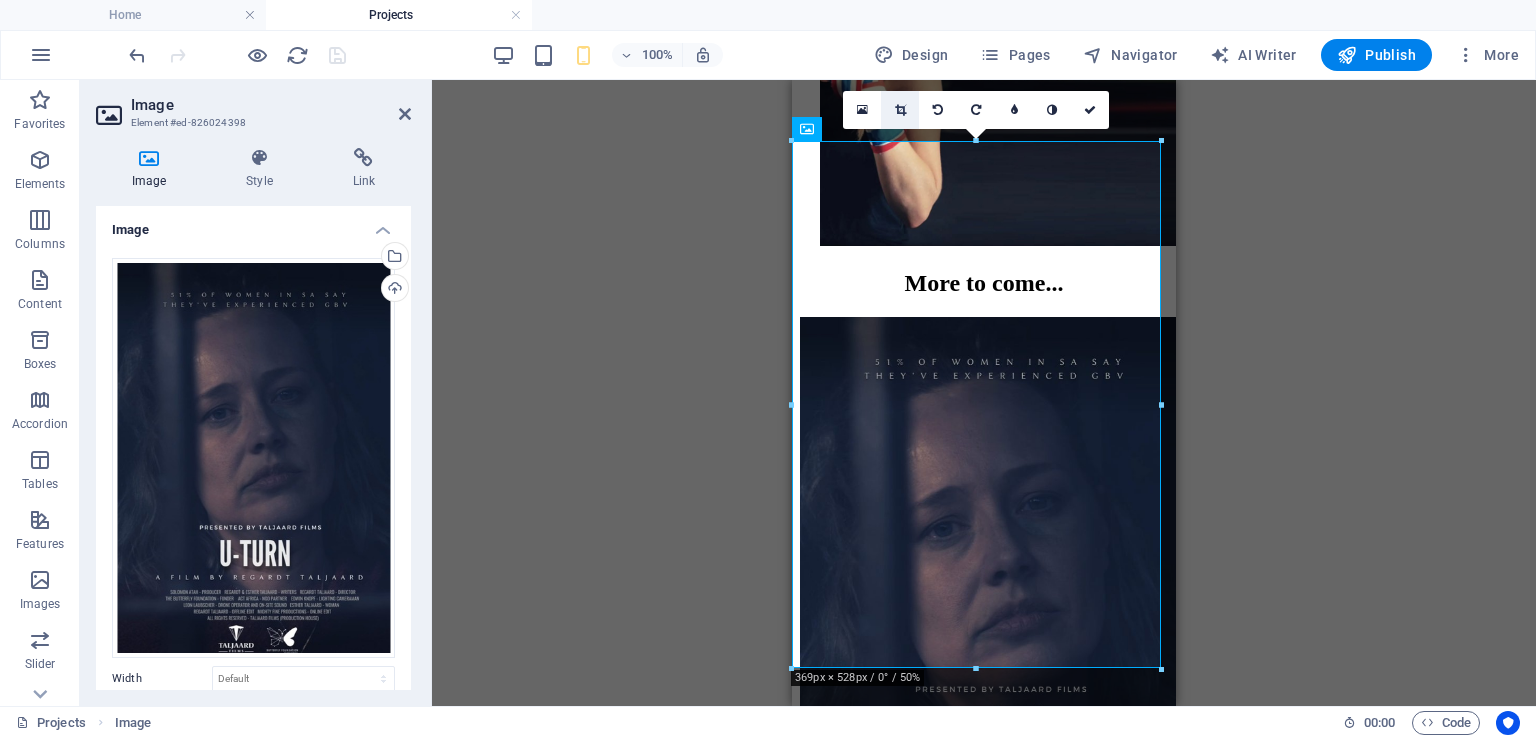 click at bounding box center [900, 110] 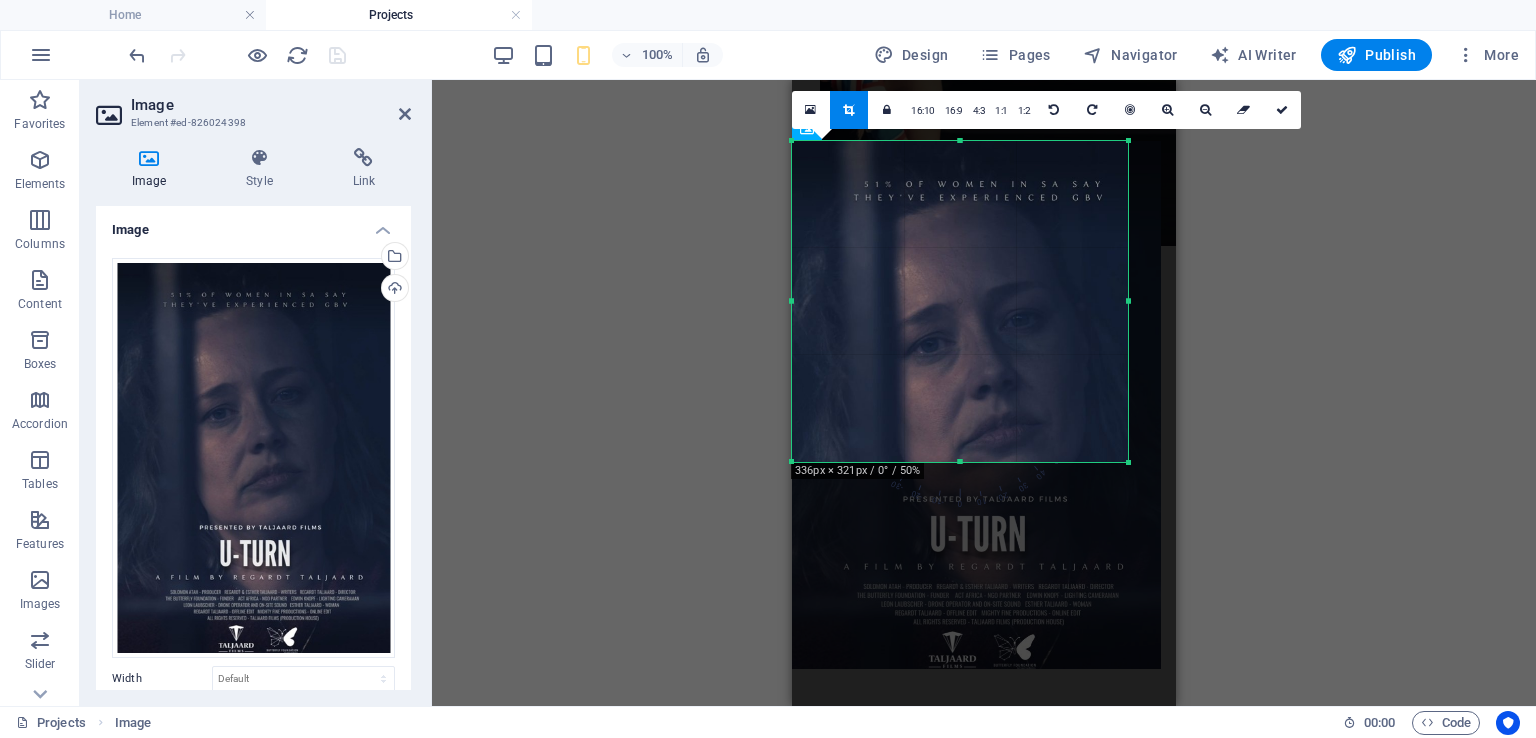 drag, startPoint x: 1161, startPoint y: 668, endPoint x: 1128, endPoint y: 461, distance: 209.61394 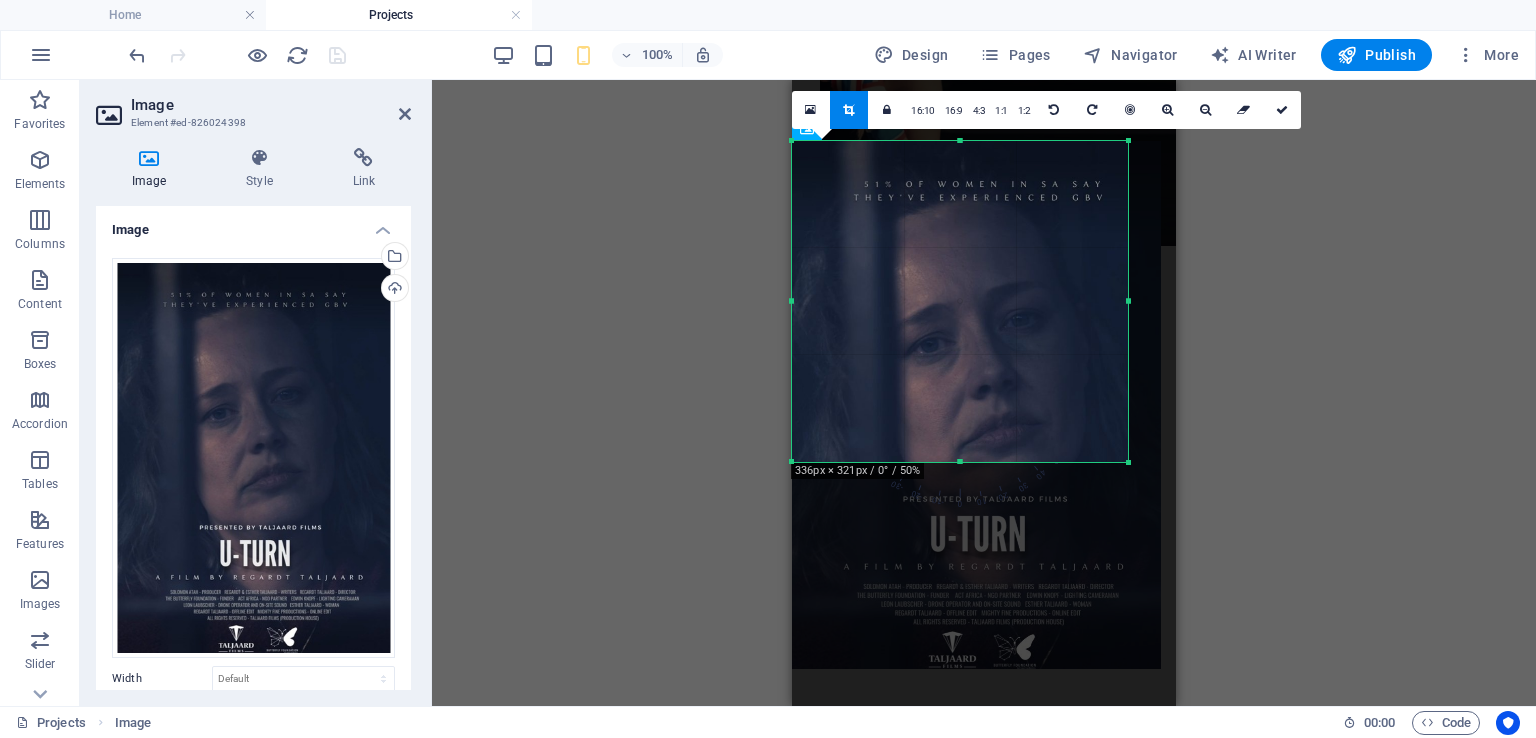 click at bounding box center [1129, 463] 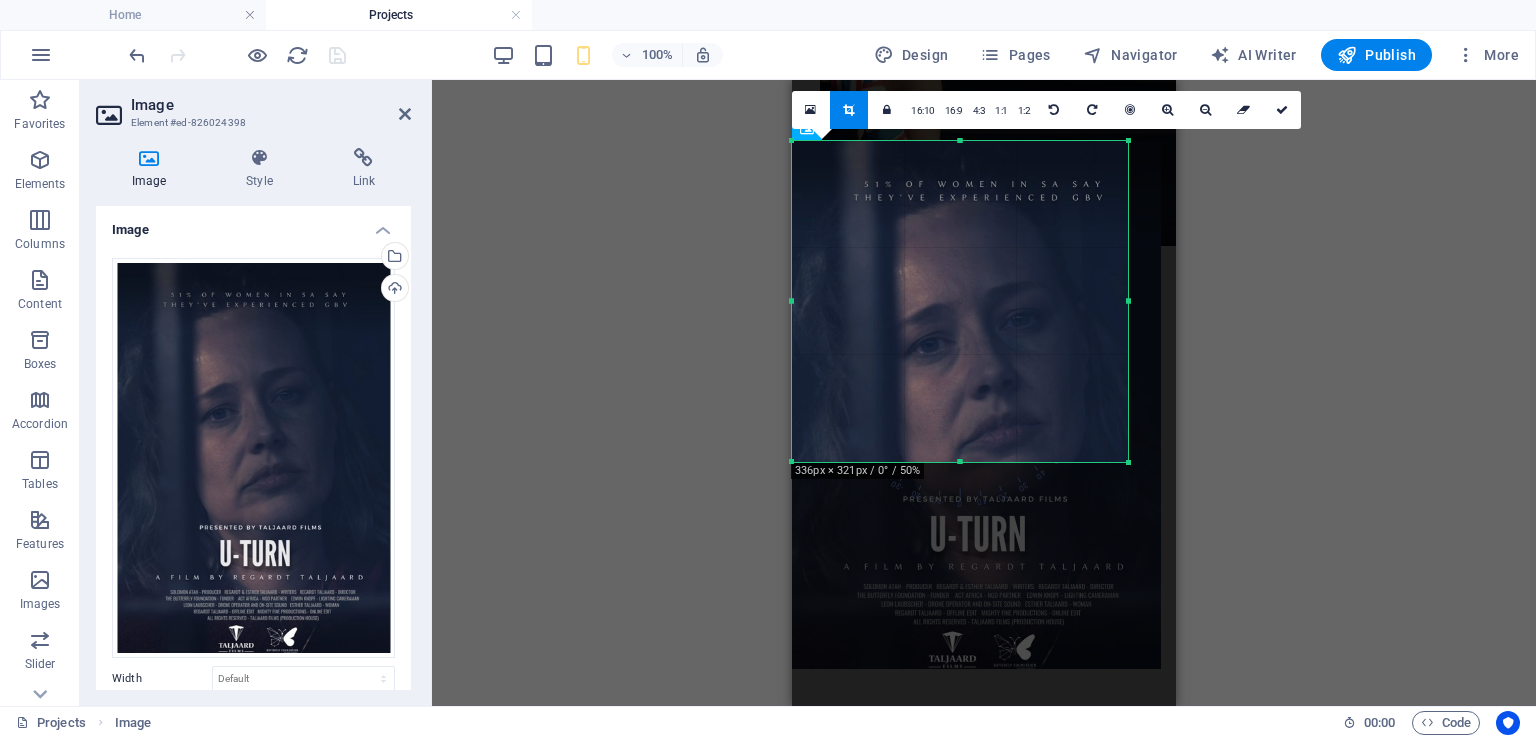 click on "Image" at bounding box center (253, 224) 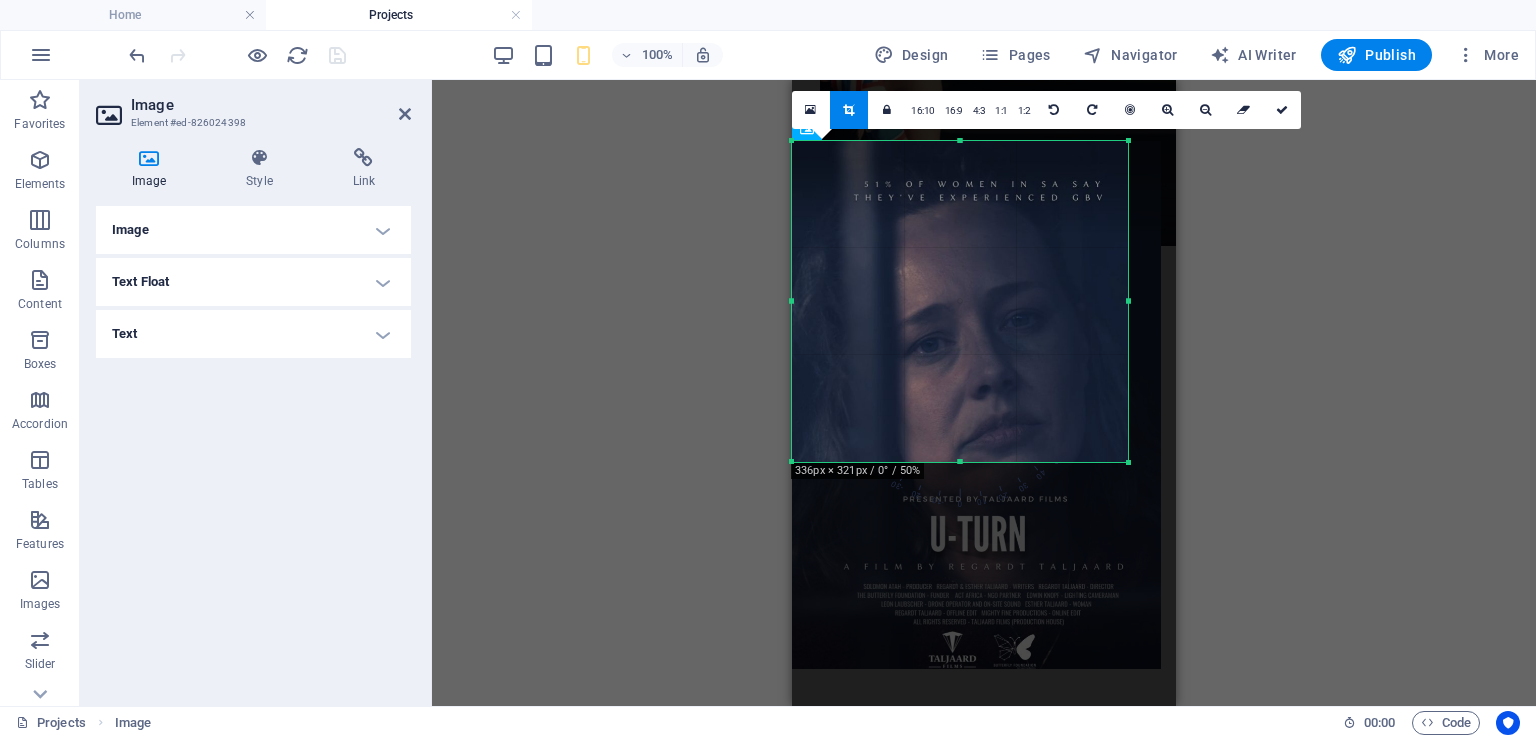 click on "Image" at bounding box center (253, 230) 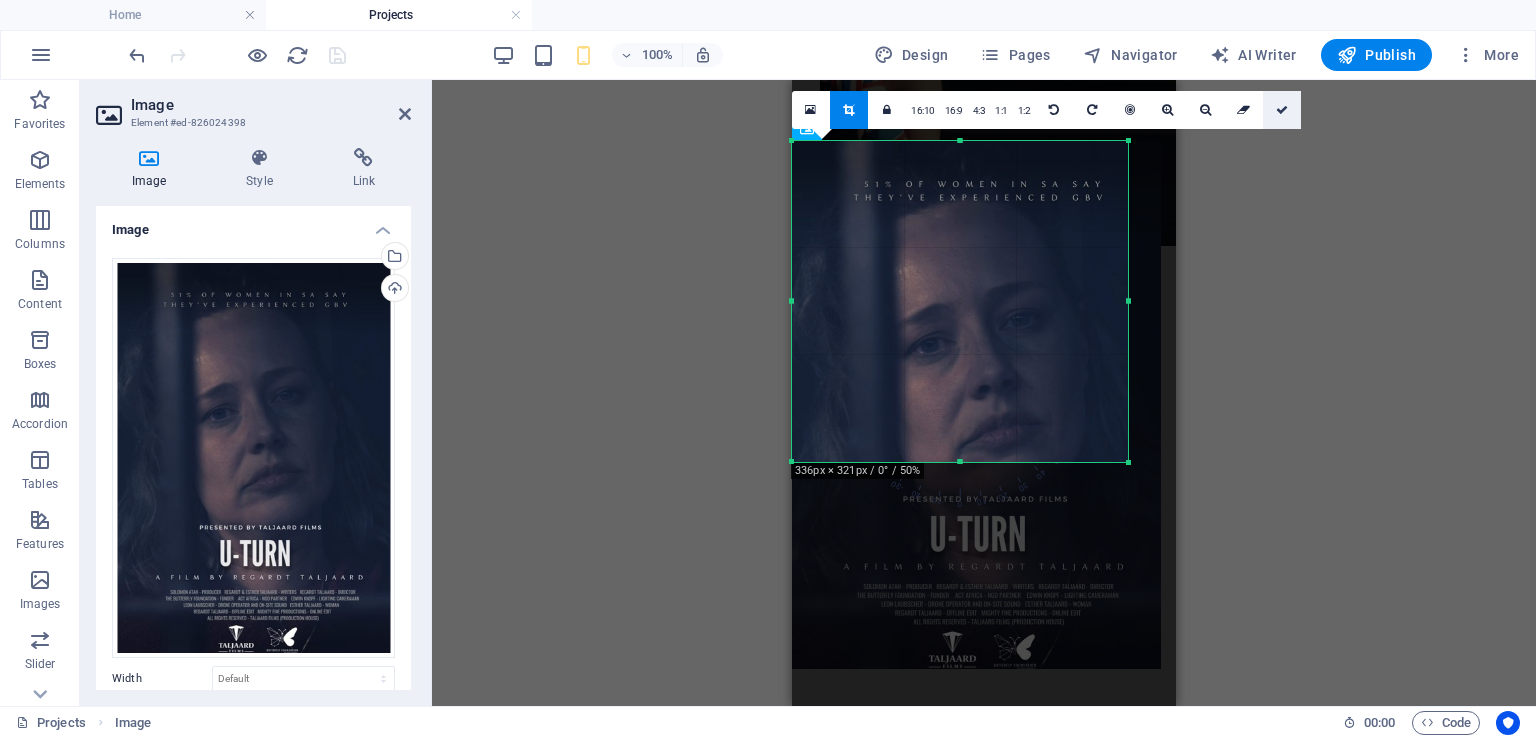 click at bounding box center [1282, 110] 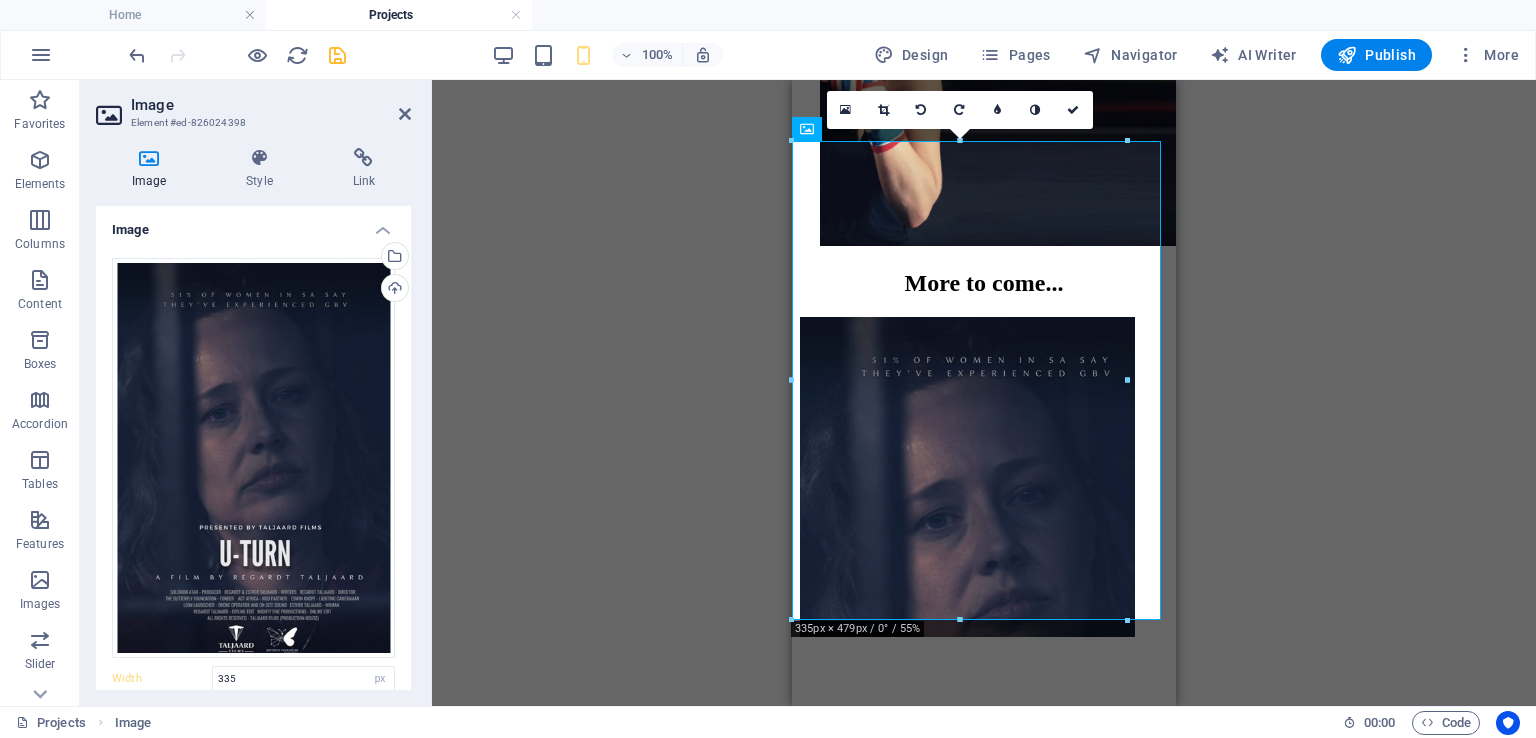 click on "Drag here to replace the existing content. Press “Ctrl” if you want to create a new element.
H3   Container   Spacer   Container   Image   Container   Spacer   Reference   H2   Image   Image 180 170 160 150 140 130 120 110 100 90 80 70 60 50 40 30 20 10 0 -10 -20 -30 -40 -50 -60 -70 -80 -90 -100 -110 -120 -130 -140 -150 -160 -170 [WIDTH] × [HEIGHT] / 0° / 55% 16:10 16:9 4:3 1:1 1:2 0" at bounding box center [984, 393] 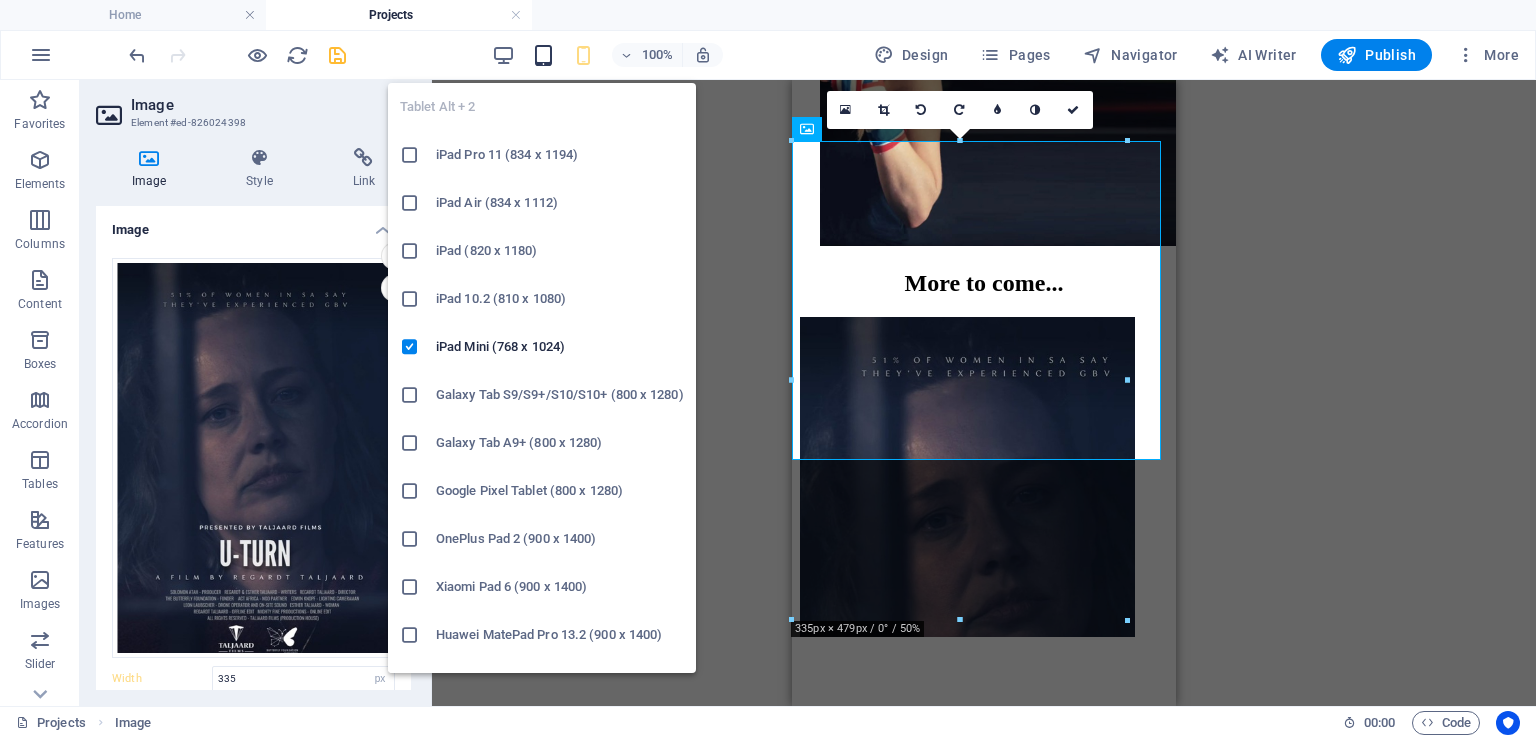 click at bounding box center [543, 55] 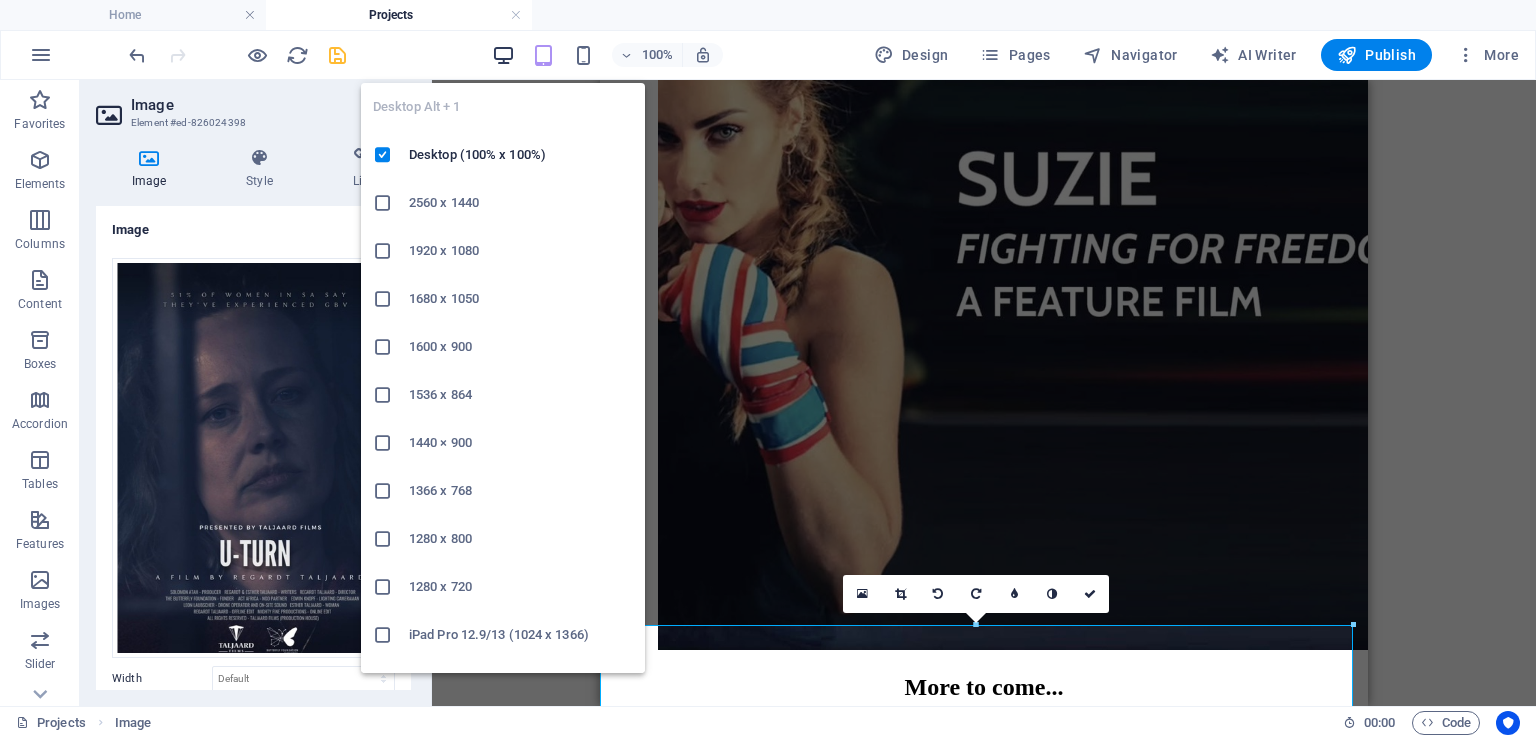 click at bounding box center [503, 55] 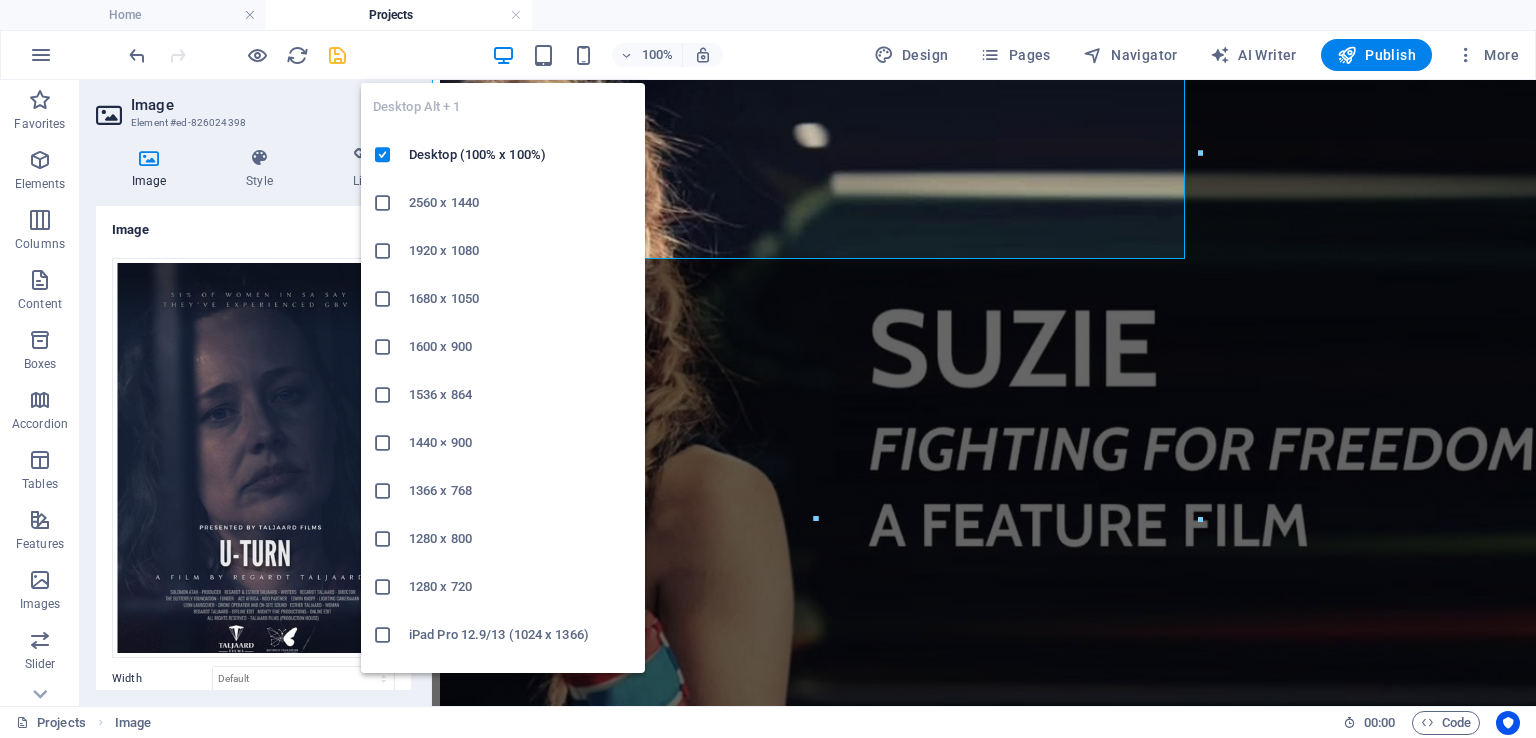 scroll, scrollTop: 1653, scrollLeft: 0, axis: vertical 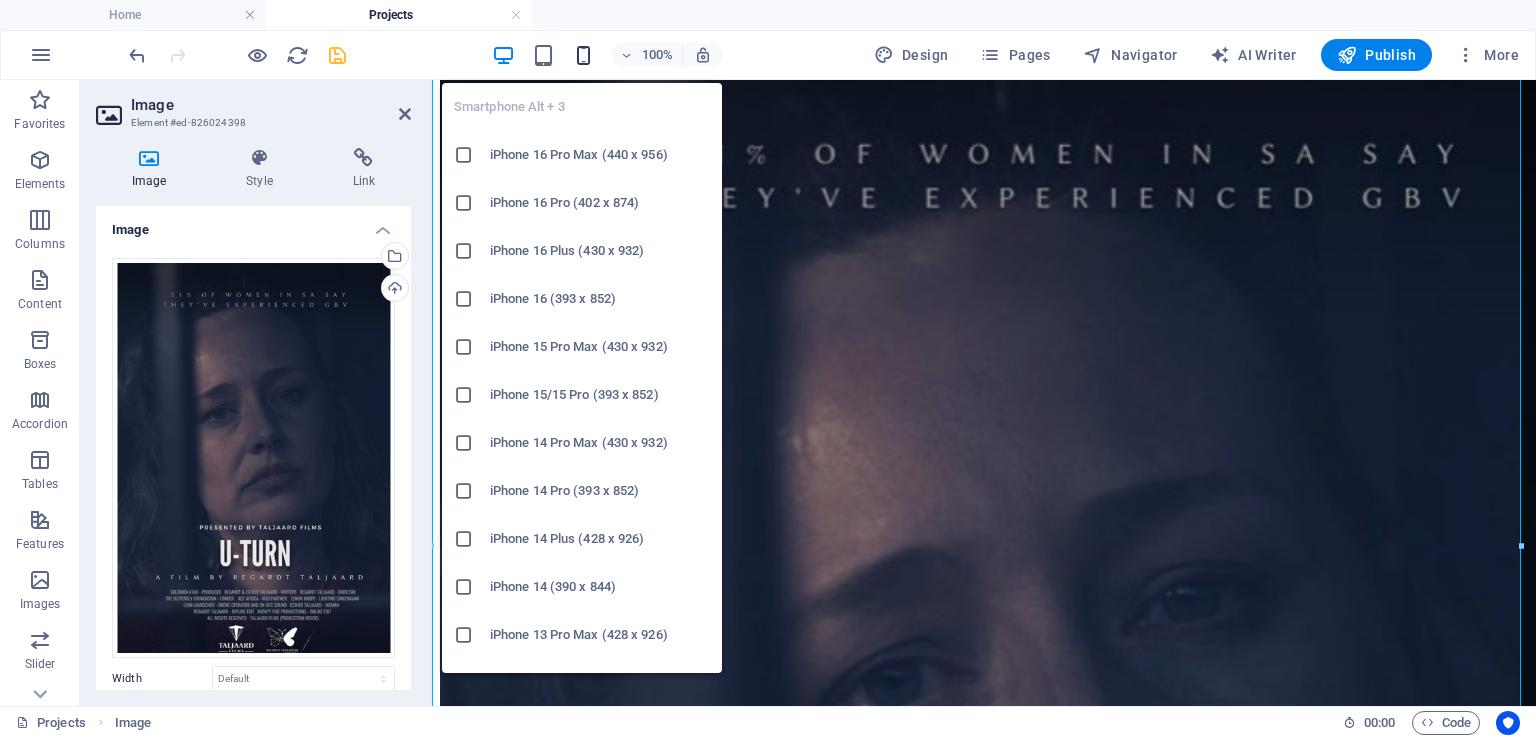 click at bounding box center [583, 55] 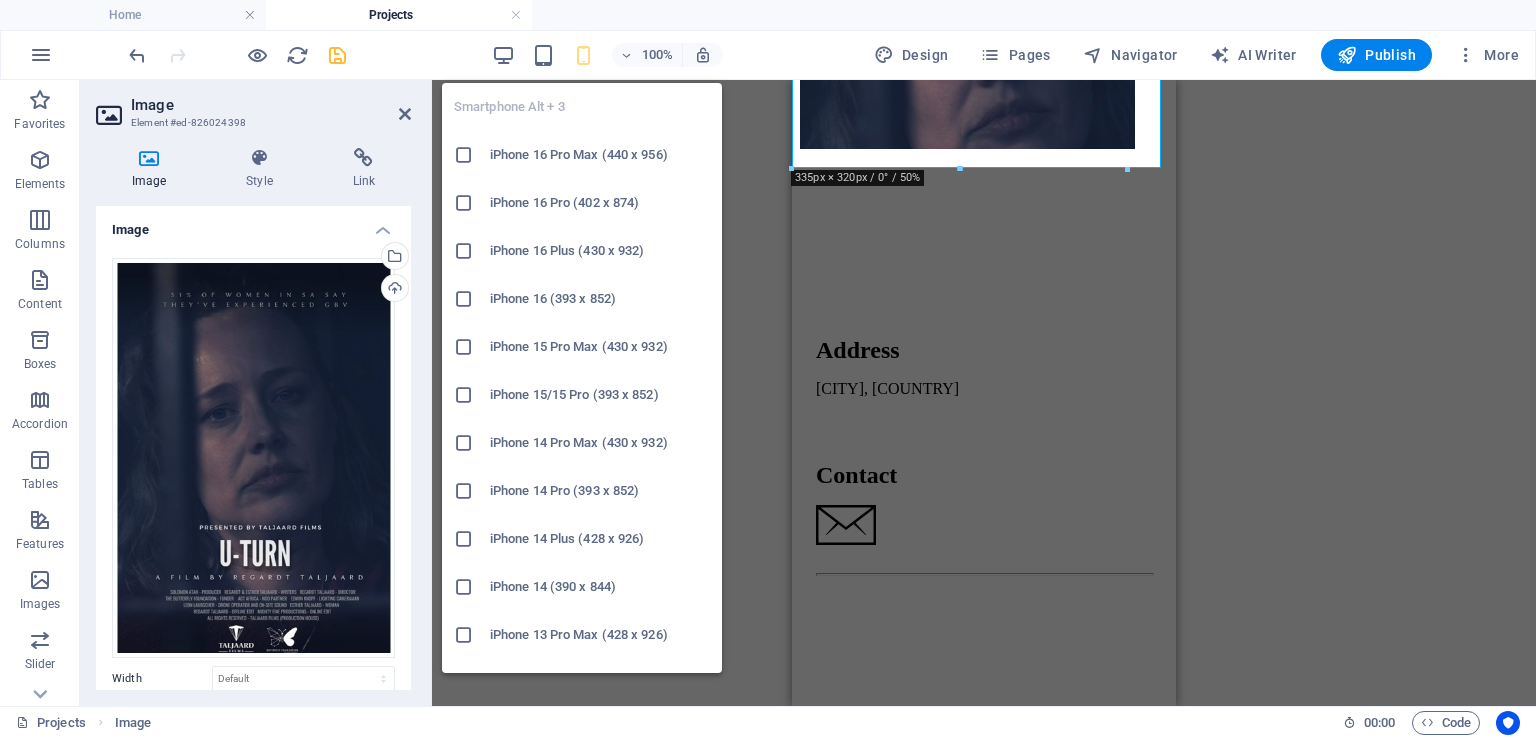 scroll, scrollTop: 860, scrollLeft: 0, axis: vertical 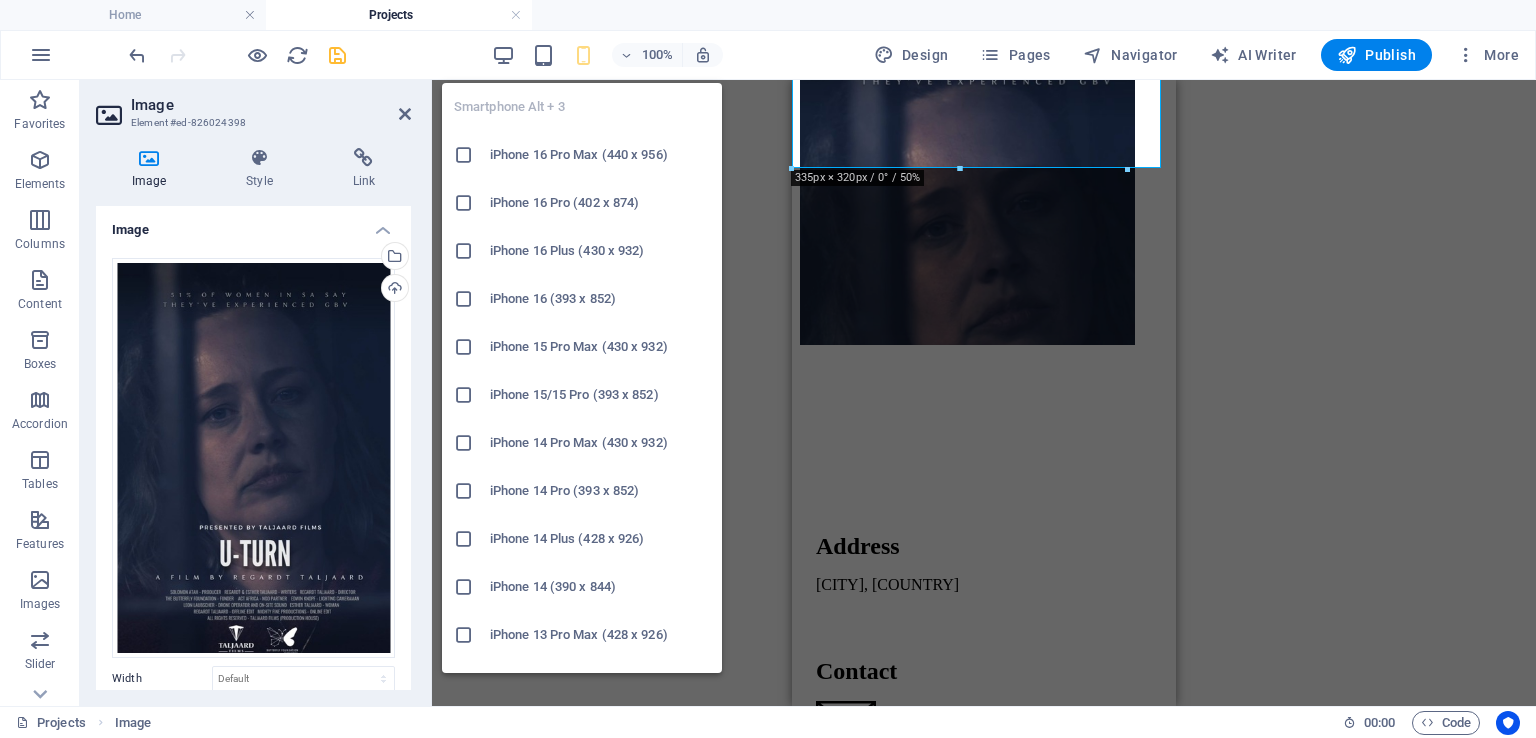 type on "335" 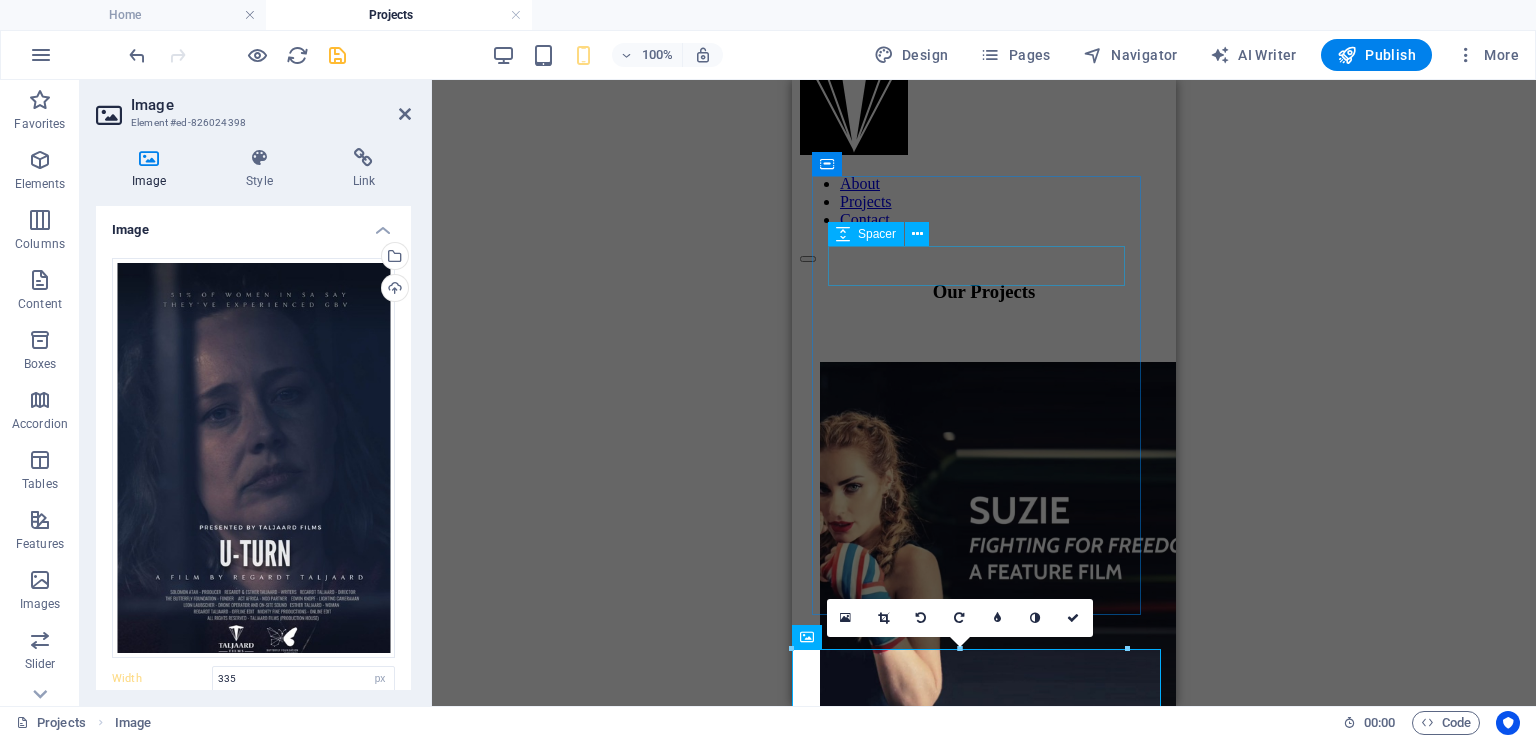 scroll, scrollTop: 60, scrollLeft: 0, axis: vertical 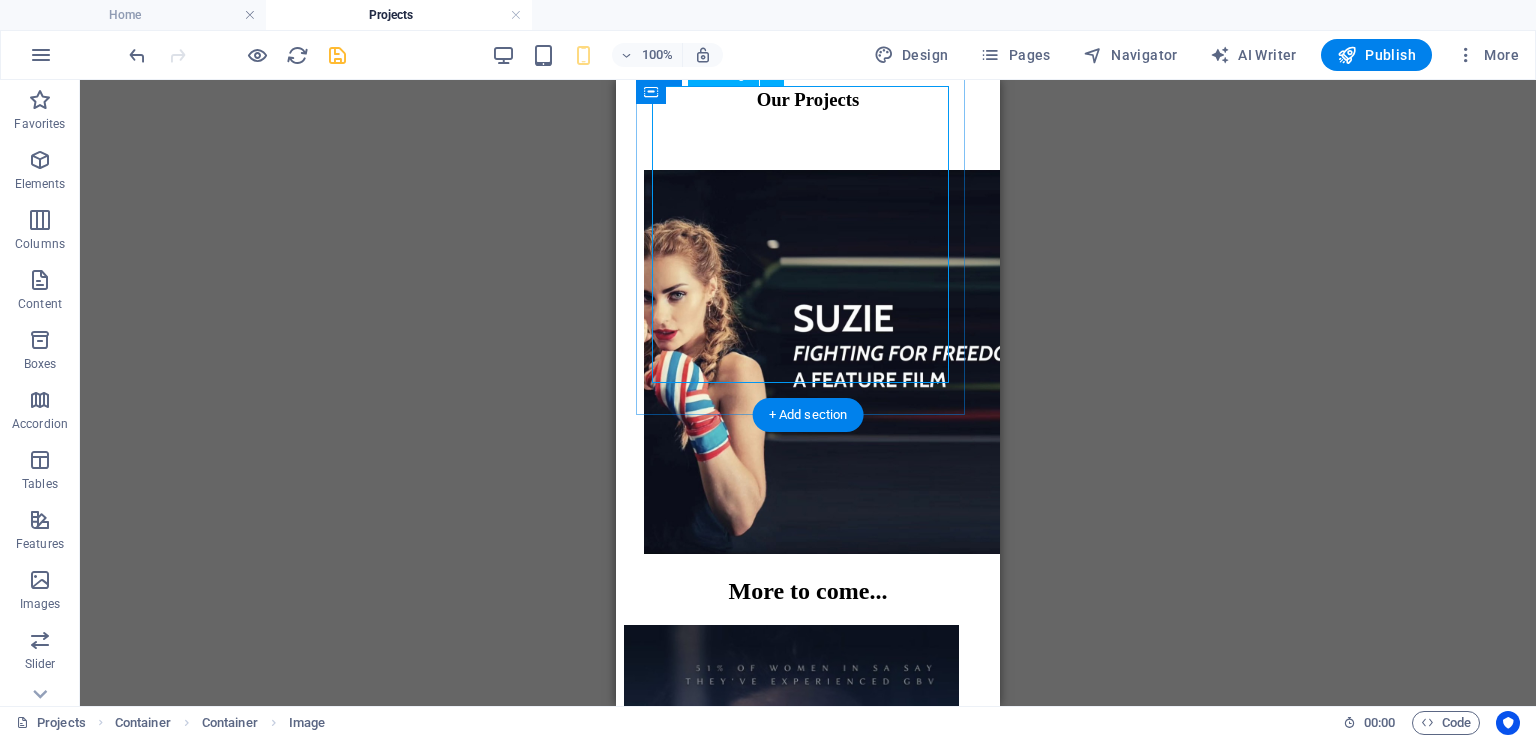 click at bounding box center [808, 364] 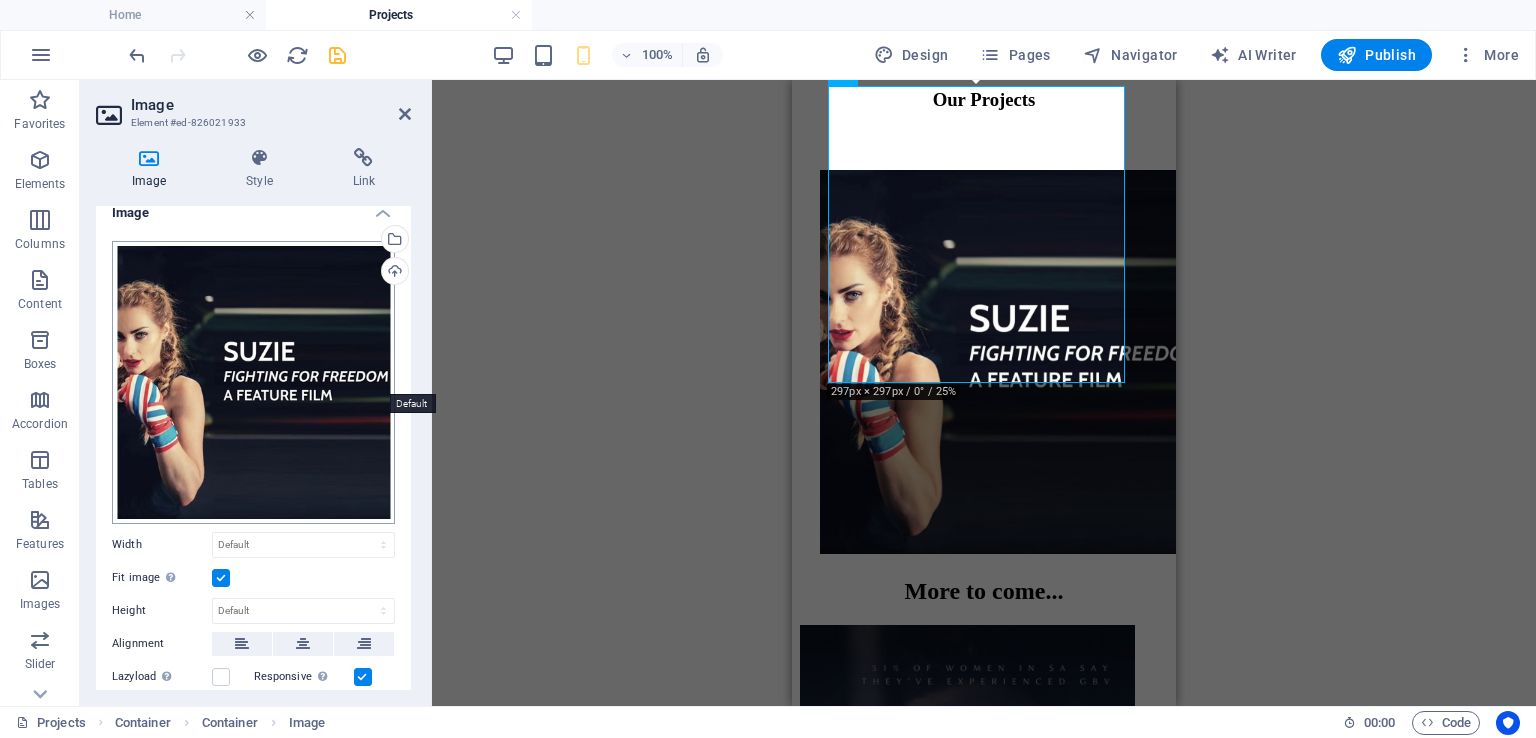 scroll, scrollTop: 0, scrollLeft: 0, axis: both 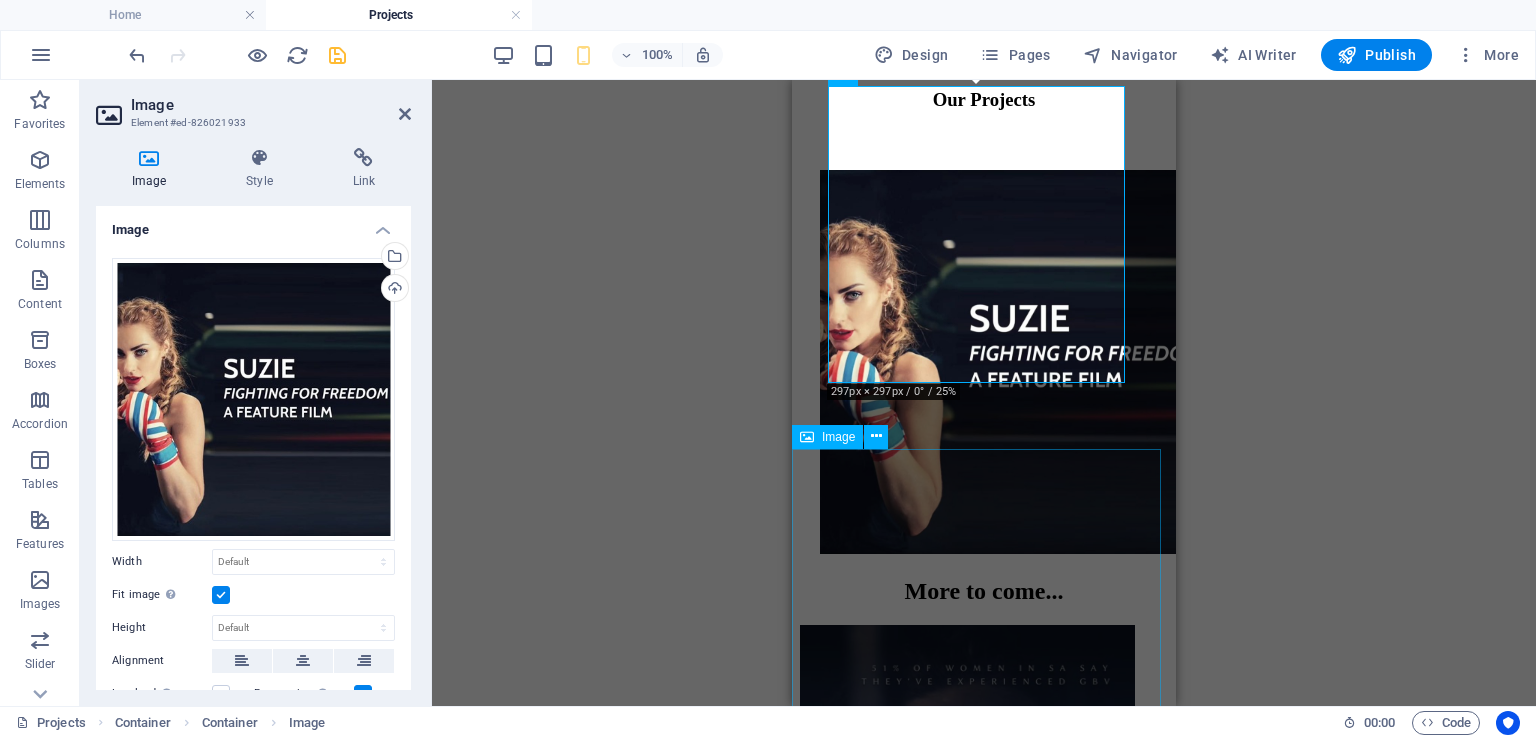 click at bounding box center [984, 787] 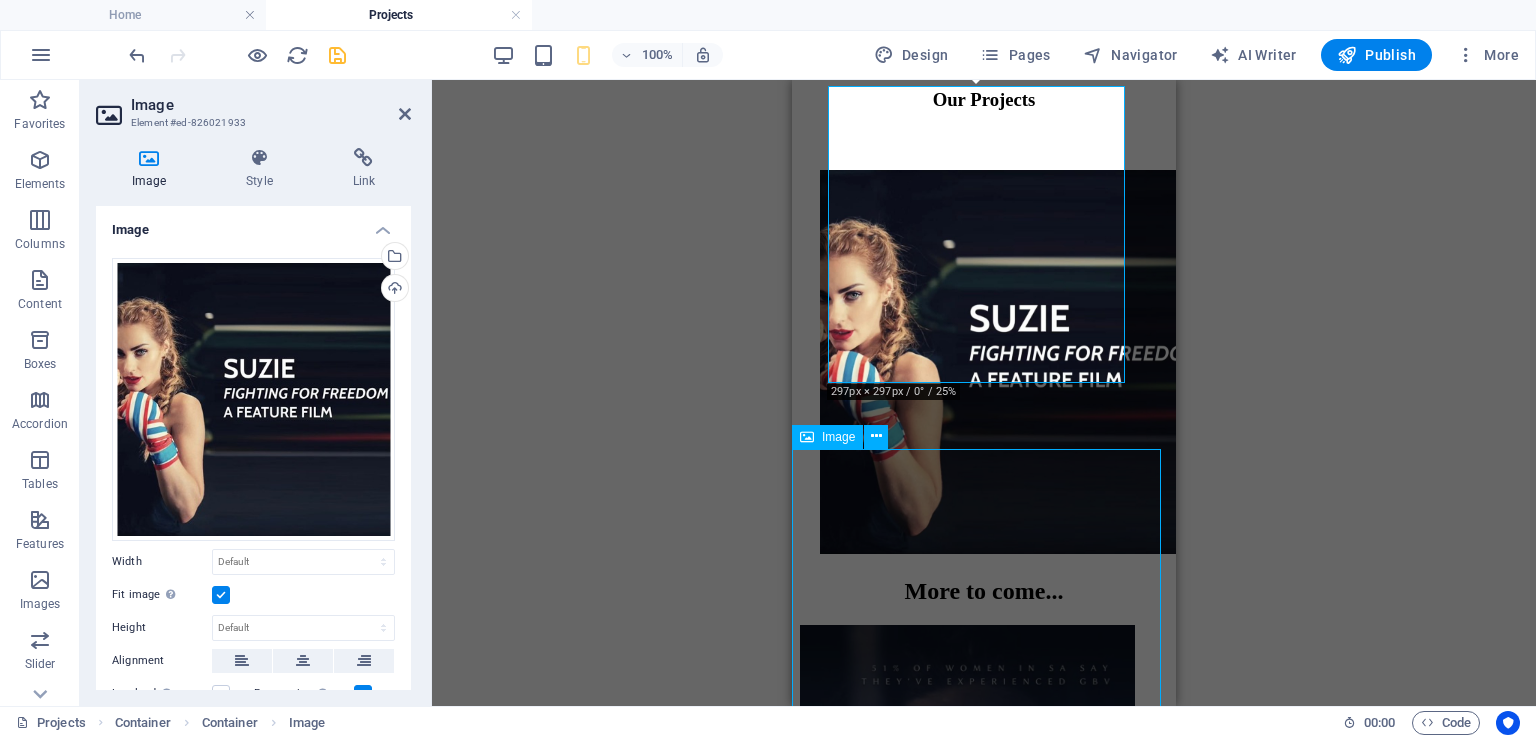 click at bounding box center (984, 787) 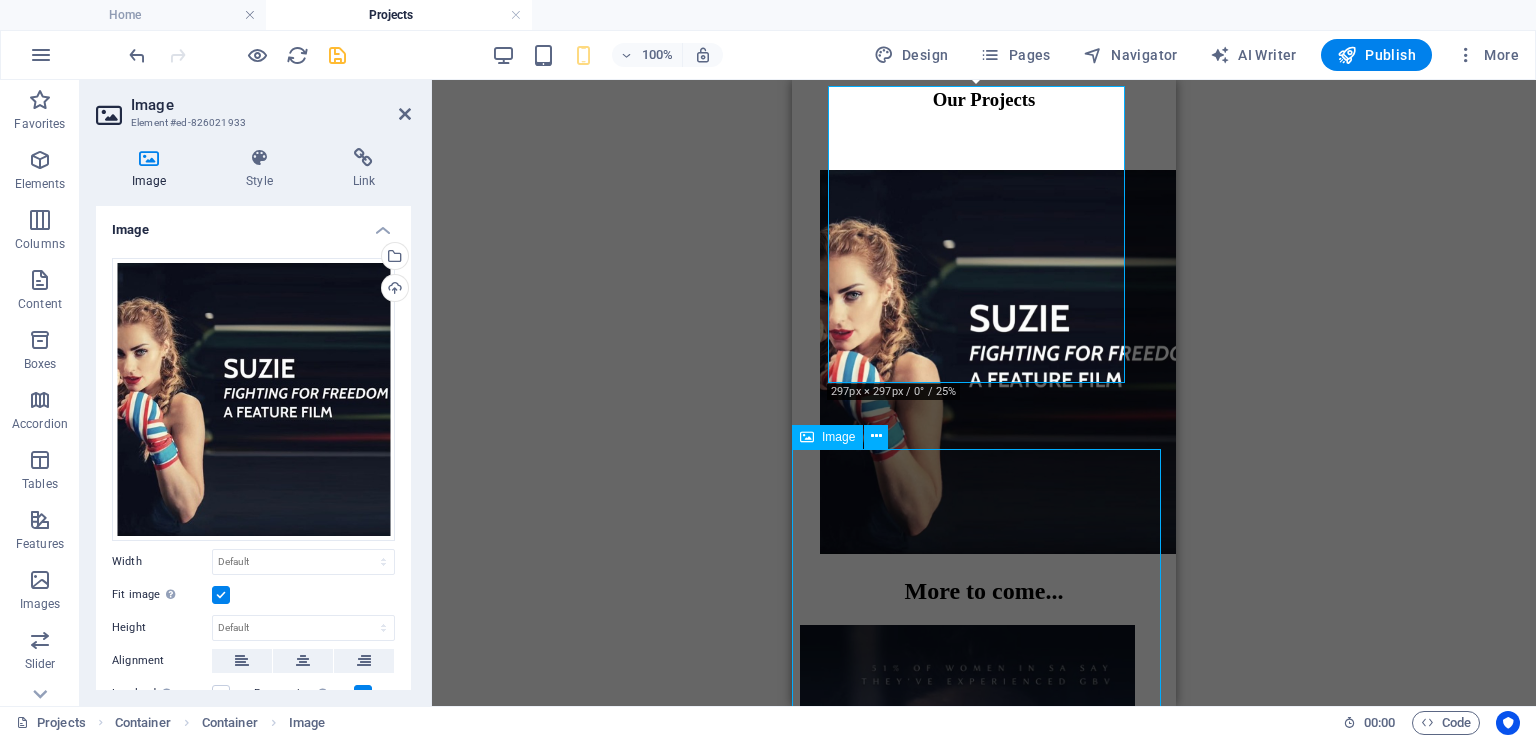 select on "px" 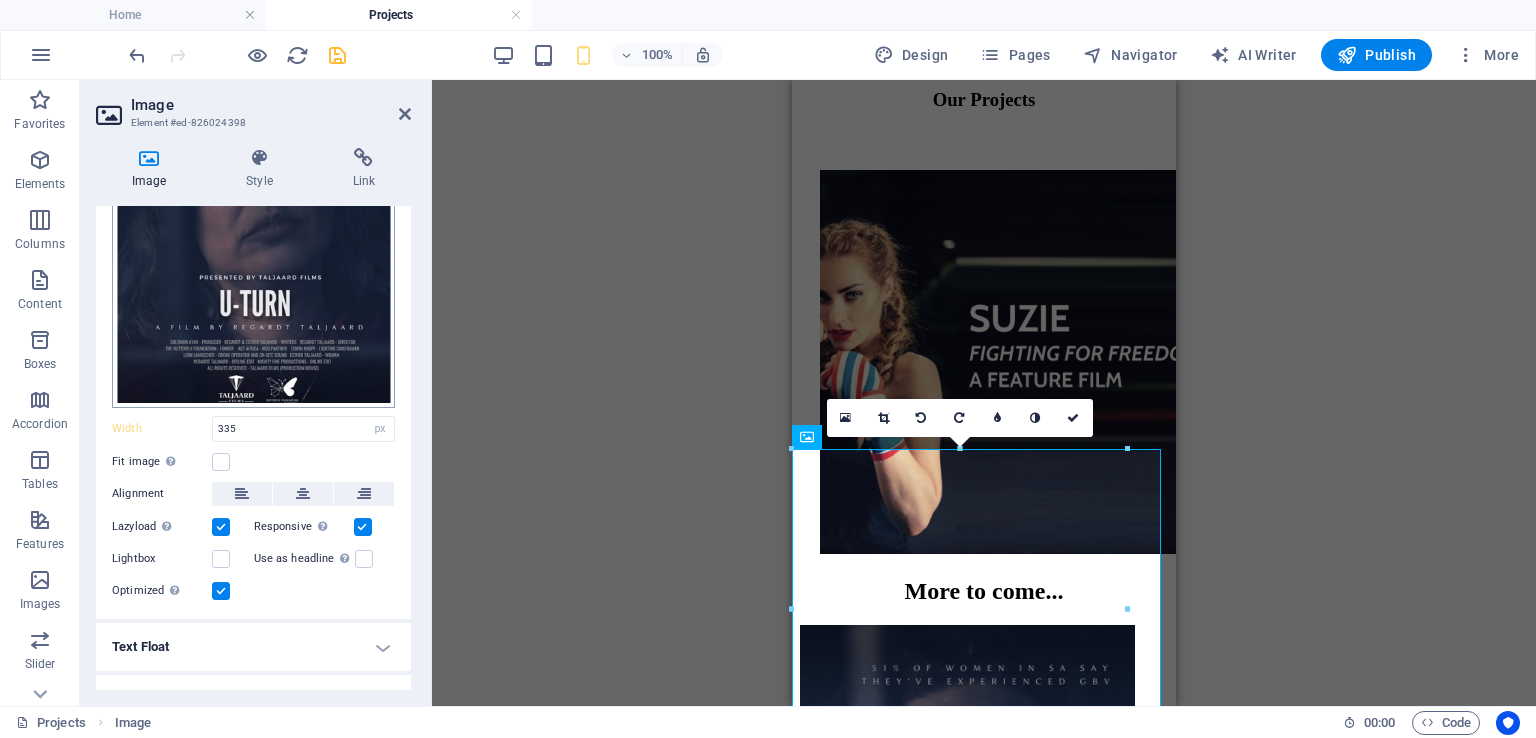 scroll, scrollTop: 277, scrollLeft: 0, axis: vertical 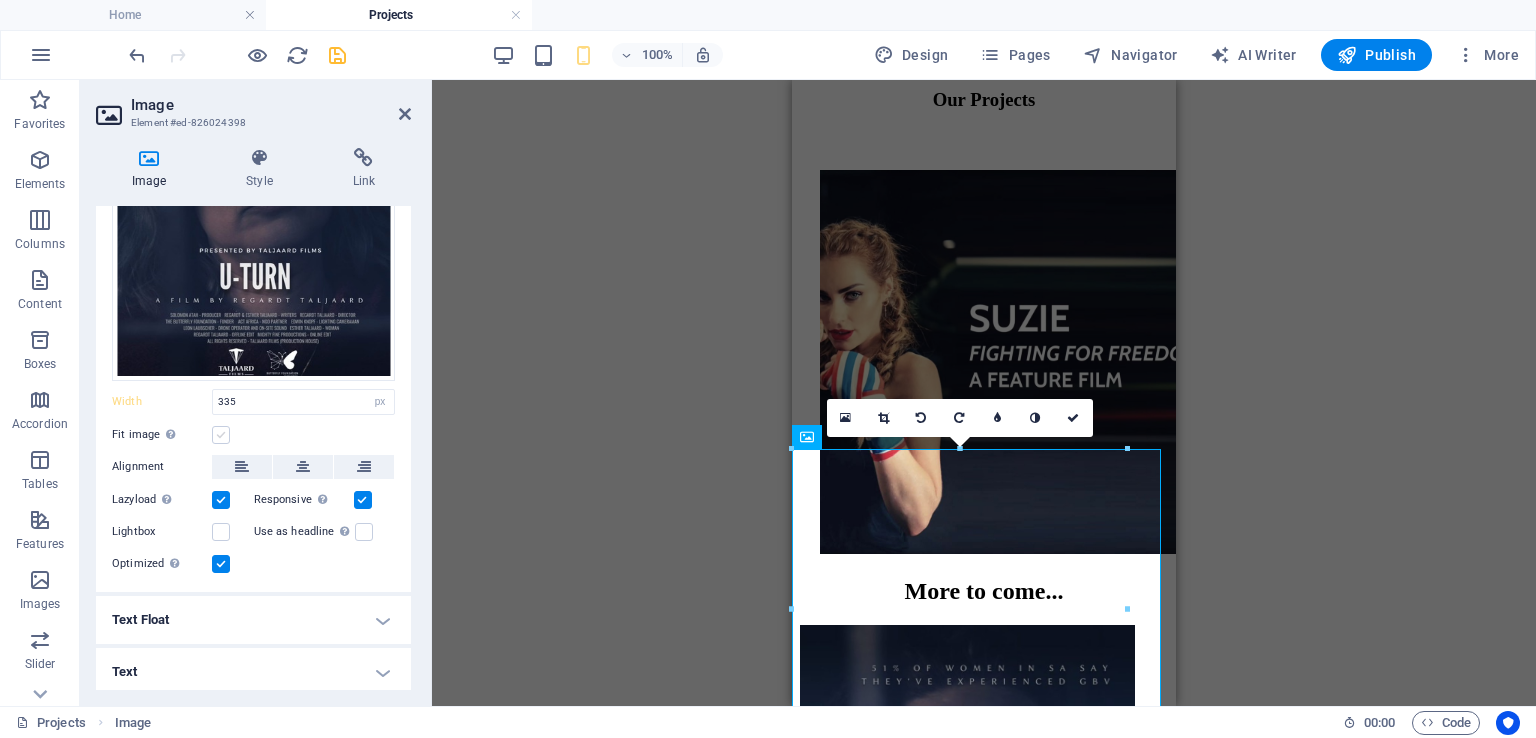 click at bounding box center [221, 435] 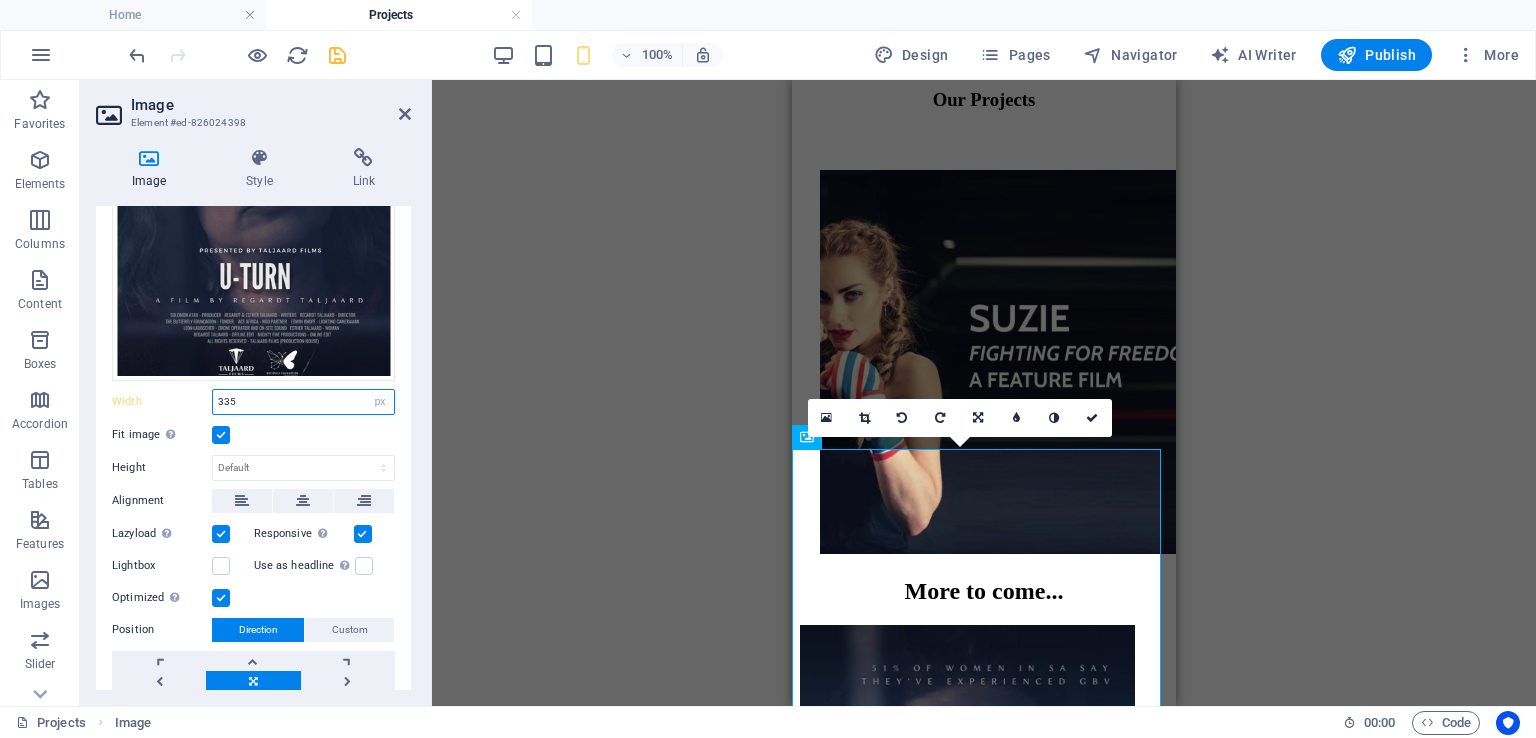 click on "335" at bounding box center [303, 402] 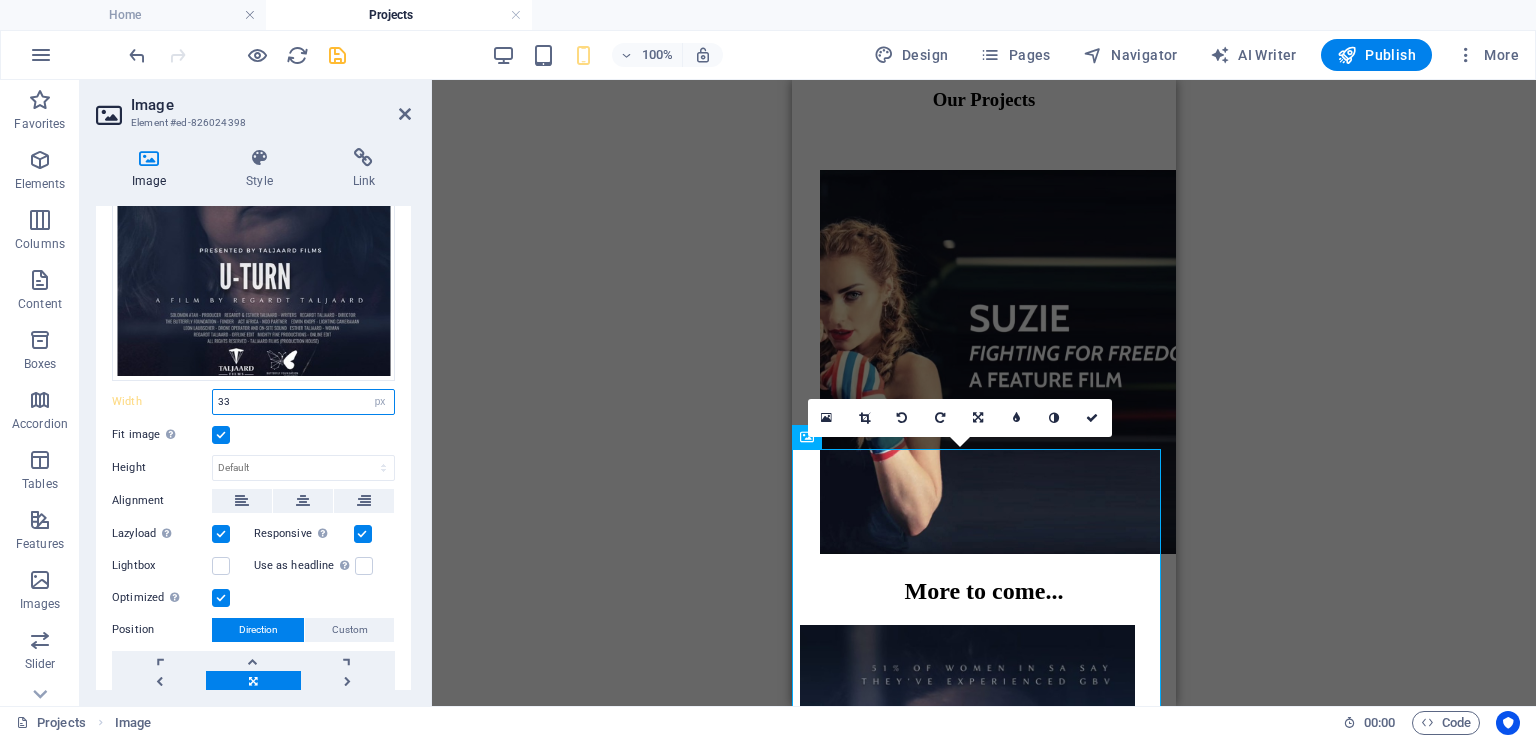type on "3" 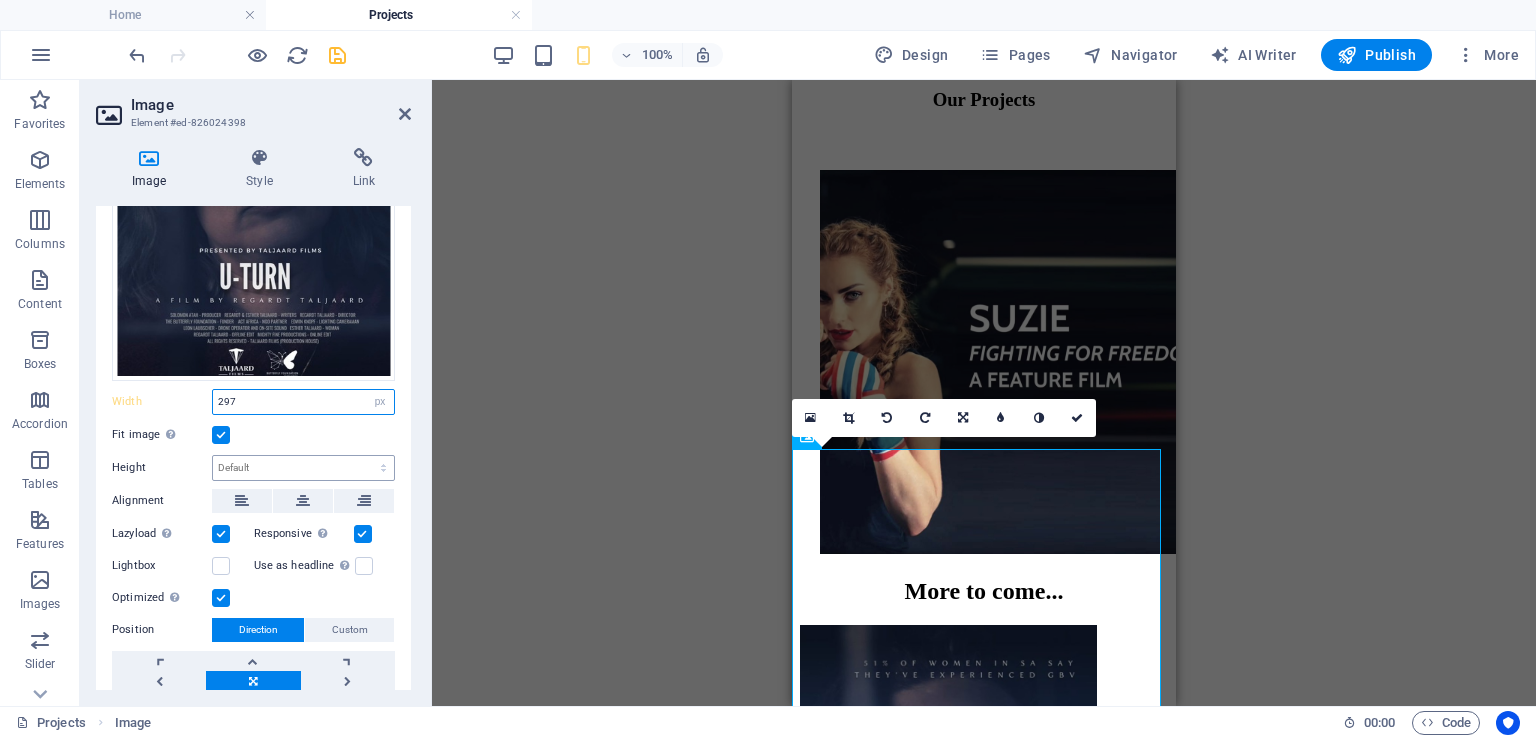 type on "297" 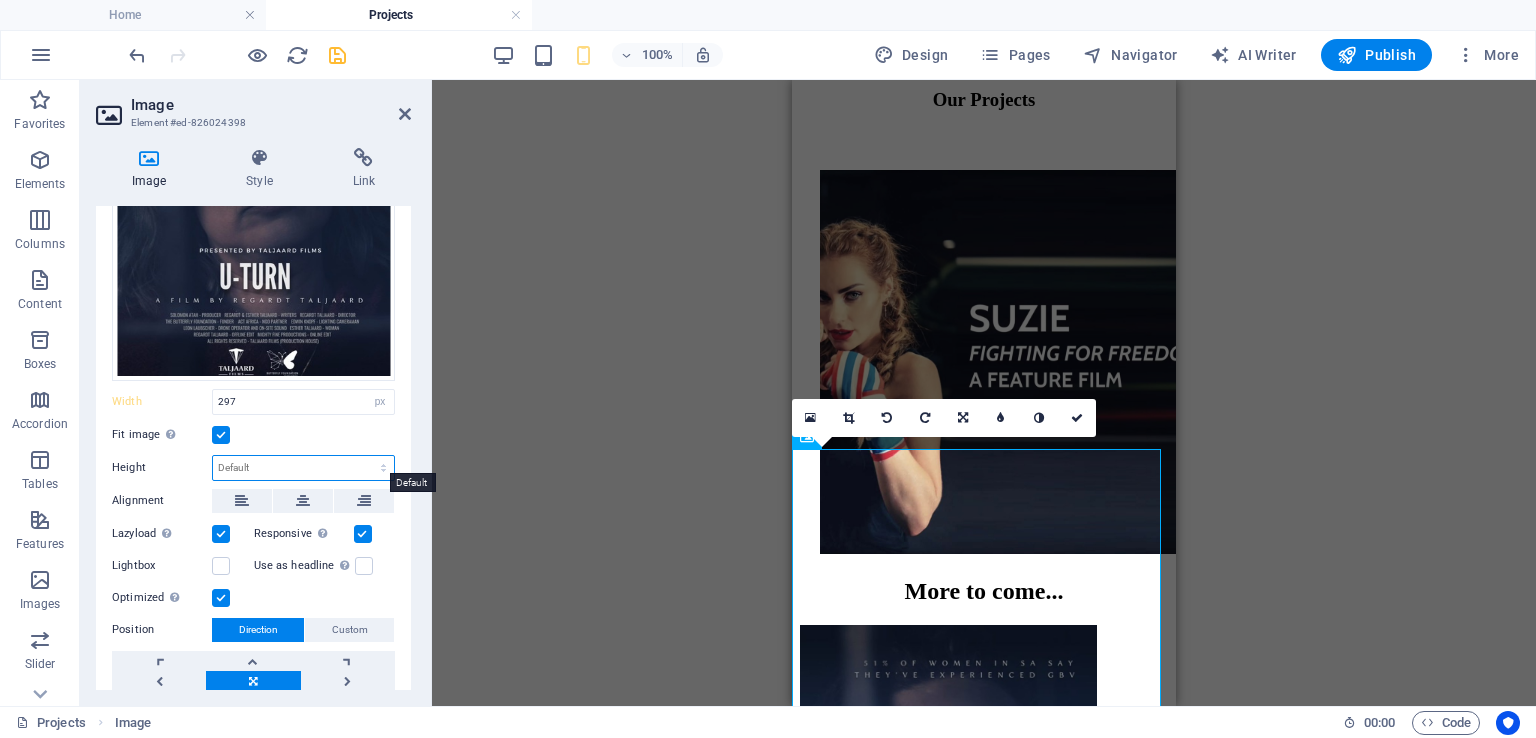 click on "Default auto px" at bounding box center [303, 468] 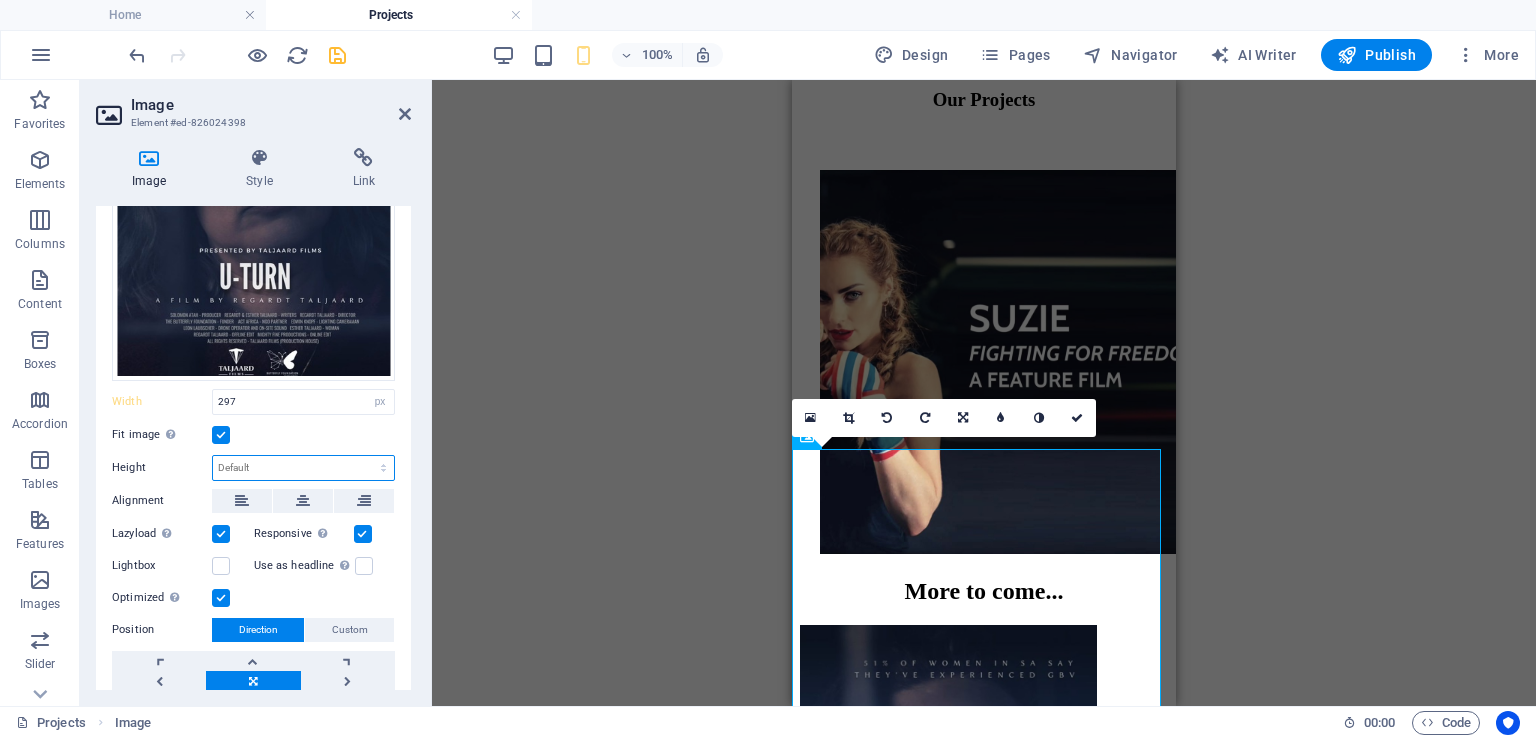 select on "px" 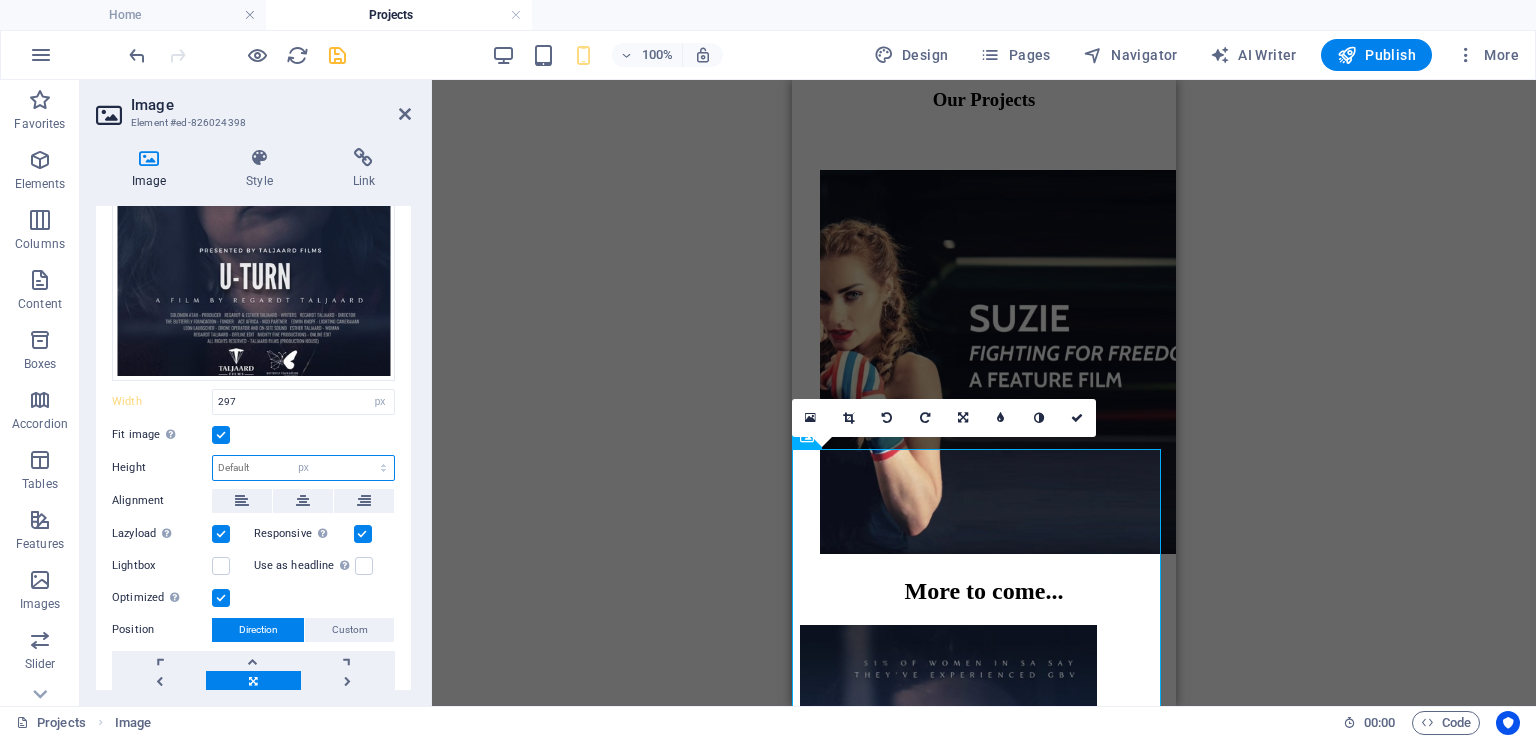 click on "Default auto px" at bounding box center [303, 468] 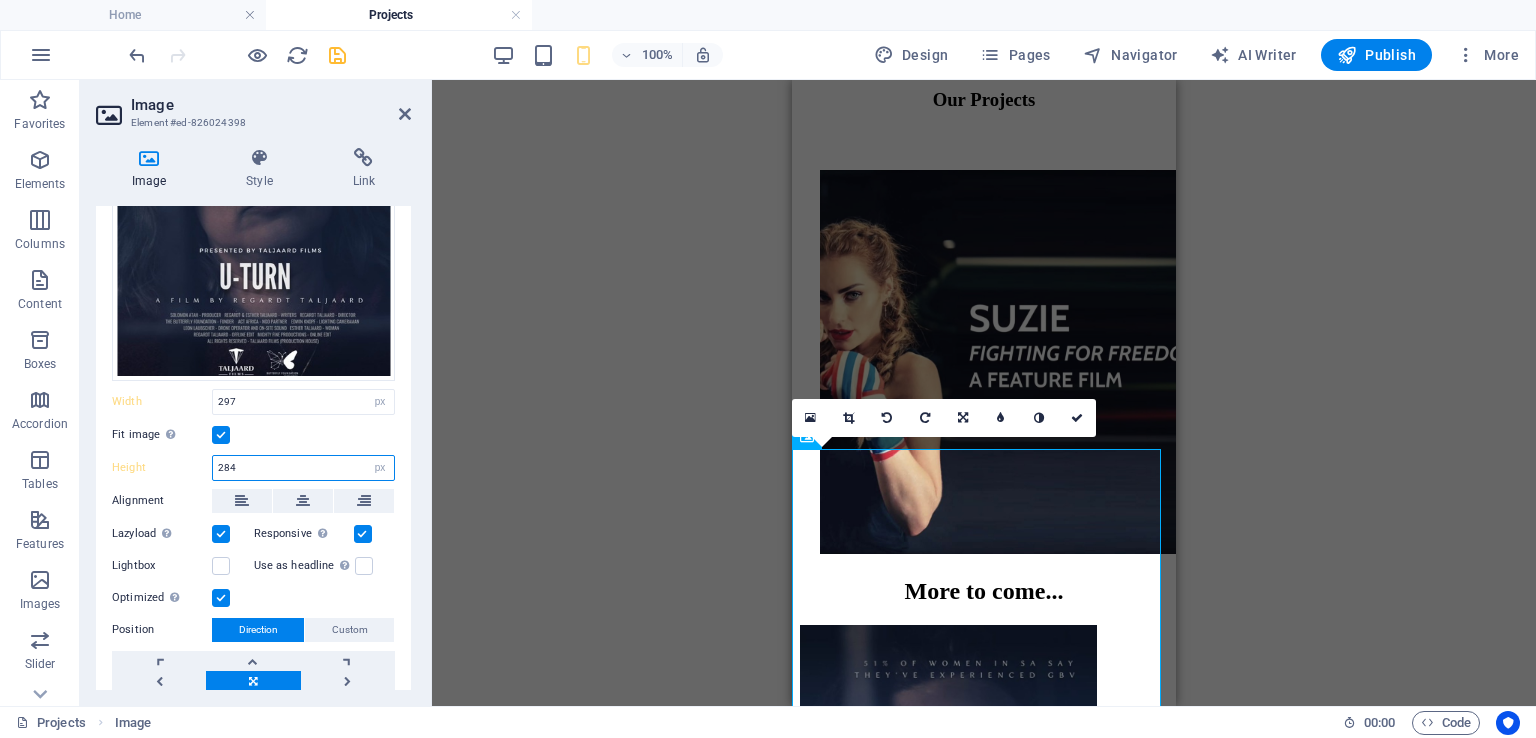 click on "284" at bounding box center (303, 468) 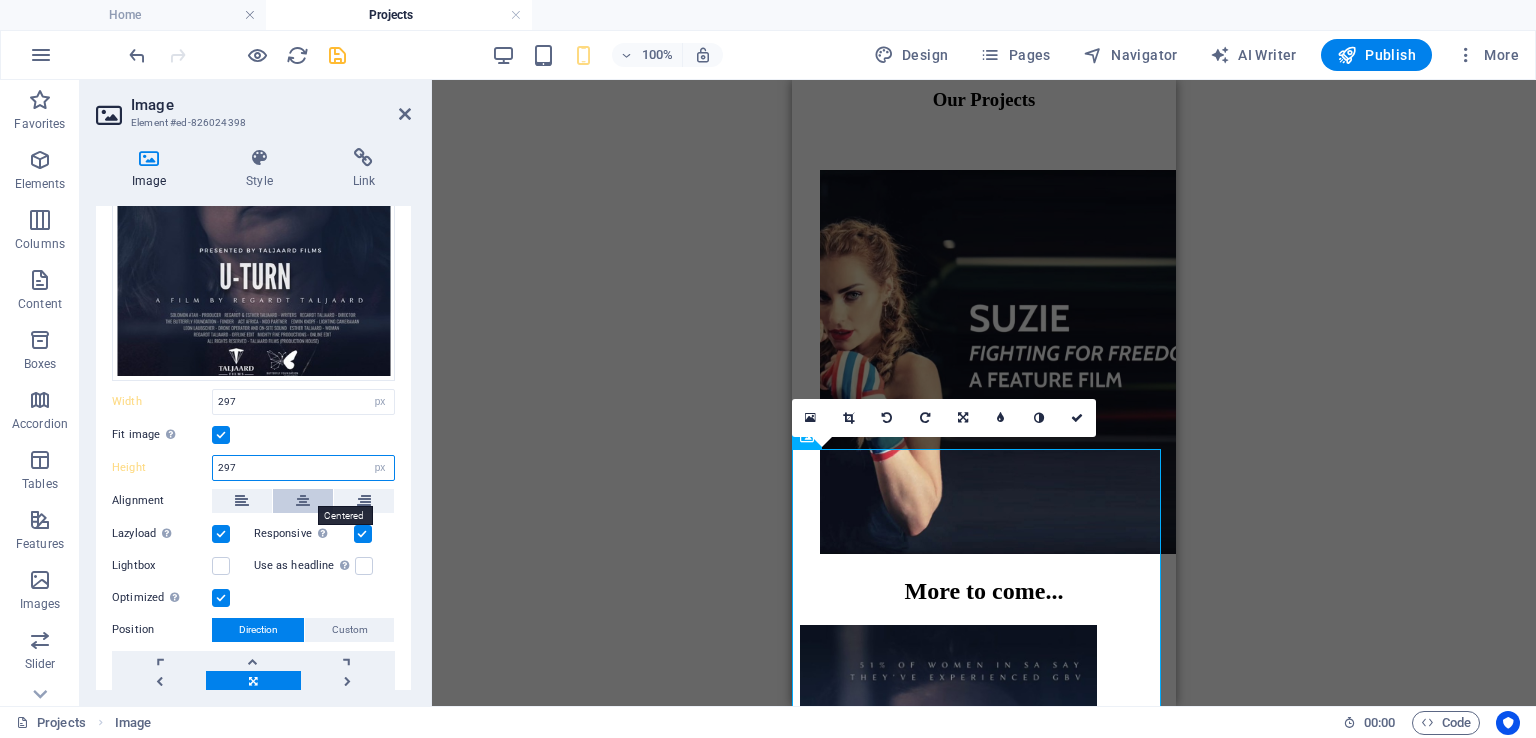 type on "297" 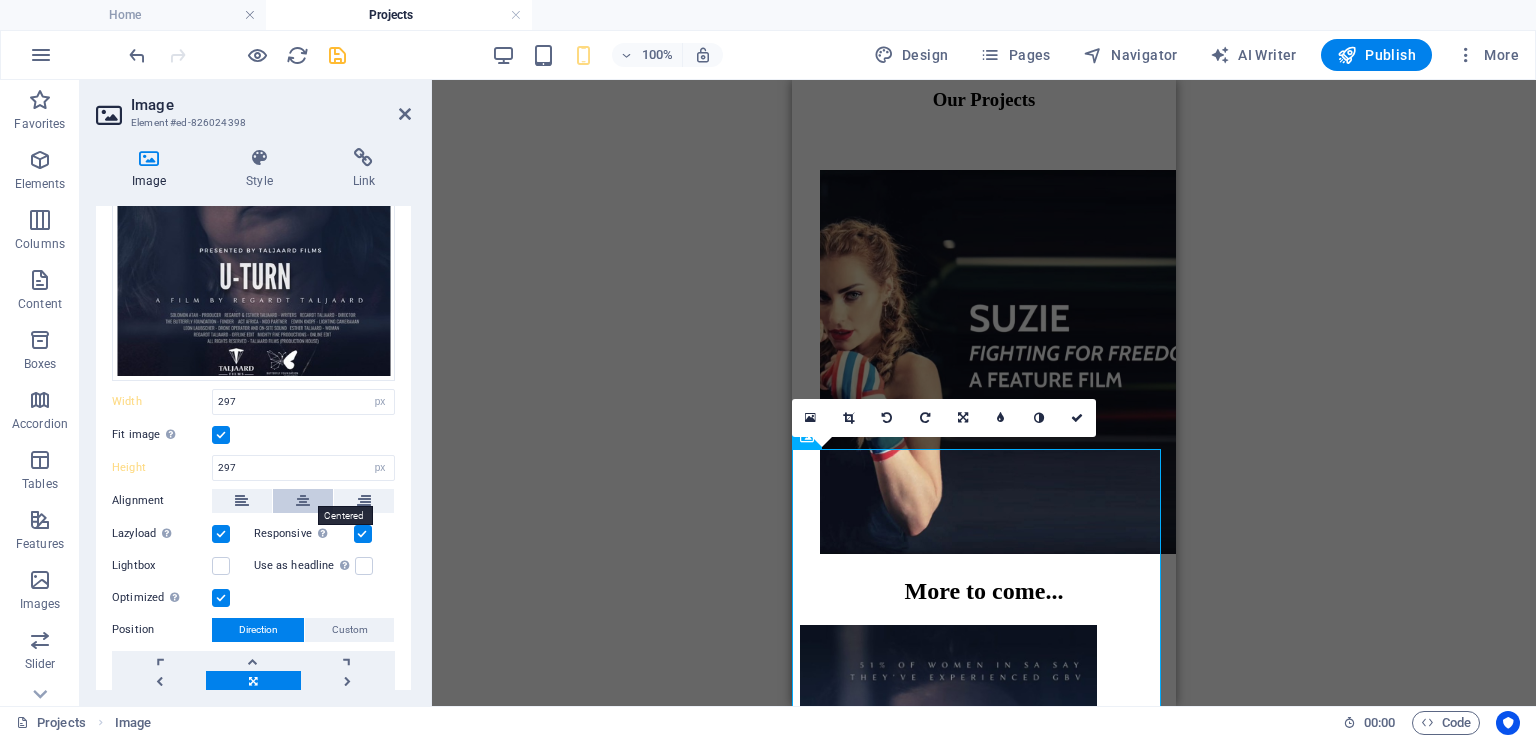 click at bounding box center (303, 501) 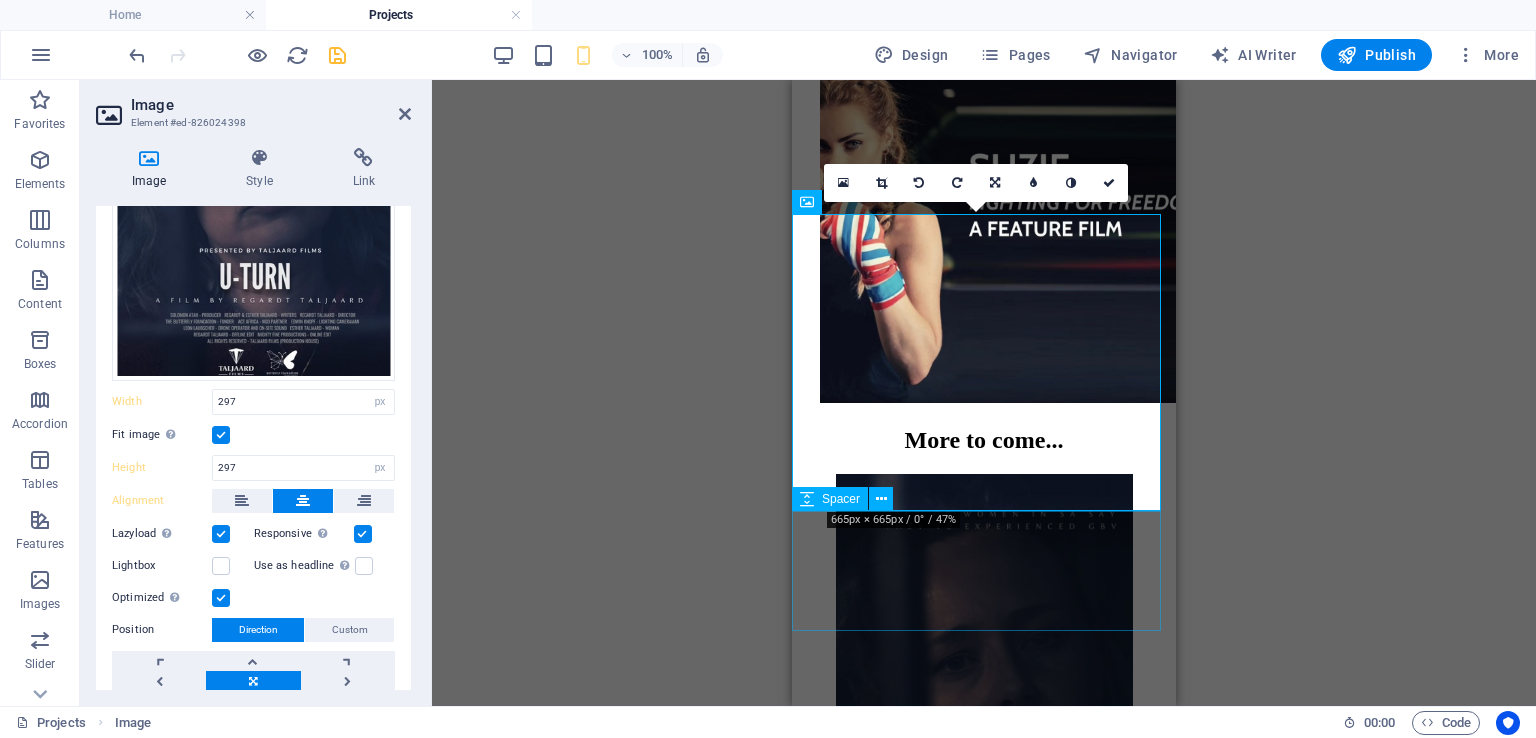 scroll, scrollTop: 360, scrollLeft: 0, axis: vertical 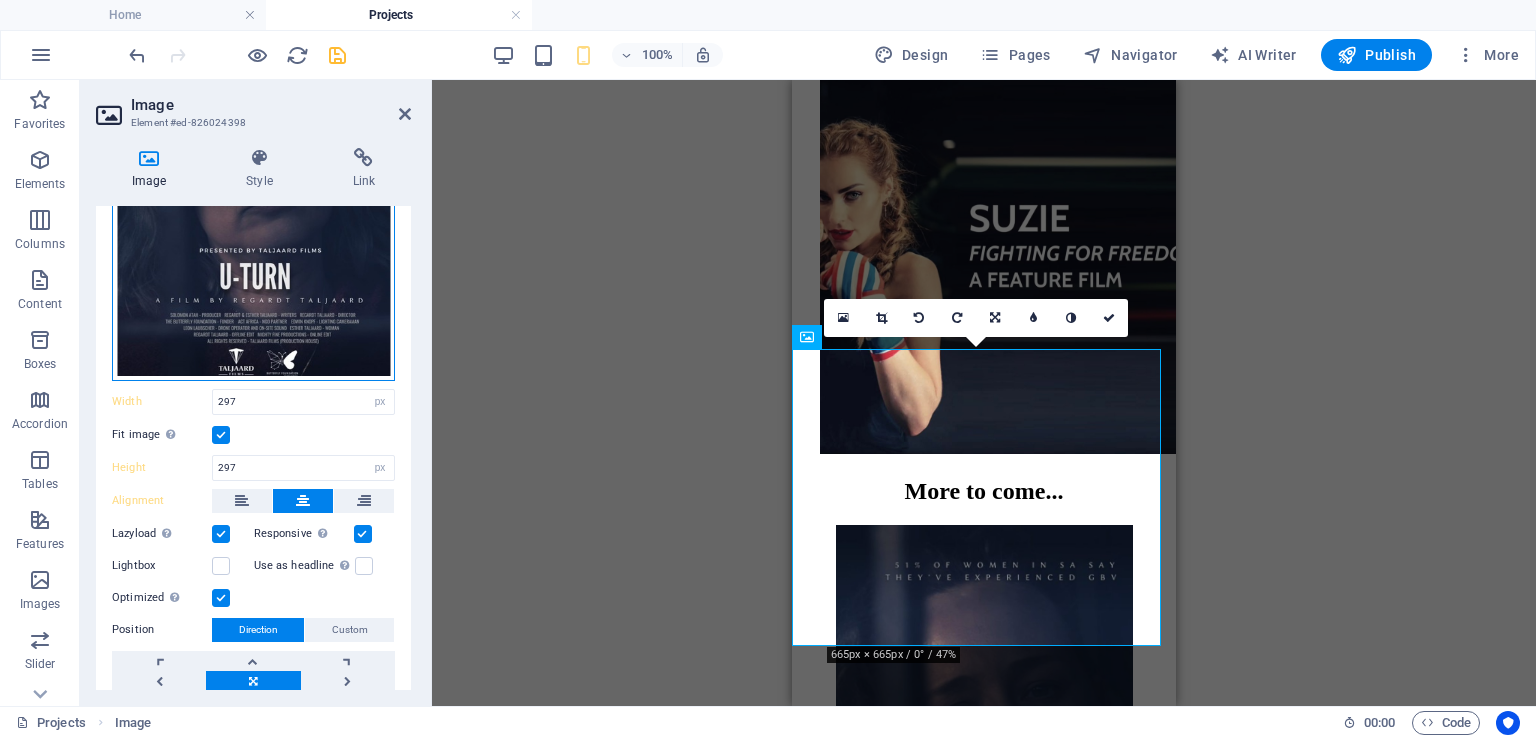 drag, startPoint x: 288, startPoint y: 267, endPoint x: 285, endPoint y: 292, distance: 25.179358 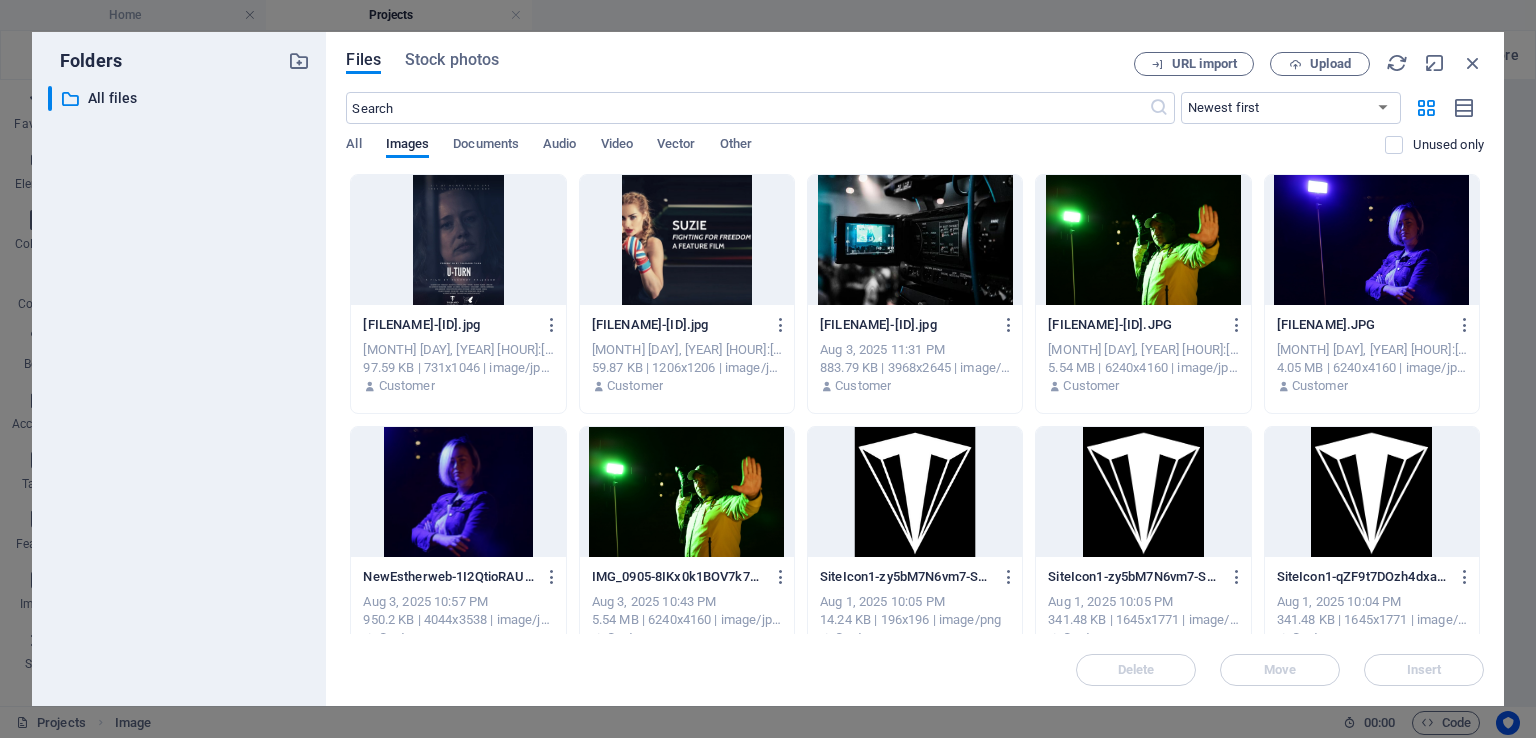 click at bounding box center [458, 240] 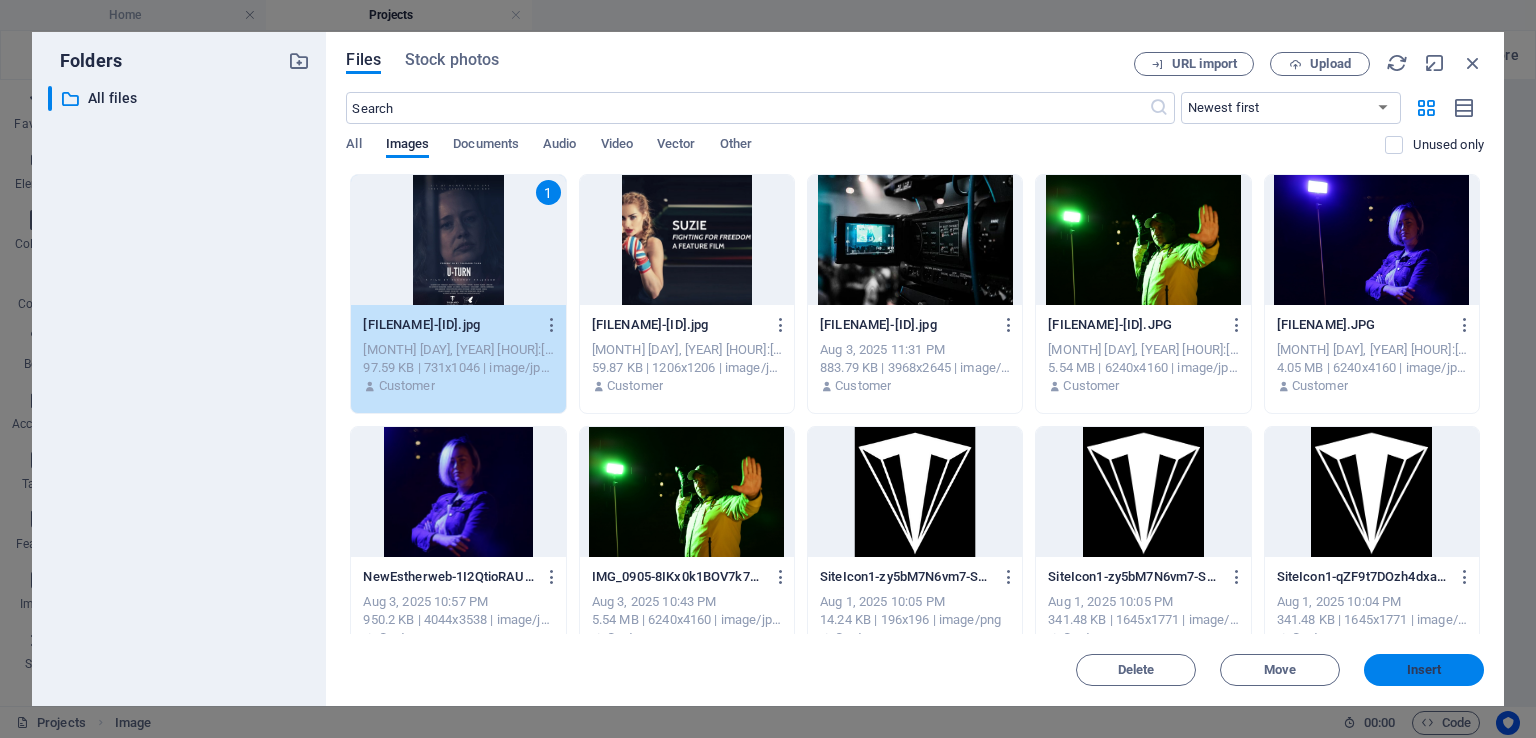 click on "Insert" at bounding box center [1424, 670] 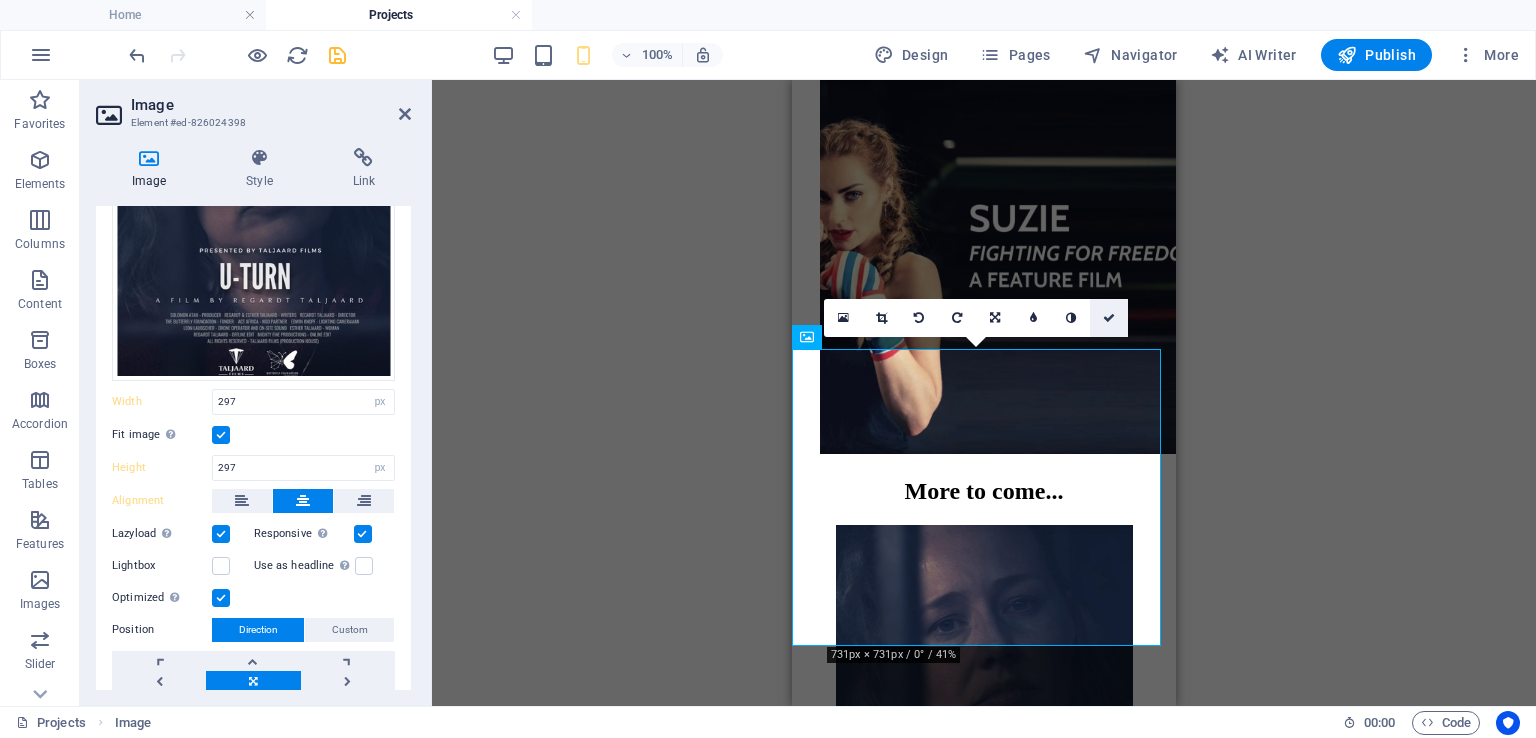 click at bounding box center [1109, 318] 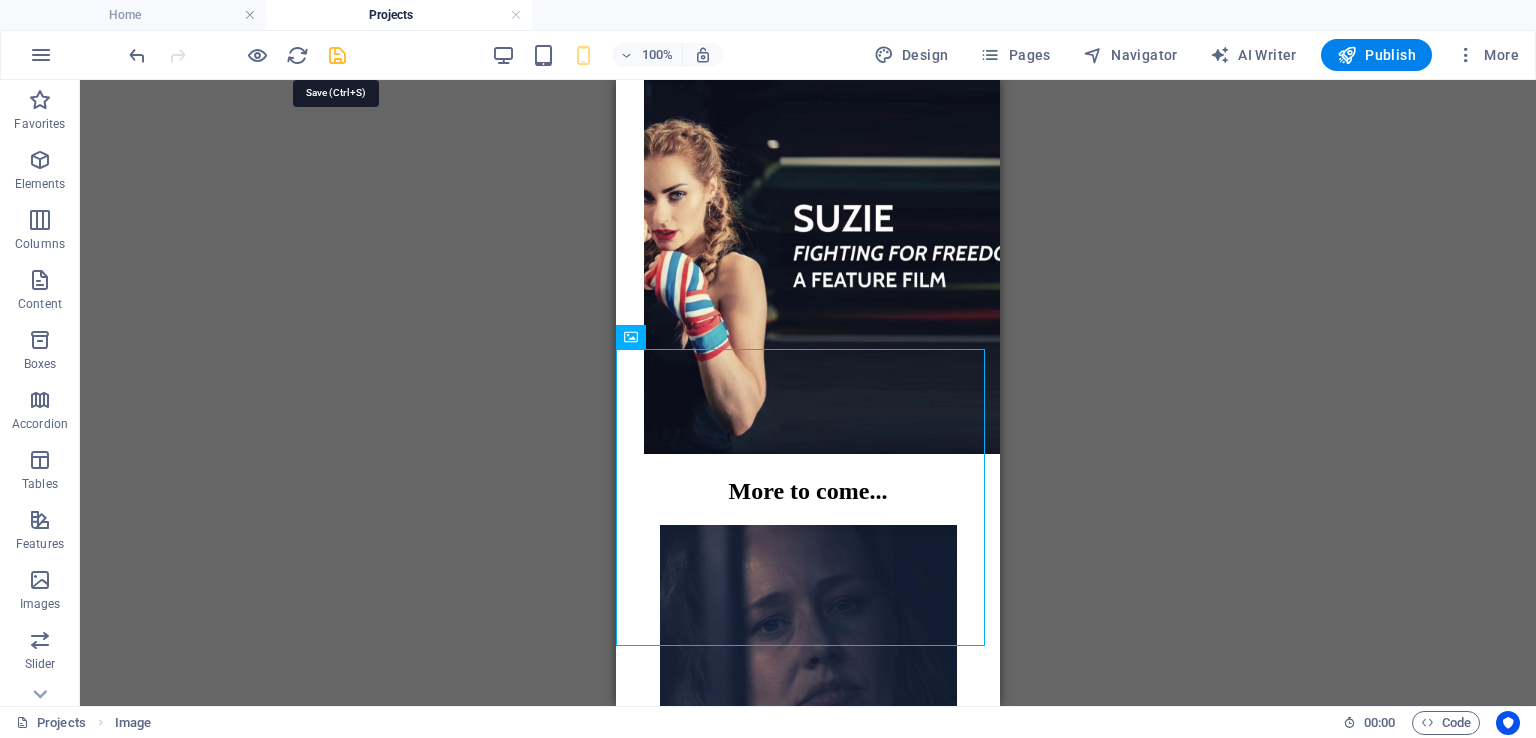 click at bounding box center (337, 55) 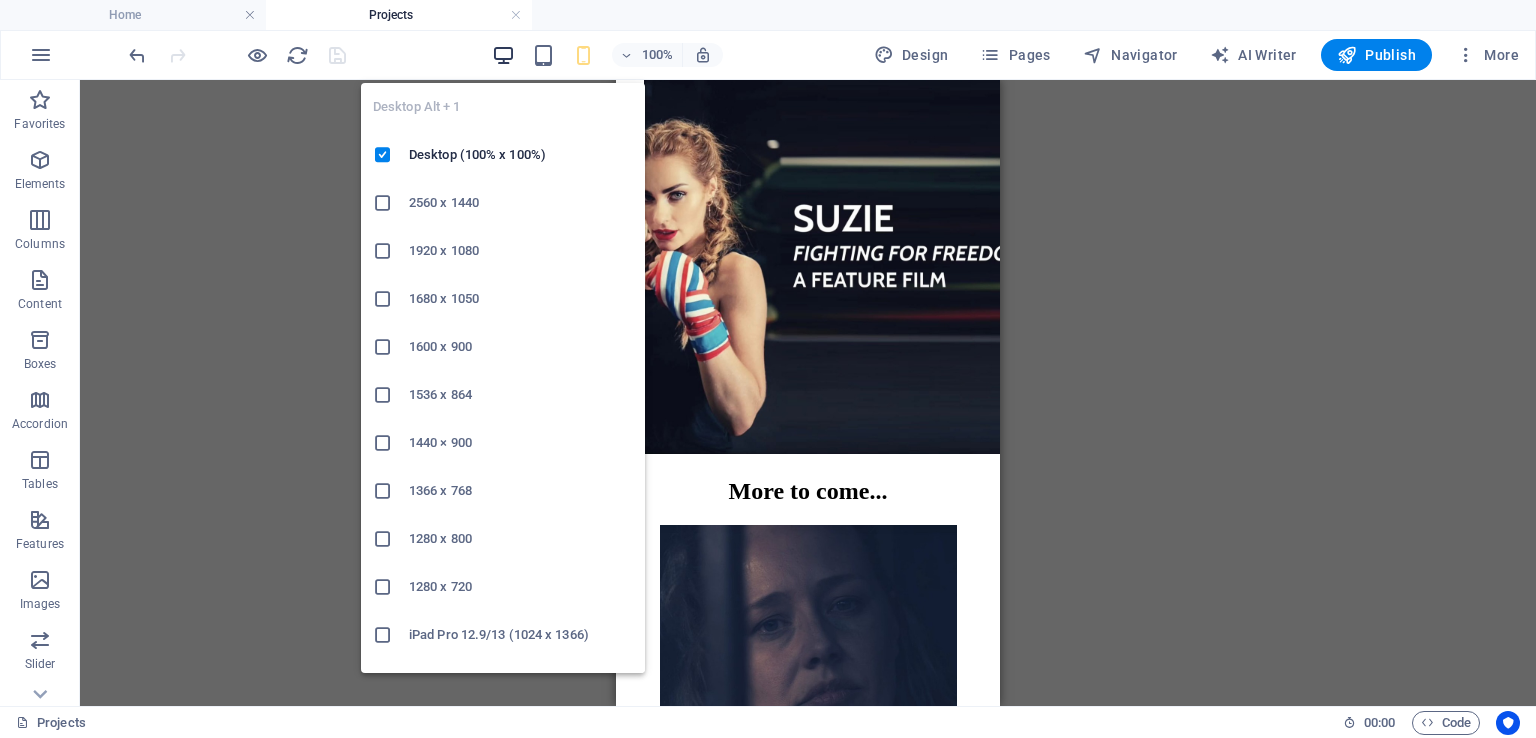 click at bounding box center (503, 55) 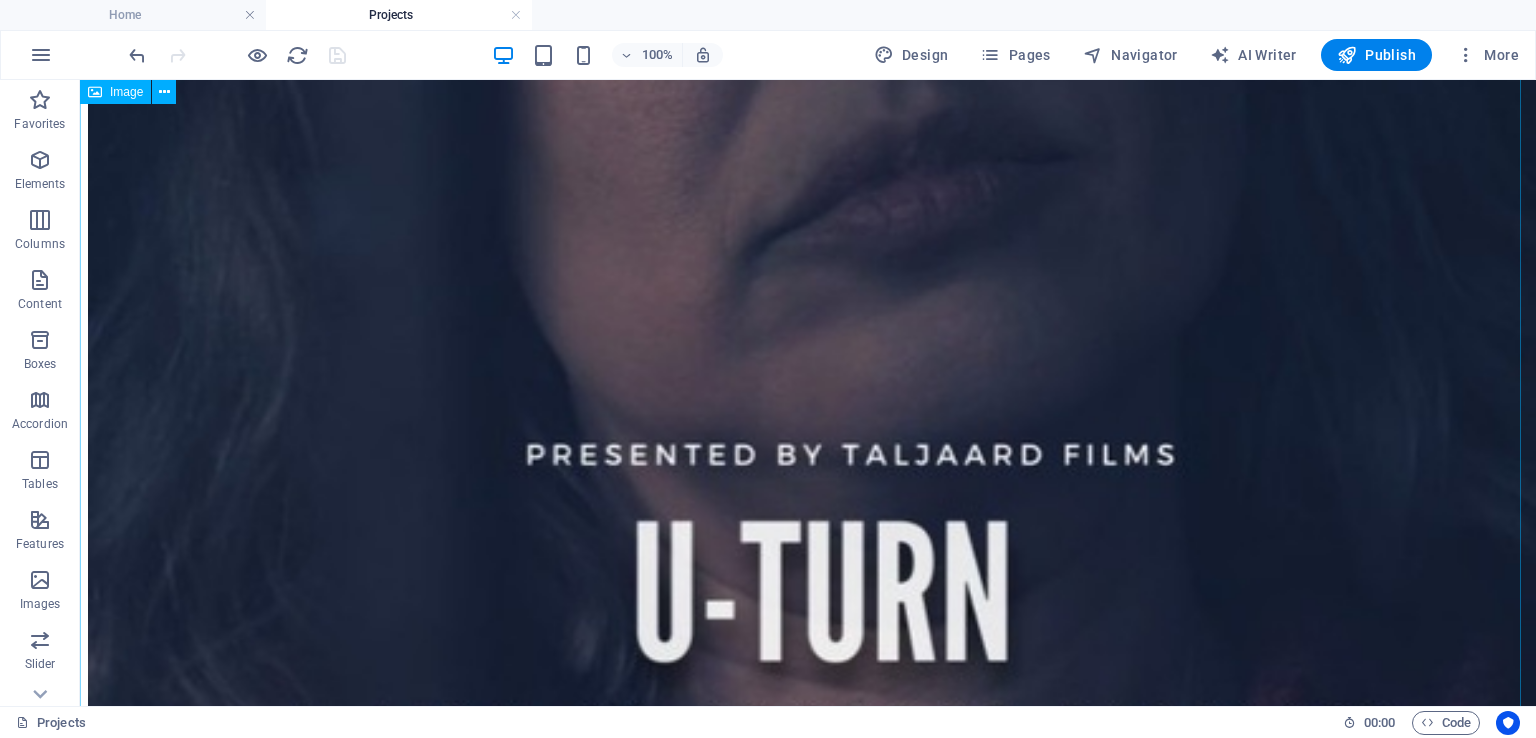scroll, scrollTop: 3060, scrollLeft: 0, axis: vertical 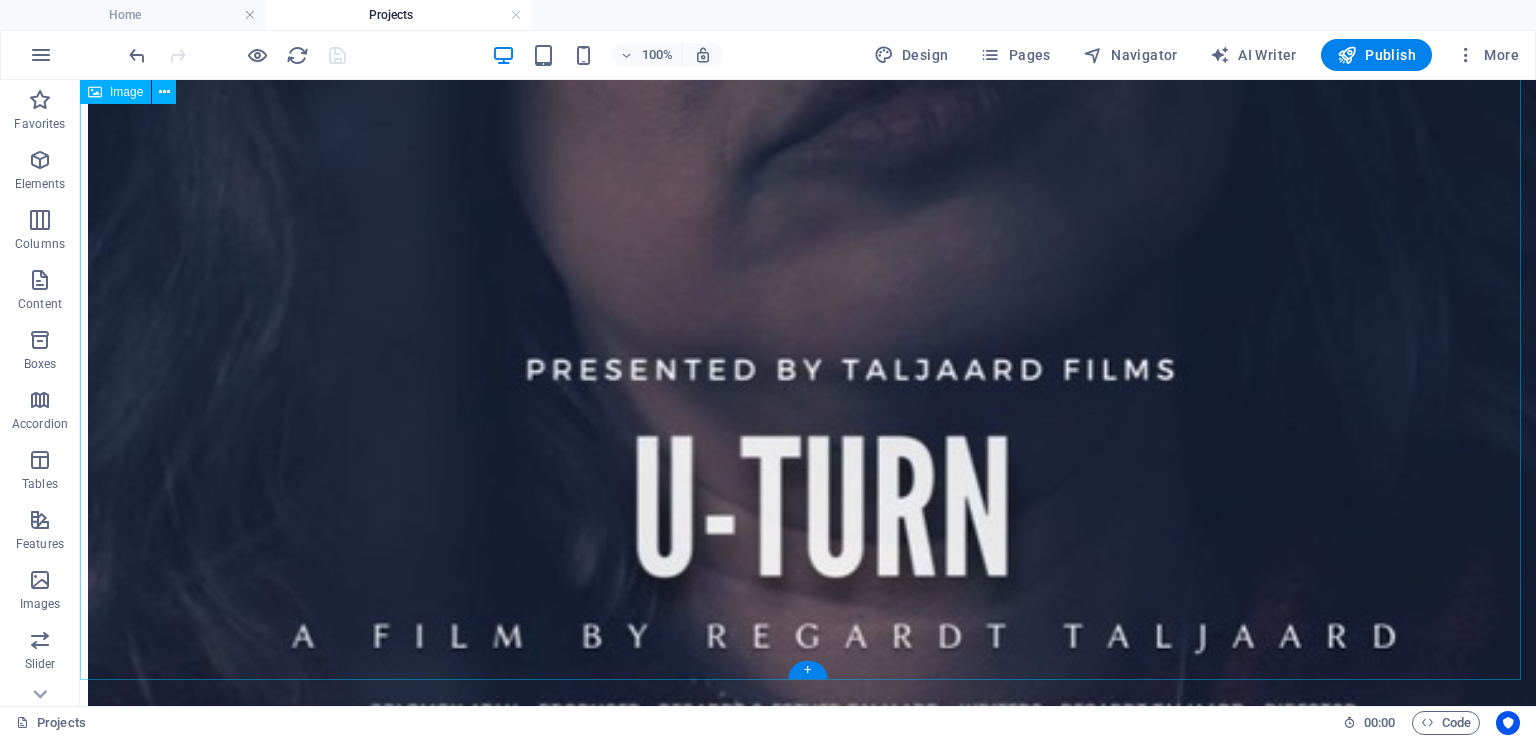 click at bounding box center [808, 0] 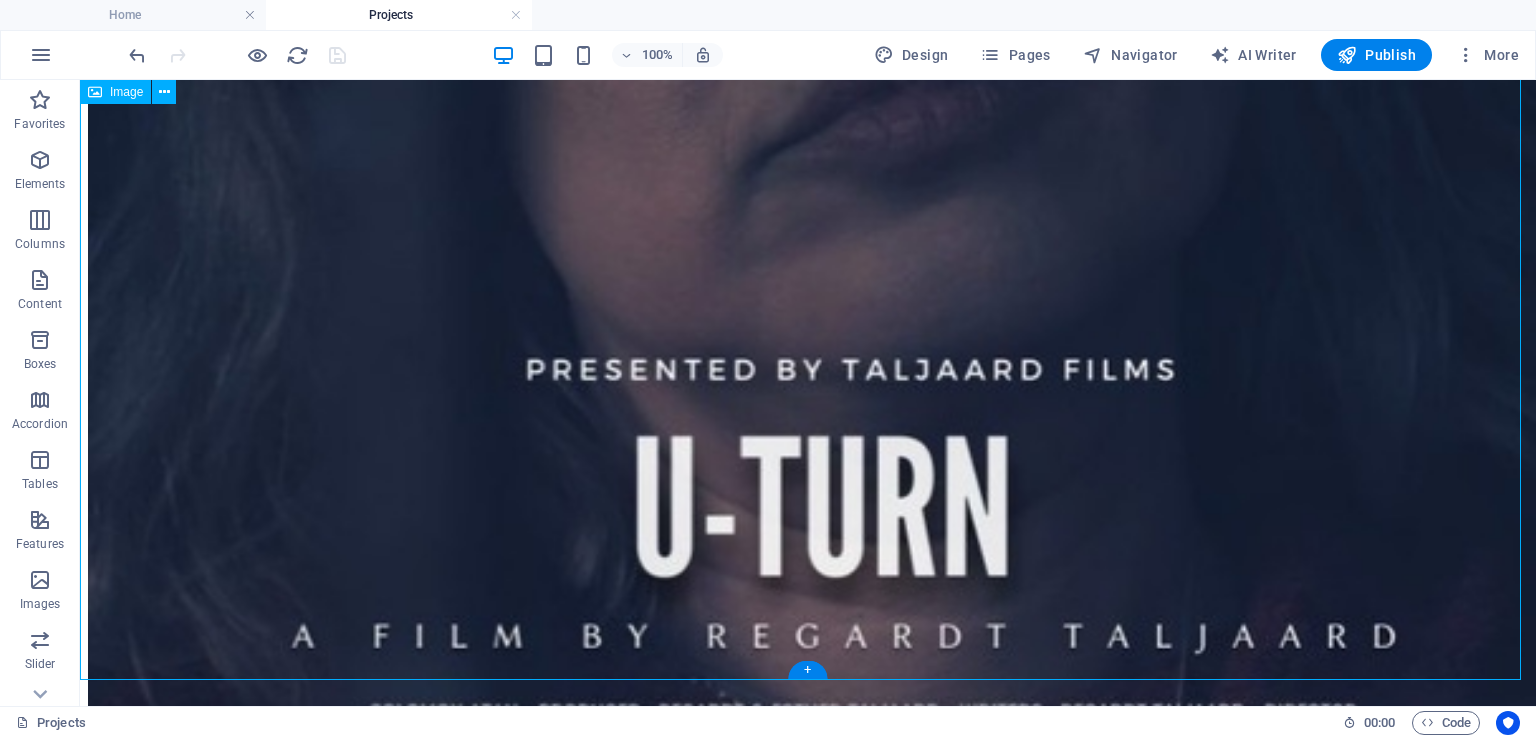 click at bounding box center (808, 0) 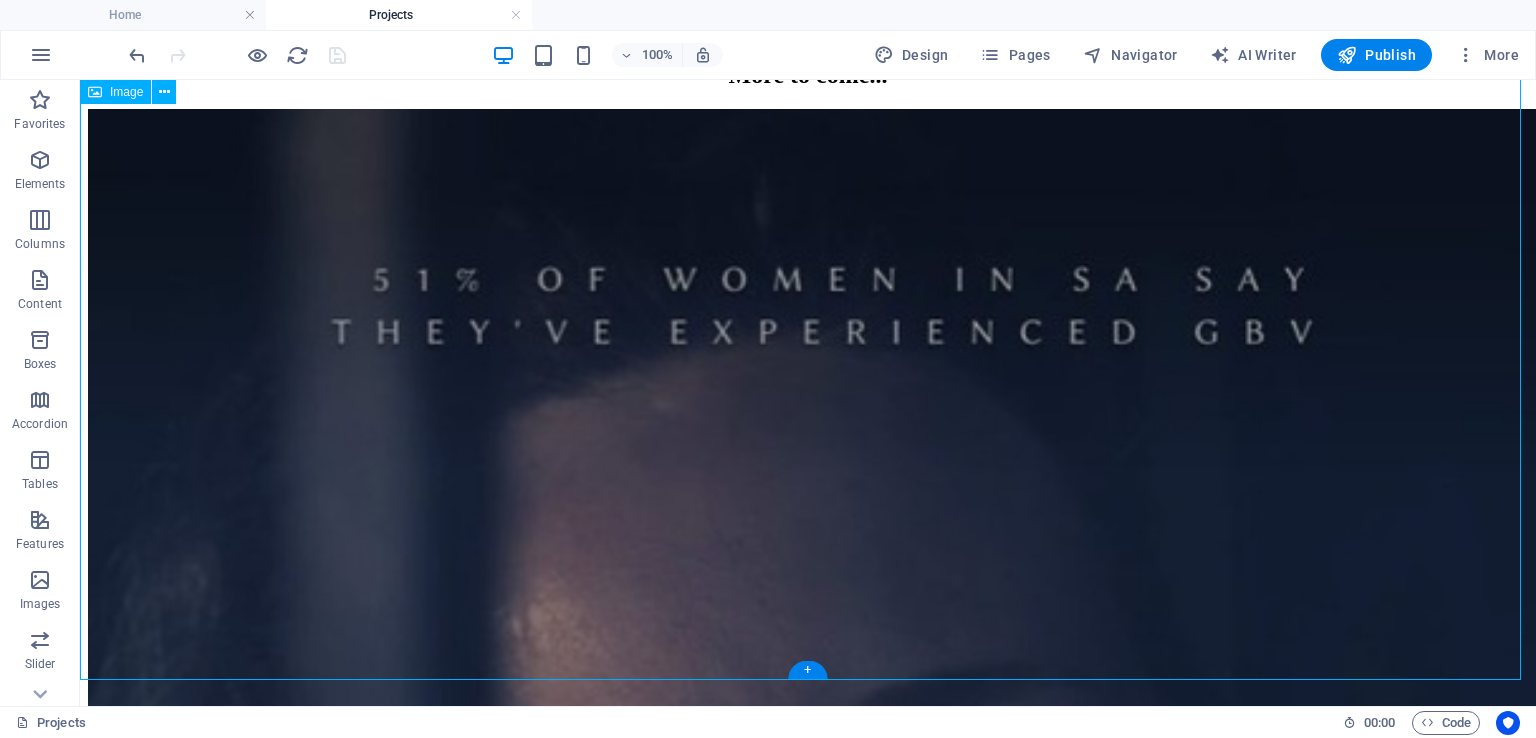 select on "px" 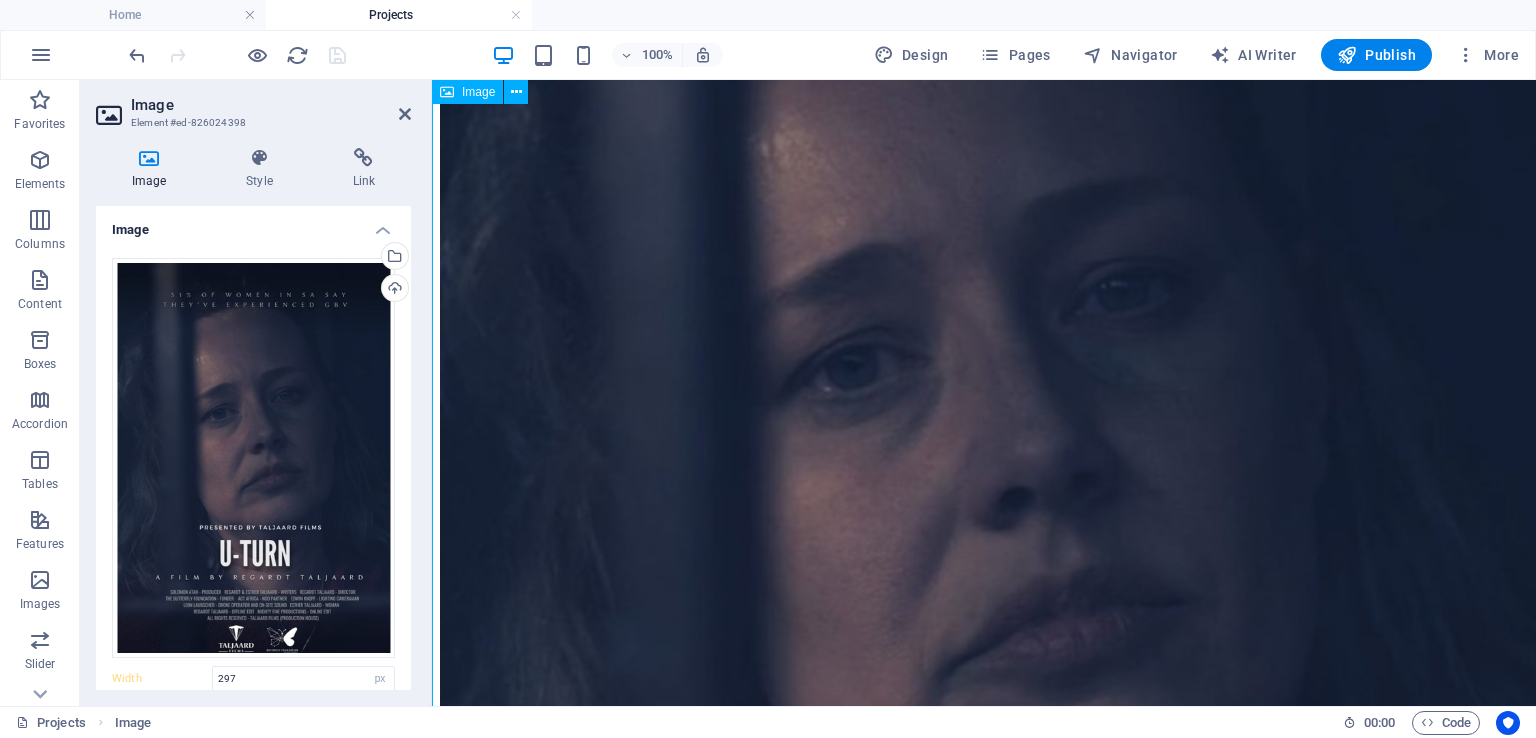 type 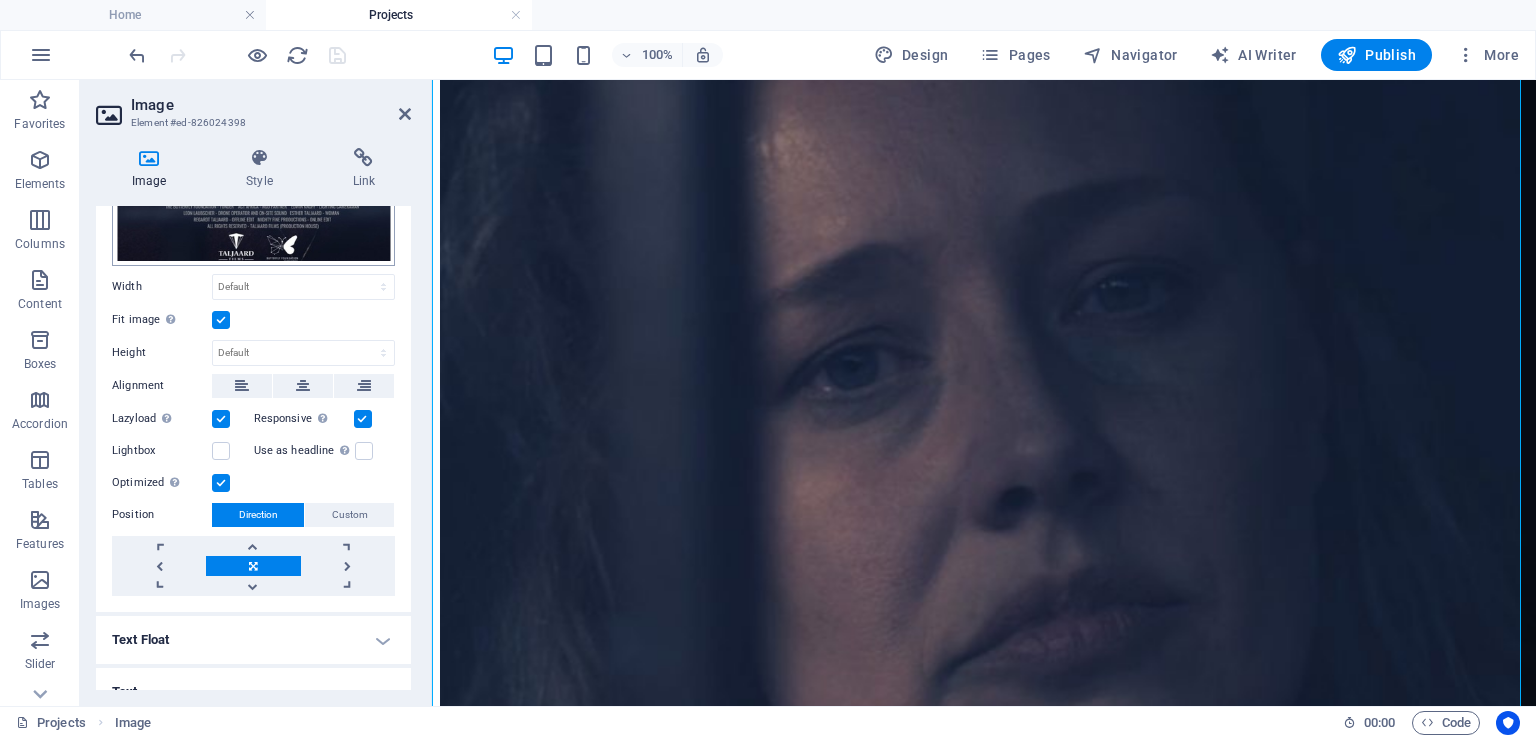 scroll, scrollTop: 400, scrollLeft: 0, axis: vertical 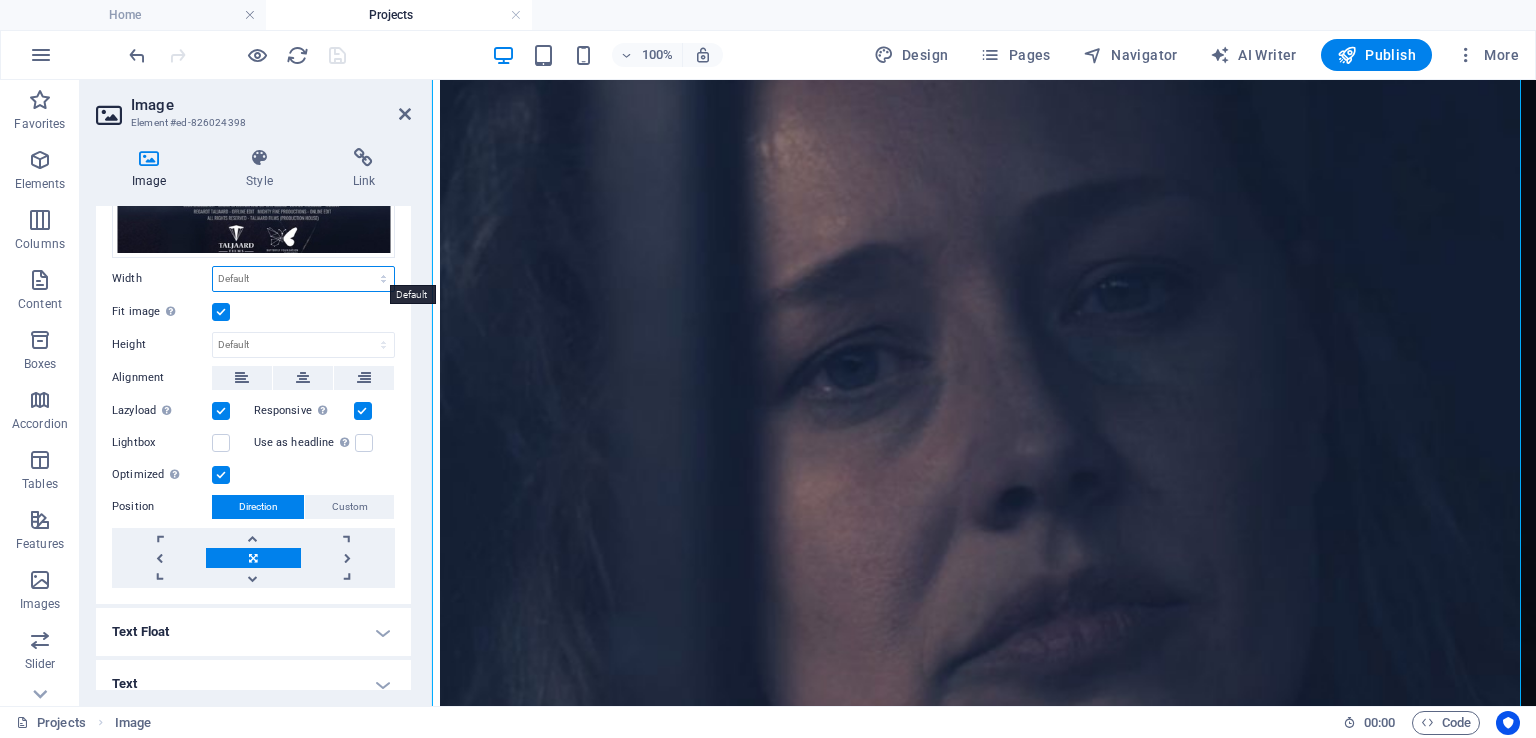 click on "Default auto px rem % em vh vw" at bounding box center [303, 279] 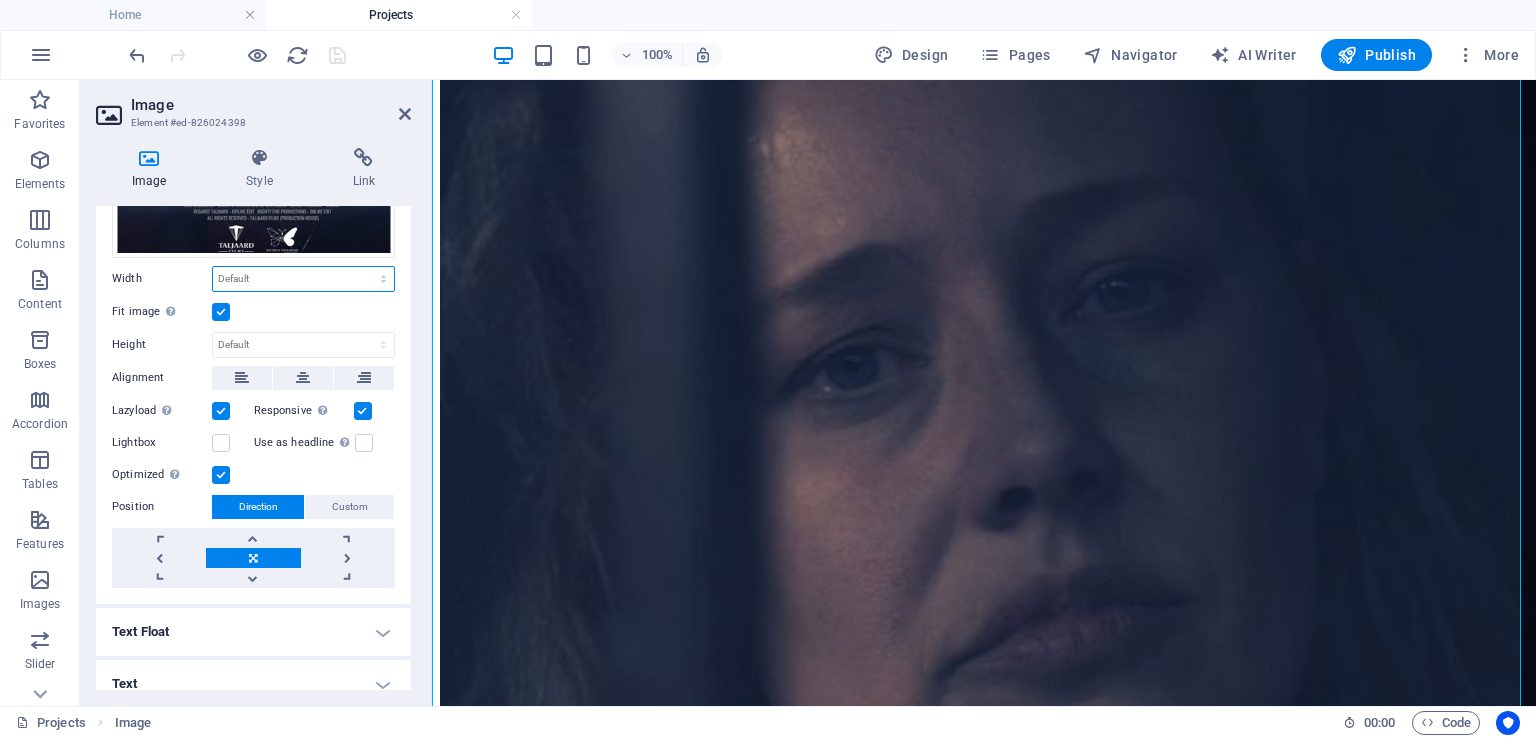 select on "px" 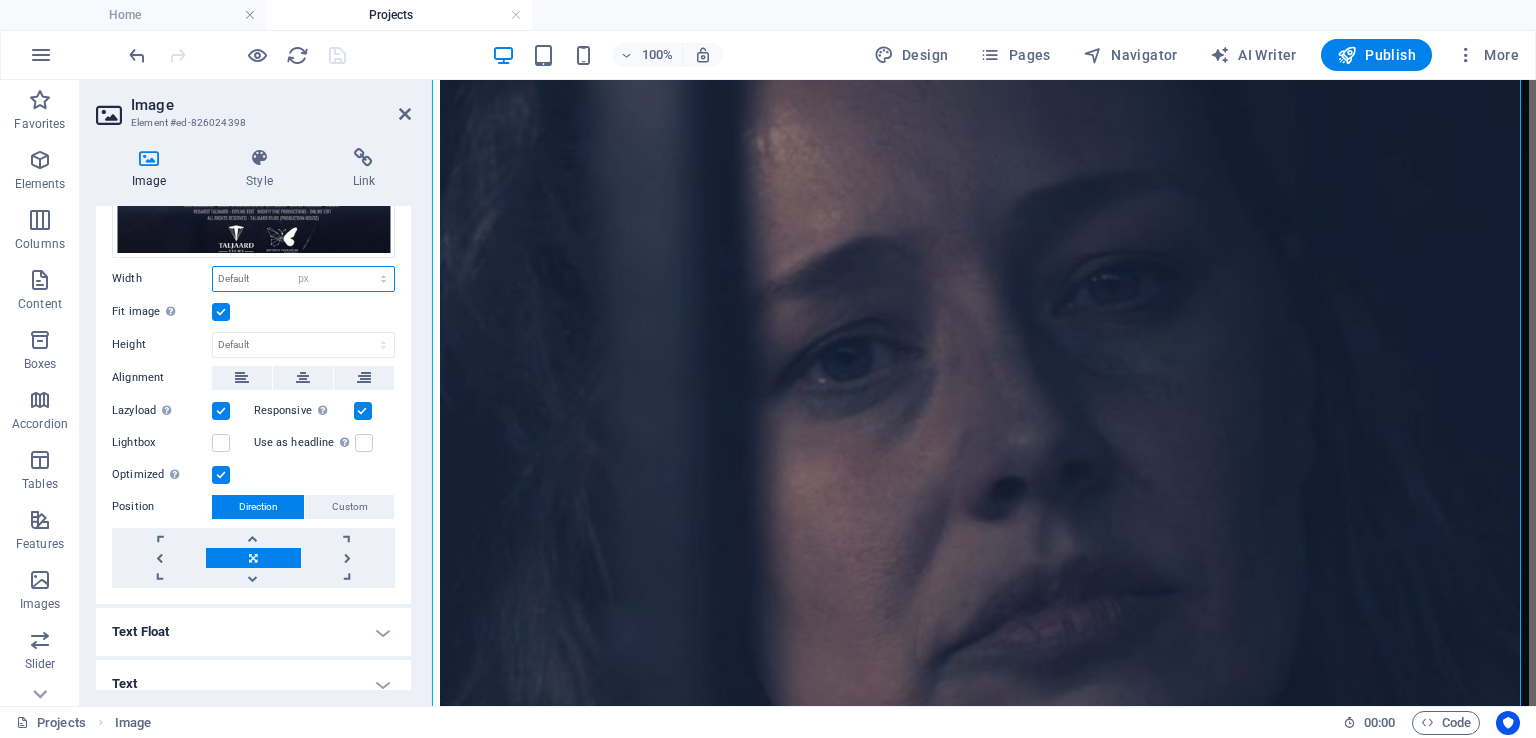 click on "Default auto px rem % em vh vw" at bounding box center [303, 279] 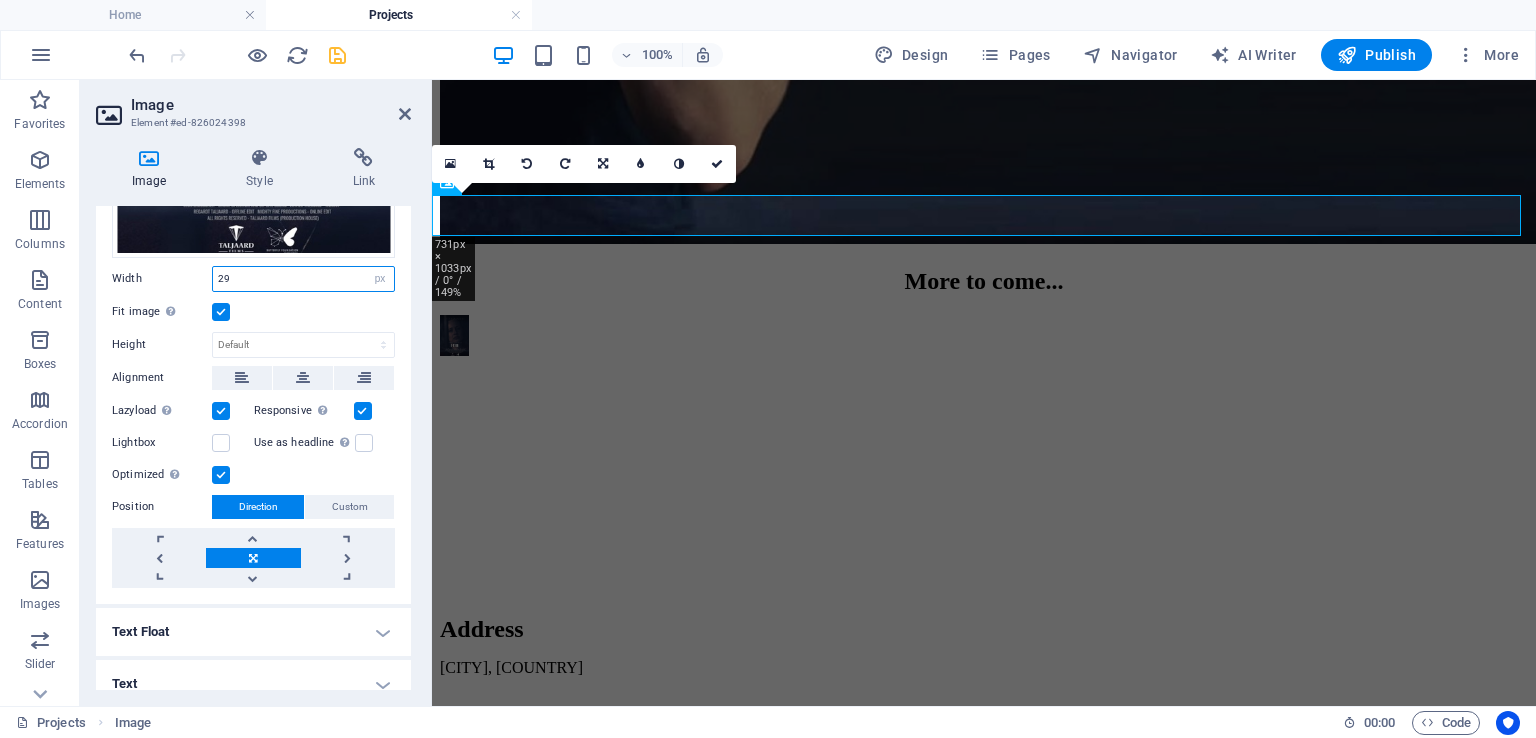 scroll, scrollTop: 1307, scrollLeft: 0, axis: vertical 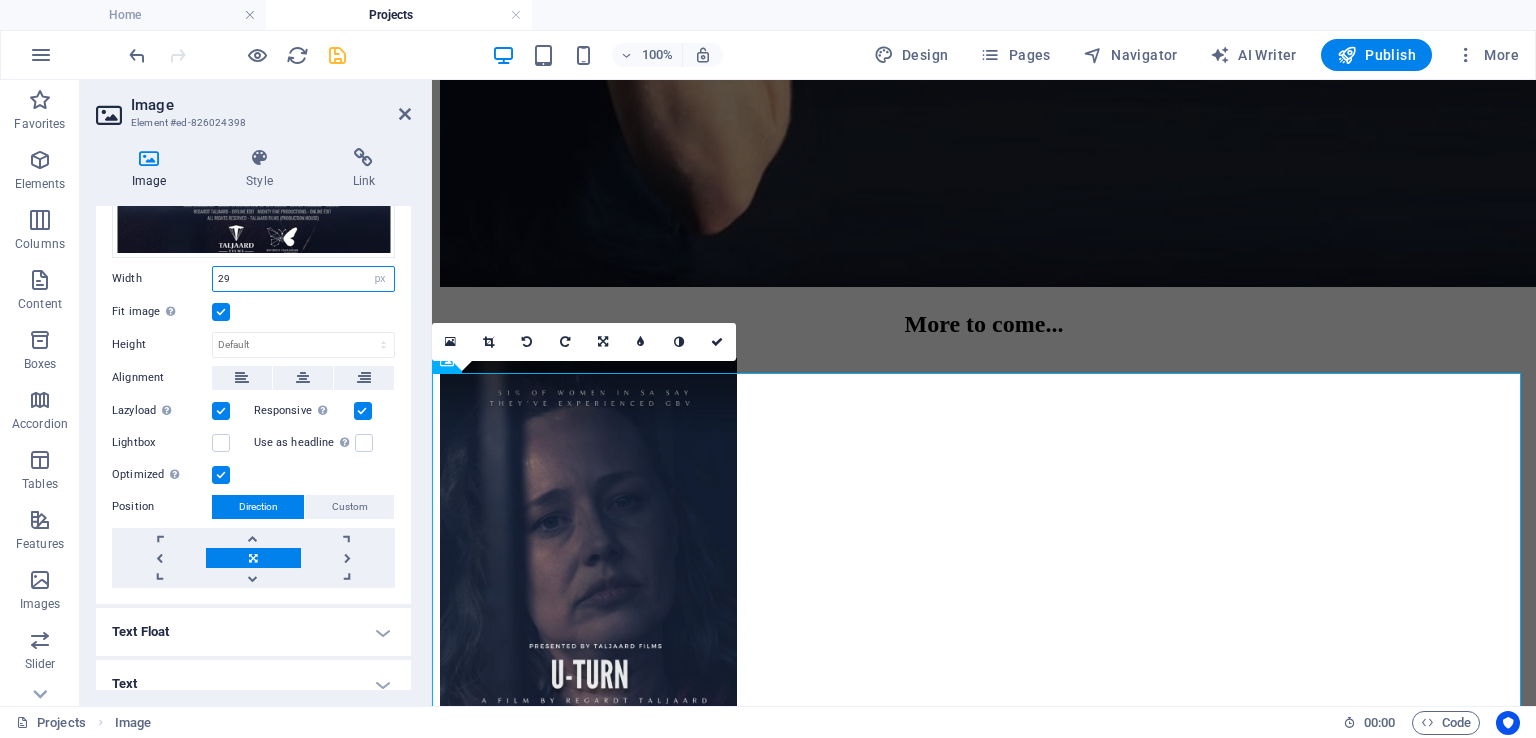 type on "2" 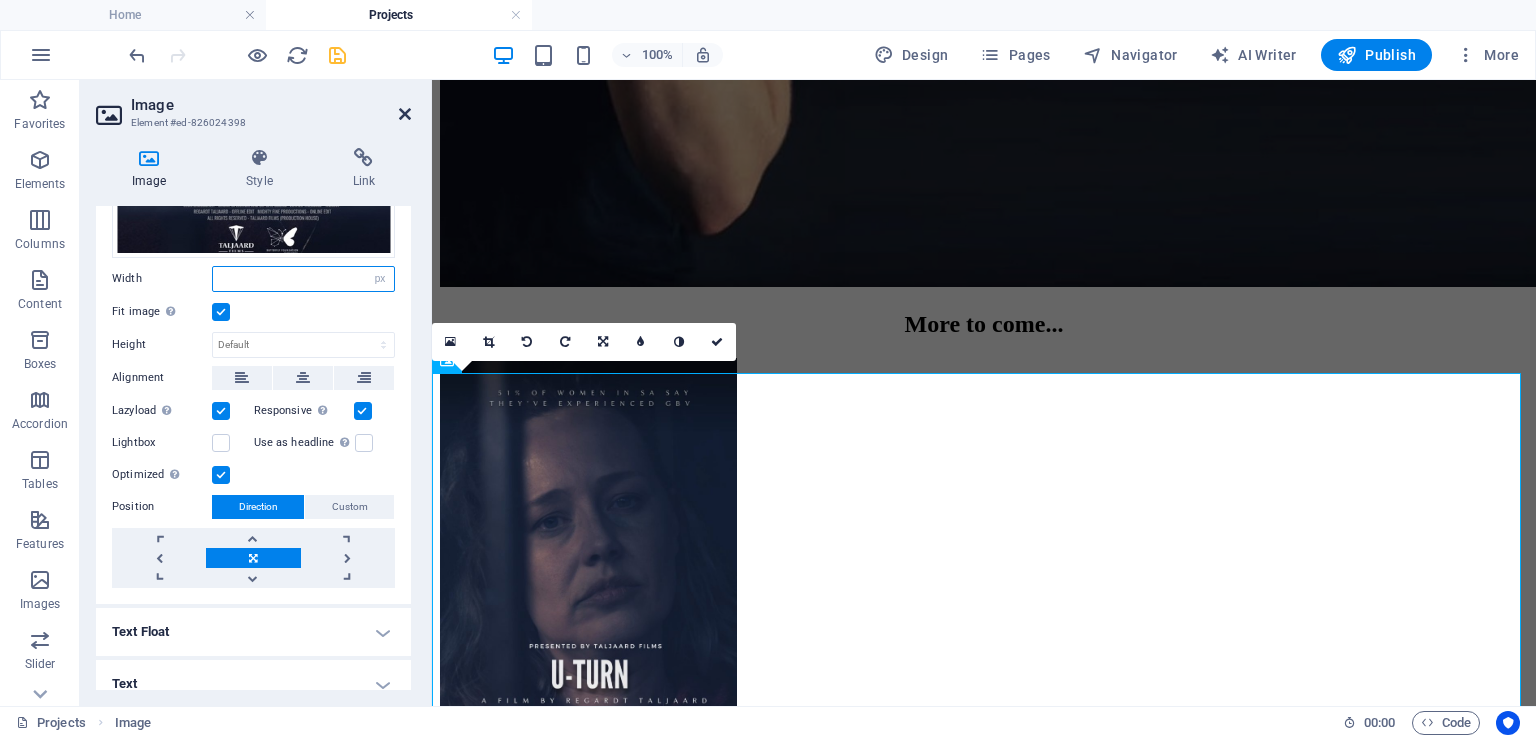 type 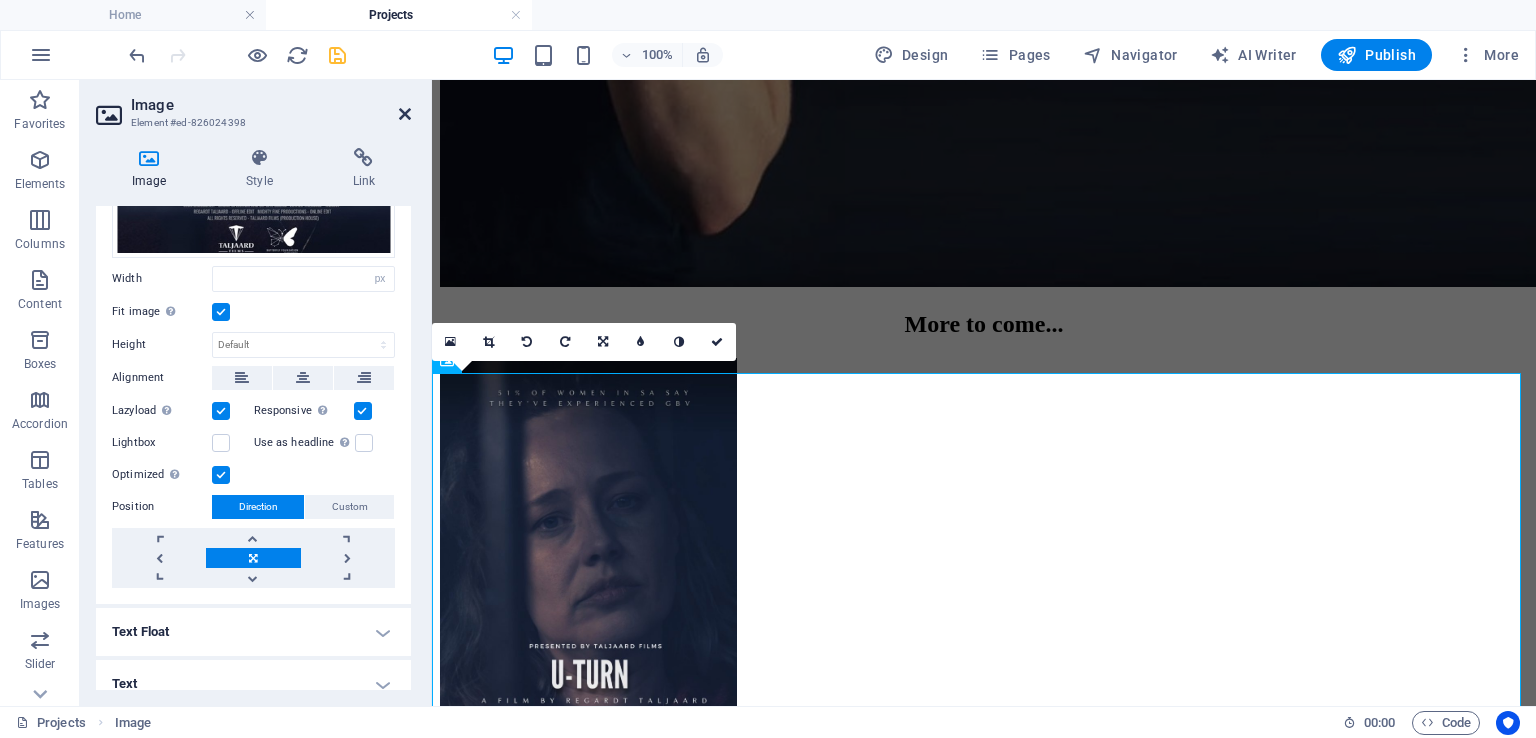 click at bounding box center (405, 114) 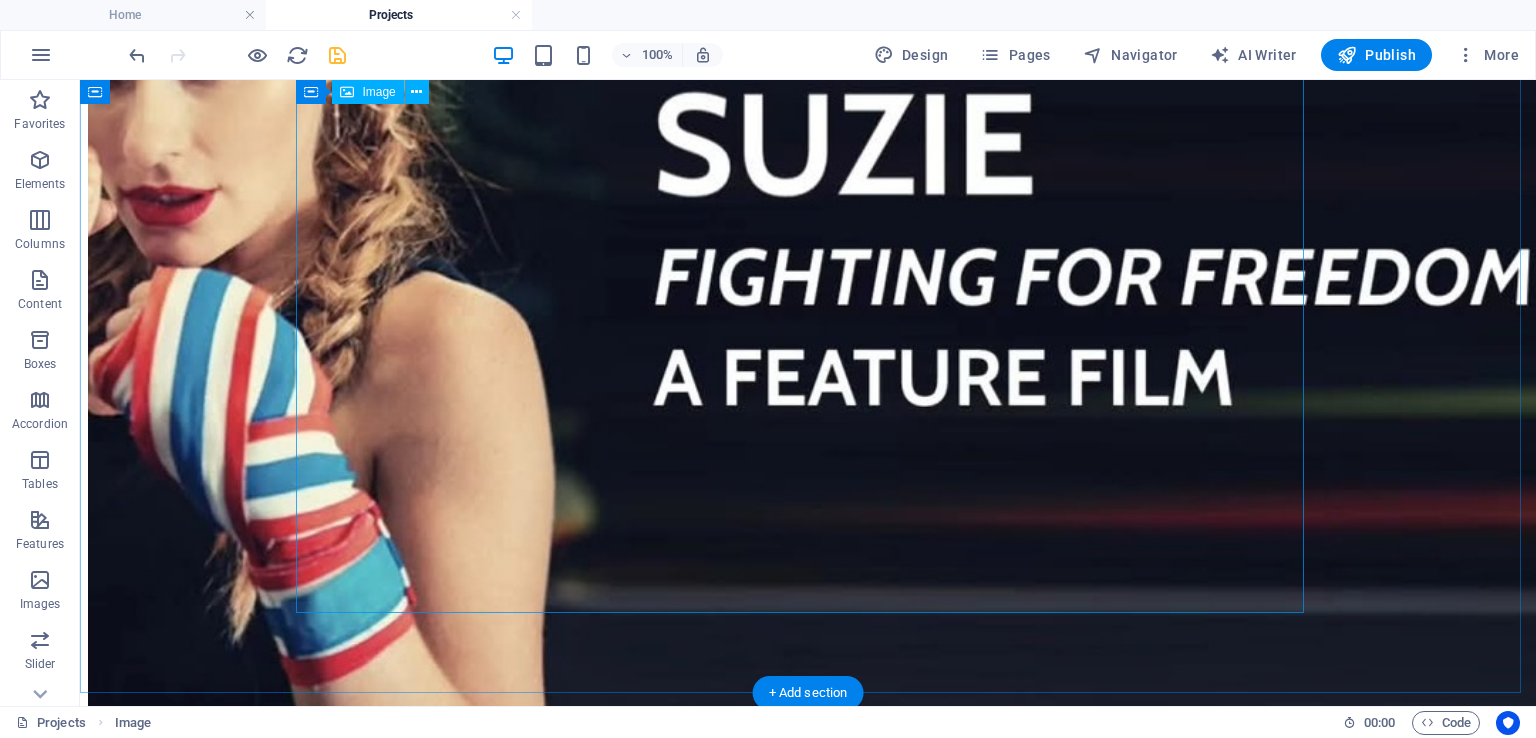 scroll, scrollTop: 907, scrollLeft: 0, axis: vertical 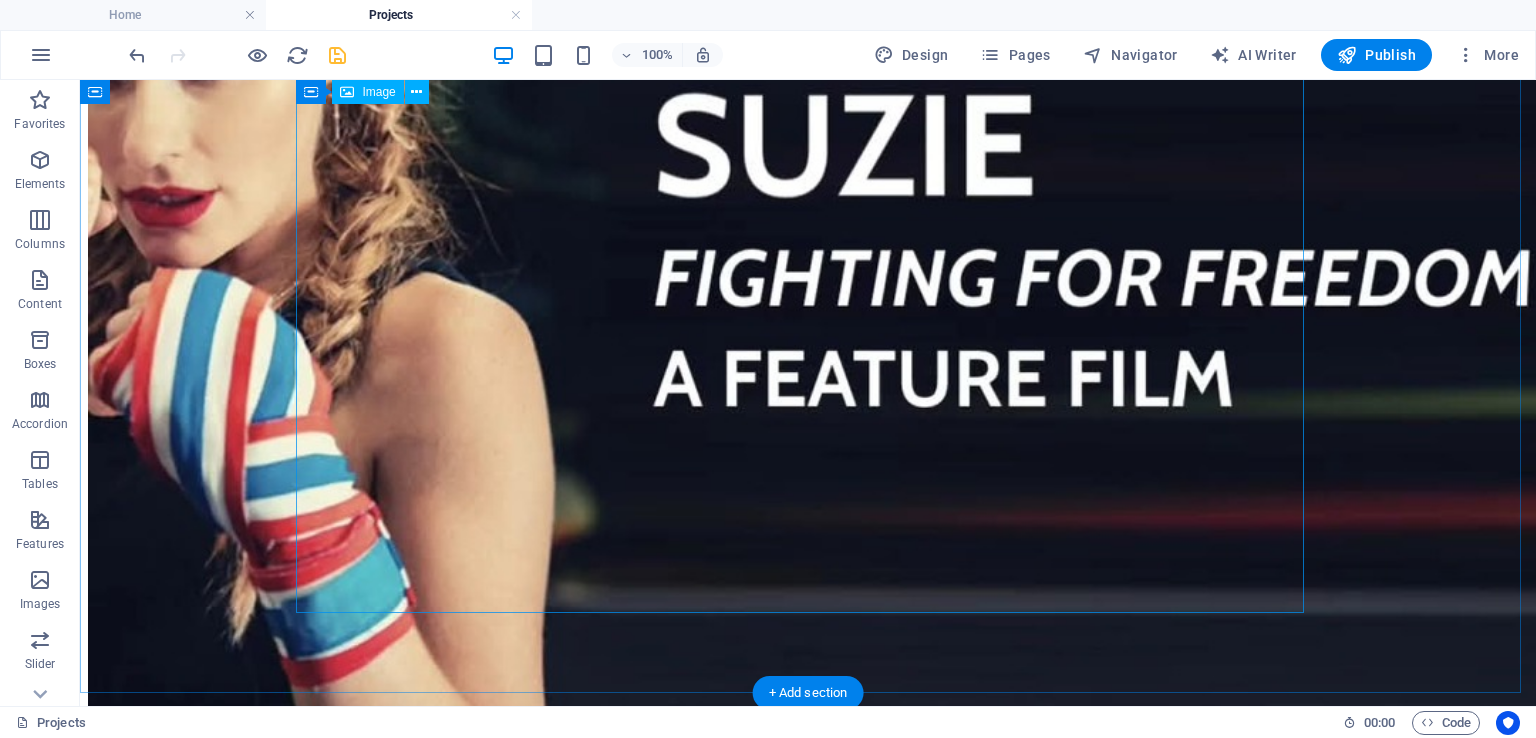 click at bounding box center (808, 313) 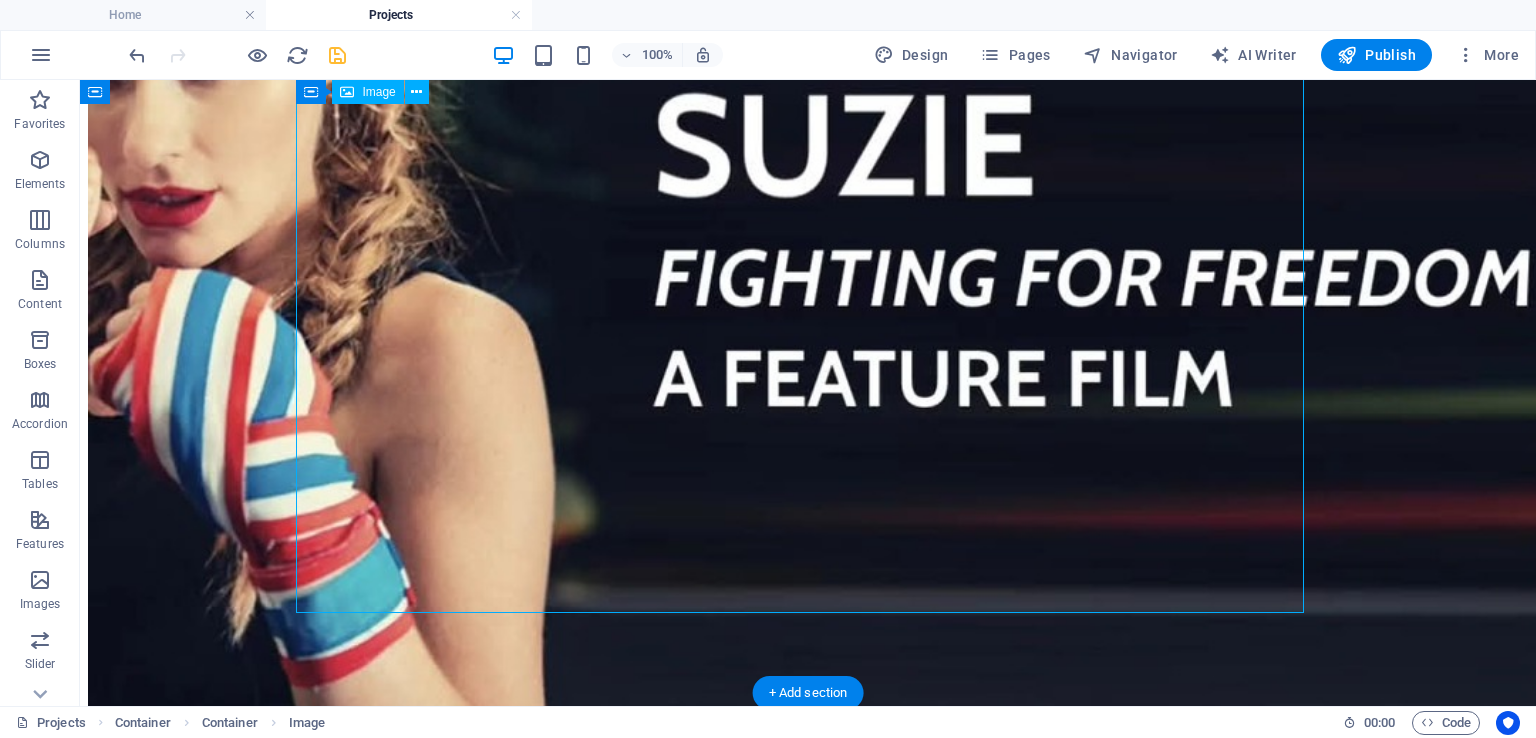 click at bounding box center [808, 313] 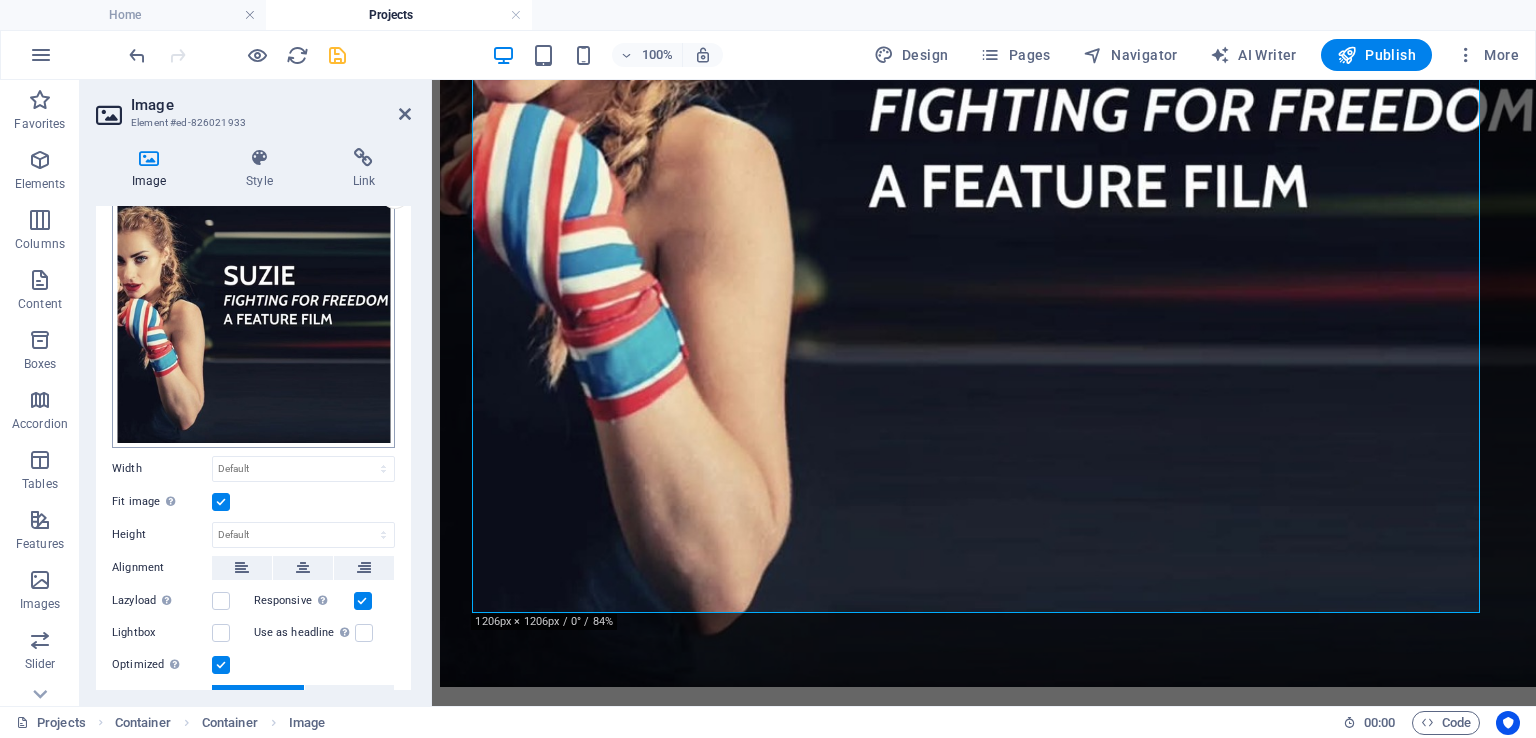 scroll, scrollTop: 200, scrollLeft: 0, axis: vertical 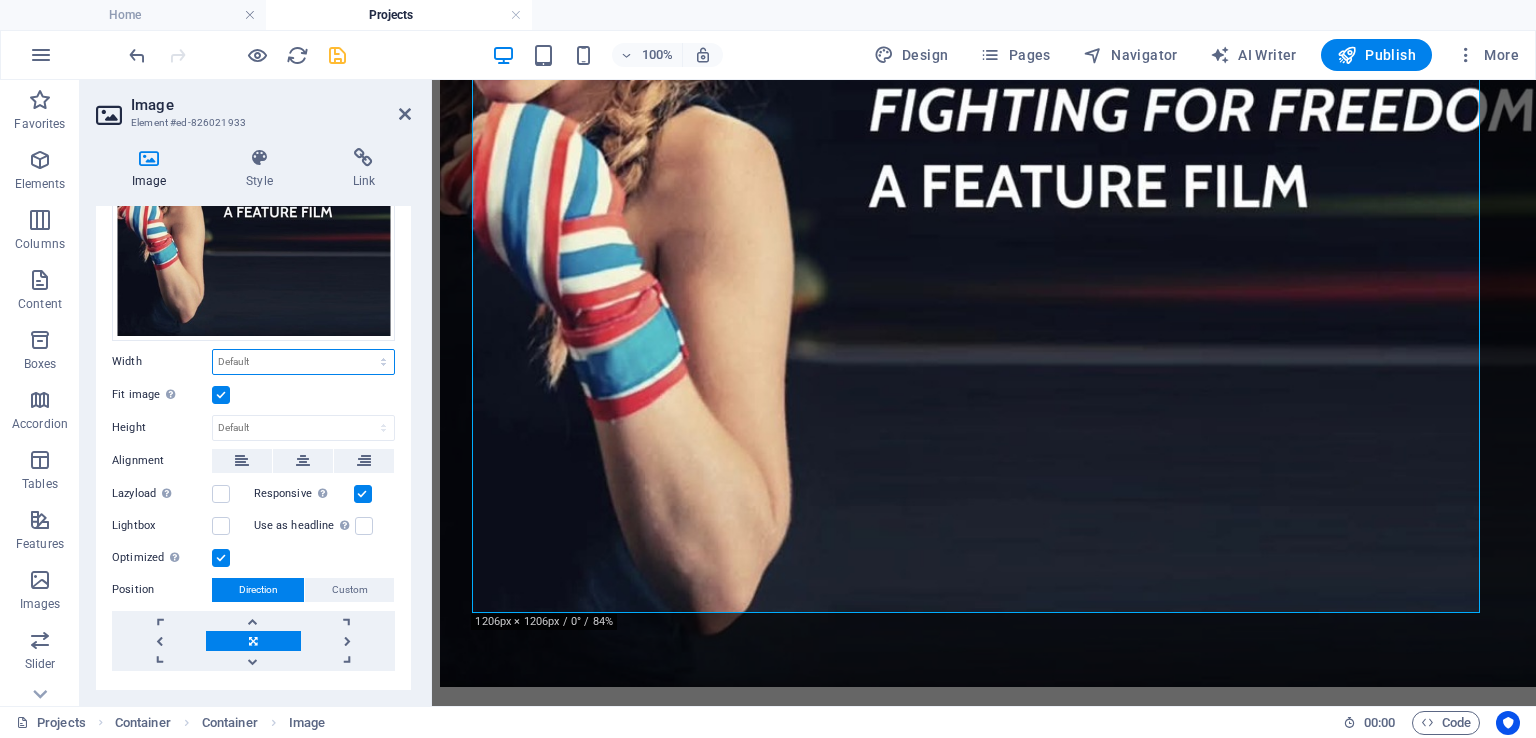 click on "Default auto px rem % em vh vw" at bounding box center (303, 362) 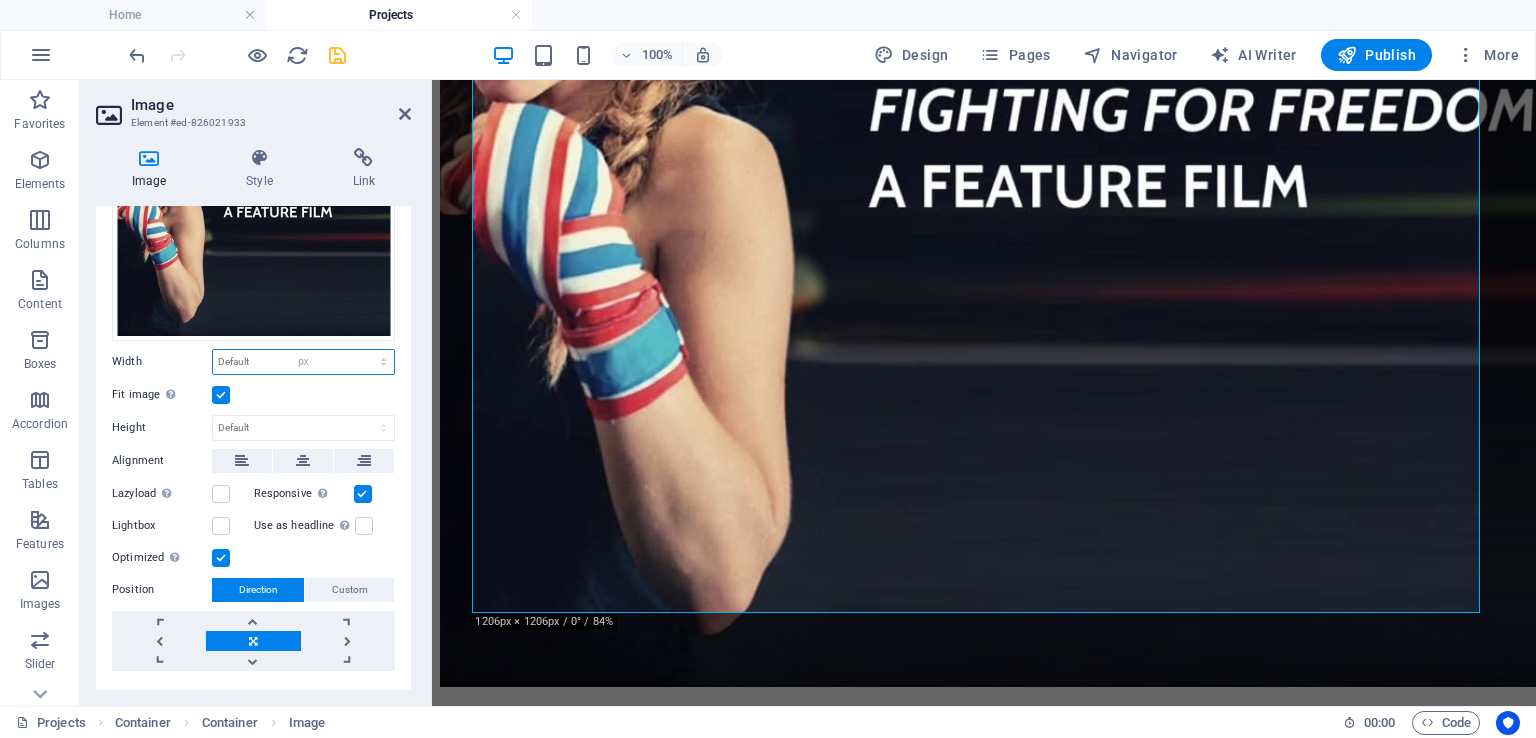 click on "Default auto px rem % em vh vw" at bounding box center [303, 362] 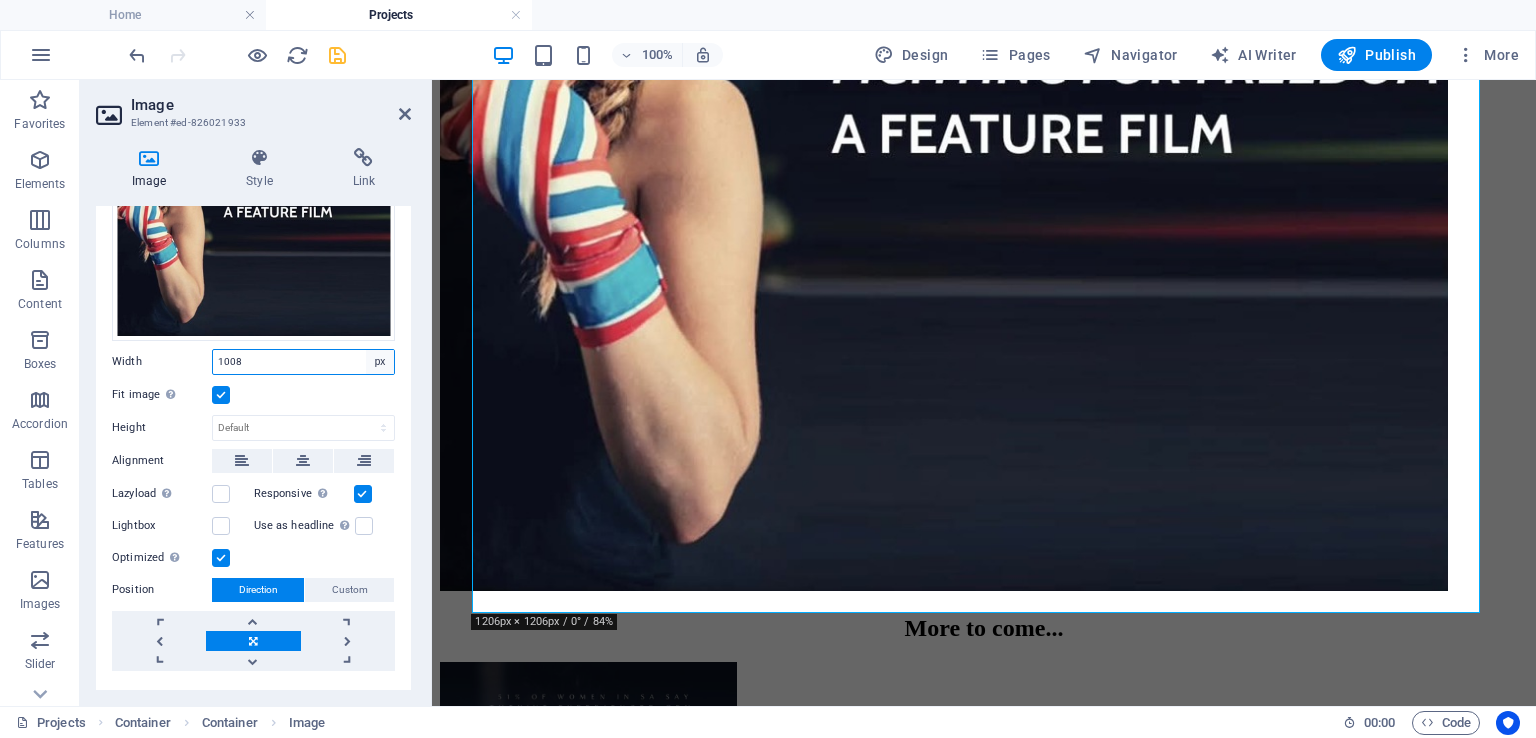 click on "Default auto px rem % em vh vw" at bounding box center [380, 362] 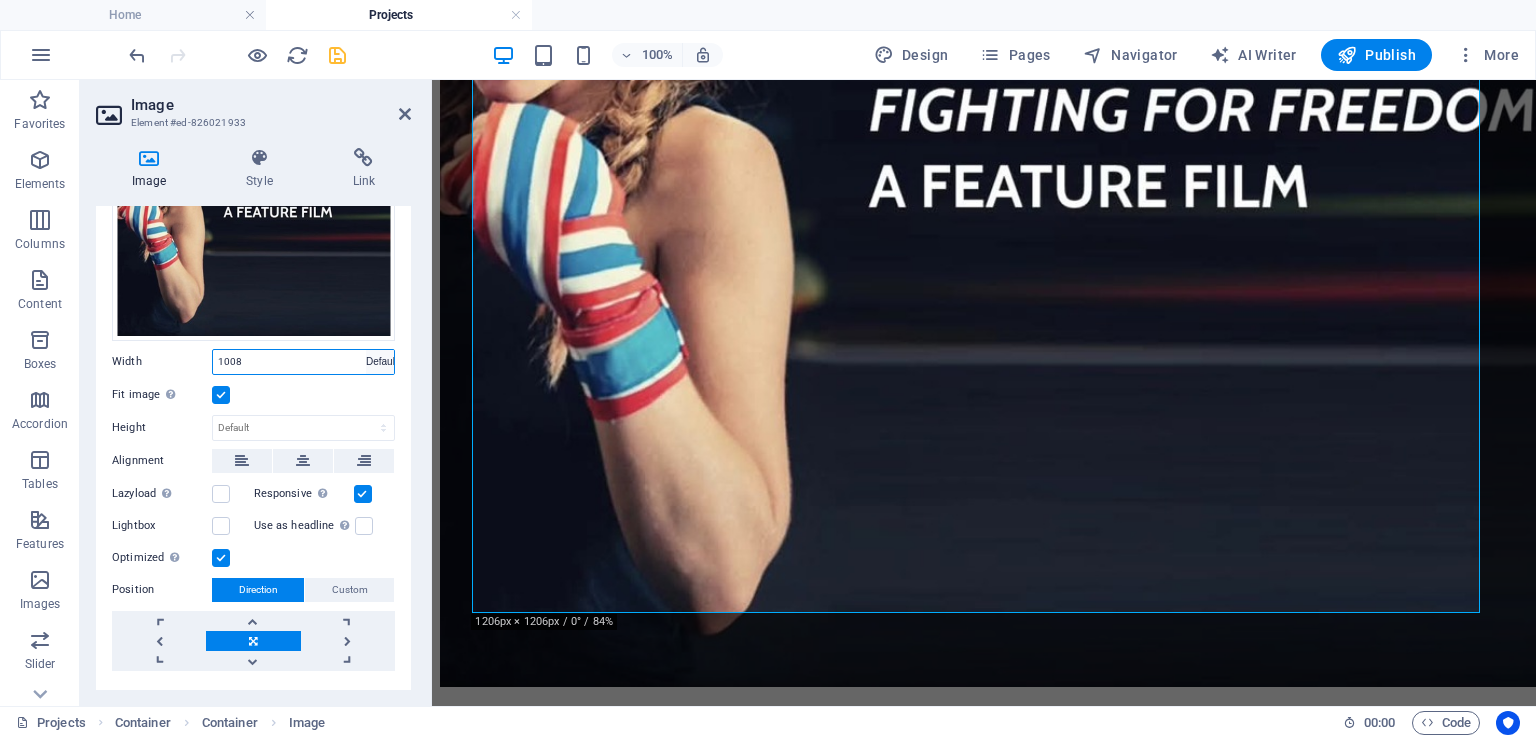 click on "Default auto px rem % em vh vw" at bounding box center (380, 362) 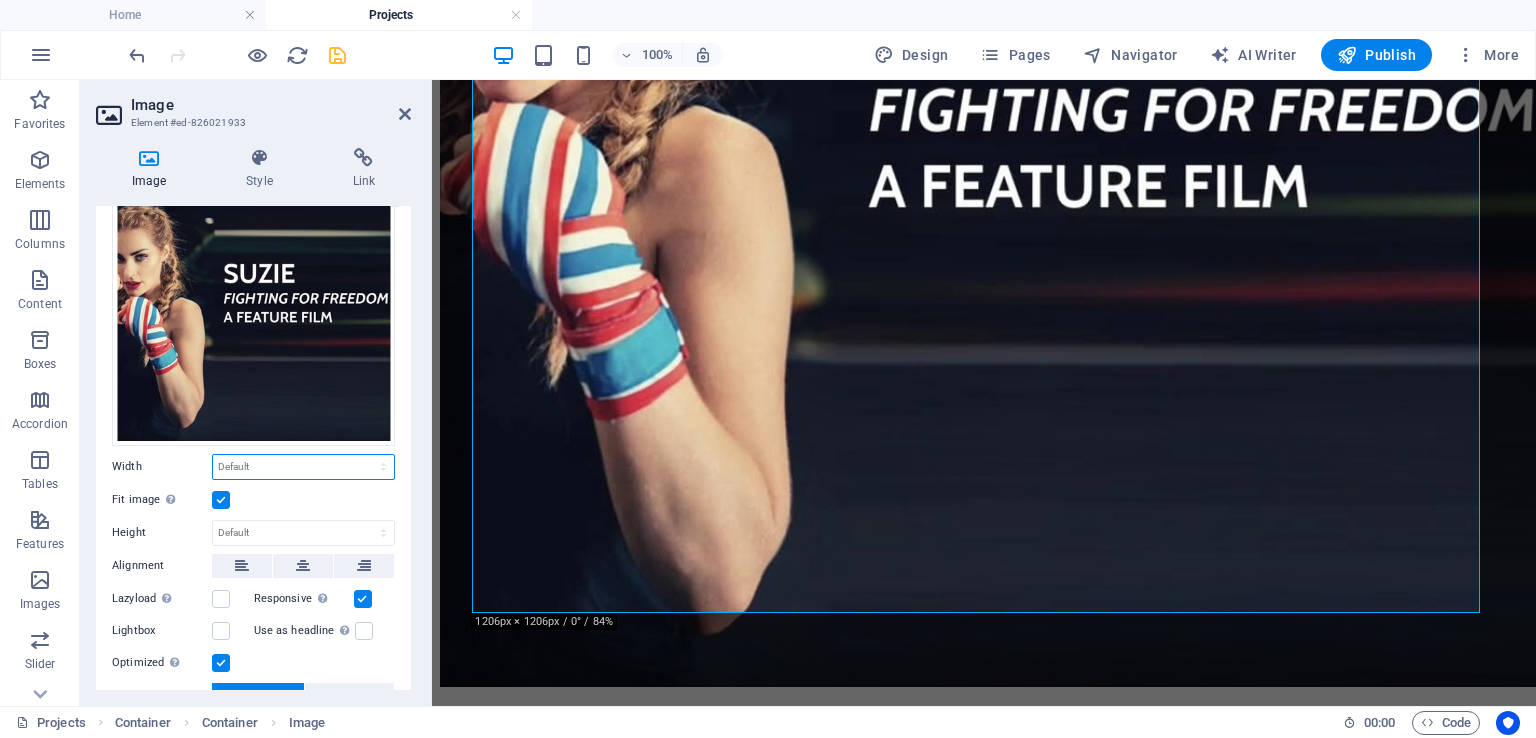 scroll, scrollTop: 0, scrollLeft: 0, axis: both 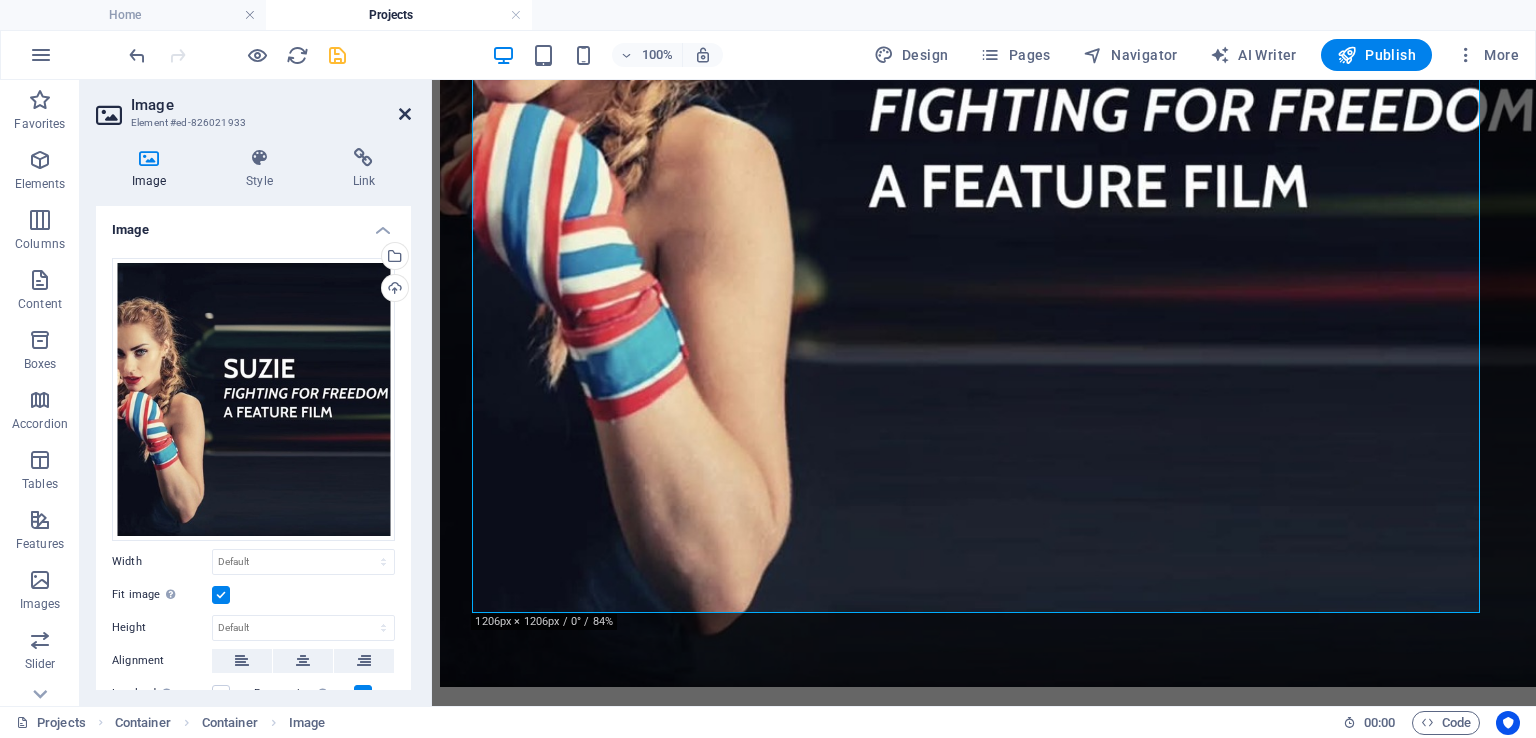 click at bounding box center [405, 114] 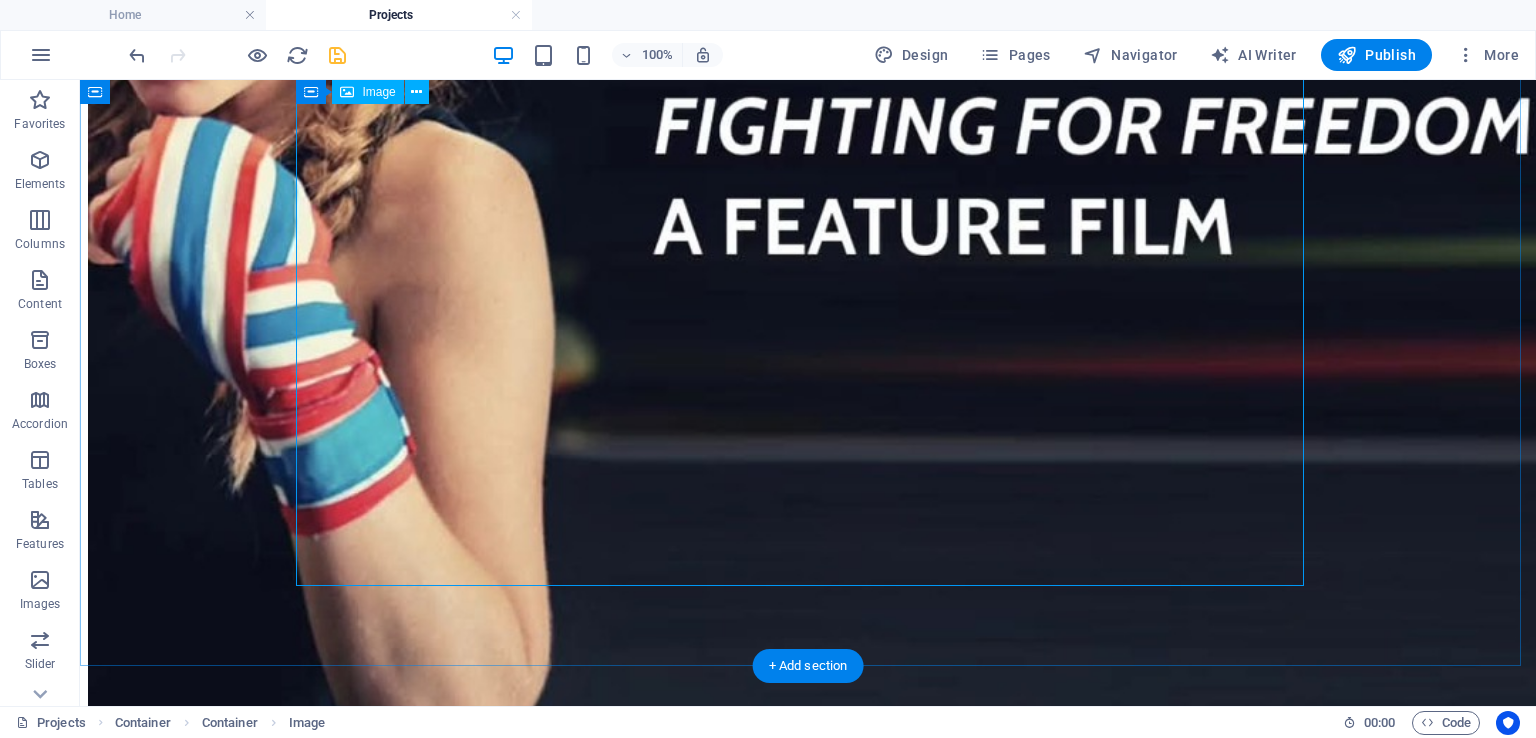 scroll, scrollTop: 1407, scrollLeft: 0, axis: vertical 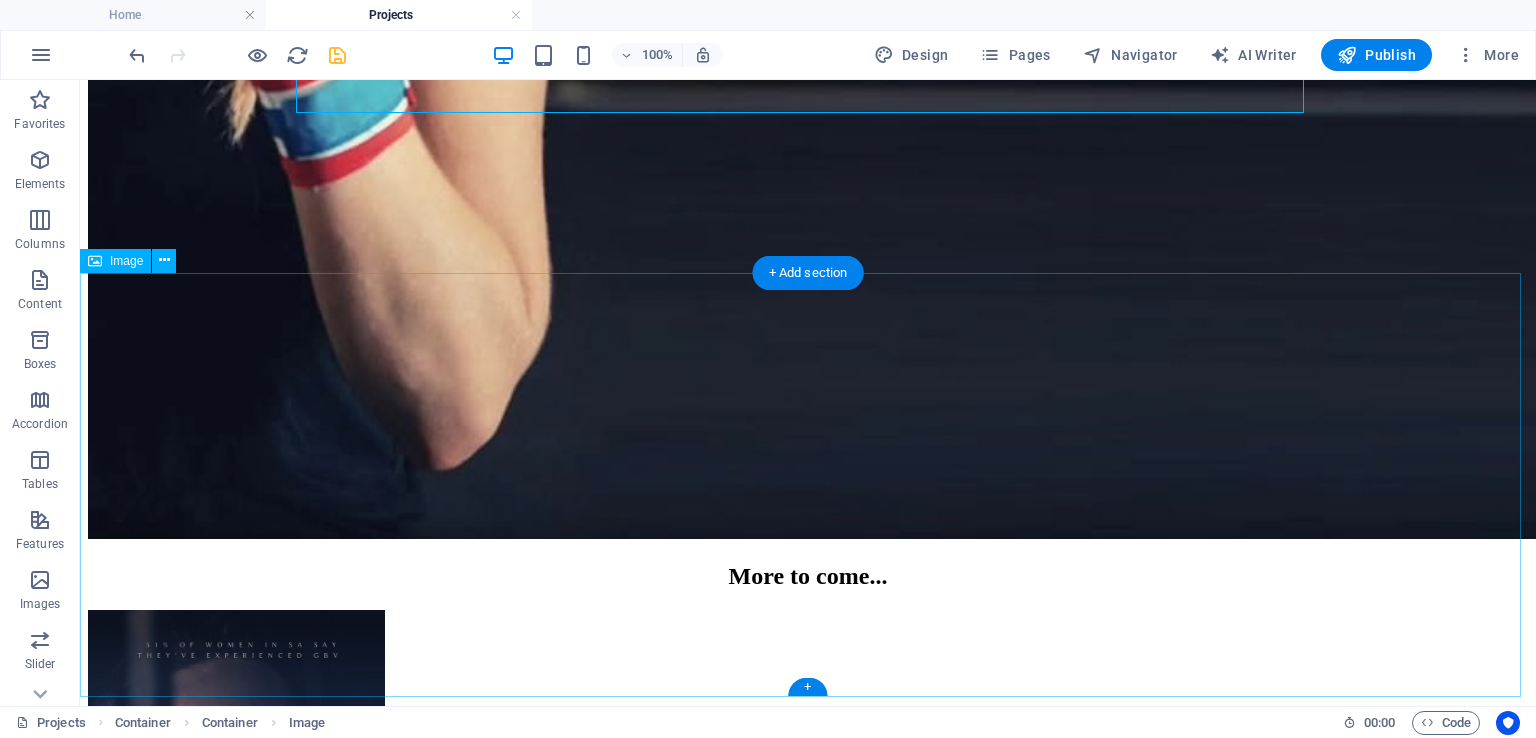 click at bounding box center (808, 824) 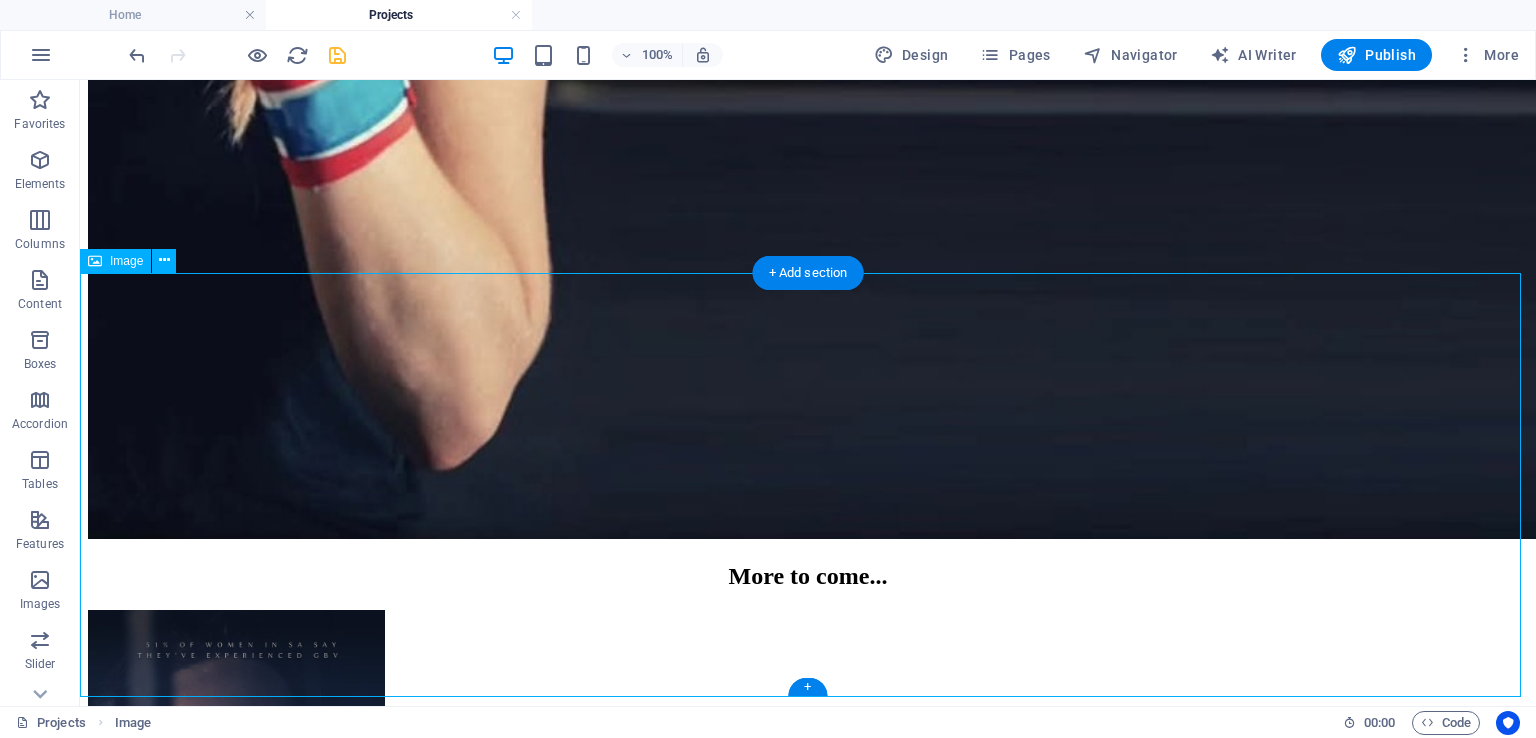 click at bounding box center (808, 824) 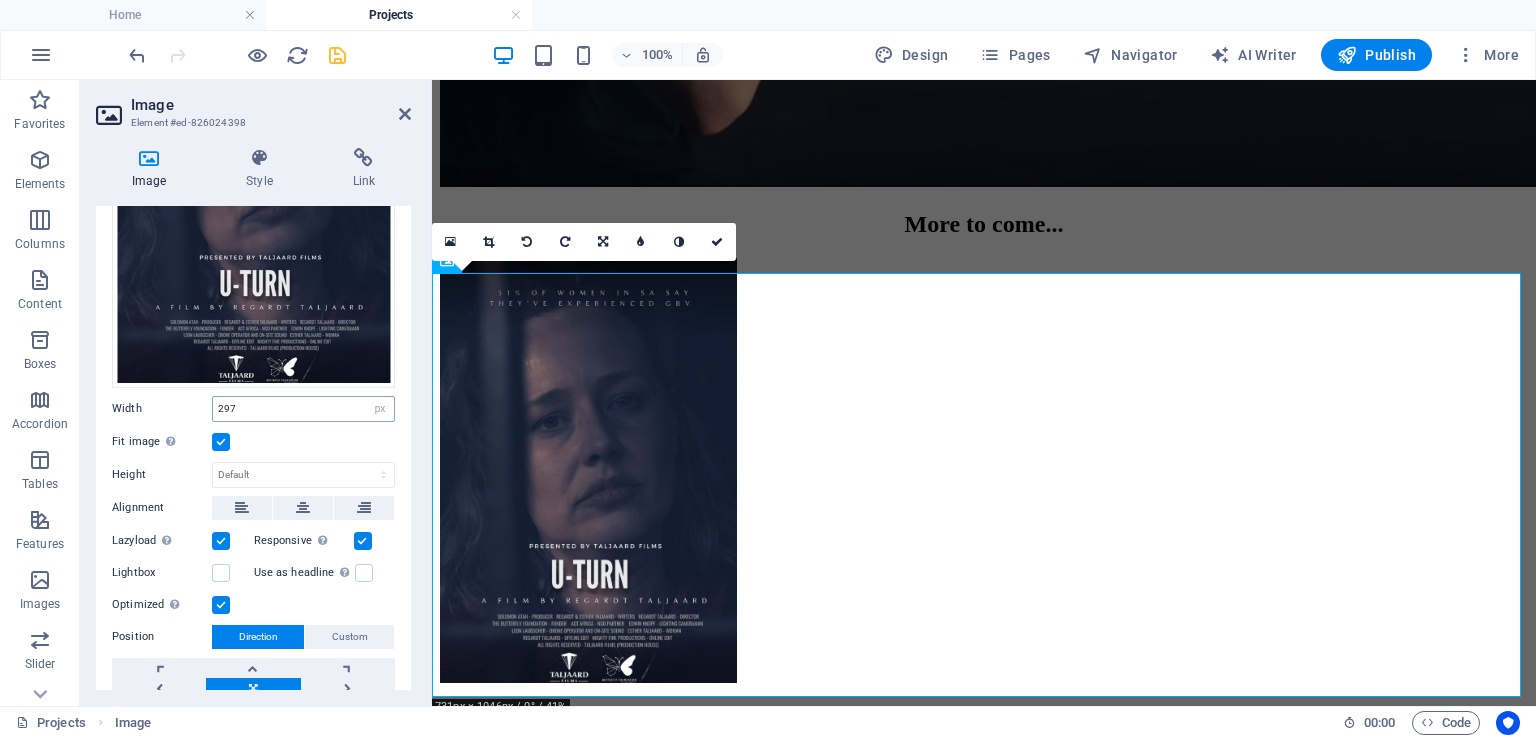 scroll, scrollTop: 300, scrollLeft: 0, axis: vertical 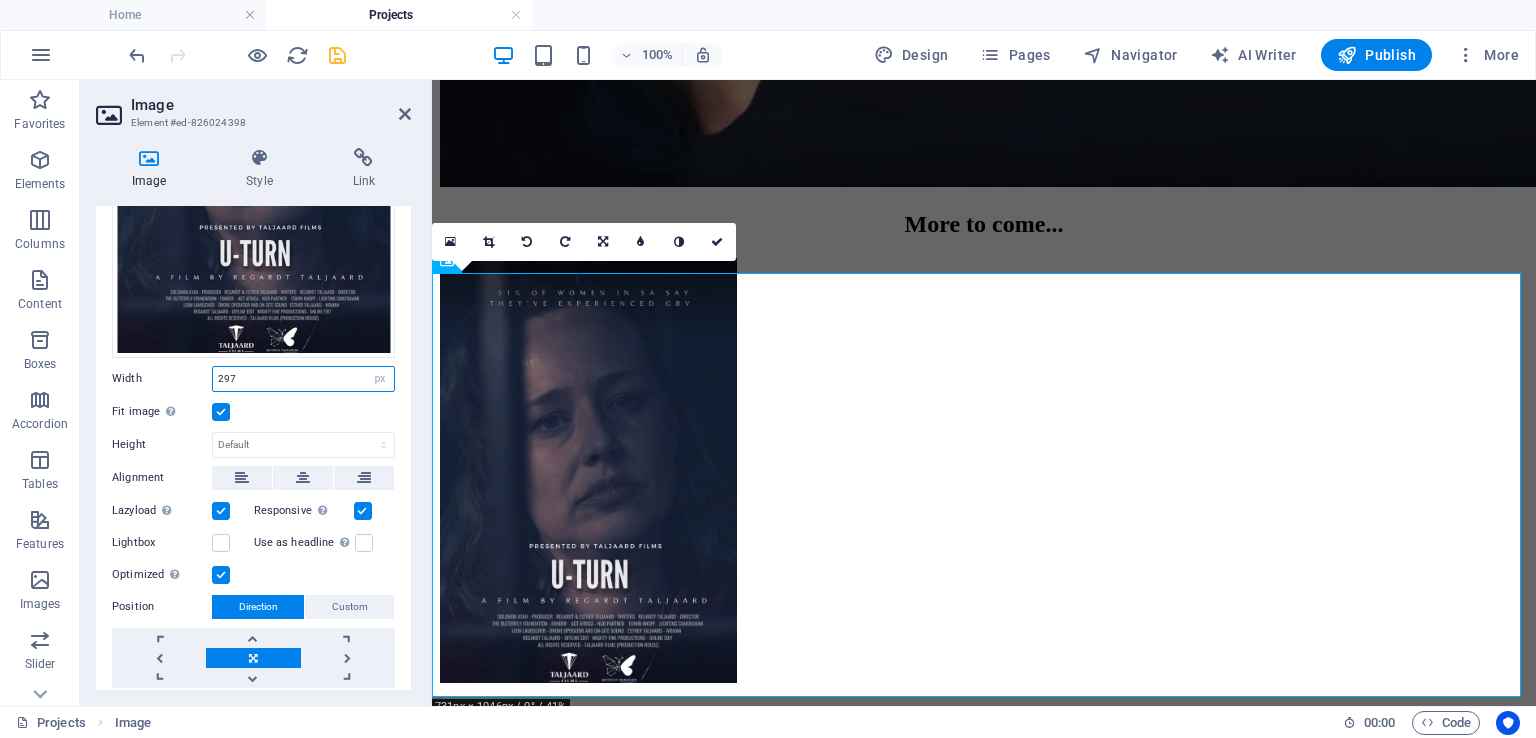 click on "297" at bounding box center [303, 379] 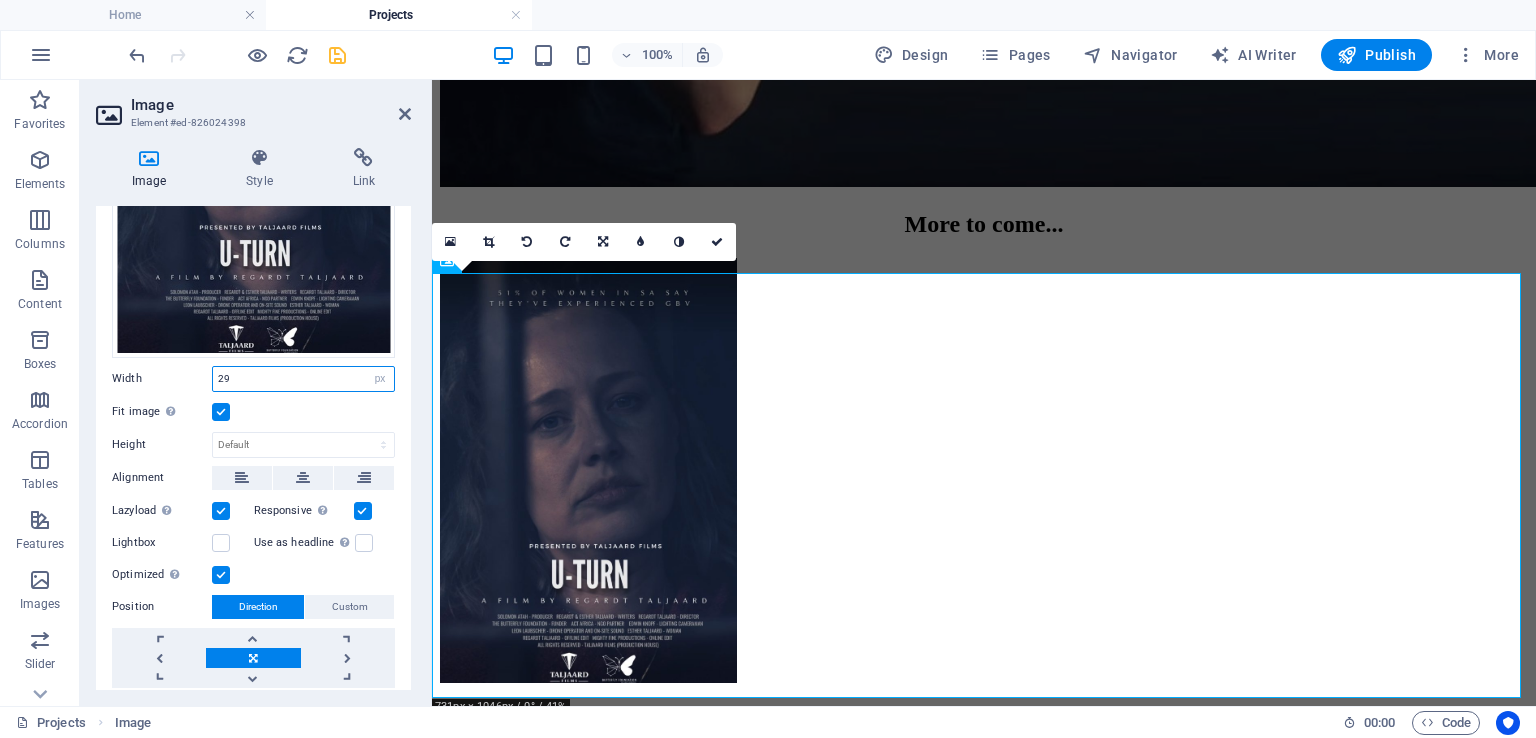 type on "2" 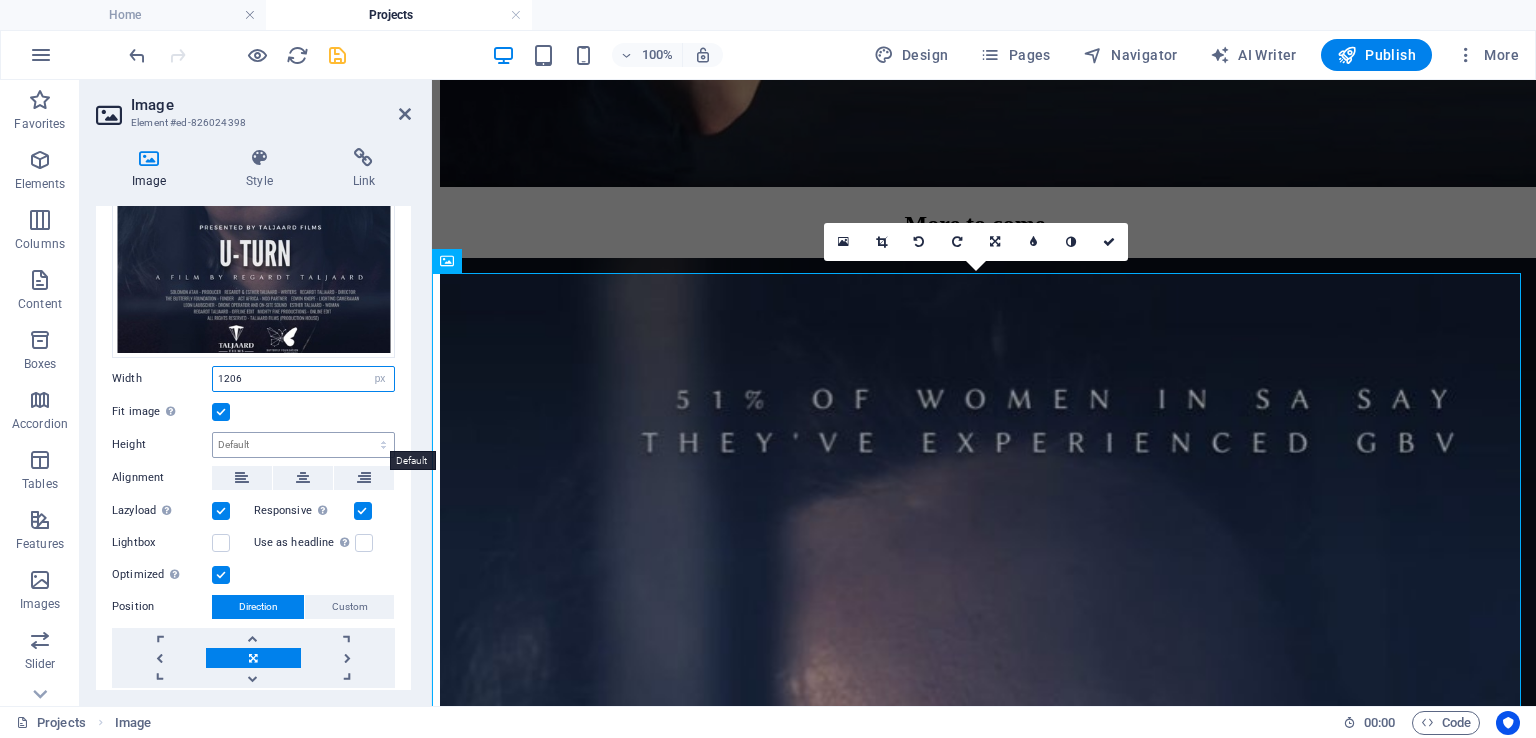type on "1206" 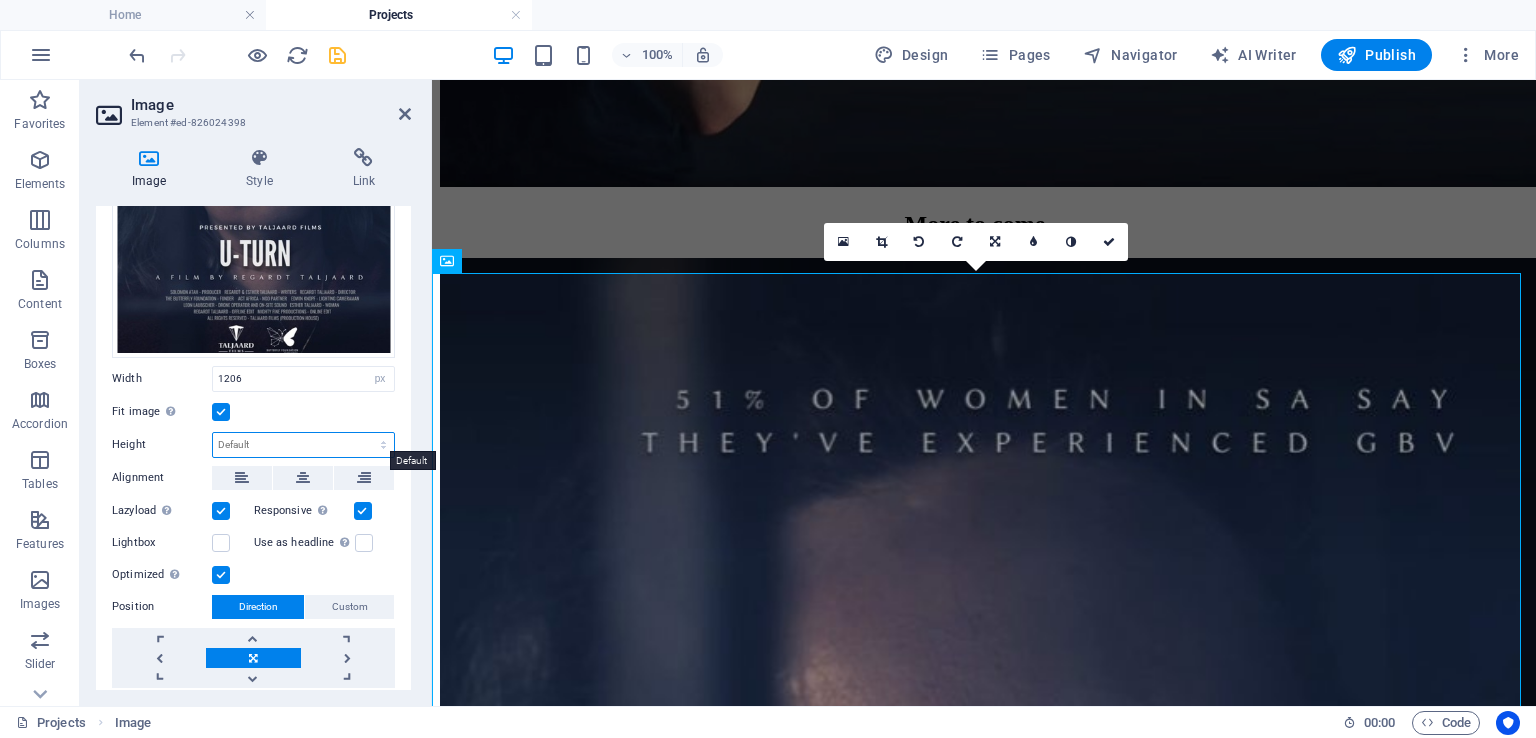 click on "Default auto px" at bounding box center [303, 445] 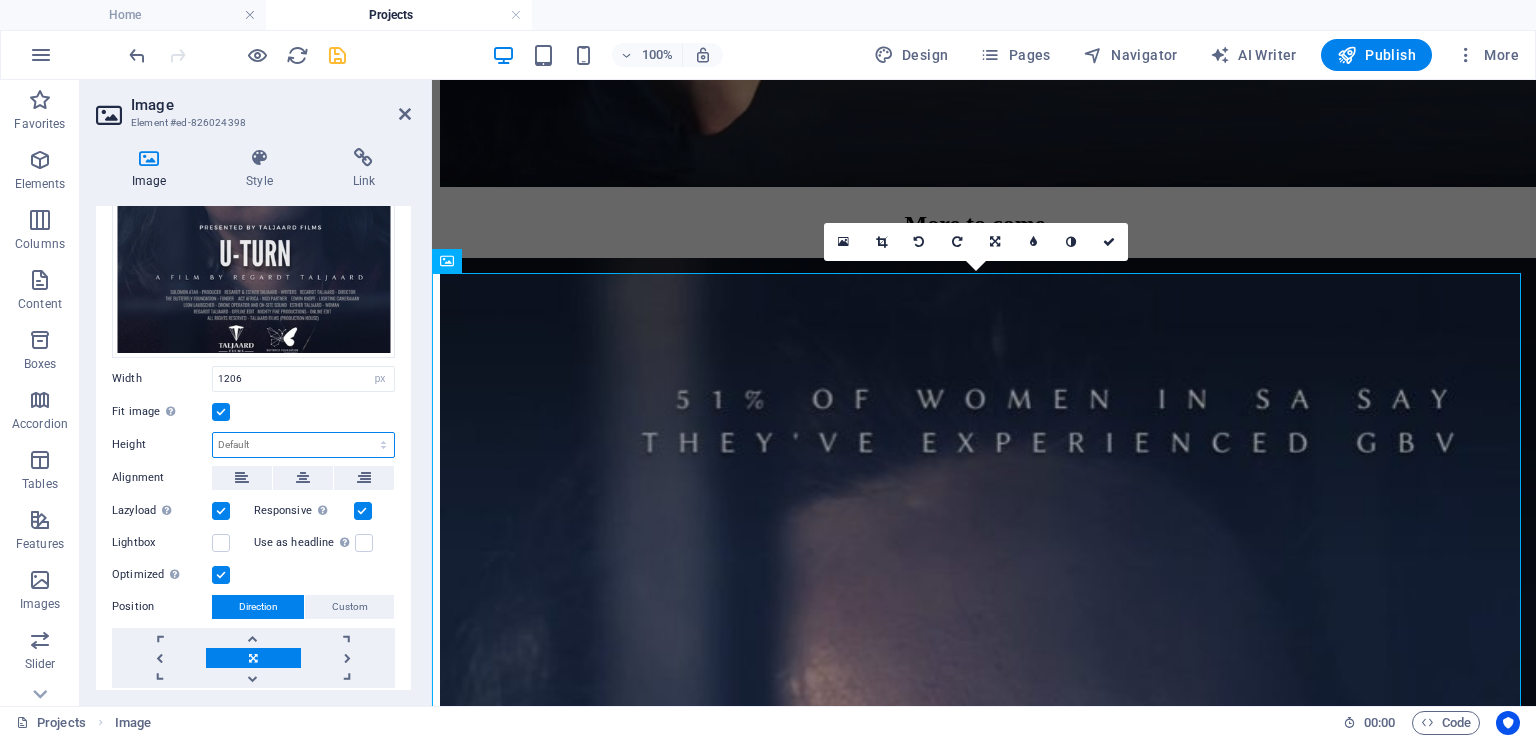 select on "px" 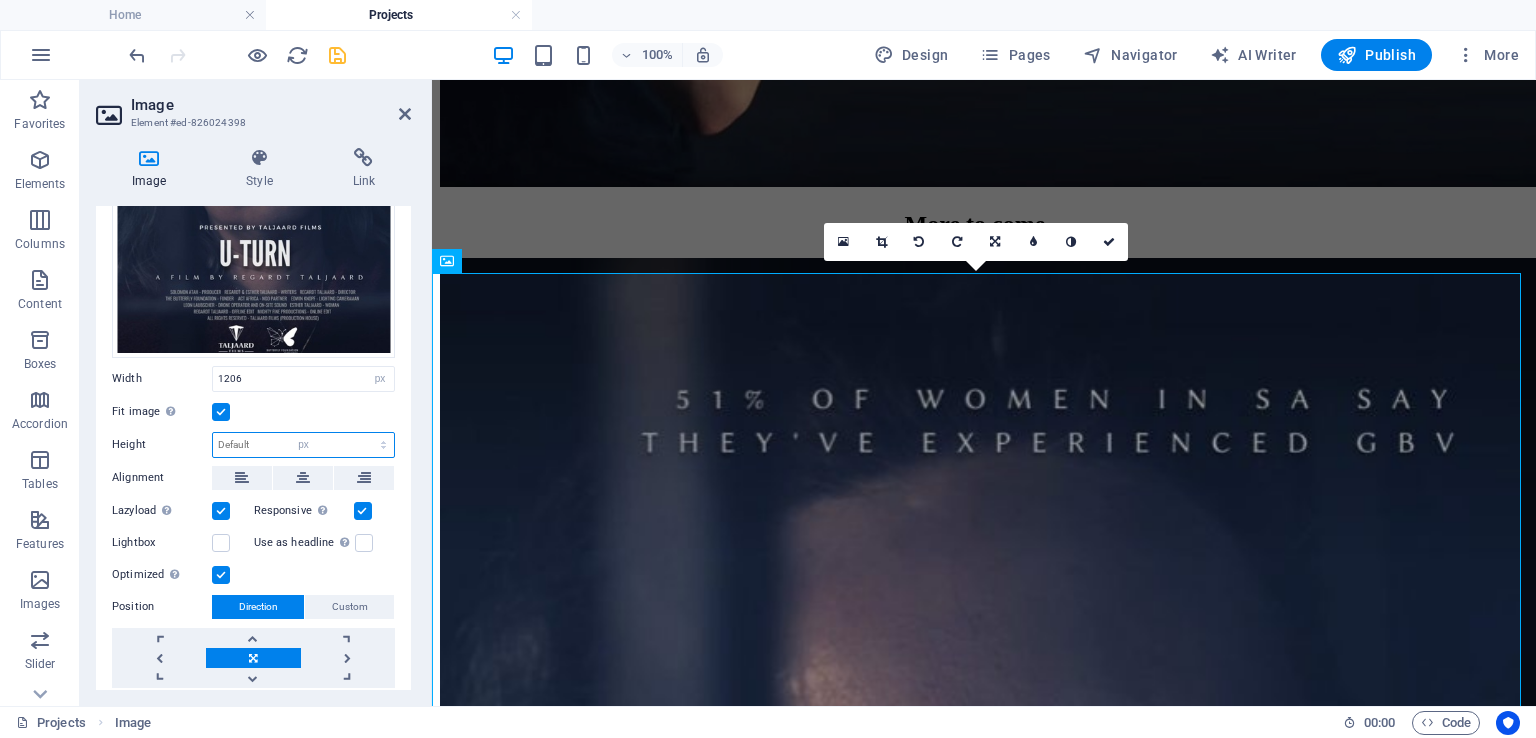 click on "Default auto px" at bounding box center [303, 445] 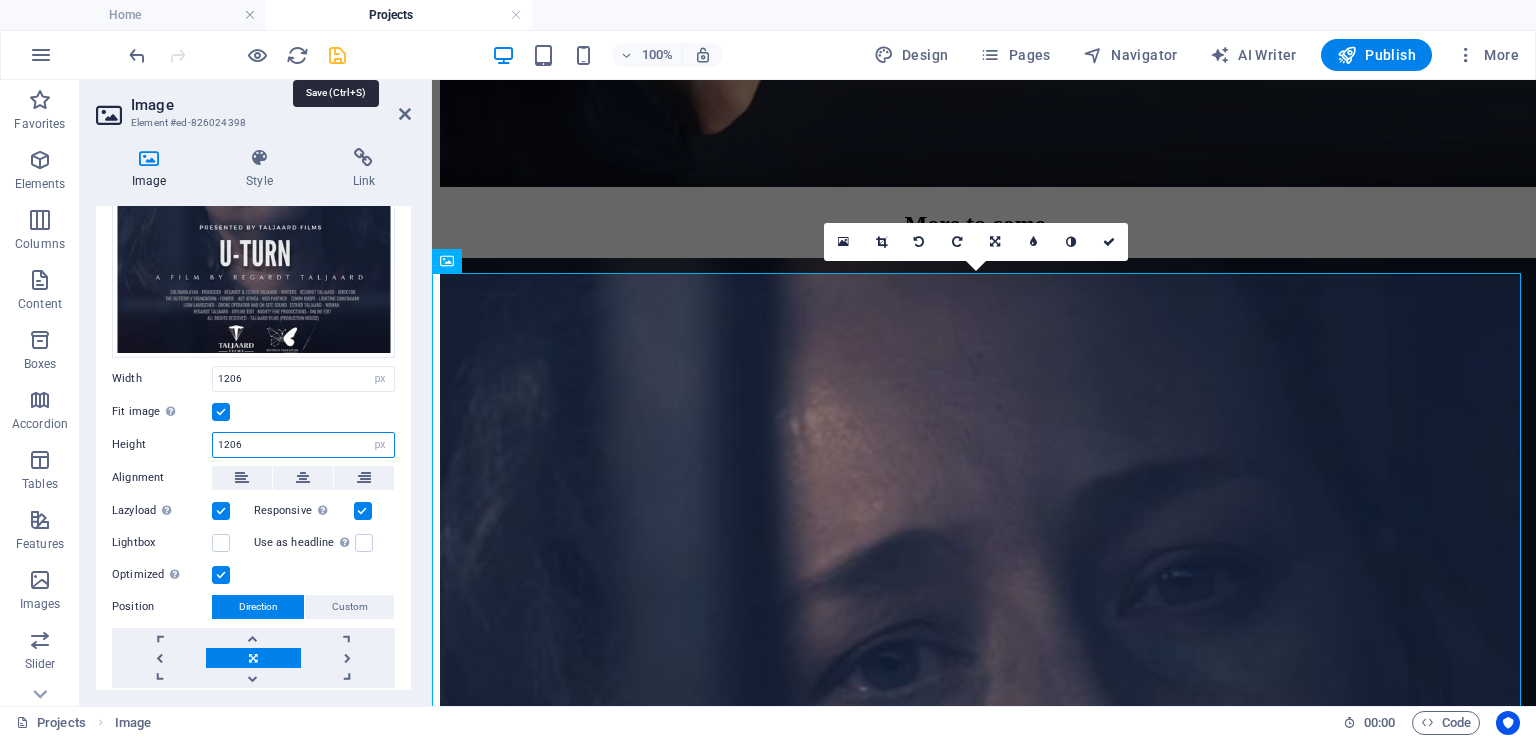 type on "1206" 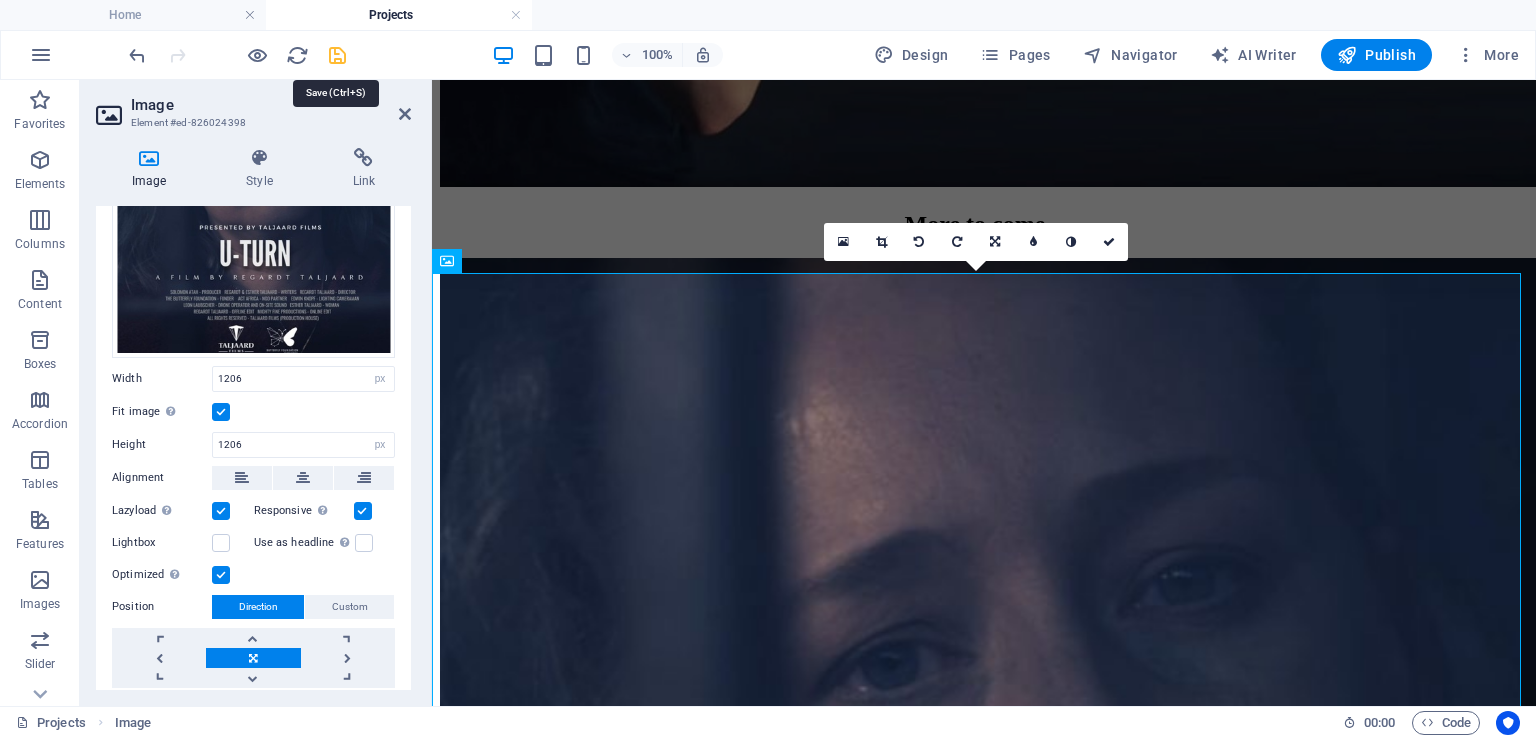 click at bounding box center [337, 55] 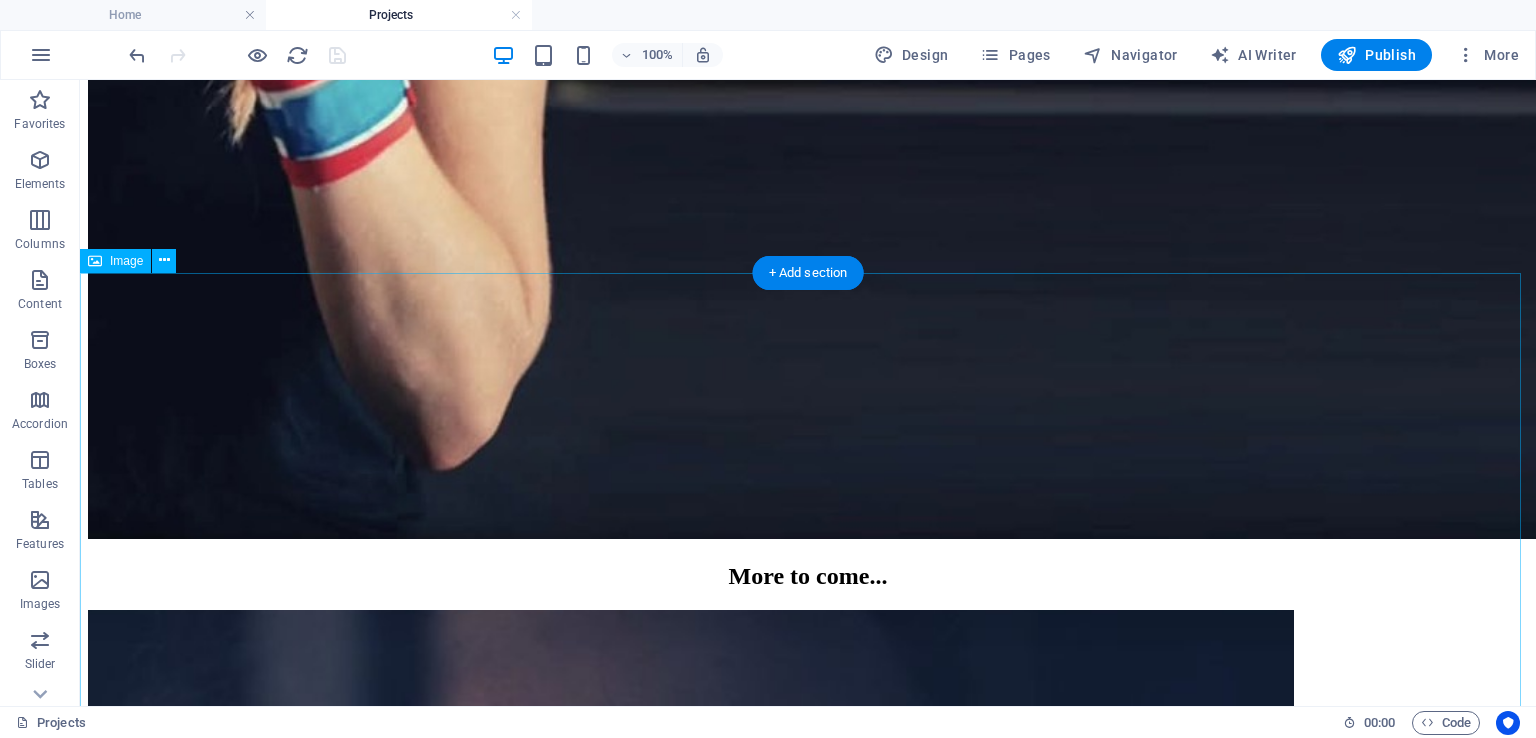 click at bounding box center (808, 1215) 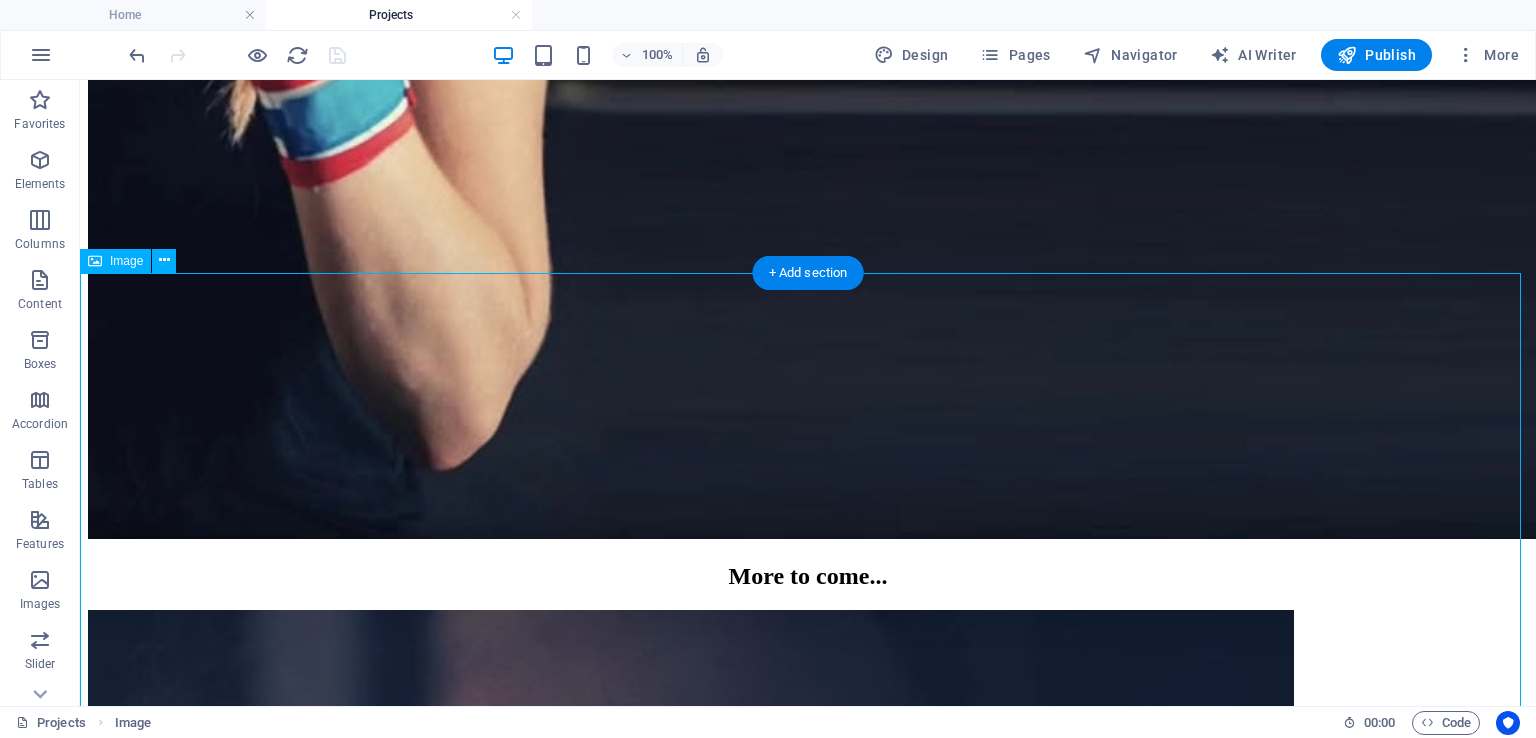 click at bounding box center (808, 1215) 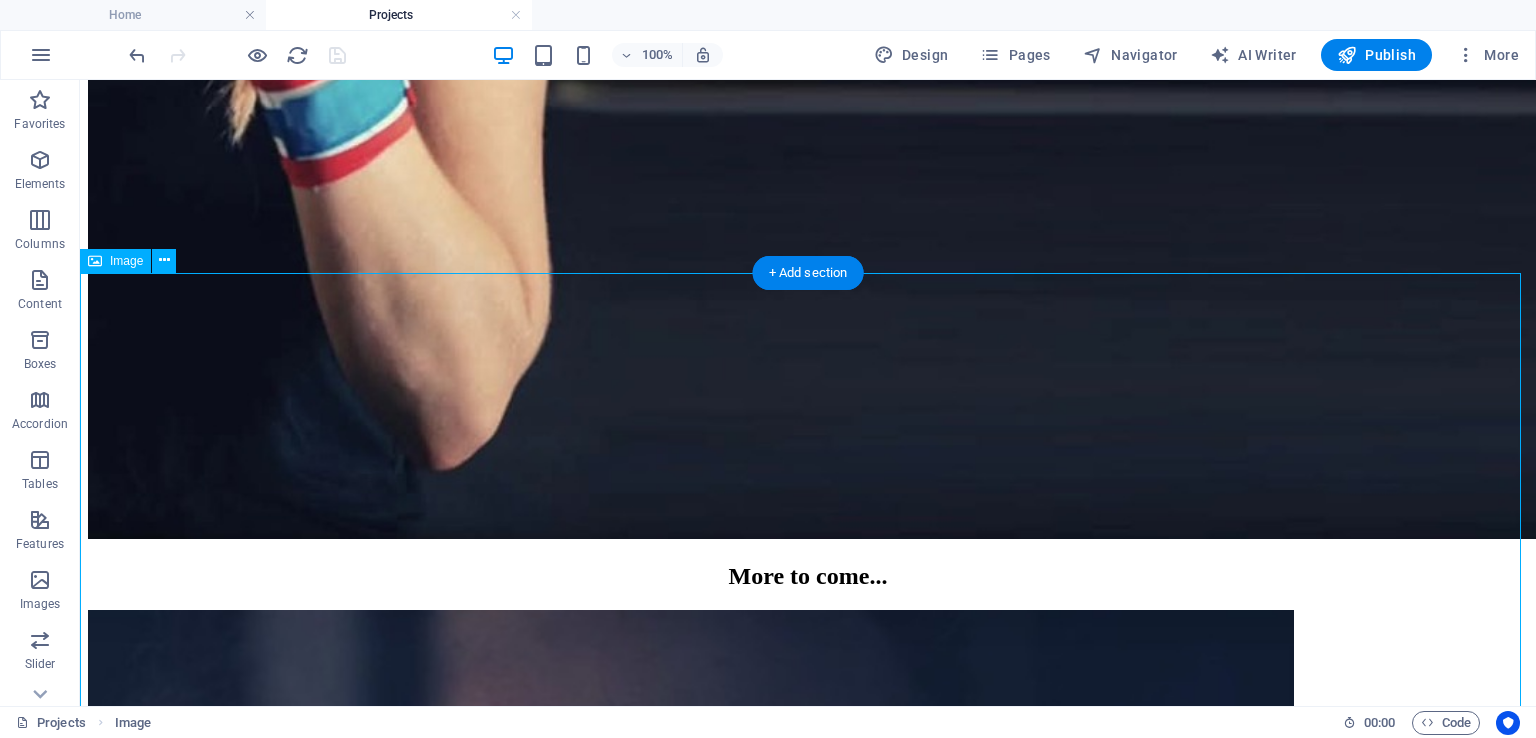 select on "px" 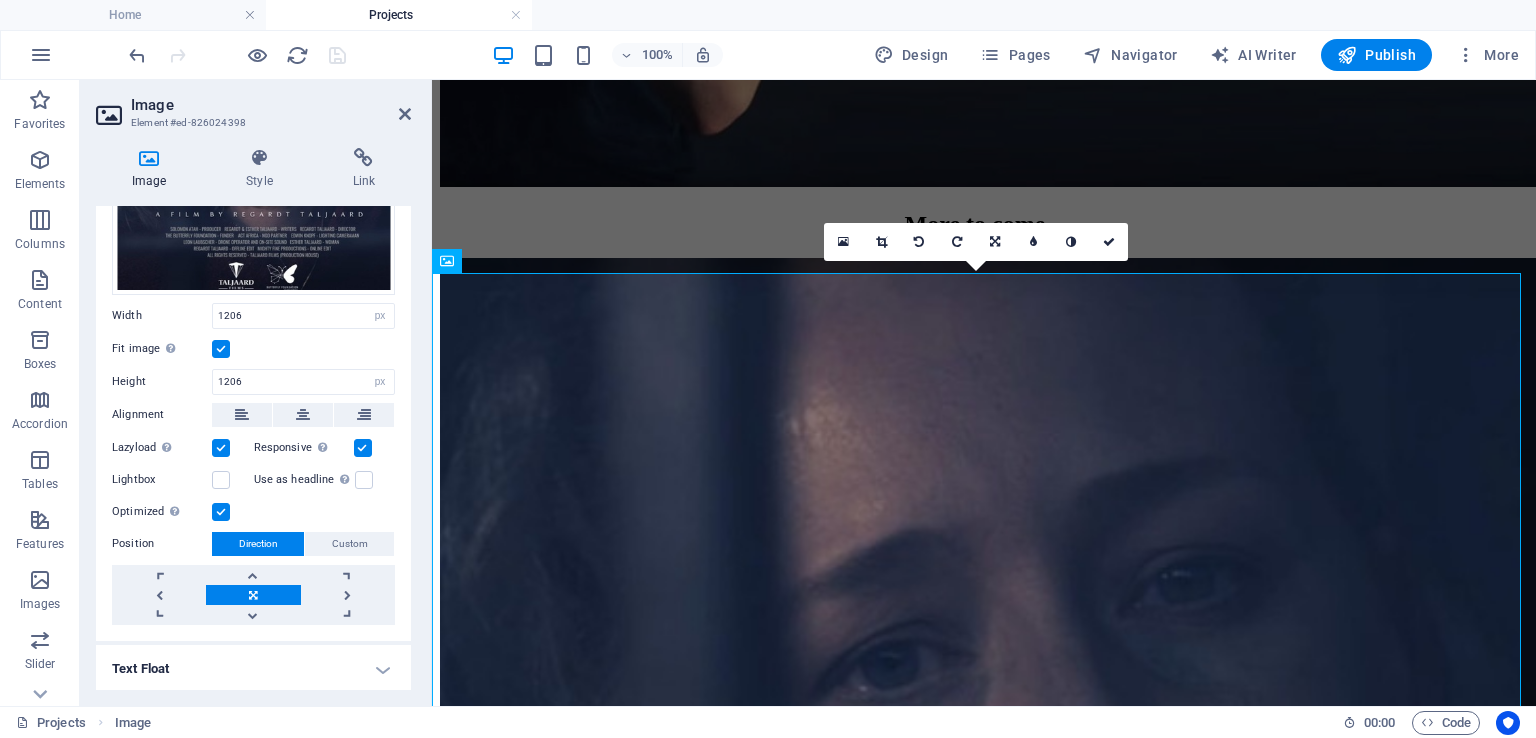 scroll, scrollTop: 400, scrollLeft: 0, axis: vertical 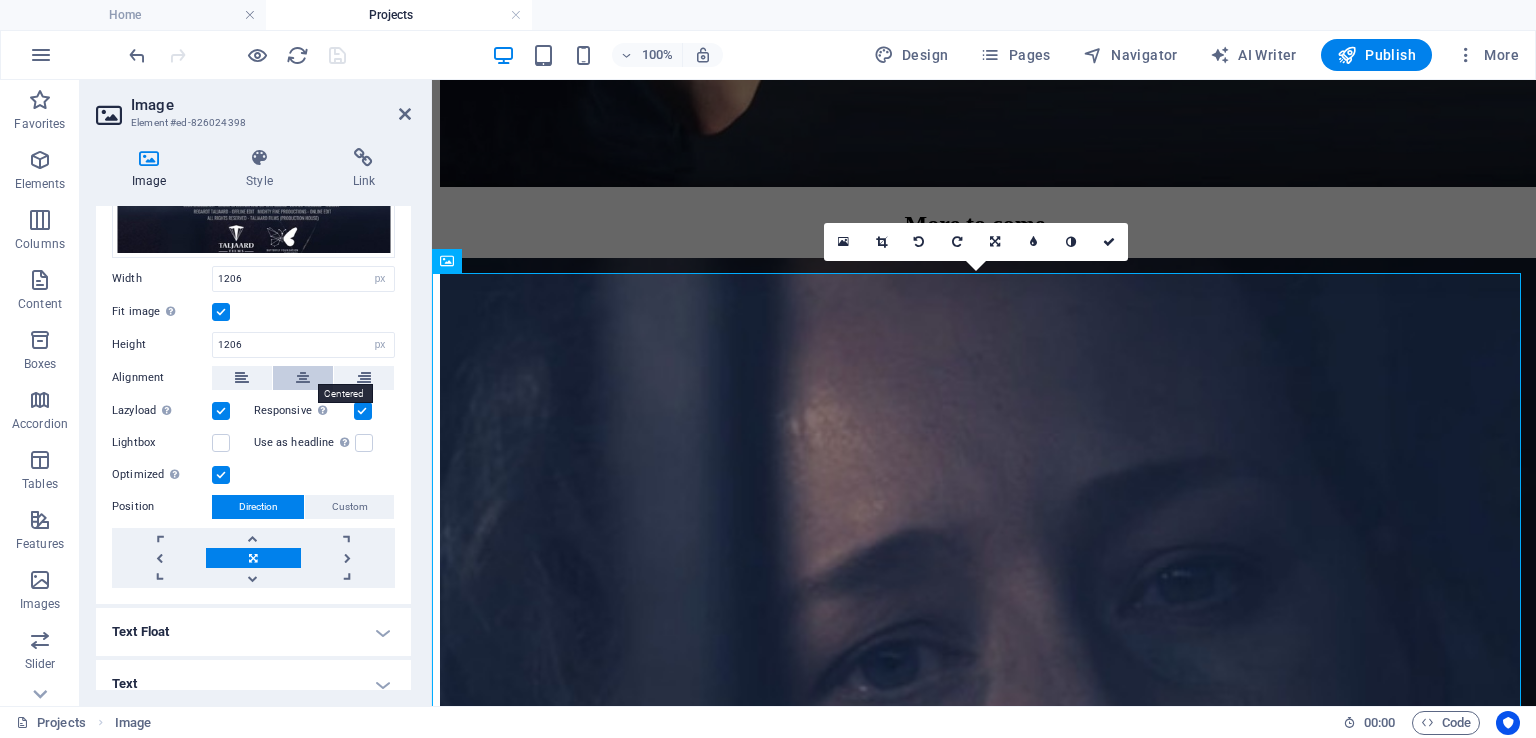 click at bounding box center (303, 378) 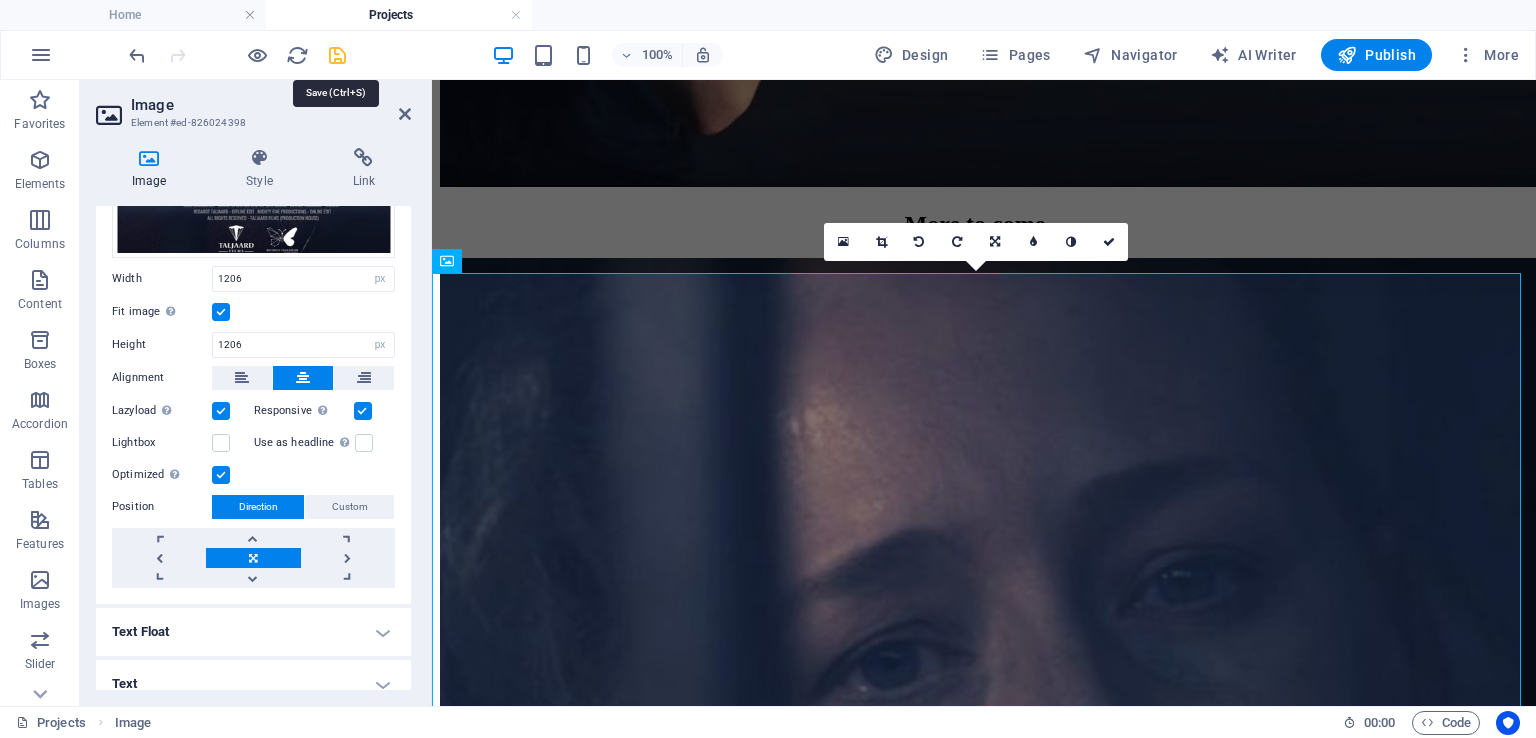 click at bounding box center [337, 55] 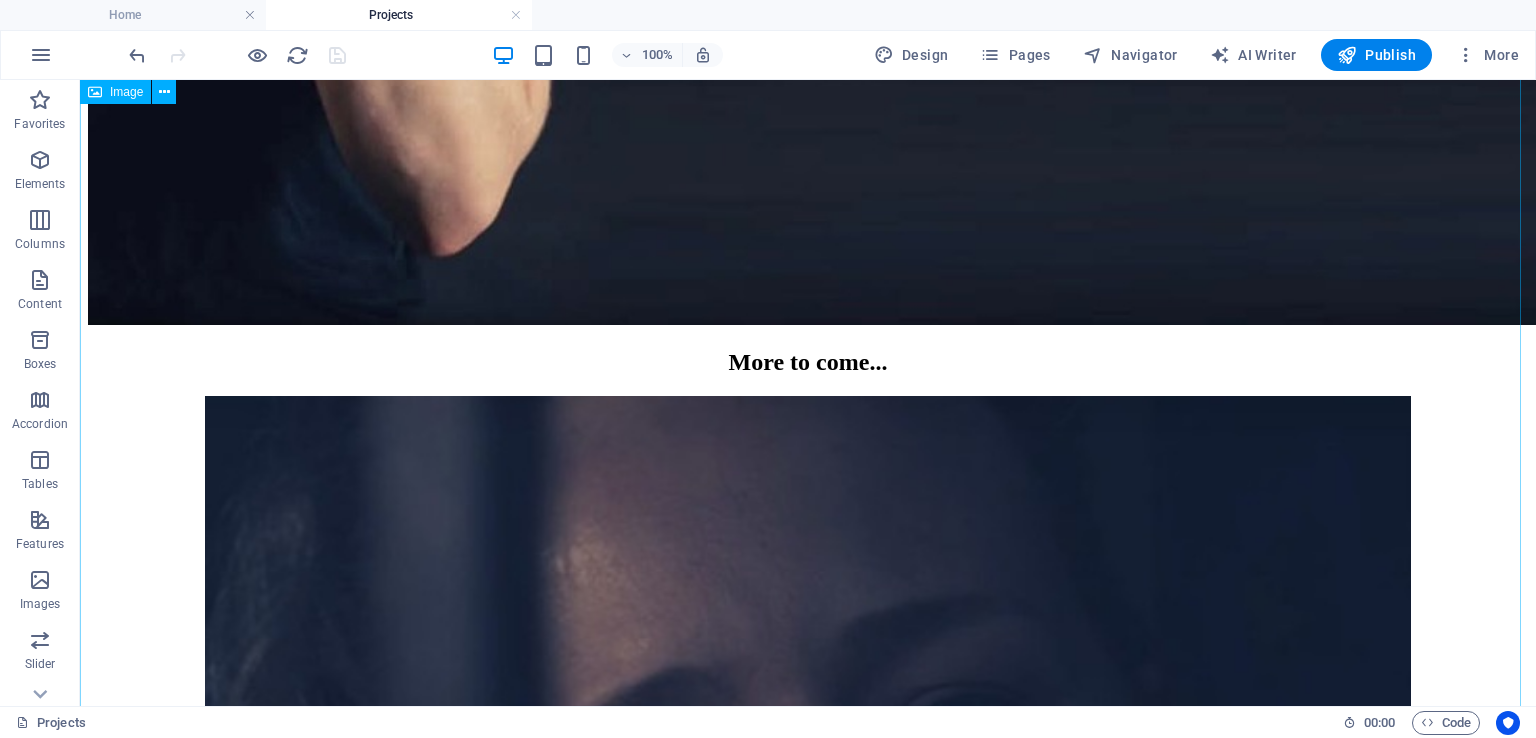 scroll, scrollTop: 1607, scrollLeft: 0, axis: vertical 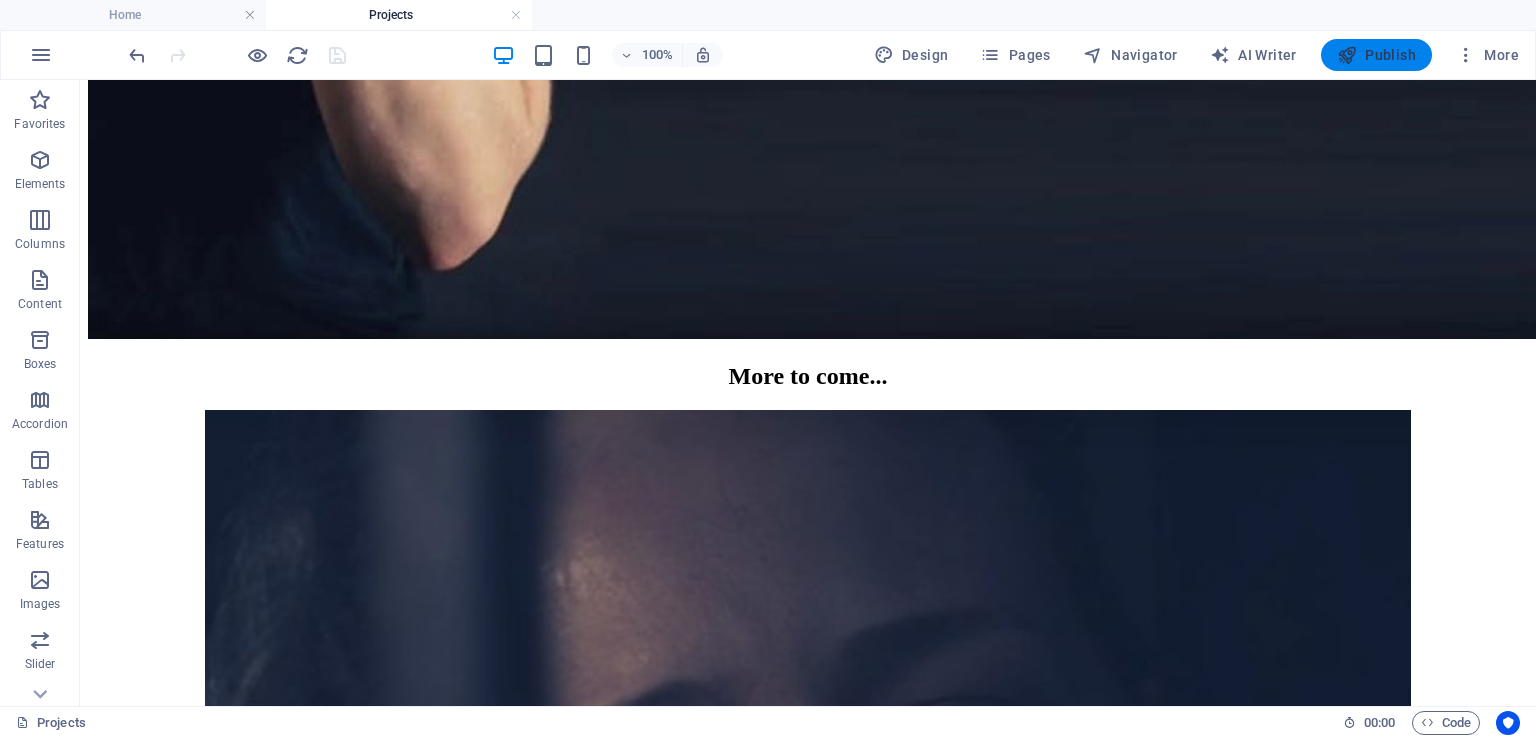 click on "Publish" at bounding box center (1376, 55) 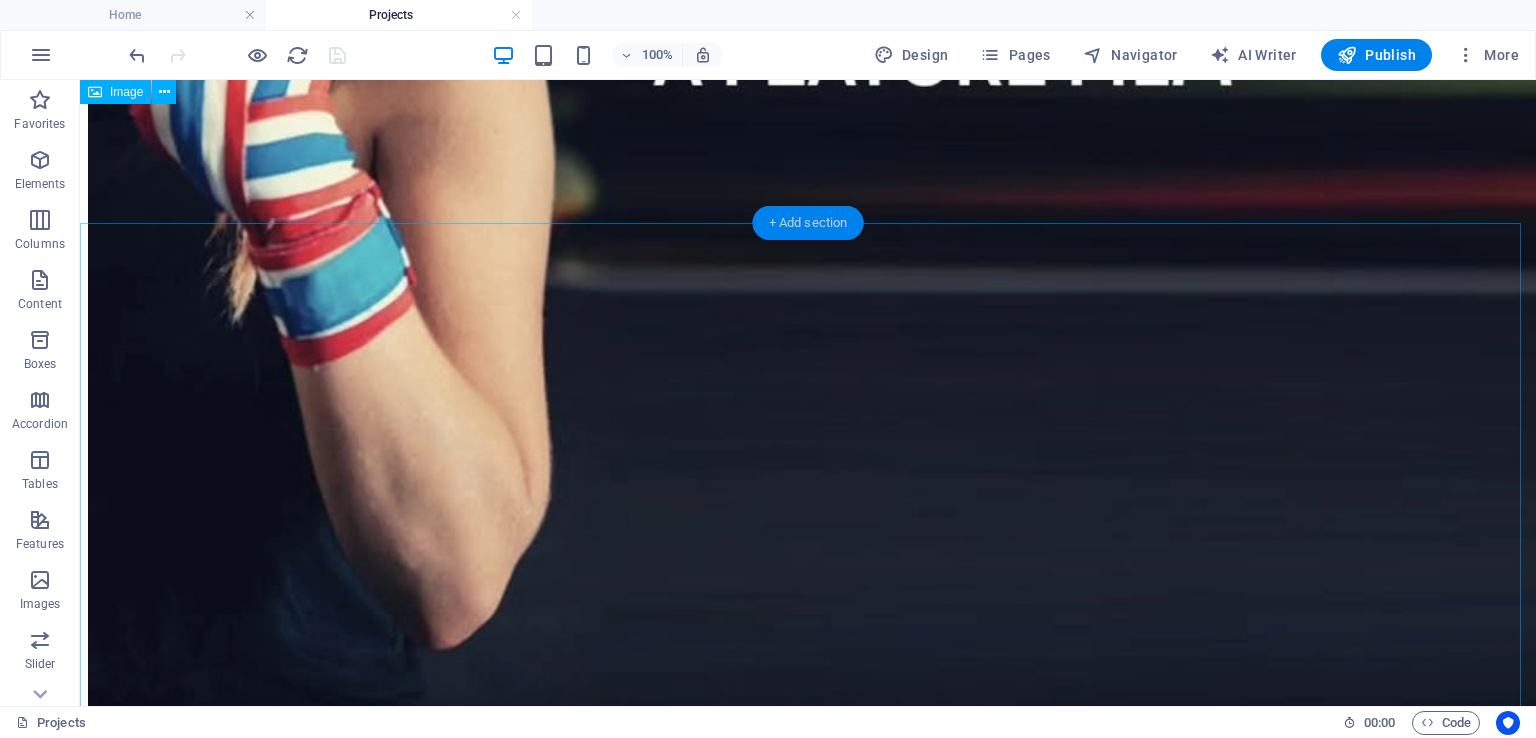 scroll, scrollTop: 1207, scrollLeft: 0, axis: vertical 